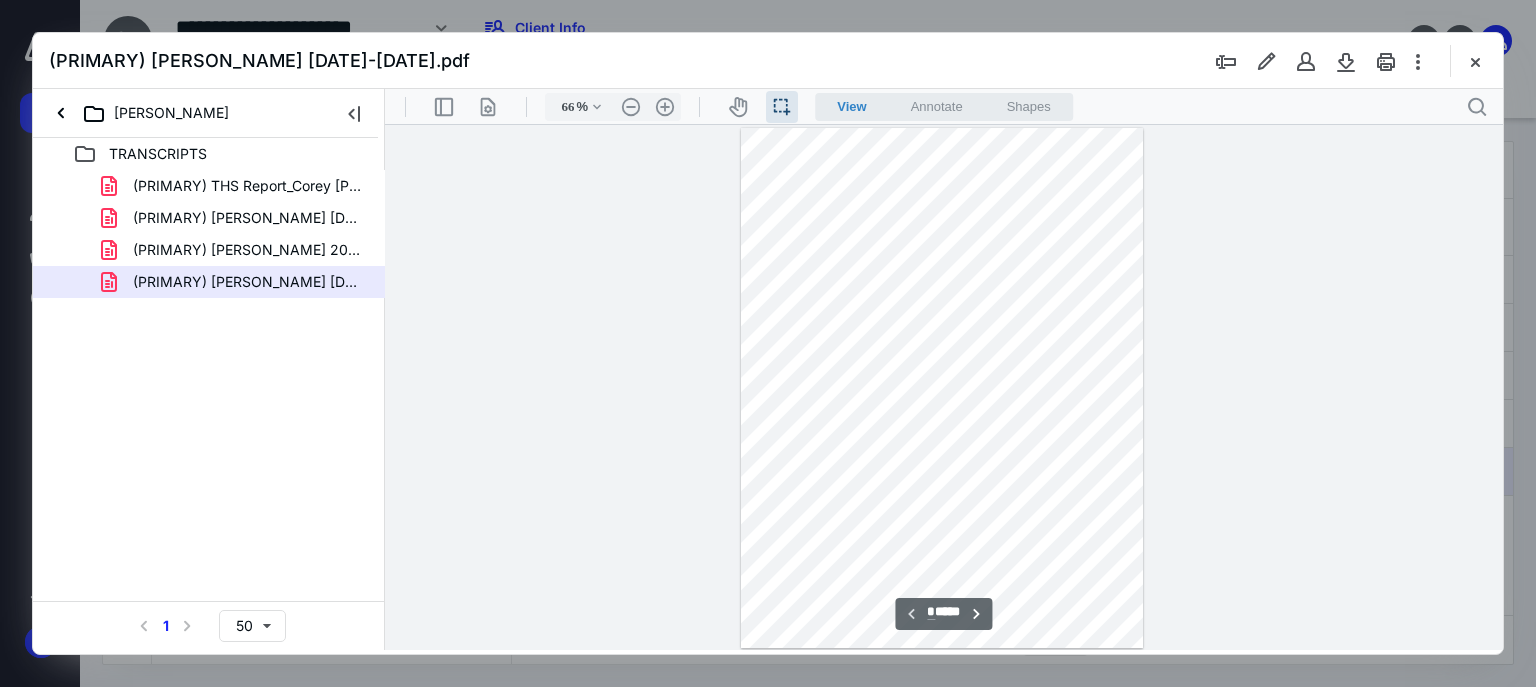scroll, scrollTop: 0, scrollLeft: 0, axis: both 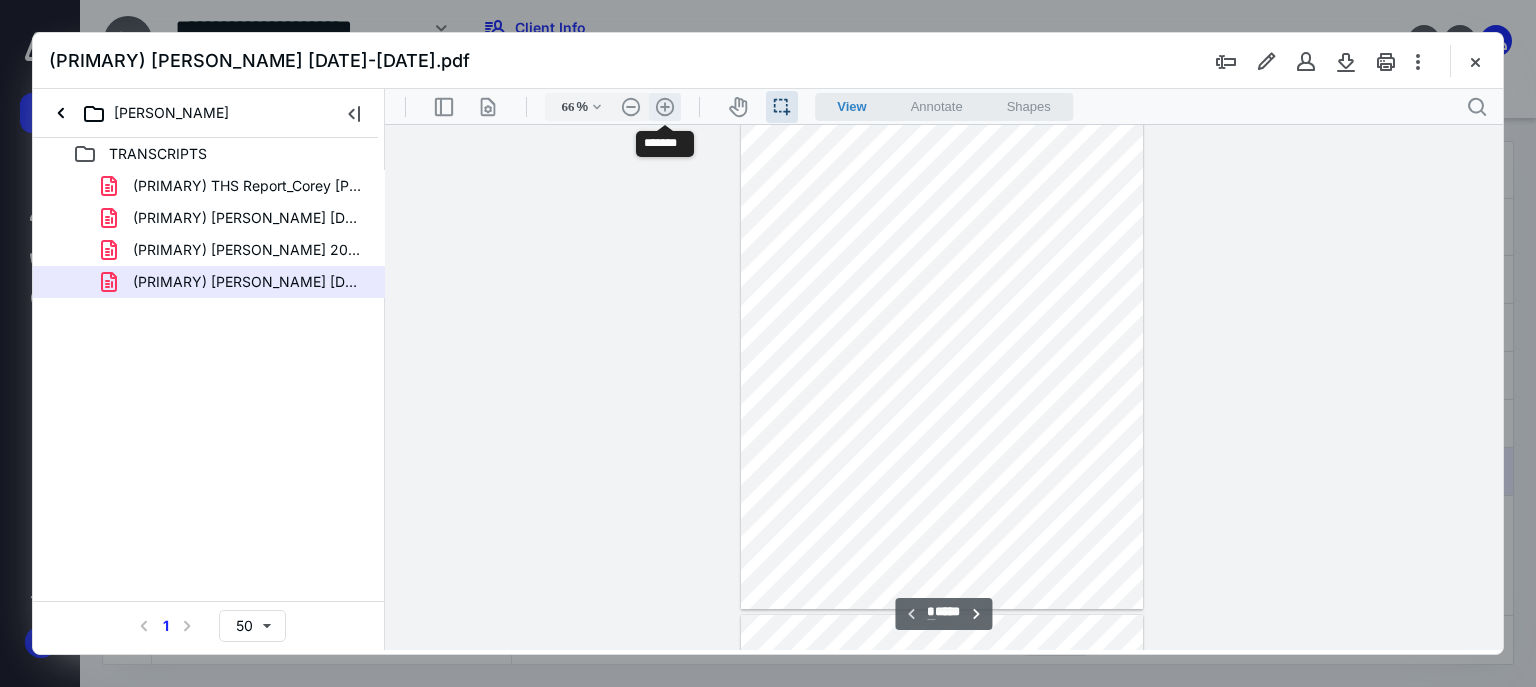 click on ".cls-1{fill:#abb0c4;} icon - header - zoom - in - line" at bounding box center (665, 107) 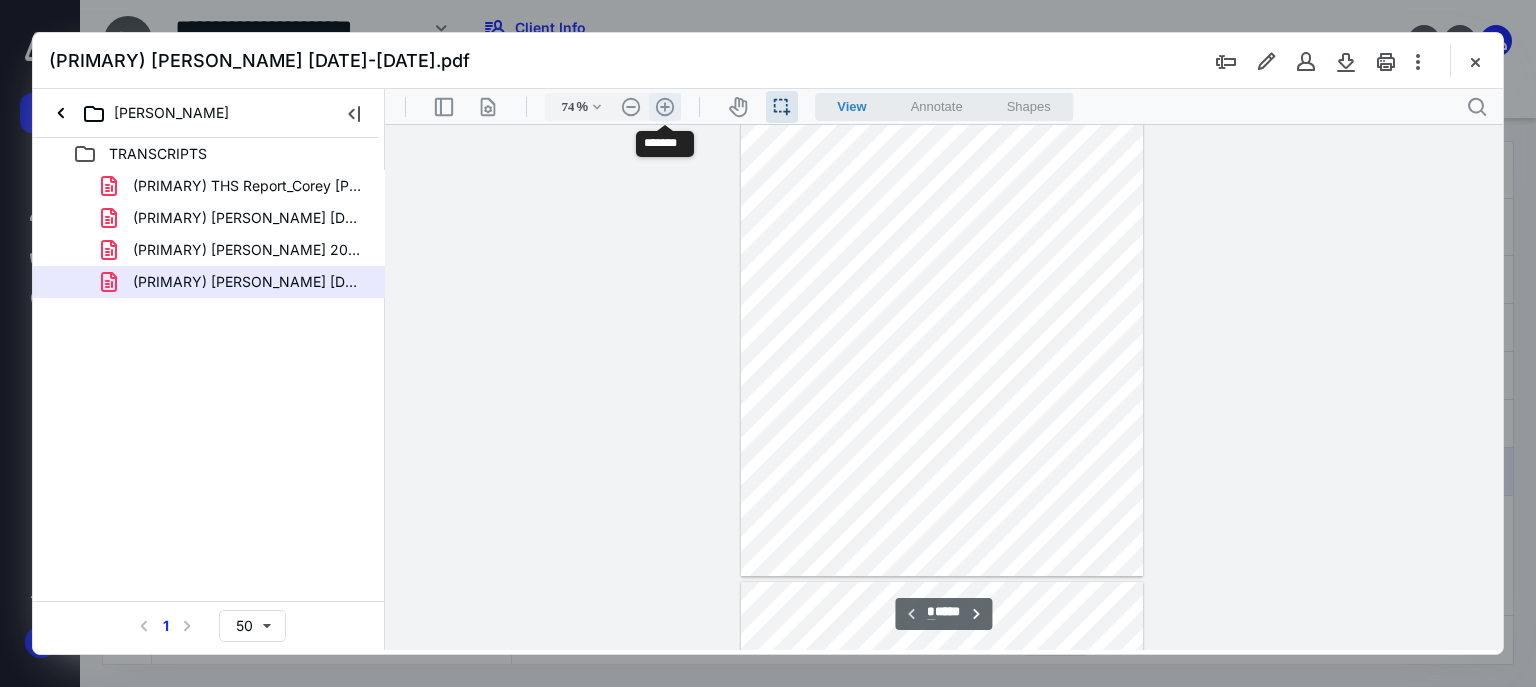 click on ".cls-1{fill:#abb0c4;} icon - header - zoom - in - line" at bounding box center (665, 107) 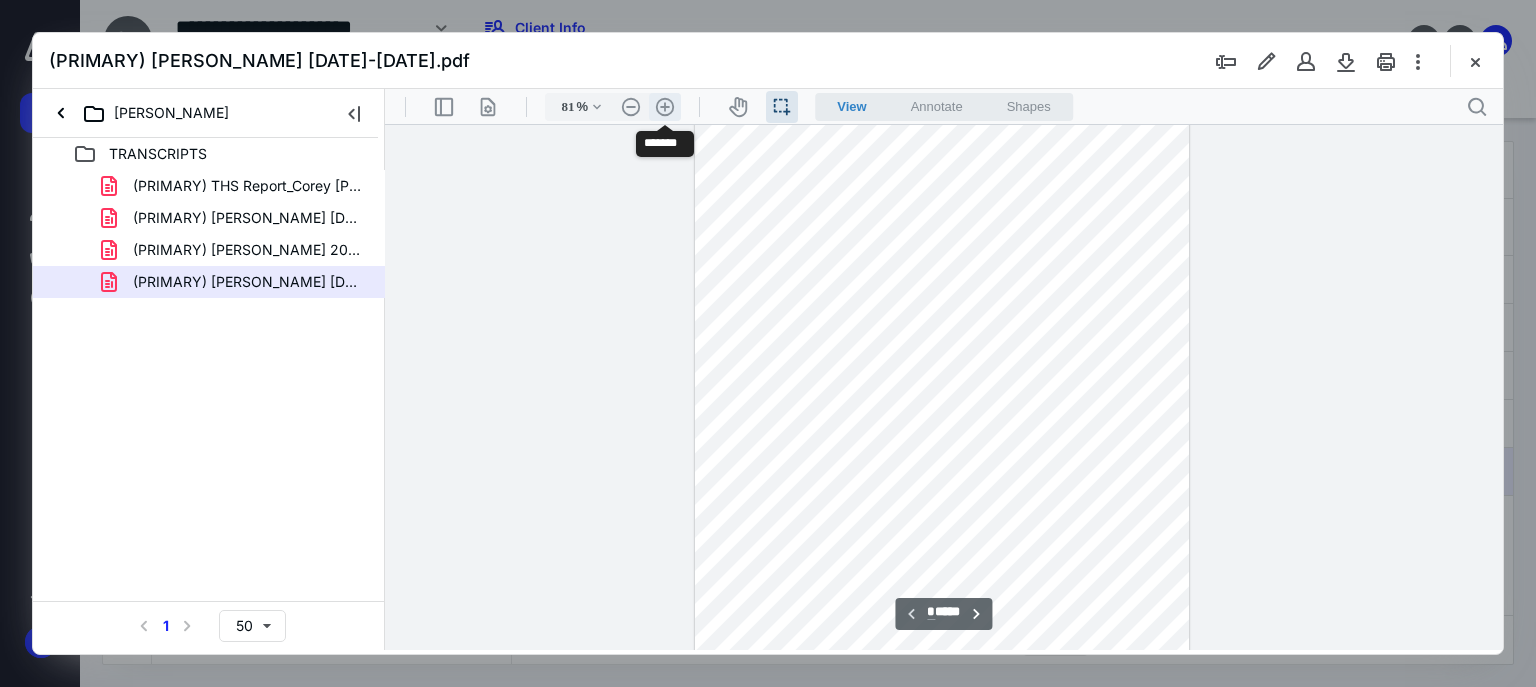 click on ".cls-1{fill:#abb0c4;} icon - header - zoom - in - line" at bounding box center [665, 107] 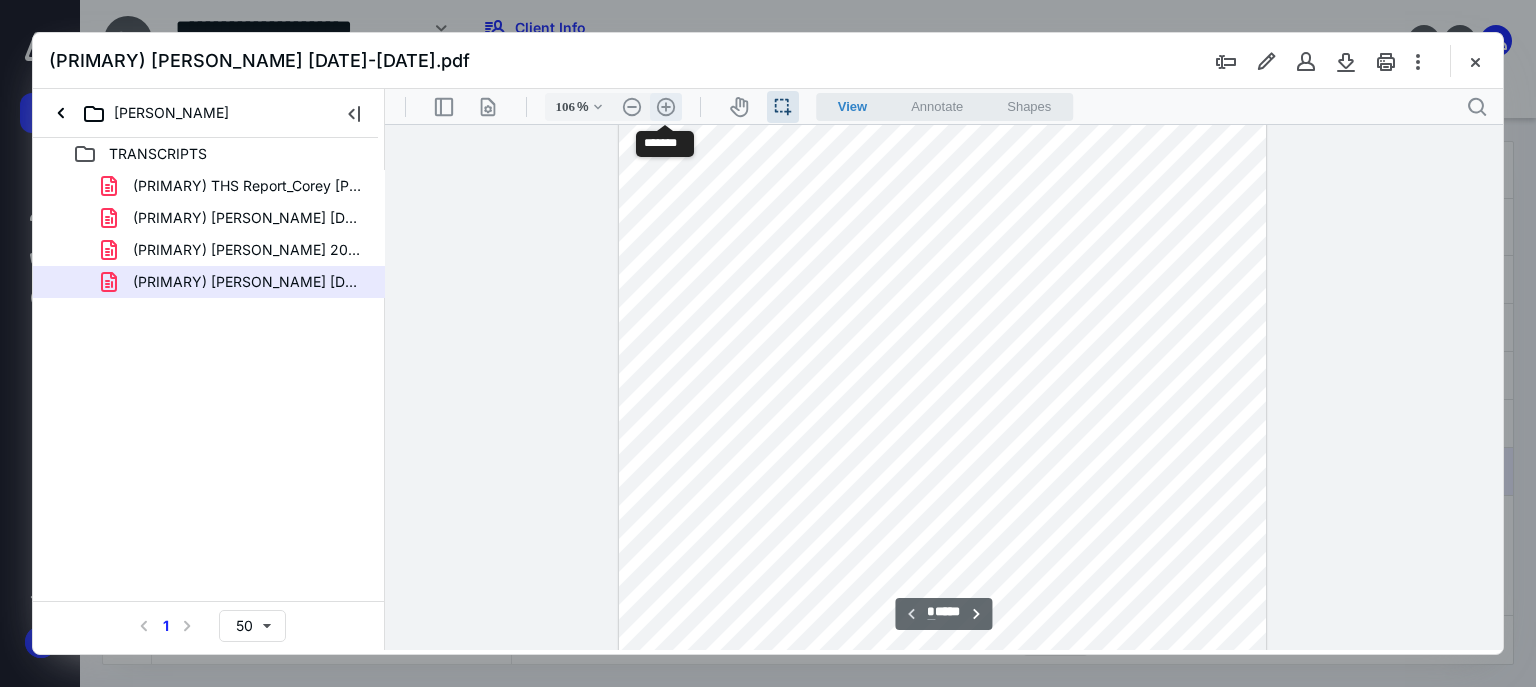 scroll, scrollTop: 212, scrollLeft: 0, axis: vertical 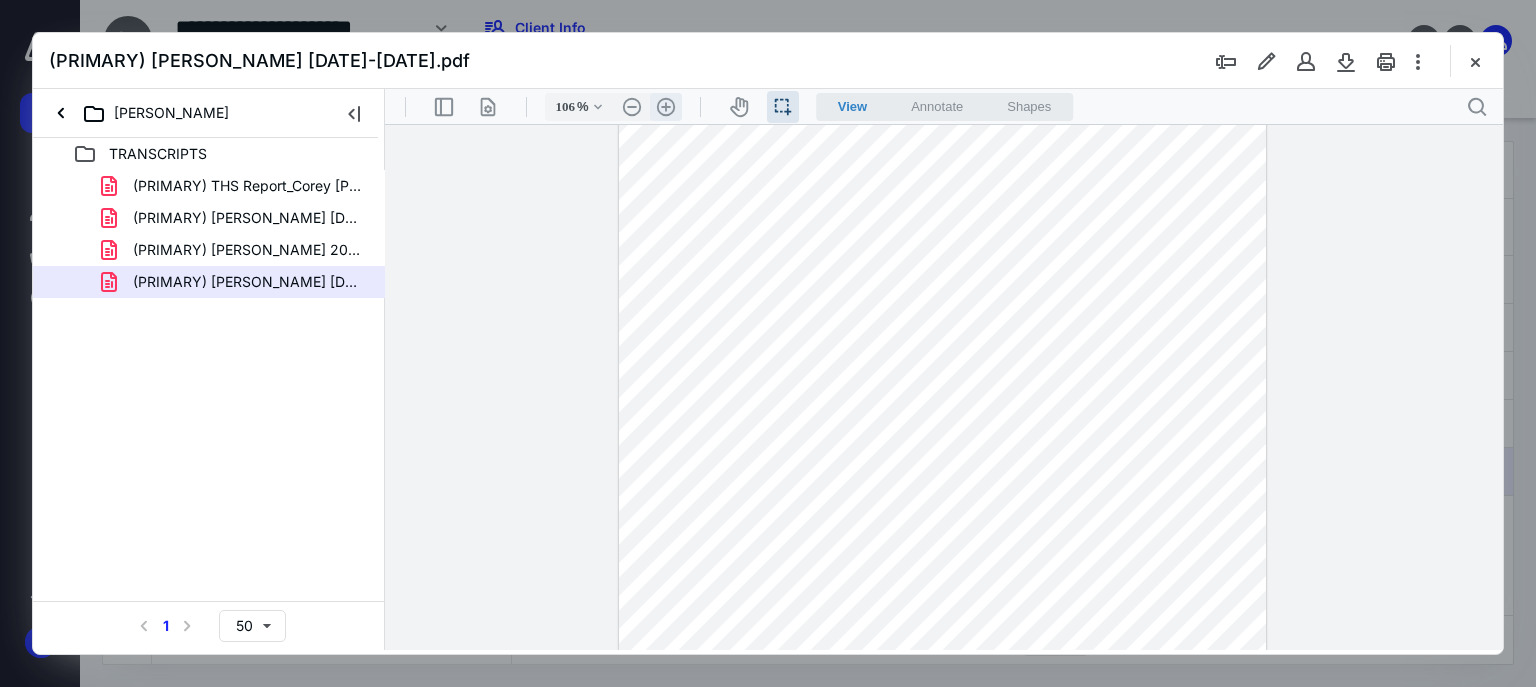 click on ".cls-1{fill:#abb0c4;} icon - header - zoom - in - line" at bounding box center [666, 107] 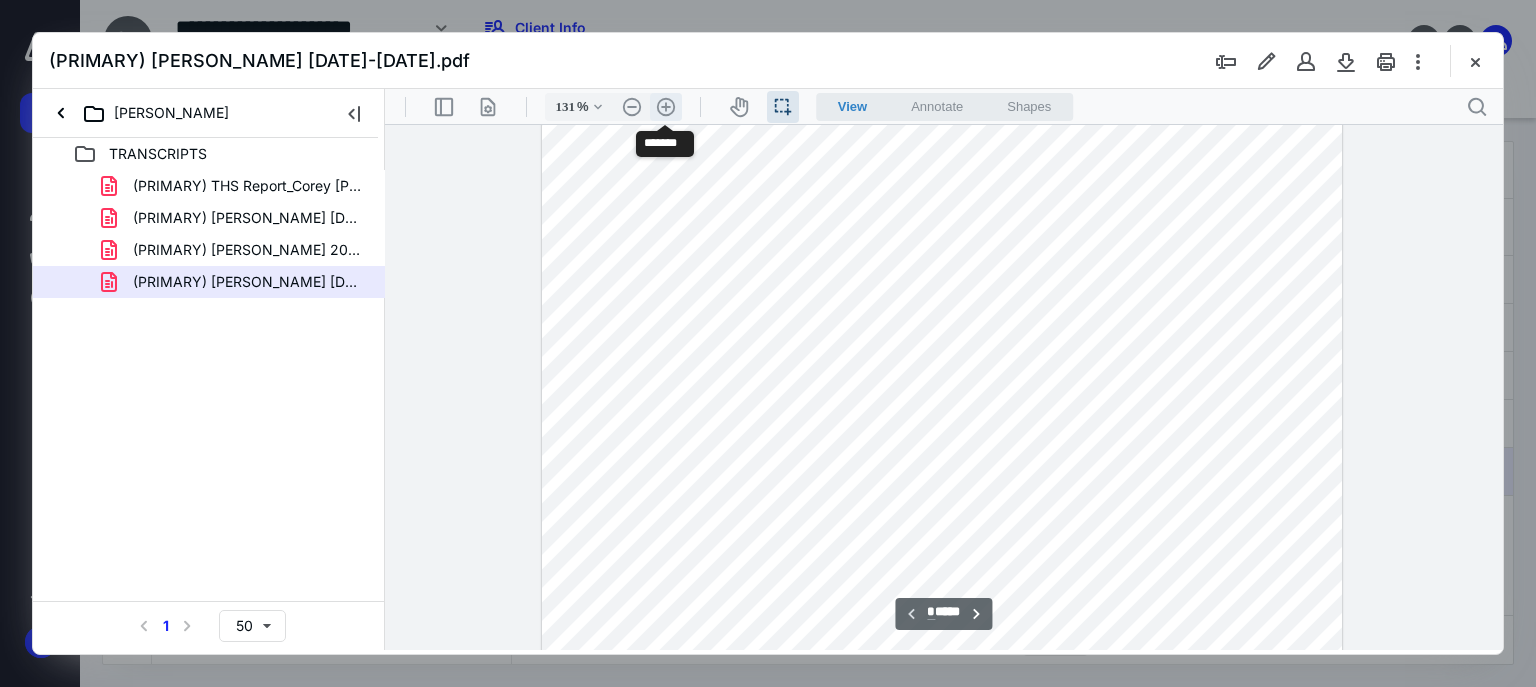 click on ".cls-1{fill:#abb0c4;} icon - header - zoom - in - line" at bounding box center [666, 107] 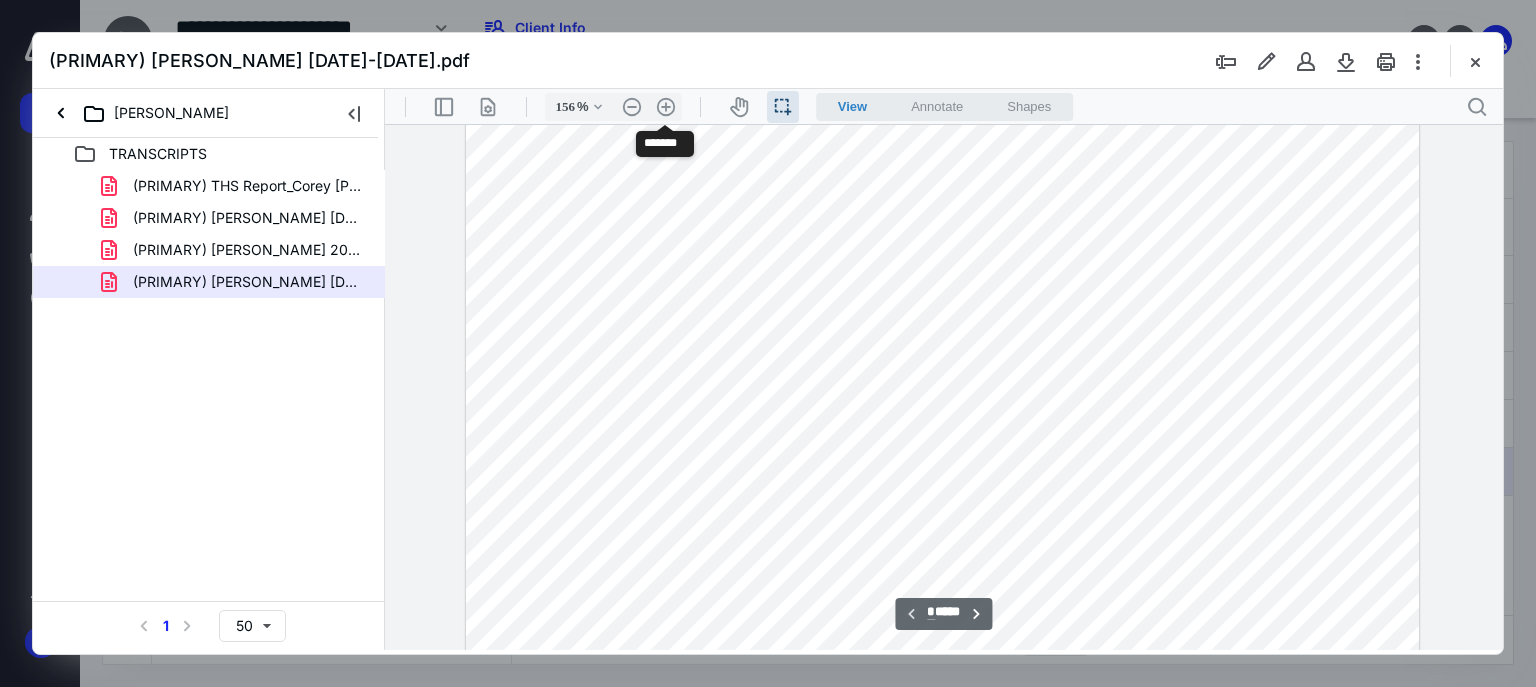 scroll, scrollTop: 428, scrollLeft: 0, axis: vertical 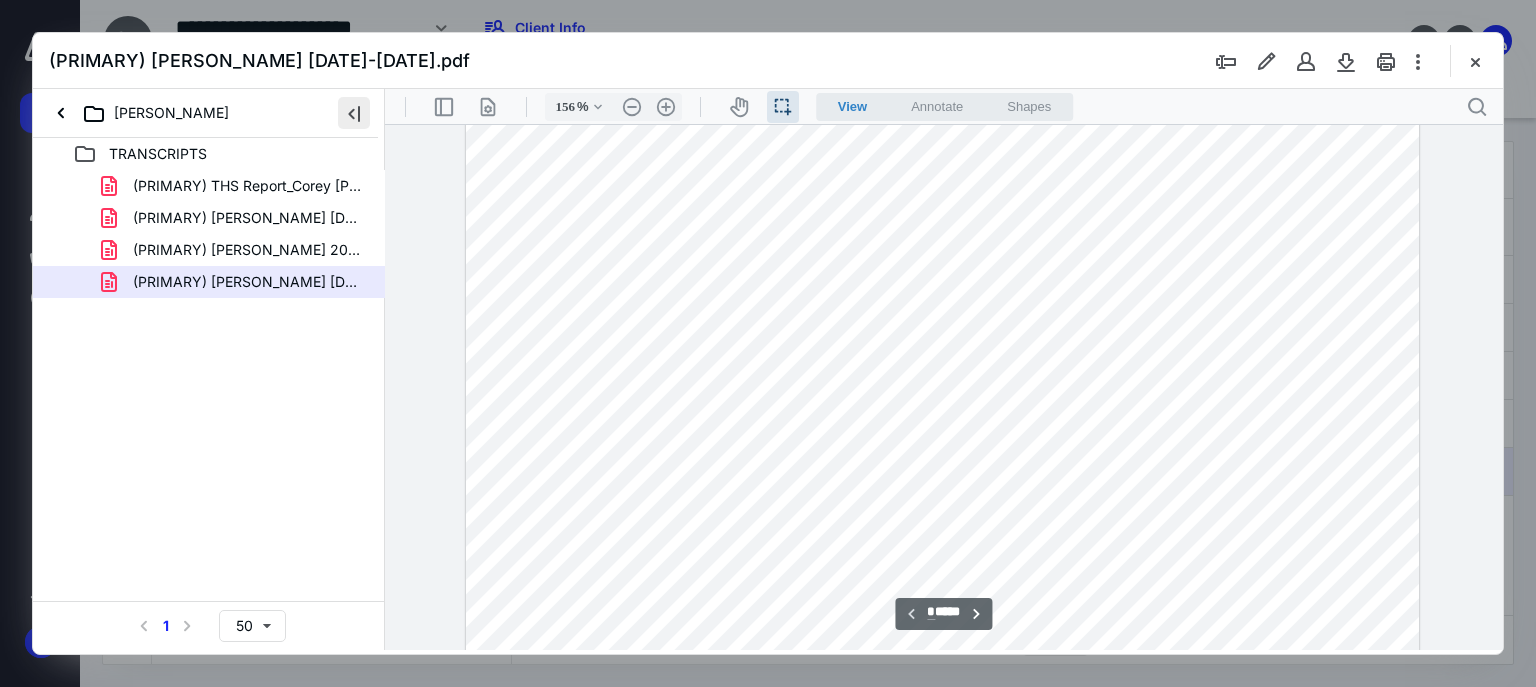 click at bounding box center (354, 113) 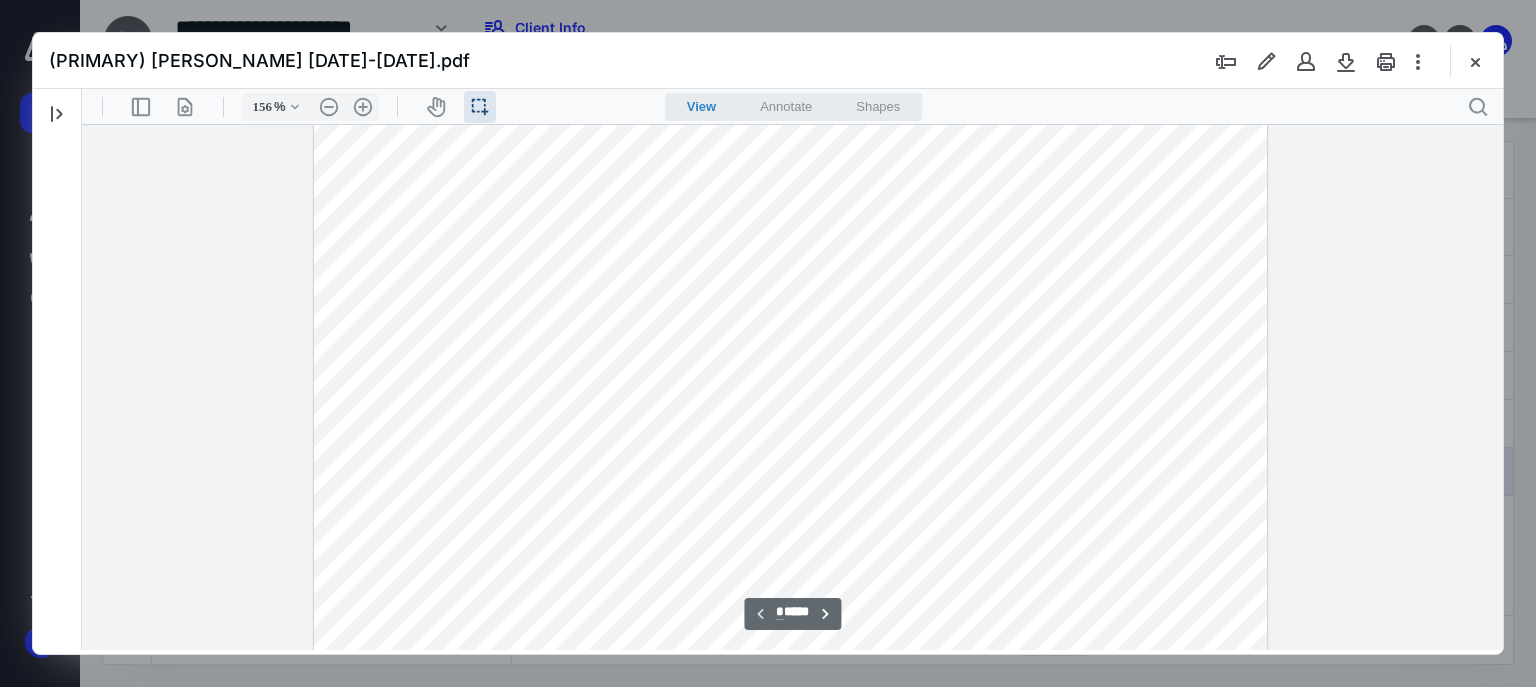 scroll, scrollTop: 108, scrollLeft: 0, axis: vertical 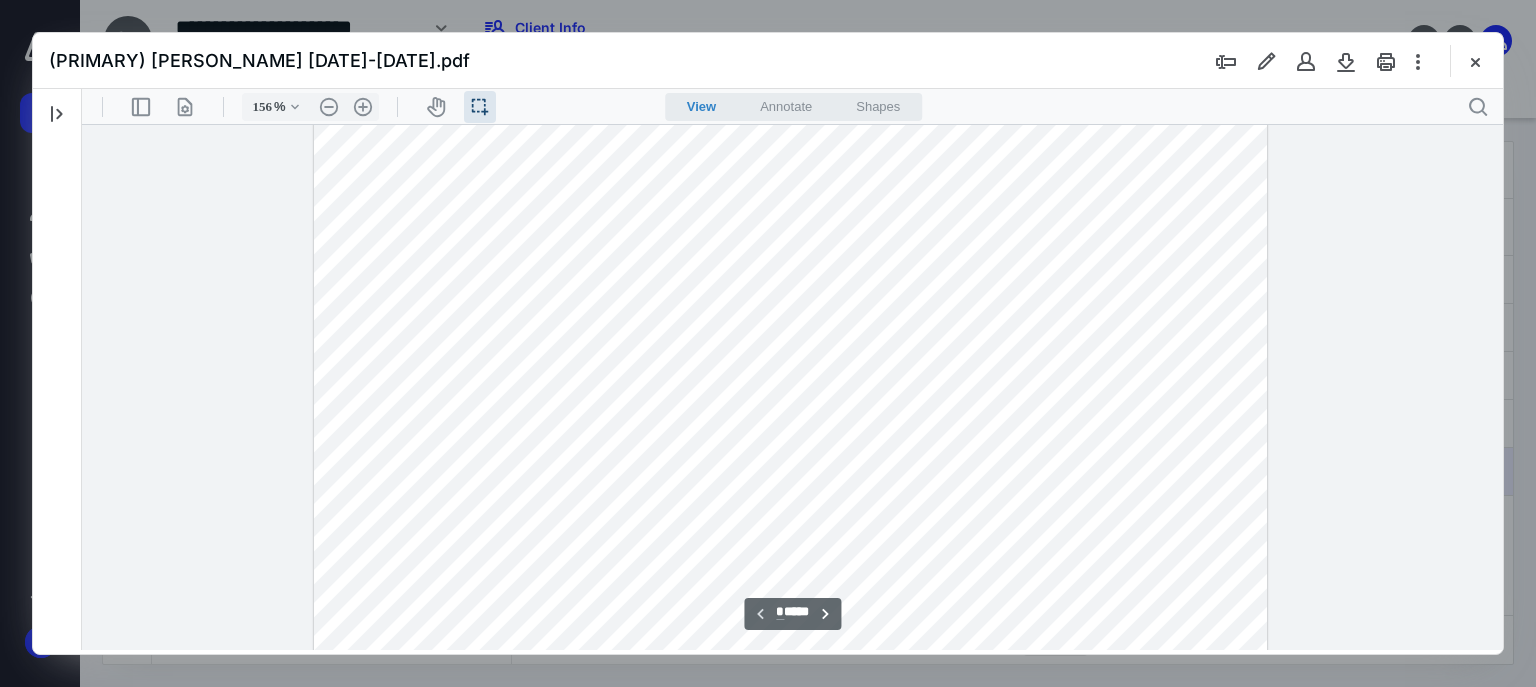 click at bounding box center [790, 640] 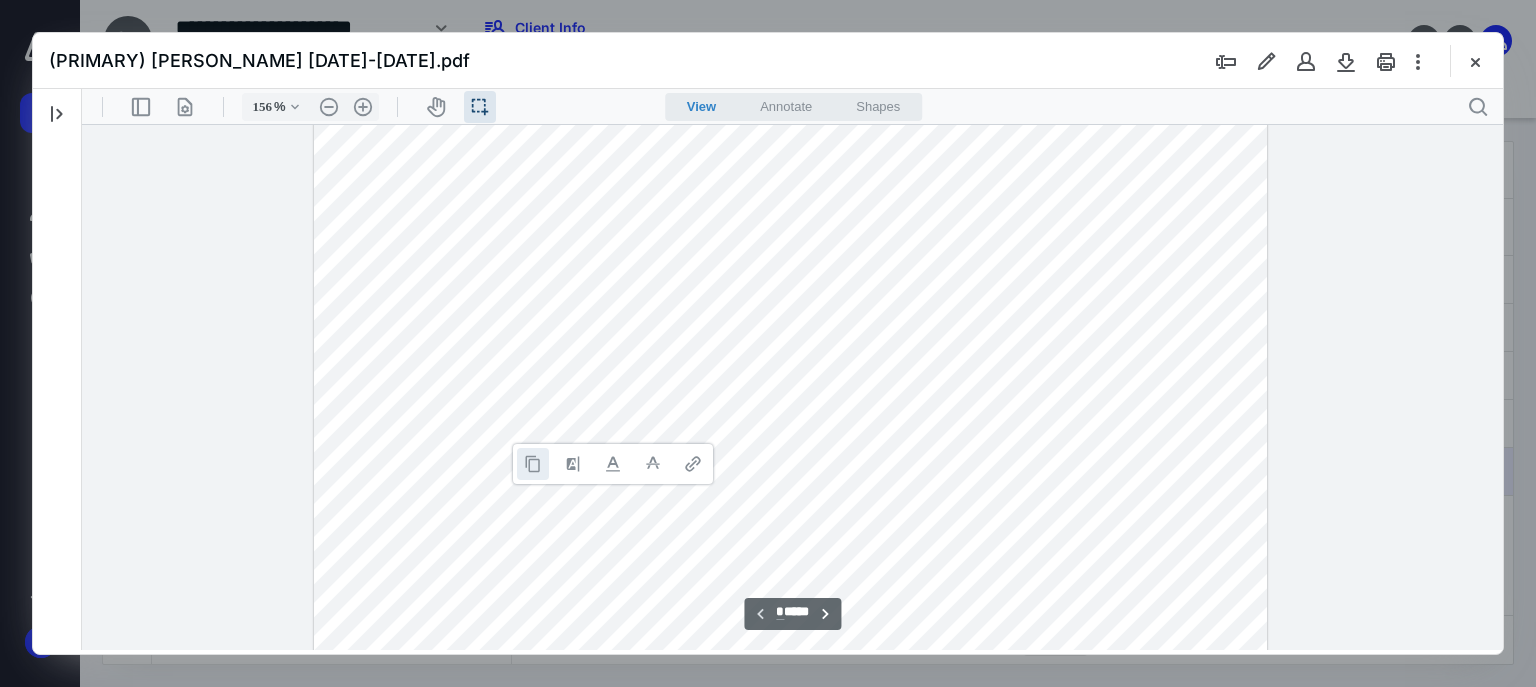 click at bounding box center (533, 464) 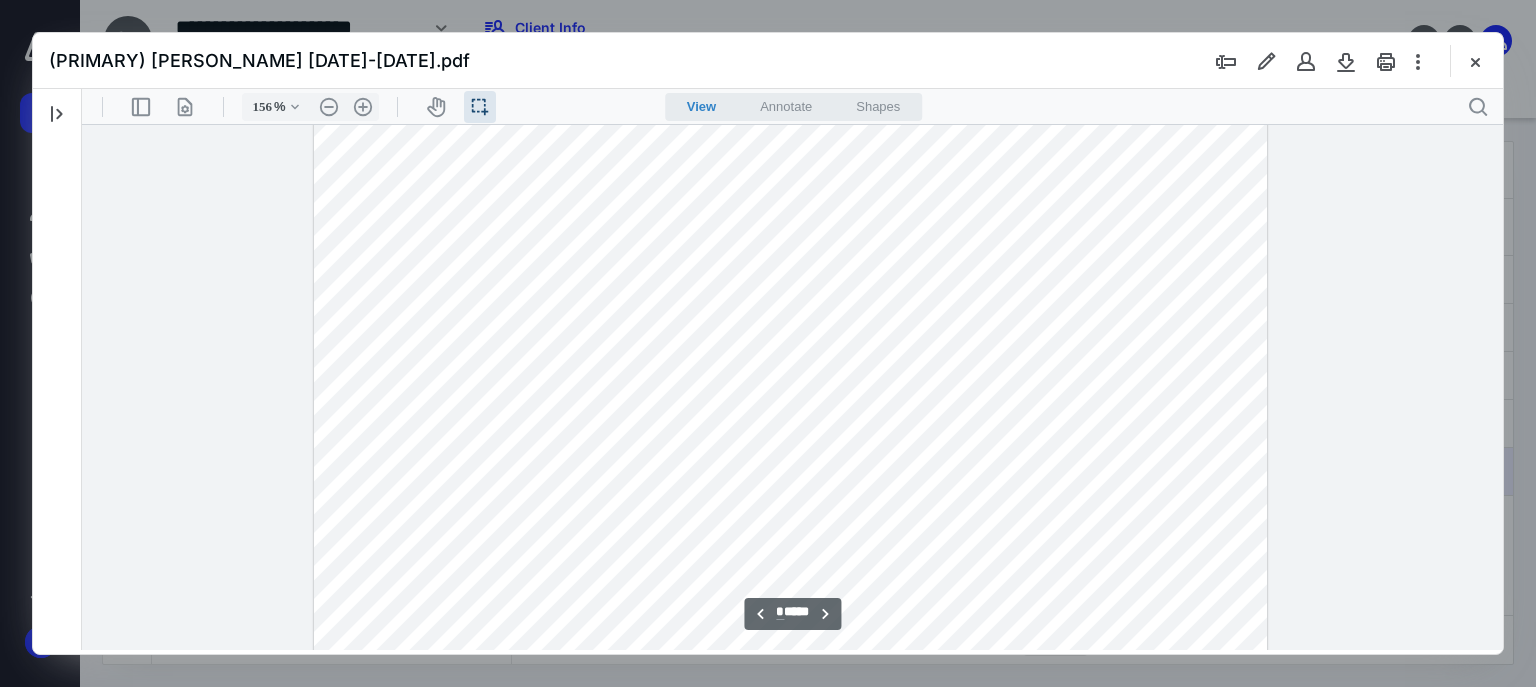 scroll, scrollTop: 8828, scrollLeft: 0, axis: vertical 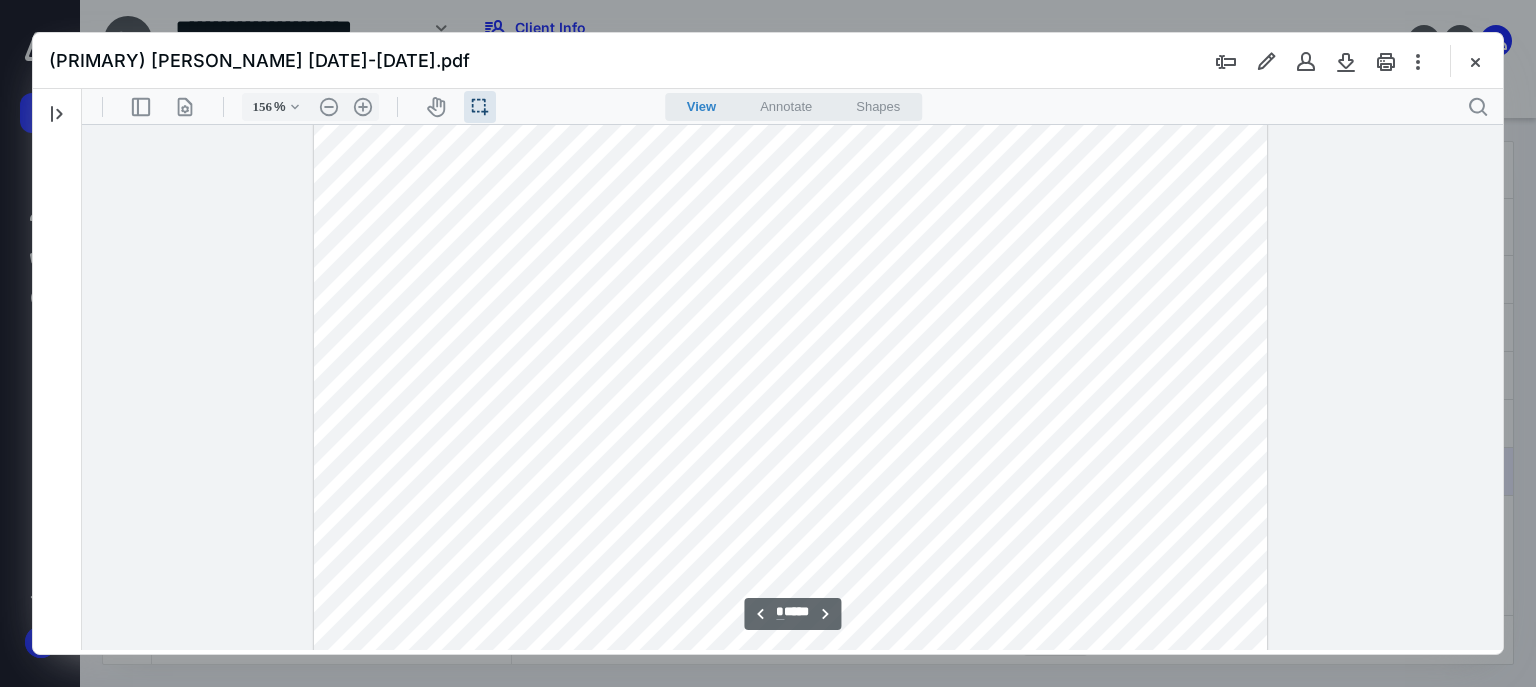 drag, startPoint x: 340, startPoint y: 331, endPoint x: 487, endPoint y: 337, distance: 147.12239 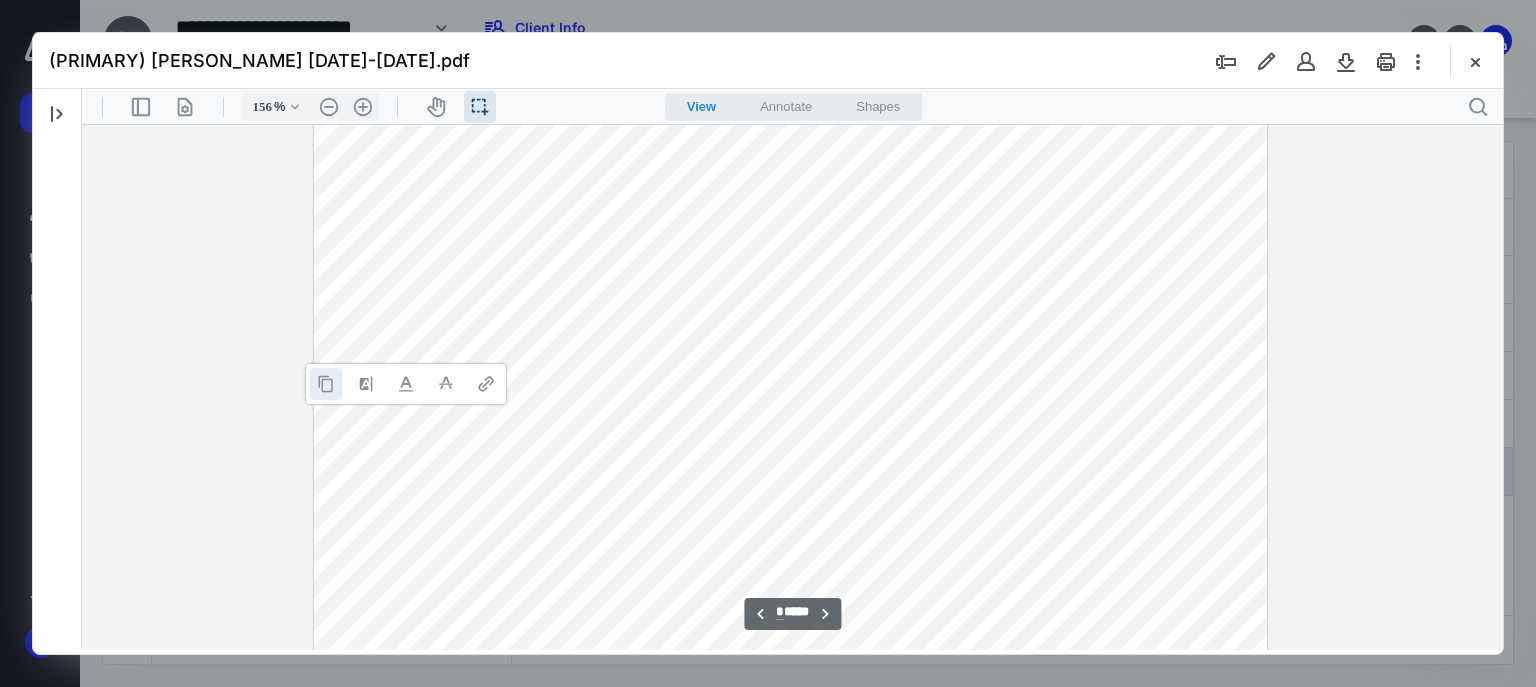 click at bounding box center [326, 384] 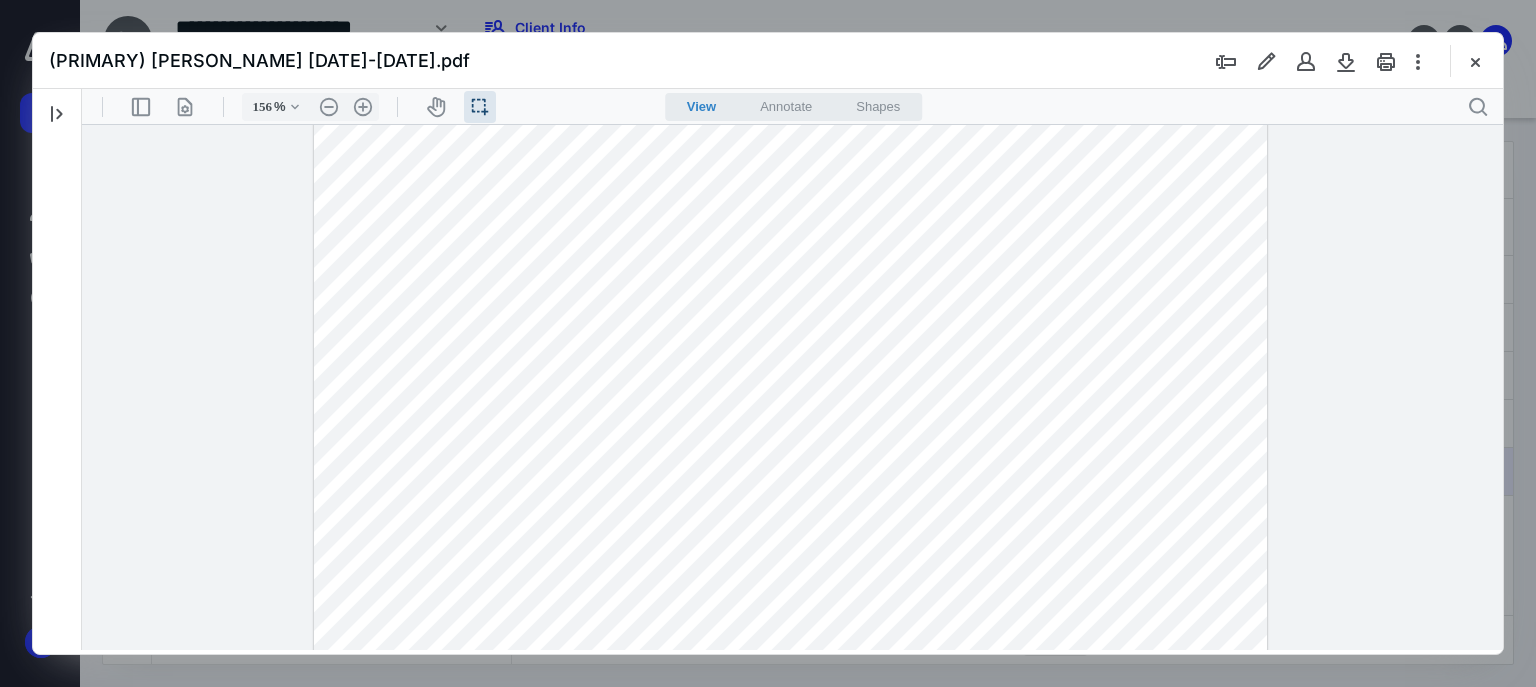 drag, startPoint x: 590, startPoint y: 313, endPoint x: 708, endPoint y: 337, distance: 120.41595 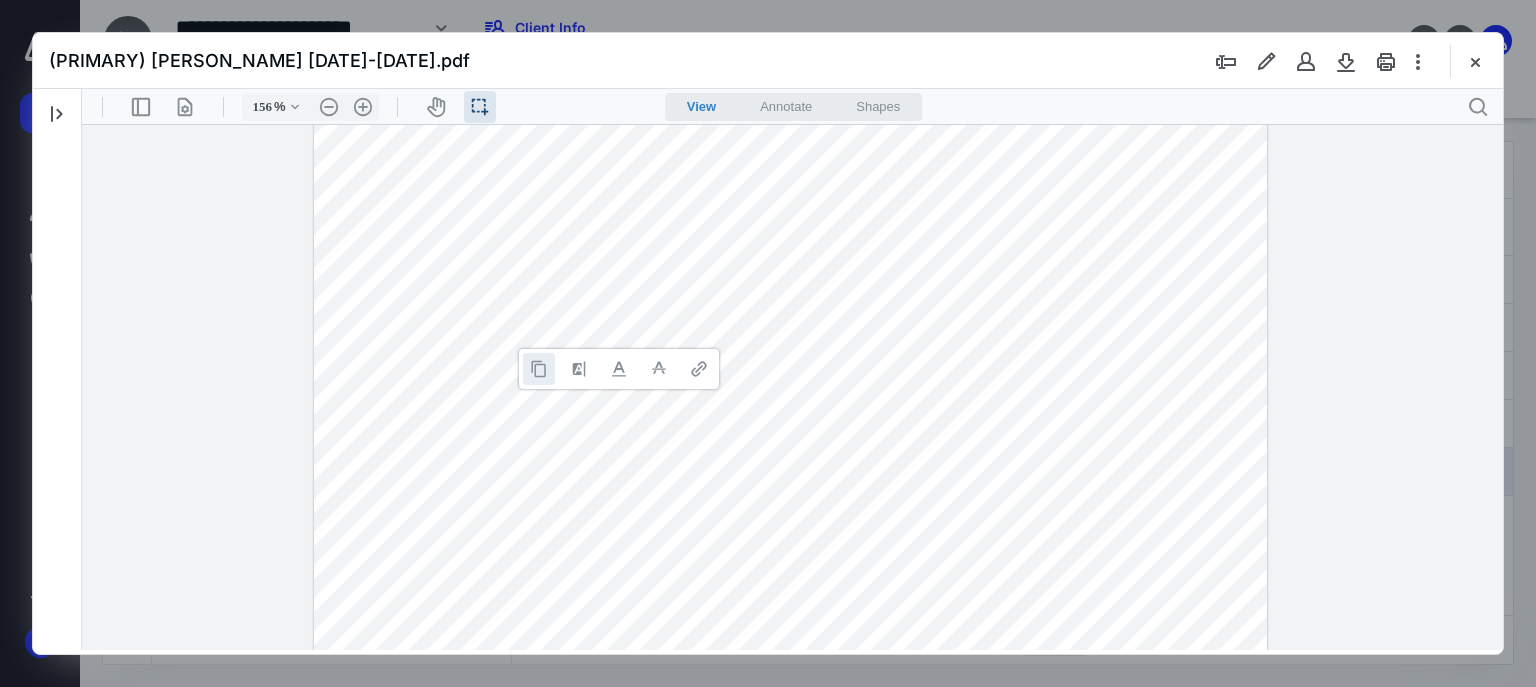click at bounding box center [539, 369] 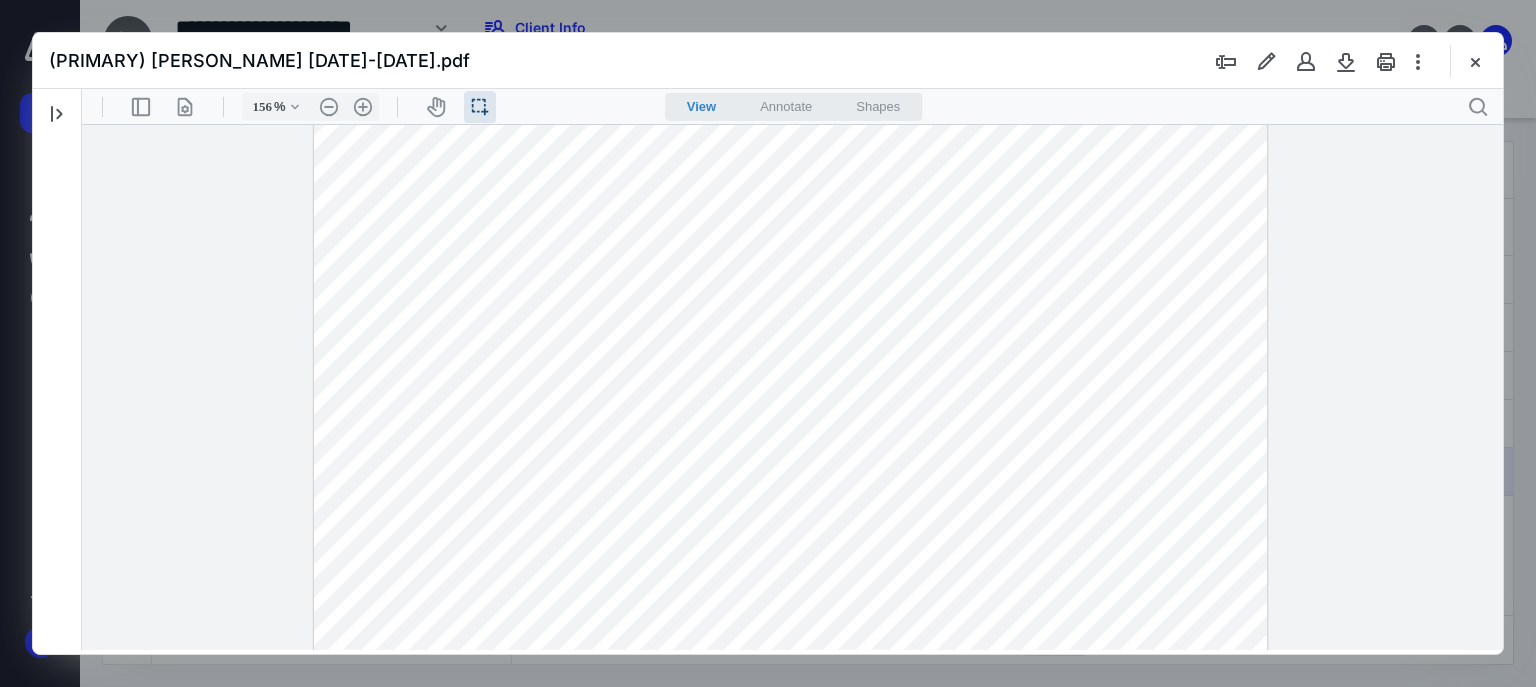 drag, startPoint x: 335, startPoint y: 351, endPoint x: 462, endPoint y: 377, distance: 129.6341 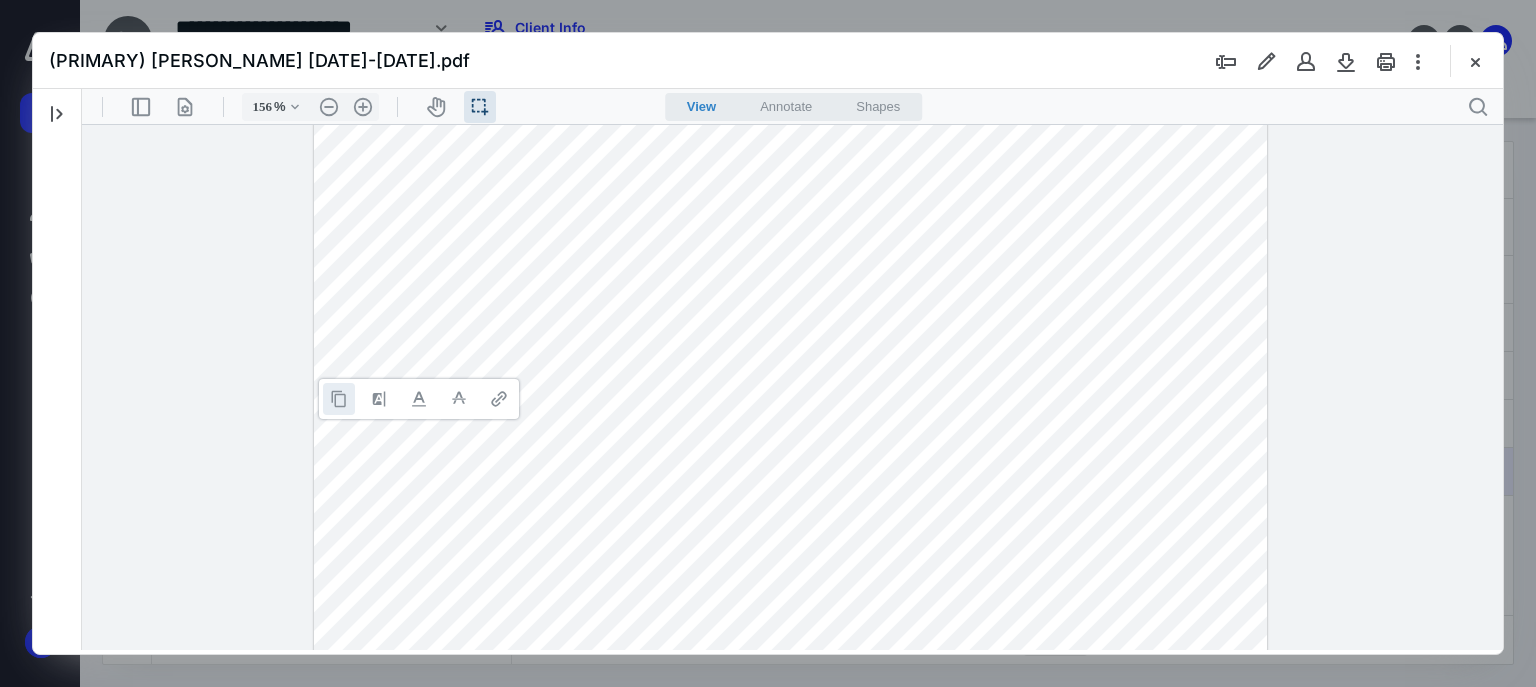 click at bounding box center (339, 399) 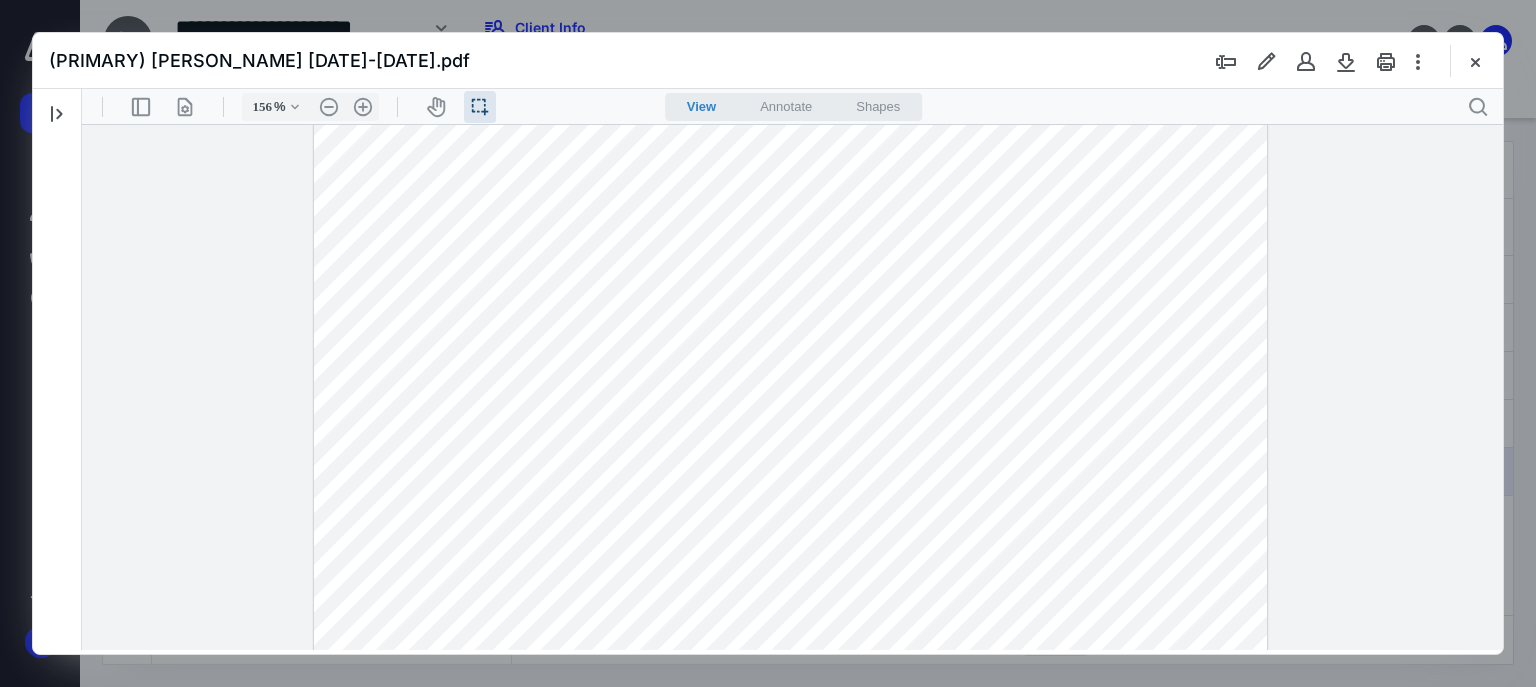drag, startPoint x: 600, startPoint y: 397, endPoint x: 430, endPoint y: 376, distance: 171.29214 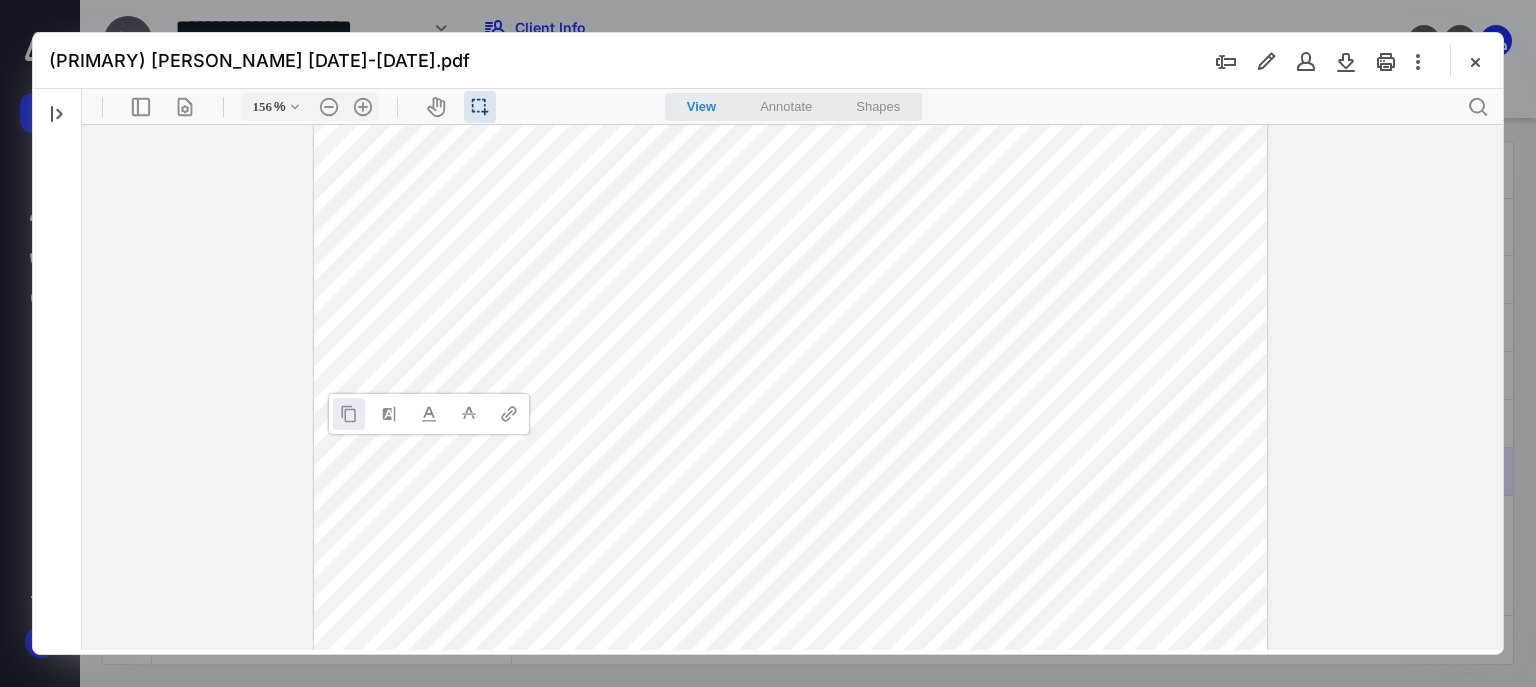 click at bounding box center [349, 414] 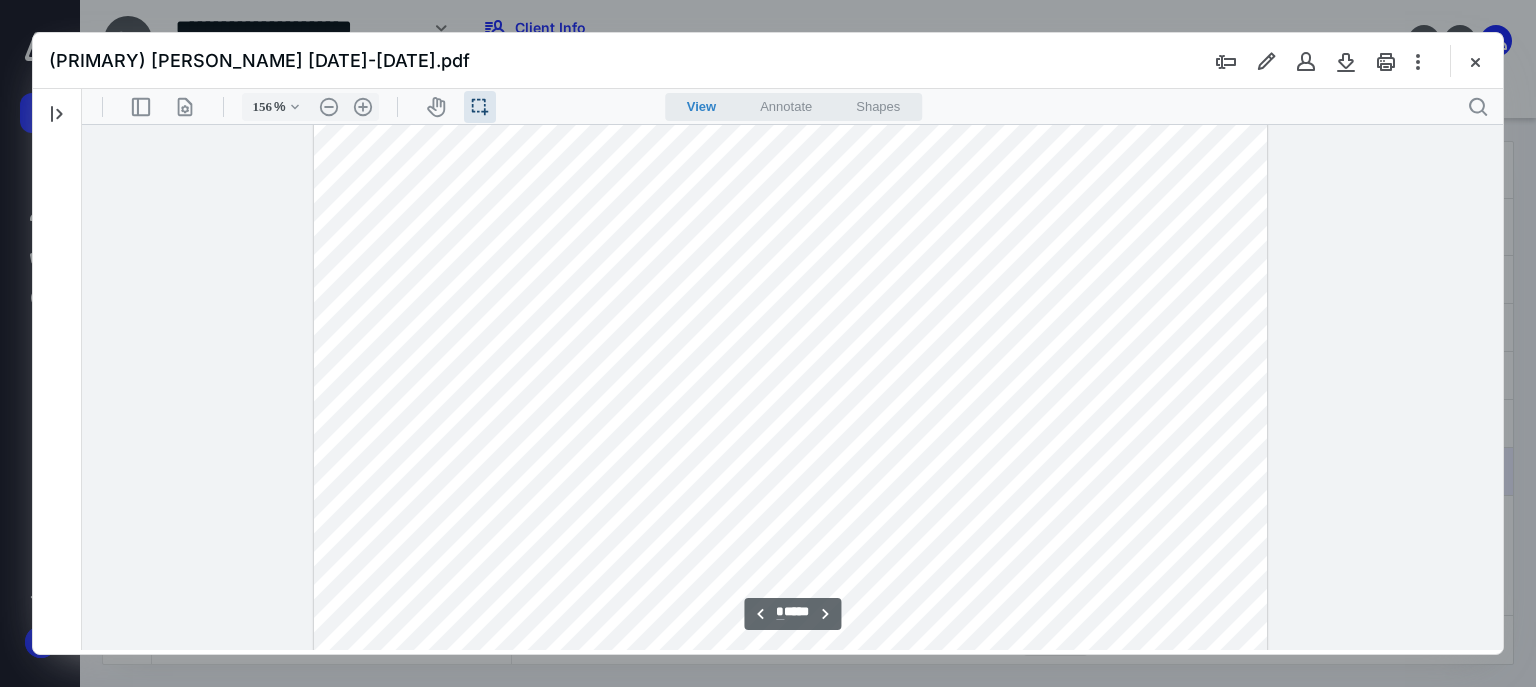 scroll, scrollTop: 9228, scrollLeft: 0, axis: vertical 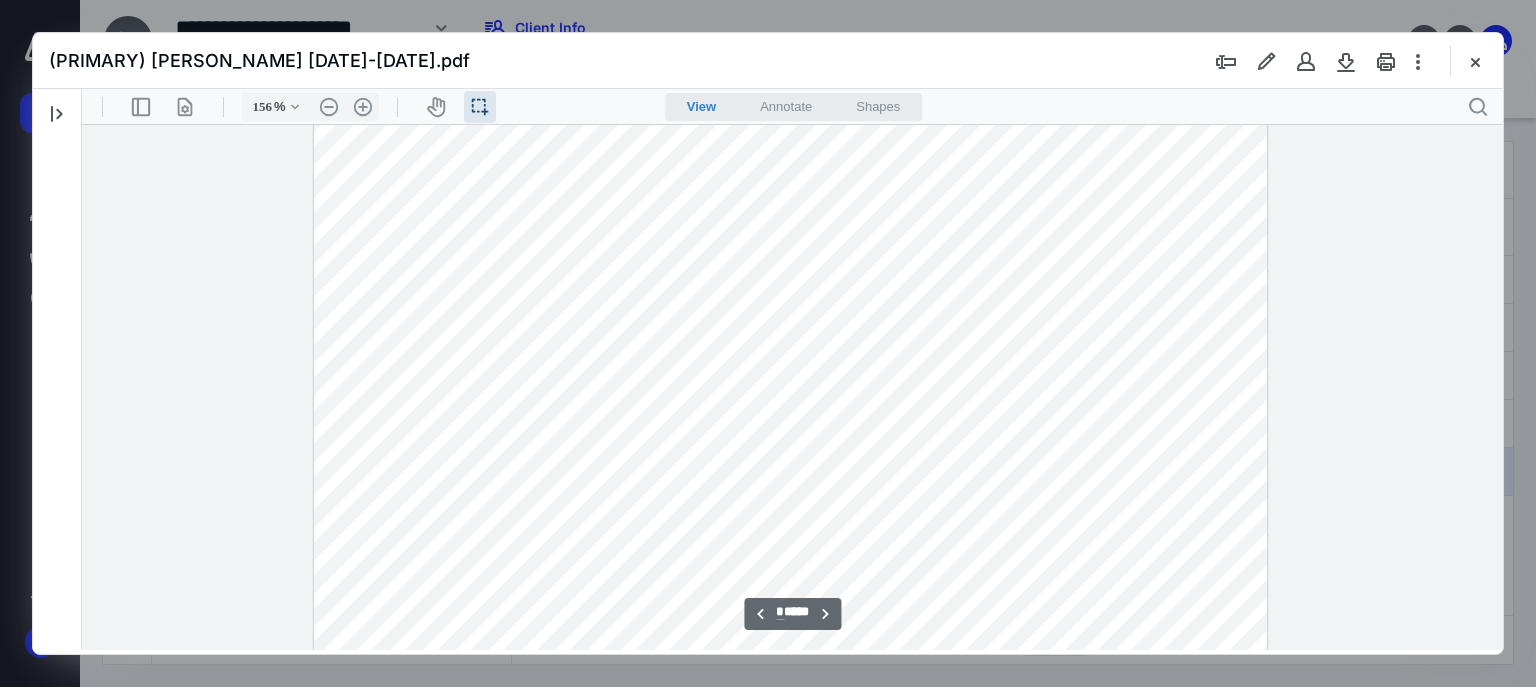 click at bounding box center (790, 235) 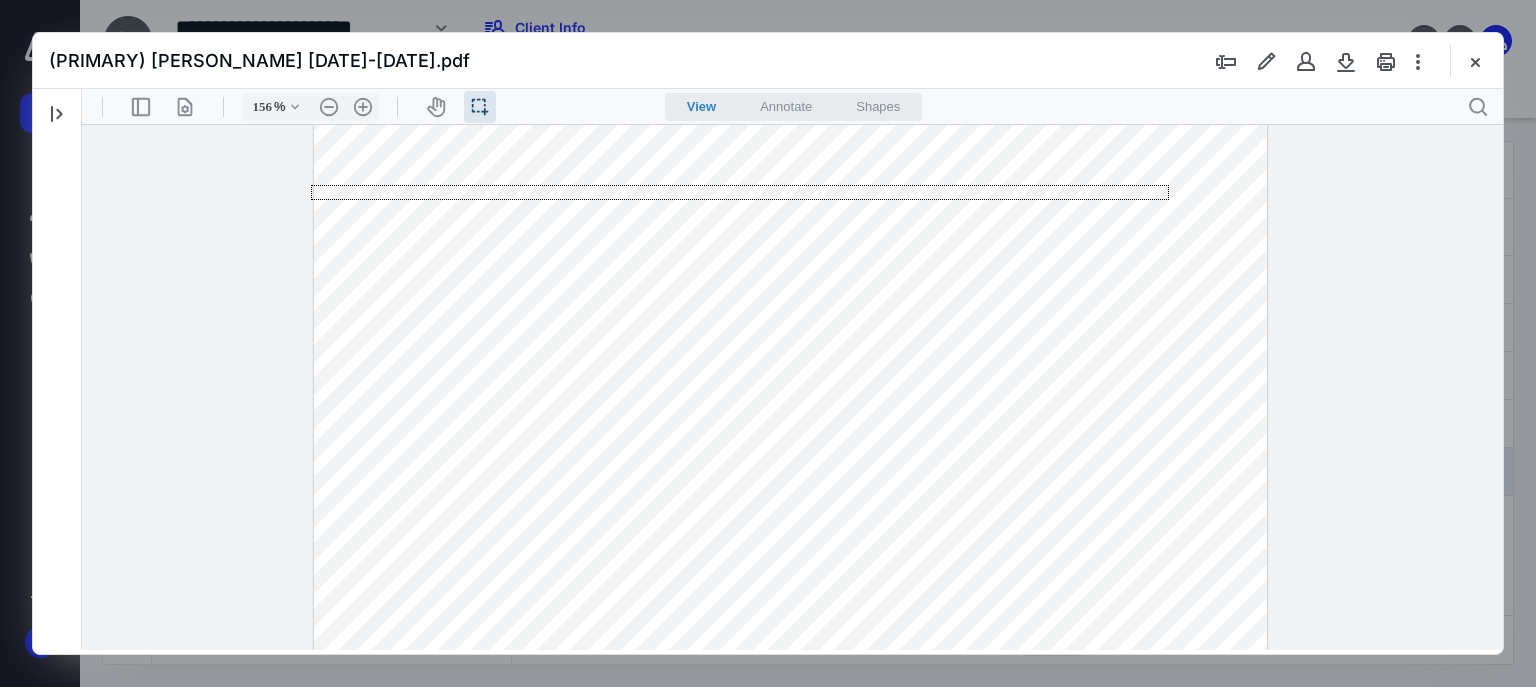drag, startPoint x: 1169, startPoint y: 185, endPoint x: 230, endPoint y: 200, distance: 939.1198 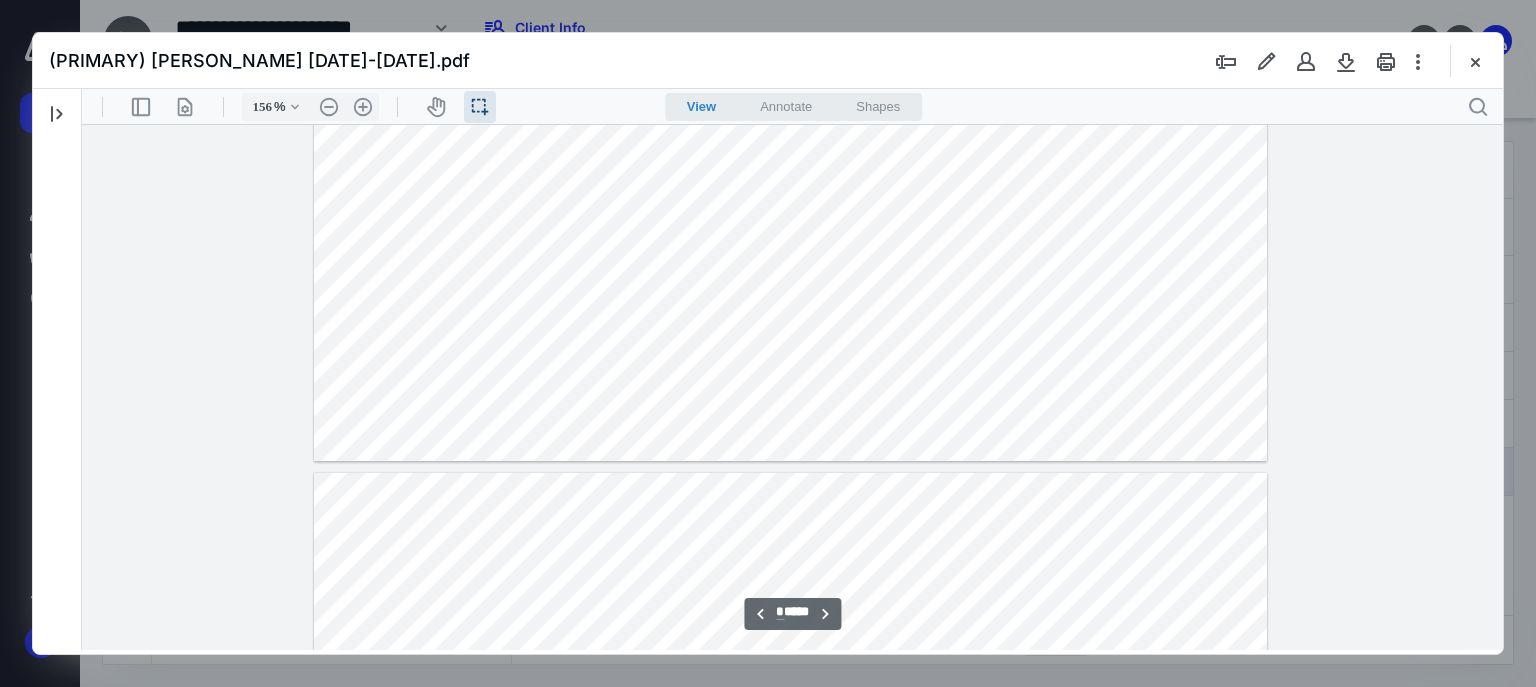scroll, scrollTop: 9628, scrollLeft: 0, axis: vertical 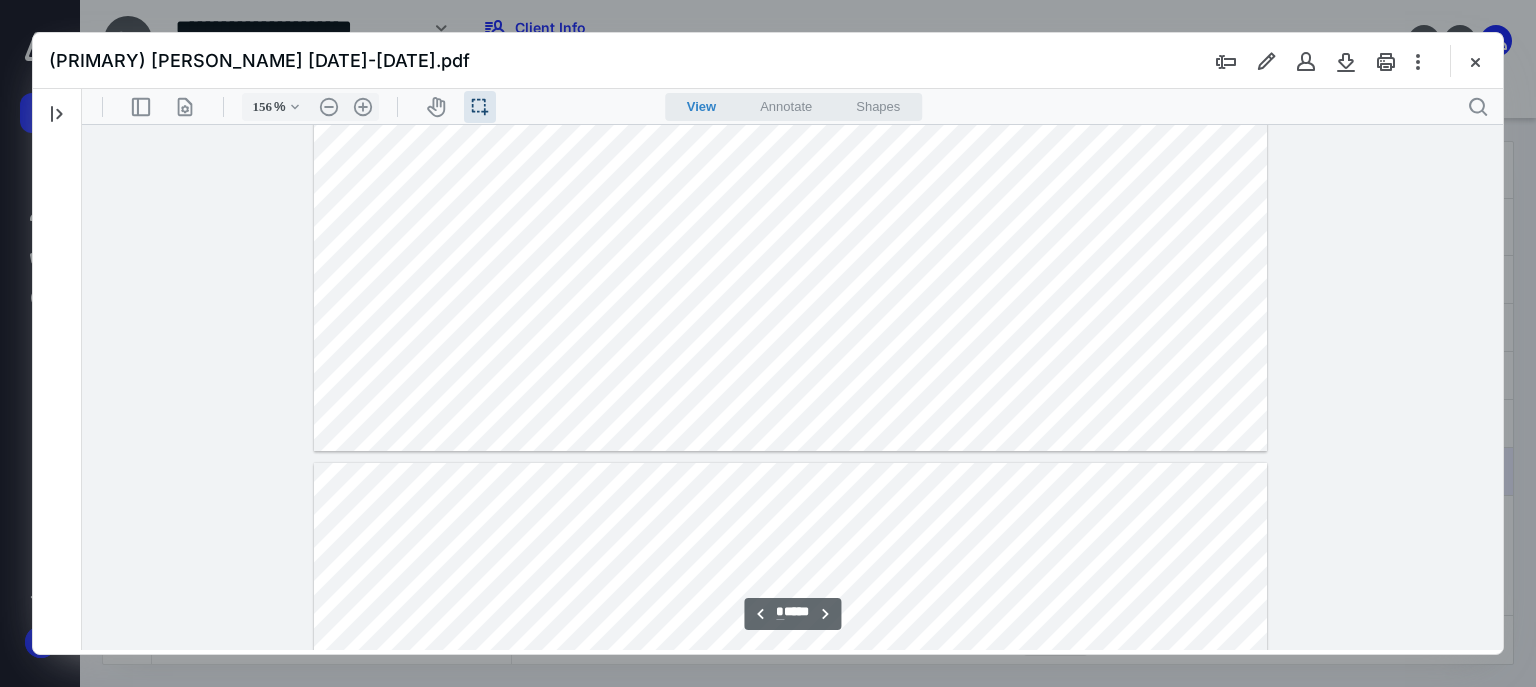 drag, startPoint x: 346, startPoint y: 245, endPoint x: 446, endPoint y: 249, distance: 100.07997 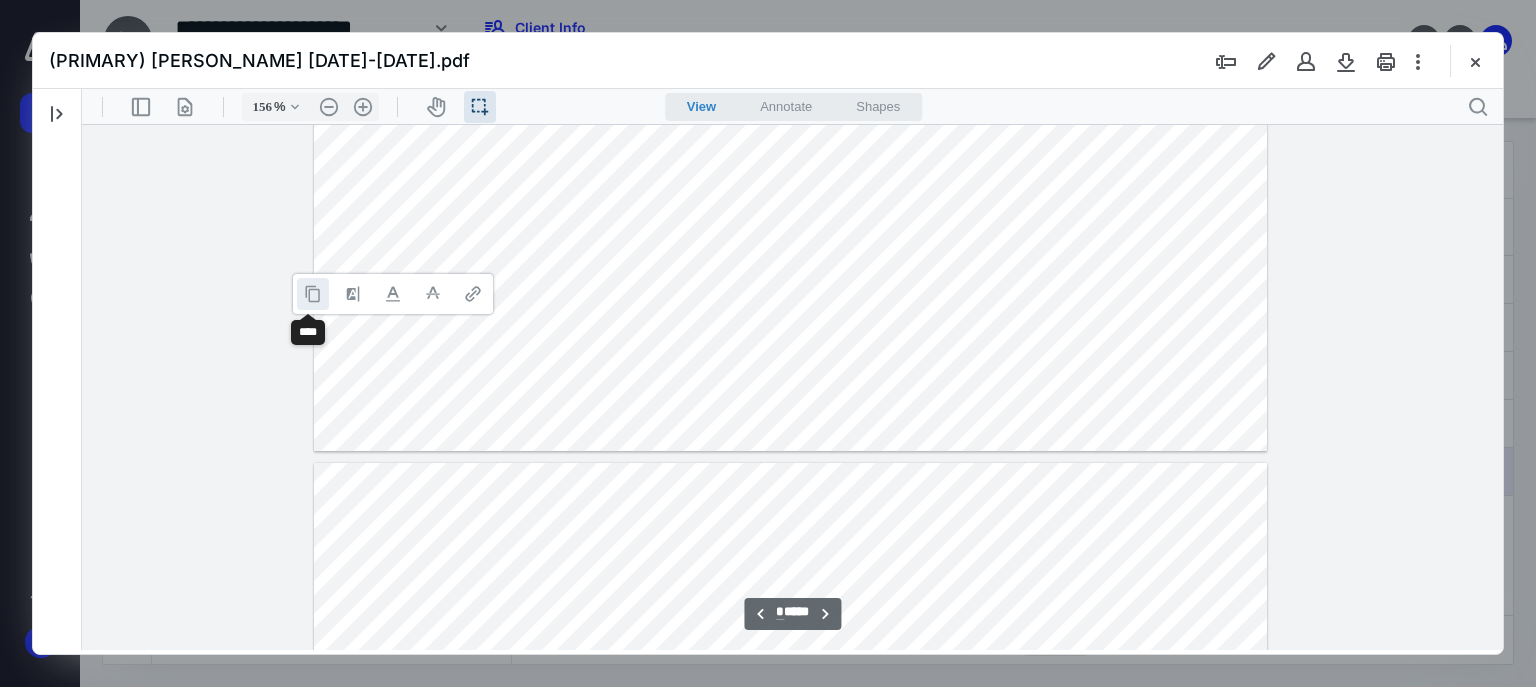 click at bounding box center (313, 294) 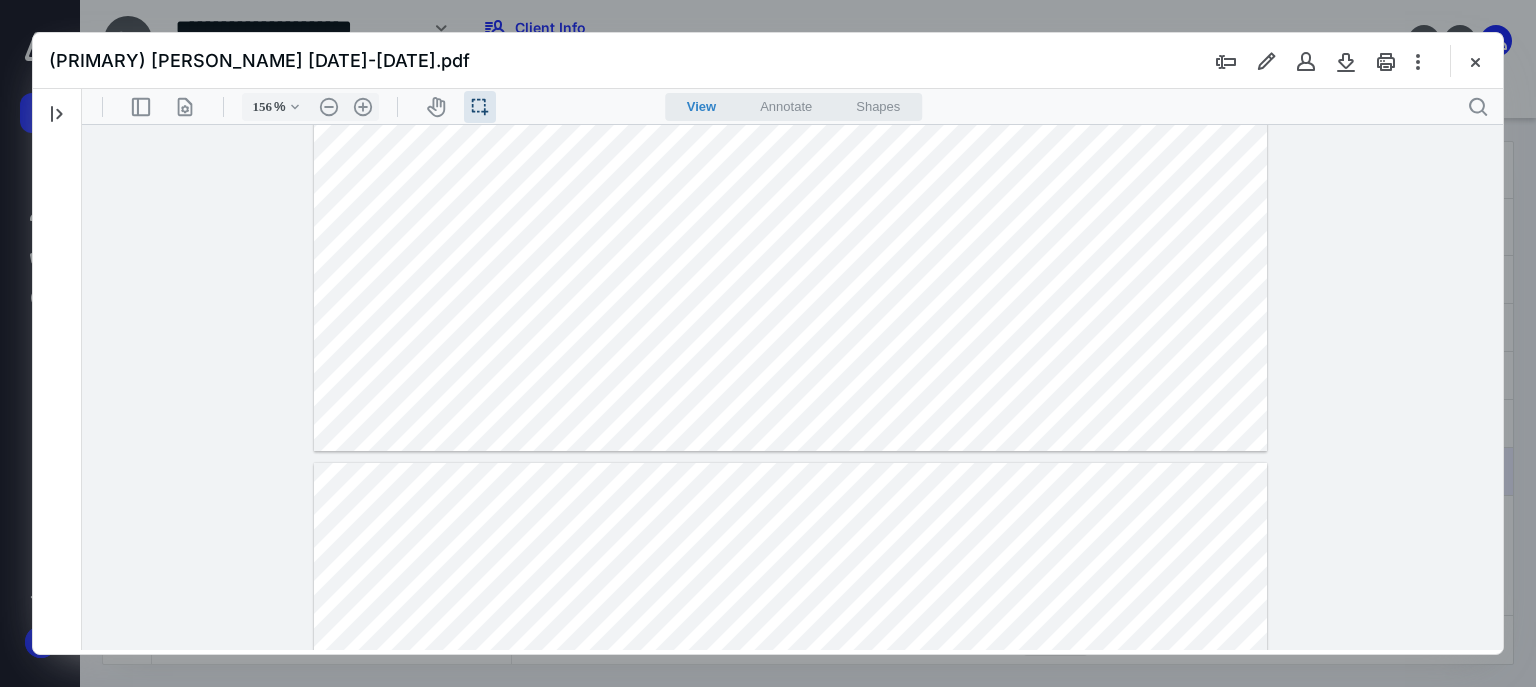 drag, startPoint x: 592, startPoint y: 225, endPoint x: 767, endPoint y: 232, distance: 175.13994 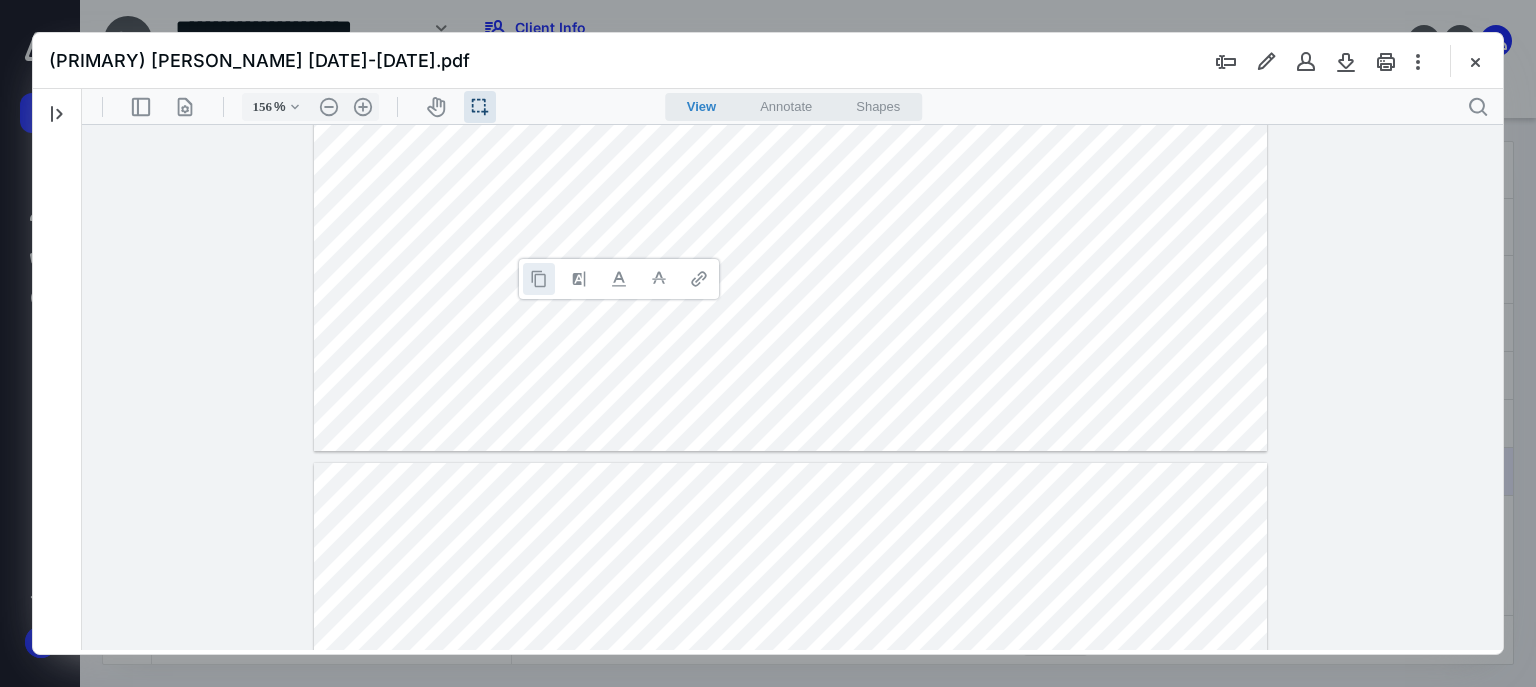 click at bounding box center [539, 279] 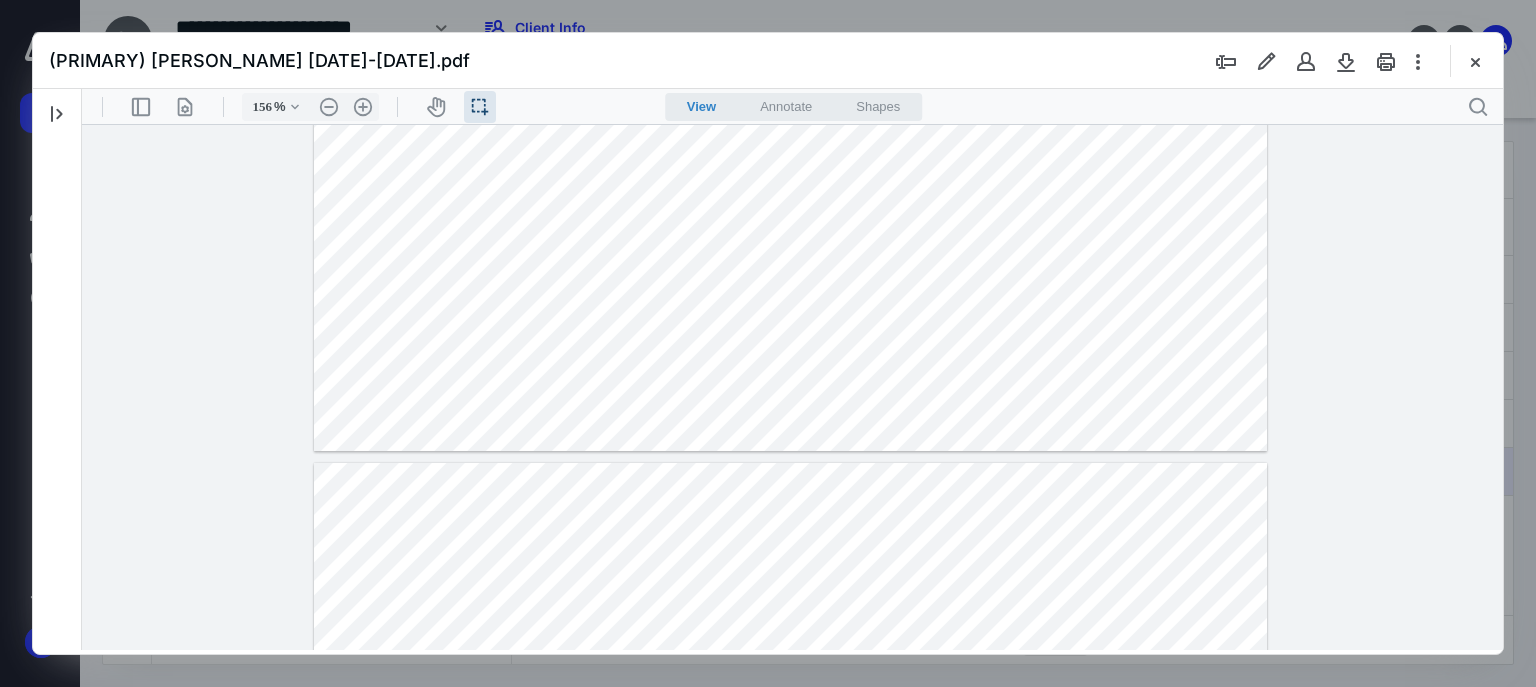 drag, startPoint x: 339, startPoint y: 260, endPoint x: 470, endPoint y: 261, distance: 131.00381 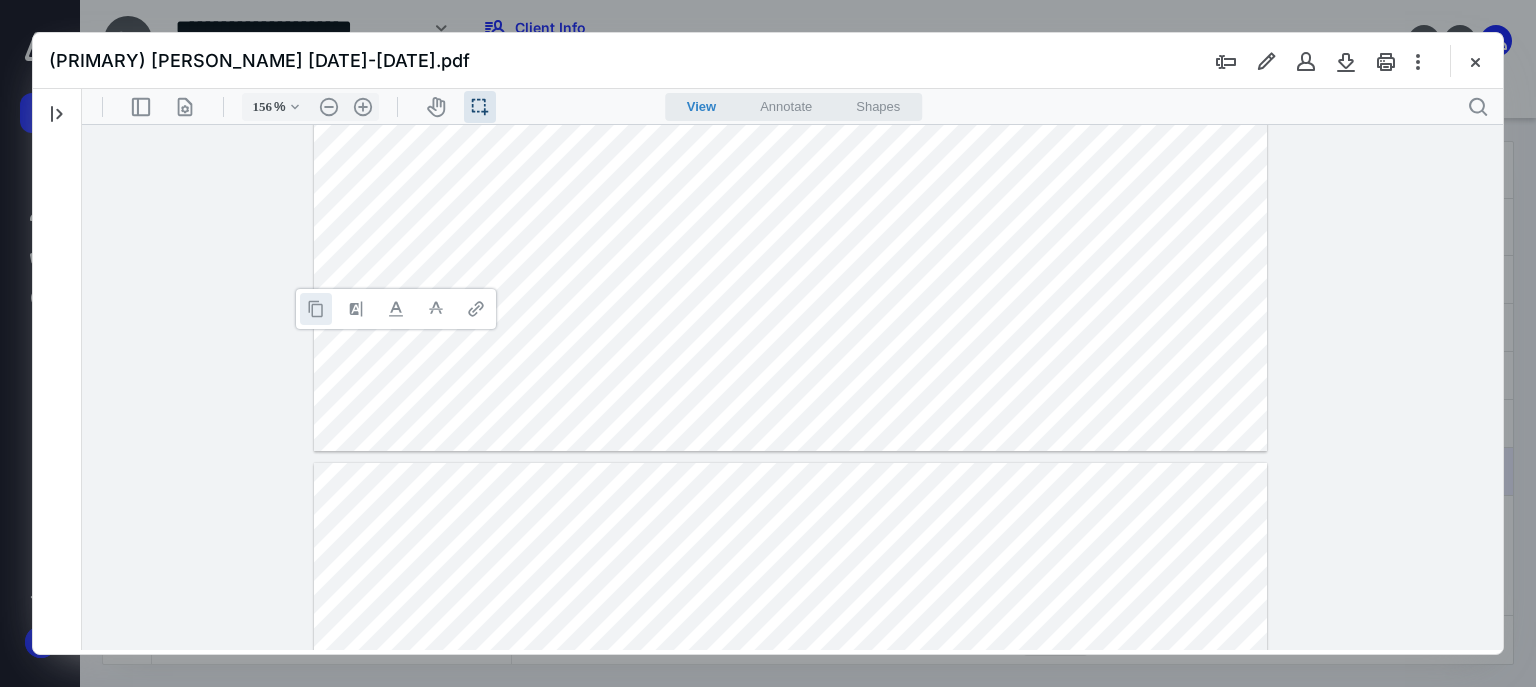 click at bounding box center (316, 309) 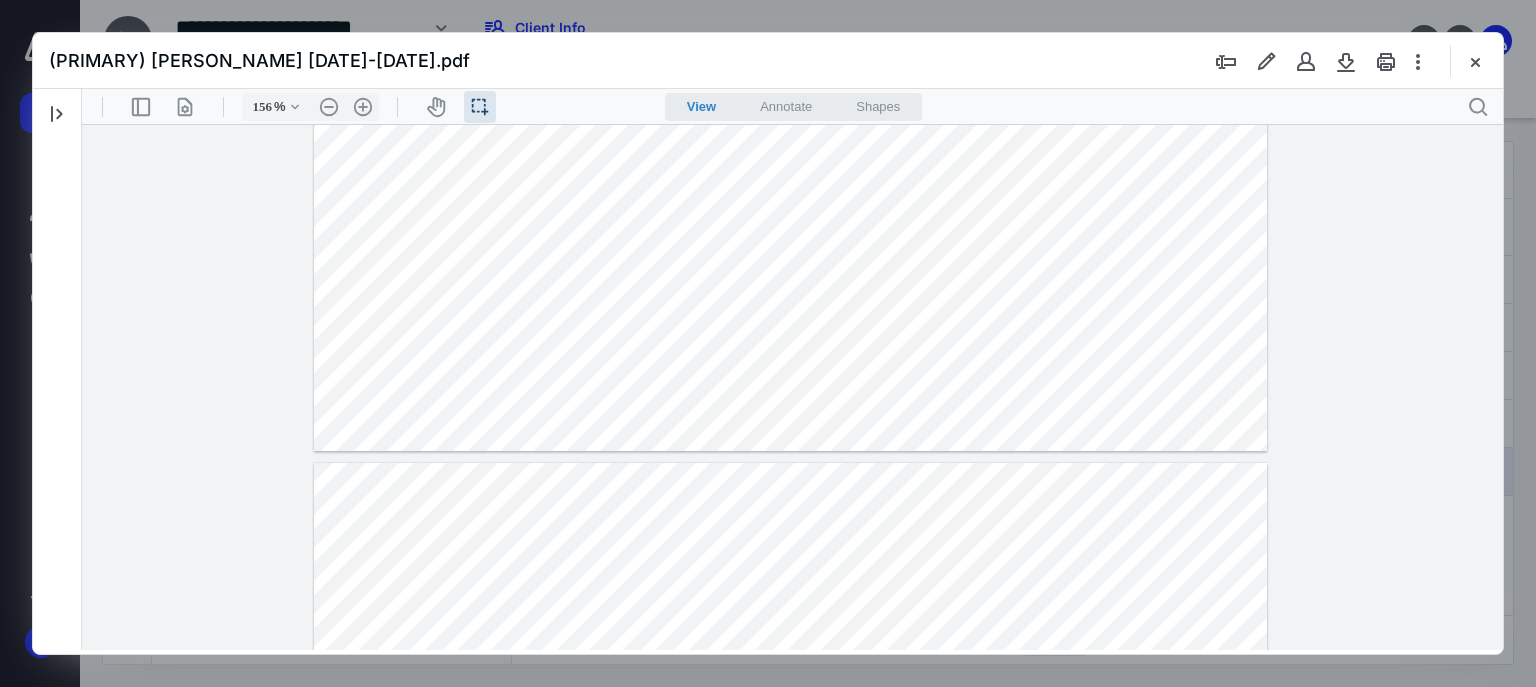 drag, startPoint x: 544, startPoint y: 269, endPoint x: 460, endPoint y: 273, distance: 84.095184 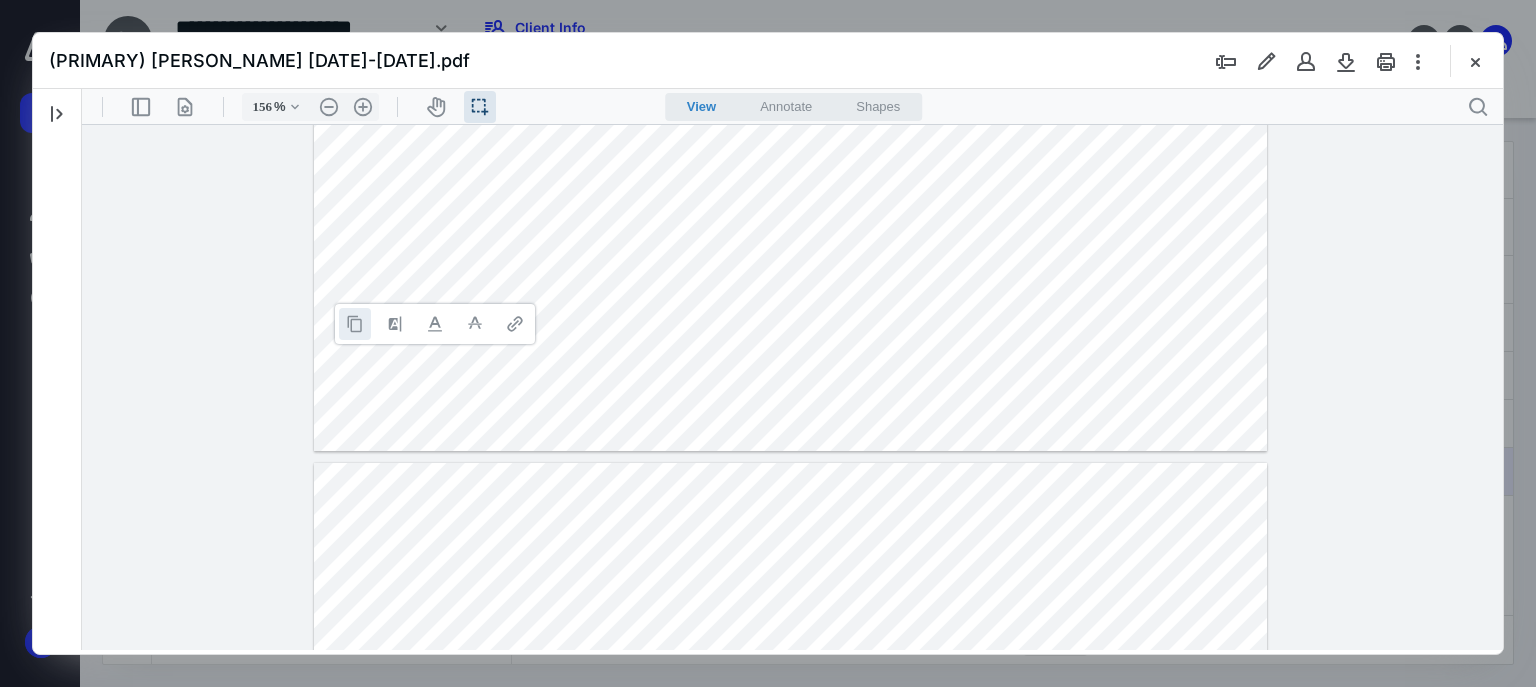 click at bounding box center (355, 324) 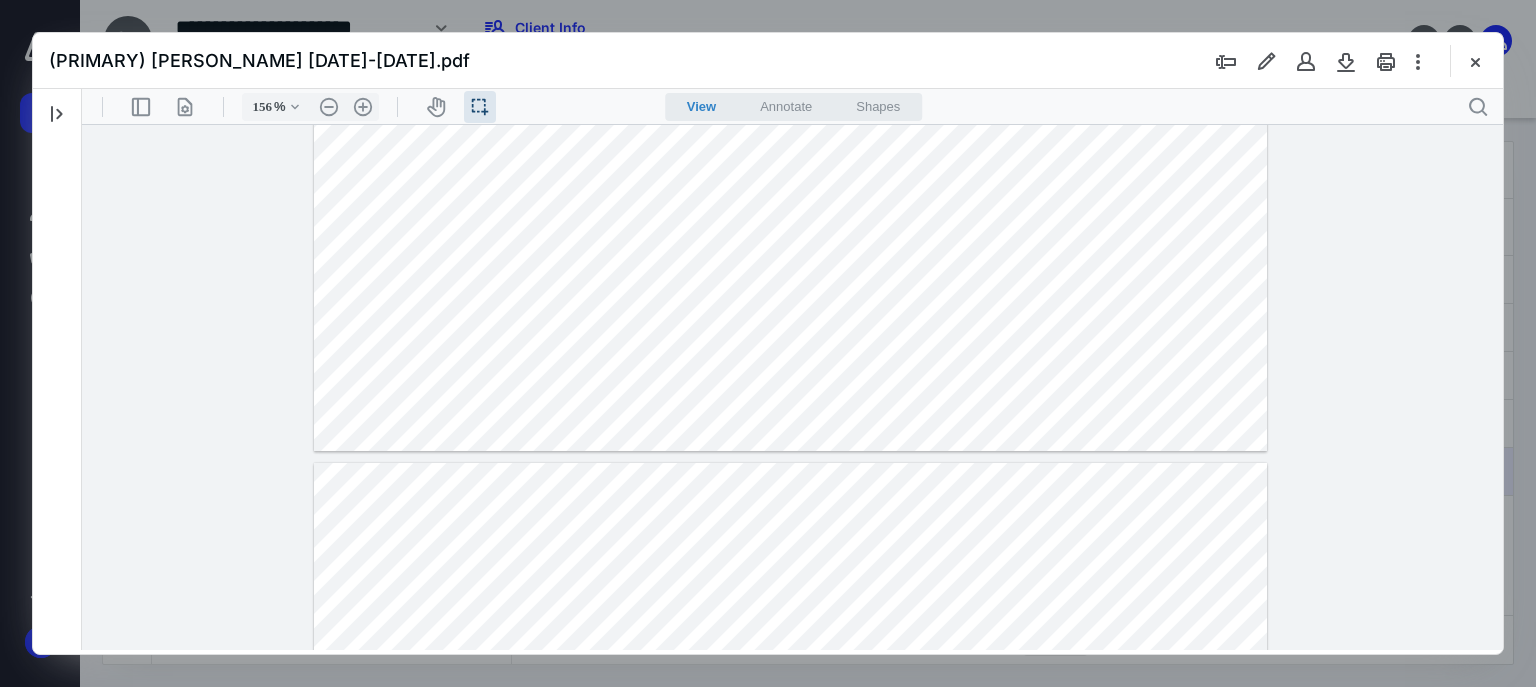 click at bounding box center (790, -165) 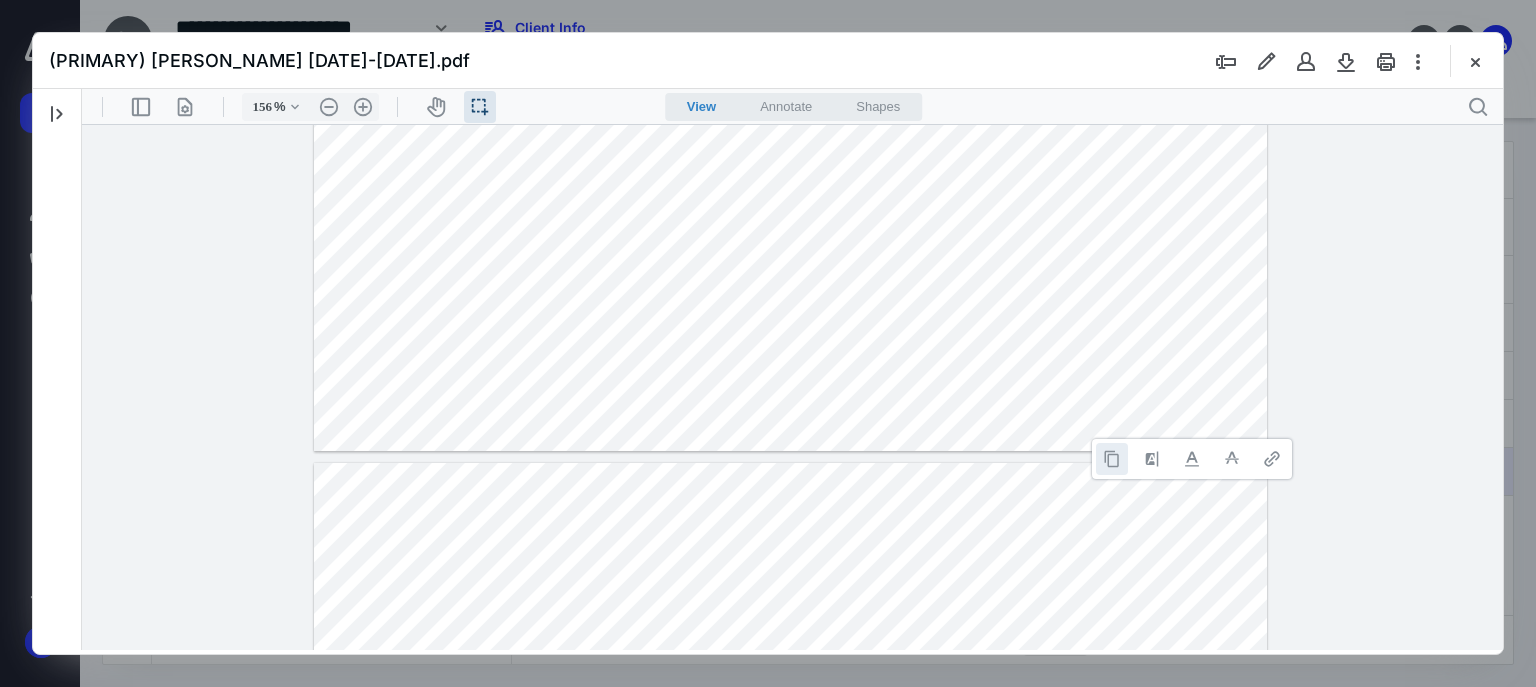 click at bounding box center [1112, 459] 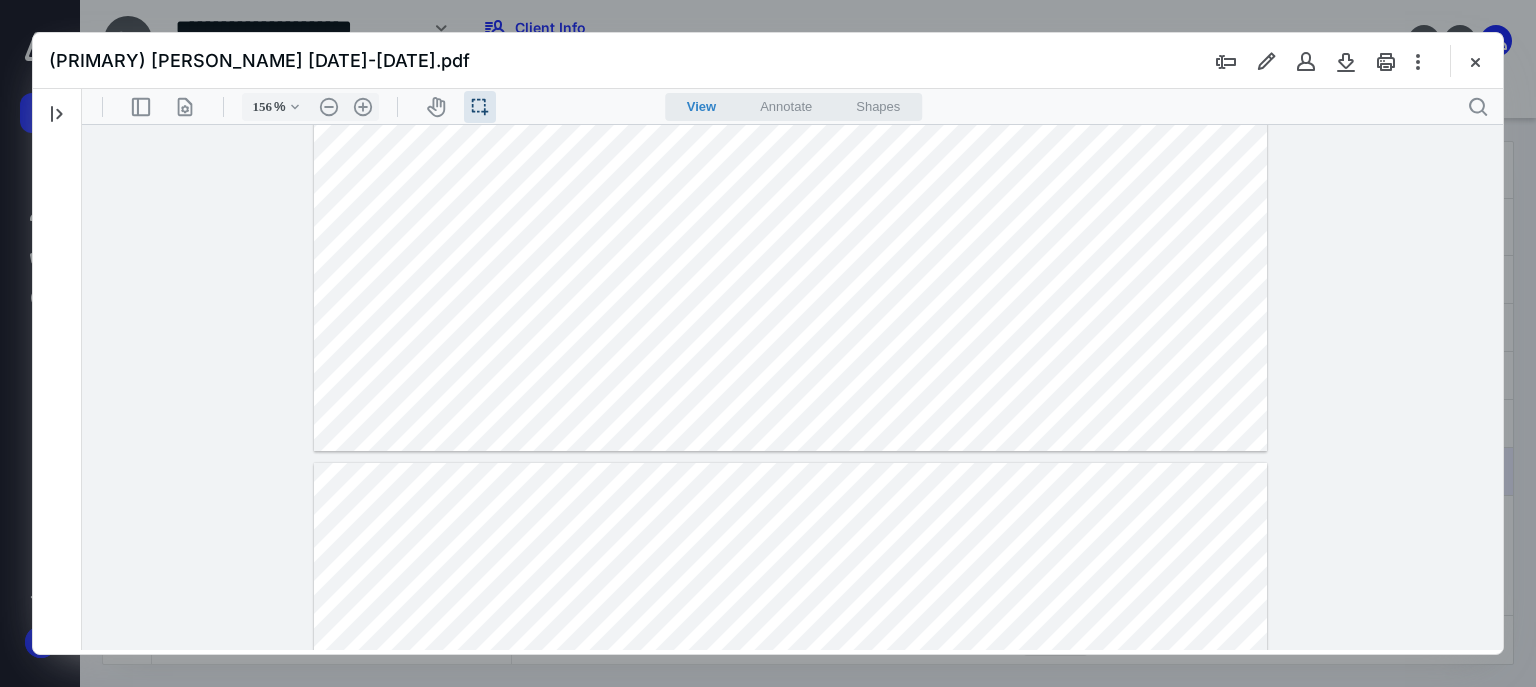 scroll, scrollTop: 9788, scrollLeft: 0, axis: vertical 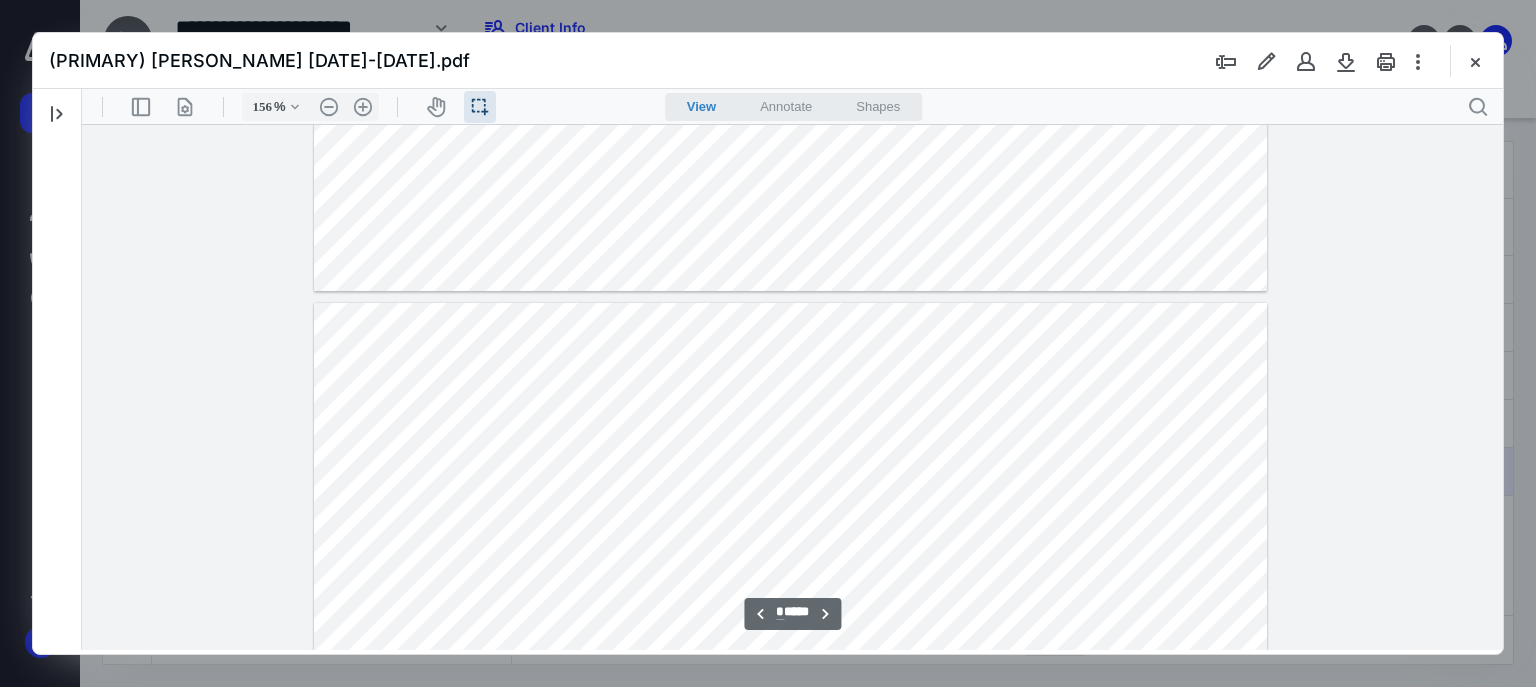 click at bounding box center [790, 920] 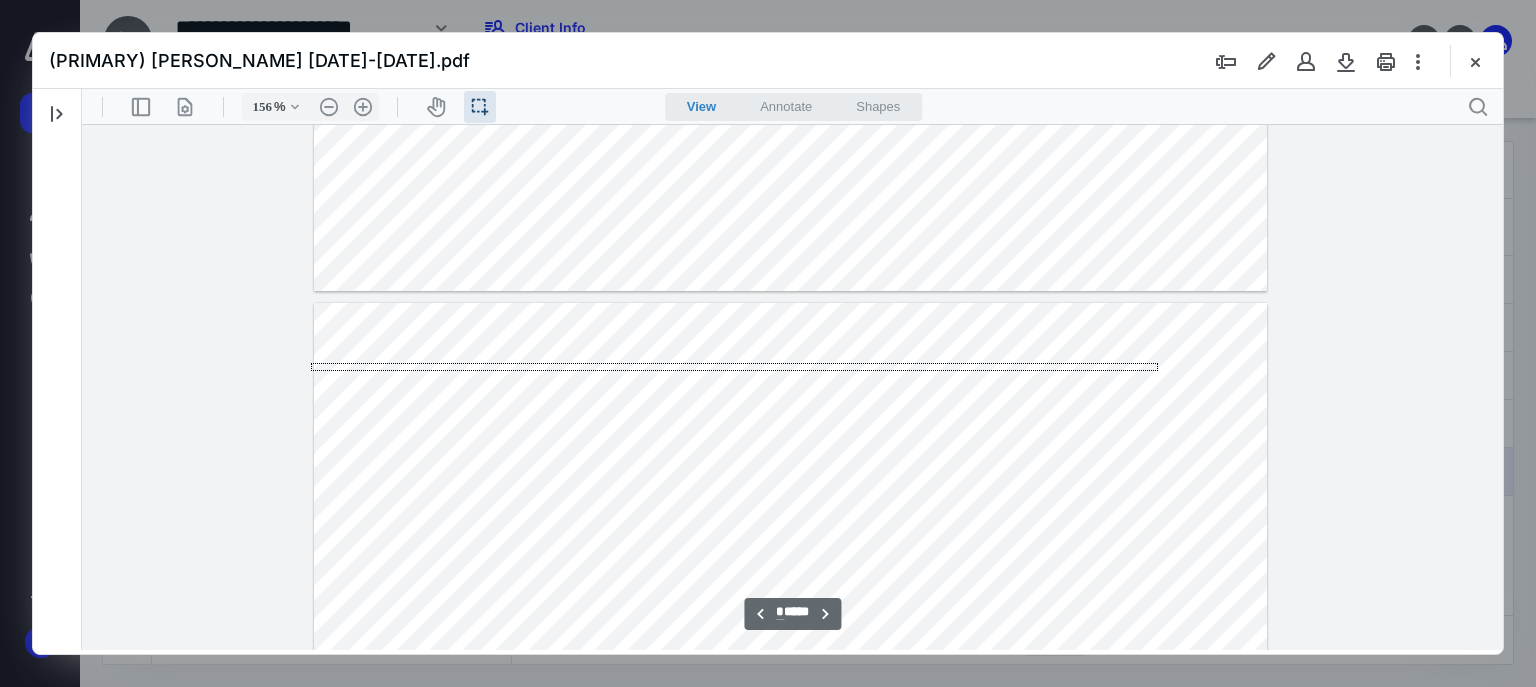 drag, startPoint x: 1158, startPoint y: 363, endPoint x: 18, endPoint y: 371, distance: 1140.0281 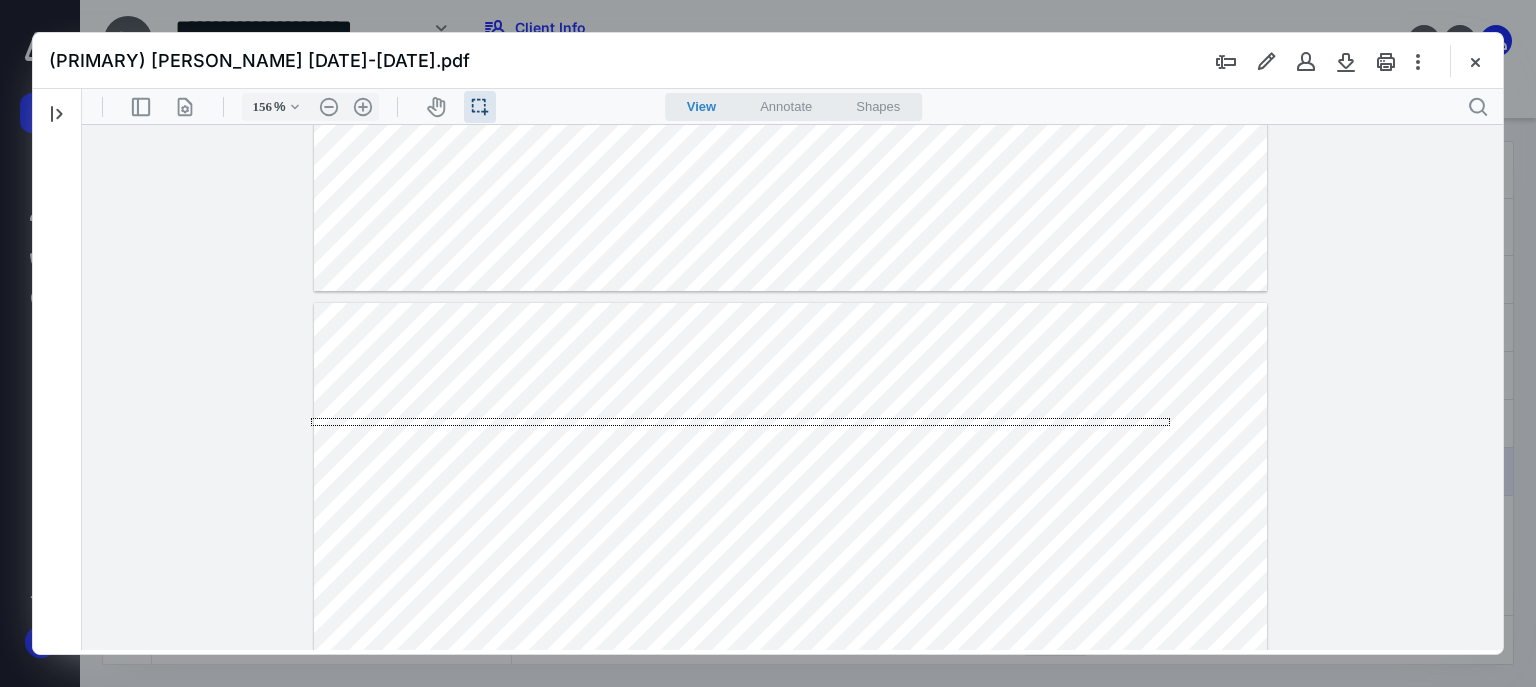 drag, startPoint x: 1169, startPoint y: 418, endPoint x: 250, endPoint y: 426, distance: 919.0348 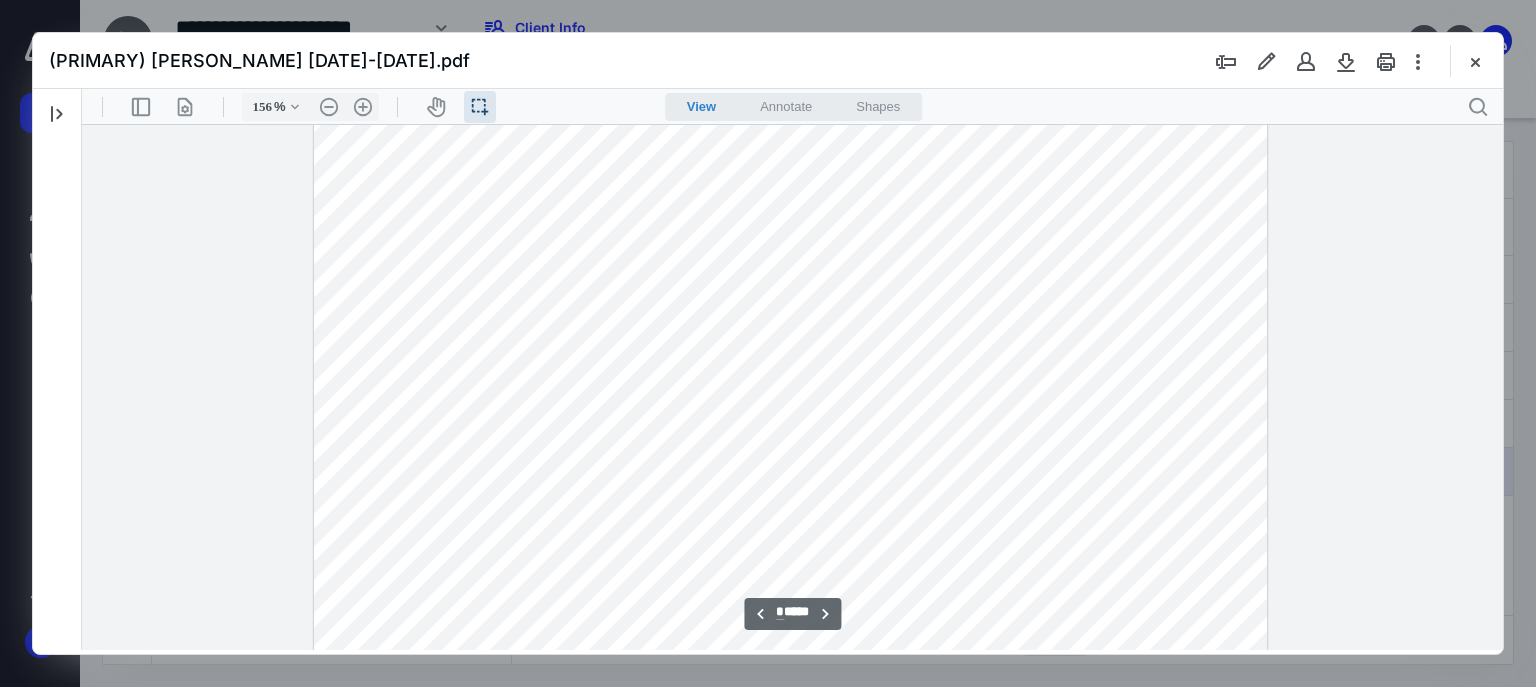 scroll, scrollTop: 10268, scrollLeft: 0, axis: vertical 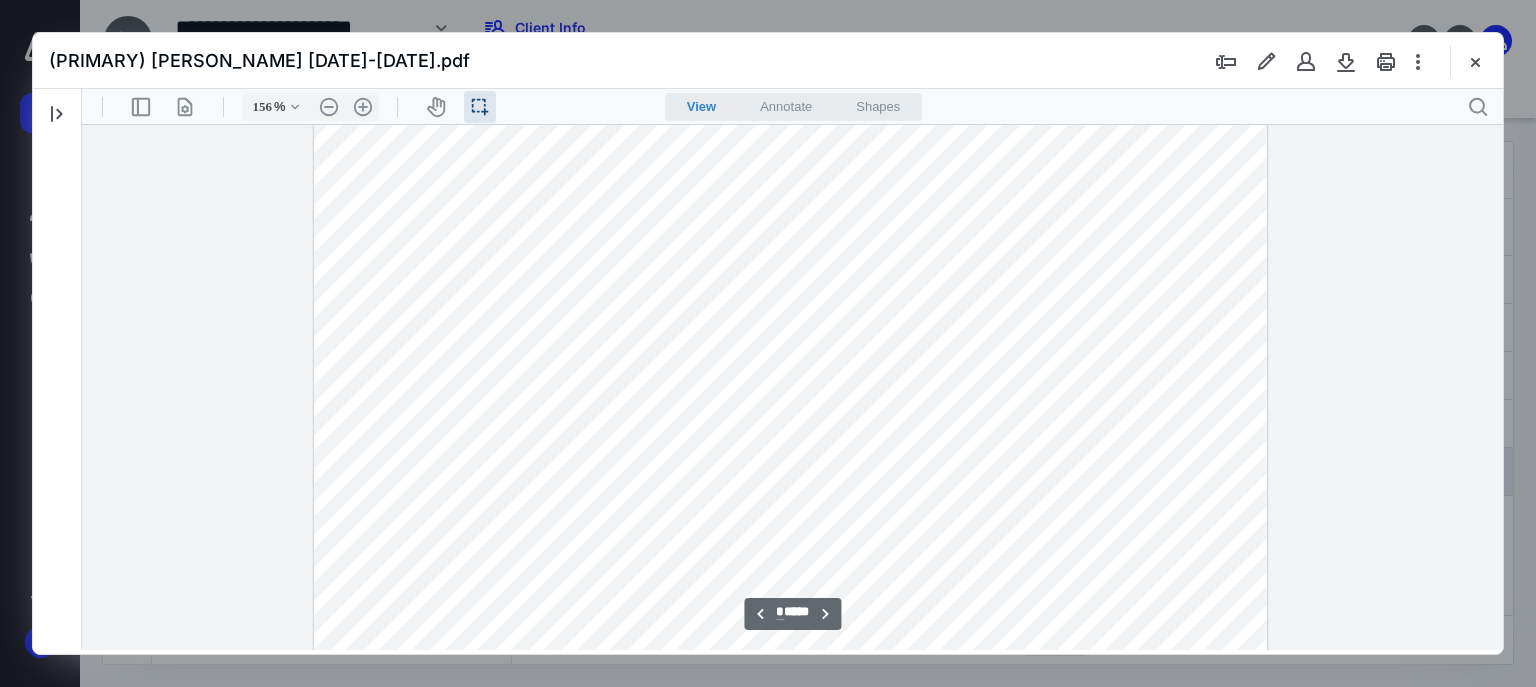 drag, startPoint x: 349, startPoint y: 352, endPoint x: 587, endPoint y: 367, distance: 238.47221 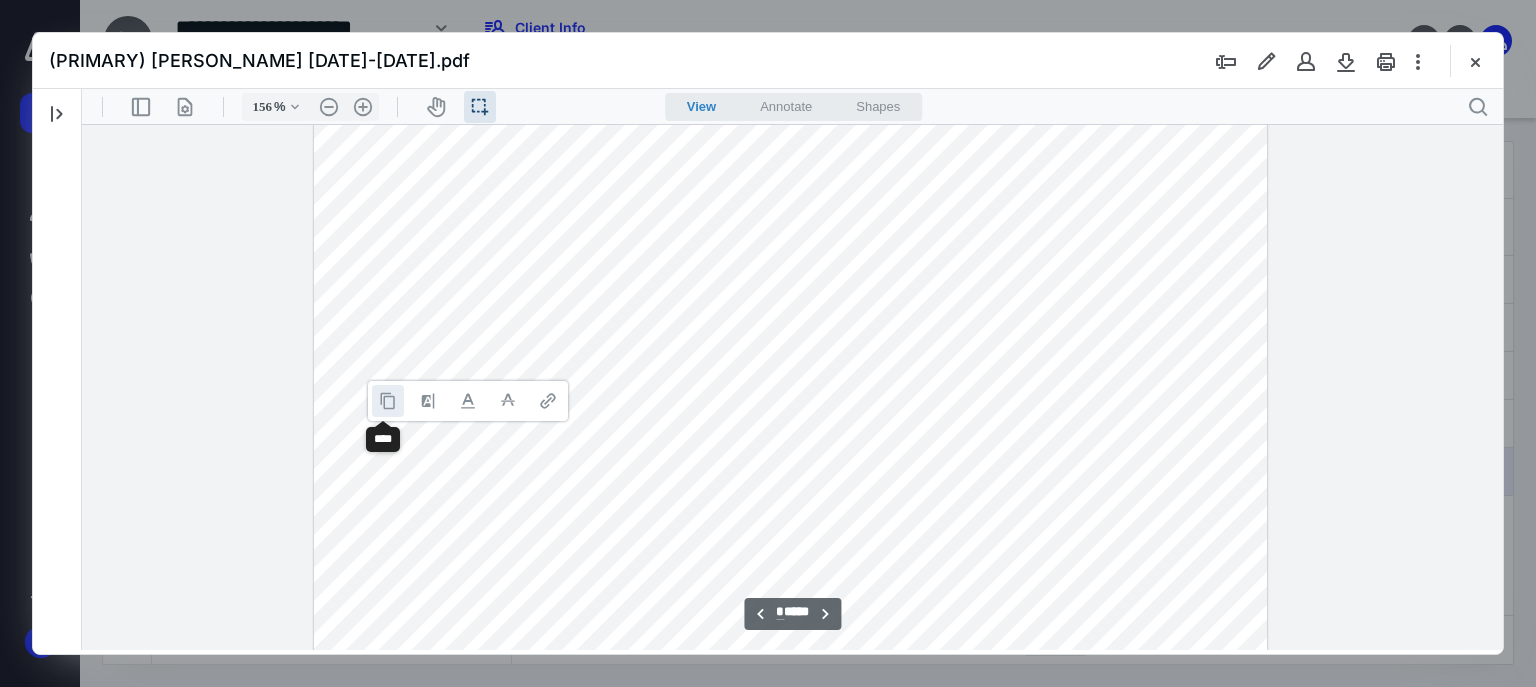 click at bounding box center [388, 401] 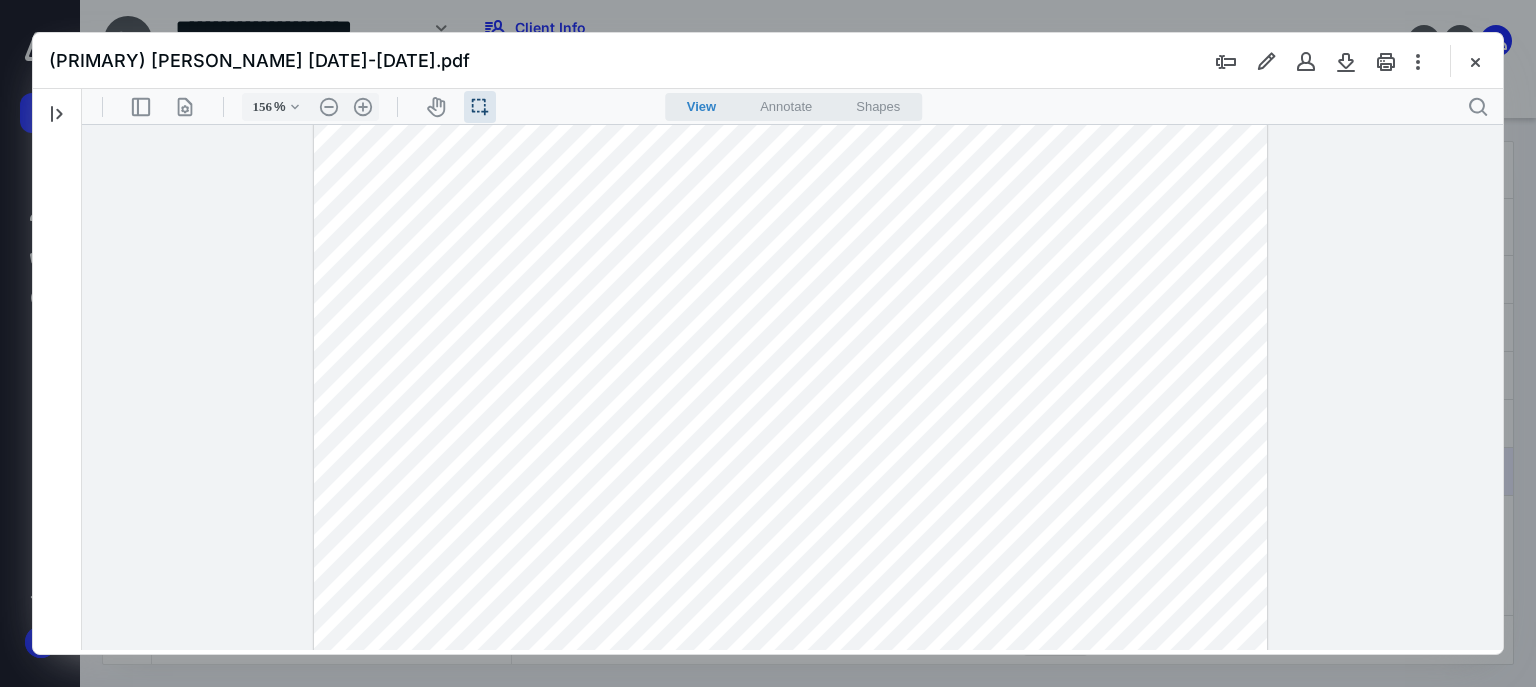 drag, startPoint x: 582, startPoint y: 336, endPoint x: 658, endPoint y: 347, distance: 76.79192 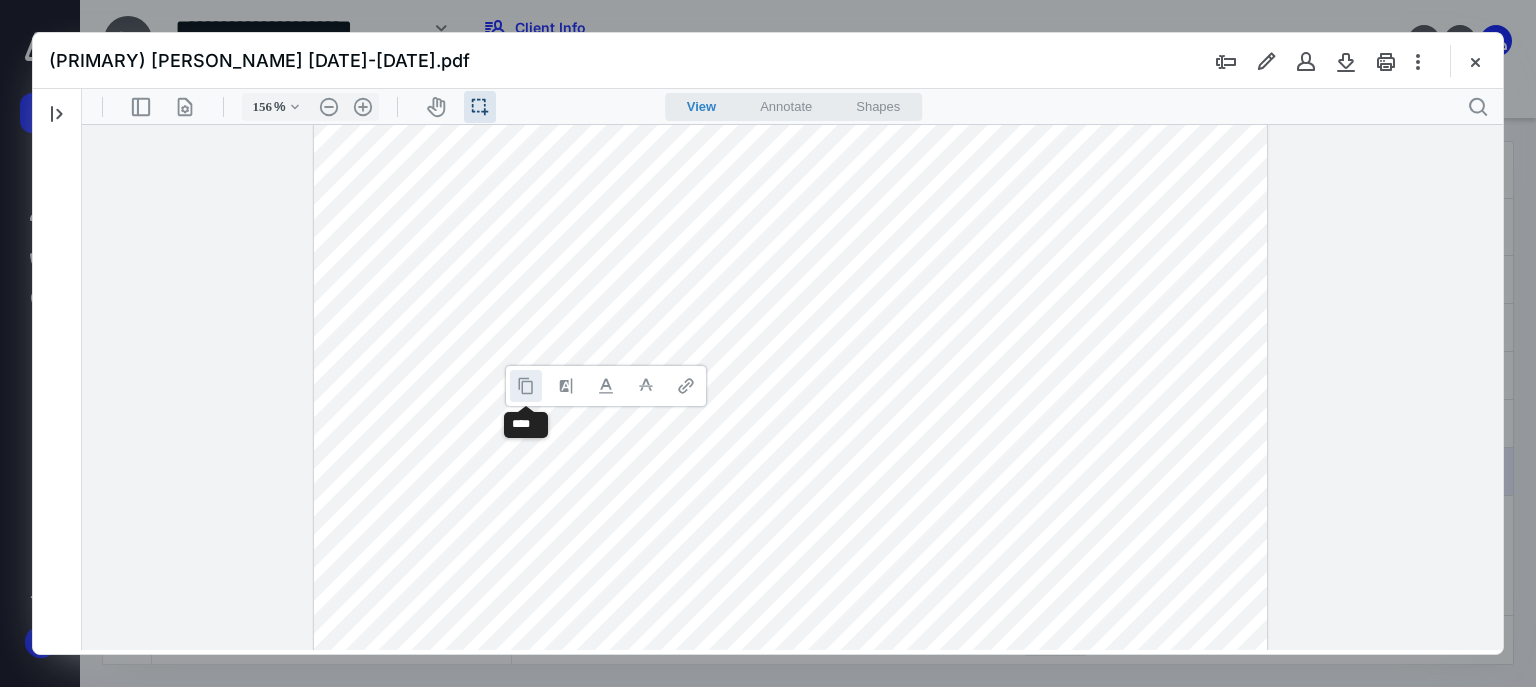 click at bounding box center (526, 386) 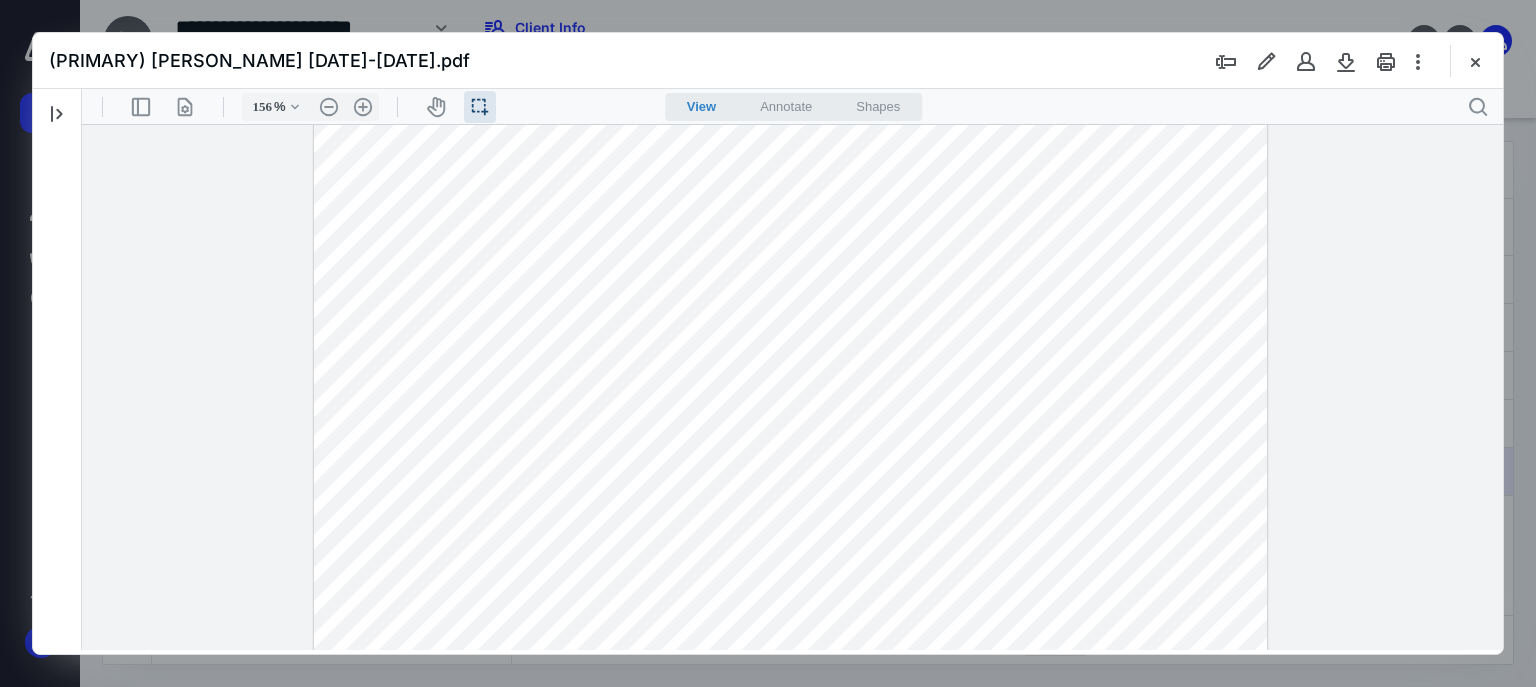 click at bounding box center [790, 440] 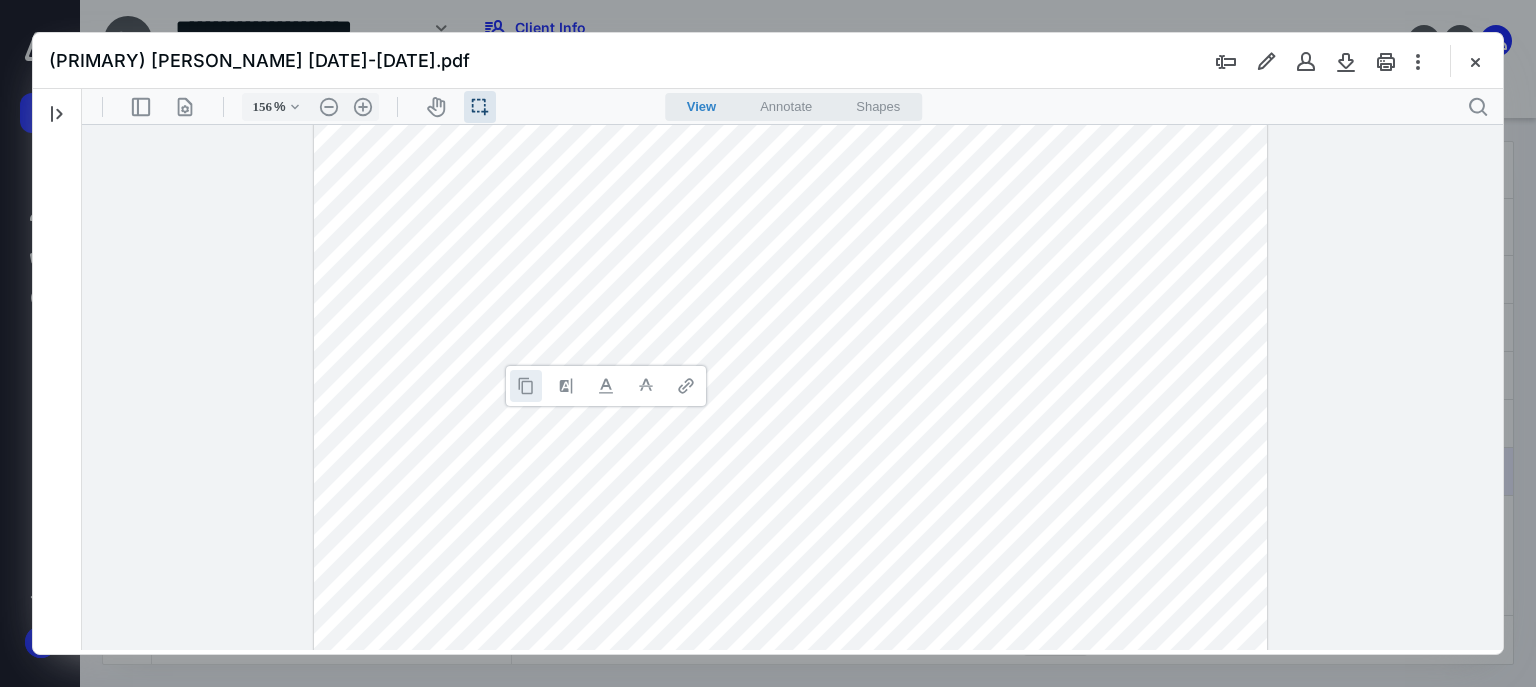 click at bounding box center [526, 386] 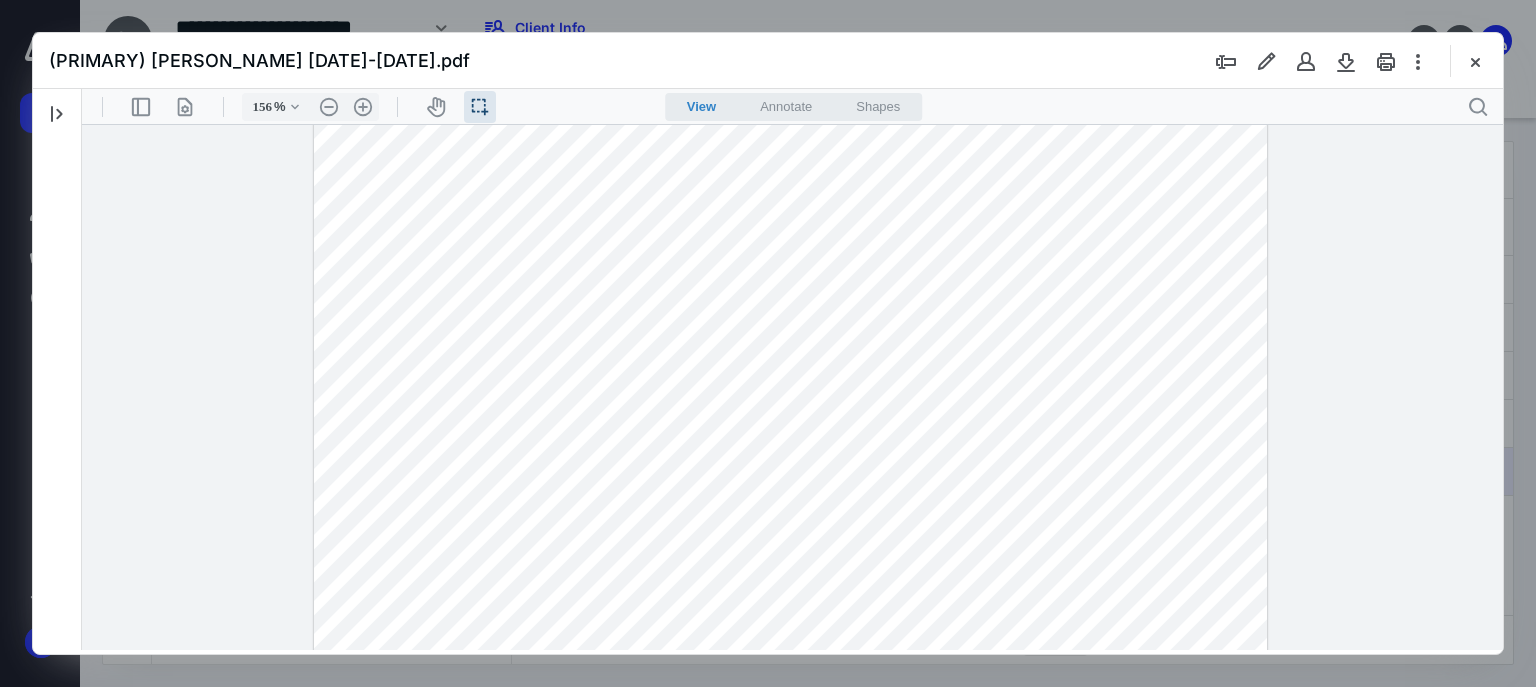 drag, startPoint x: 334, startPoint y: 369, endPoint x: 502, endPoint y: 370, distance: 168.00298 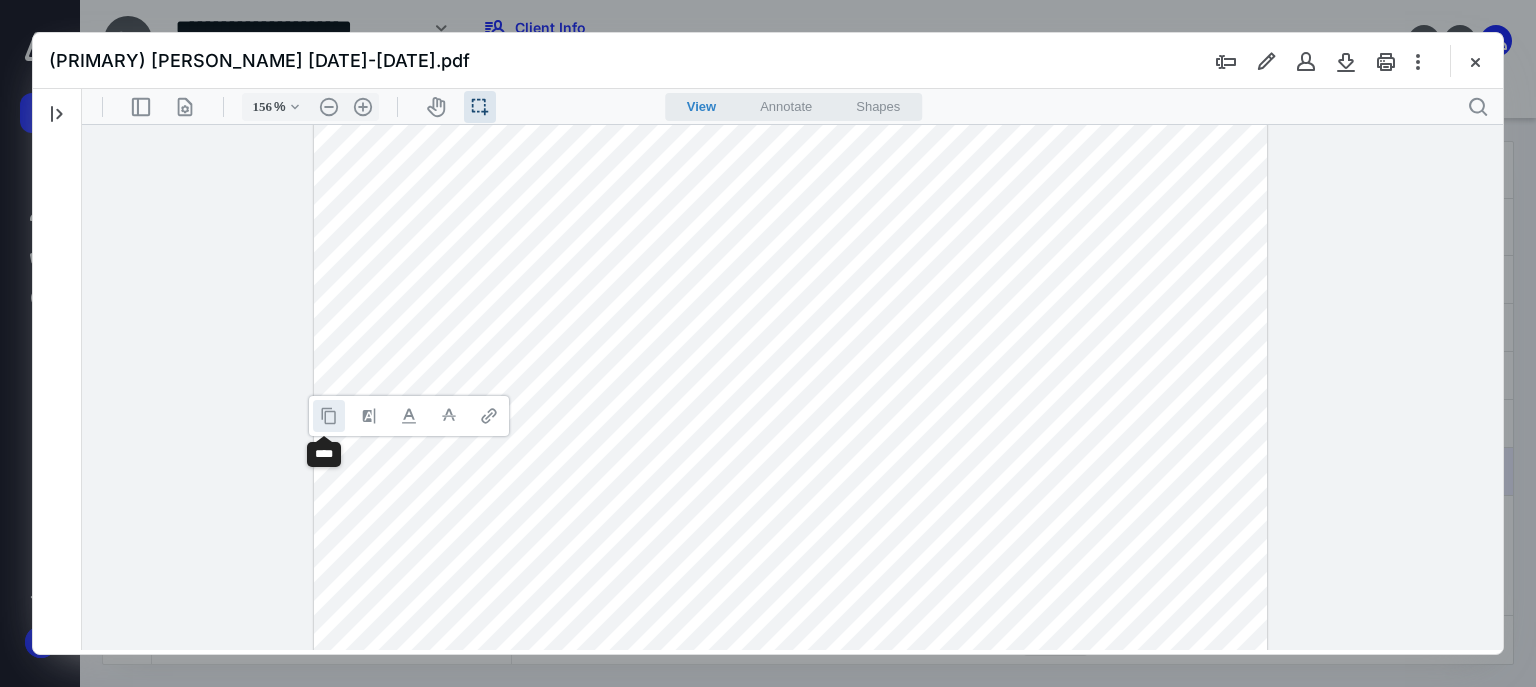 click at bounding box center (329, 416) 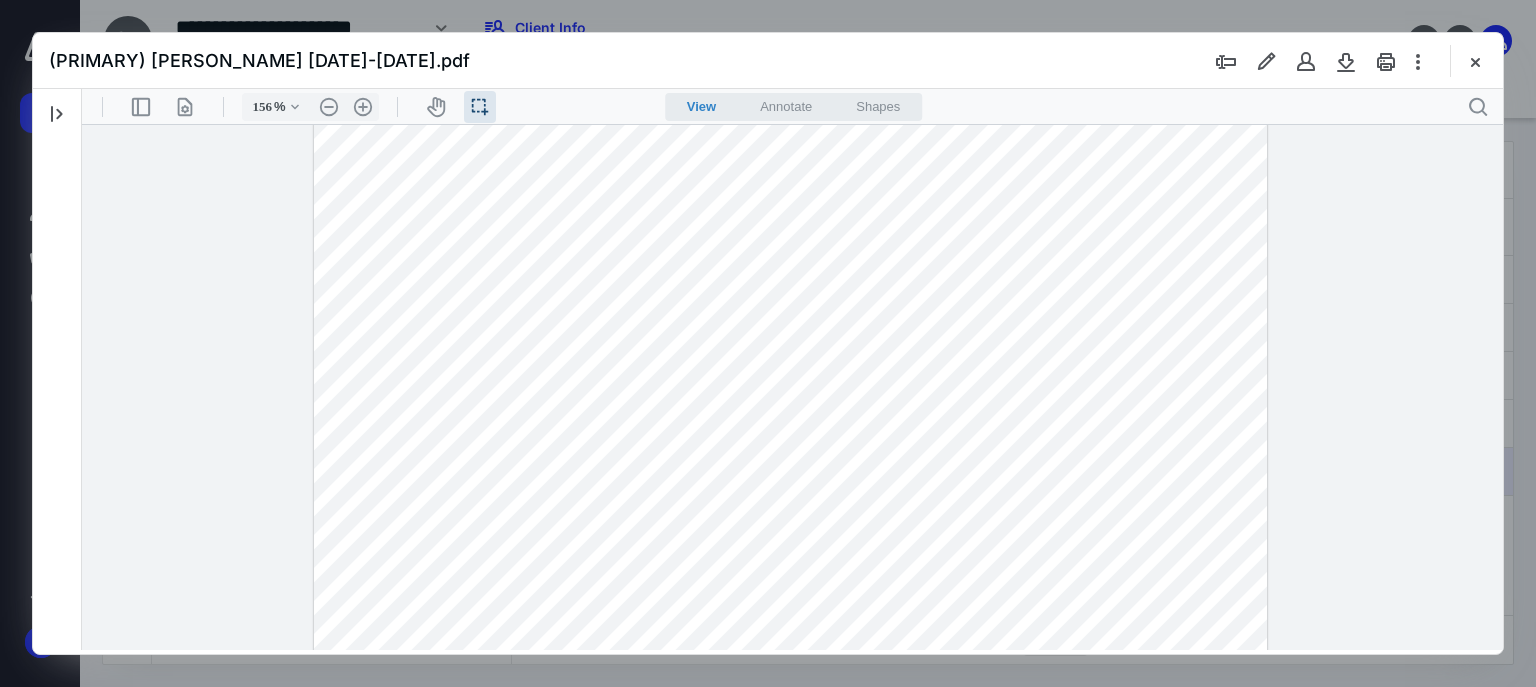 drag, startPoint x: 590, startPoint y: 370, endPoint x: 552, endPoint y: 374, distance: 38.209946 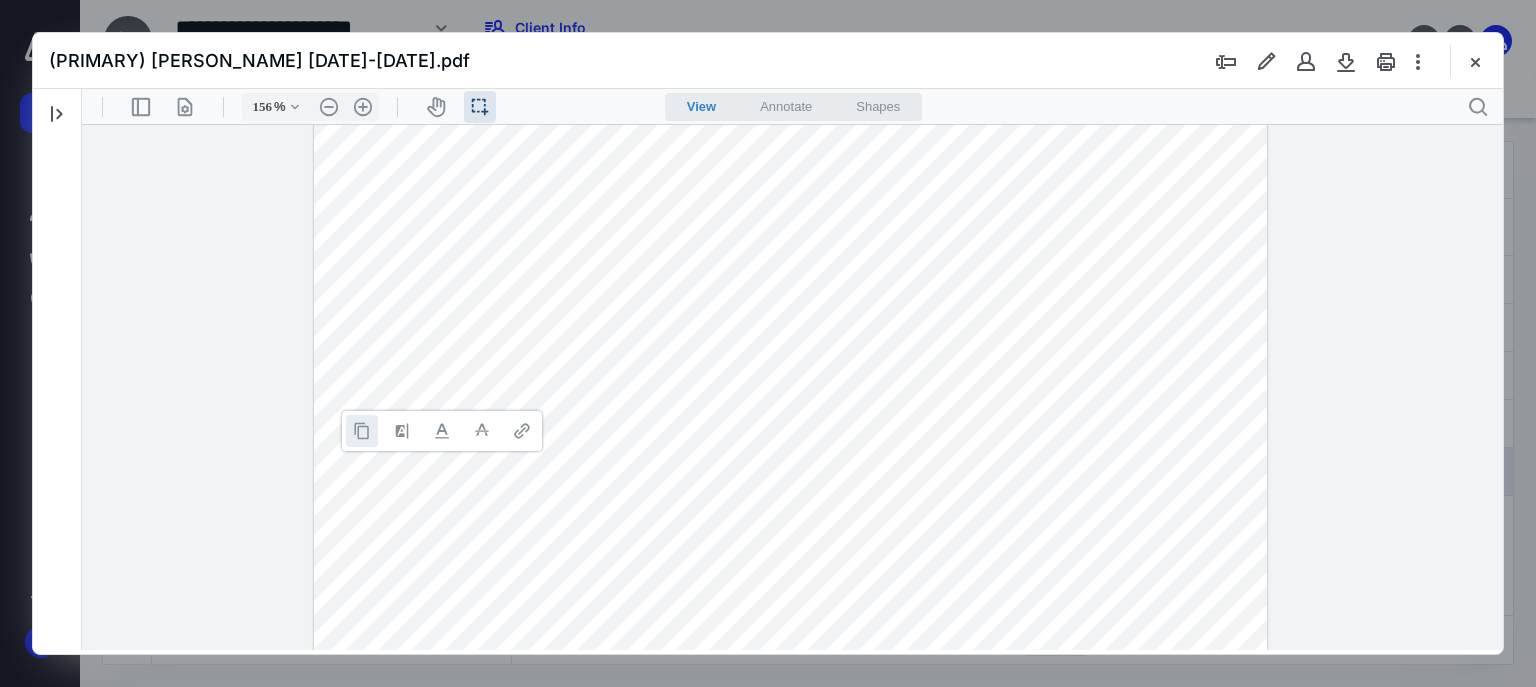 click at bounding box center (362, 431) 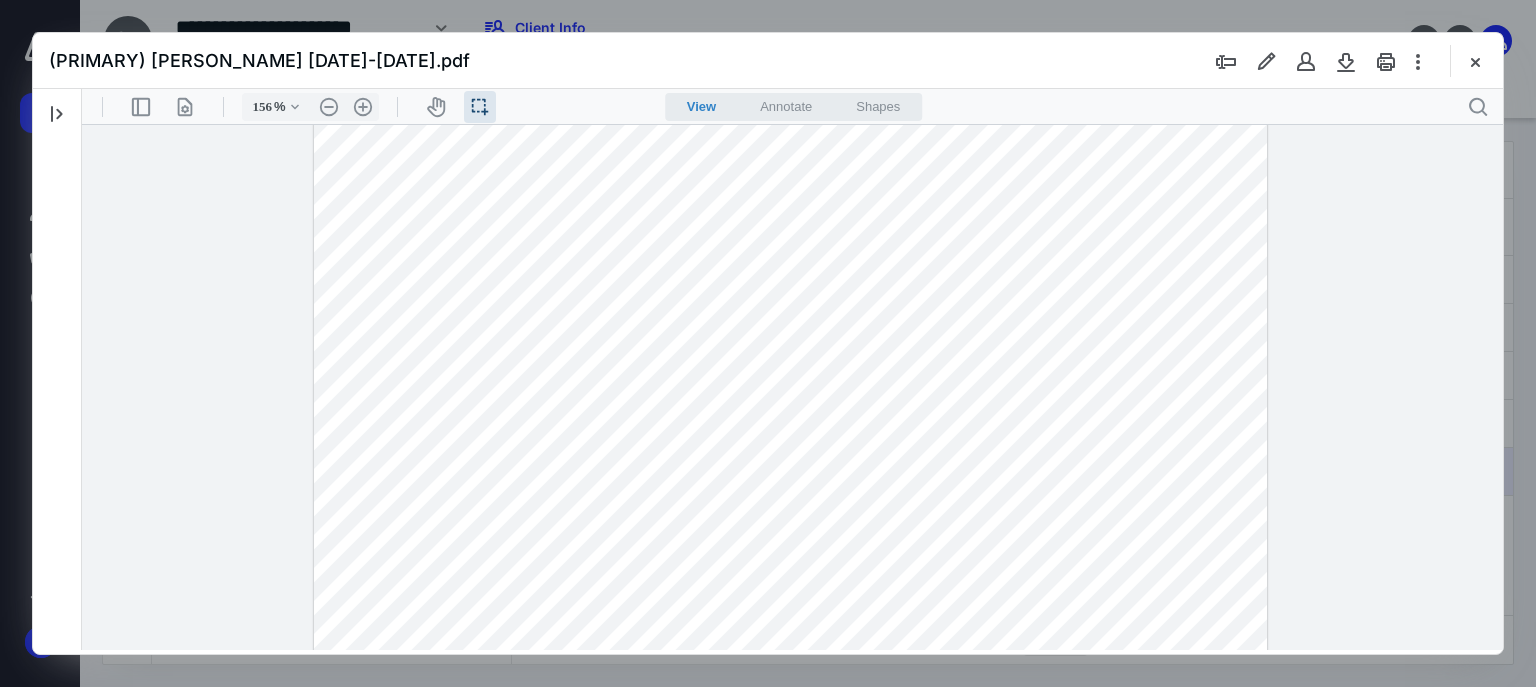 click at bounding box center (790, 440) 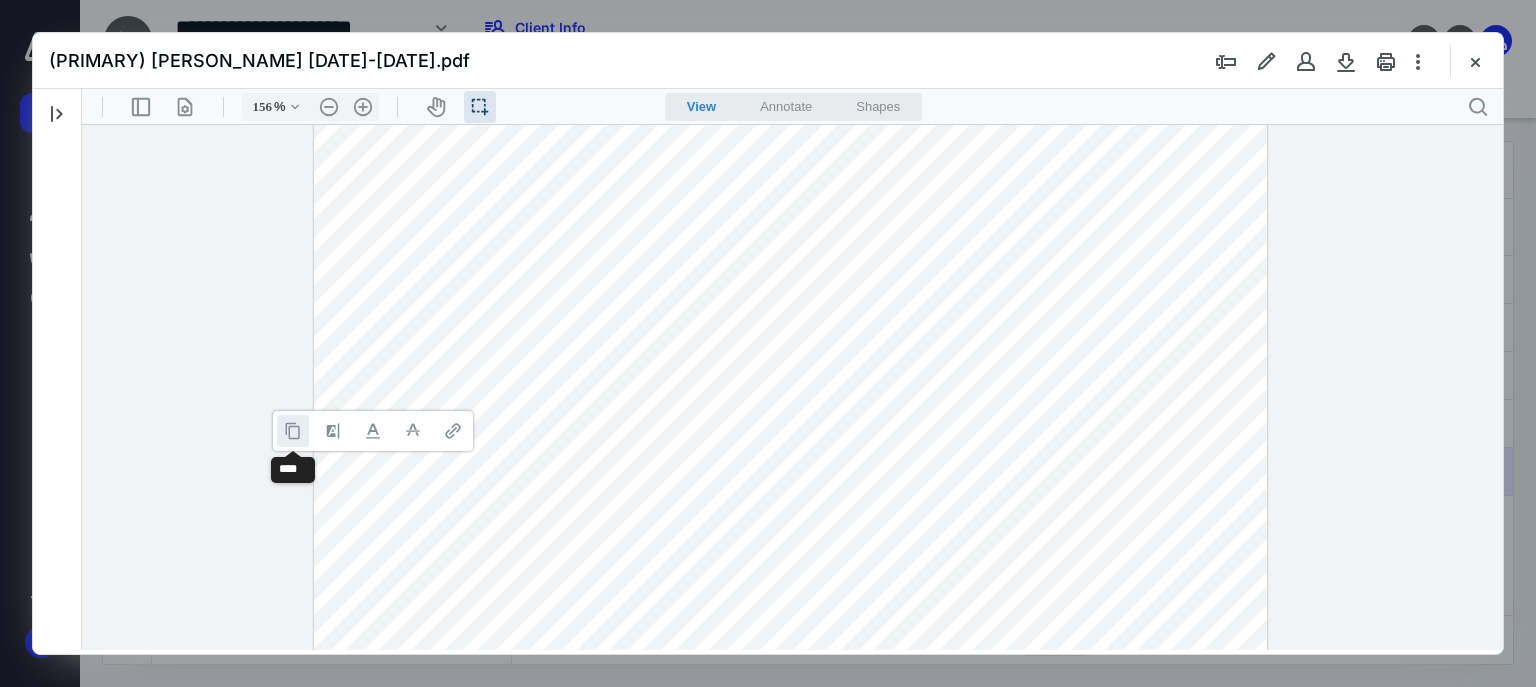 click at bounding box center [293, 431] 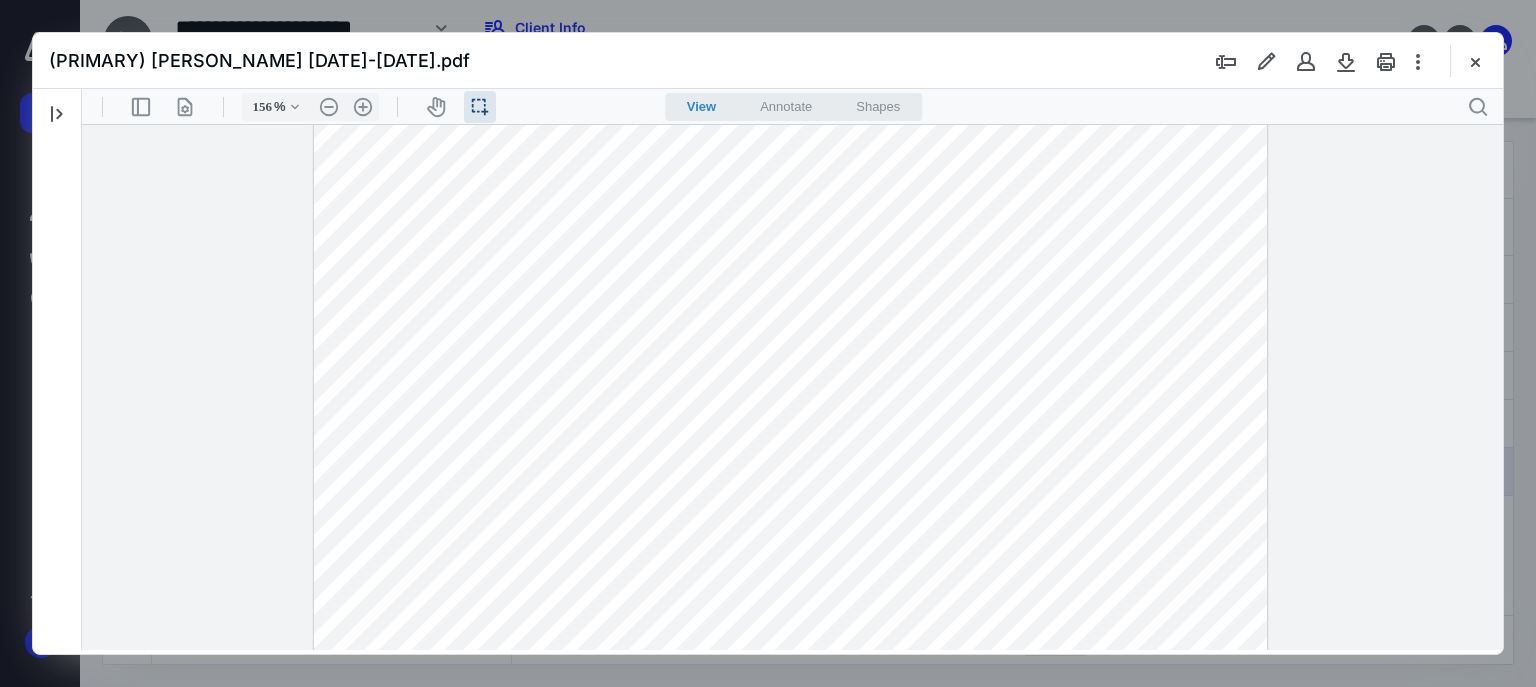 click at bounding box center [790, 440] 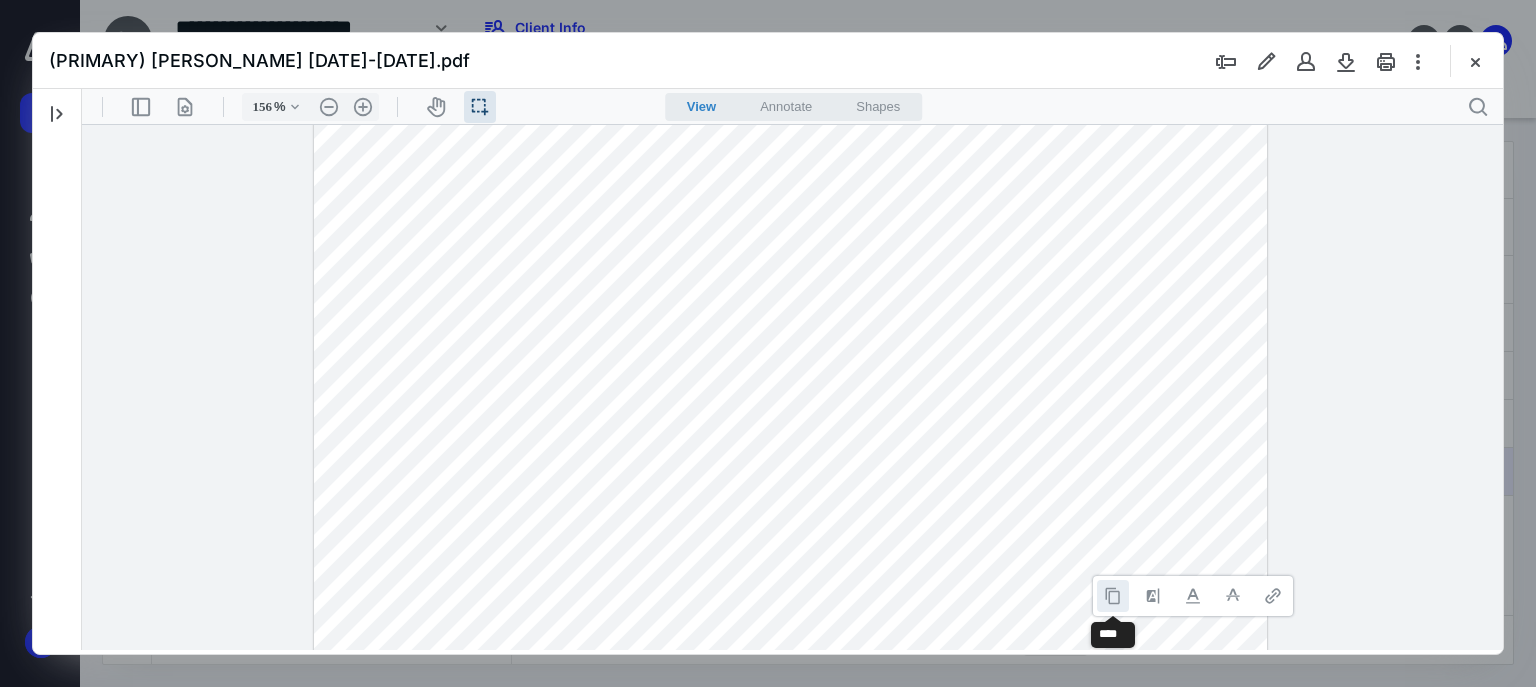 click at bounding box center [1113, 596] 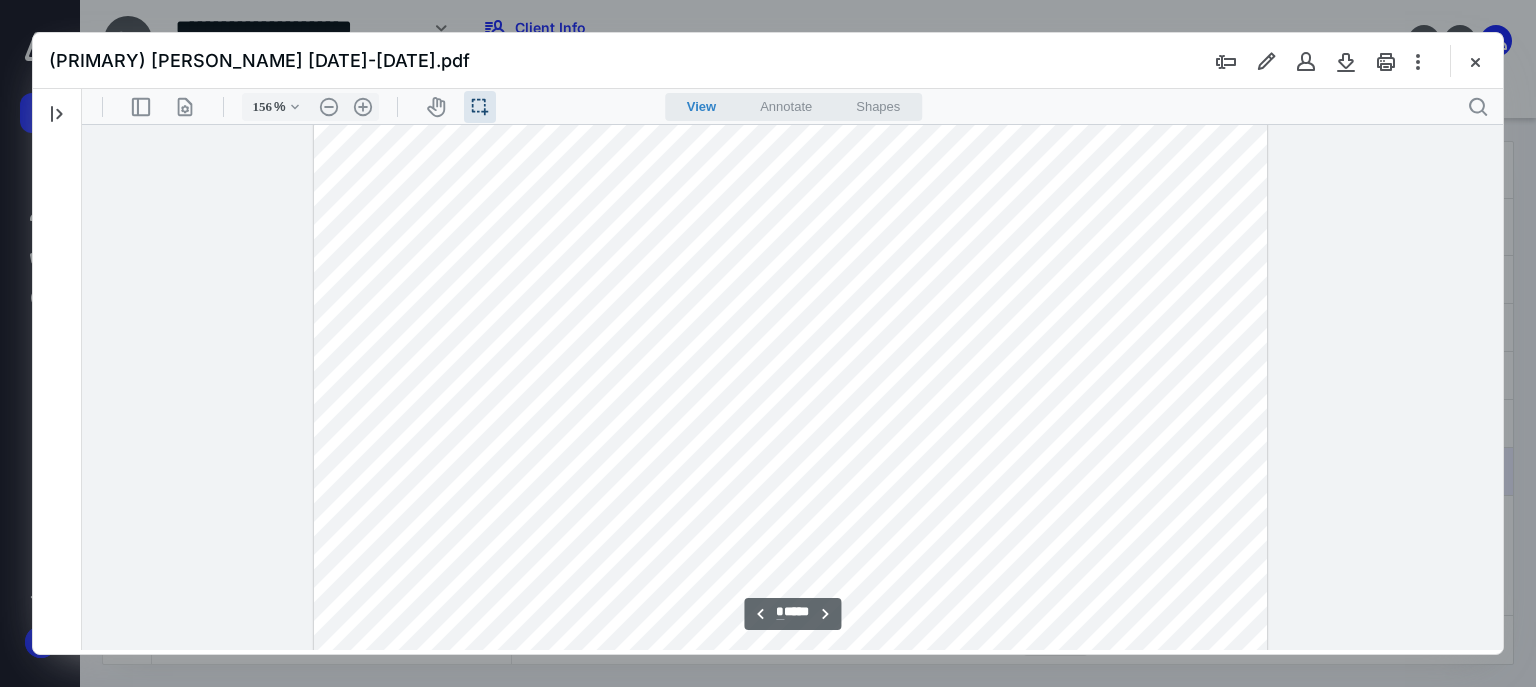 scroll, scrollTop: 10508, scrollLeft: 0, axis: vertical 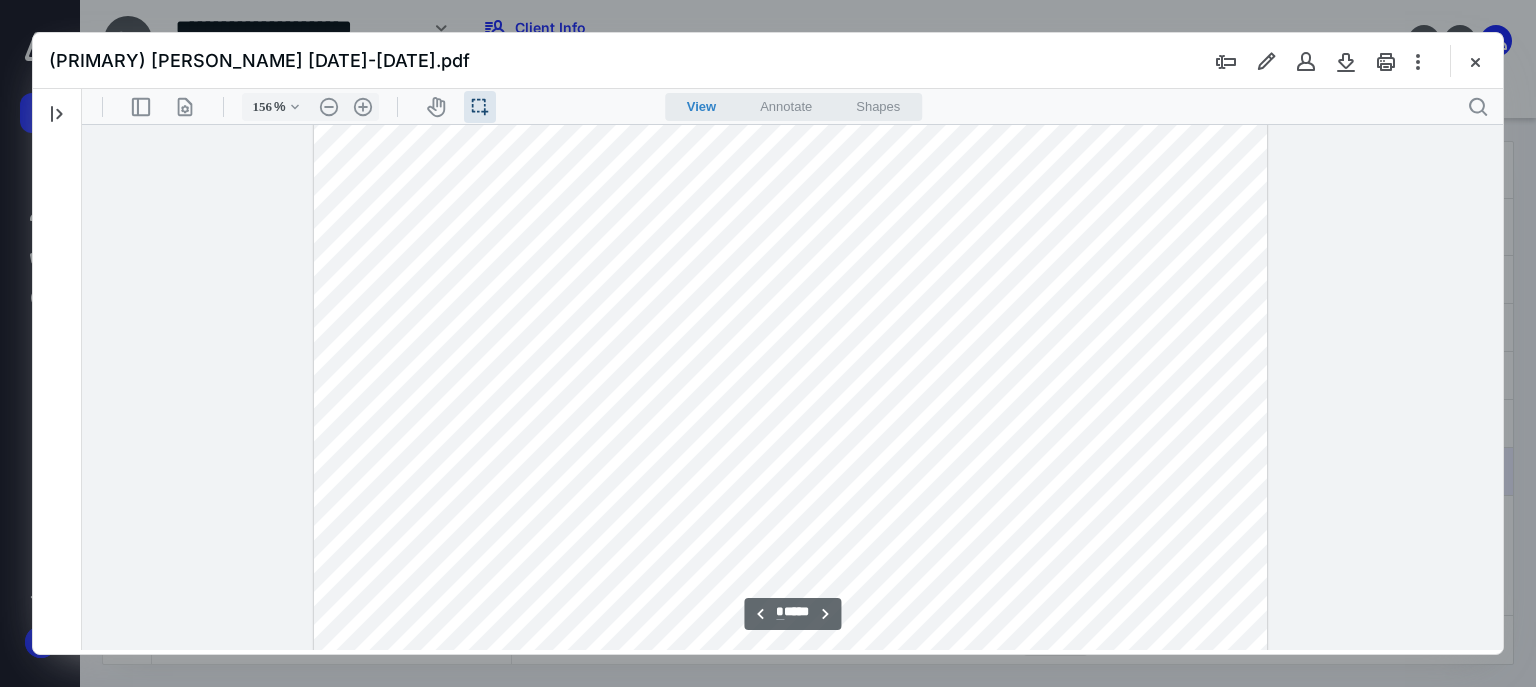 drag, startPoint x: 330, startPoint y: 432, endPoint x: 458, endPoint y: 437, distance: 128.09763 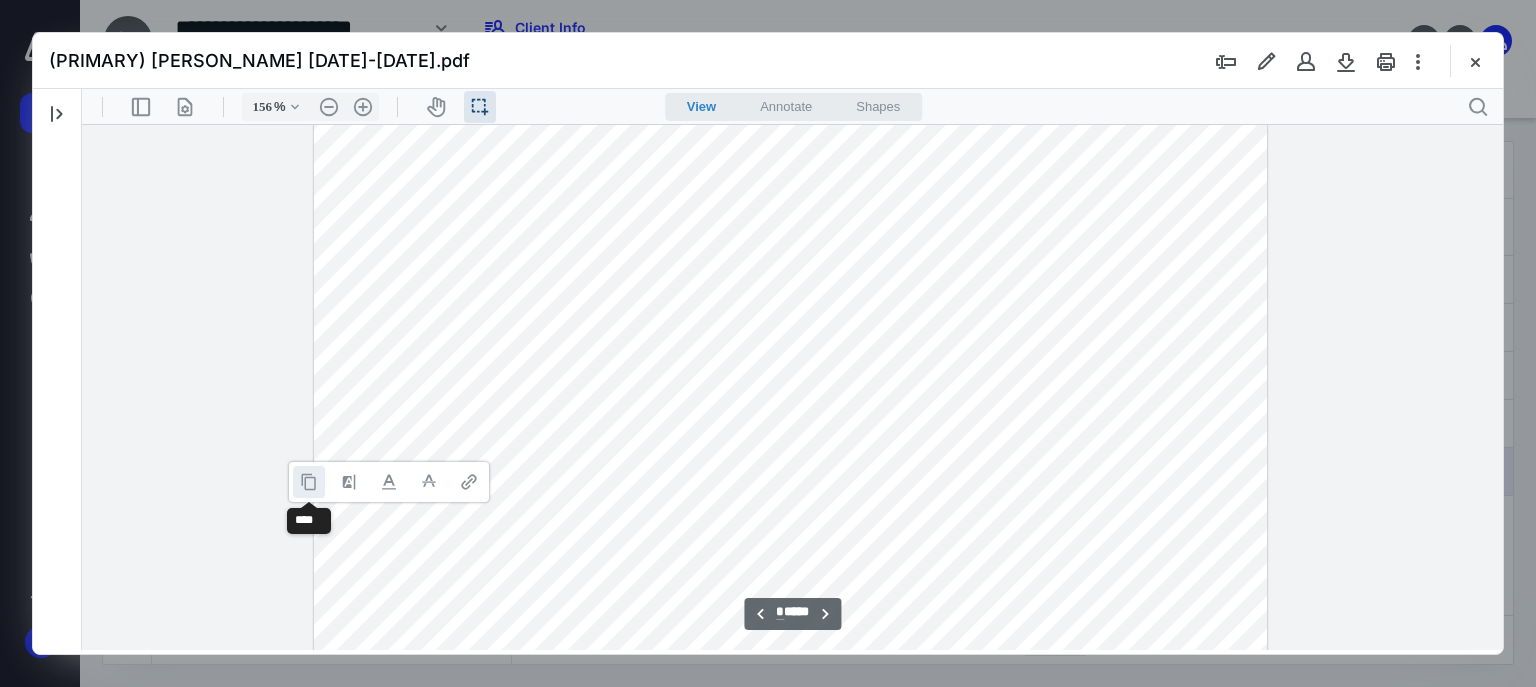 click at bounding box center [309, 482] 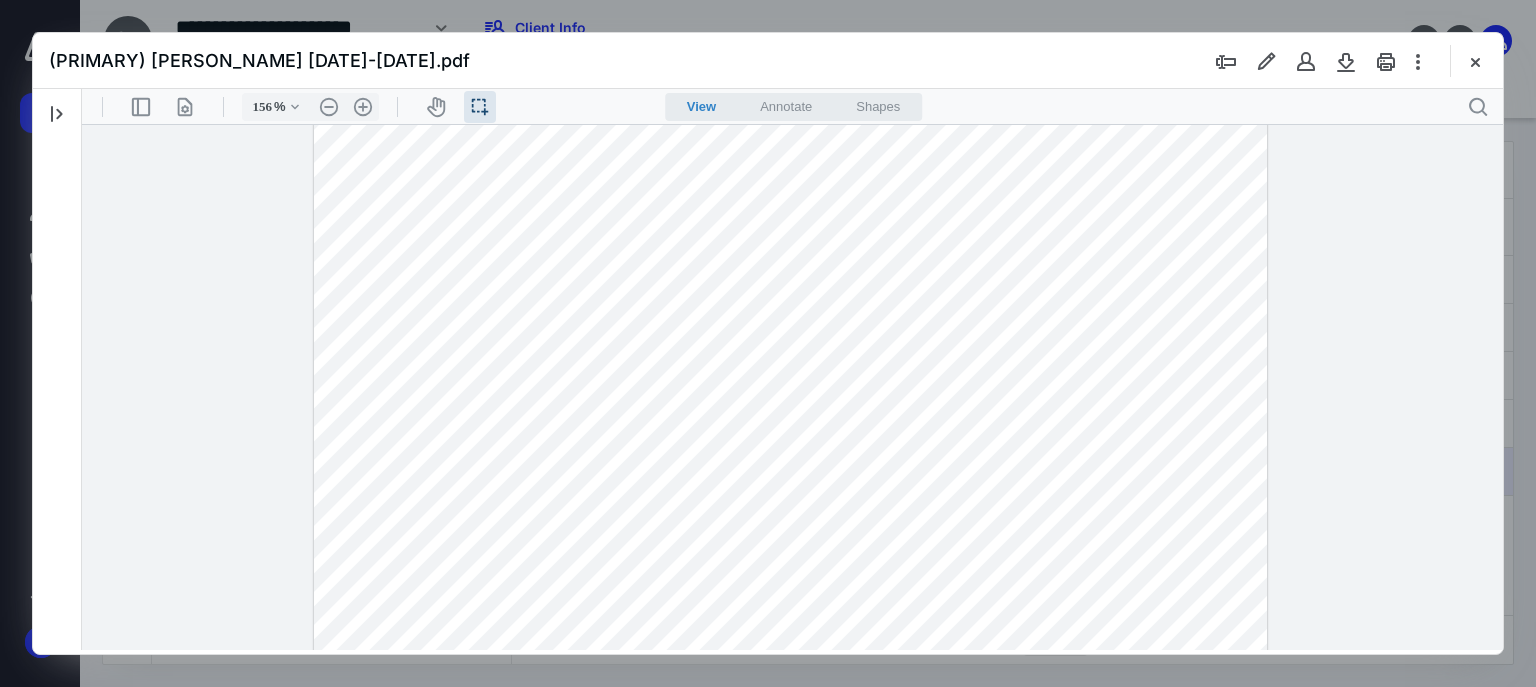 drag, startPoint x: 639, startPoint y: 414, endPoint x: 796, endPoint y: 417, distance: 157.02866 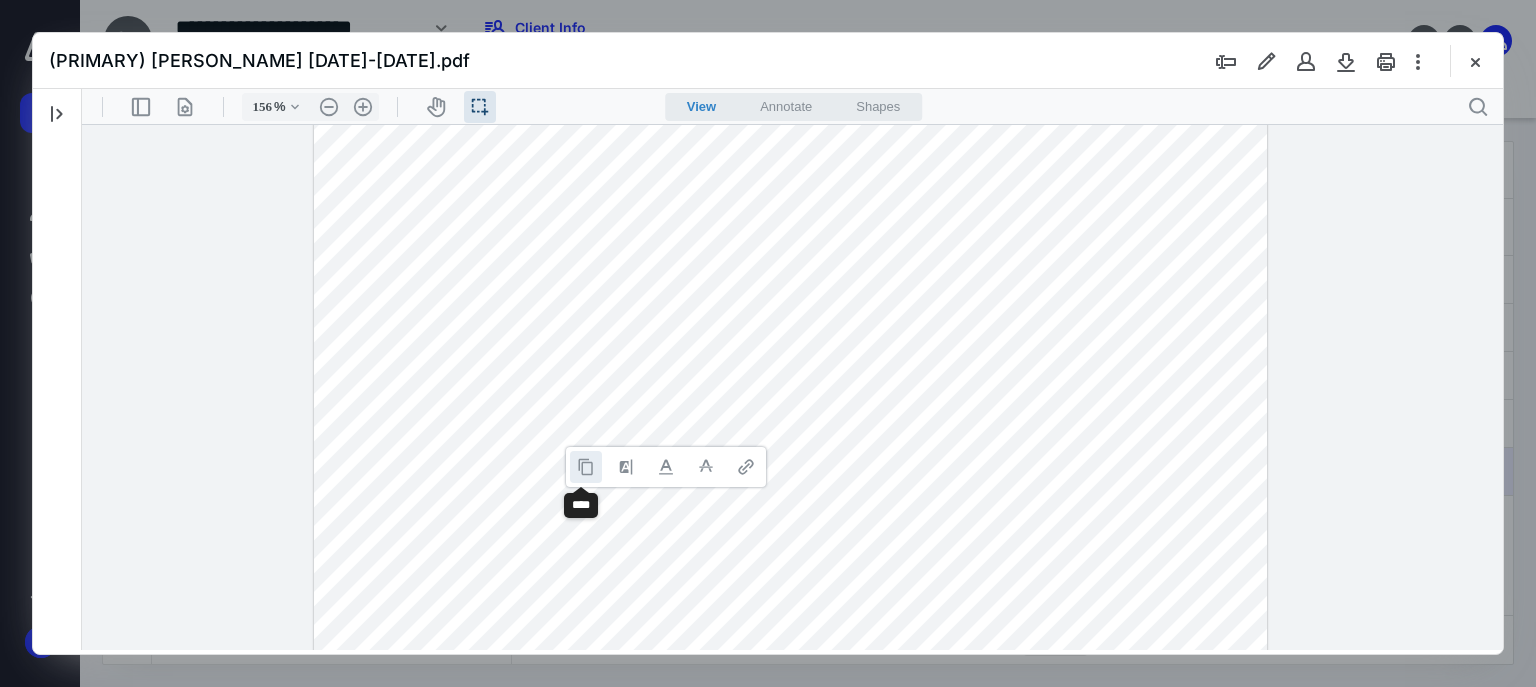 click at bounding box center (586, 467) 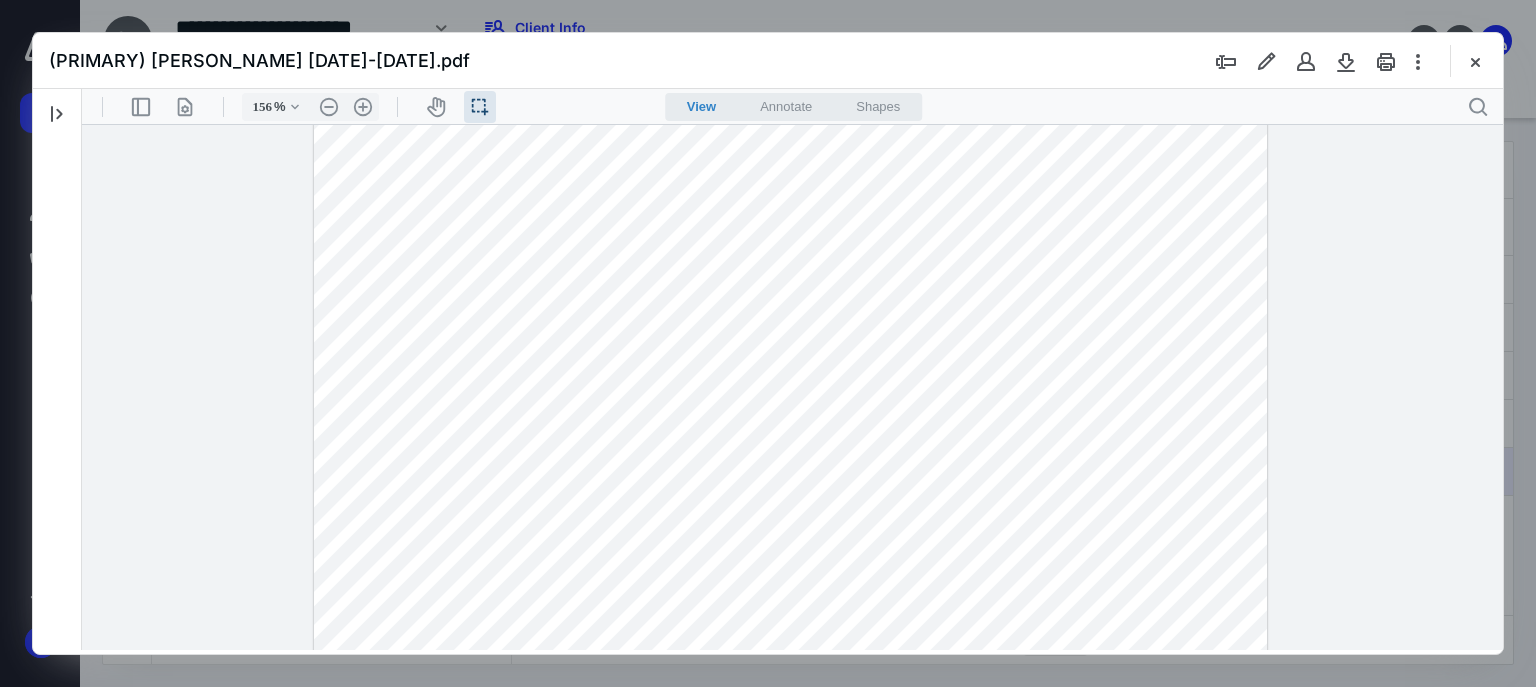drag, startPoint x: 331, startPoint y: 453, endPoint x: 499, endPoint y: 457, distance: 168.0476 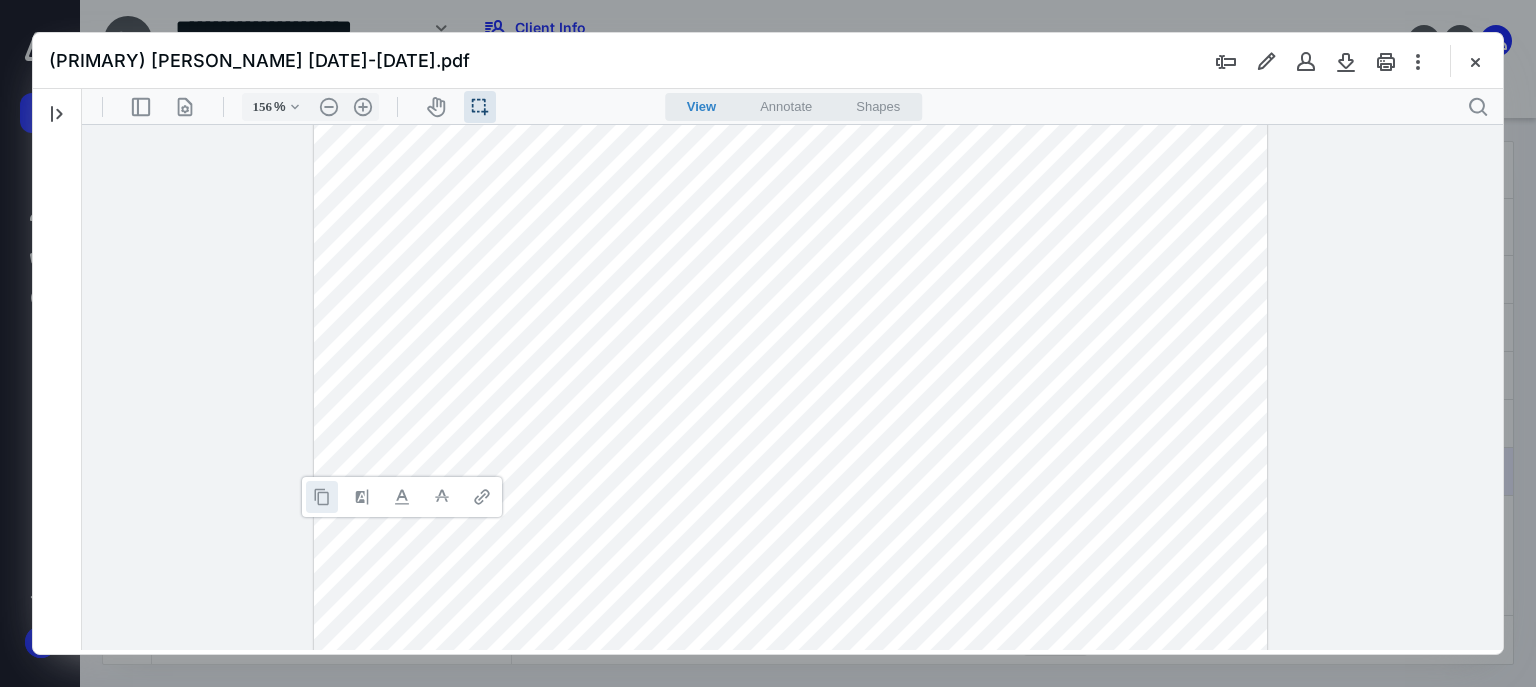 click at bounding box center (322, 497) 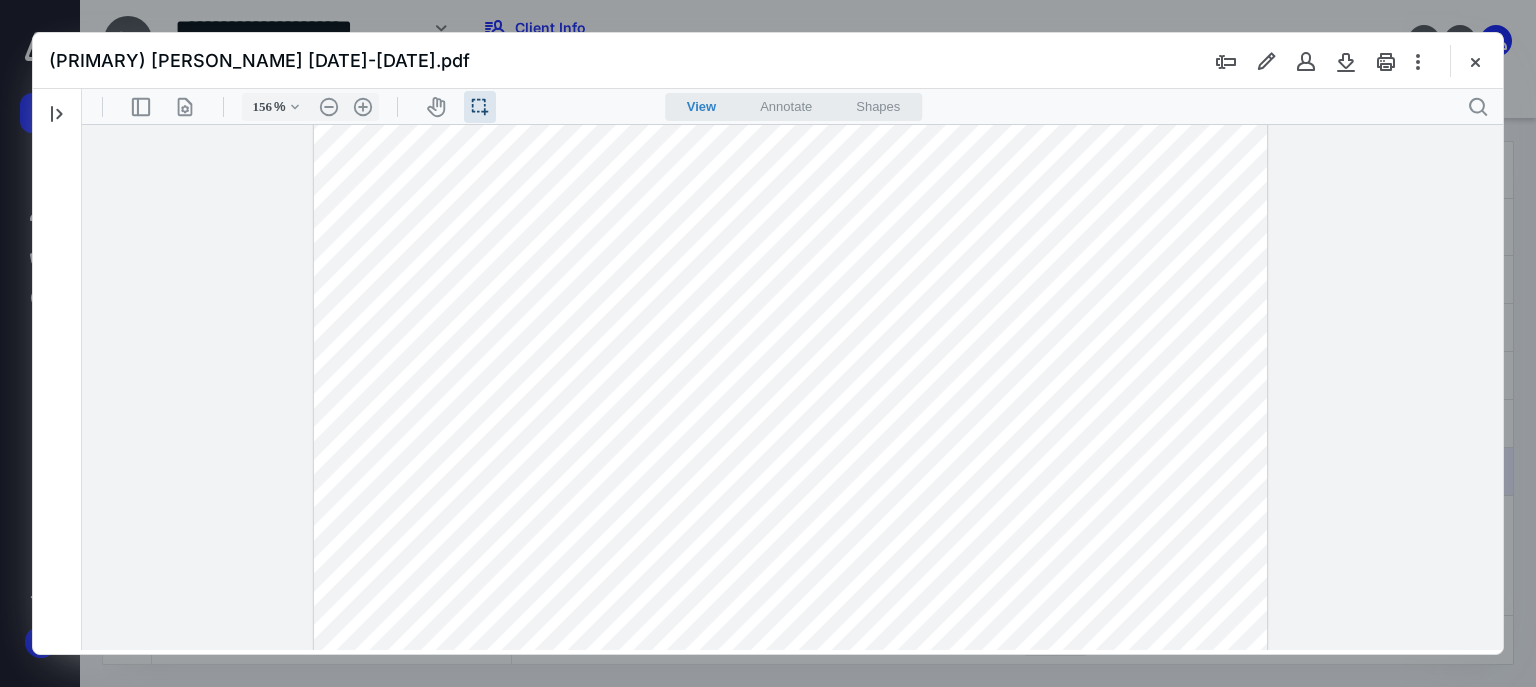 drag, startPoint x: 560, startPoint y: 457, endPoint x: 666, endPoint y: 440, distance: 107.35455 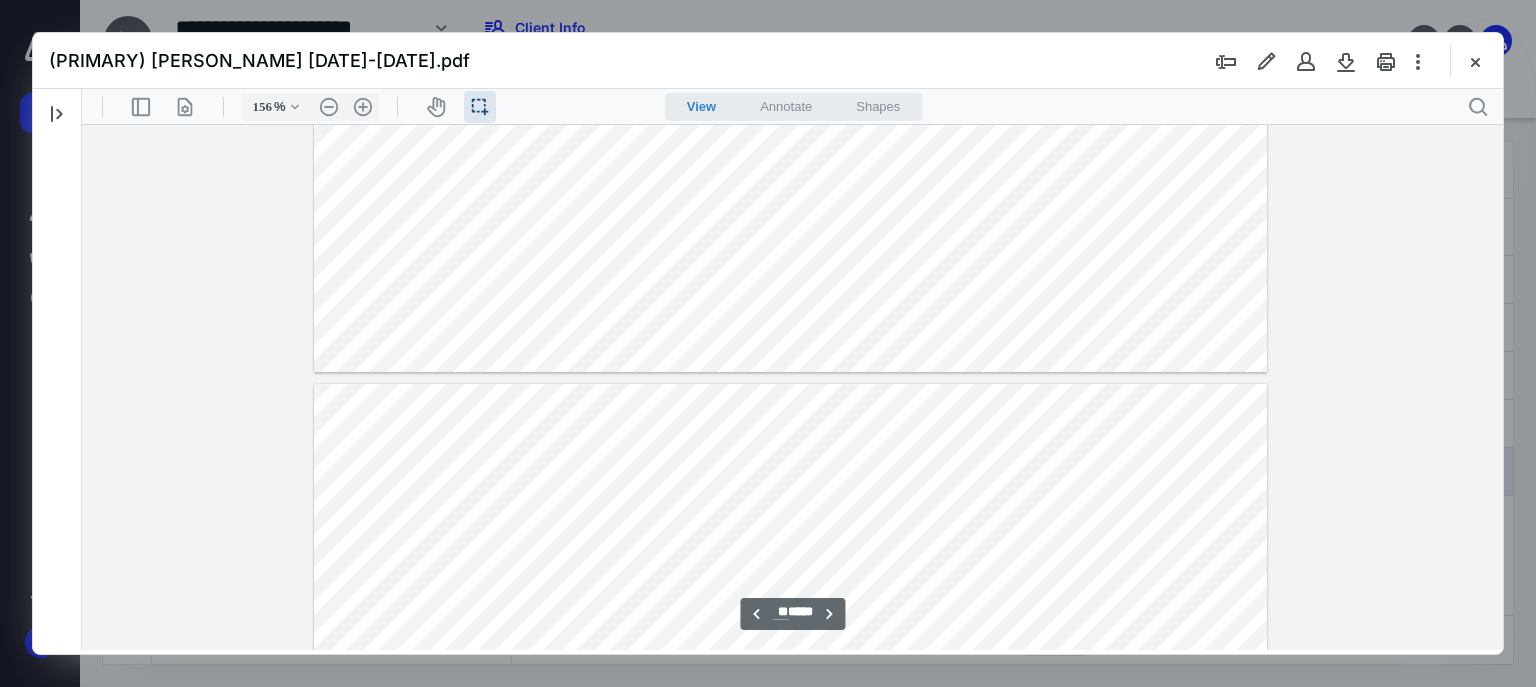 scroll, scrollTop: 10988, scrollLeft: 0, axis: vertical 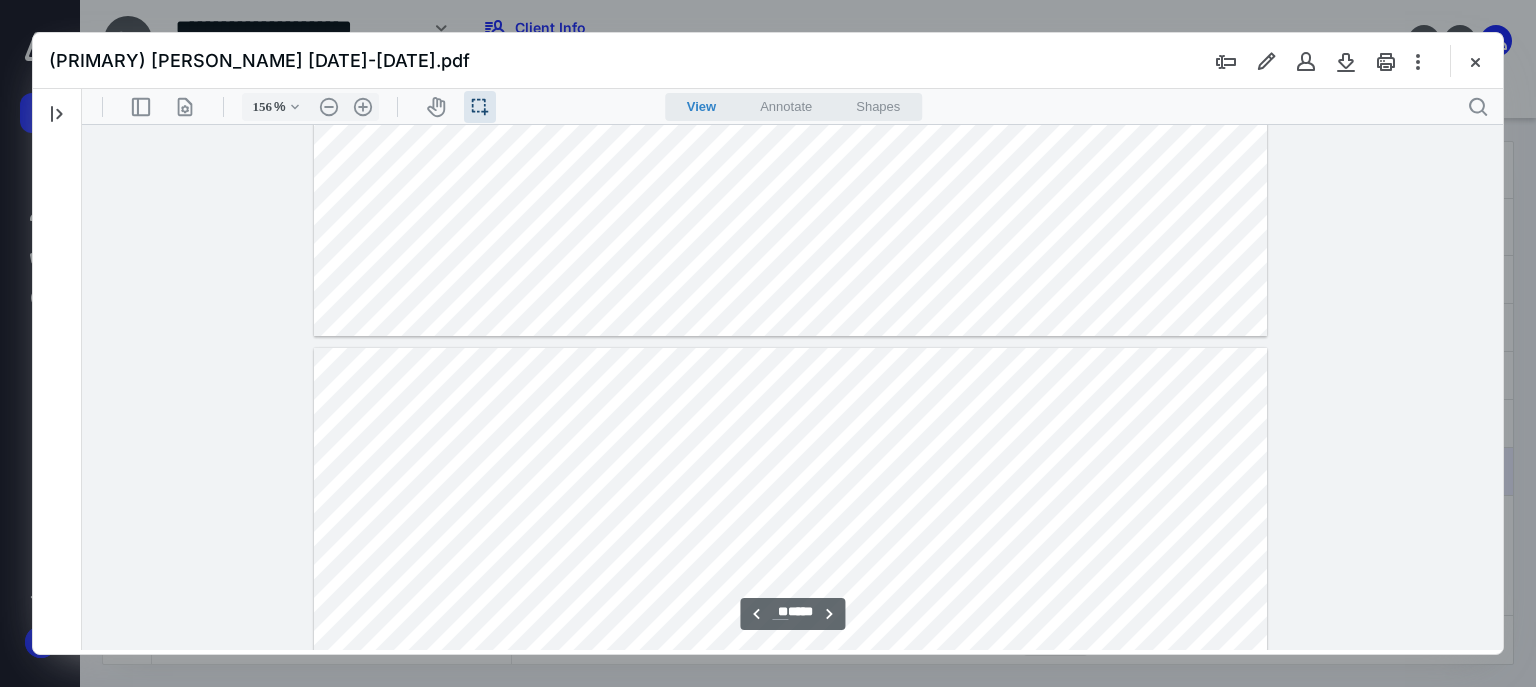 drag, startPoint x: 967, startPoint y: 367, endPoint x: 1194, endPoint y: 377, distance: 227.22015 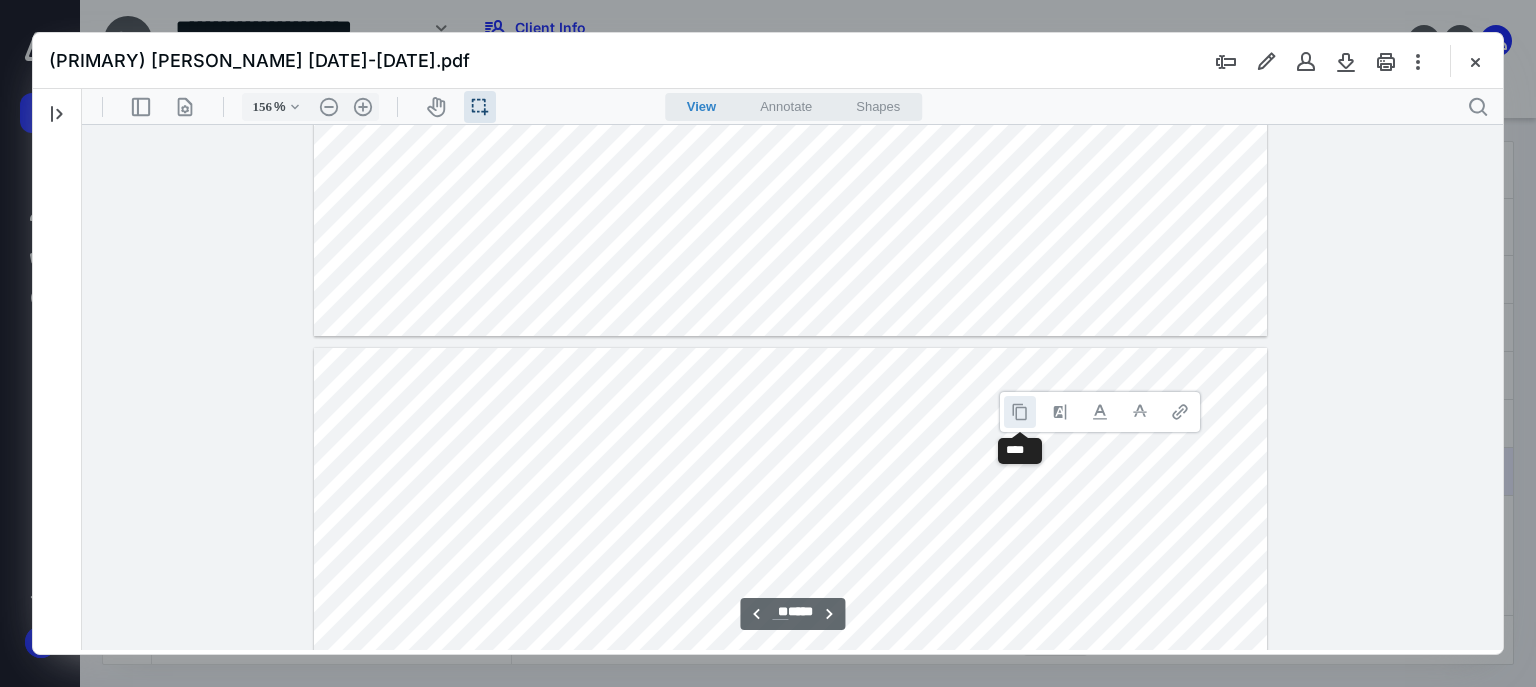 click at bounding box center (1020, 412) 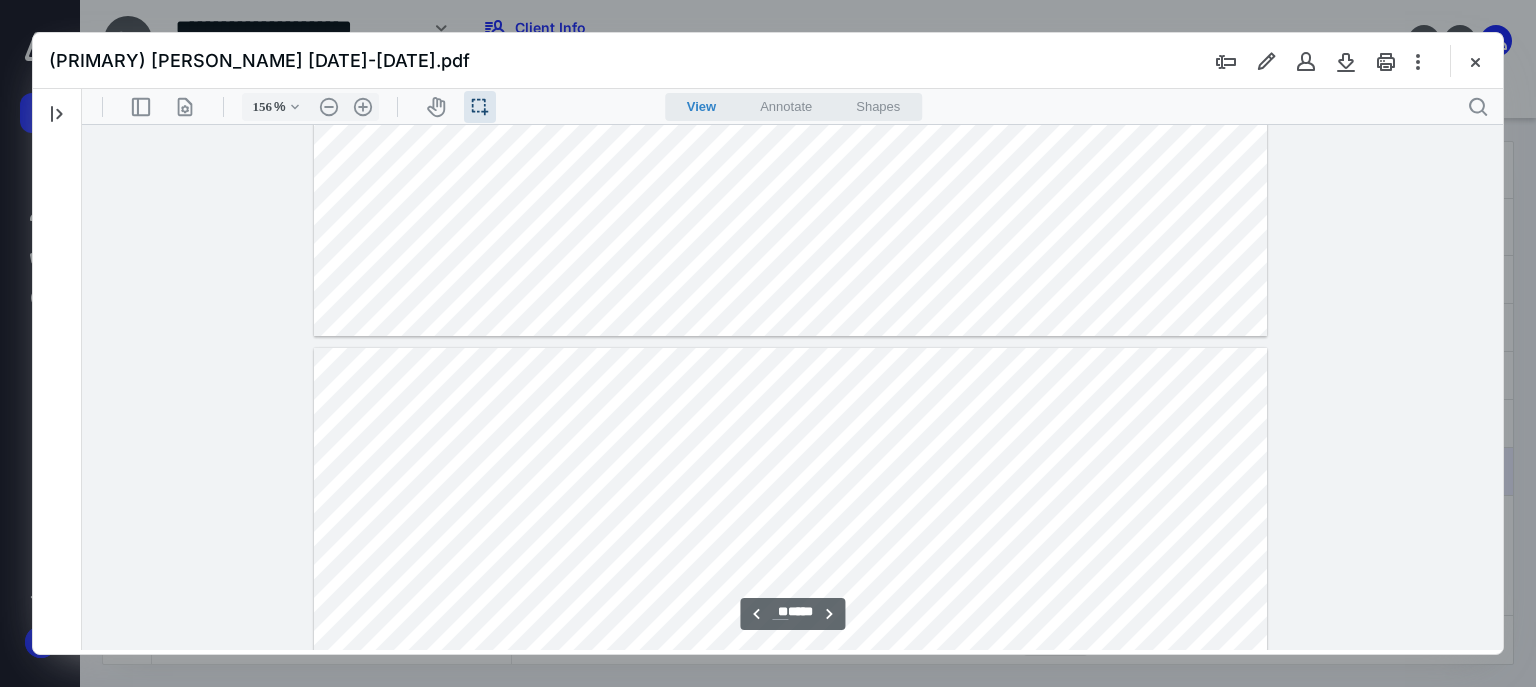 scroll, scrollTop: 10908, scrollLeft: 0, axis: vertical 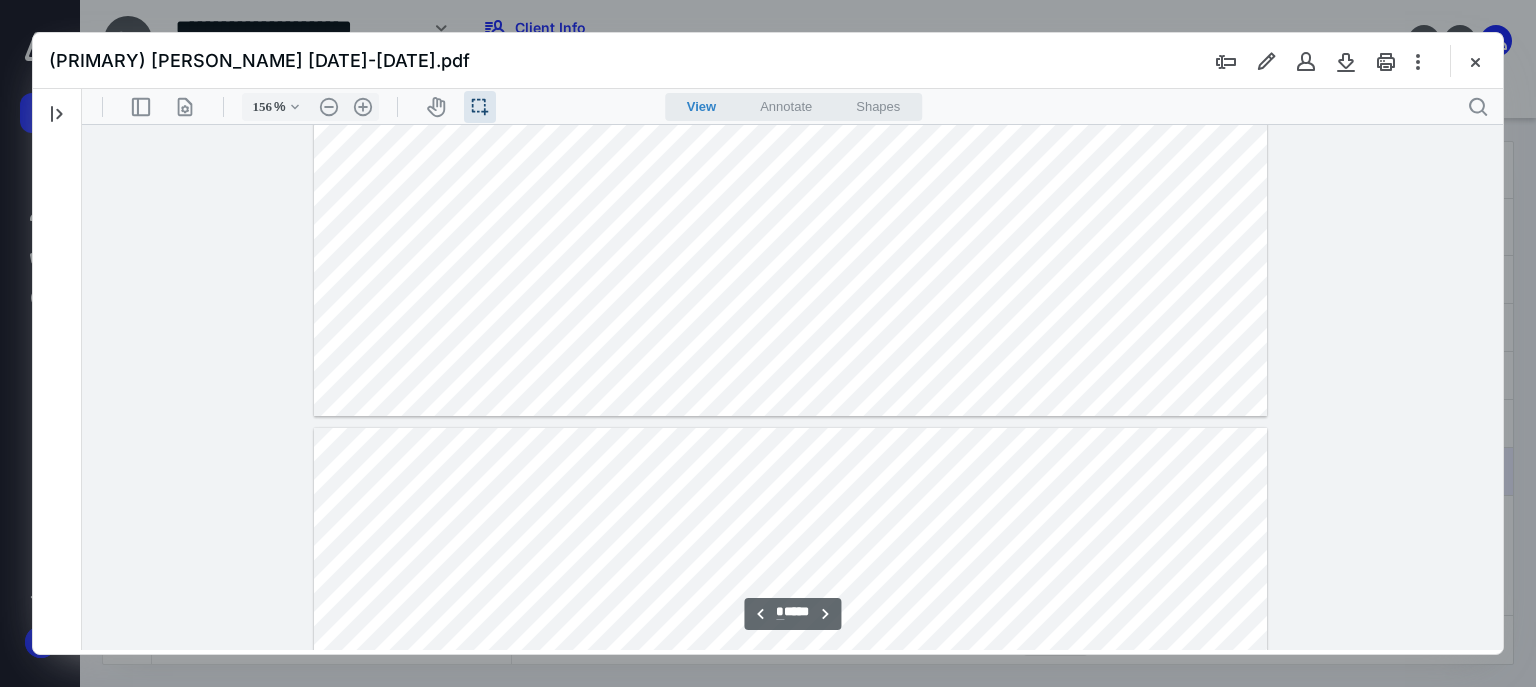 click at bounding box center [790, -200] 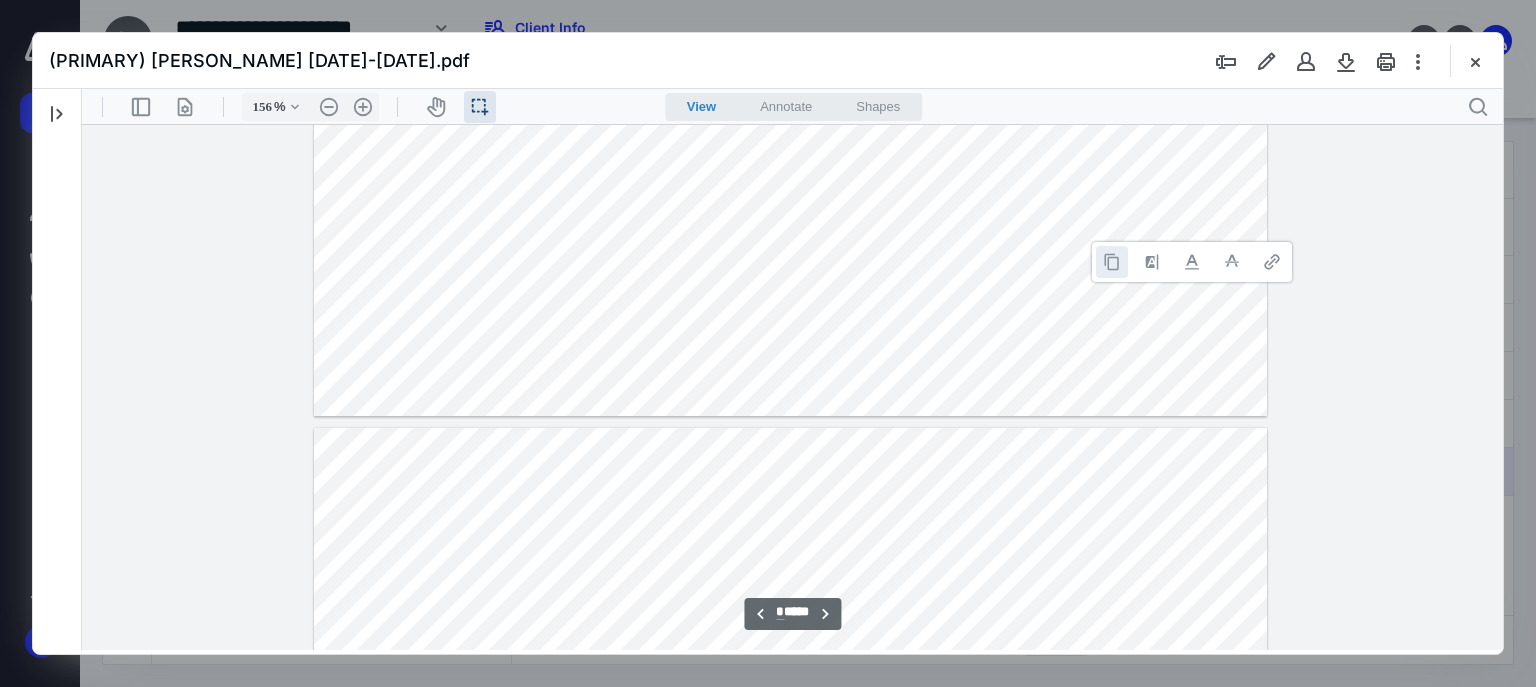 click at bounding box center [1112, 262] 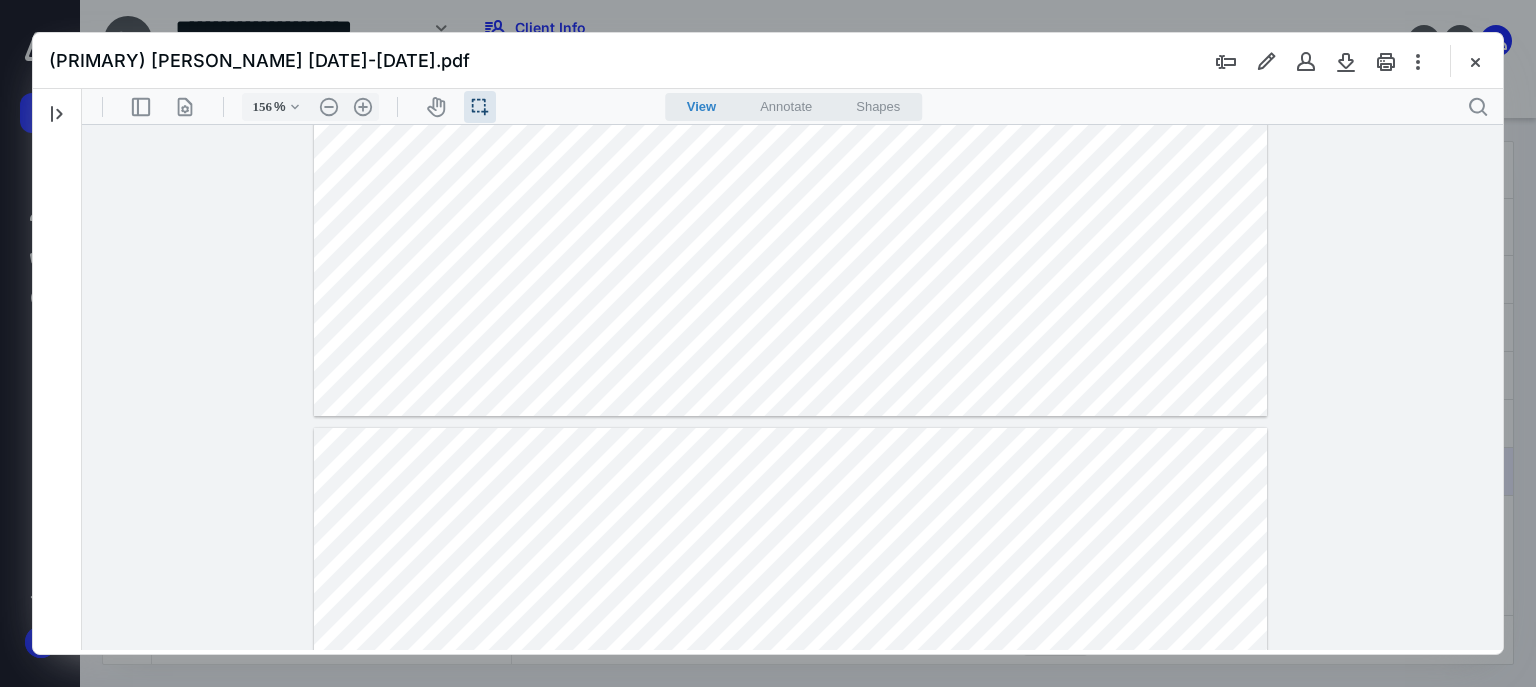 click at bounding box center (790, 1045) 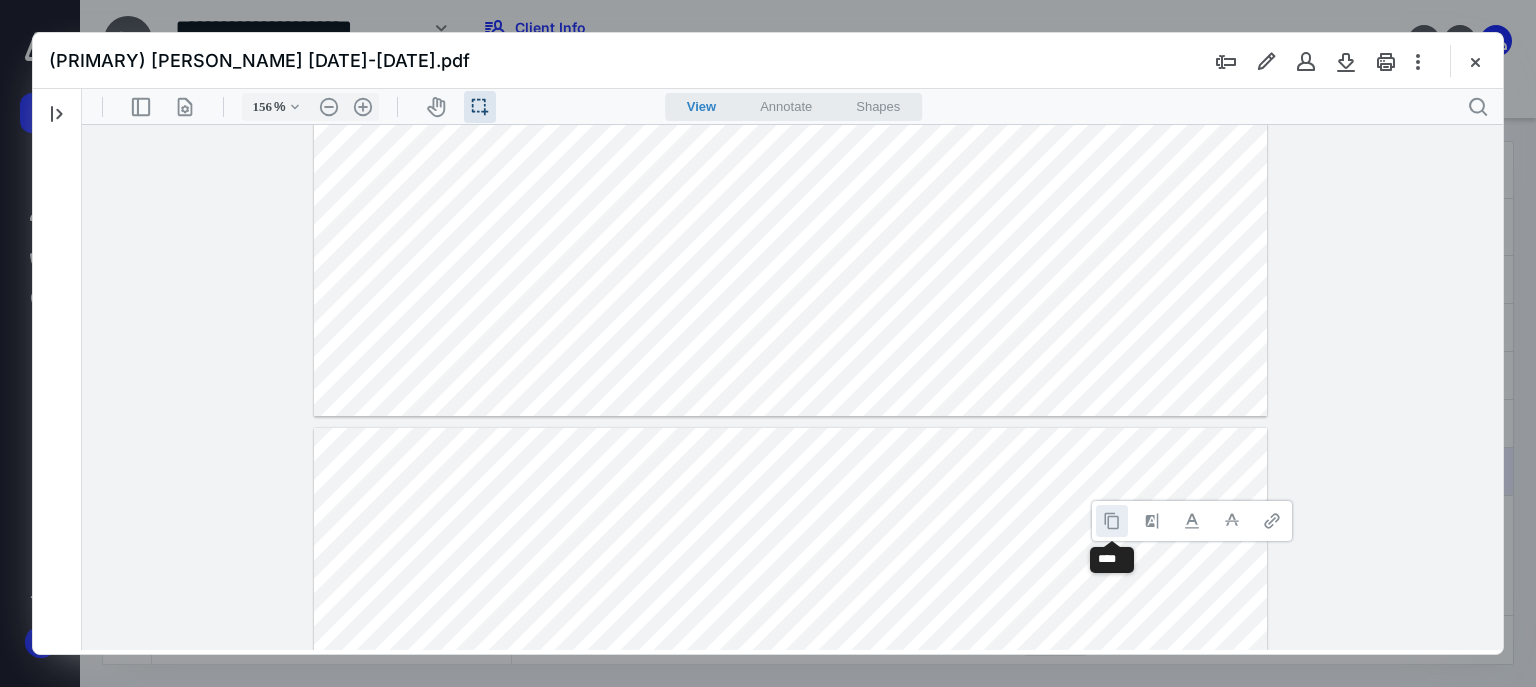 click at bounding box center [1112, 521] 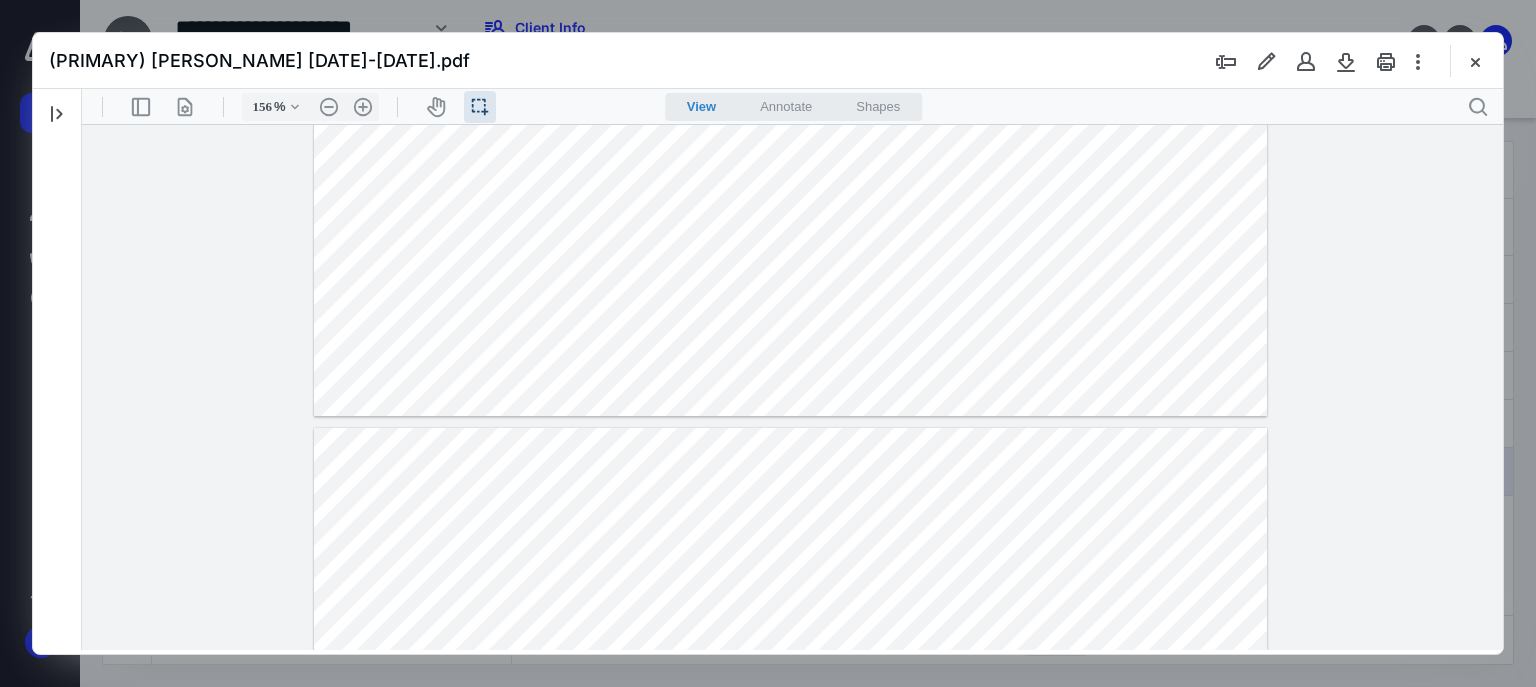 click at bounding box center [790, -200] 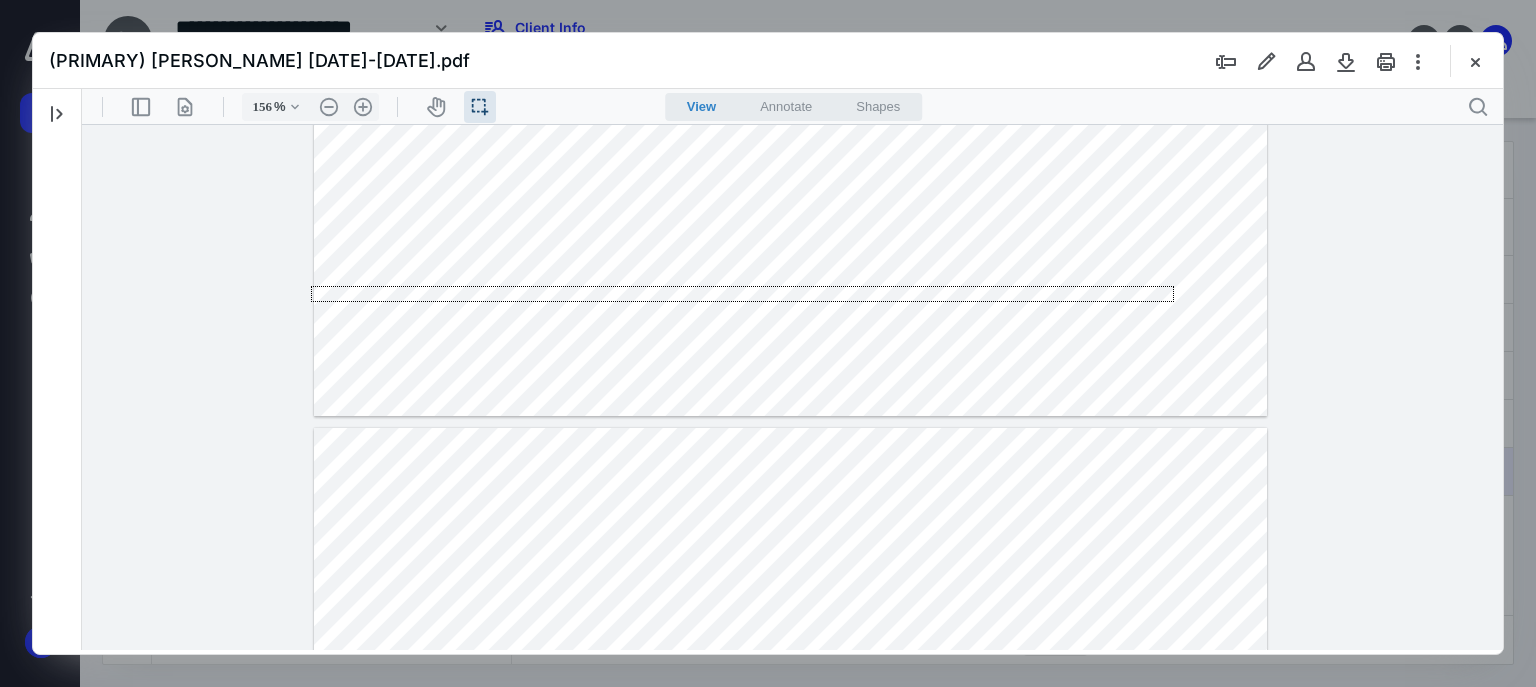 drag, startPoint x: 1174, startPoint y: 286, endPoint x: 278, endPoint y: 302, distance: 896.1428 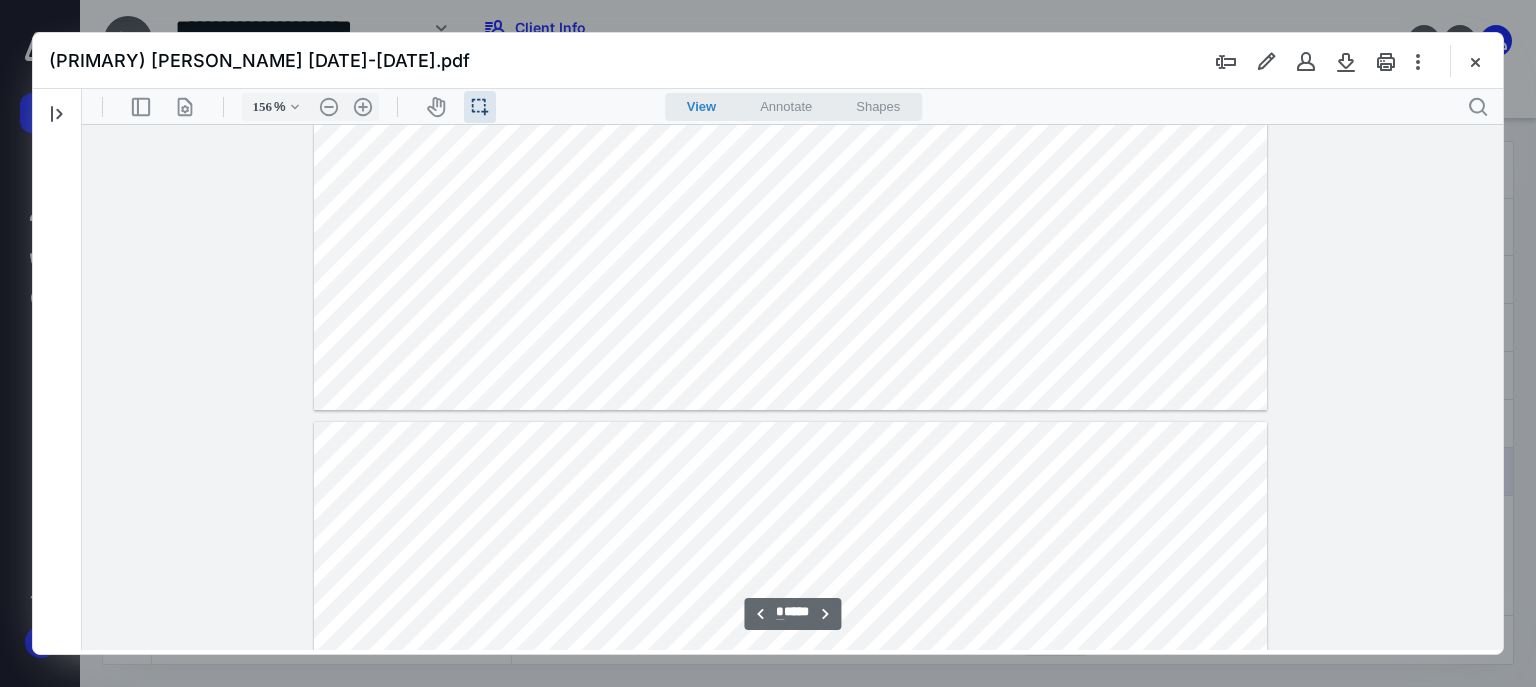 scroll, scrollTop: 10748, scrollLeft: 0, axis: vertical 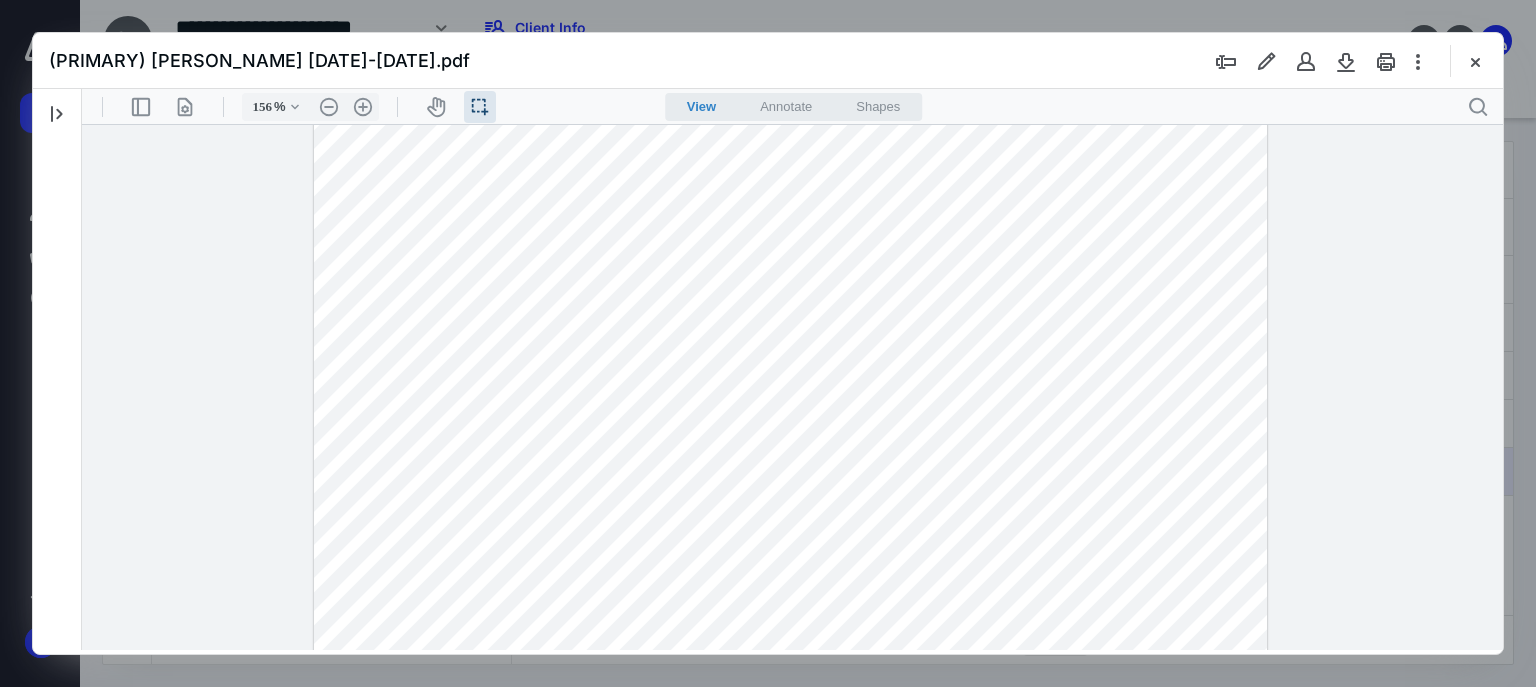 drag, startPoint x: 348, startPoint y: 313, endPoint x: 553, endPoint y: 324, distance: 205.2949 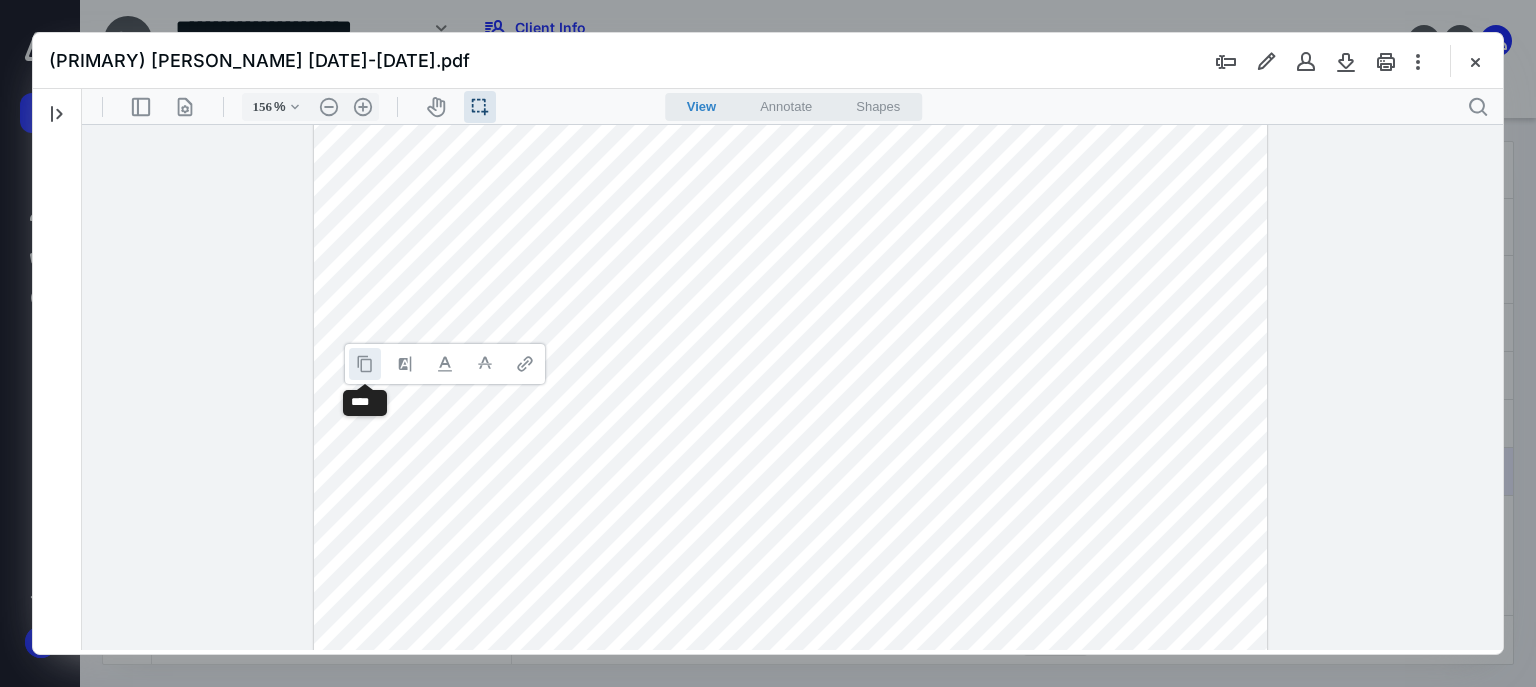 click at bounding box center [365, 364] 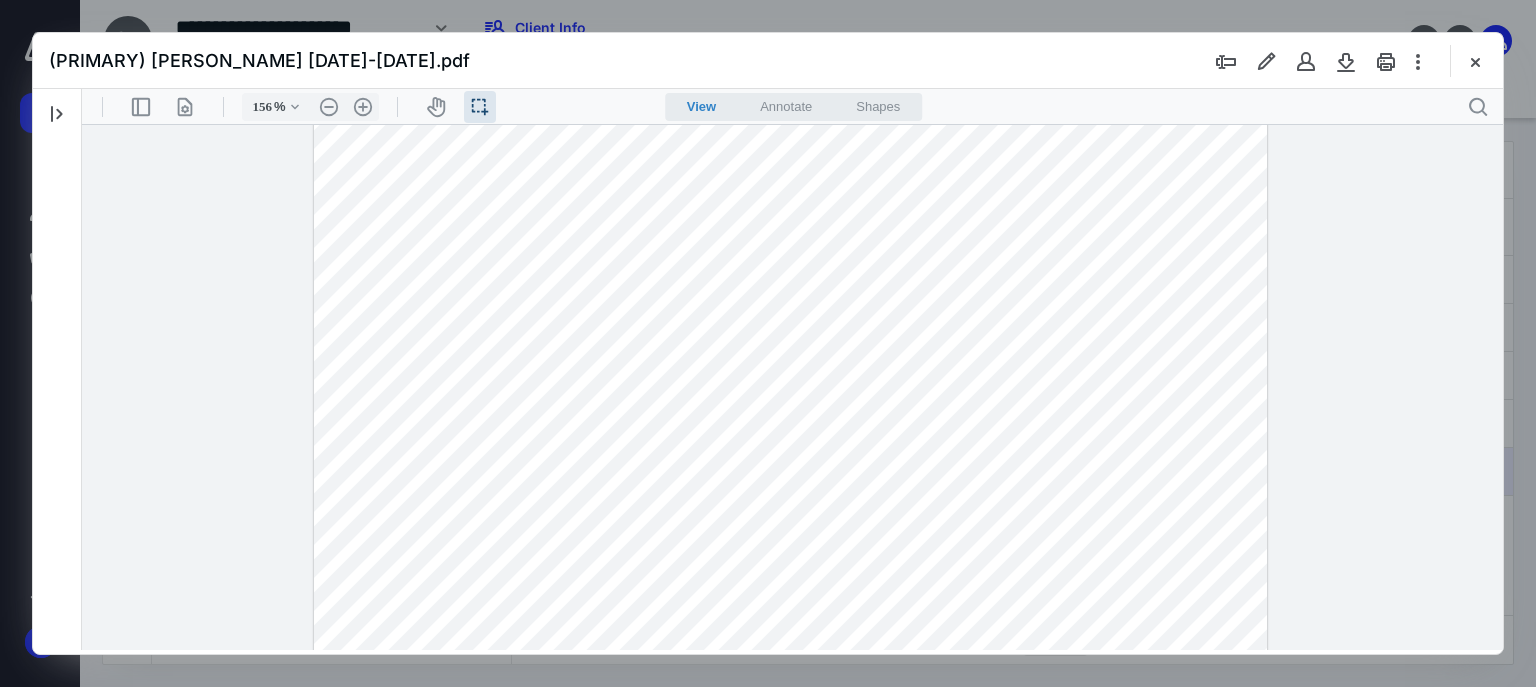 drag, startPoint x: 593, startPoint y: 301, endPoint x: 711, endPoint y: 301, distance: 118 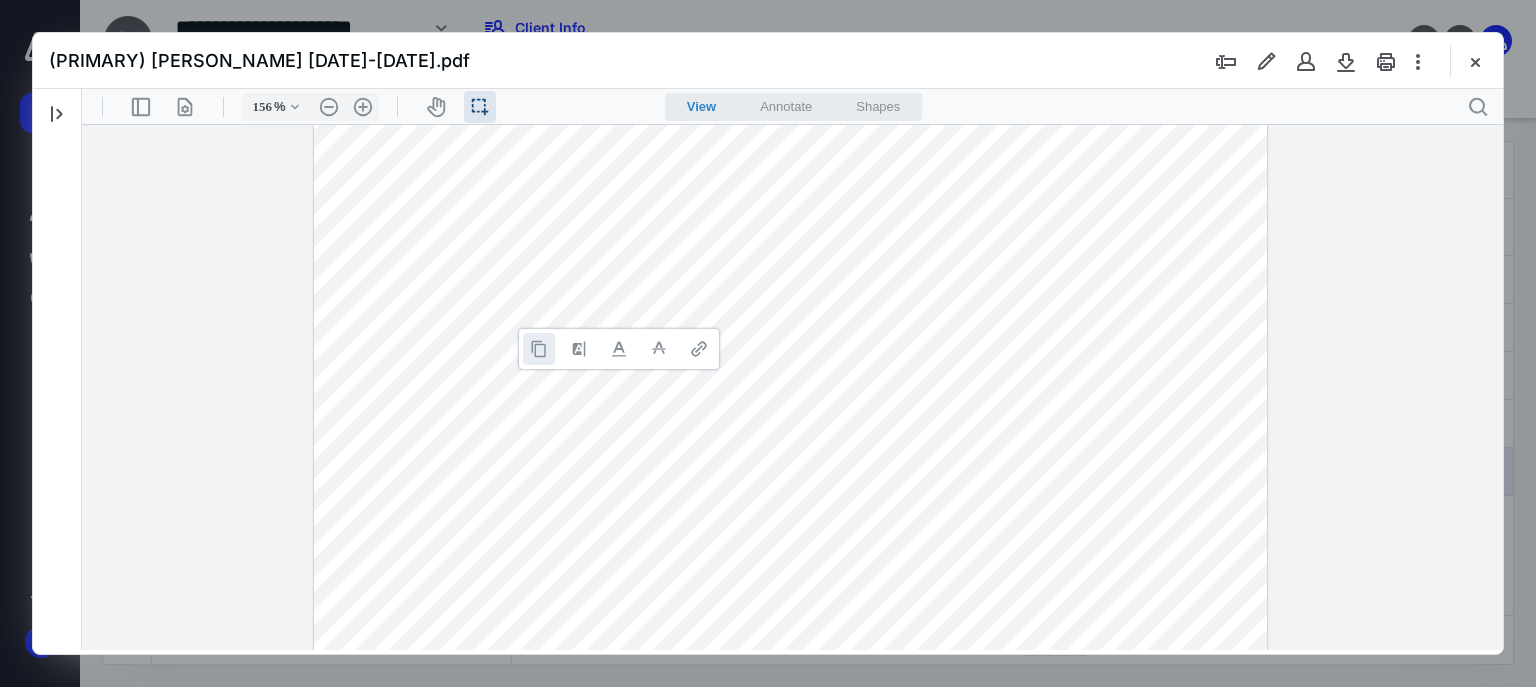 click at bounding box center [539, 349] 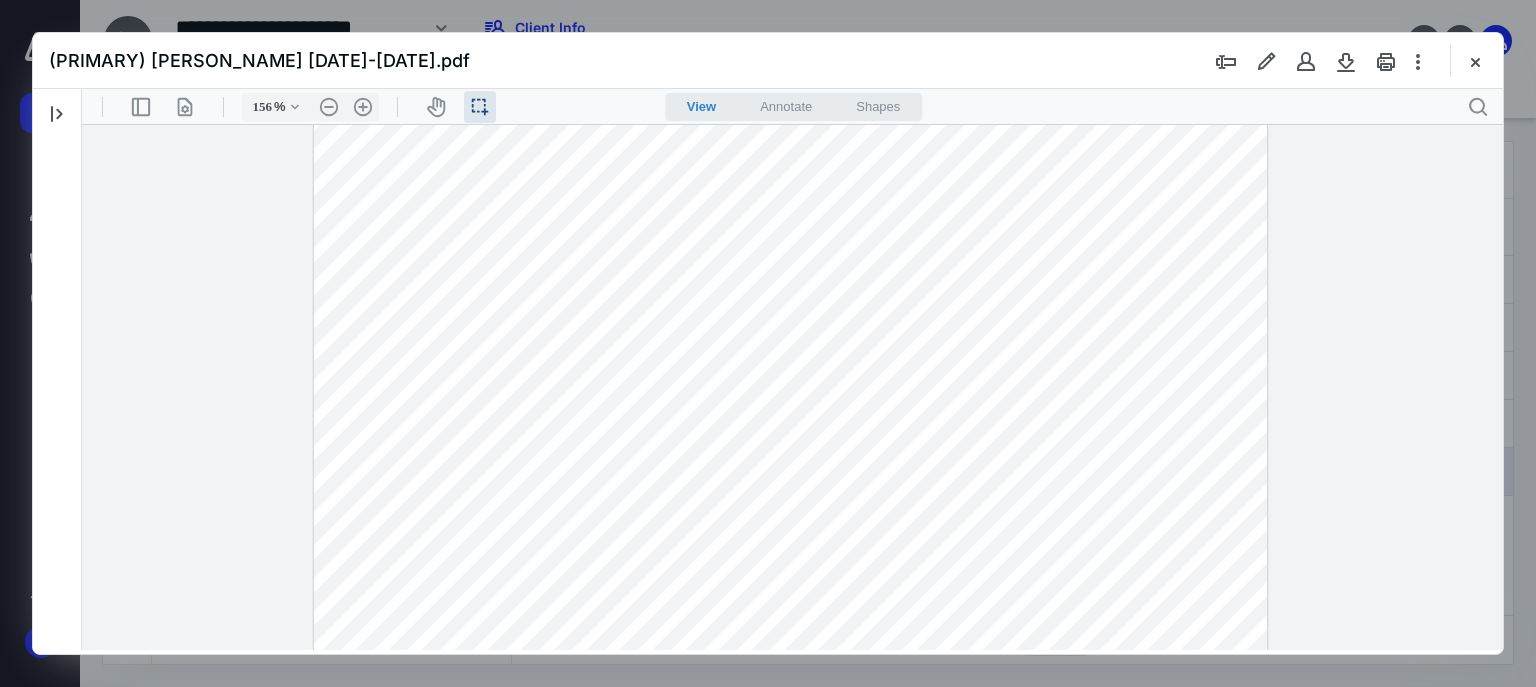 drag, startPoint x: 338, startPoint y: 325, endPoint x: 508, endPoint y: 339, distance: 170.5755 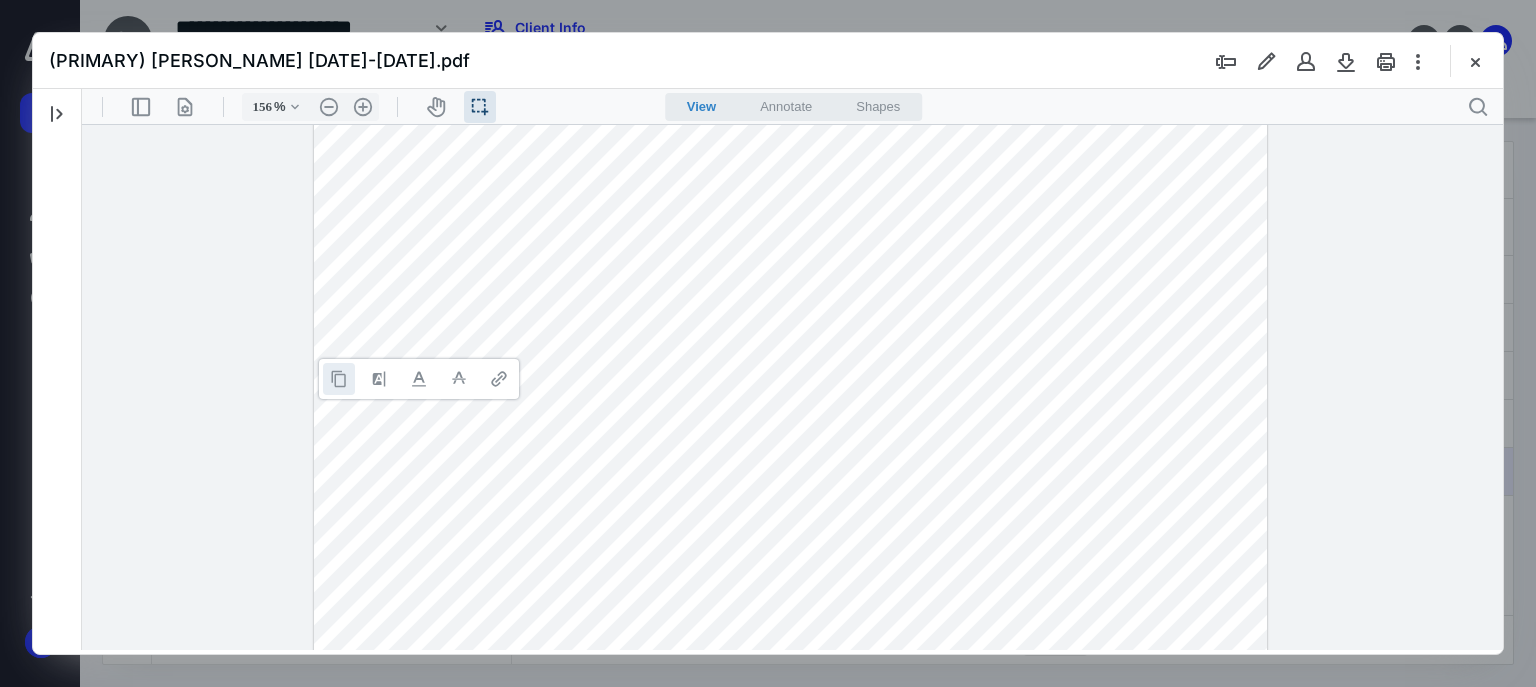 click at bounding box center (339, 379) 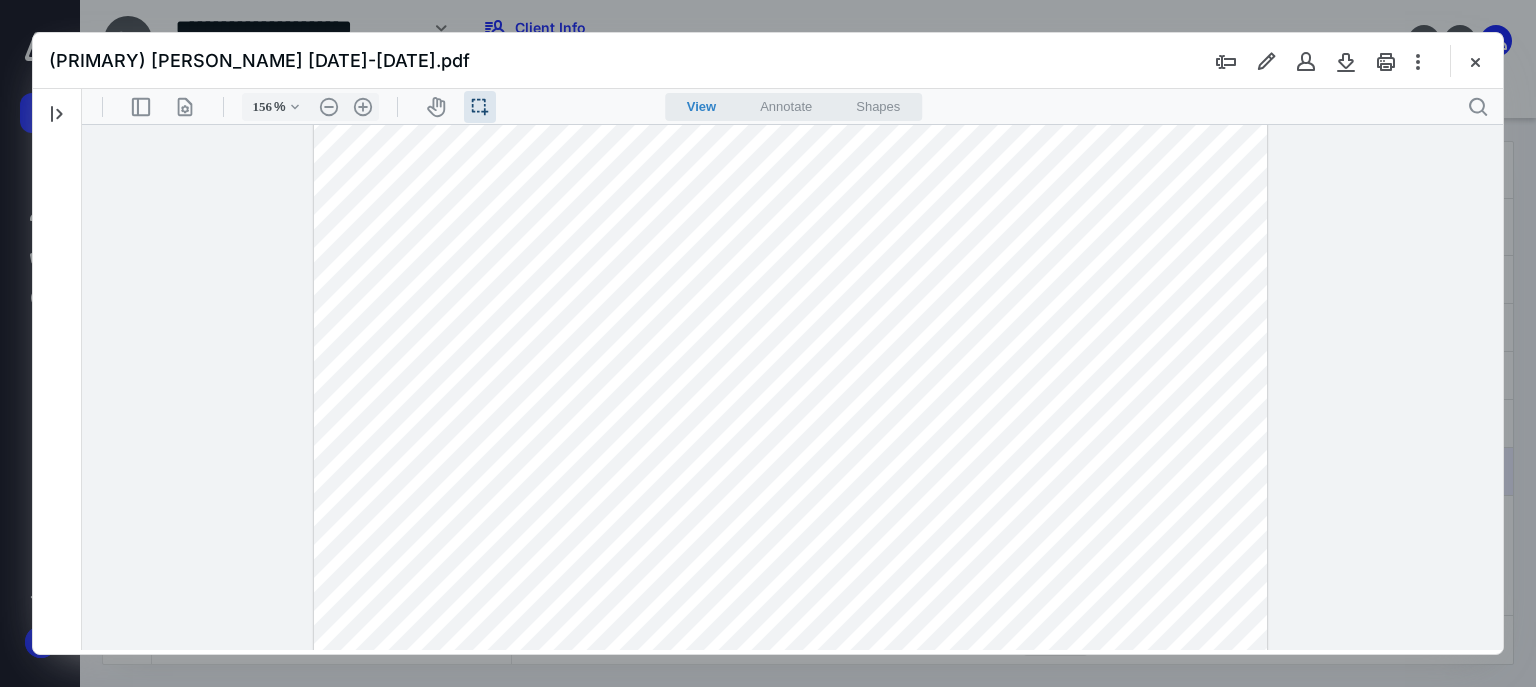 click at bounding box center (790, 615) 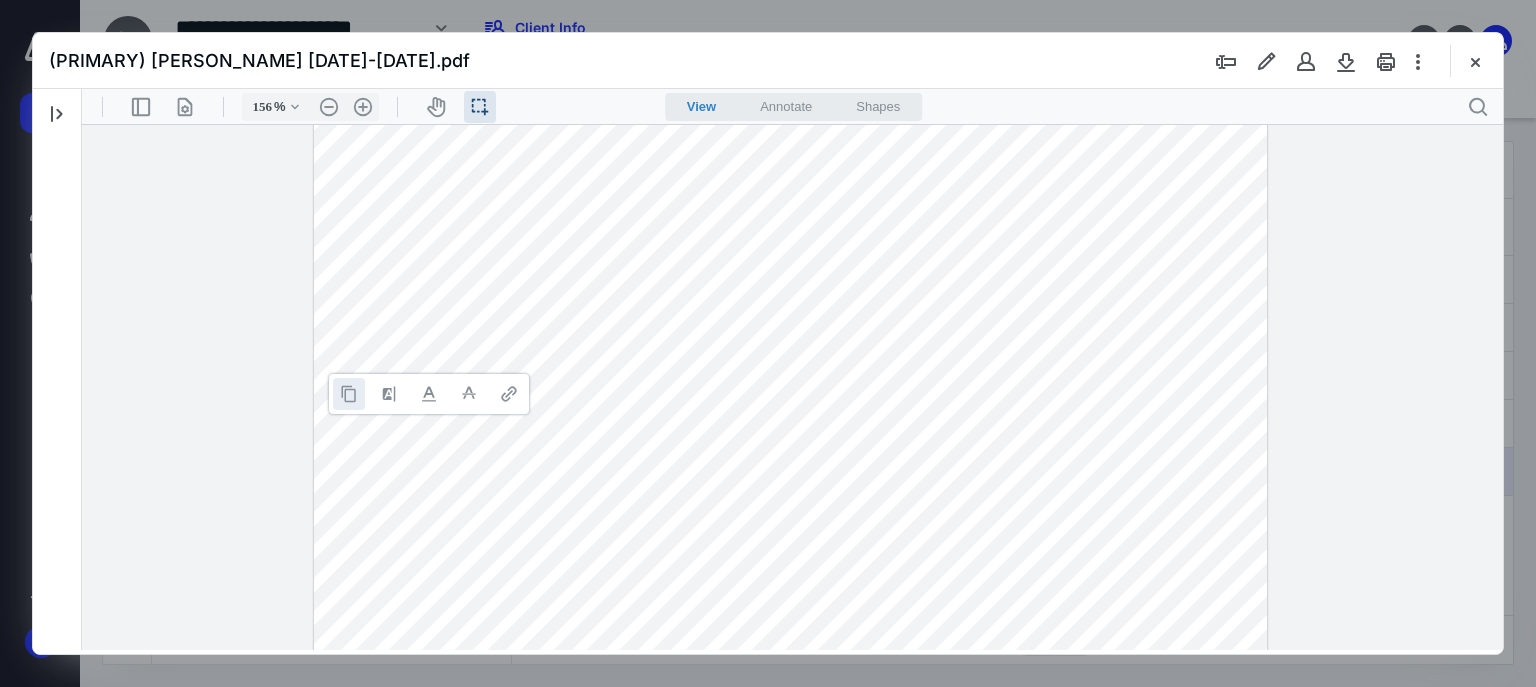 click at bounding box center (349, 394) 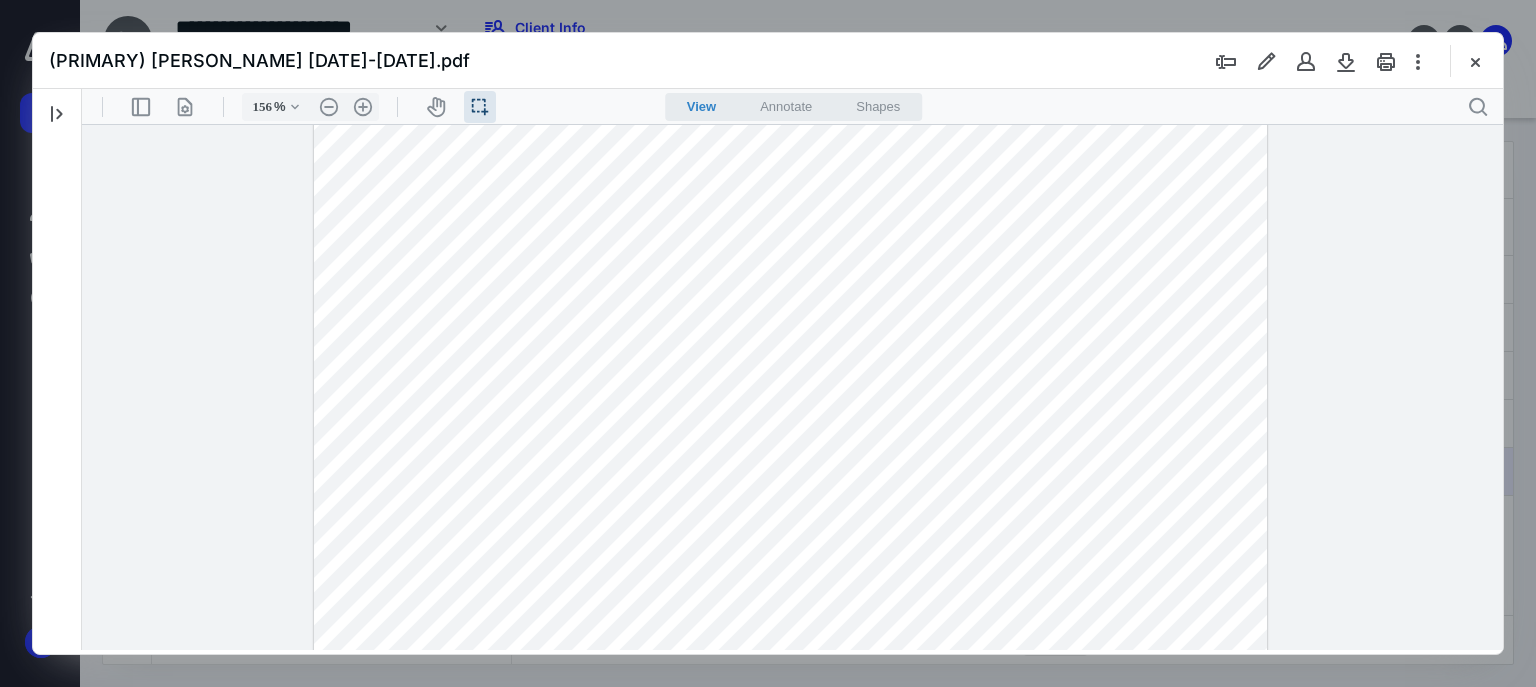 click at bounding box center [790, 615] 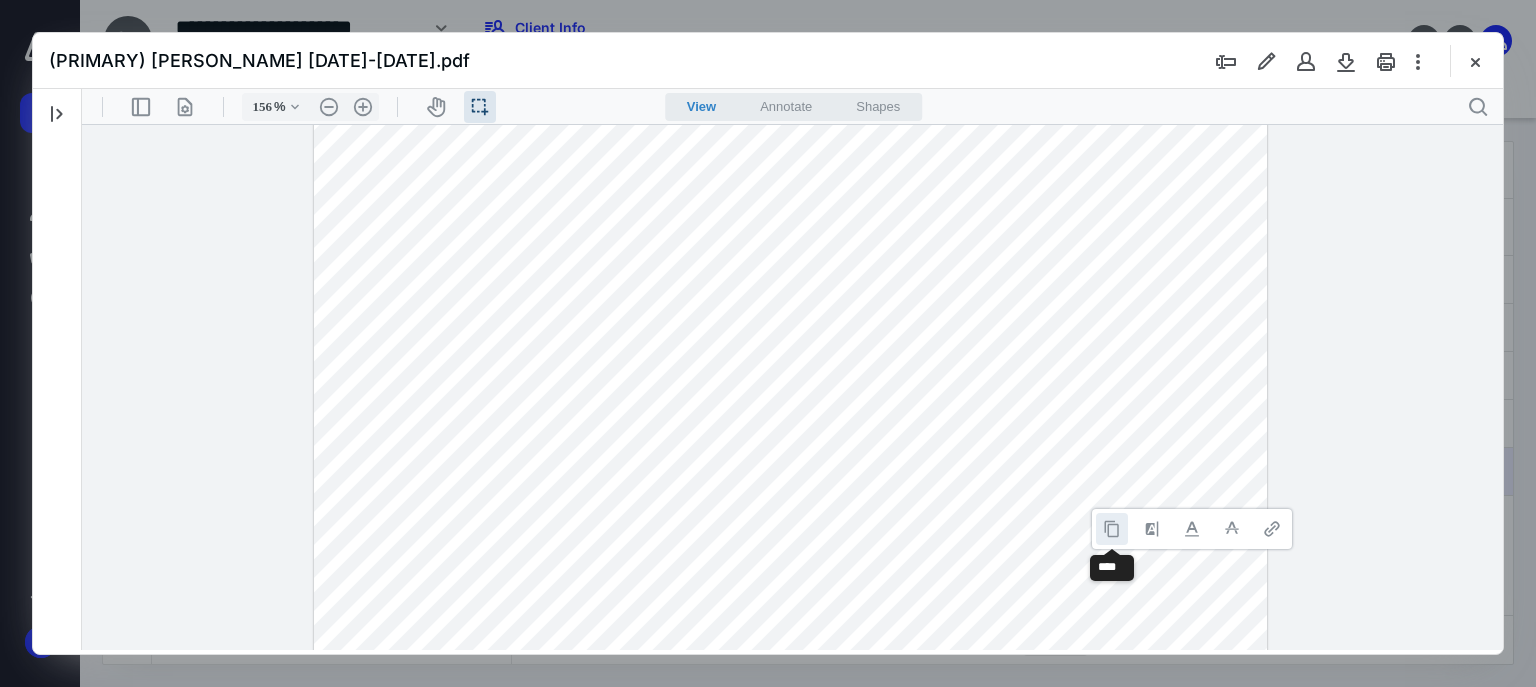 click at bounding box center (1112, 529) 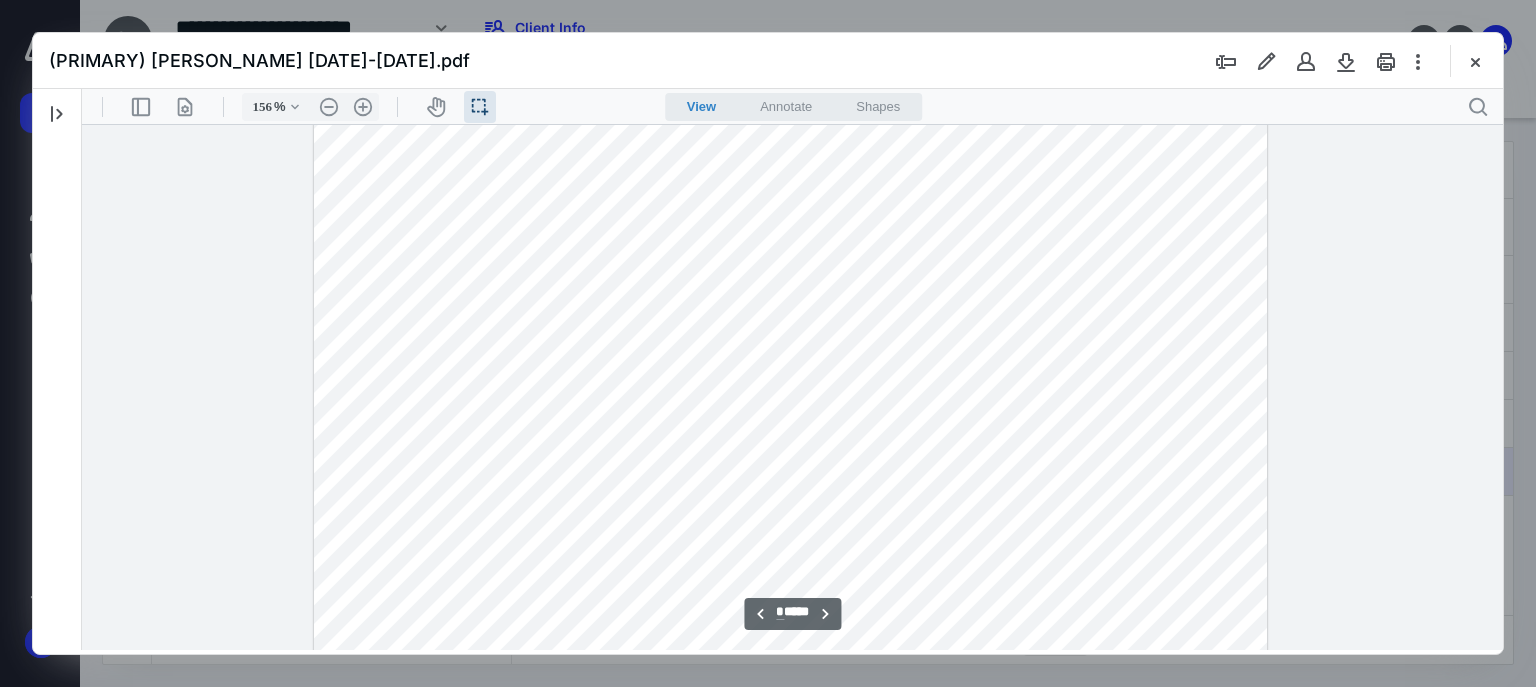 scroll, scrollTop: 4108, scrollLeft: 0, axis: vertical 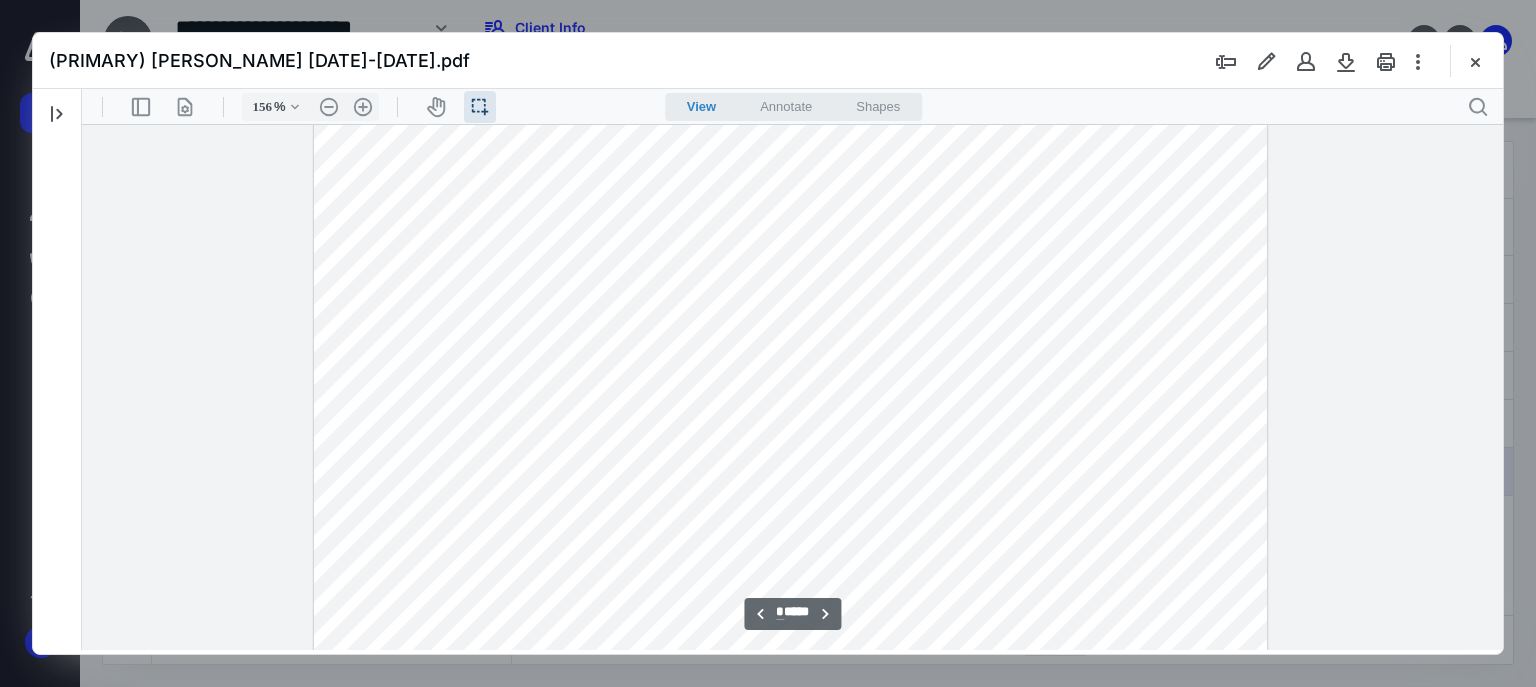 click at bounding box center [790, 375] 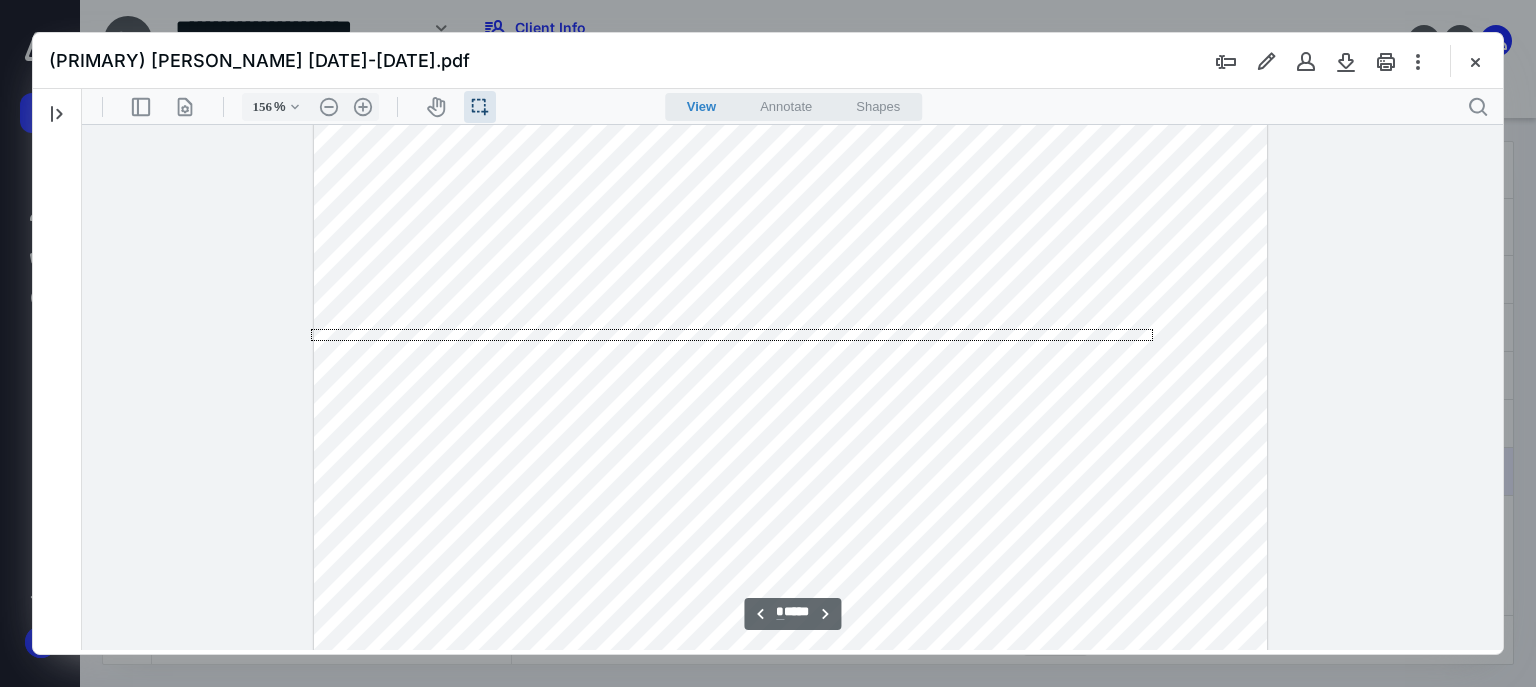 drag, startPoint x: 1153, startPoint y: 329, endPoint x: 100, endPoint y: 341, distance: 1053.0684 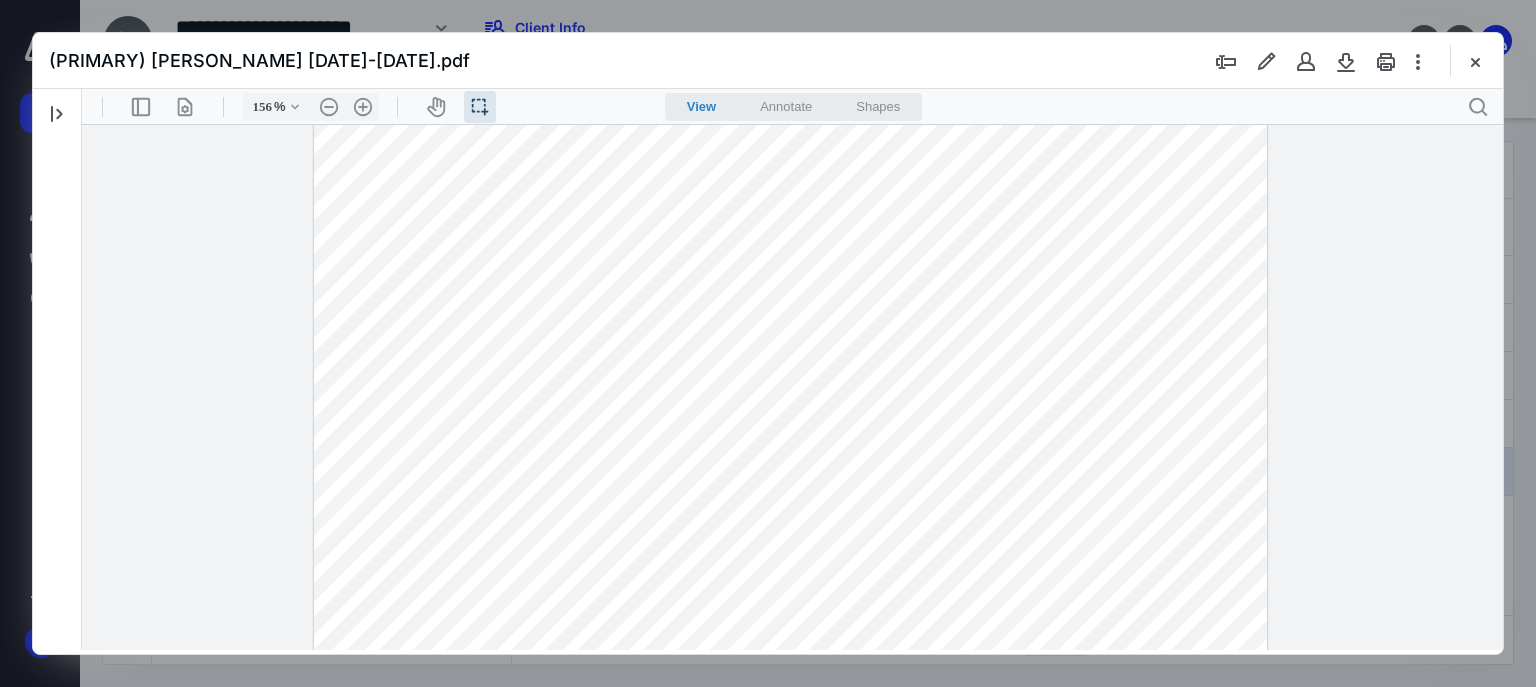 click at bounding box center (790, 375) 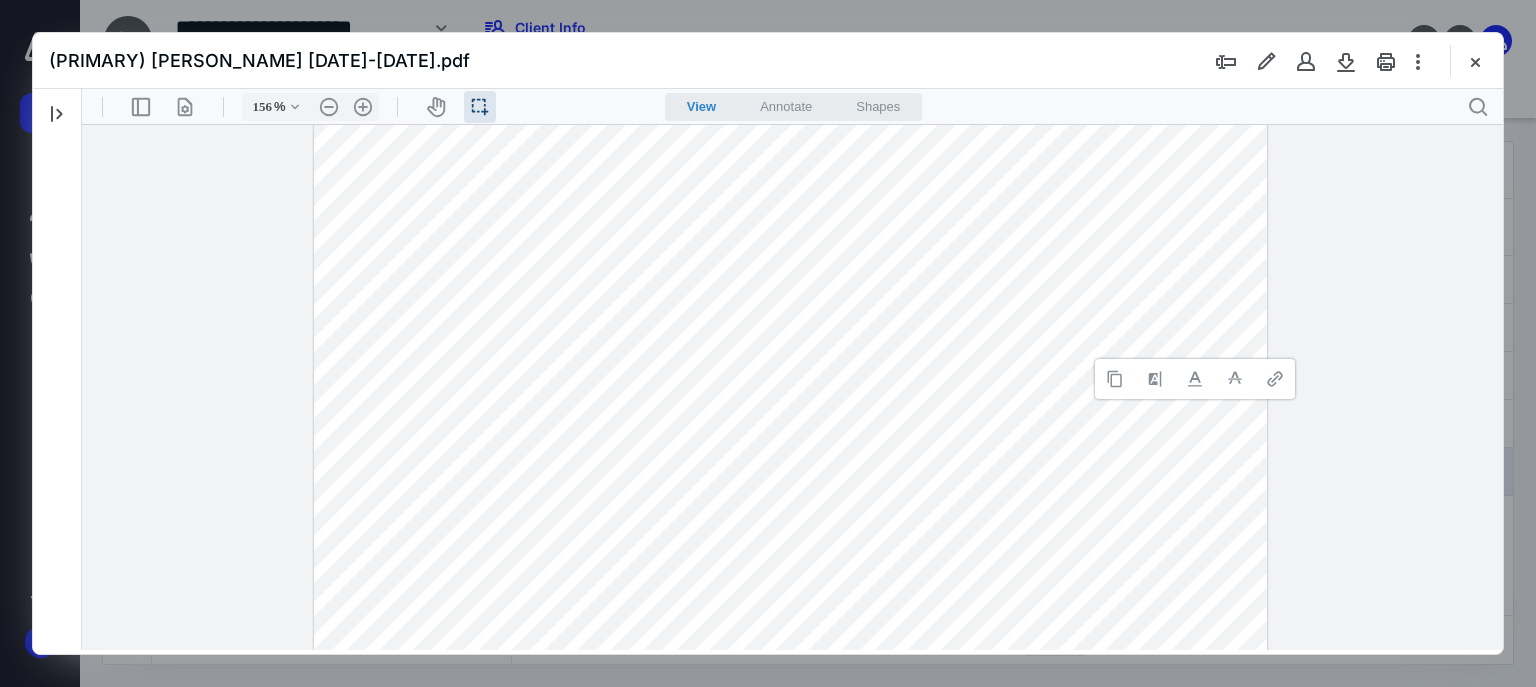 drag, startPoint x: 1122, startPoint y: 377, endPoint x: 983, endPoint y: 381, distance: 139.05754 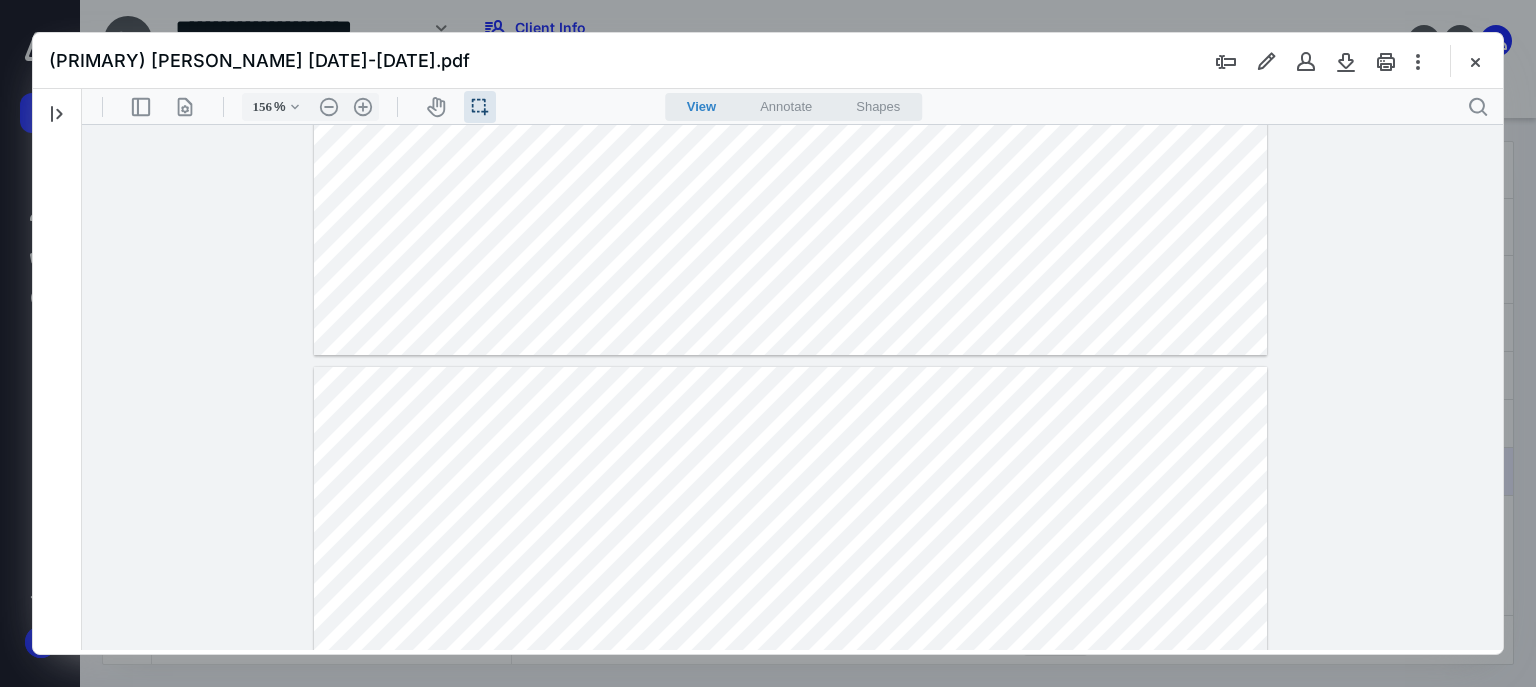 scroll, scrollTop: 4828, scrollLeft: 0, axis: vertical 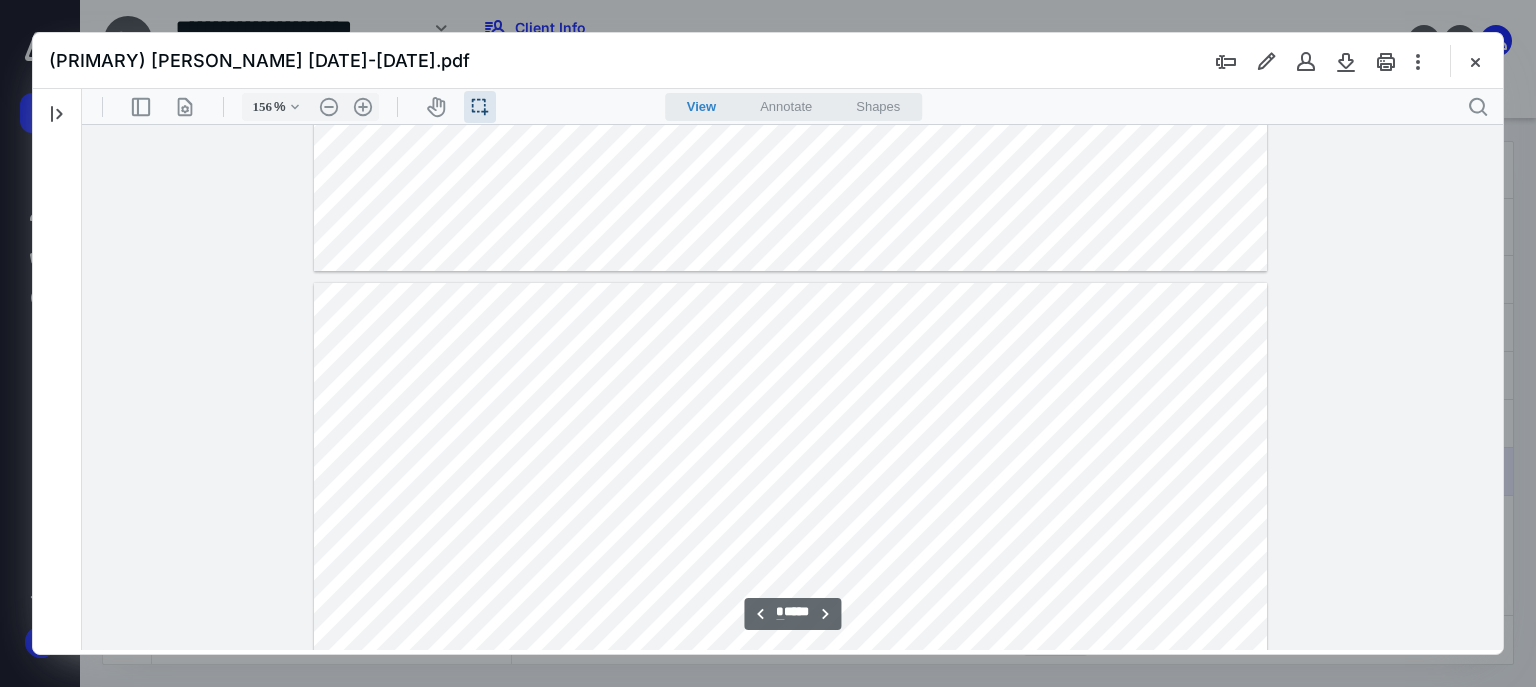 click at bounding box center (790, 900) 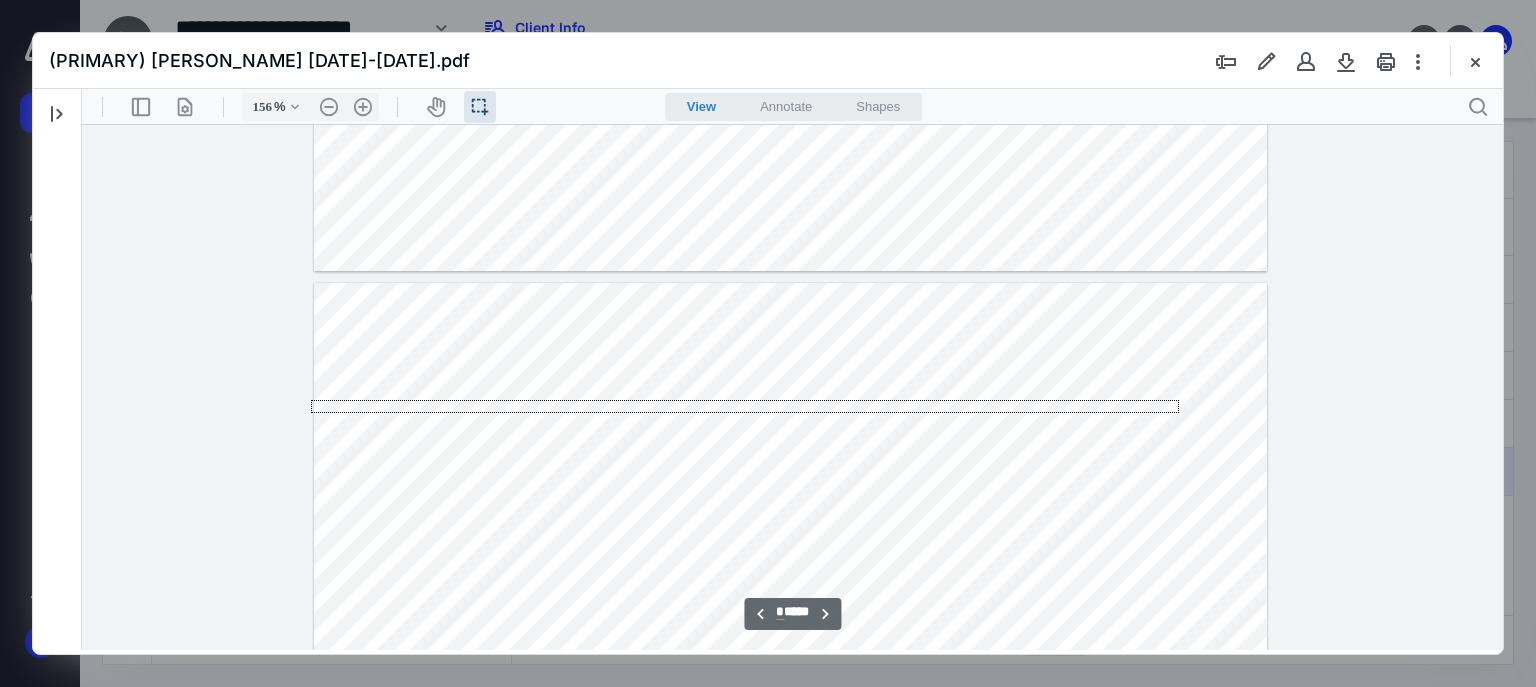 drag, startPoint x: 1179, startPoint y: 400, endPoint x: 3, endPoint y: 413, distance: 1176.0719 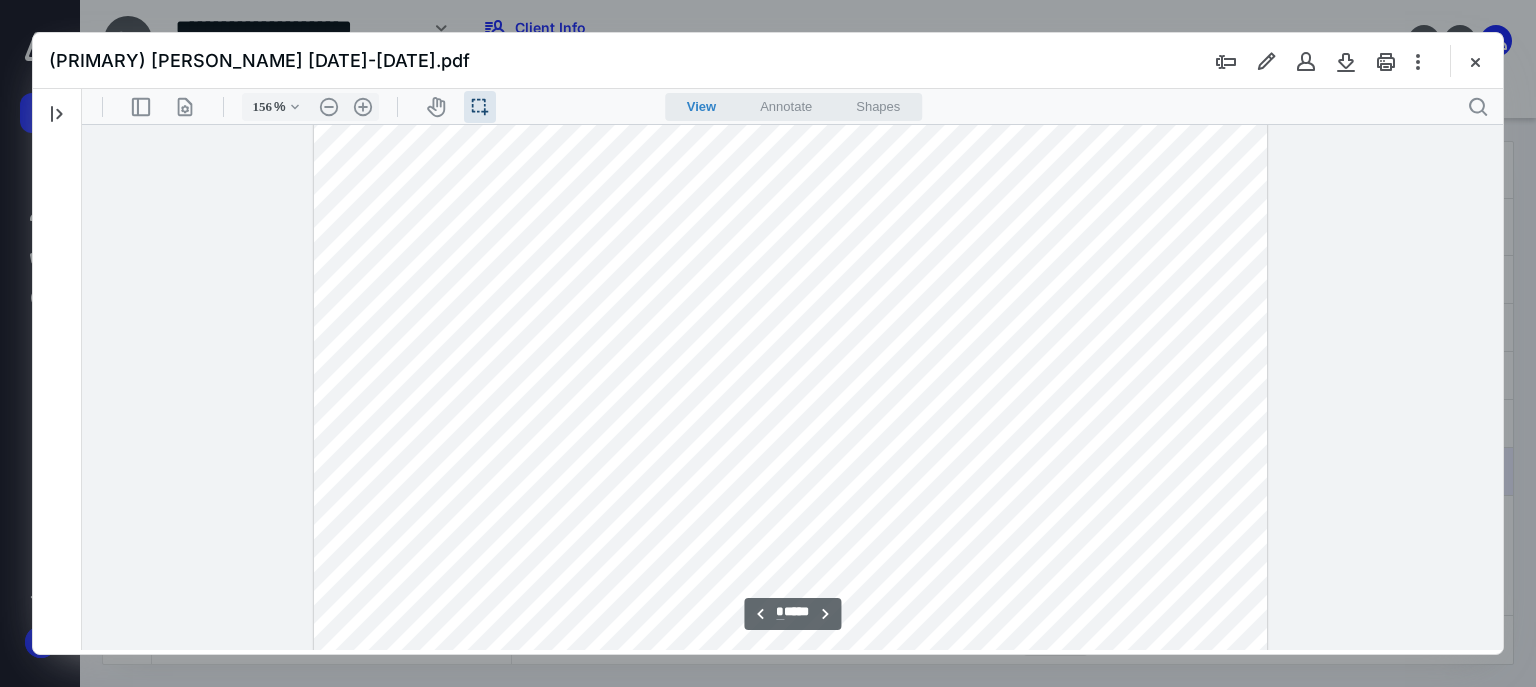 scroll, scrollTop: 5388, scrollLeft: 0, axis: vertical 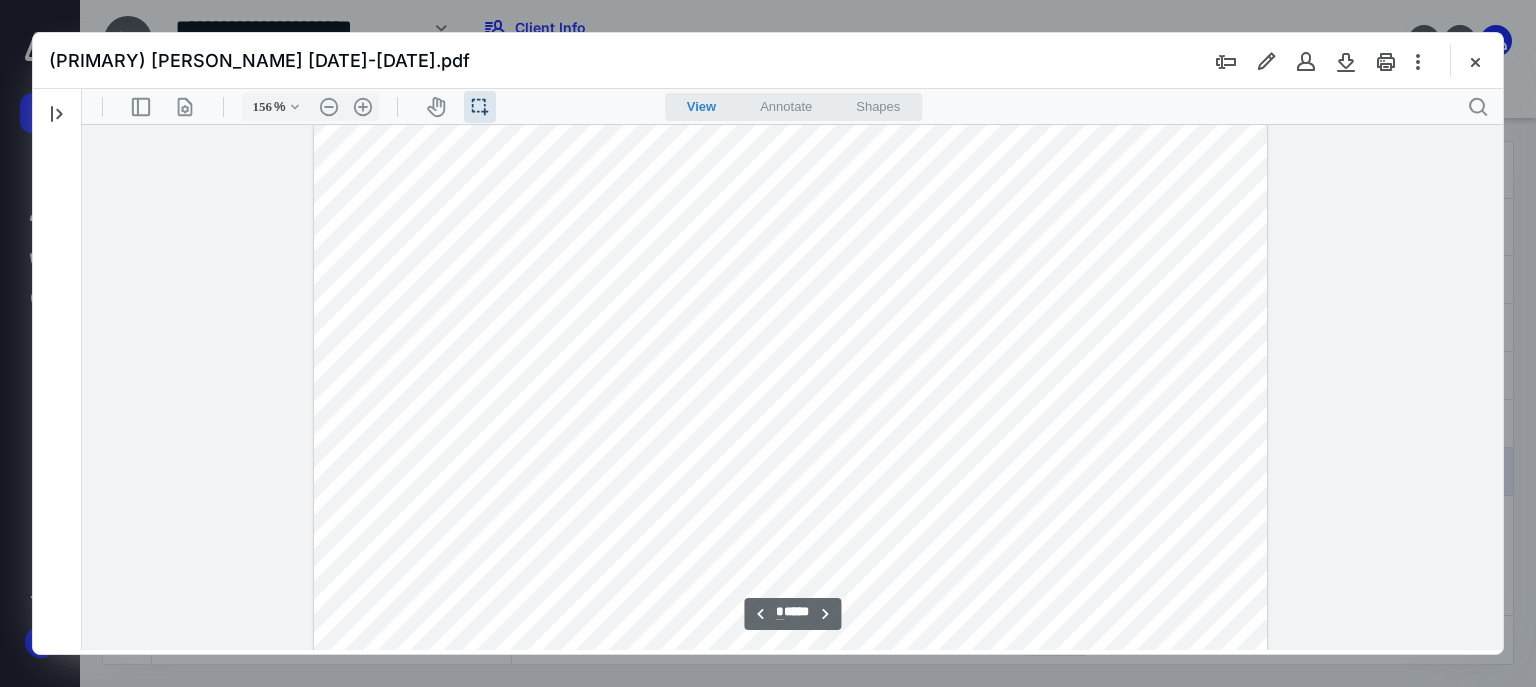 drag, startPoint x: 347, startPoint y: 252, endPoint x: 433, endPoint y: 255, distance: 86.05231 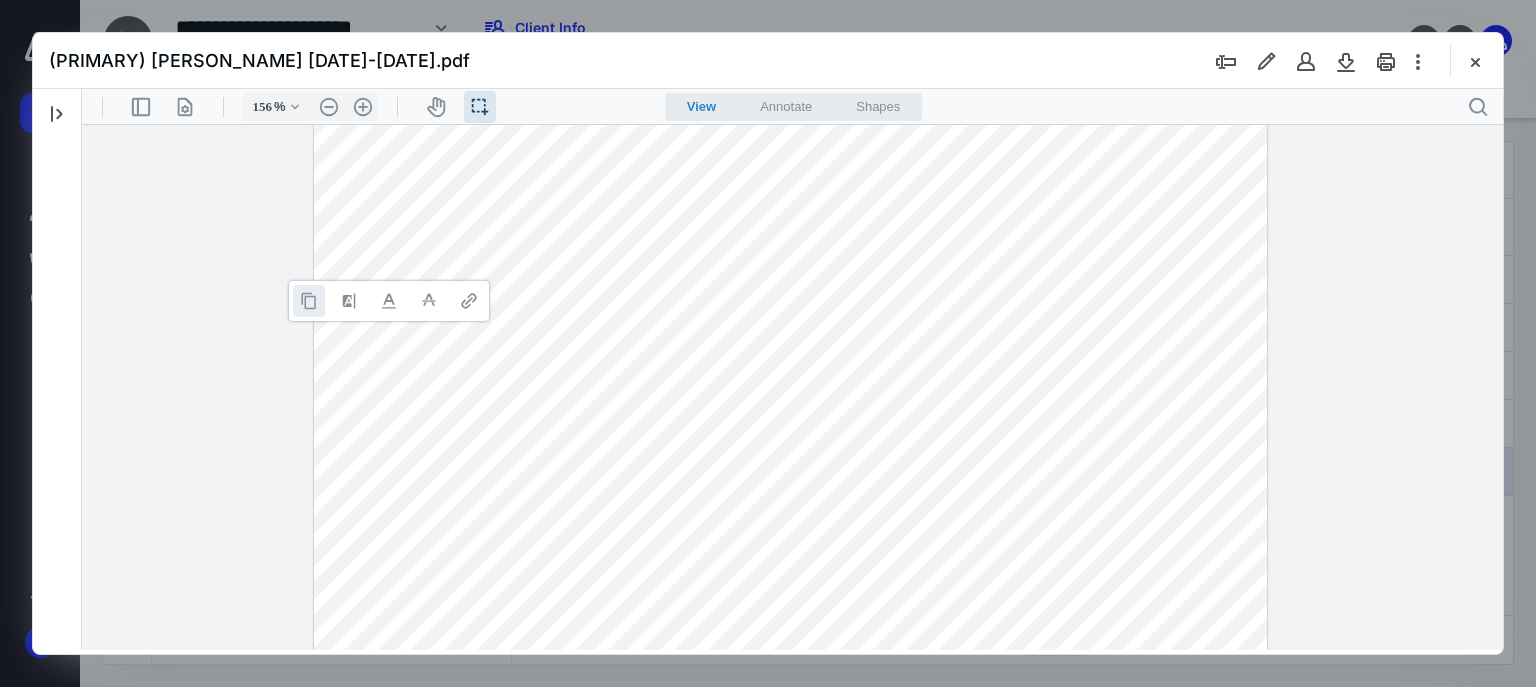 click at bounding box center (309, 301) 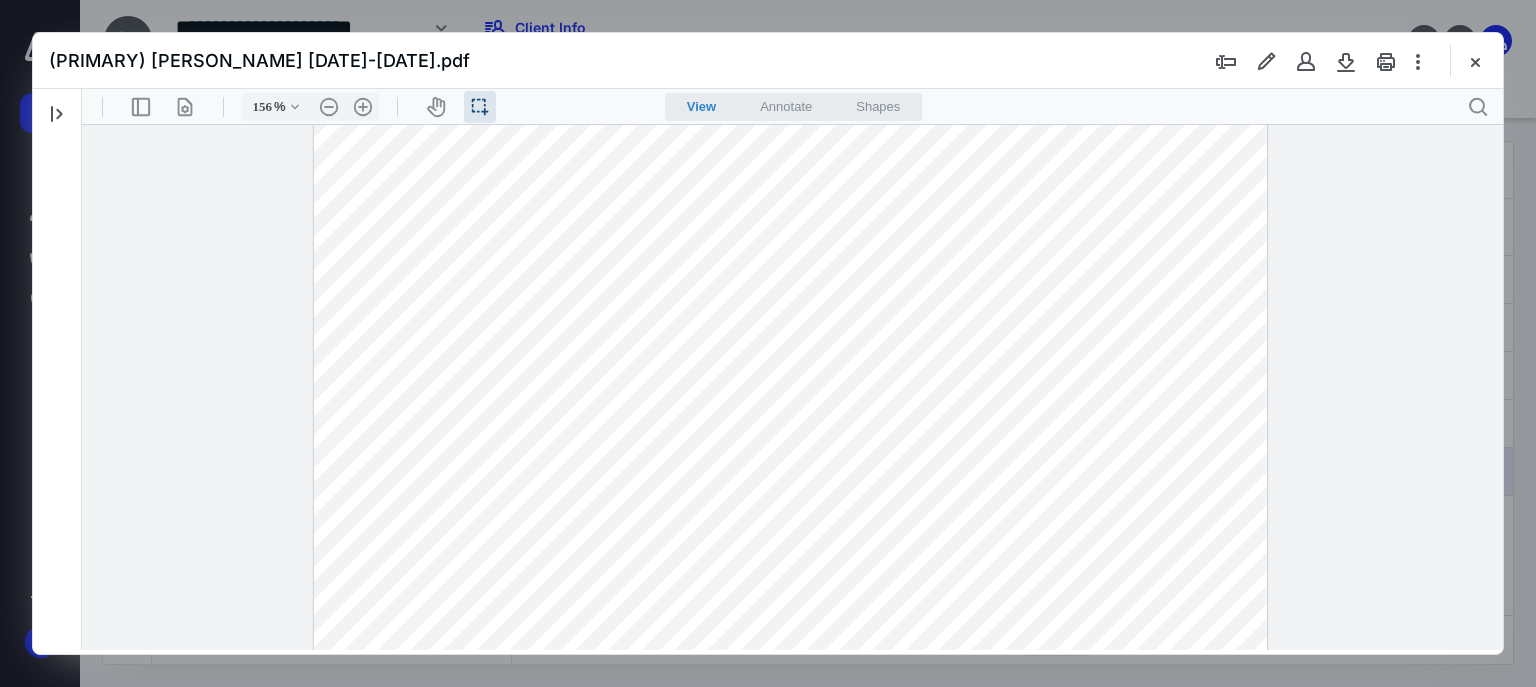 drag, startPoint x: 591, startPoint y: 235, endPoint x: 705, endPoint y: 238, distance: 114.03947 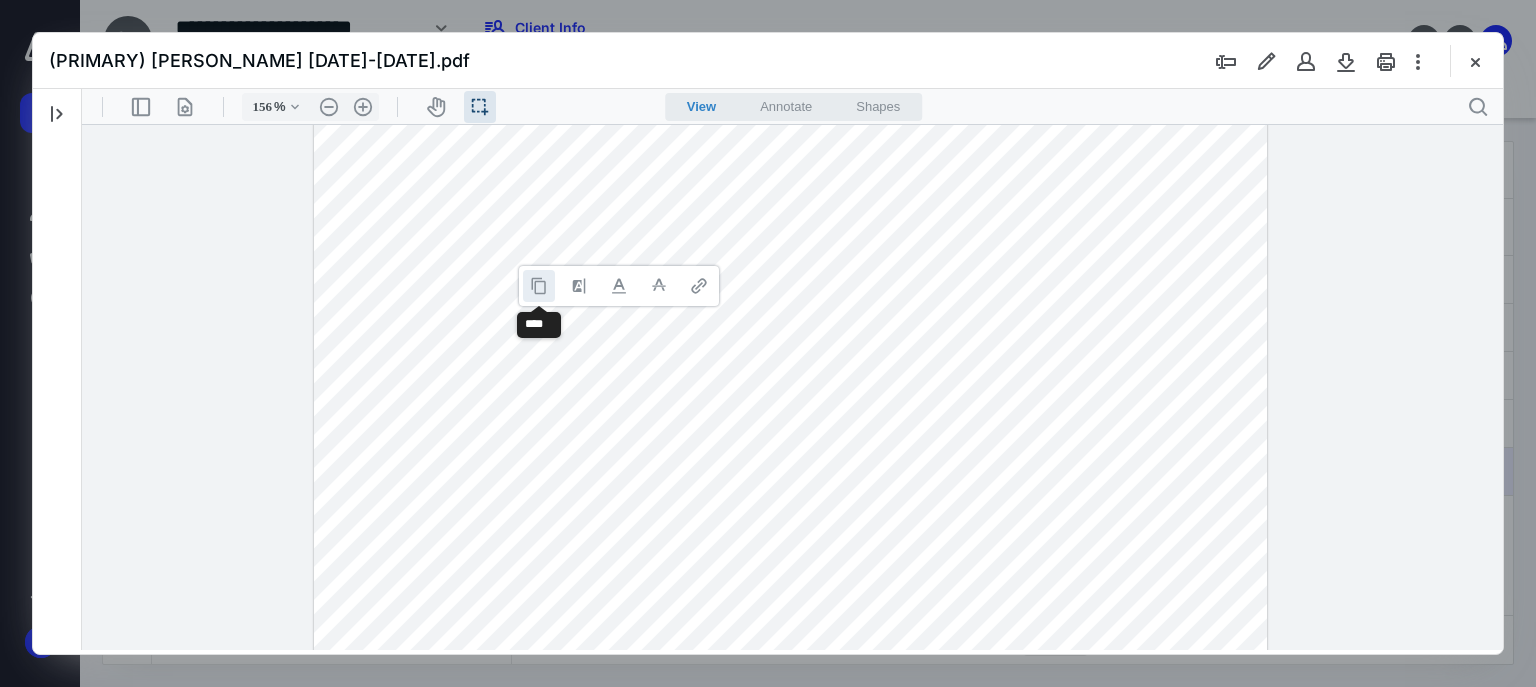 click at bounding box center (539, 286) 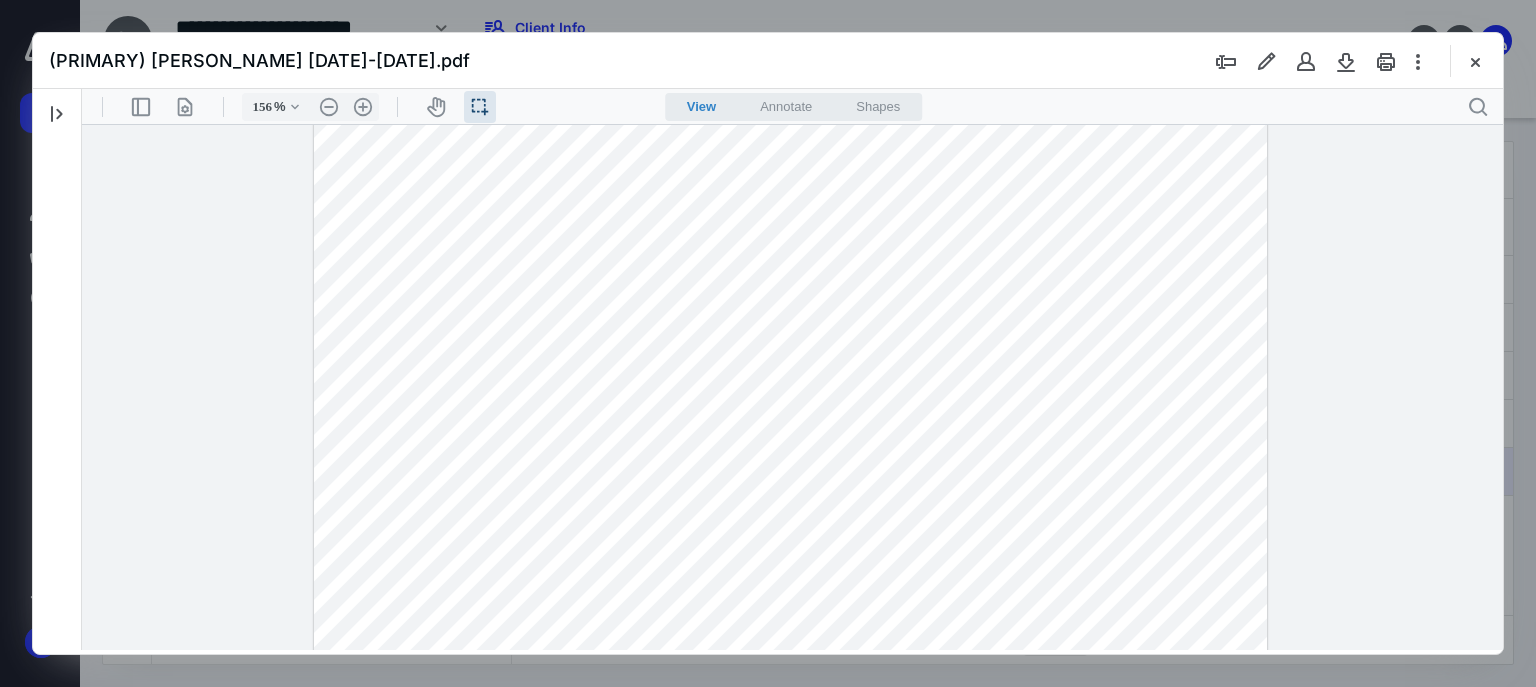 drag, startPoint x: 342, startPoint y: 266, endPoint x: 478, endPoint y: 269, distance: 136.03308 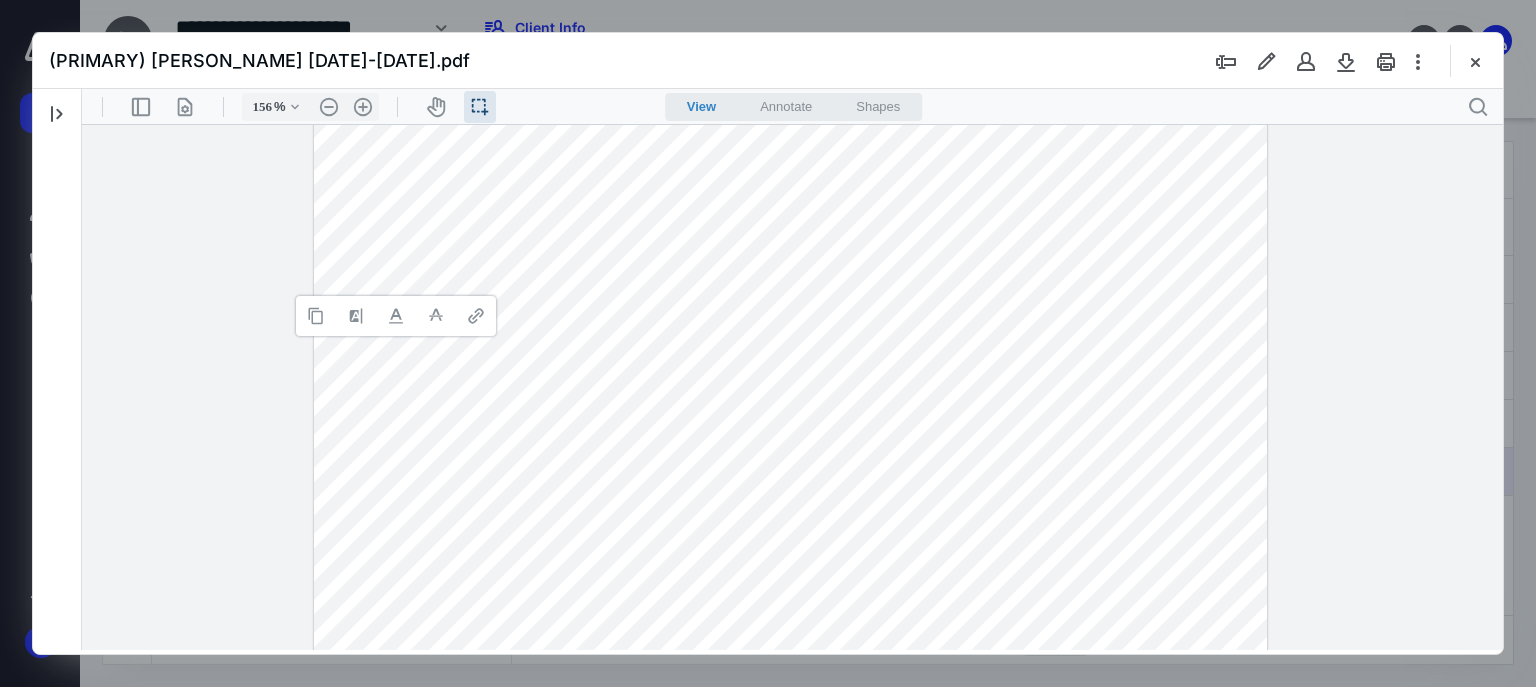 click at bounding box center (790, 340) 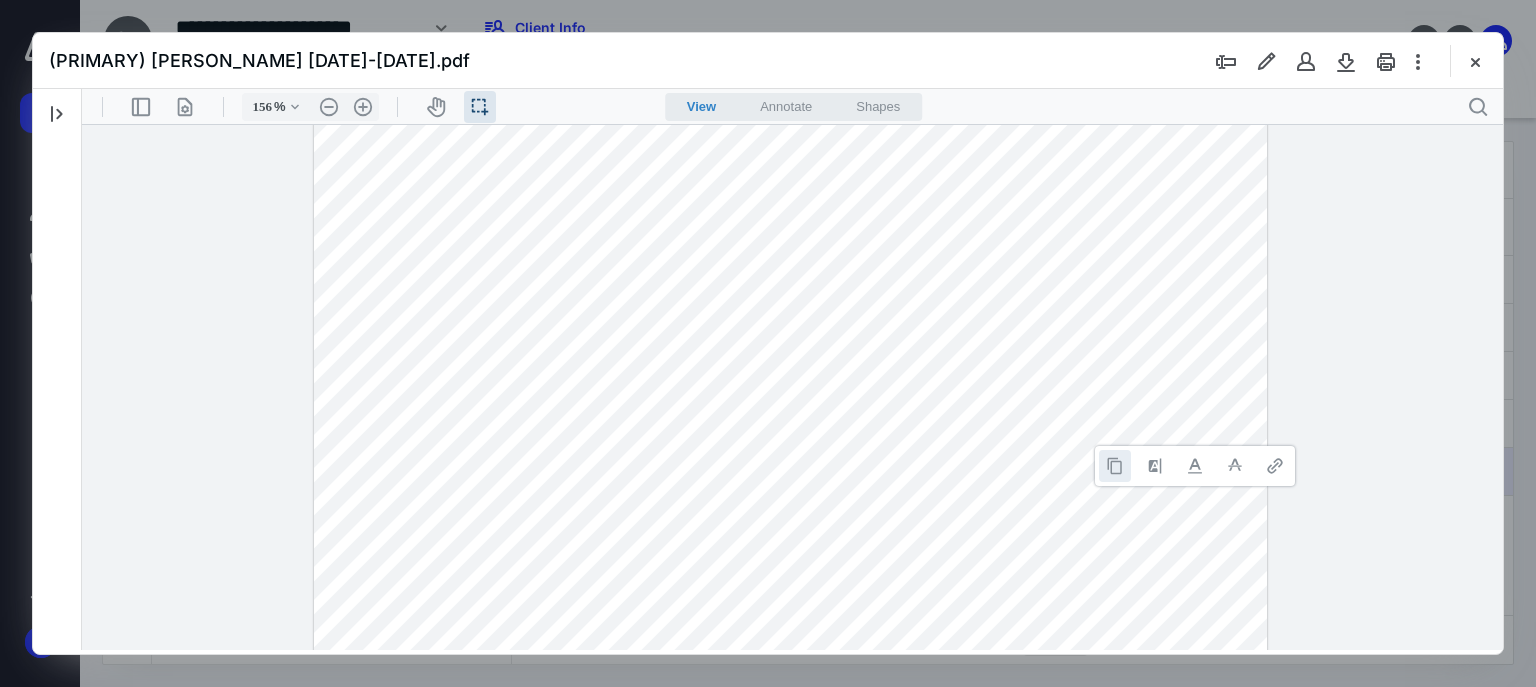 click at bounding box center [1115, 466] 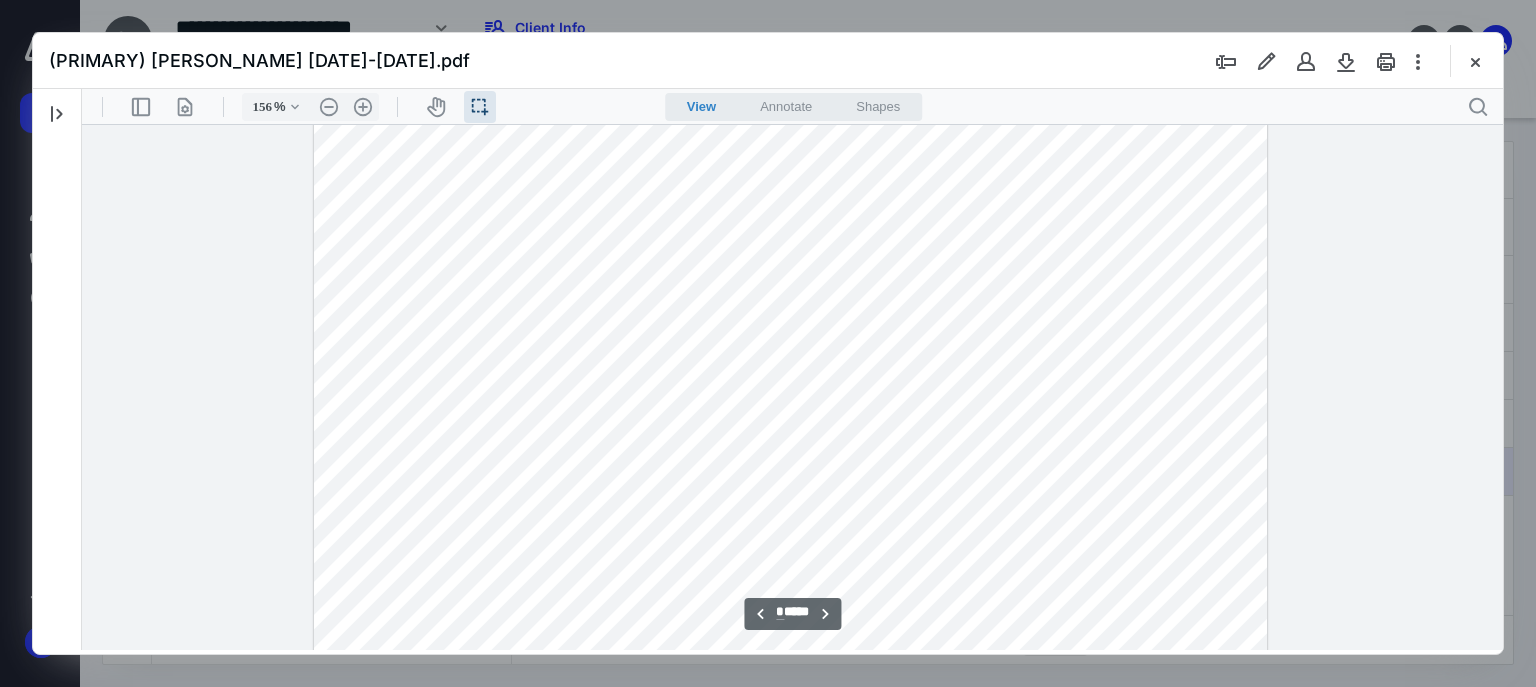 scroll, scrollTop: 5548, scrollLeft: 0, axis: vertical 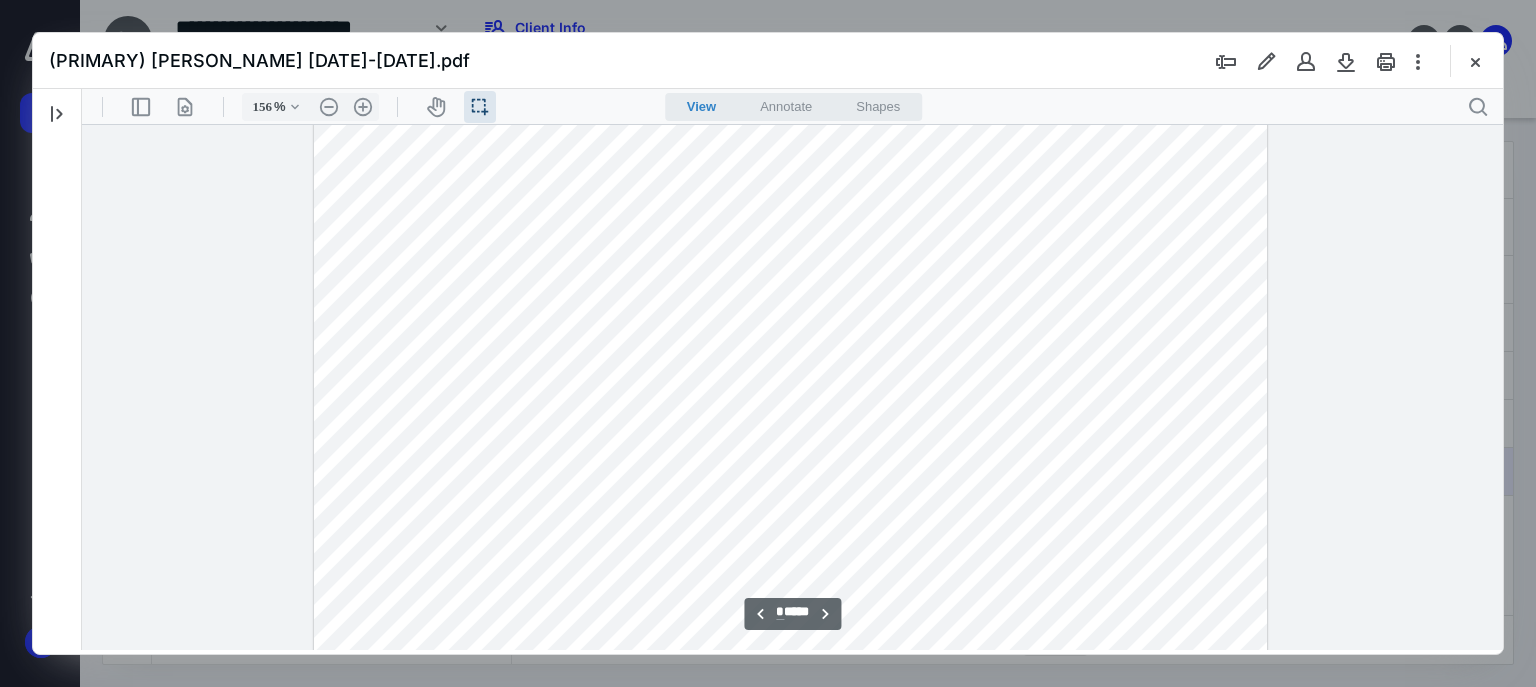 click at bounding box center (790, 180) 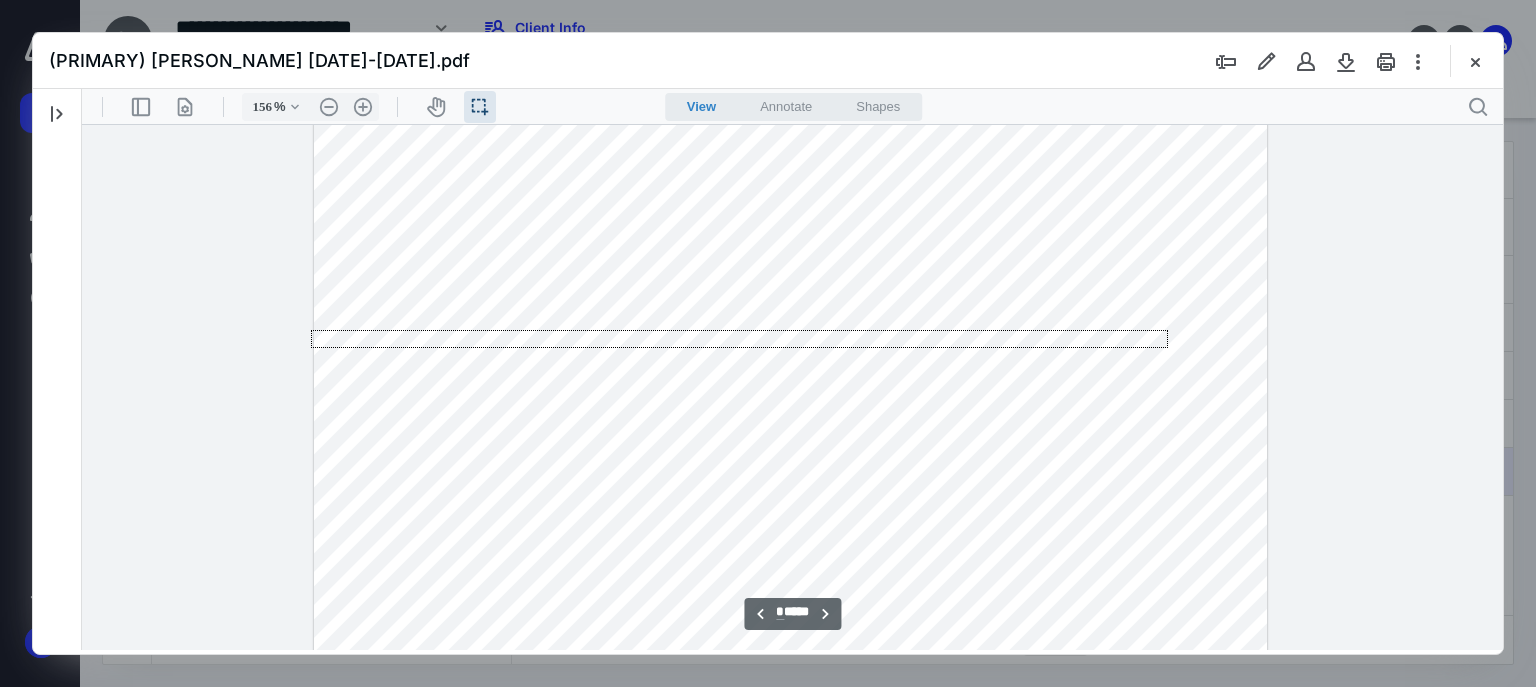 drag, startPoint x: 1168, startPoint y: 330, endPoint x: 117, endPoint y: 343, distance: 1051.0804 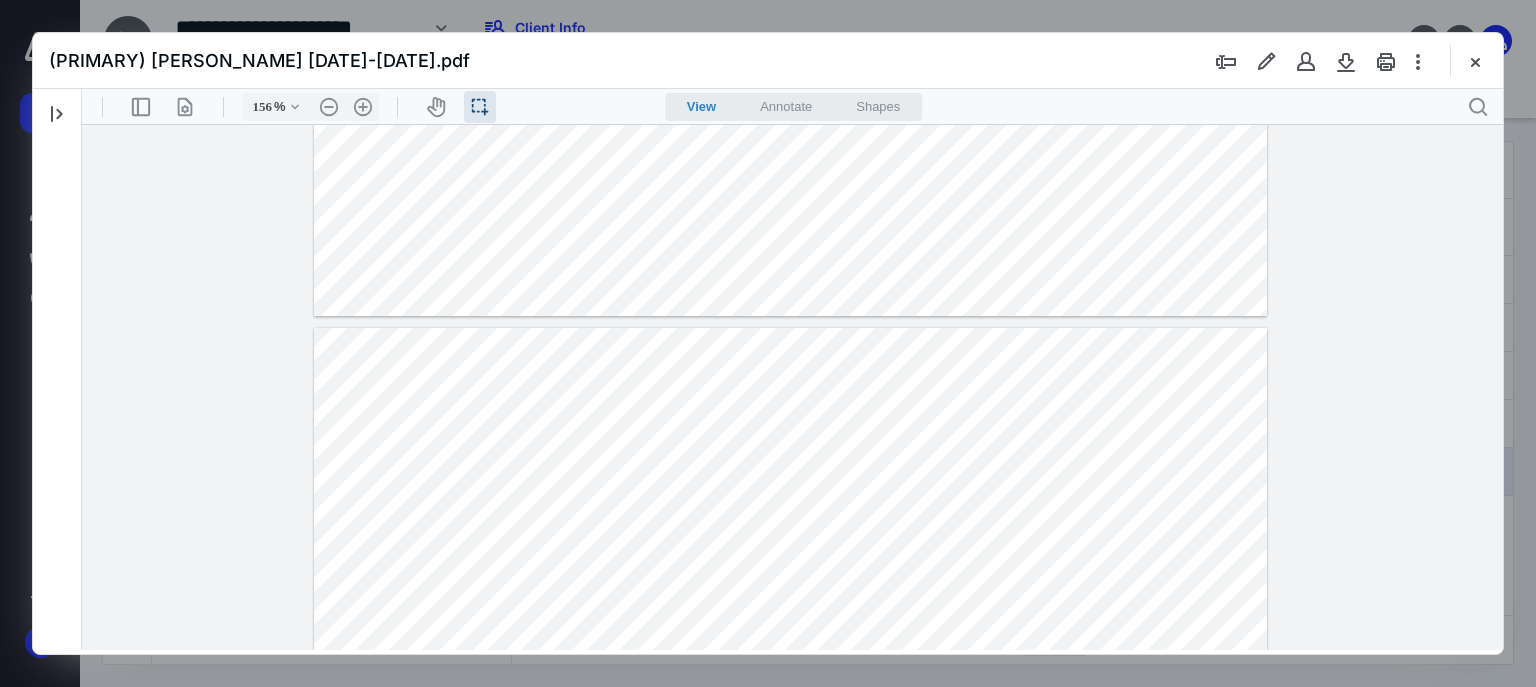 scroll, scrollTop: 6188, scrollLeft: 0, axis: vertical 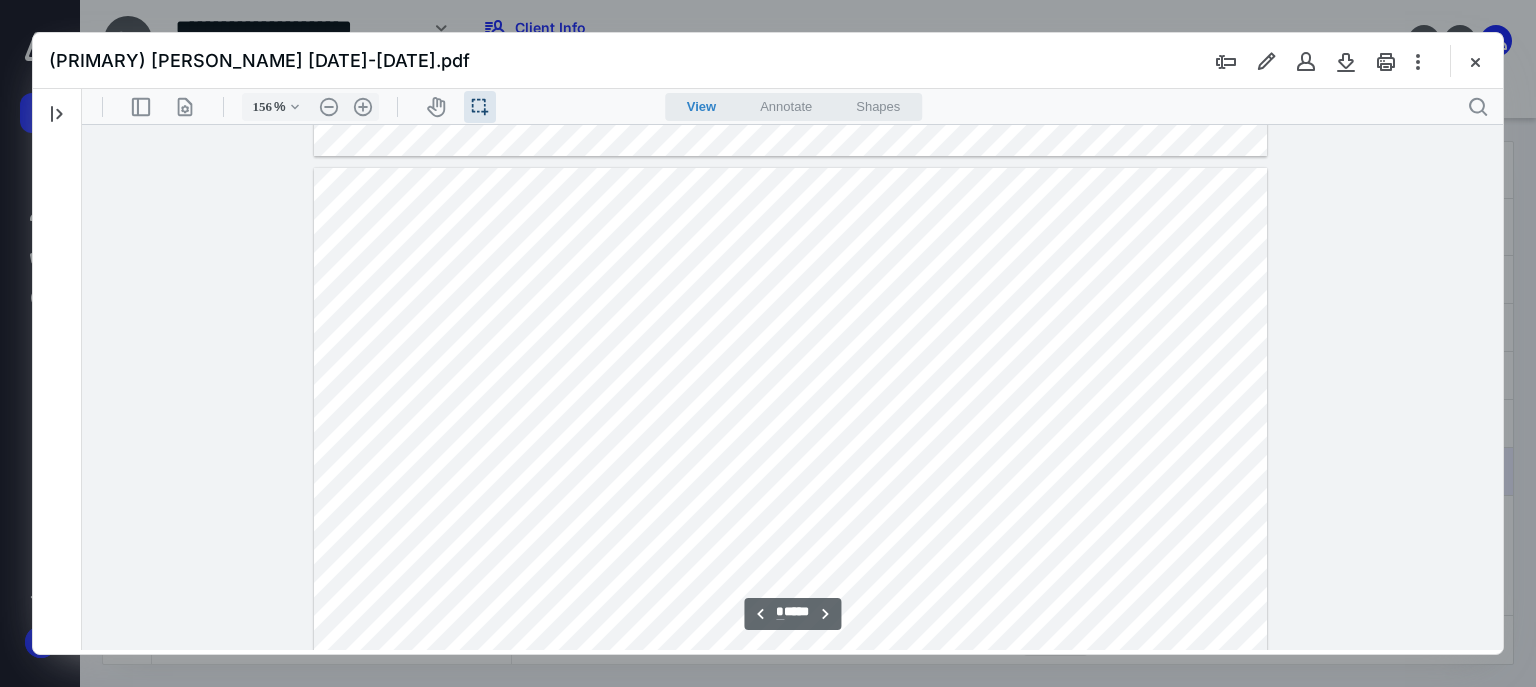 click at bounding box center [790, 785] 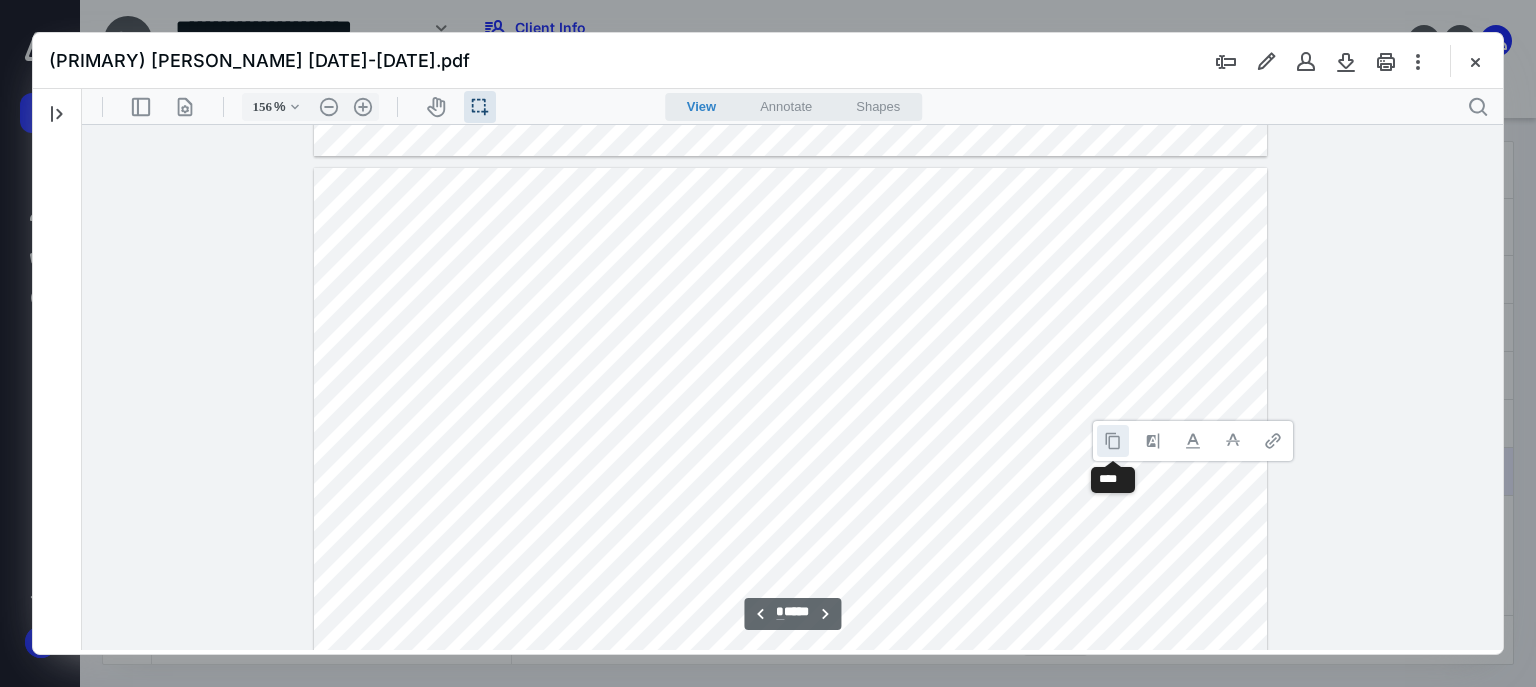 click at bounding box center [1113, 441] 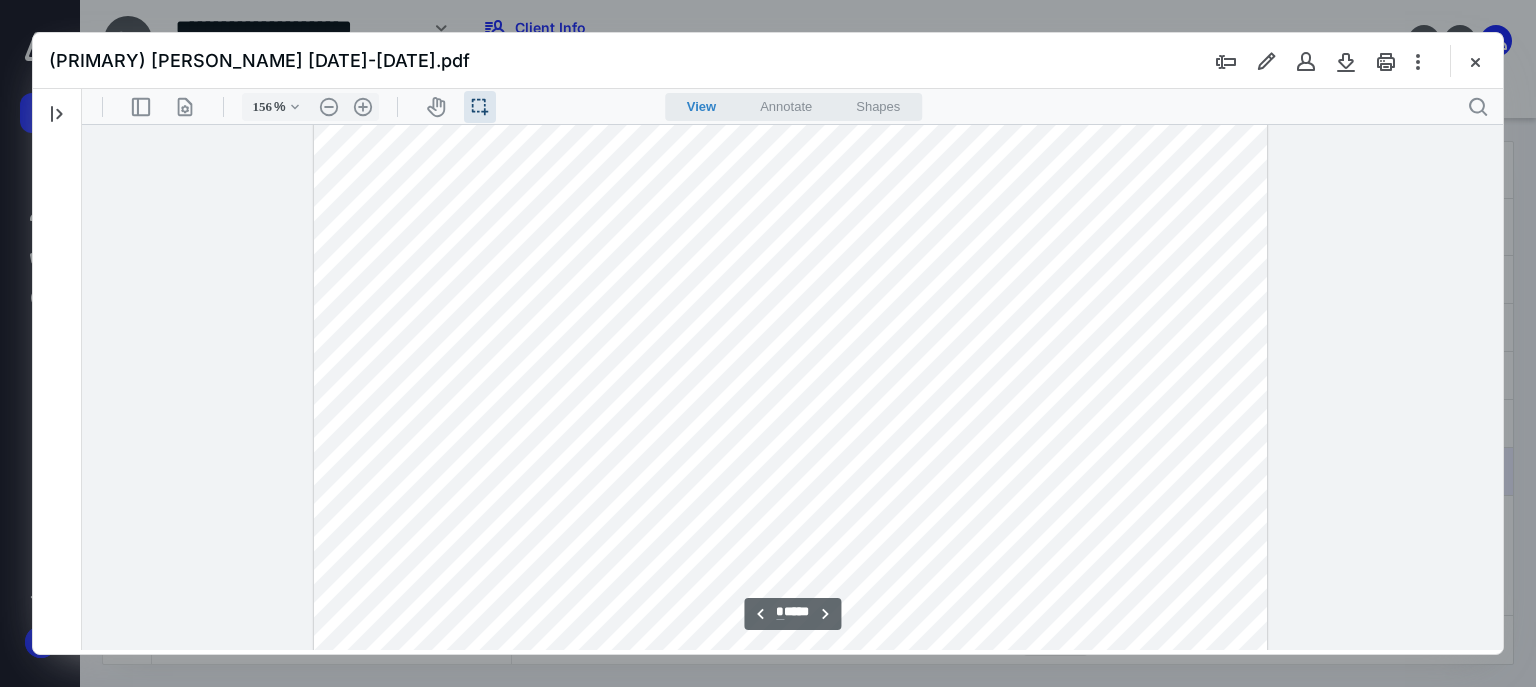 scroll, scrollTop: 6668, scrollLeft: 0, axis: vertical 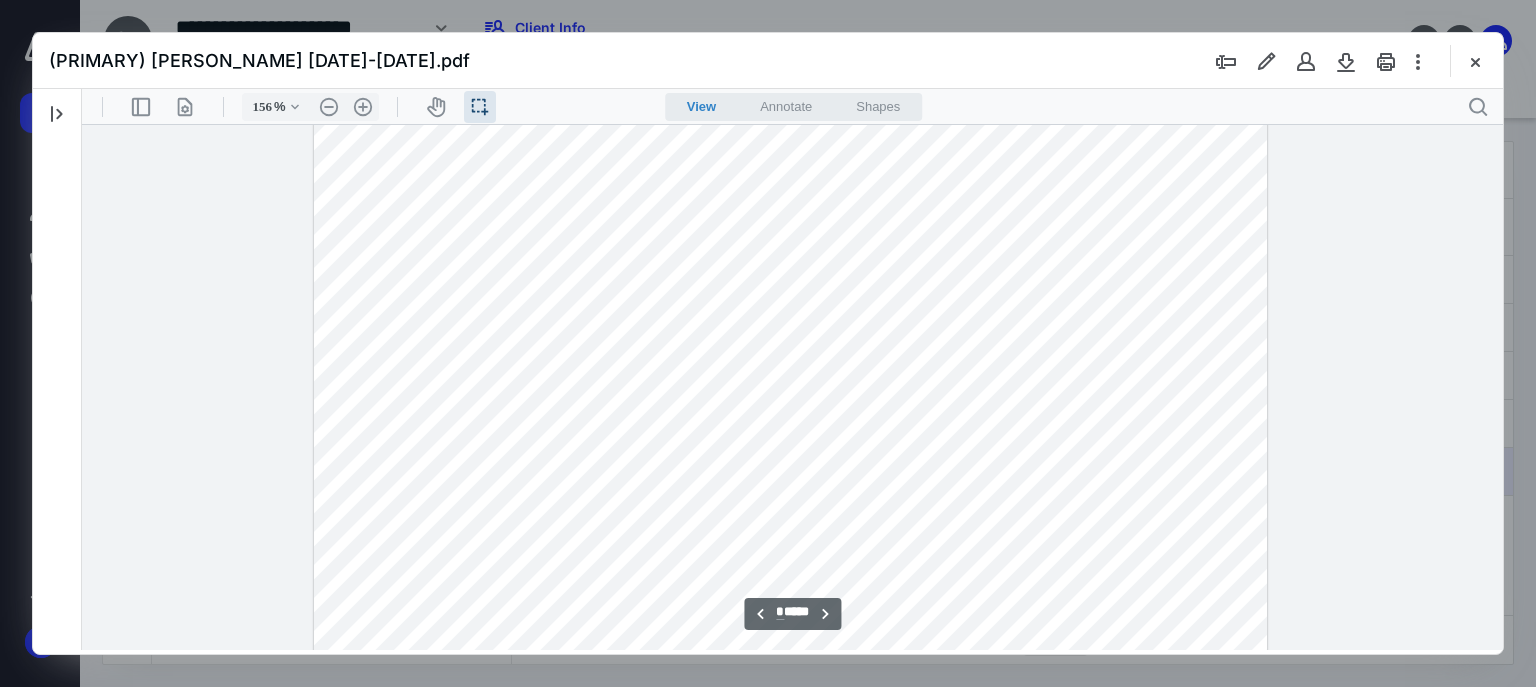 drag, startPoint x: 958, startPoint y: 416, endPoint x: 1237, endPoint y: 413, distance: 279.01614 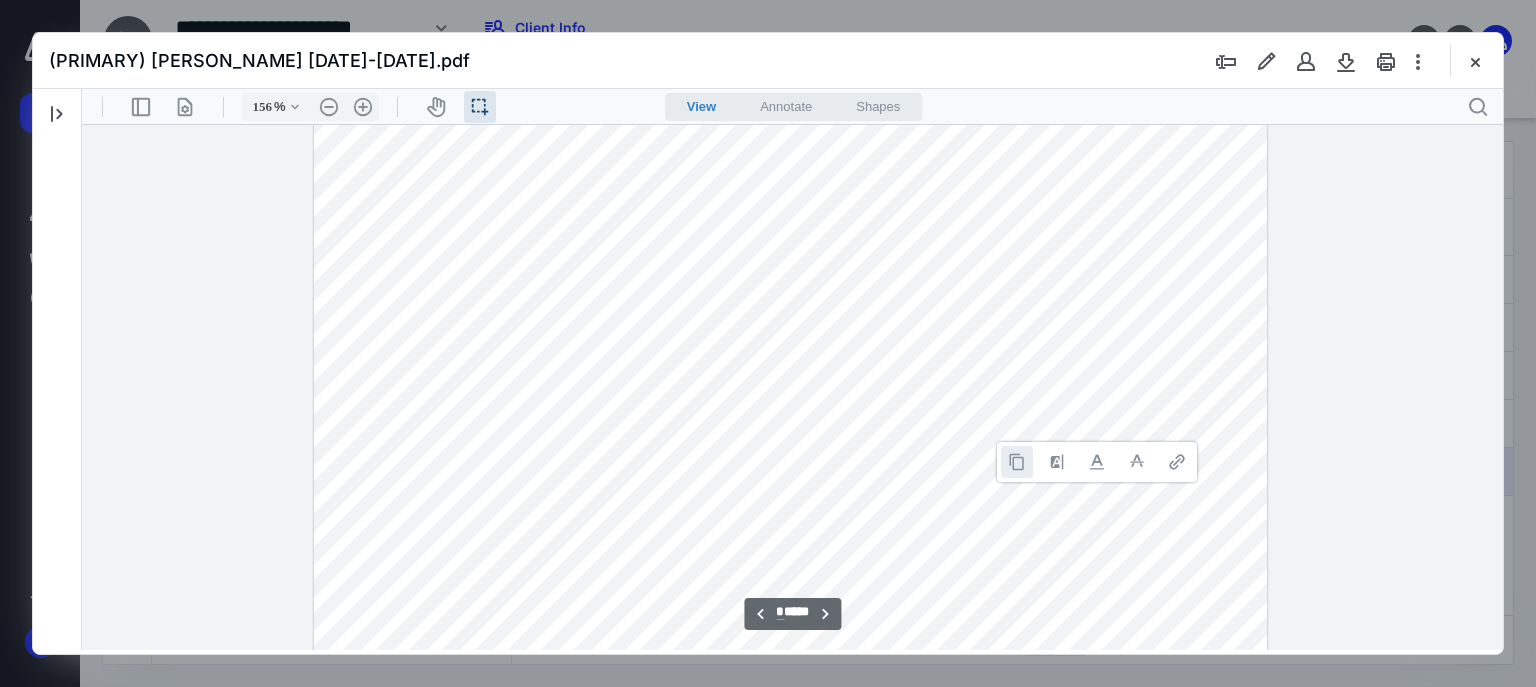 click at bounding box center [1017, 462] 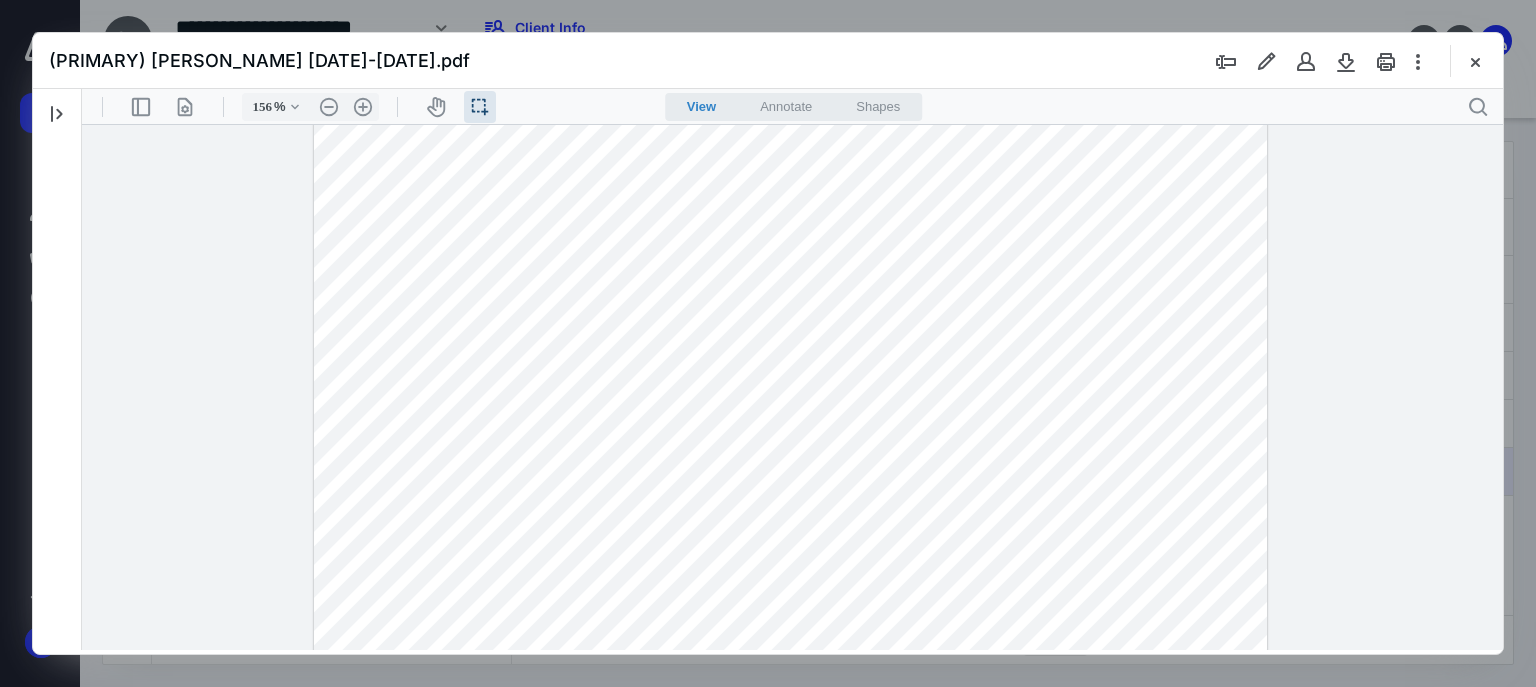 click at bounding box center (790, 305) 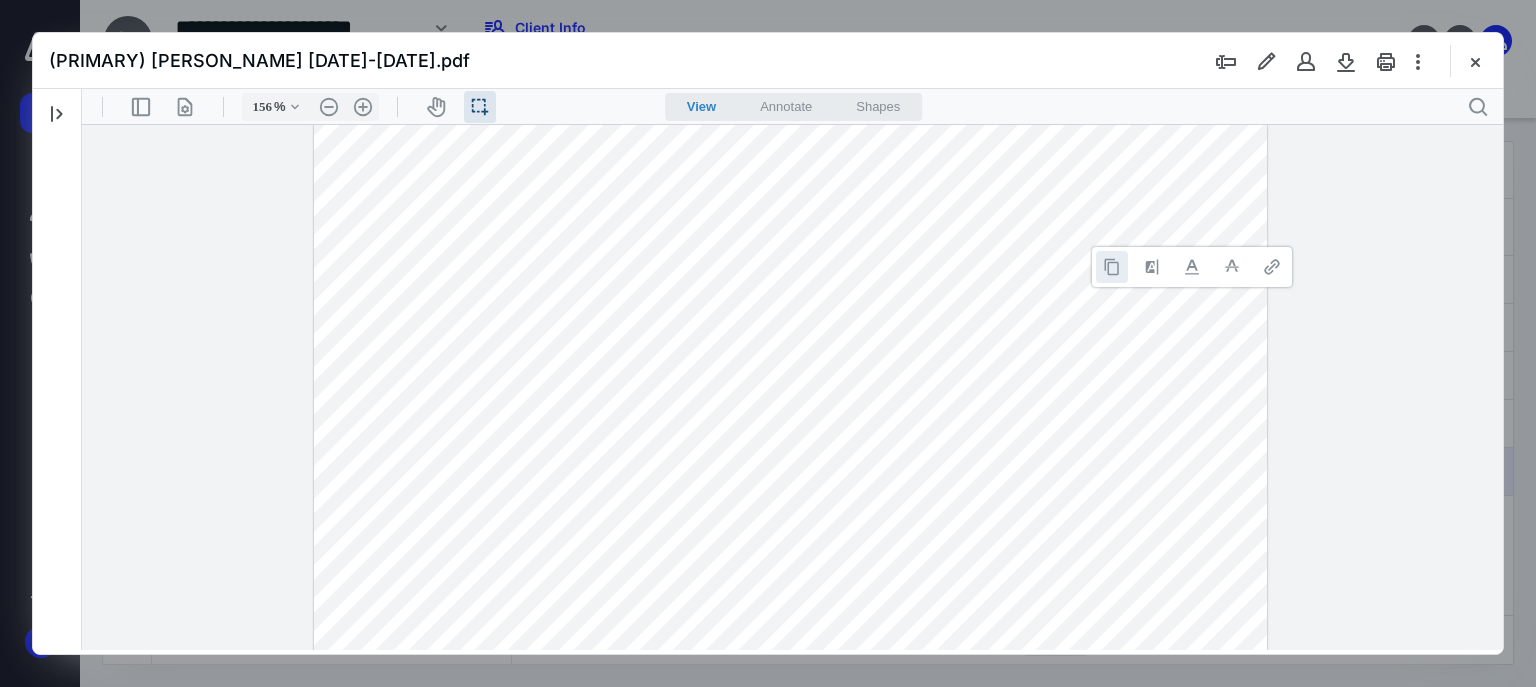 click at bounding box center (1112, 267) 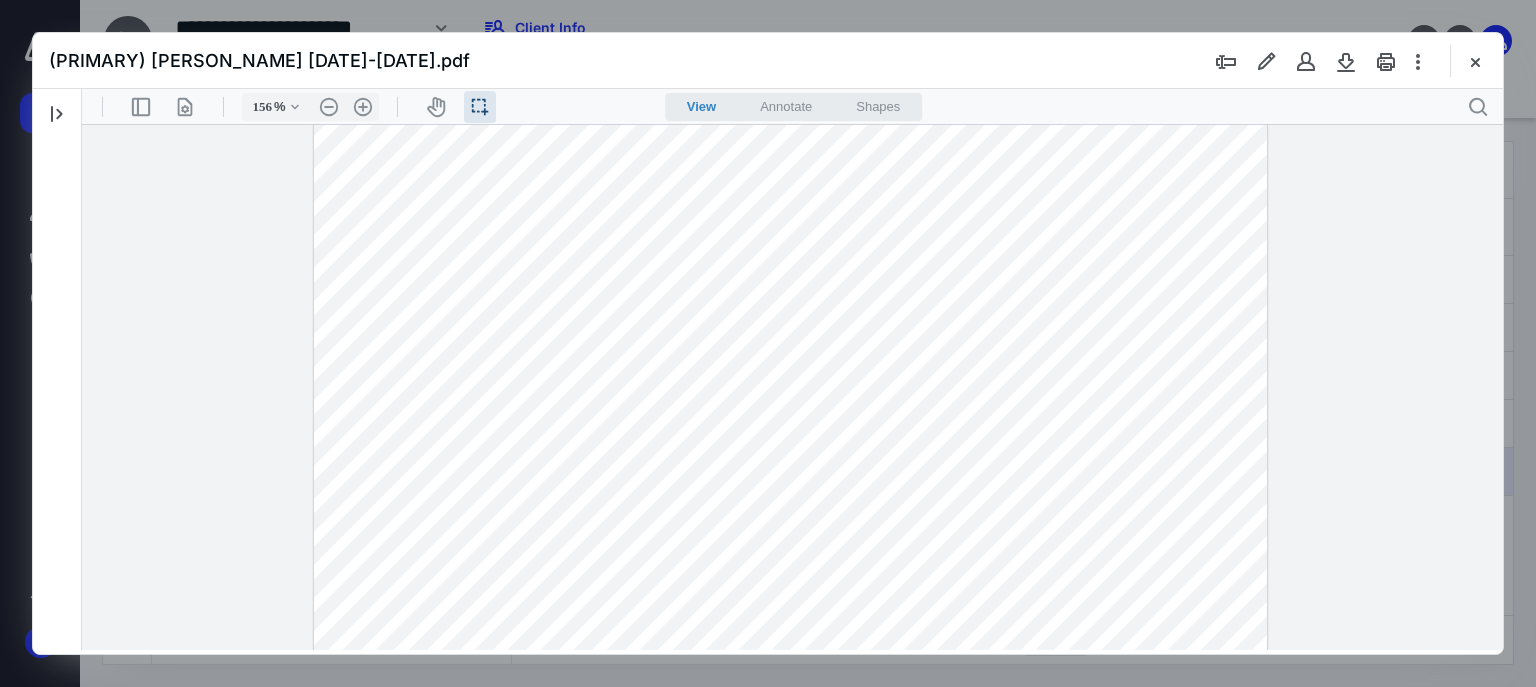 drag, startPoint x: 1092, startPoint y: 329, endPoint x: 1108, endPoint y: 319, distance: 18.867962 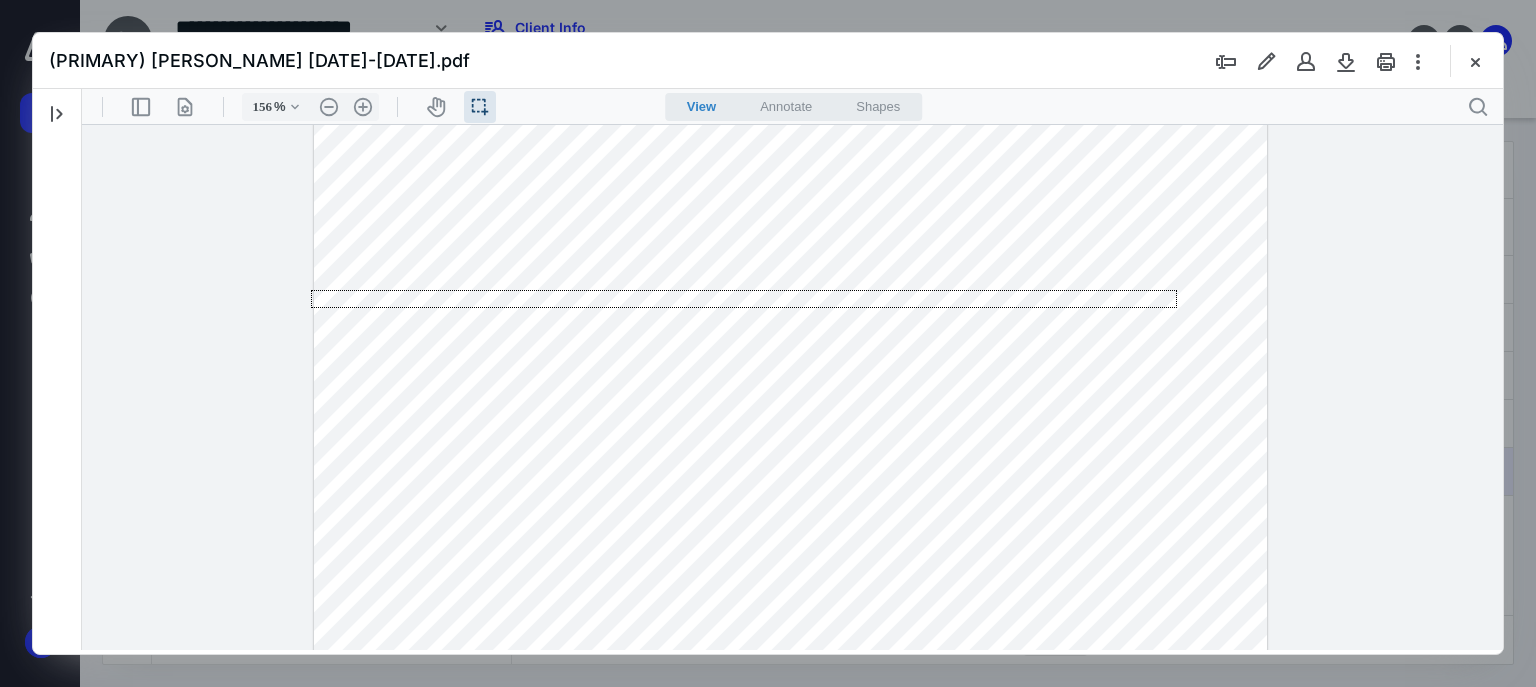 drag, startPoint x: 1177, startPoint y: 290, endPoint x: 222, endPoint y: 308, distance: 955.1696 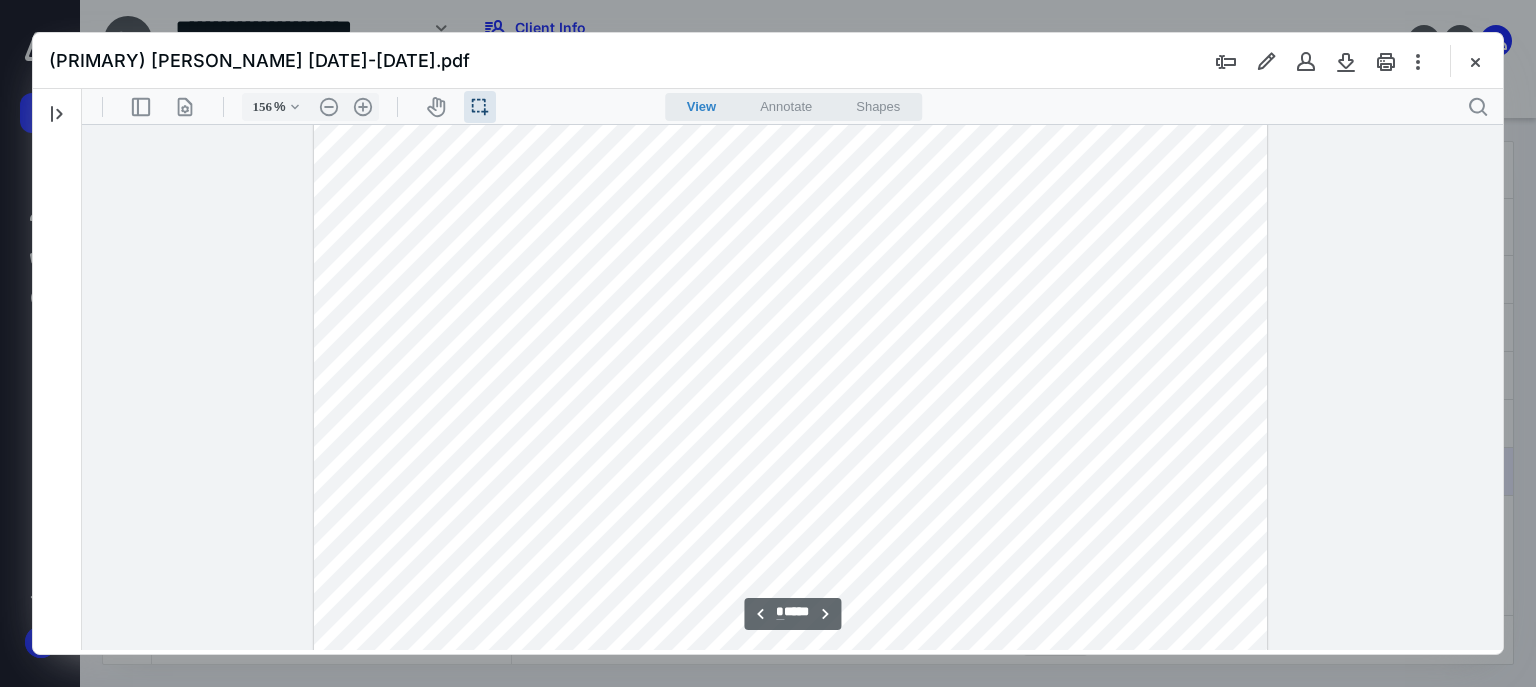 scroll, scrollTop: 6988, scrollLeft: 0, axis: vertical 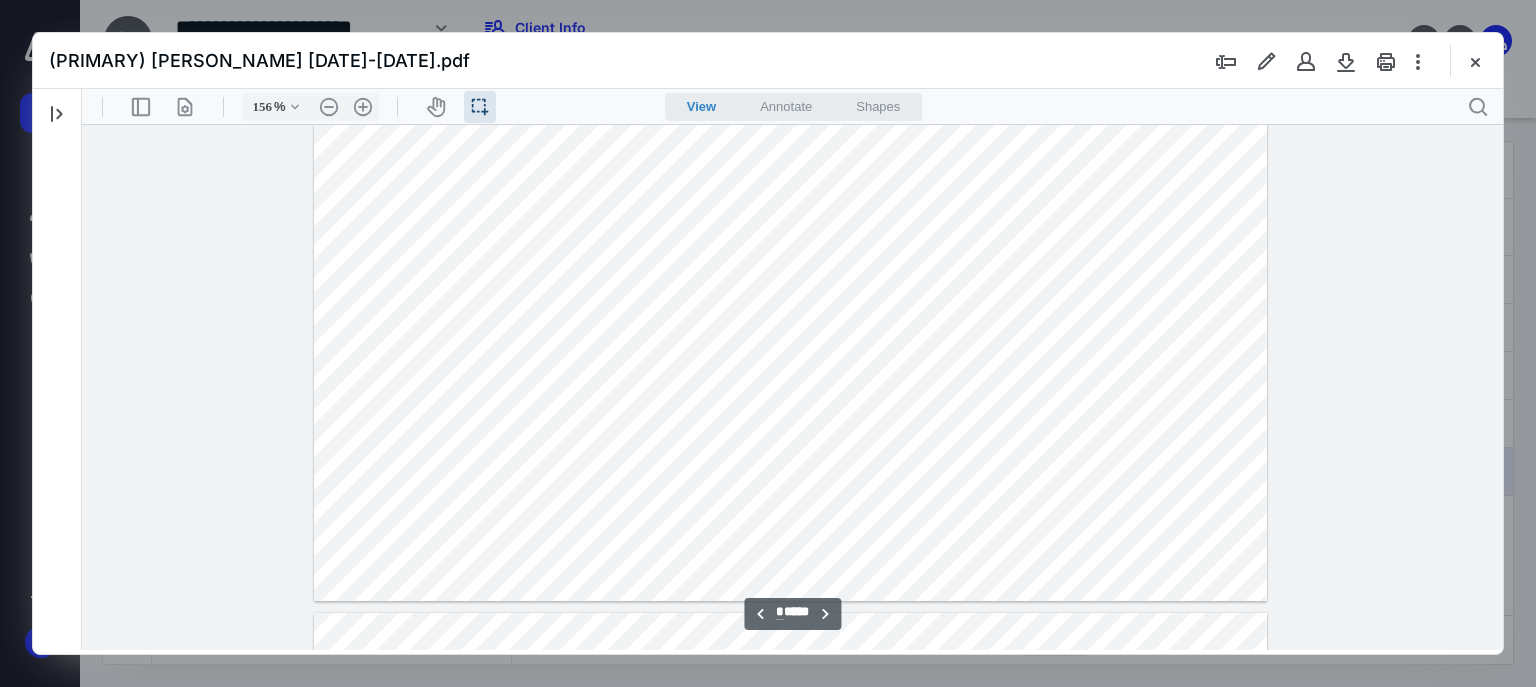 drag, startPoint x: 346, startPoint y: 324, endPoint x: 523, endPoint y: 325, distance: 177.00282 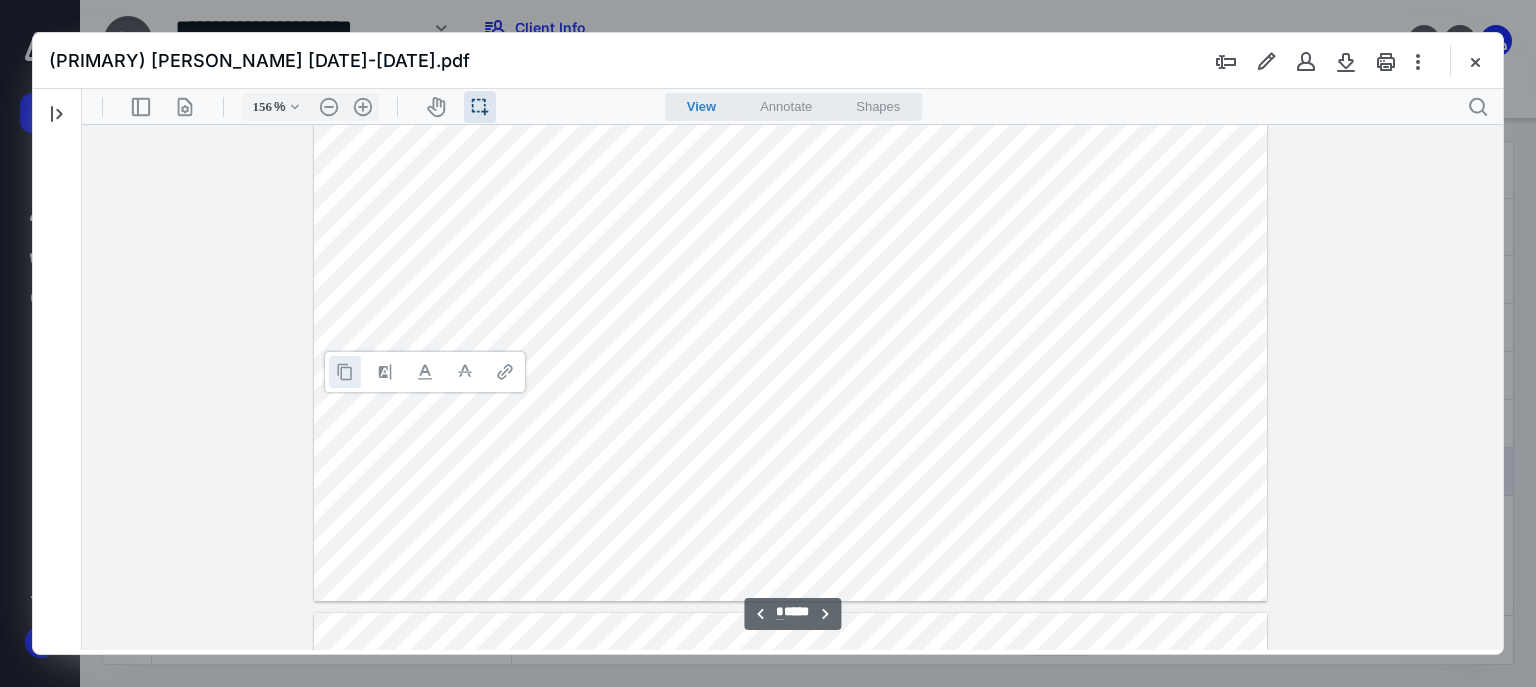 click at bounding box center [345, 372] 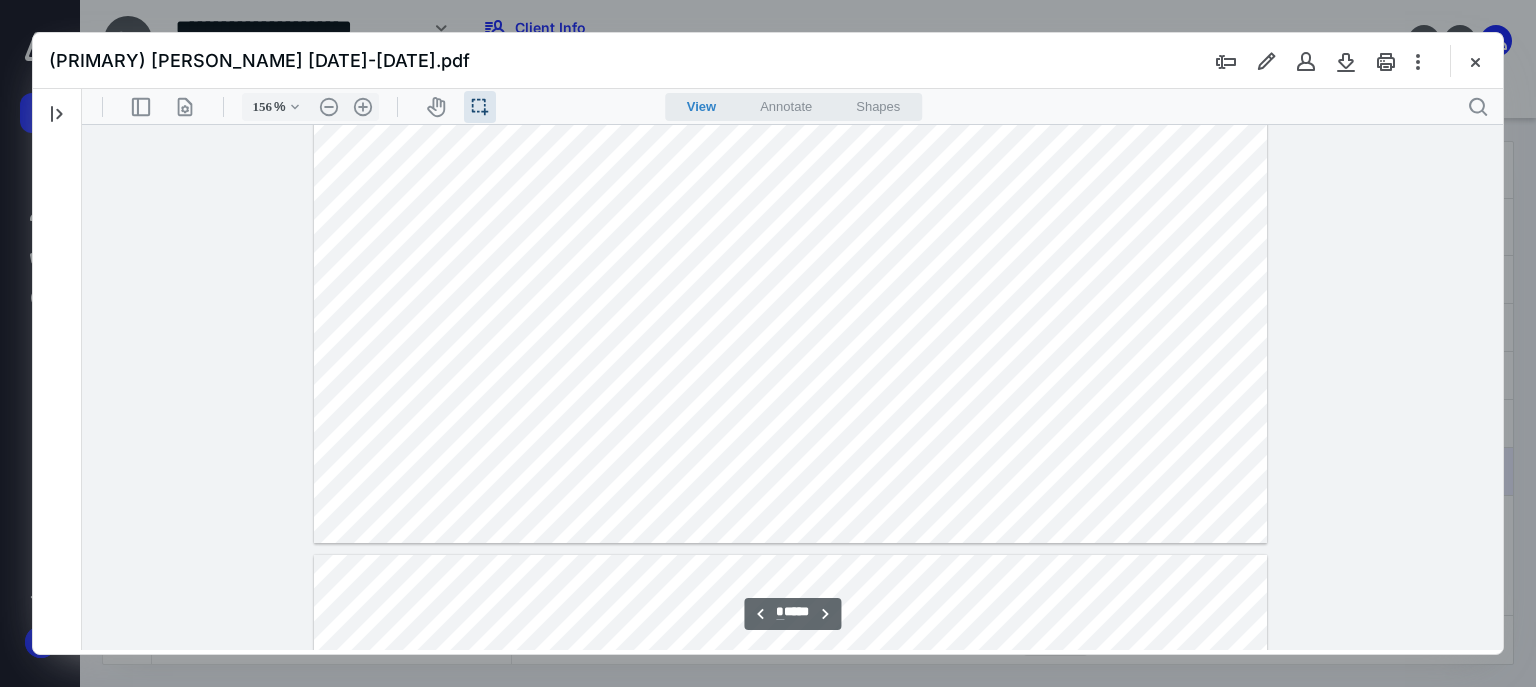 scroll, scrollTop: 7068, scrollLeft: 0, axis: vertical 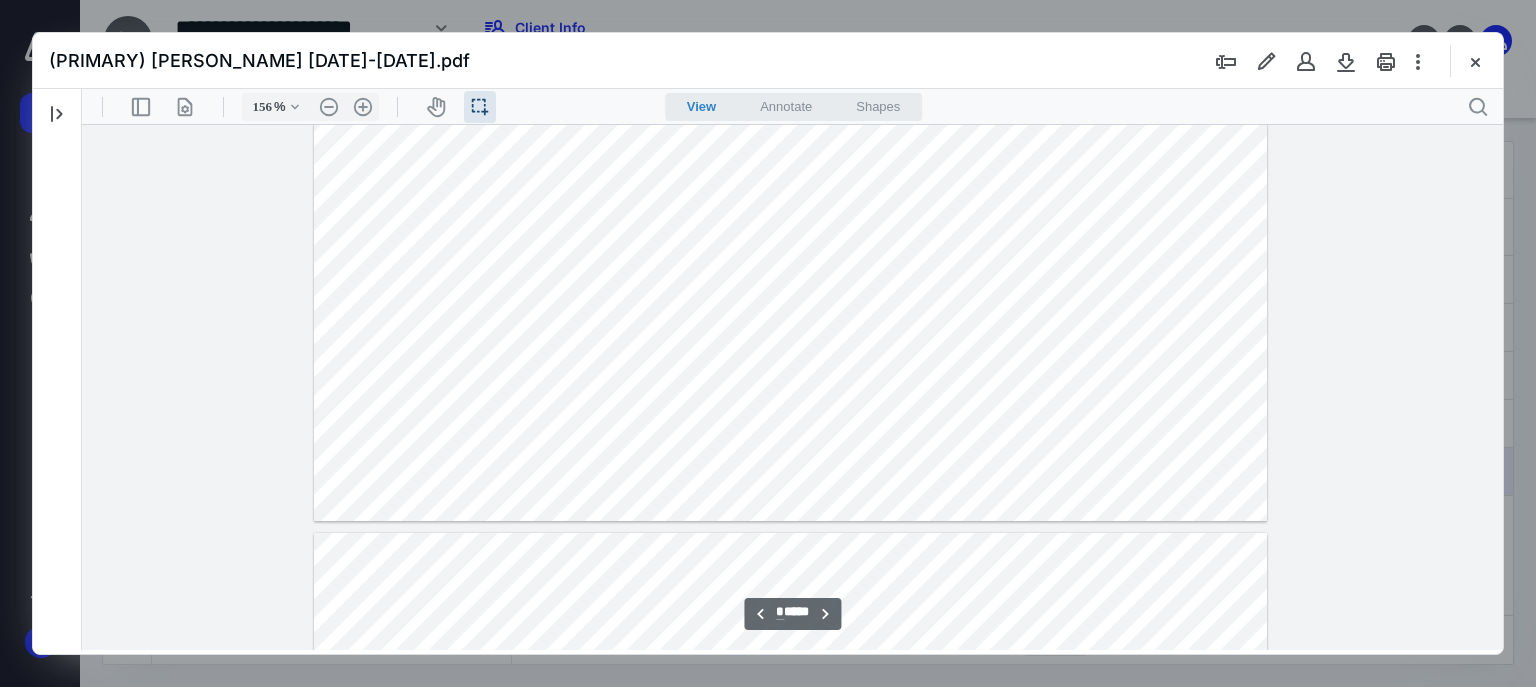 click at bounding box center (790, -95) 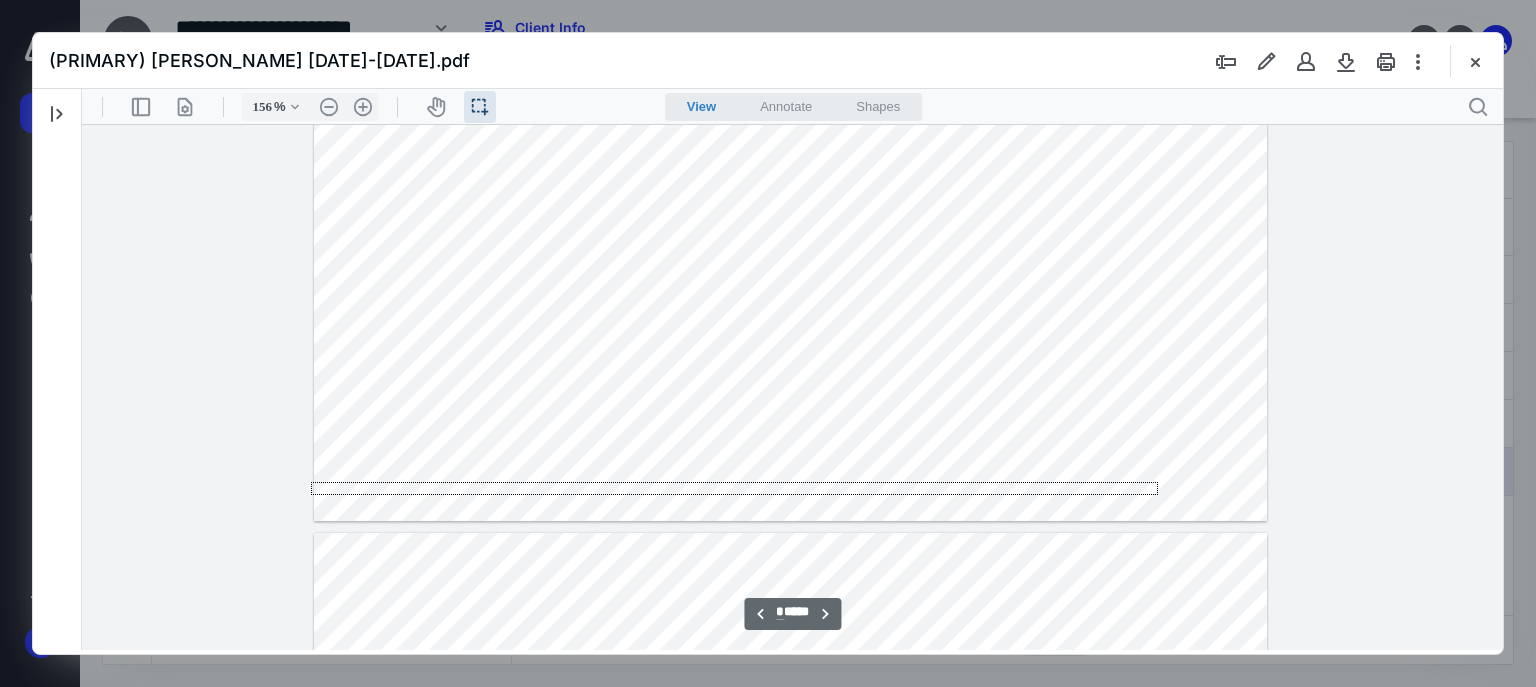 drag, startPoint x: 1156, startPoint y: 481, endPoint x: 498, endPoint y: 387, distance: 664.68036 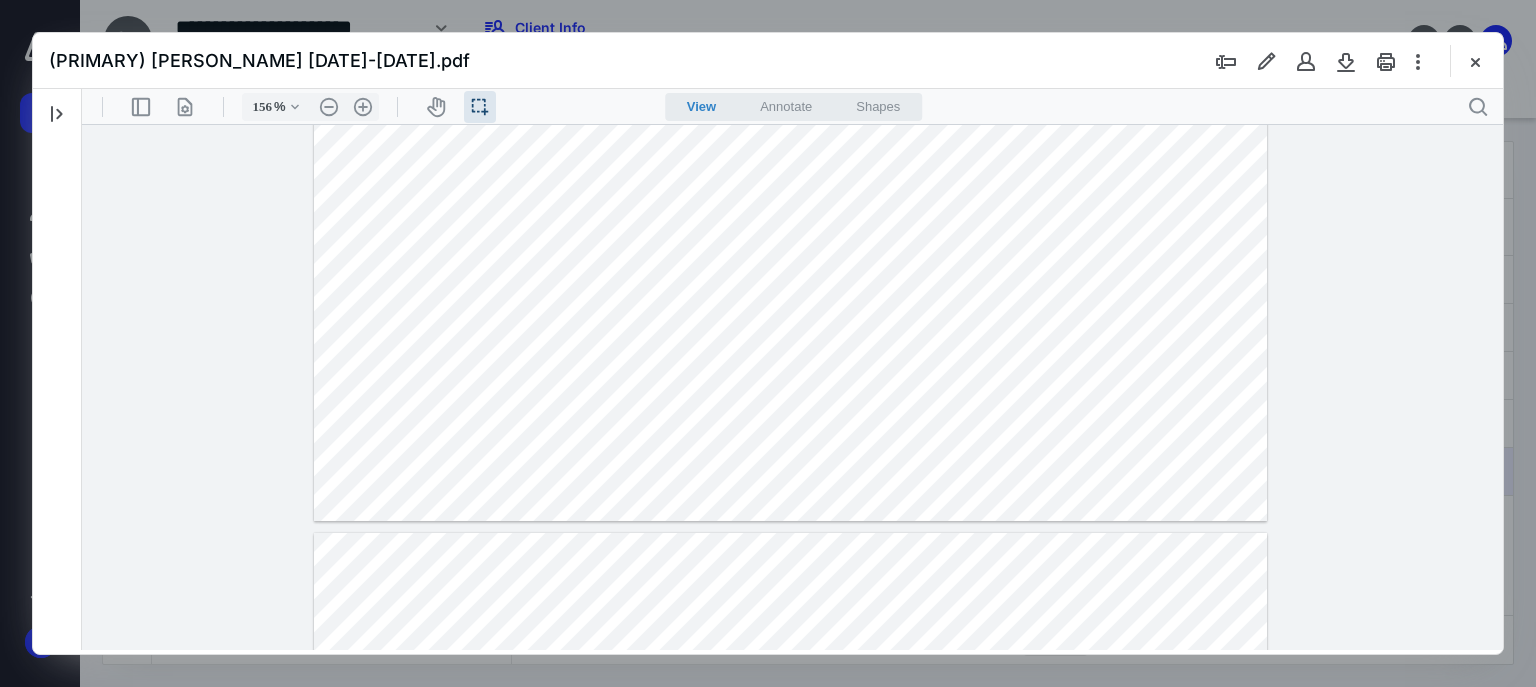 drag, startPoint x: 638, startPoint y: 225, endPoint x: 770, endPoint y: 242, distance: 133.0902 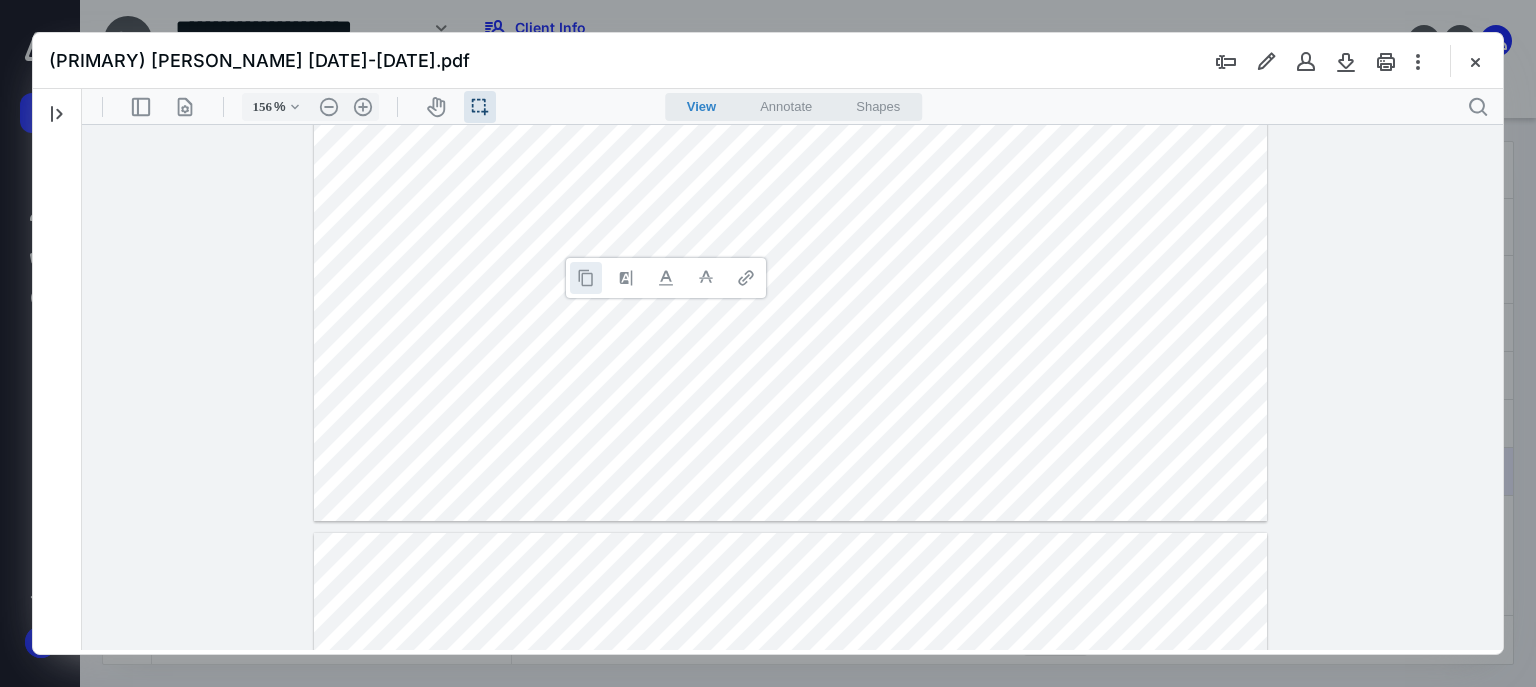 click at bounding box center (586, 278) 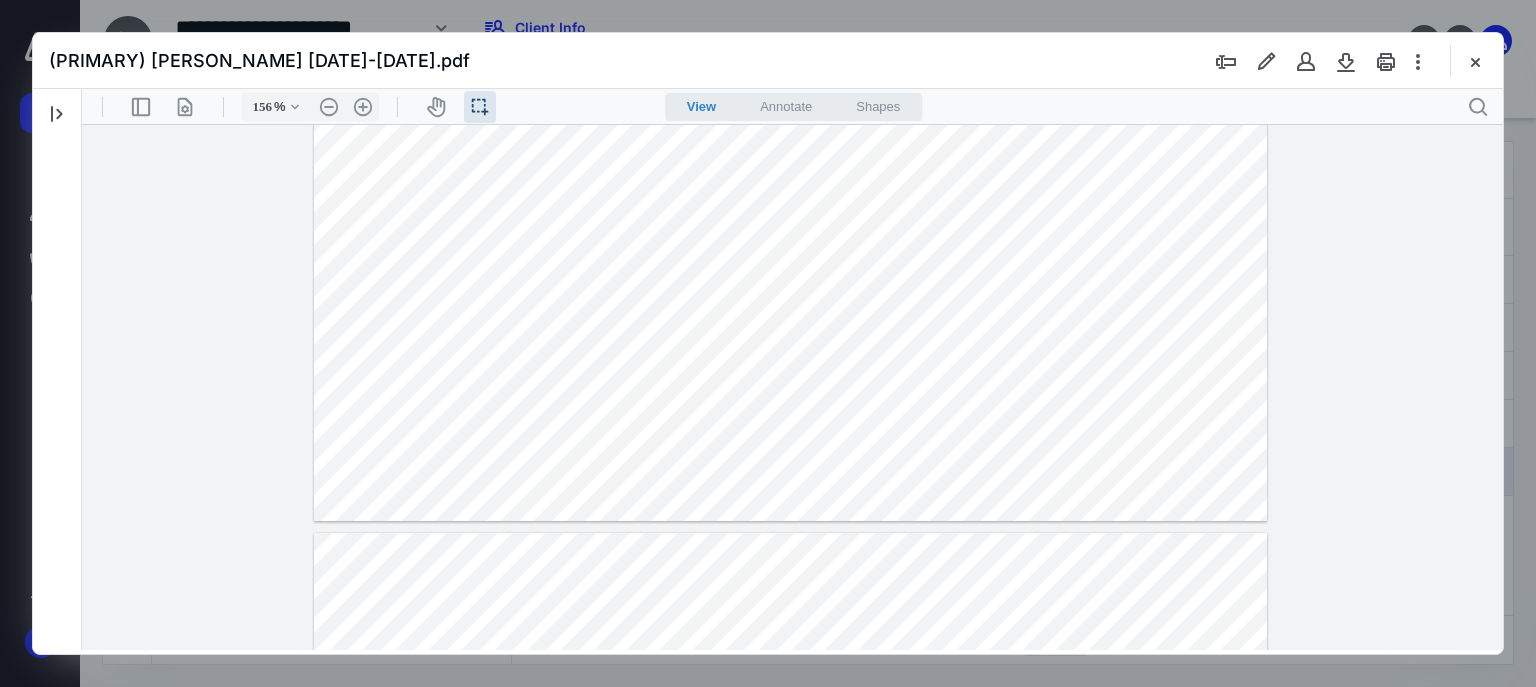 drag, startPoint x: 328, startPoint y: 256, endPoint x: 533, endPoint y: 262, distance: 205.08778 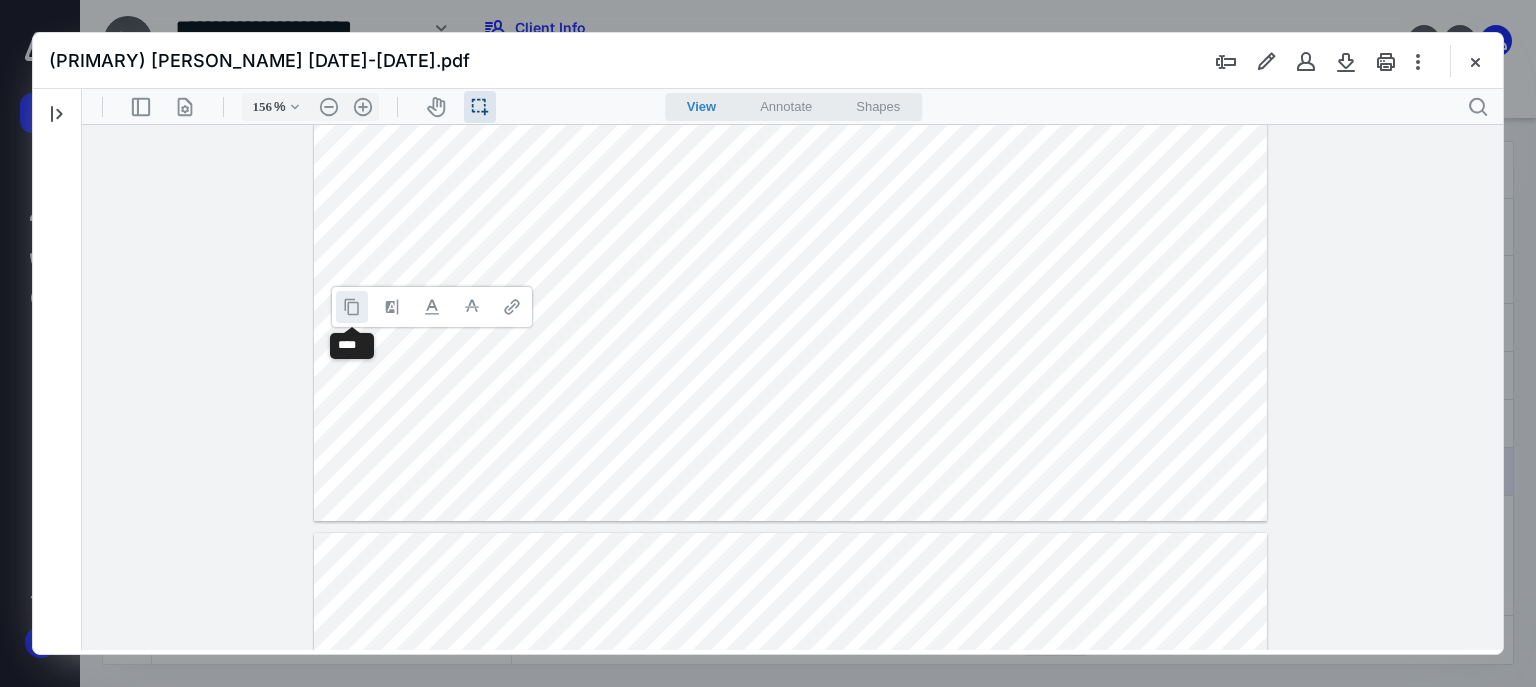 click at bounding box center [352, 307] 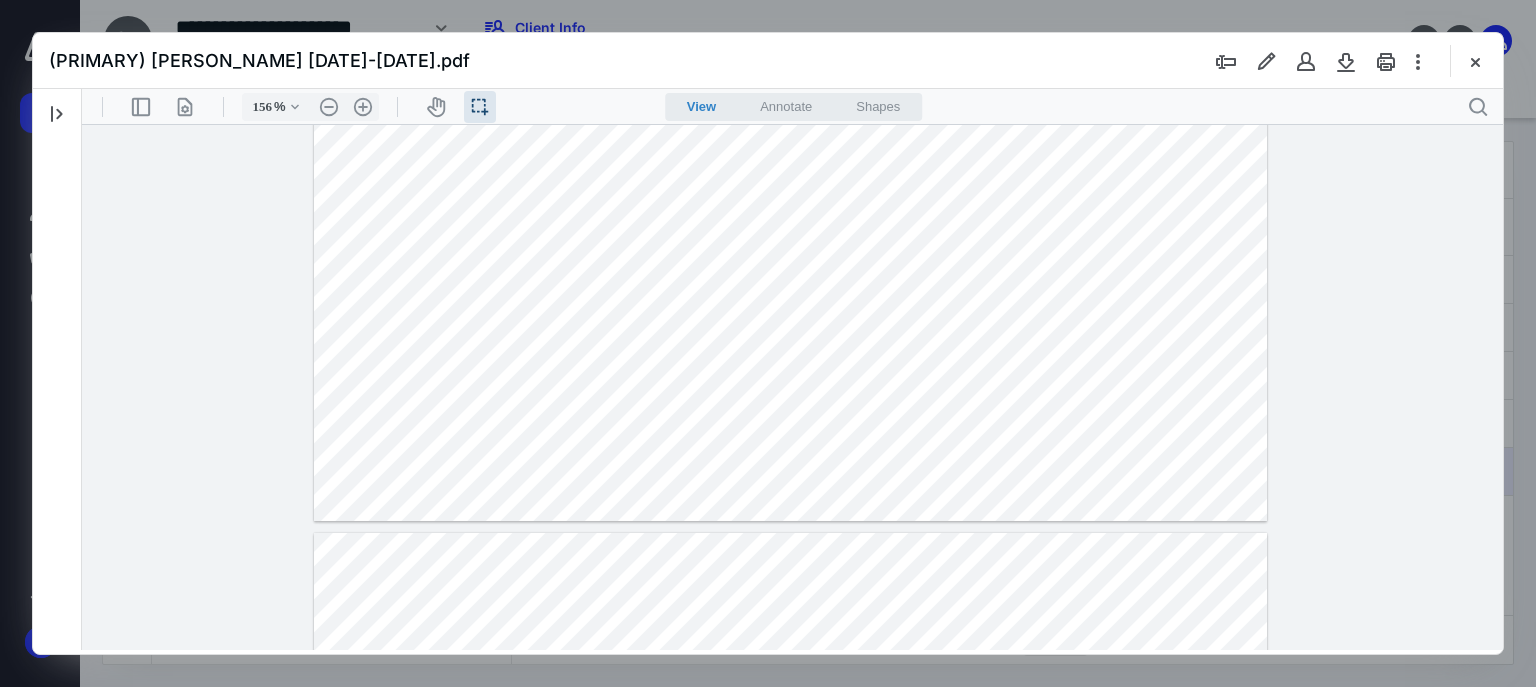 drag, startPoint x: 602, startPoint y: 277, endPoint x: 532, endPoint y: 277, distance: 70 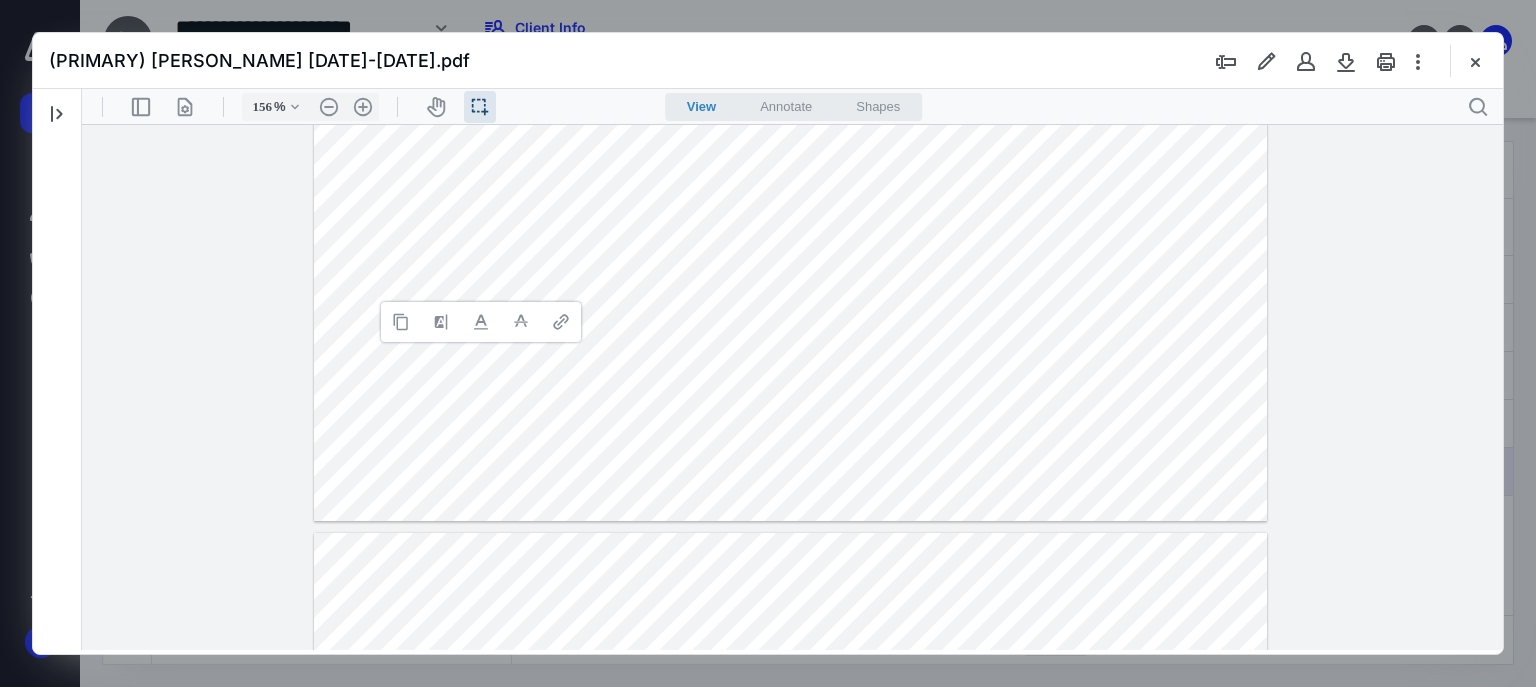 drag, startPoint x: 407, startPoint y: 317, endPoint x: 85, endPoint y: 372, distance: 326.66342 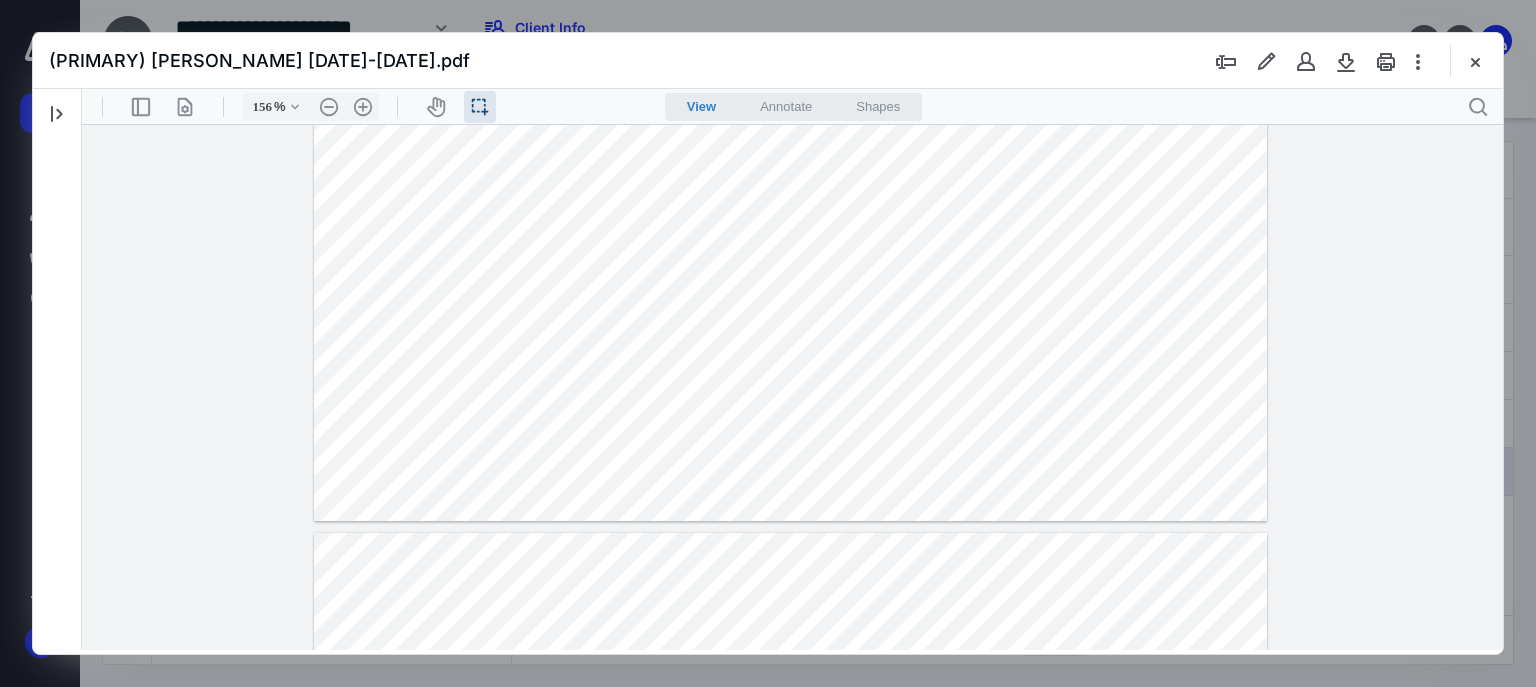 click at bounding box center [790, -95] 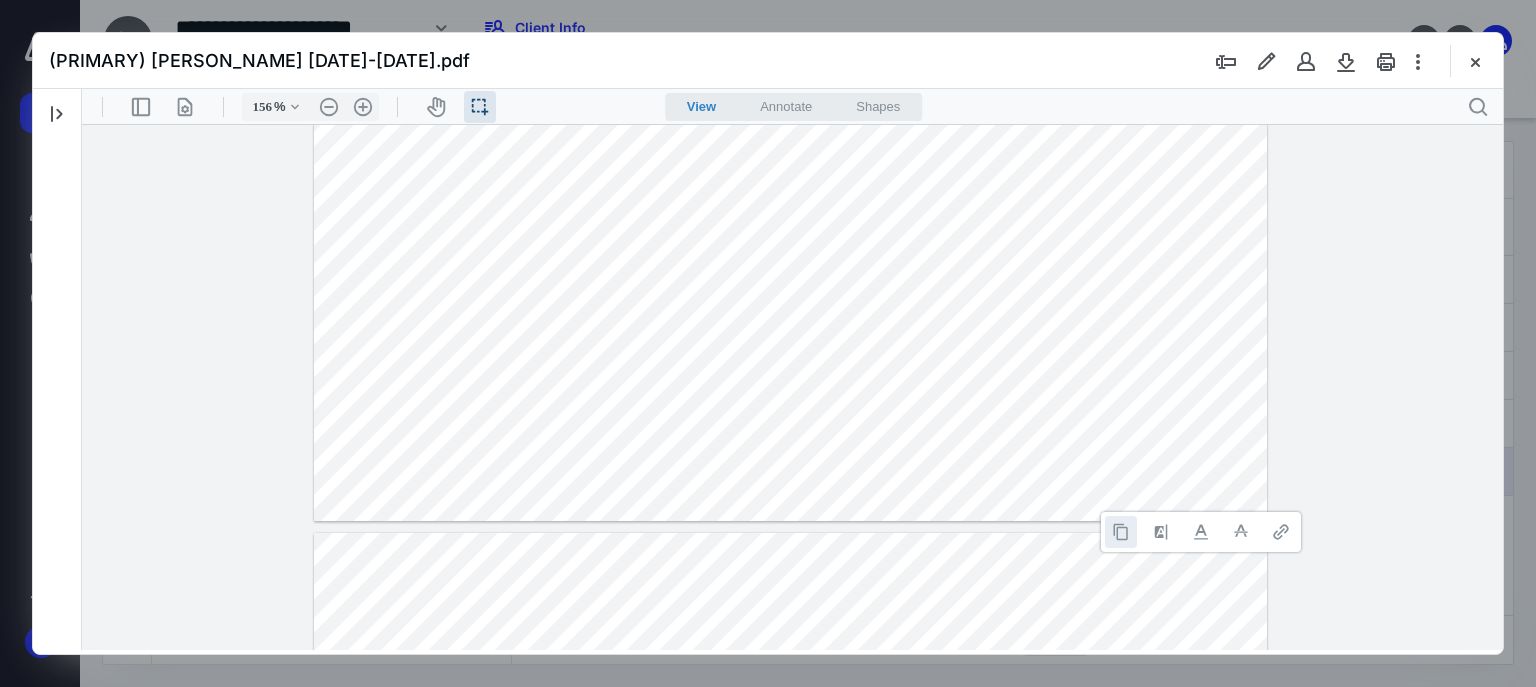 click at bounding box center (1121, 532) 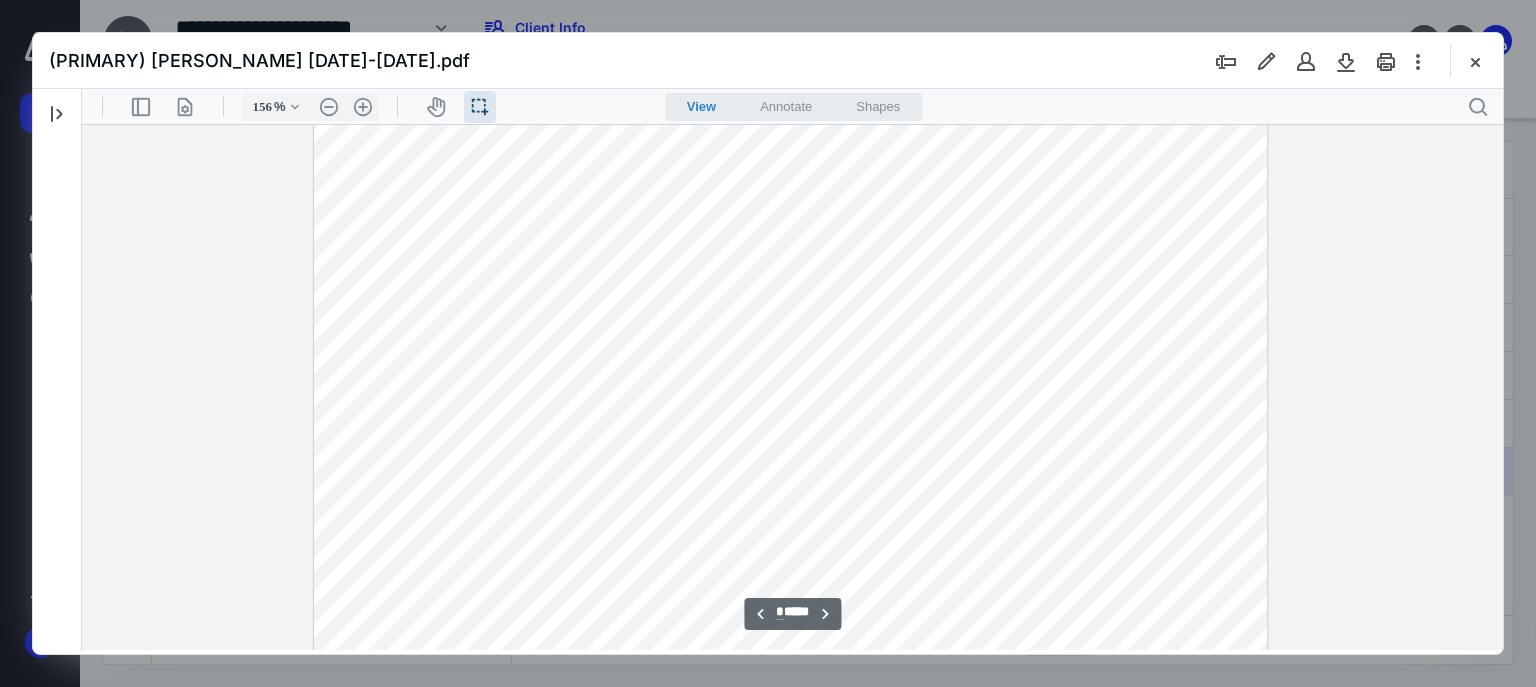 scroll, scrollTop: 7628, scrollLeft: 0, axis: vertical 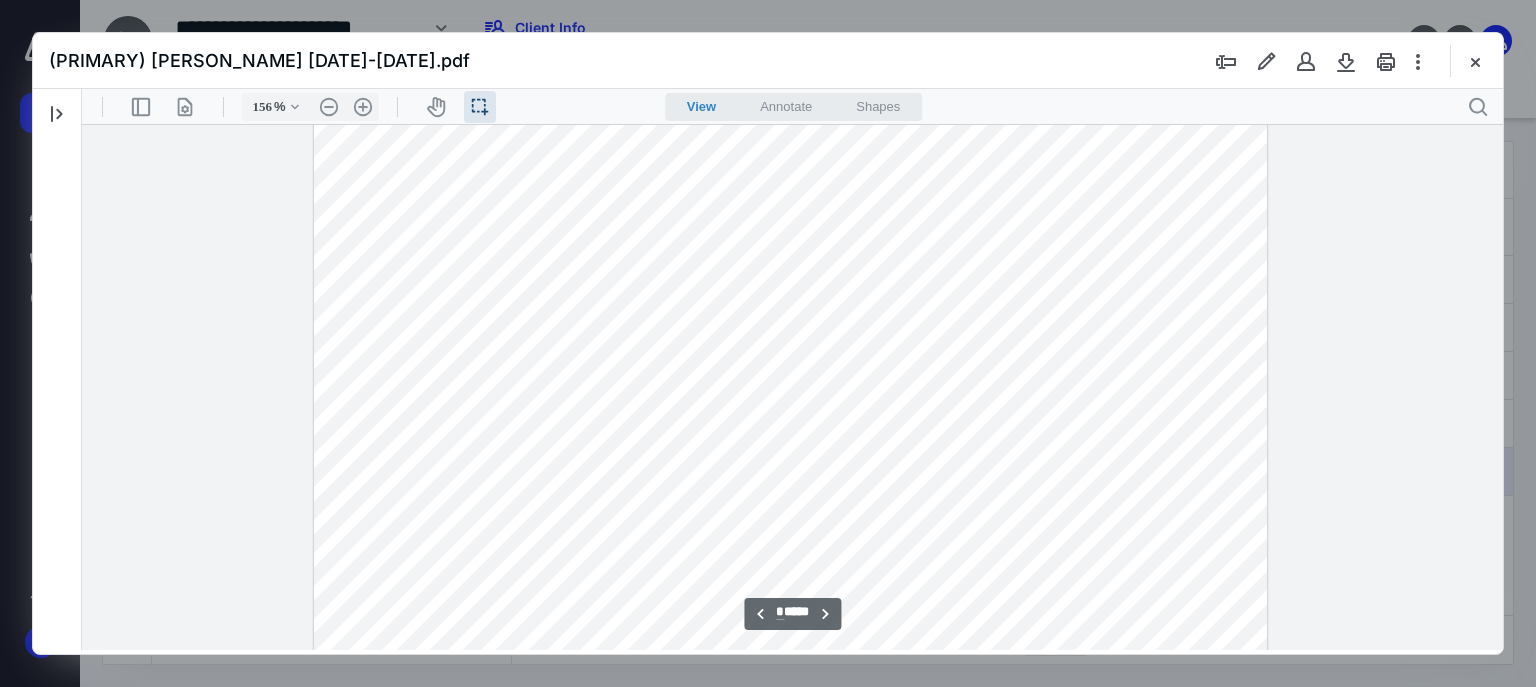 drag, startPoint x: 340, startPoint y: 264, endPoint x: 497, endPoint y: 259, distance: 157.0796 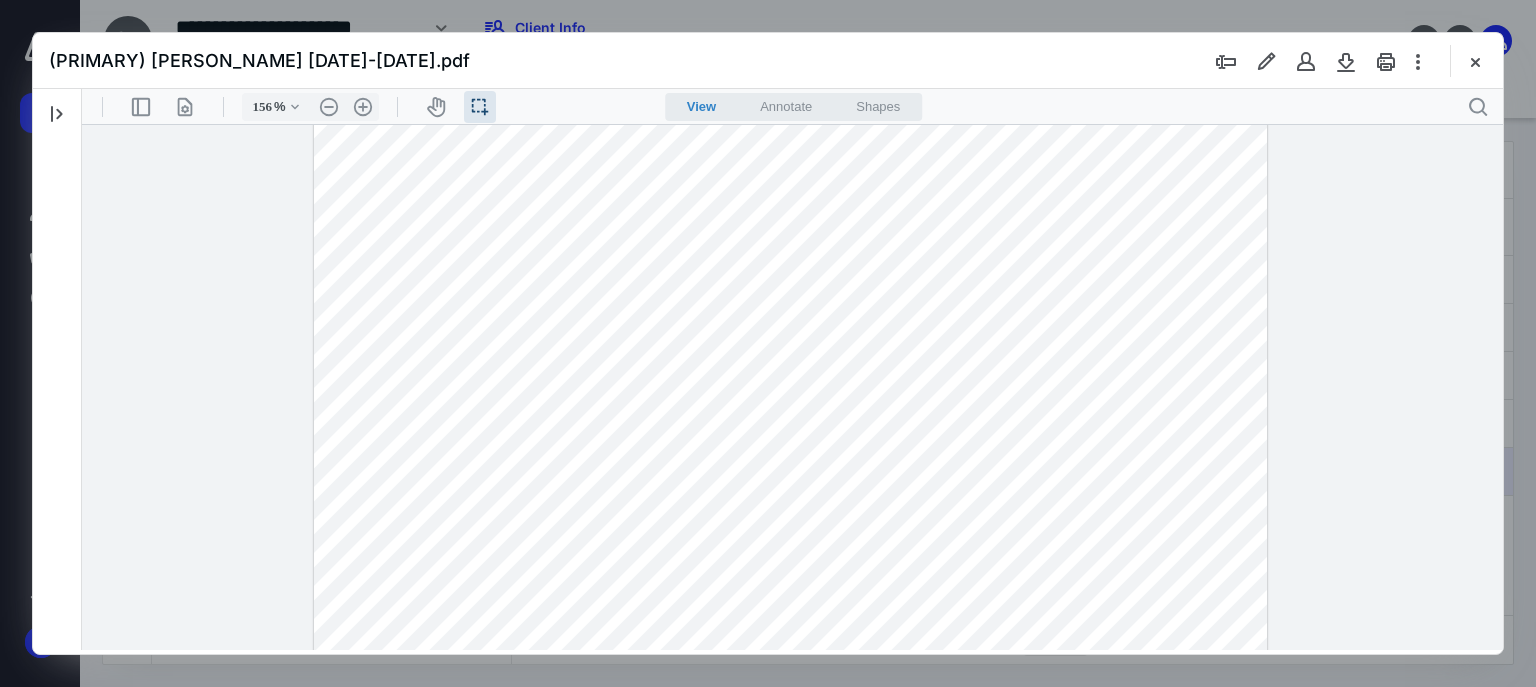 drag, startPoint x: 350, startPoint y: 257, endPoint x: 482, endPoint y: 265, distance: 132.2422 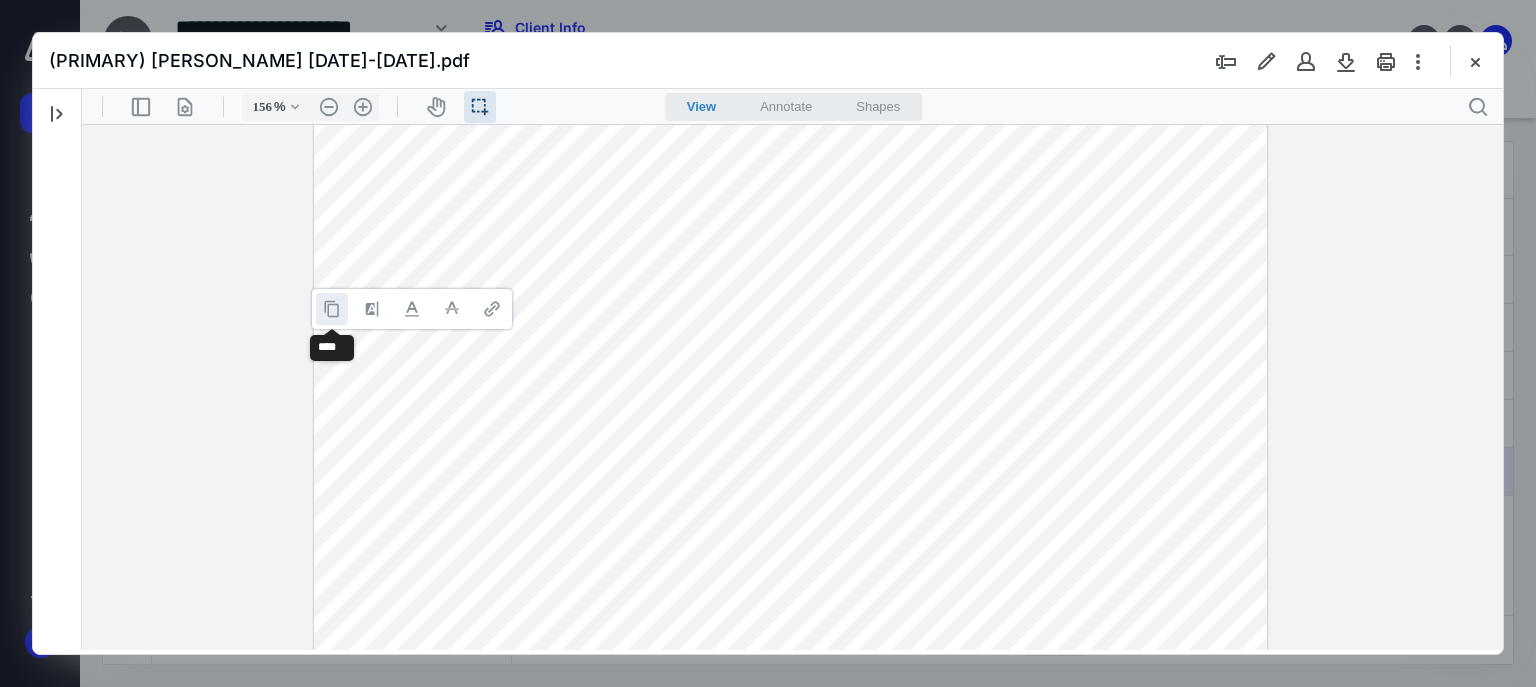 click at bounding box center (332, 309) 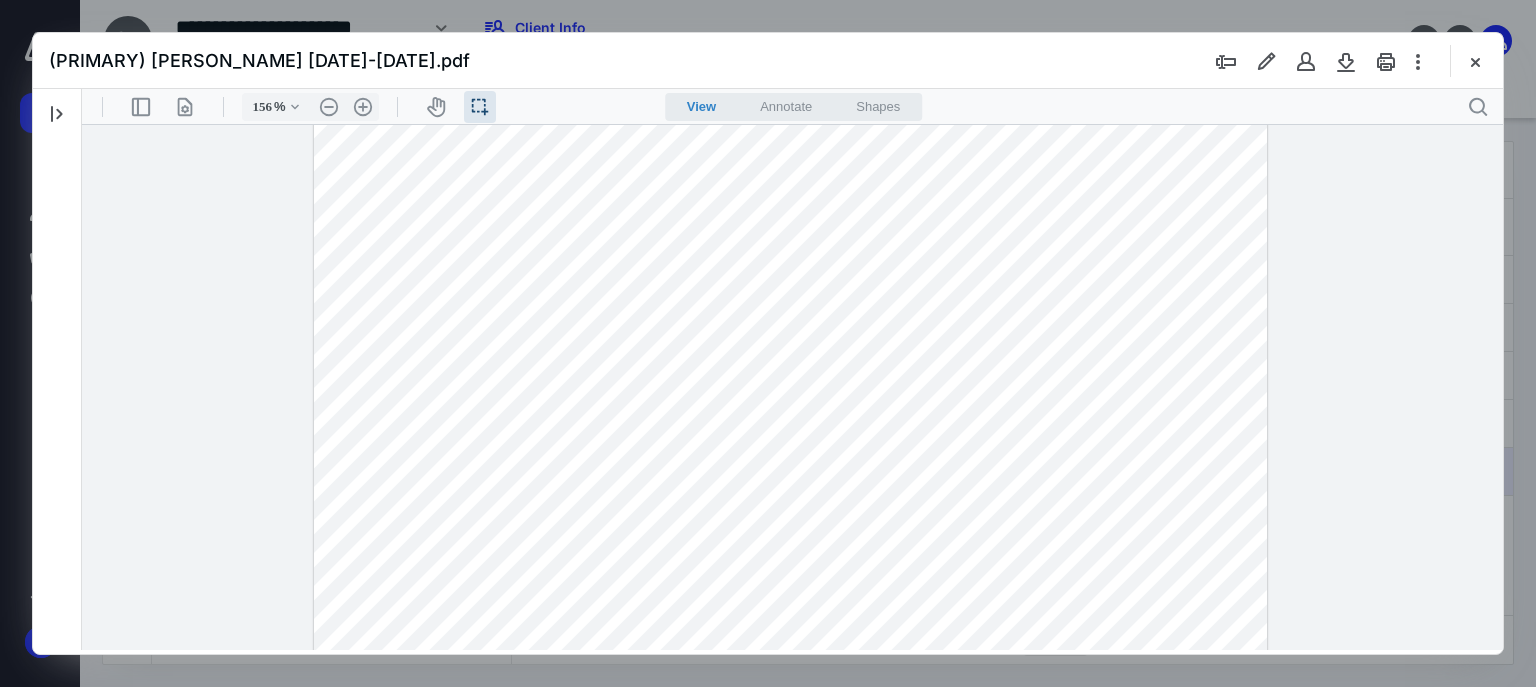 drag, startPoint x: 635, startPoint y: 245, endPoint x: 702, endPoint y: 273, distance: 72.615425 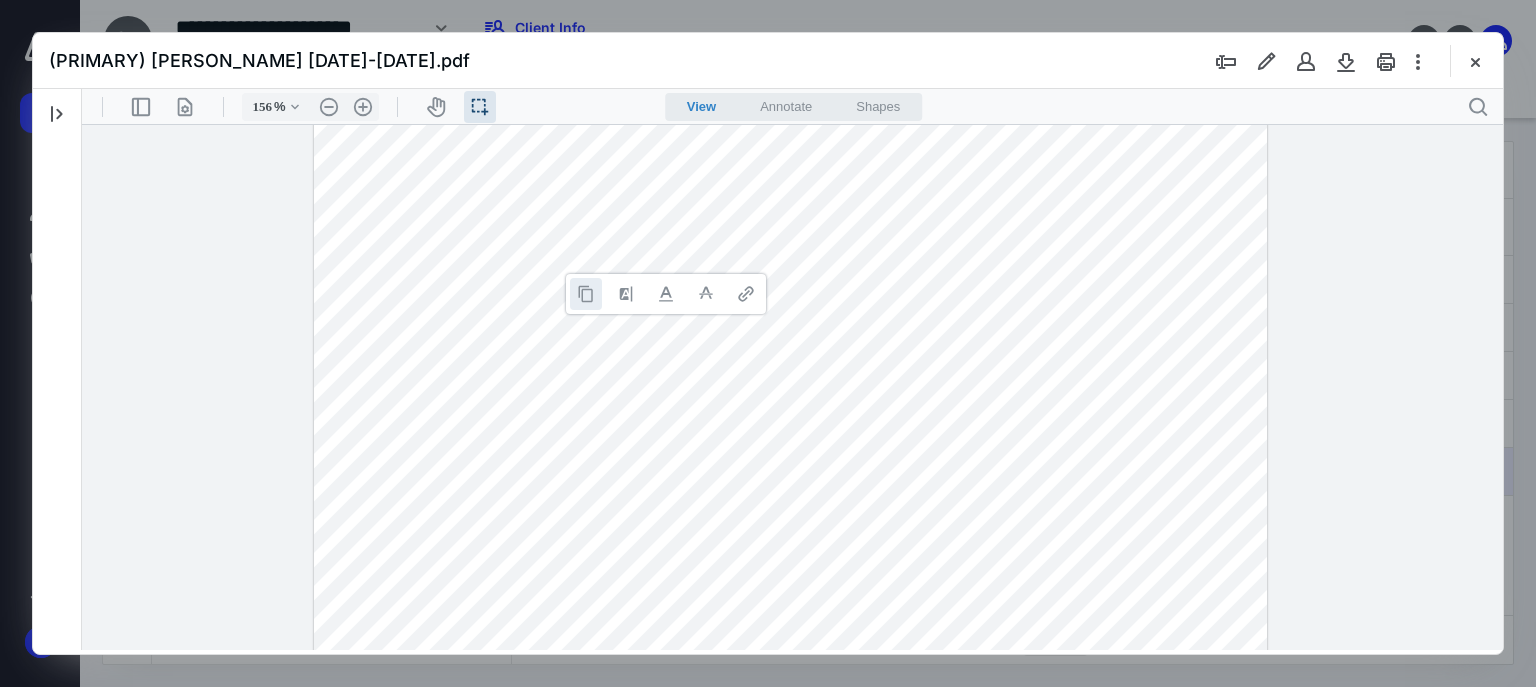 click at bounding box center (586, 294) 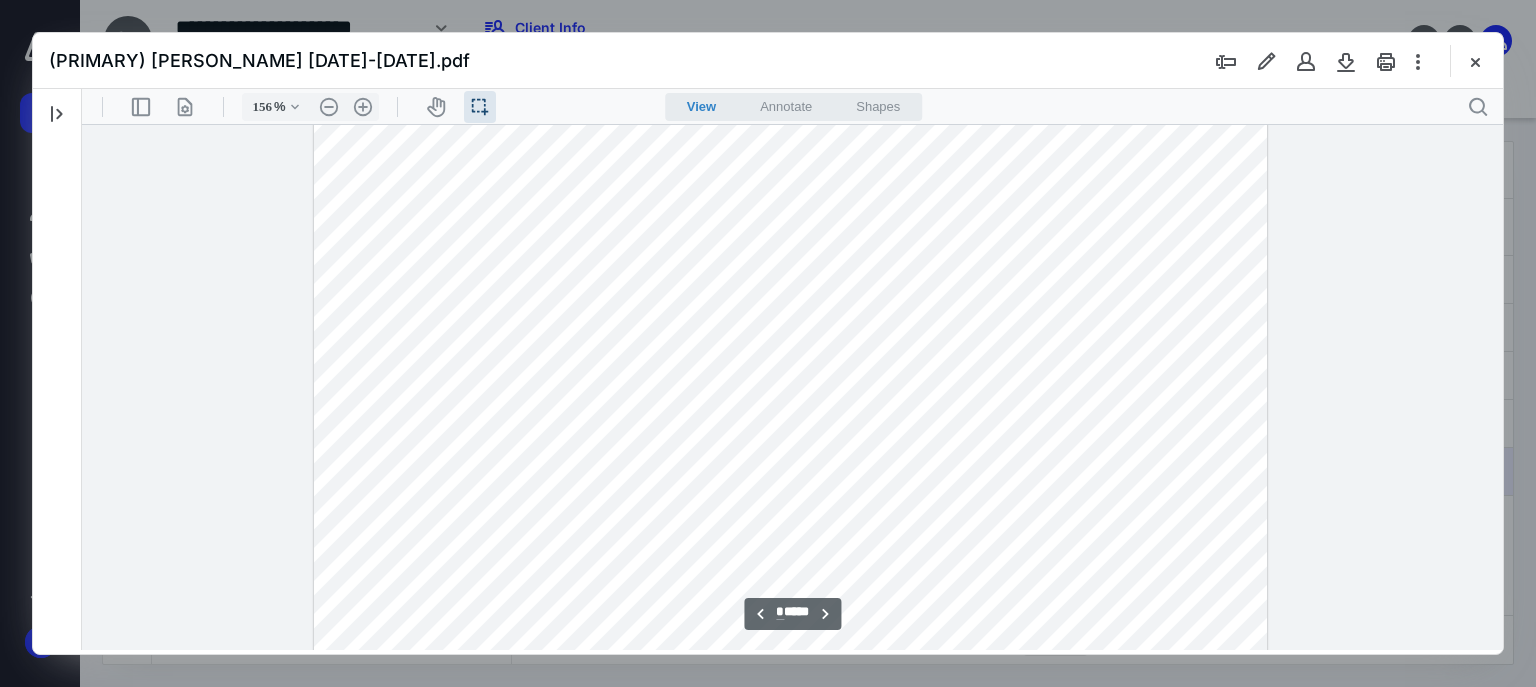 scroll, scrollTop: 7788, scrollLeft: 0, axis: vertical 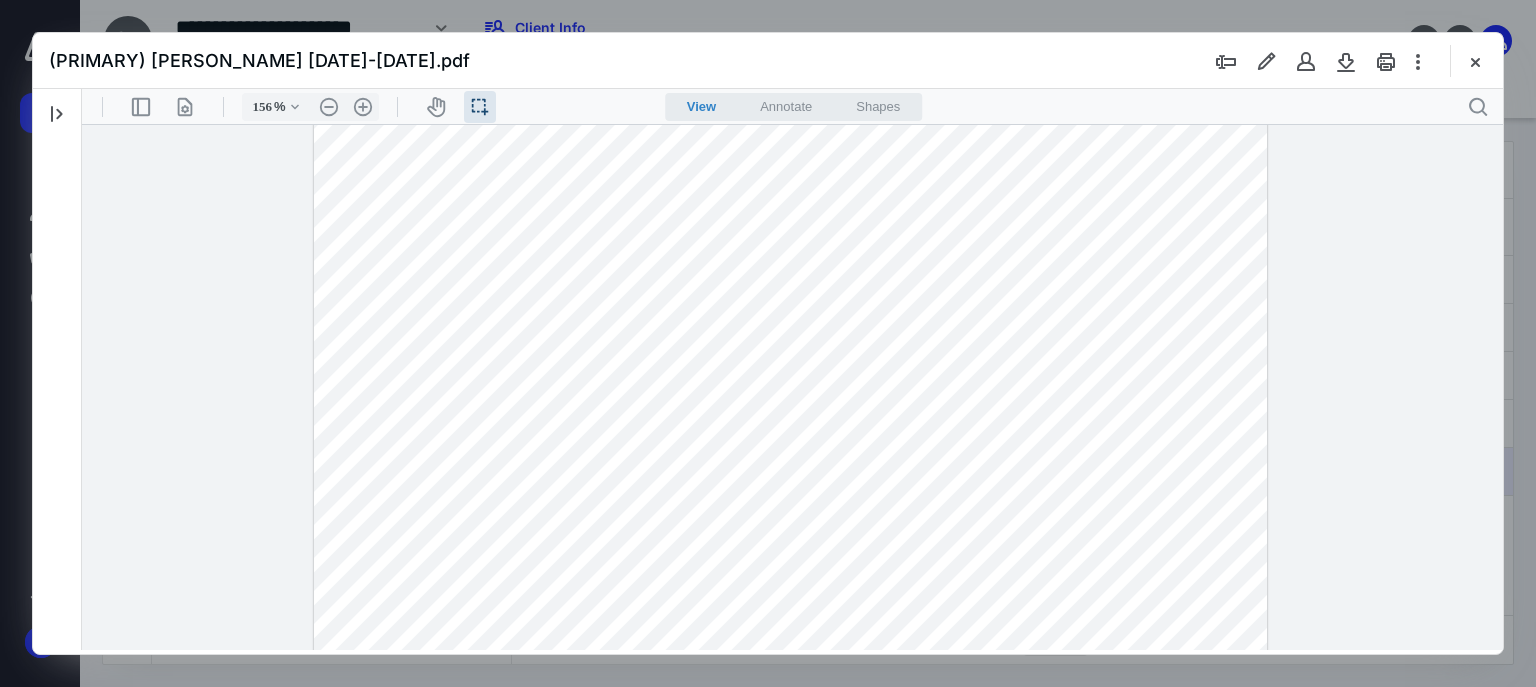 click at bounding box center (790, 430) 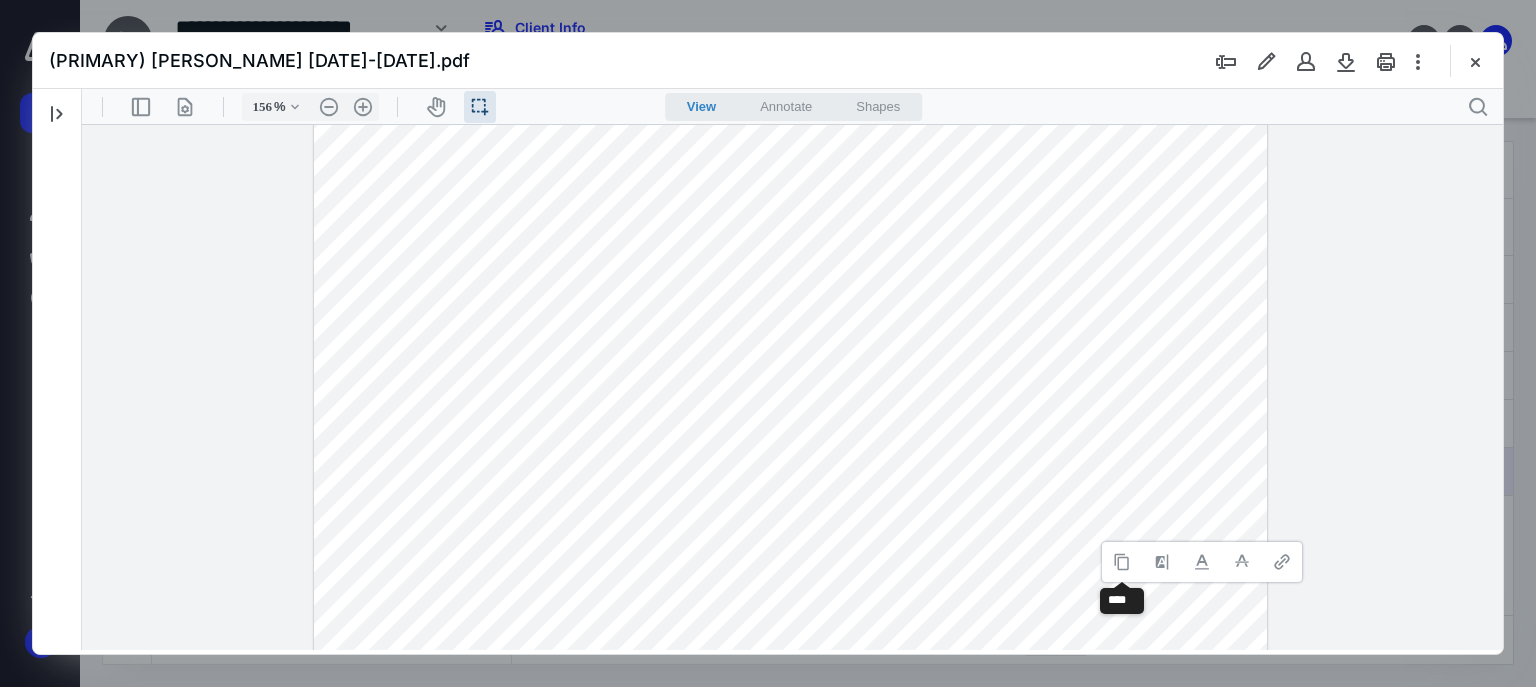 drag, startPoint x: 1123, startPoint y: 556, endPoint x: 578, endPoint y: 553, distance: 545.00824 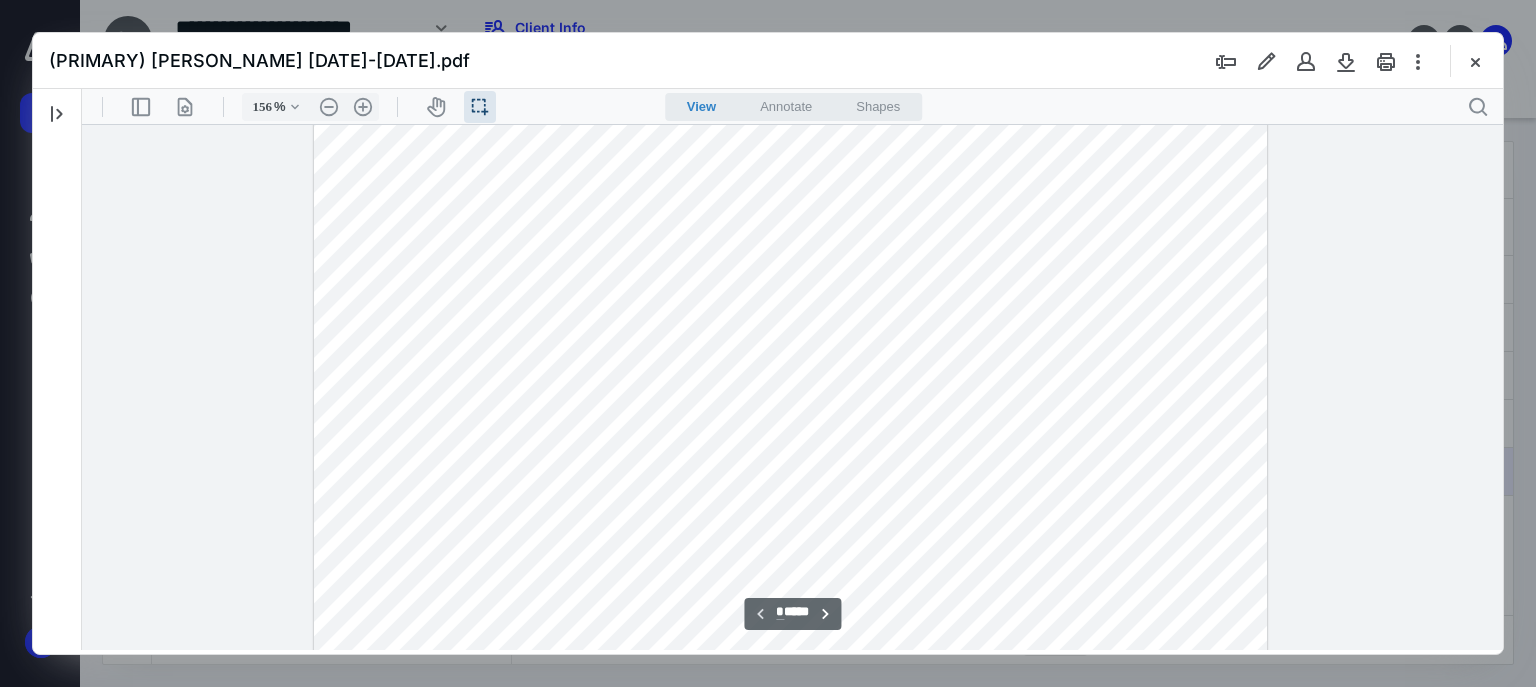 scroll, scrollTop: 160, scrollLeft: 0, axis: vertical 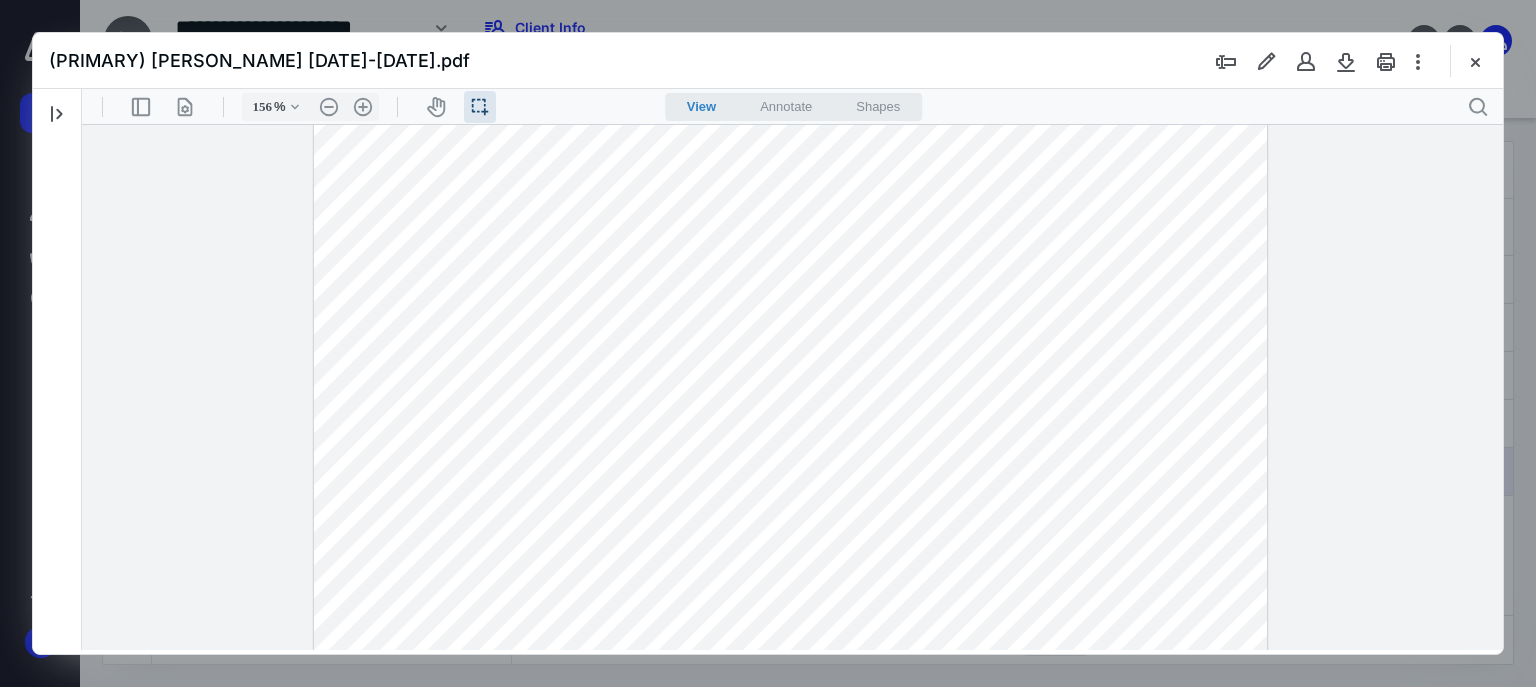 drag, startPoint x: 342, startPoint y: 289, endPoint x: 422, endPoint y: 292, distance: 80.05623 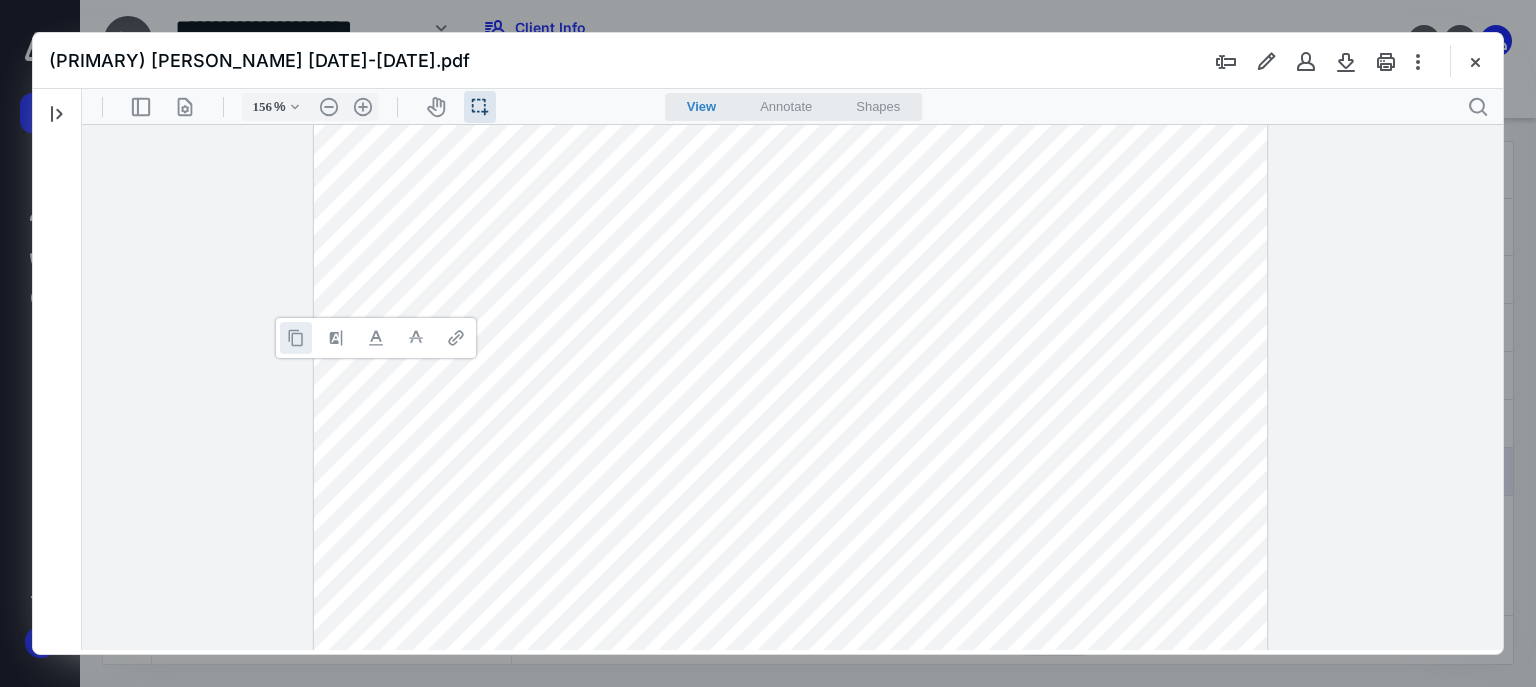 click at bounding box center (296, 338) 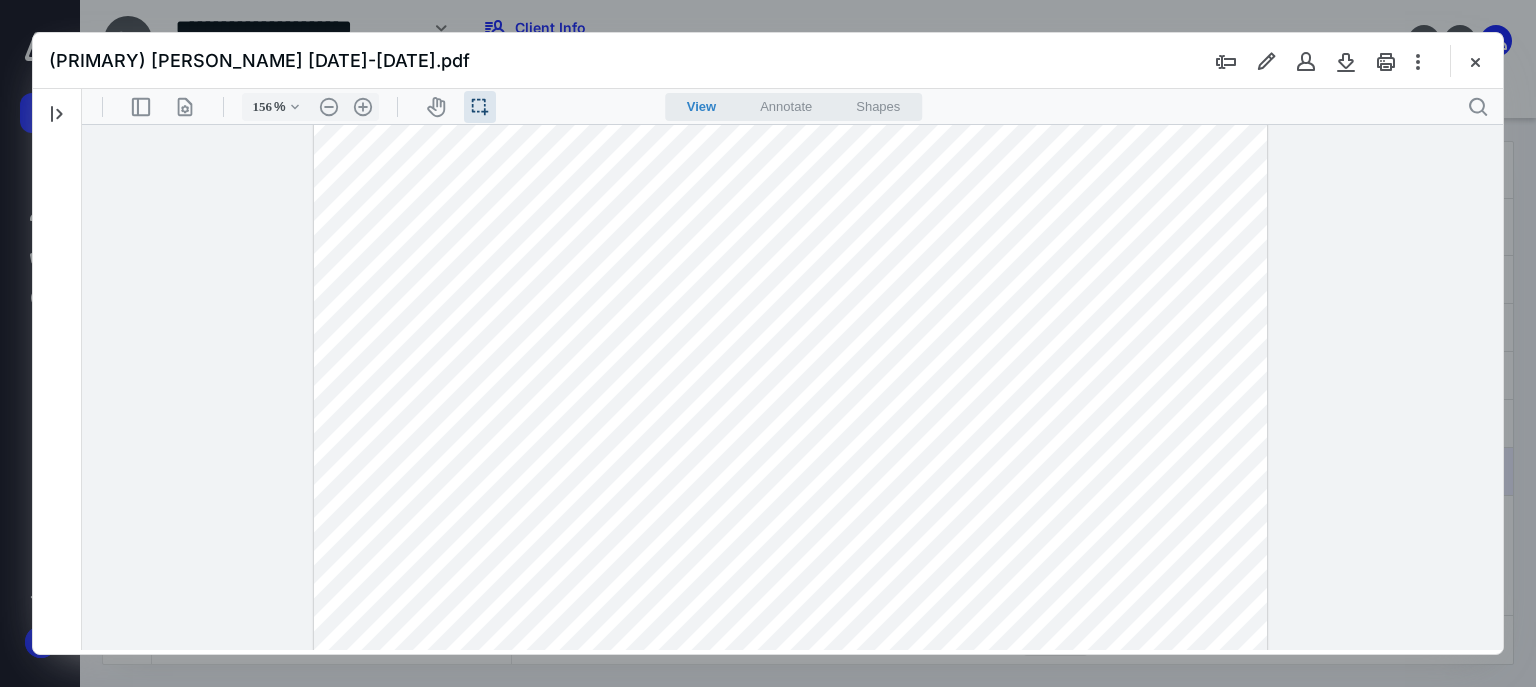 drag, startPoint x: 593, startPoint y: 272, endPoint x: 702, endPoint y: 276, distance: 109.07337 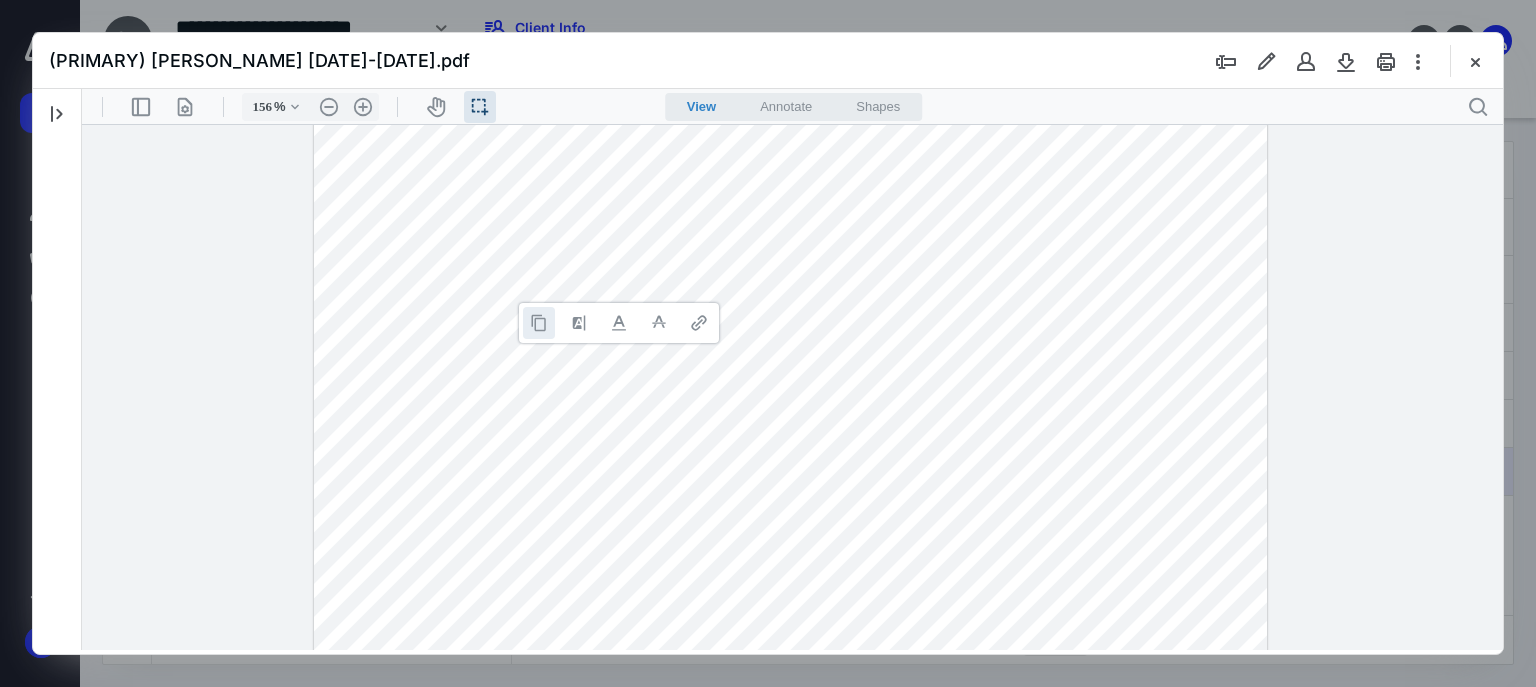 click at bounding box center [539, 323] 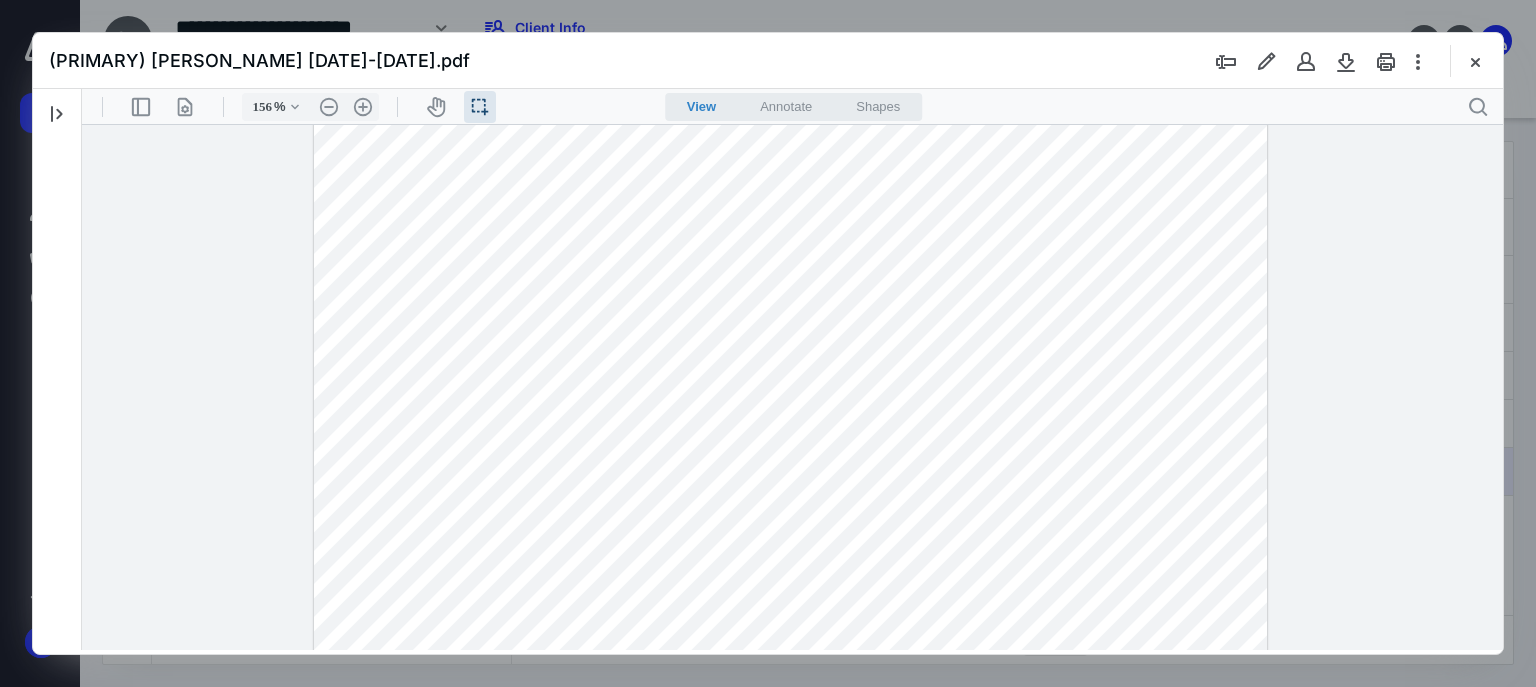 drag, startPoint x: 338, startPoint y: 301, endPoint x: 481, endPoint y: 304, distance: 143.03146 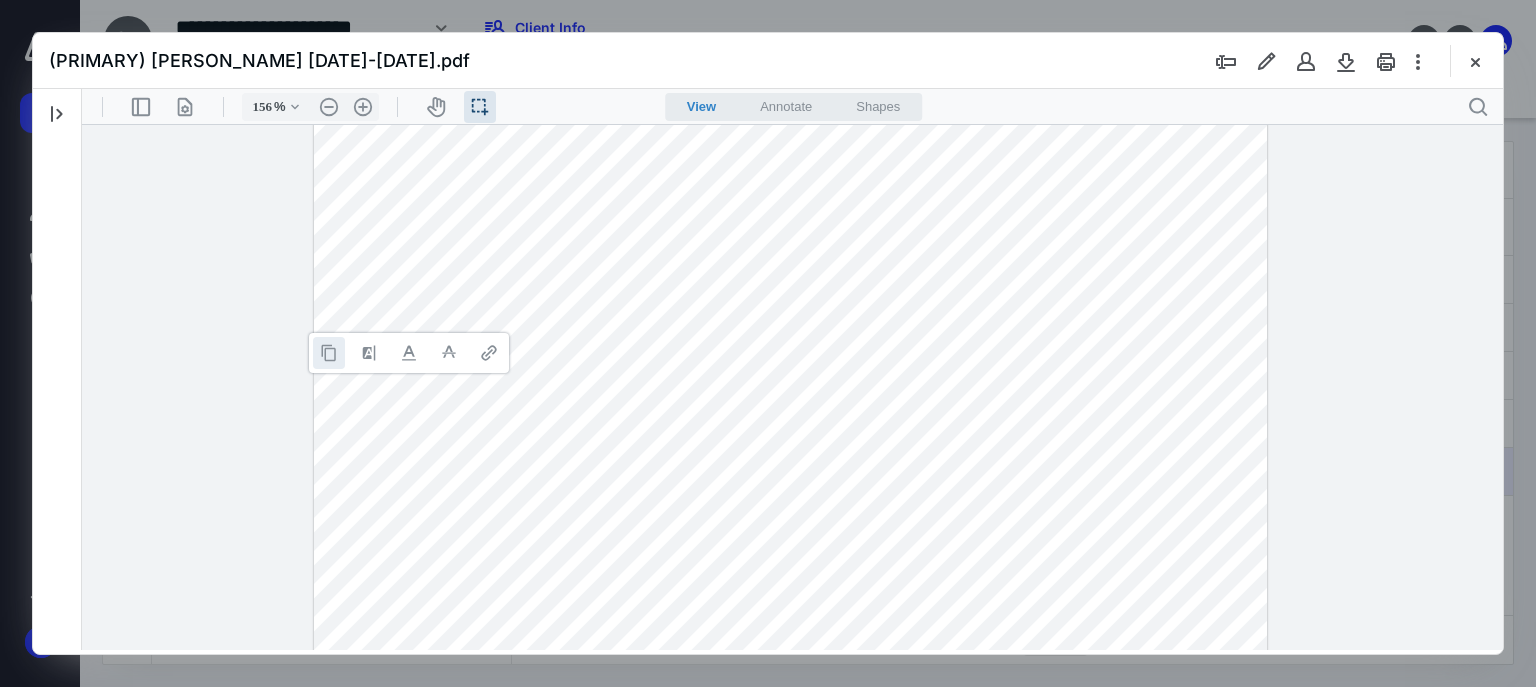 click at bounding box center (329, 353) 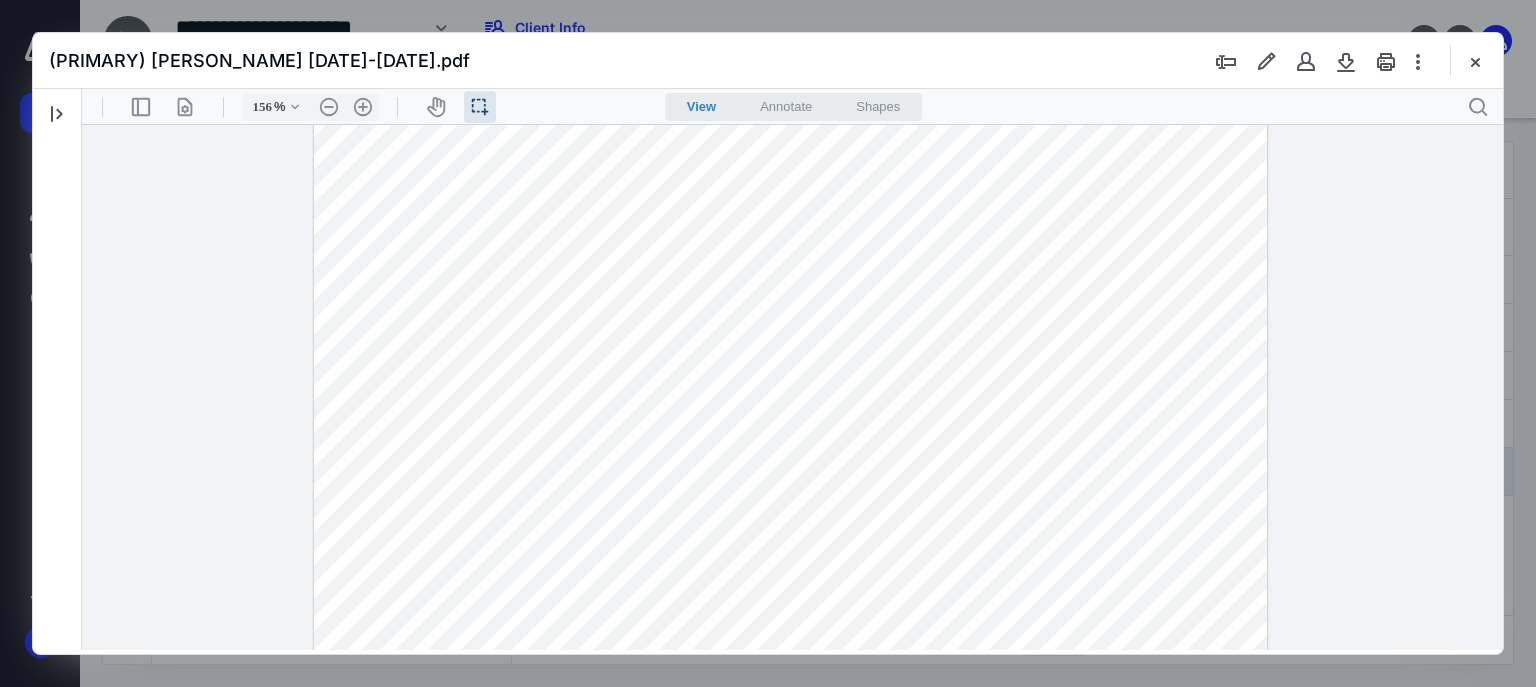click at bounding box center [790, 588] 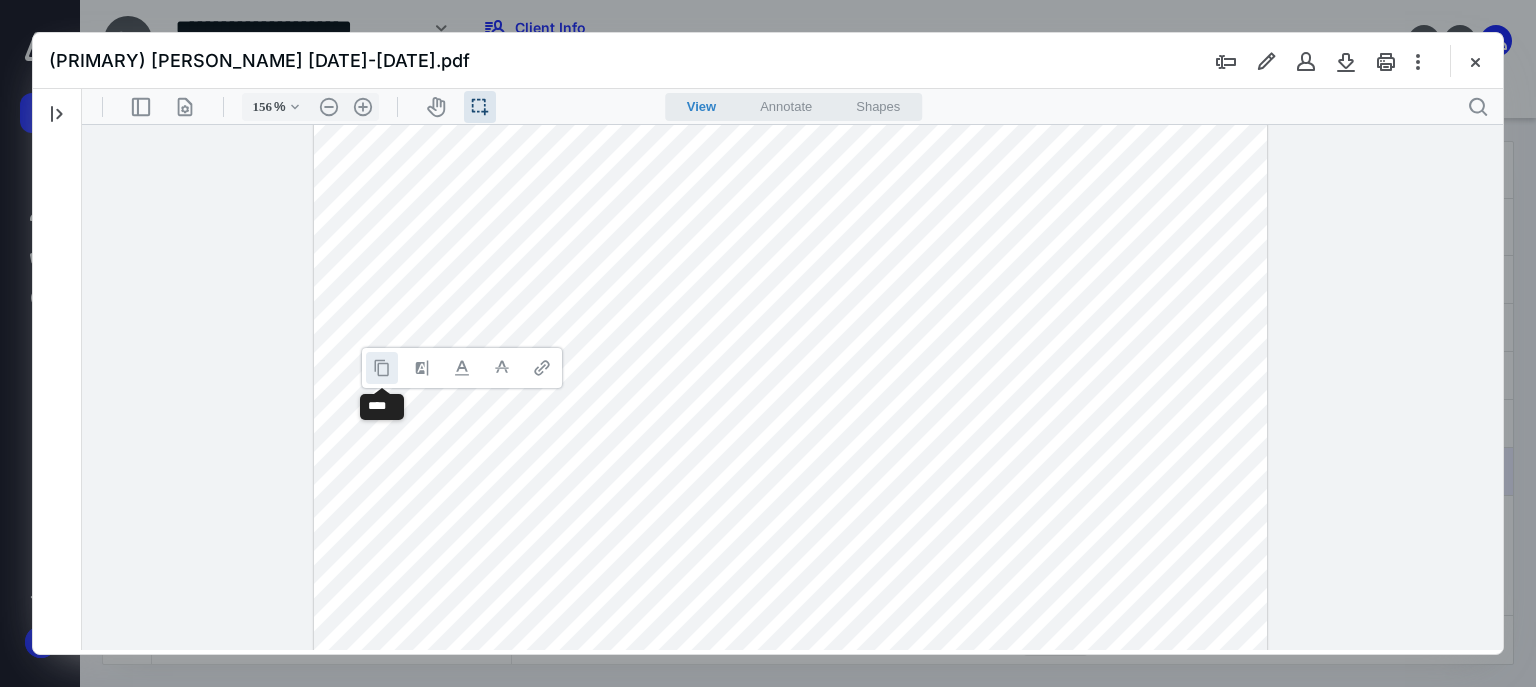 click at bounding box center (382, 368) 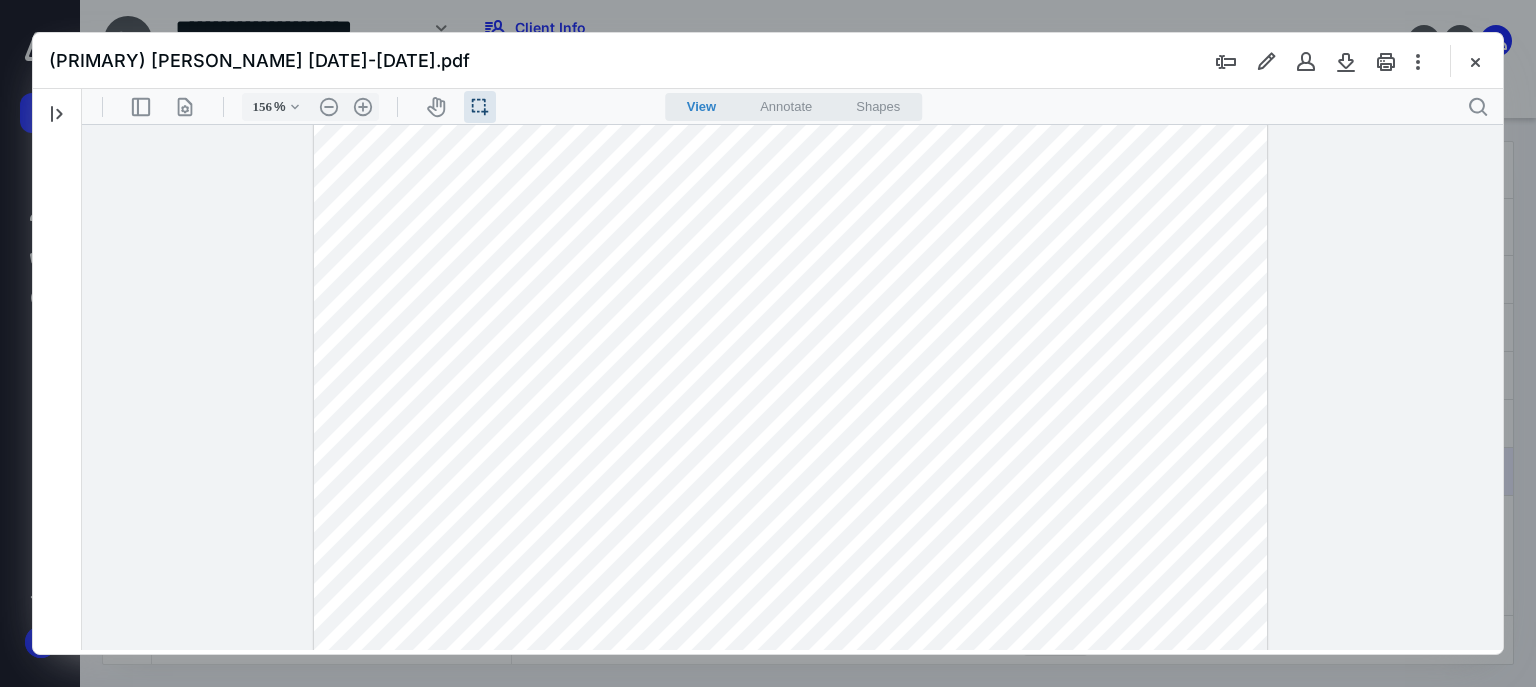 click at bounding box center (790, 588) 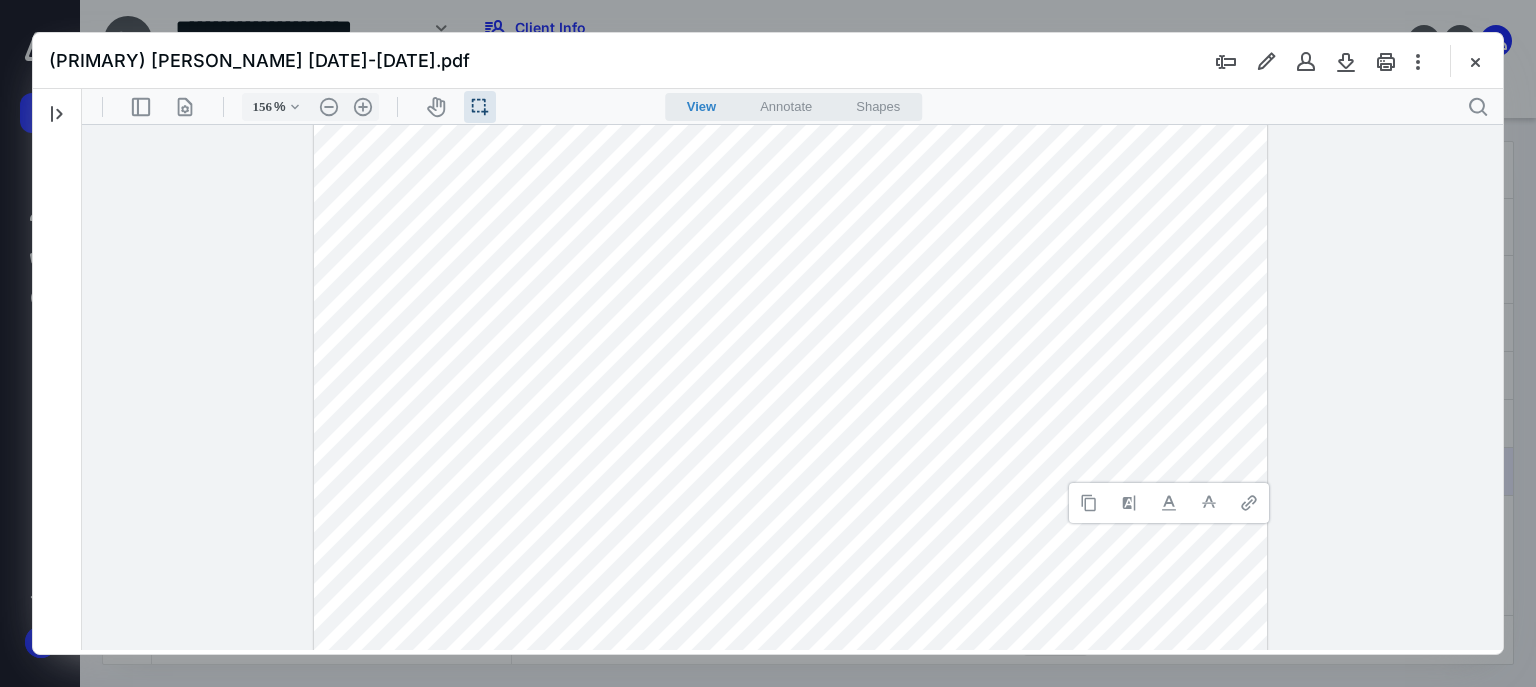 drag, startPoint x: 1087, startPoint y: 497, endPoint x: 572, endPoint y: 501, distance: 515.01556 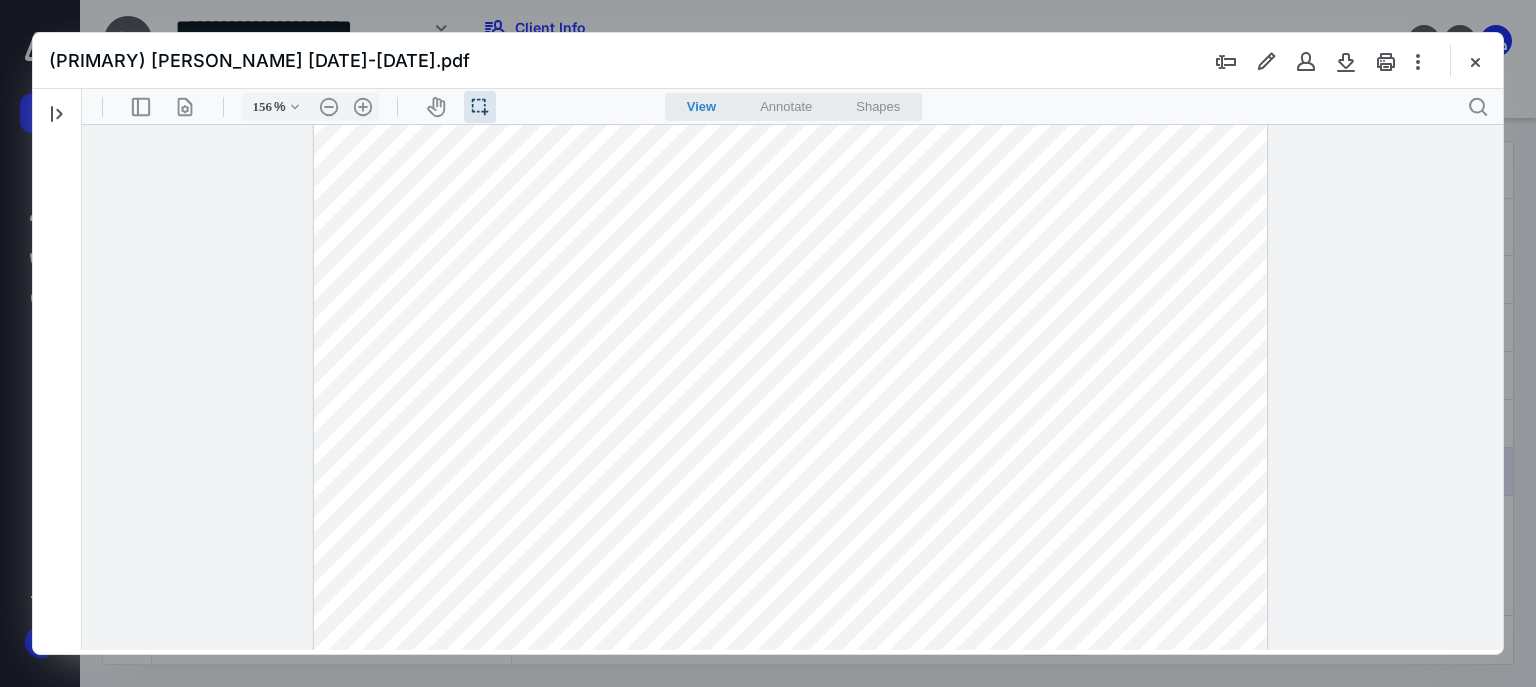 scroll, scrollTop: 320, scrollLeft: 0, axis: vertical 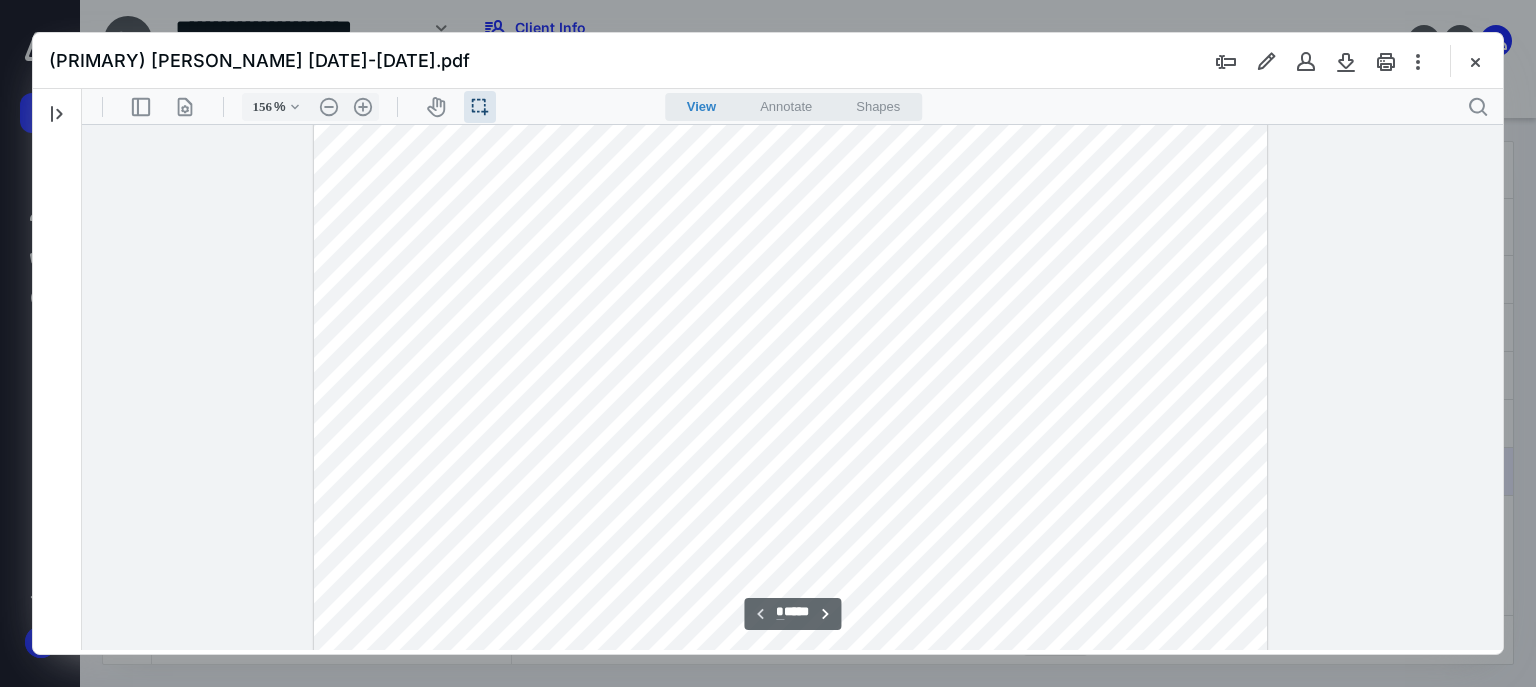 click at bounding box center [790, 428] 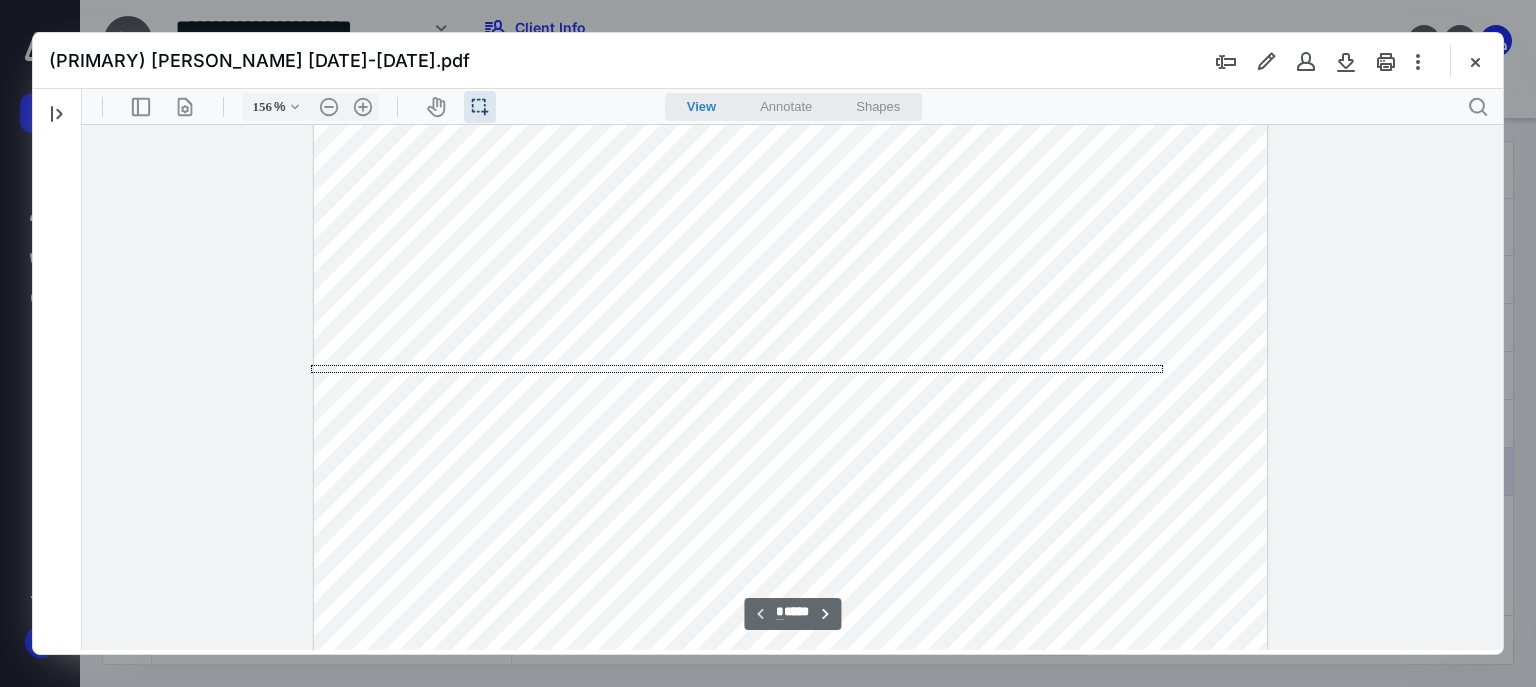 drag, startPoint x: 1163, startPoint y: 365, endPoint x: 164, endPoint y: 373, distance: 999.03204 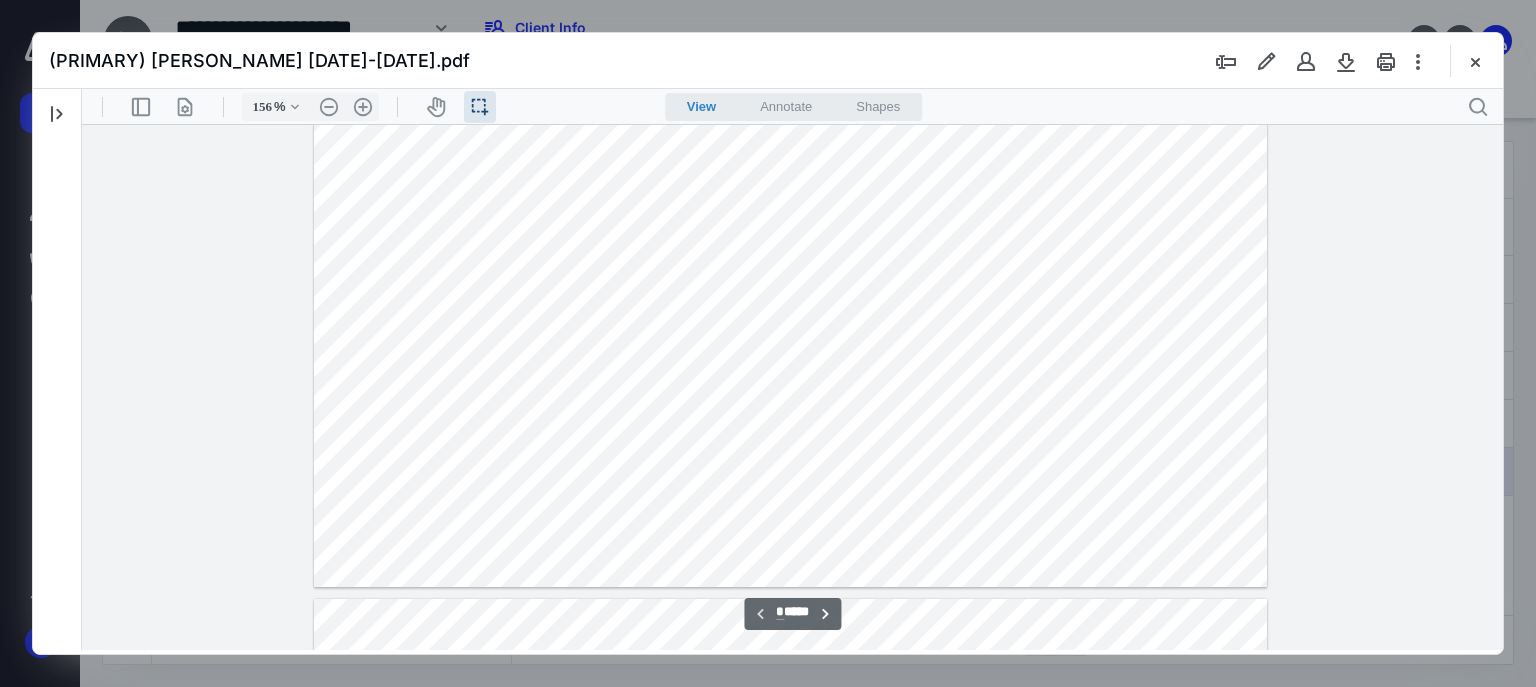 scroll, scrollTop: 800, scrollLeft: 0, axis: vertical 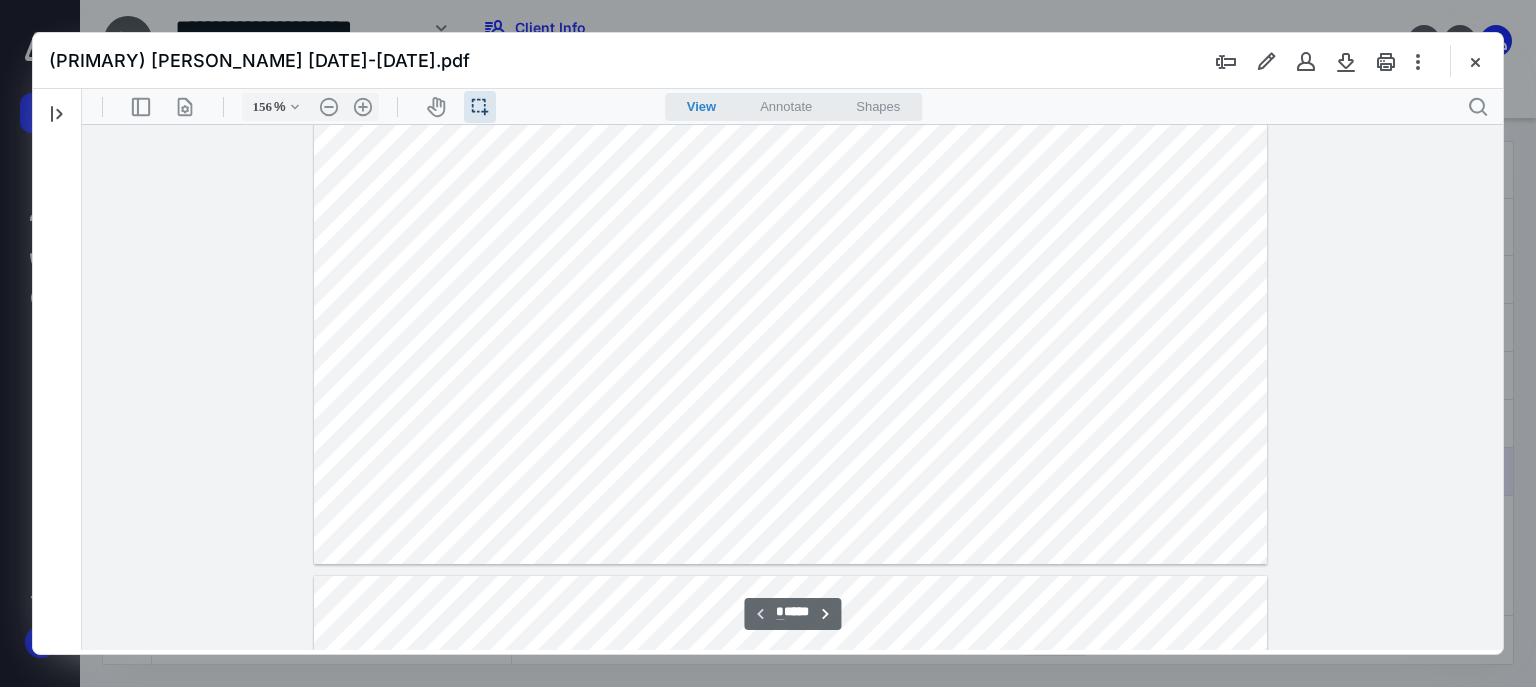 drag, startPoint x: 349, startPoint y: 374, endPoint x: 472, endPoint y: 373, distance: 123.00407 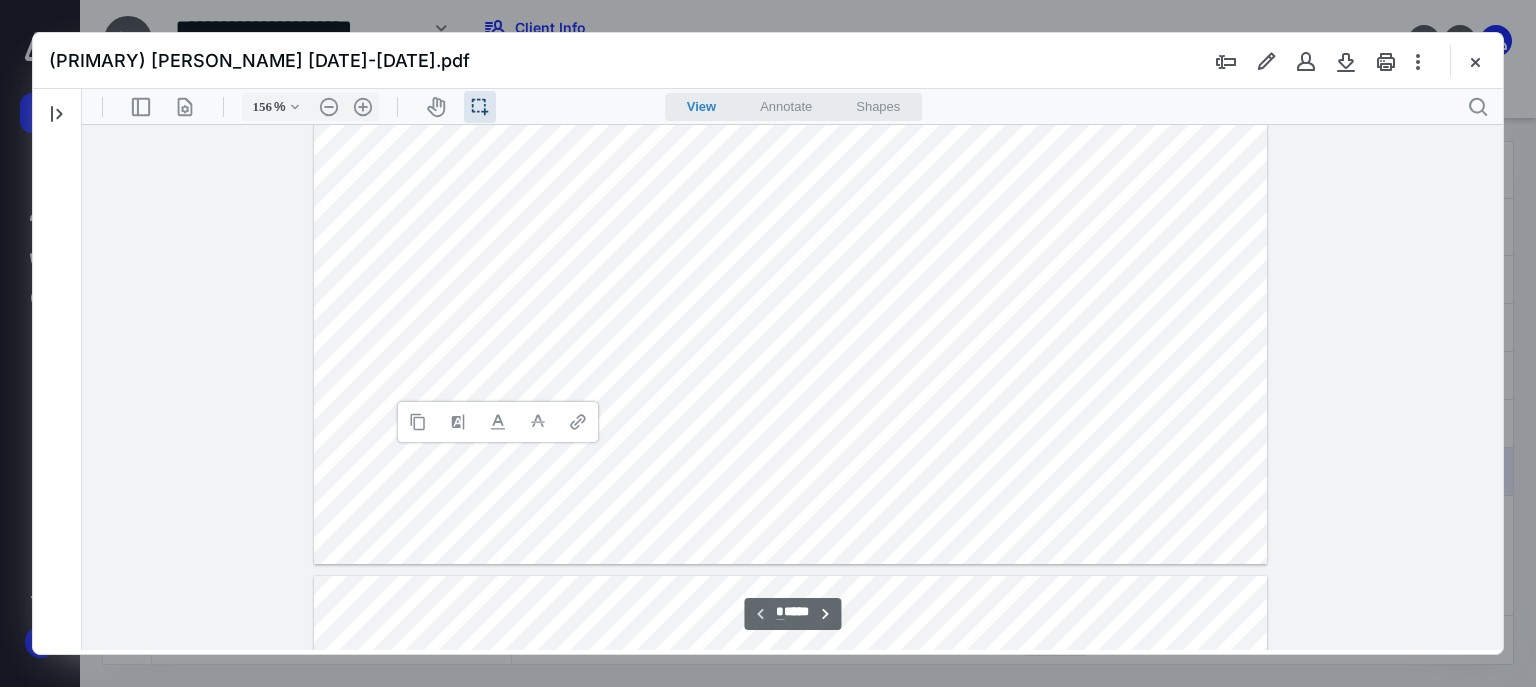 click at bounding box center (790, -52) 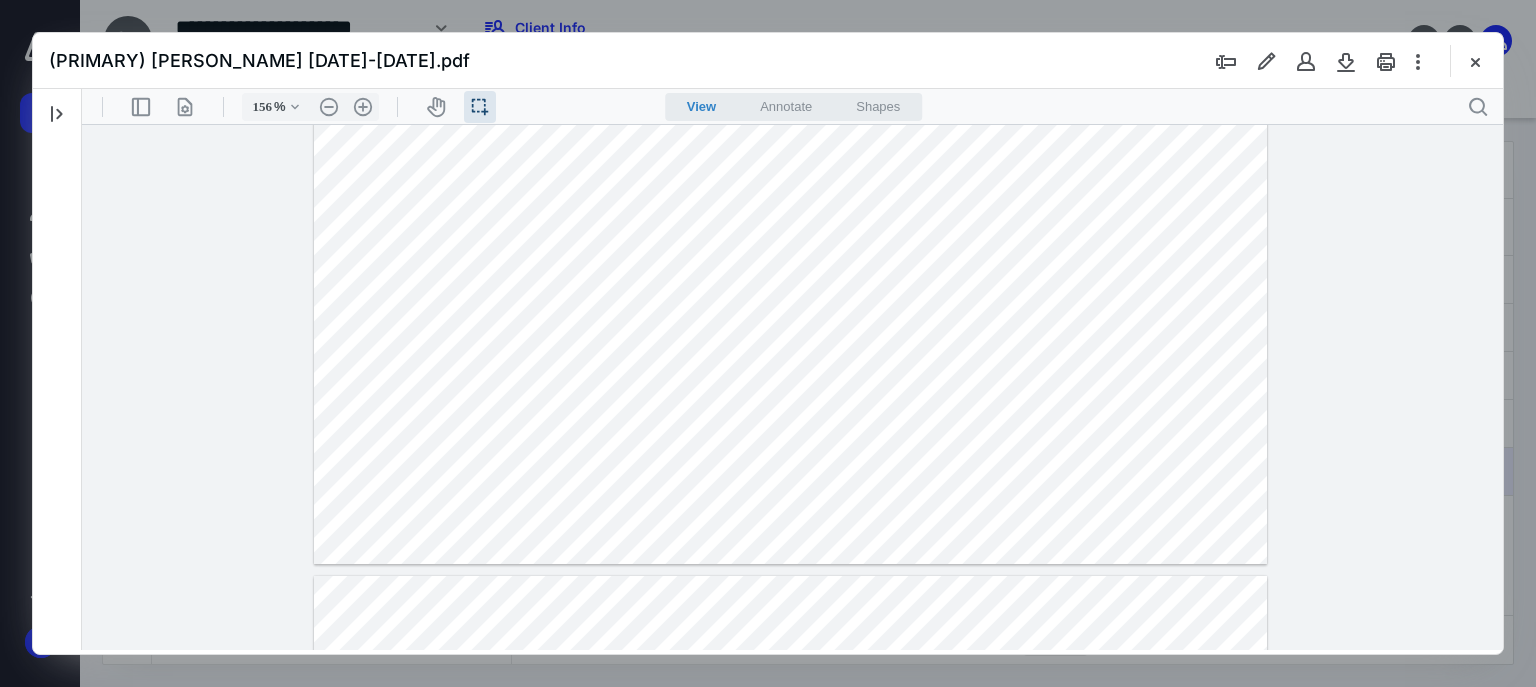 click at bounding box center (790, -52) 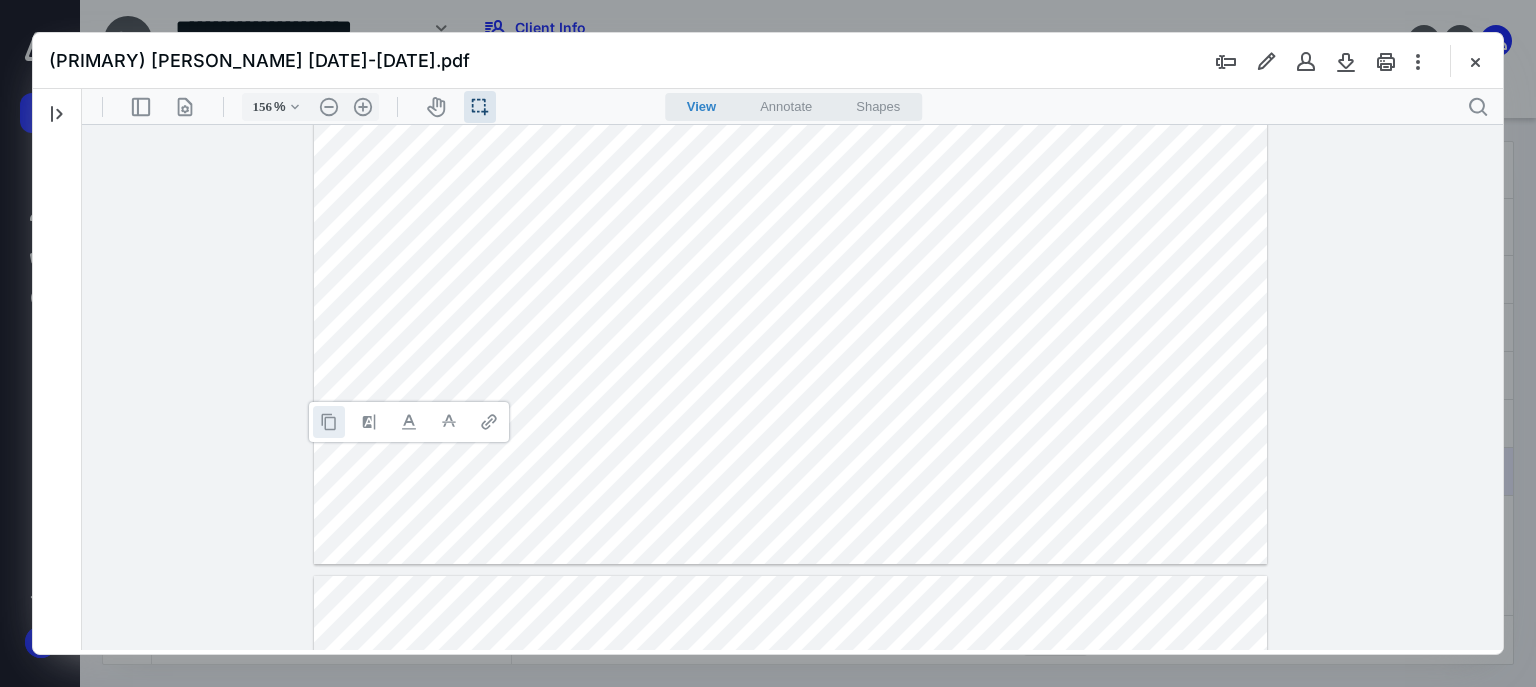 click at bounding box center [329, 422] 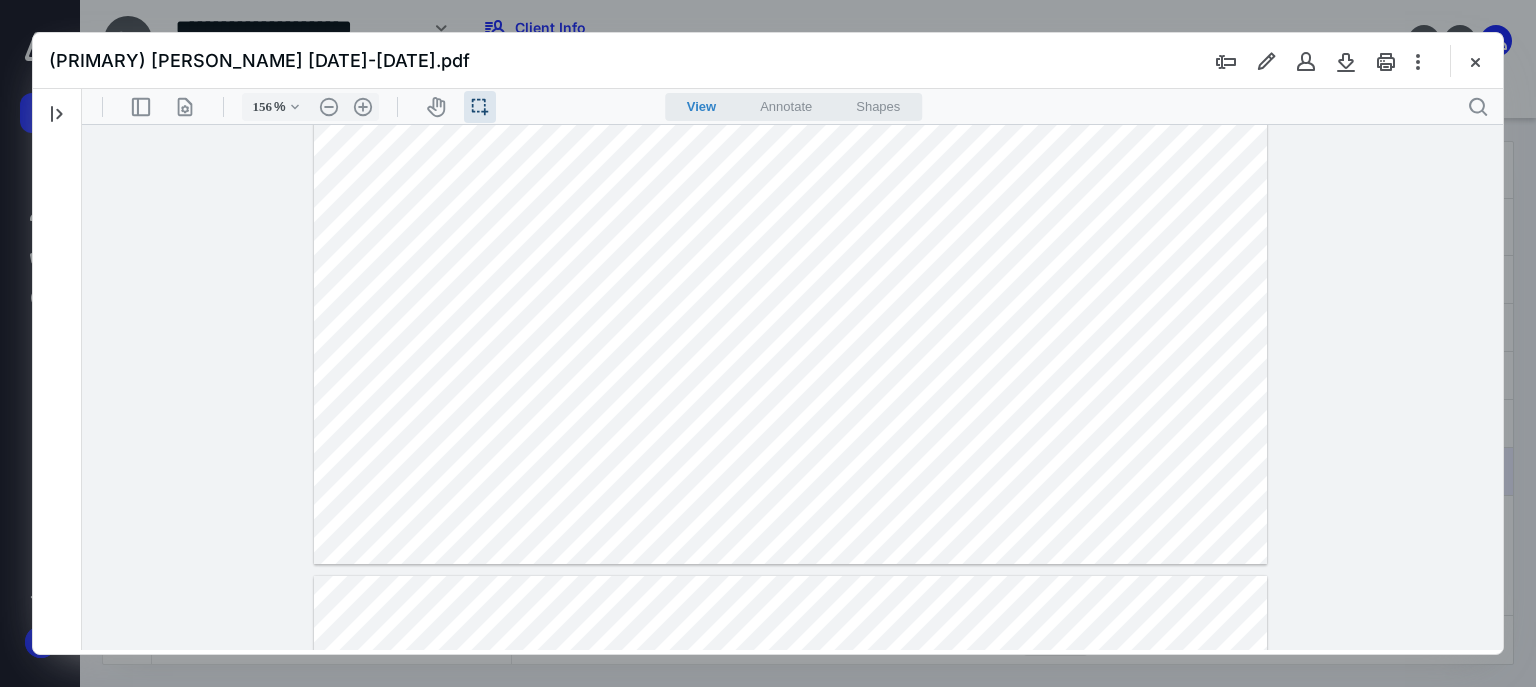 drag, startPoint x: 593, startPoint y: 359, endPoint x: 662, endPoint y: 369, distance: 69.72087 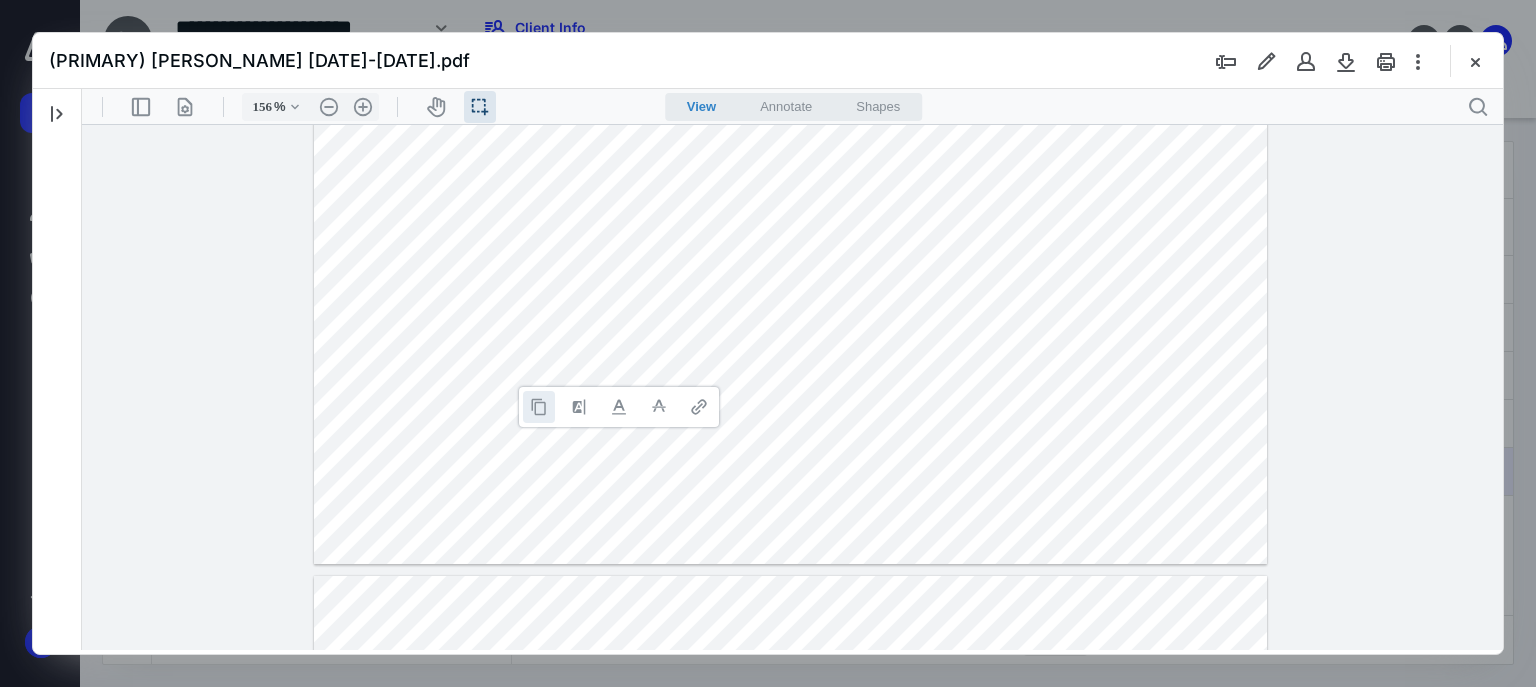 click at bounding box center (539, 407) 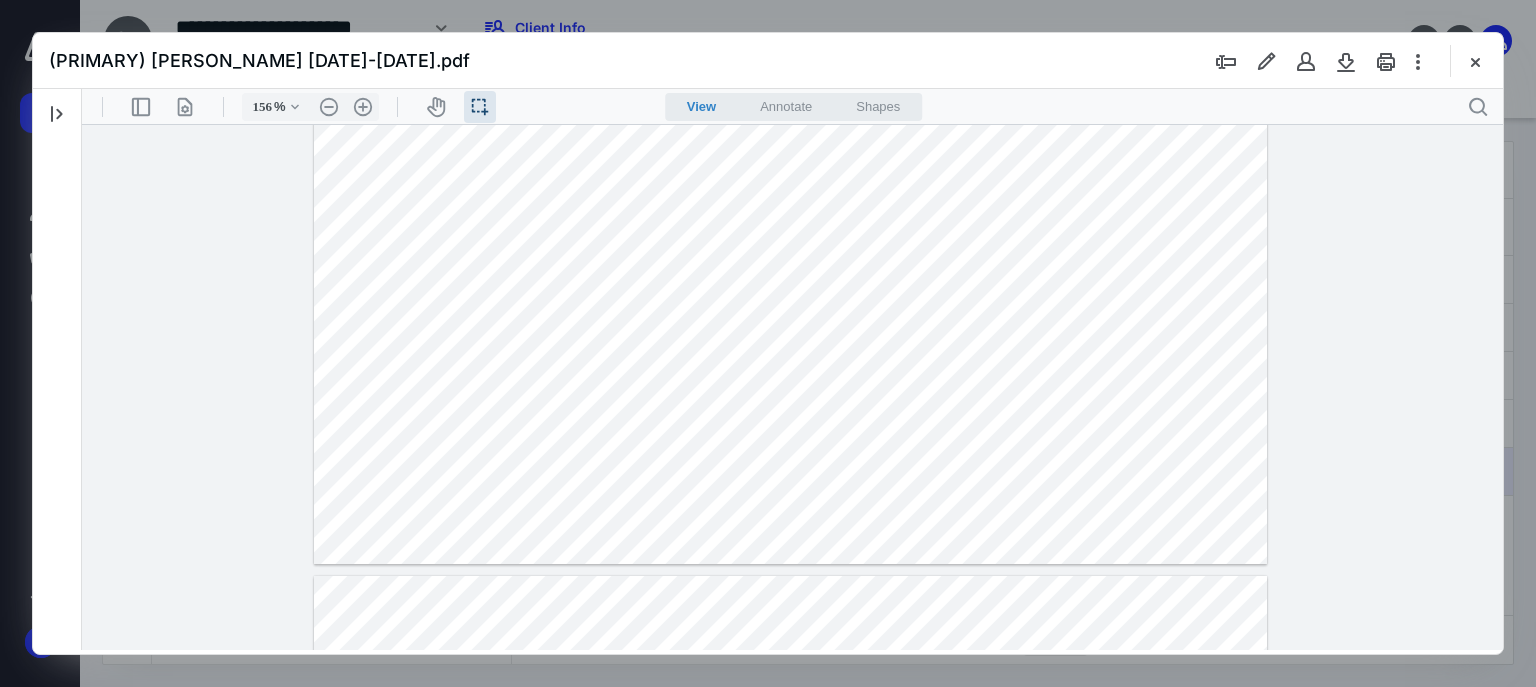 drag, startPoint x: 340, startPoint y: 390, endPoint x: 501, endPoint y: 396, distance: 161.11176 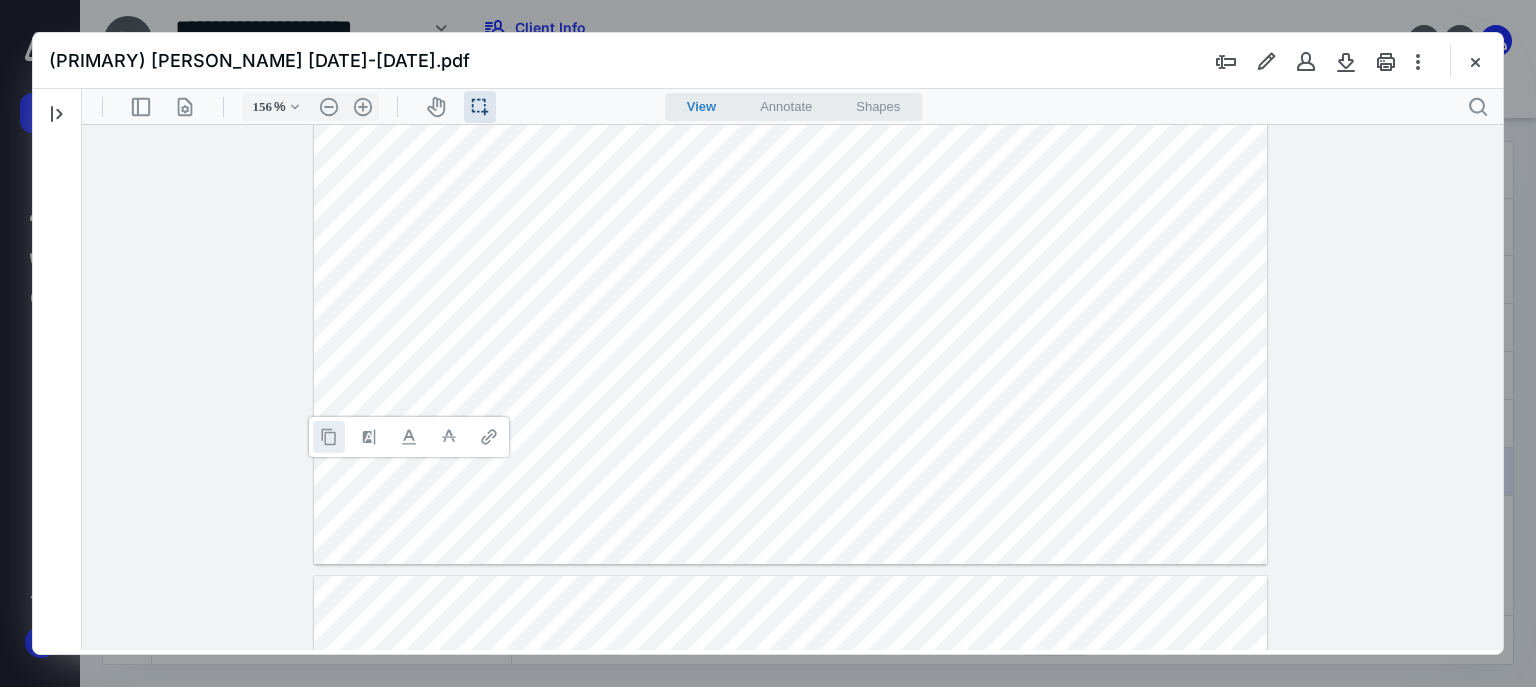 drag, startPoint x: 330, startPoint y: 434, endPoint x: 150, endPoint y: 439, distance: 180.06943 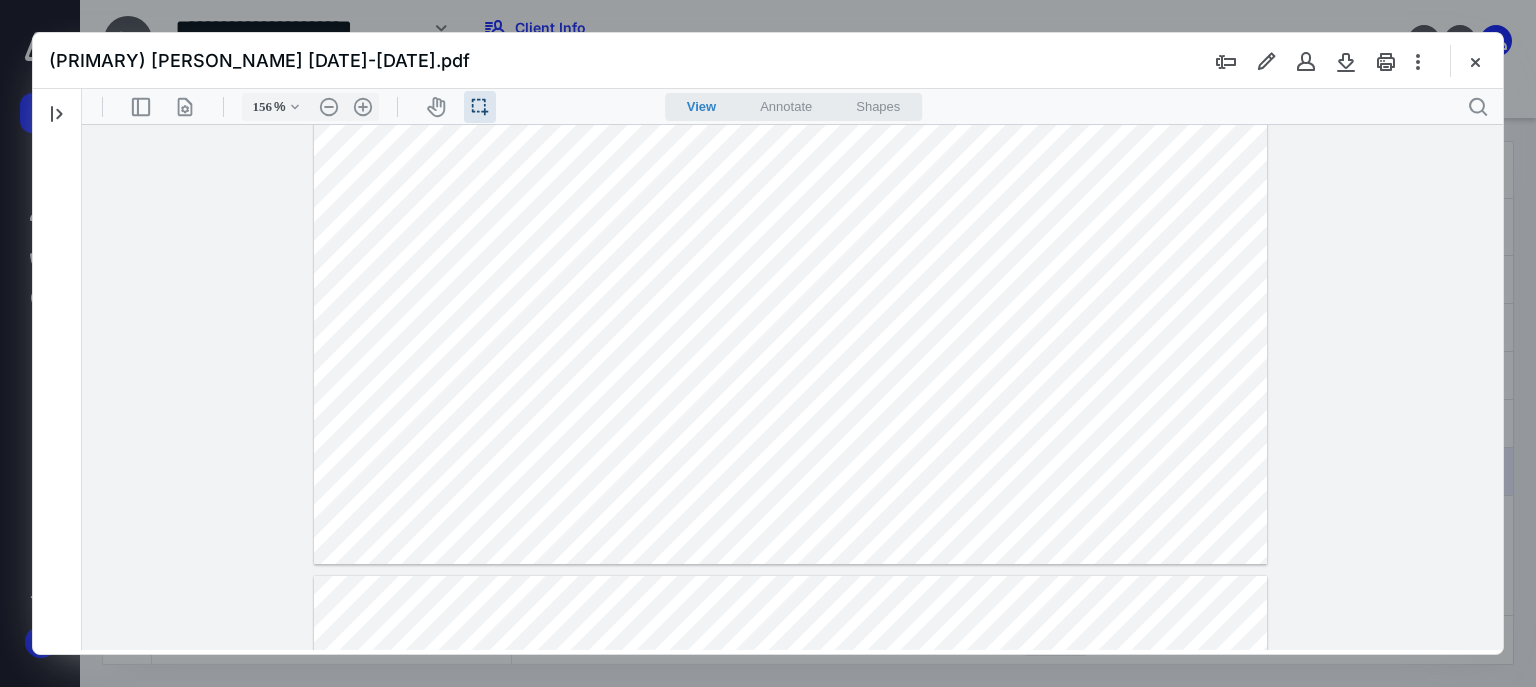 click at bounding box center (790, -52) 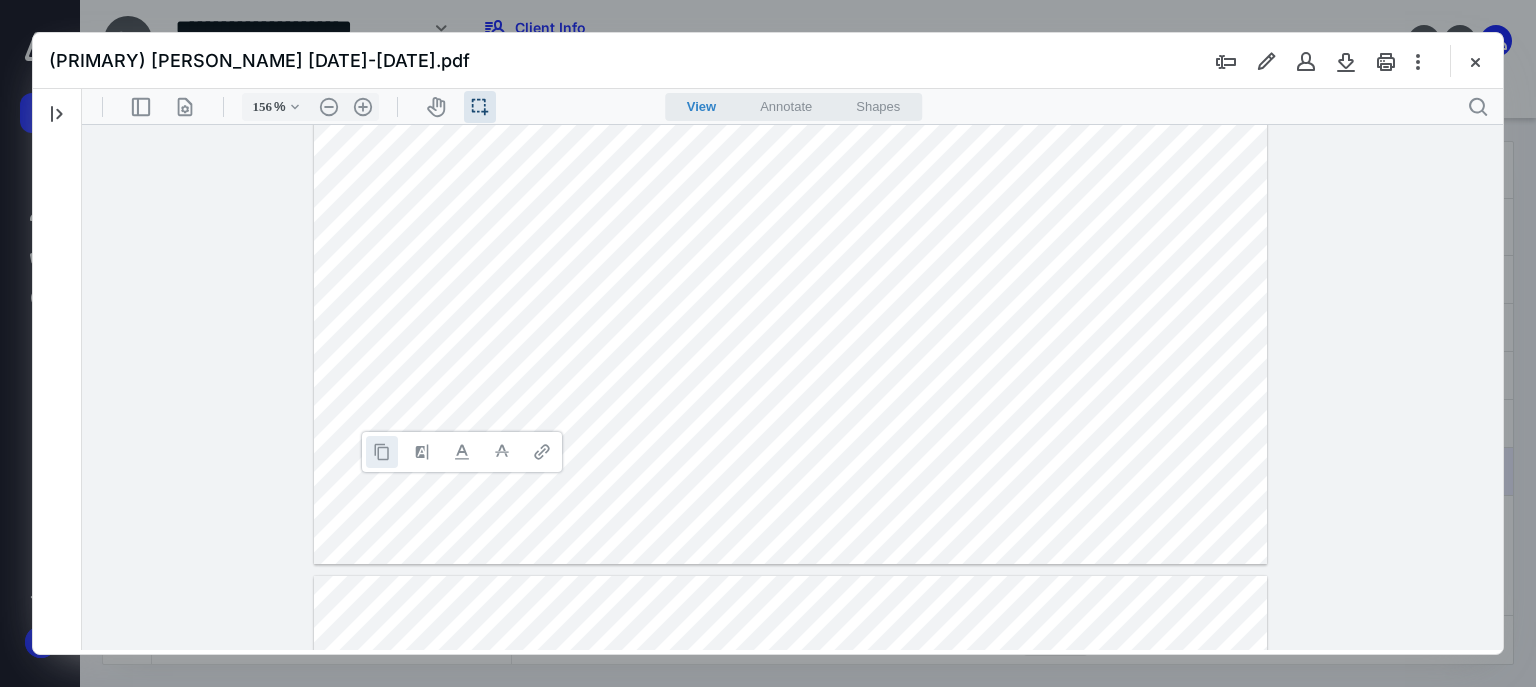 click at bounding box center (382, 452) 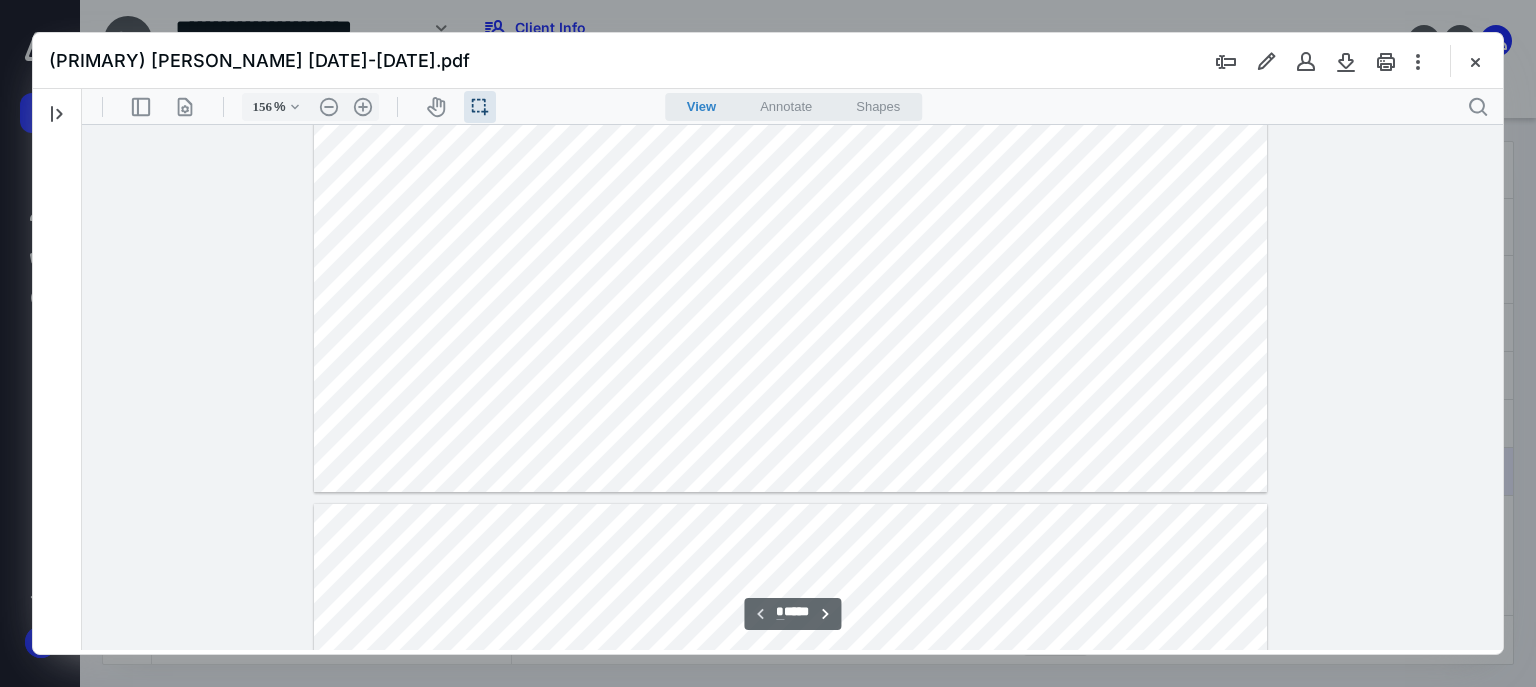 scroll, scrollTop: 960, scrollLeft: 0, axis: vertical 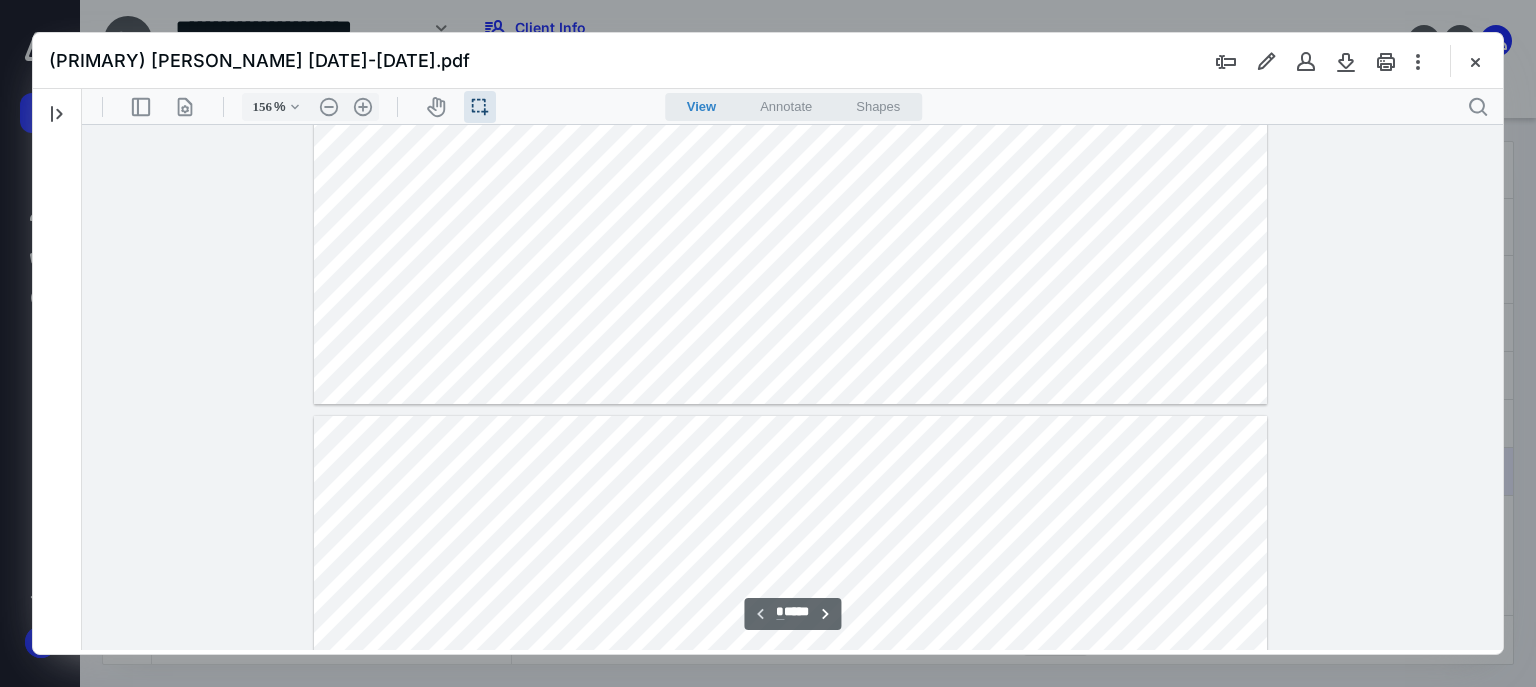 click at bounding box center (790, -212) 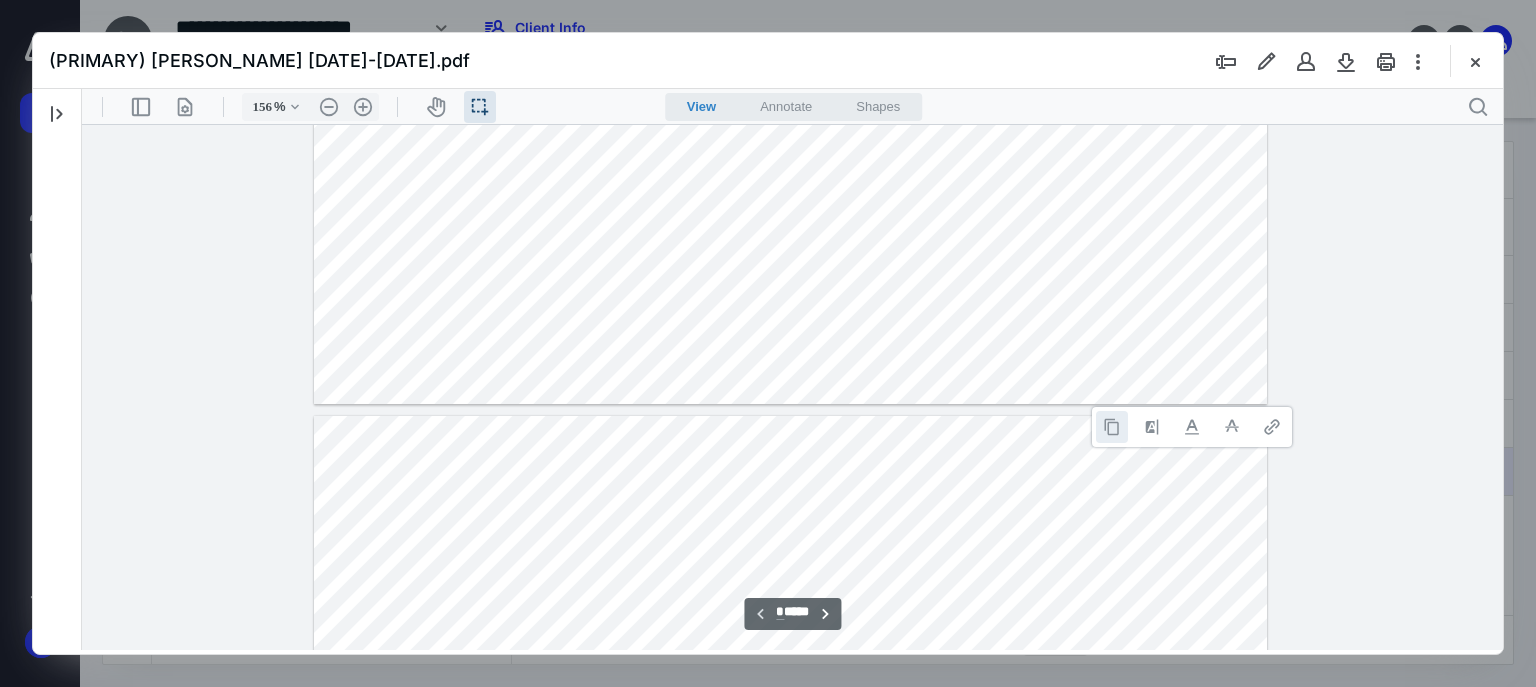 drag, startPoint x: 1105, startPoint y: 425, endPoint x: 878, endPoint y: 445, distance: 227.87935 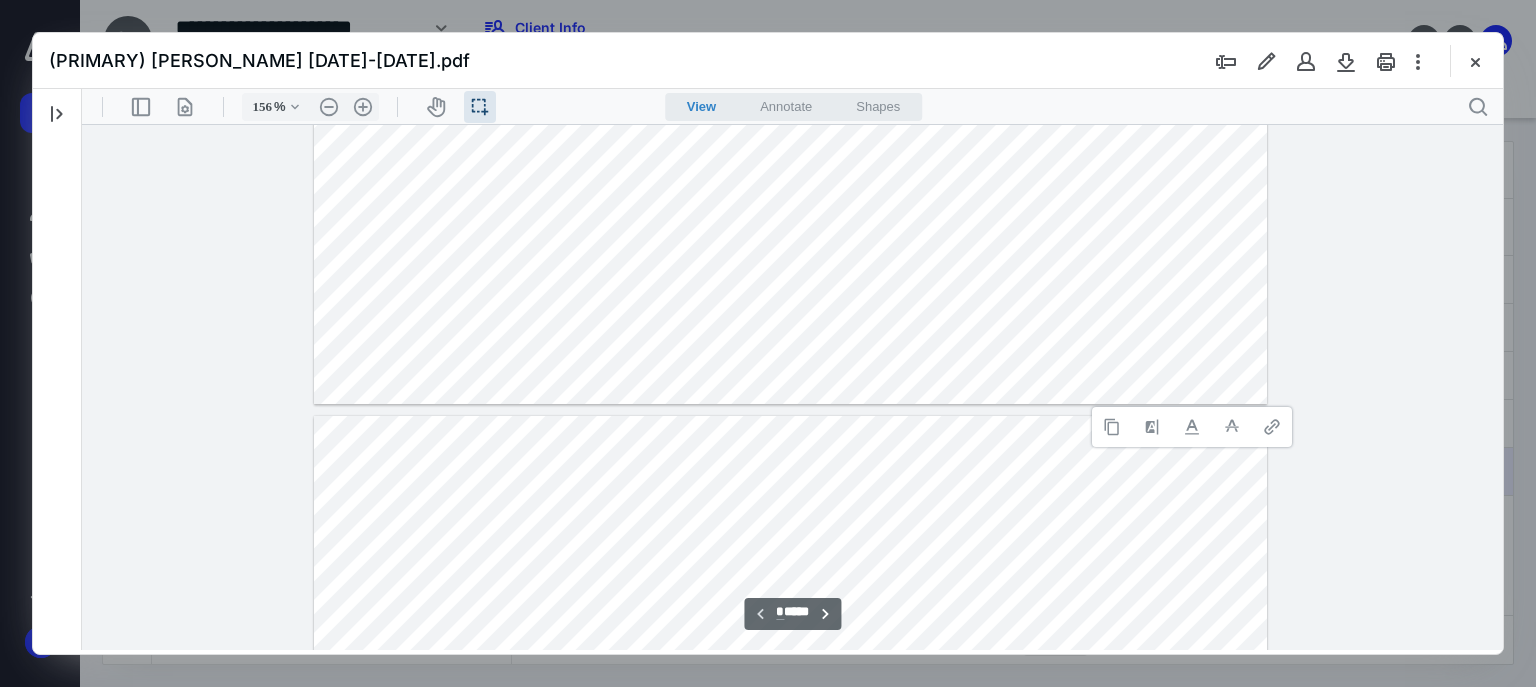 click at bounding box center [1112, 427] 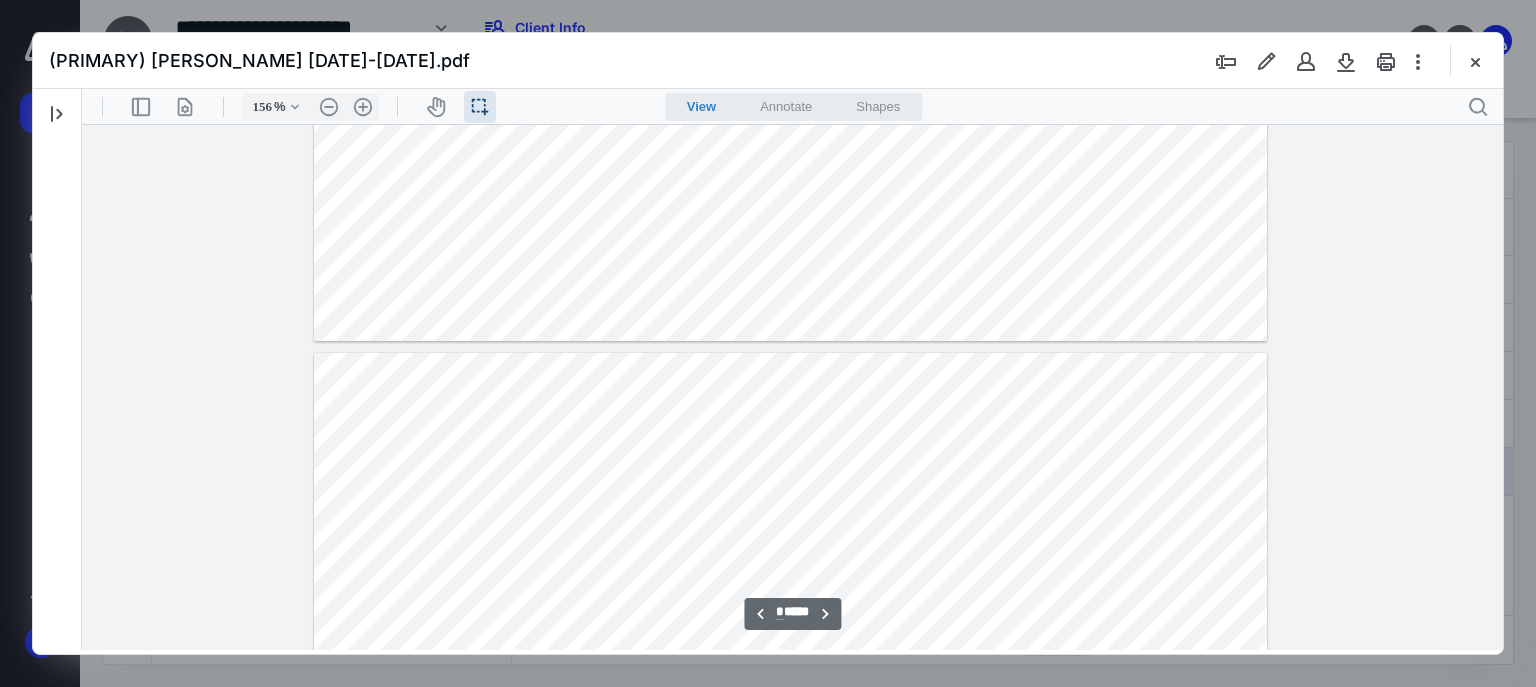 scroll, scrollTop: 1120, scrollLeft: 0, axis: vertical 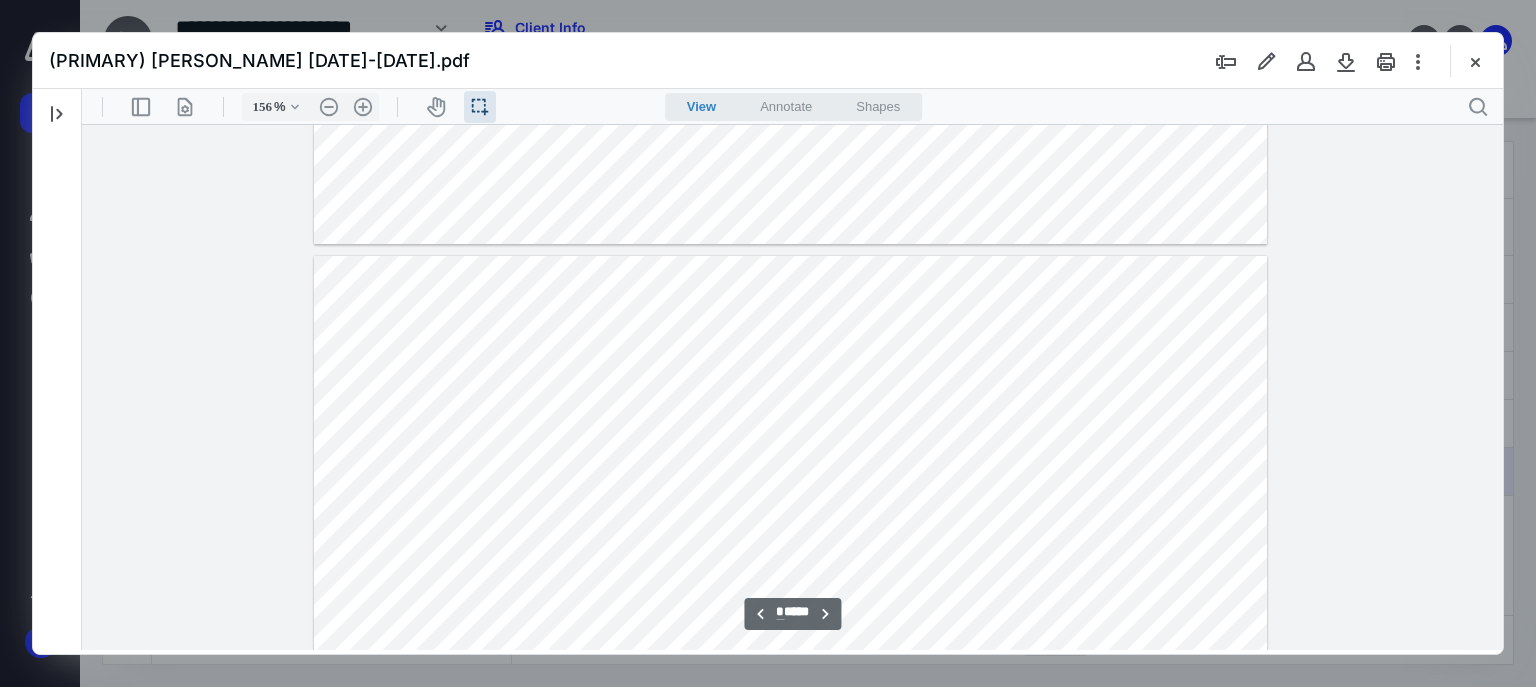 drag, startPoint x: 1071, startPoint y: 357, endPoint x: 1126, endPoint y: 335, distance: 59.236813 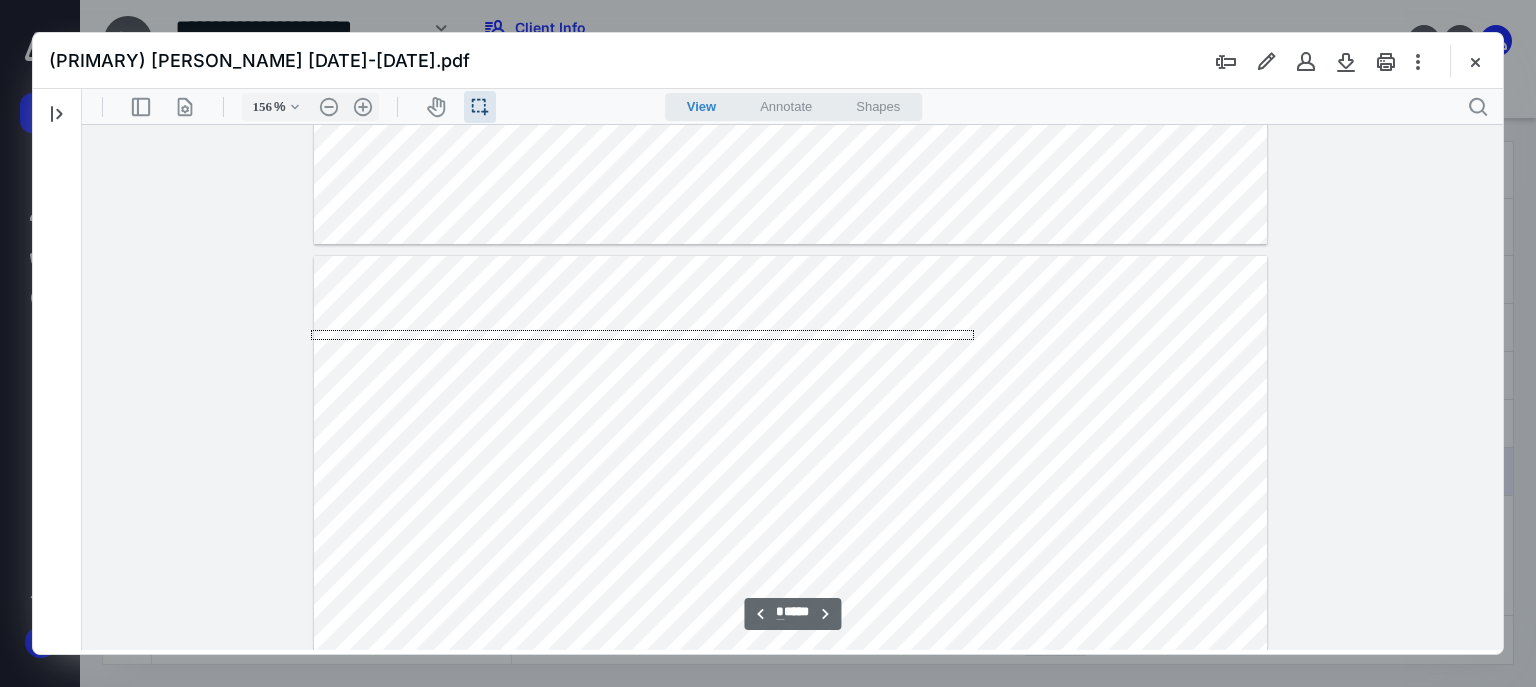drag, startPoint x: 658, startPoint y: 329, endPoint x: 203, endPoint y: 343, distance: 455.21533 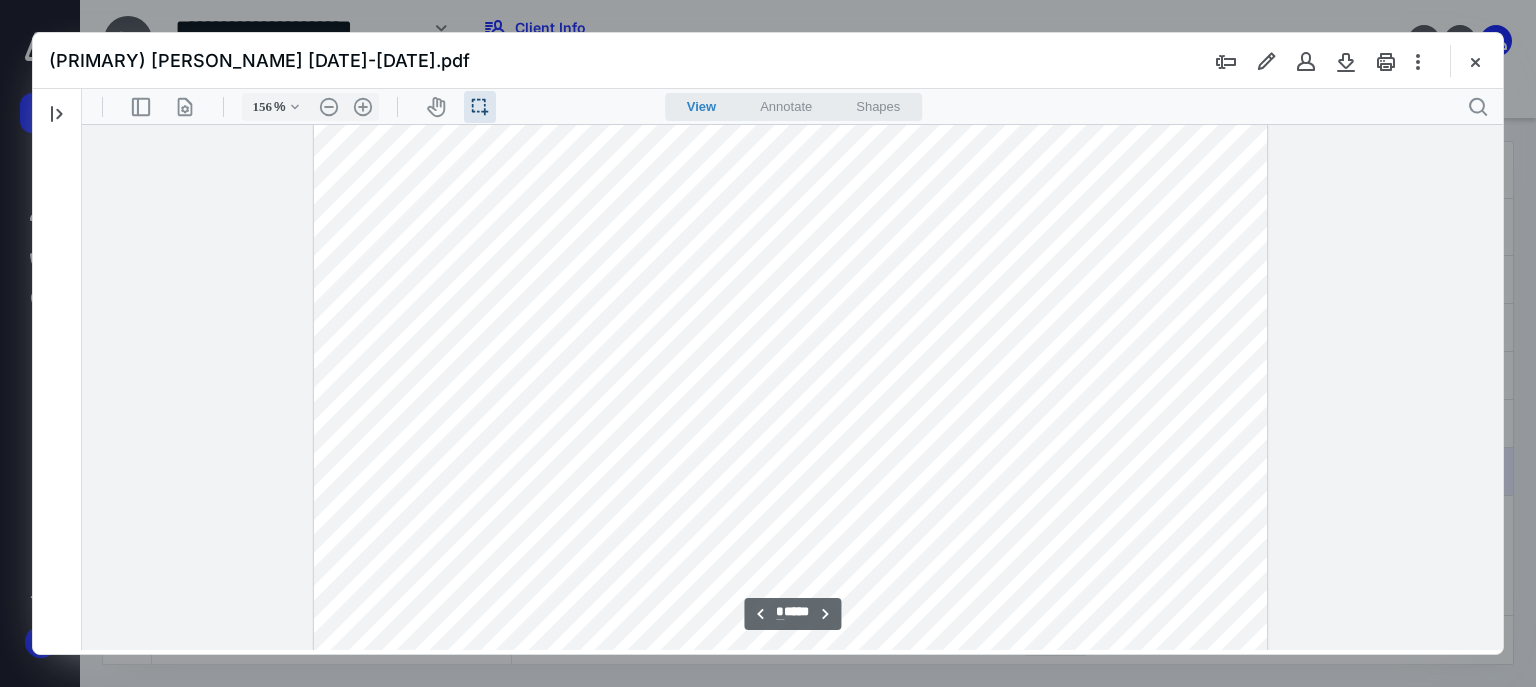scroll, scrollTop: 1680, scrollLeft: 0, axis: vertical 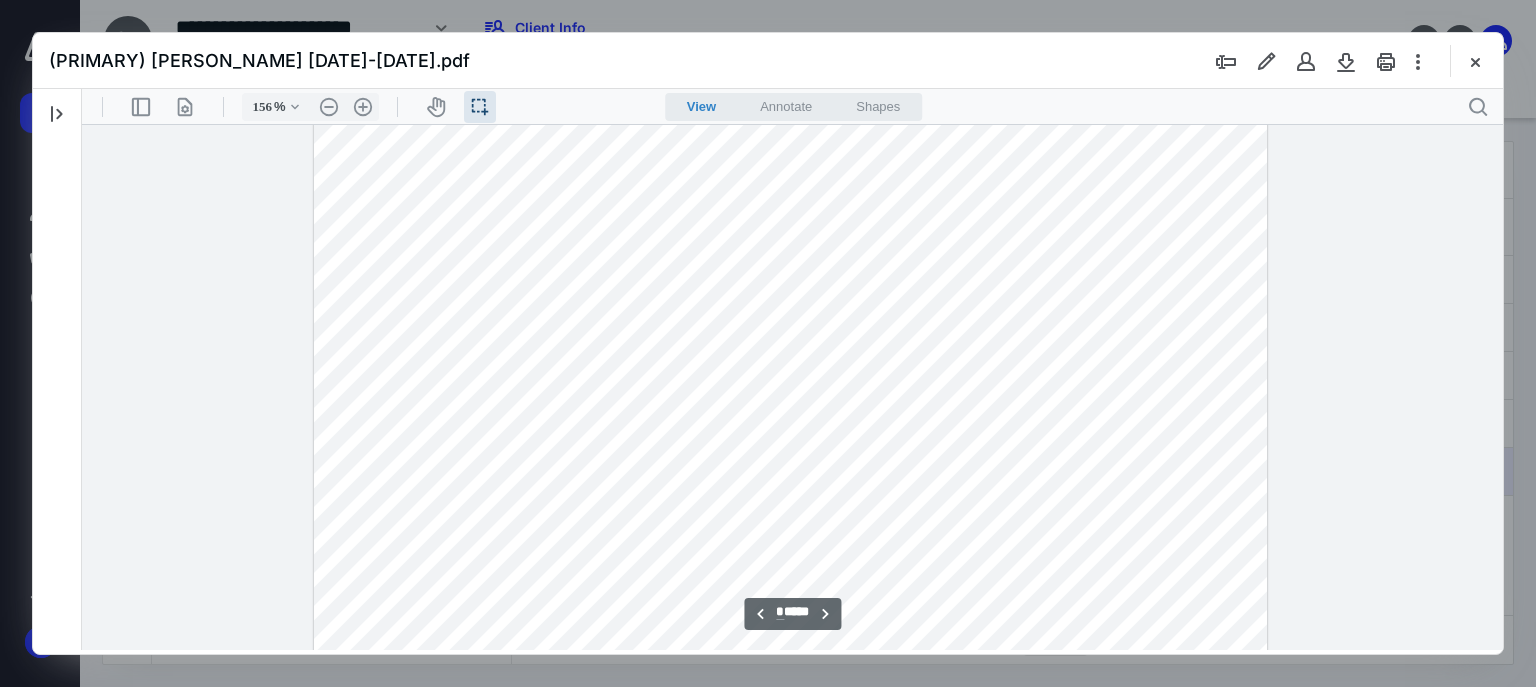 drag, startPoint x: 349, startPoint y: 255, endPoint x: 553, endPoint y: 260, distance: 204.06126 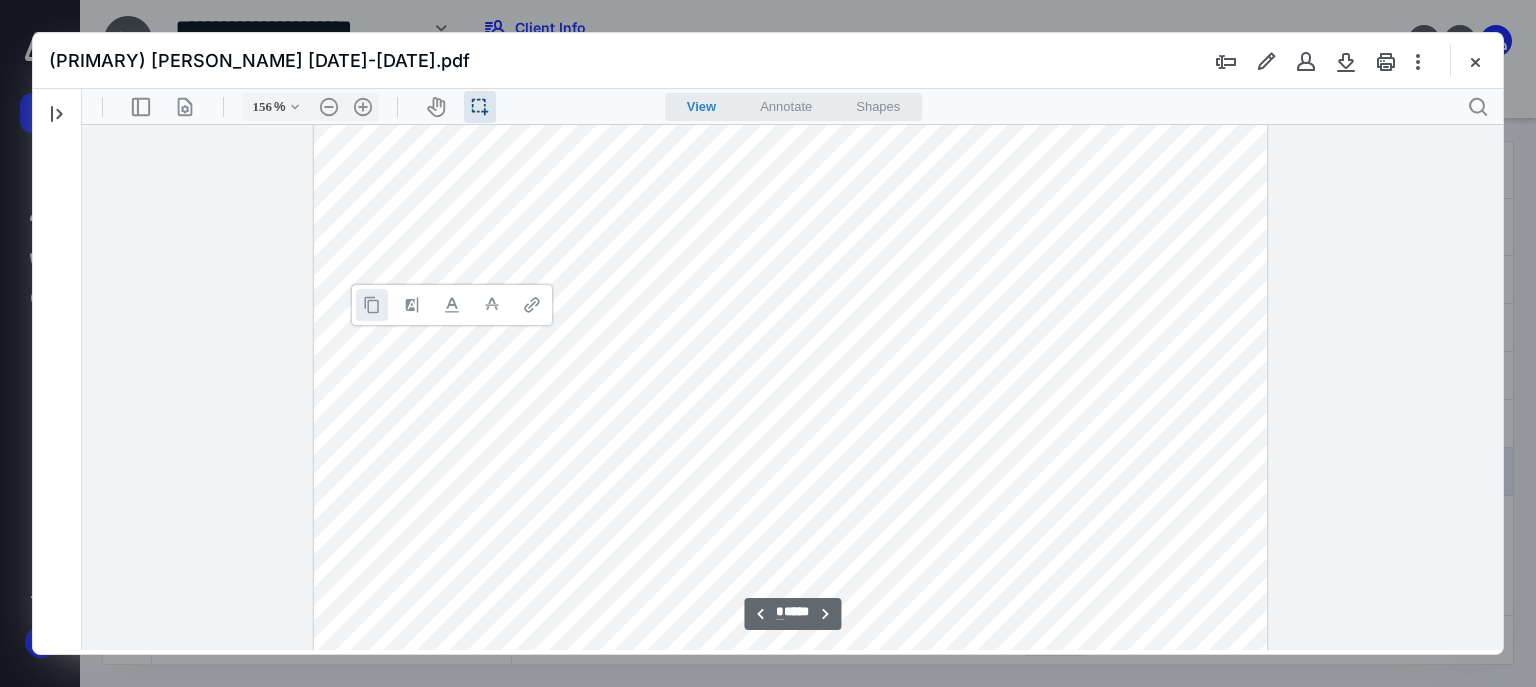 click at bounding box center (372, 305) 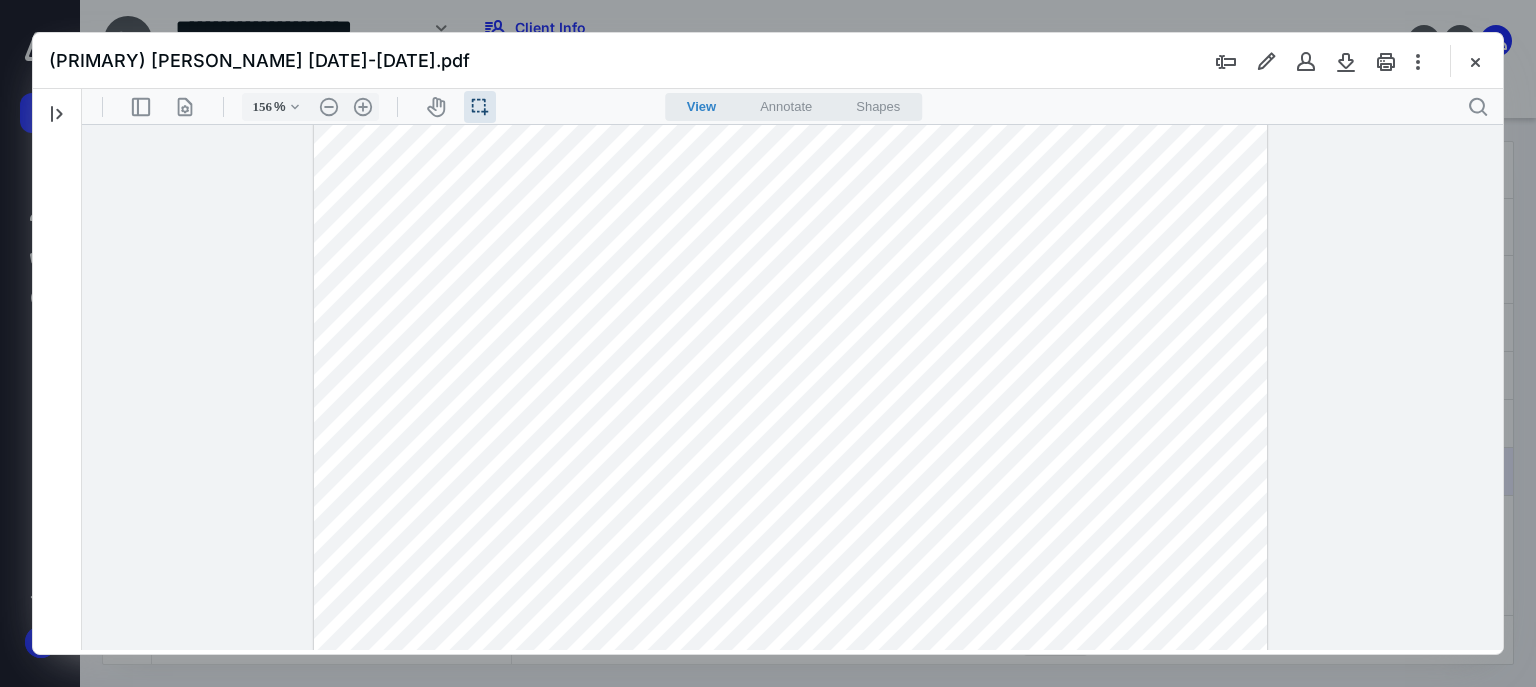 drag, startPoint x: 594, startPoint y: 240, endPoint x: 699, endPoint y: 241, distance: 105.00476 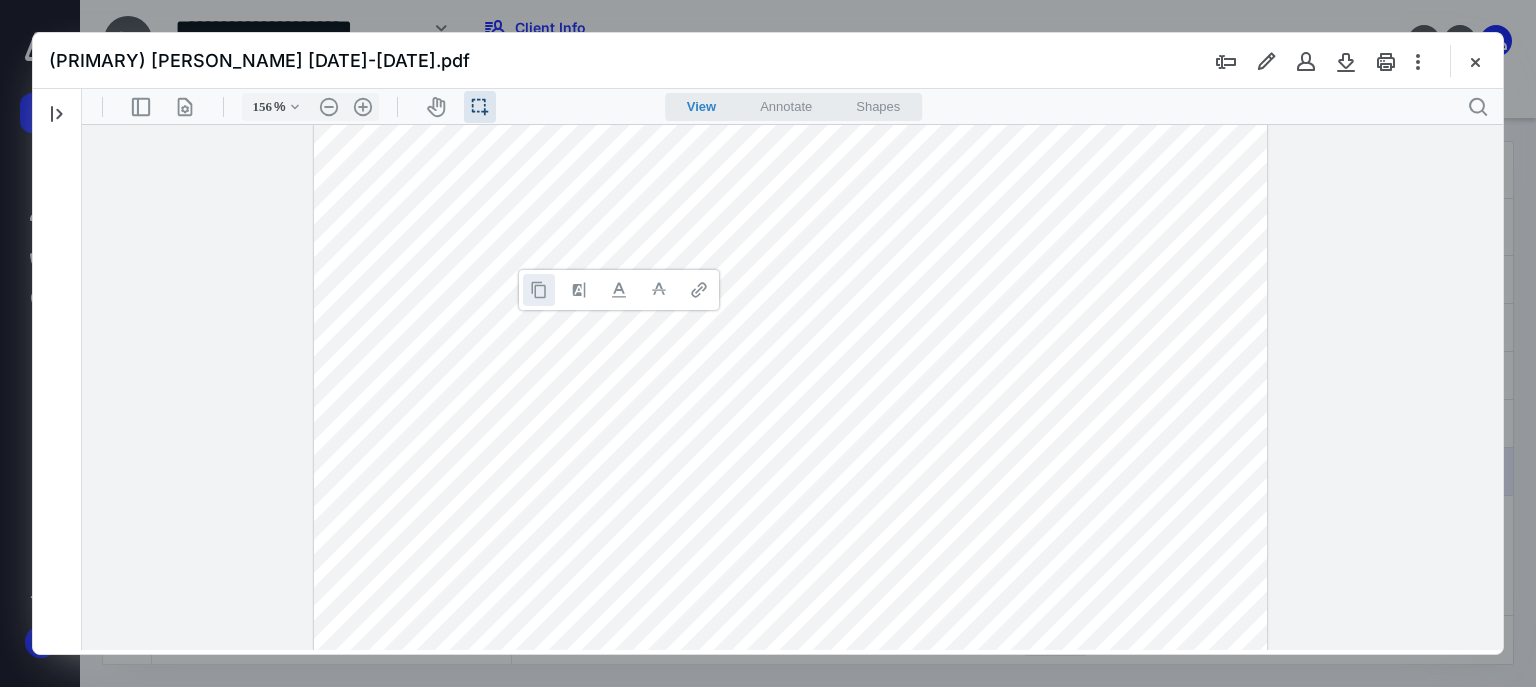click at bounding box center [539, 290] 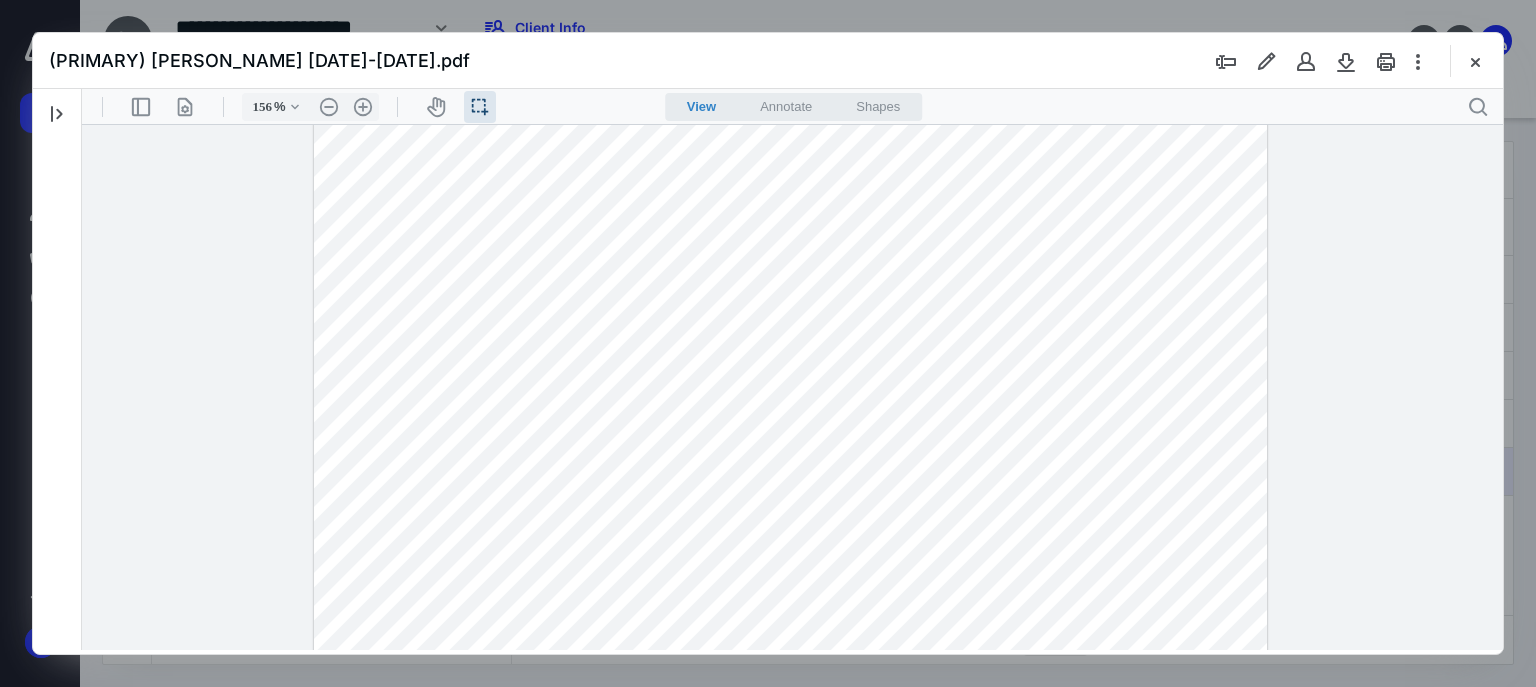 drag, startPoint x: 342, startPoint y: 272, endPoint x: 490, endPoint y: 278, distance: 148.12157 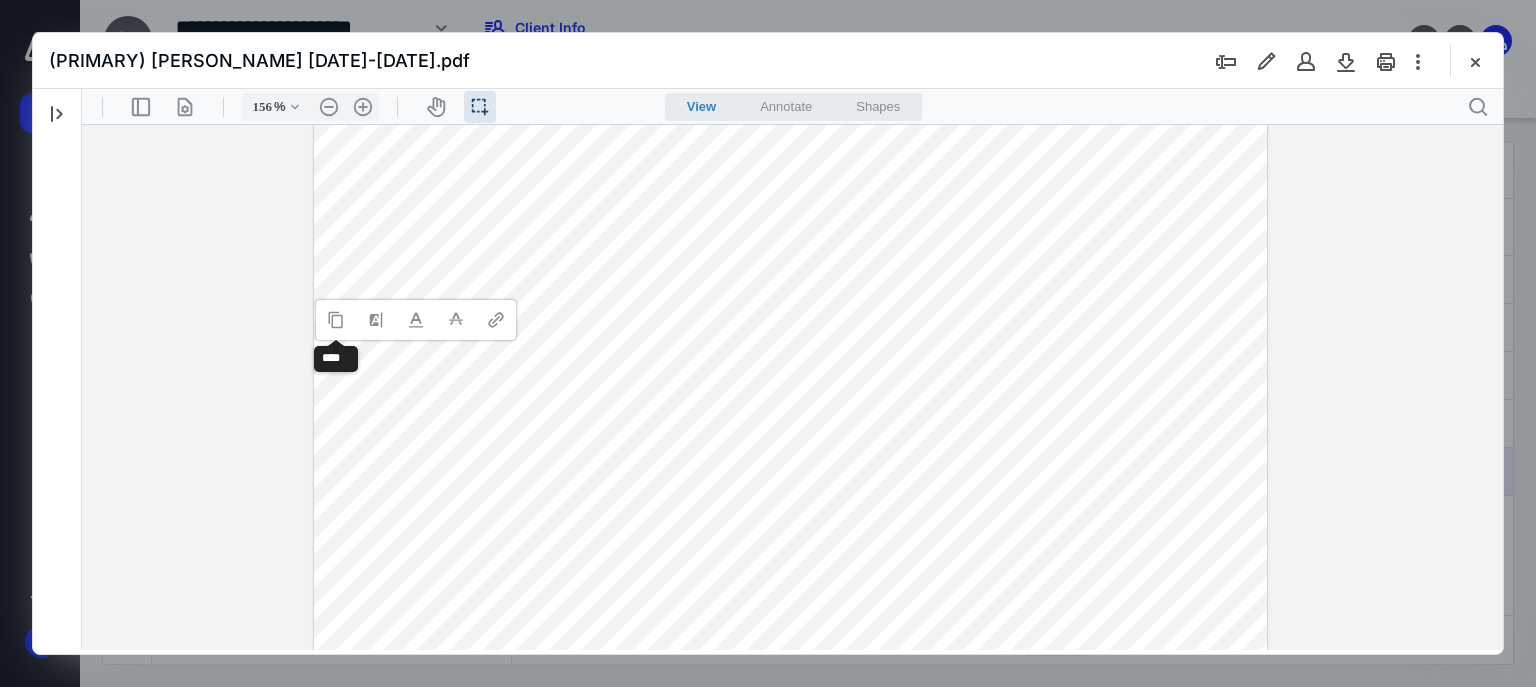 drag, startPoint x: 340, startPoint y: 321, endPoint x: 174, endPoint y: 342, distance: 167.32304 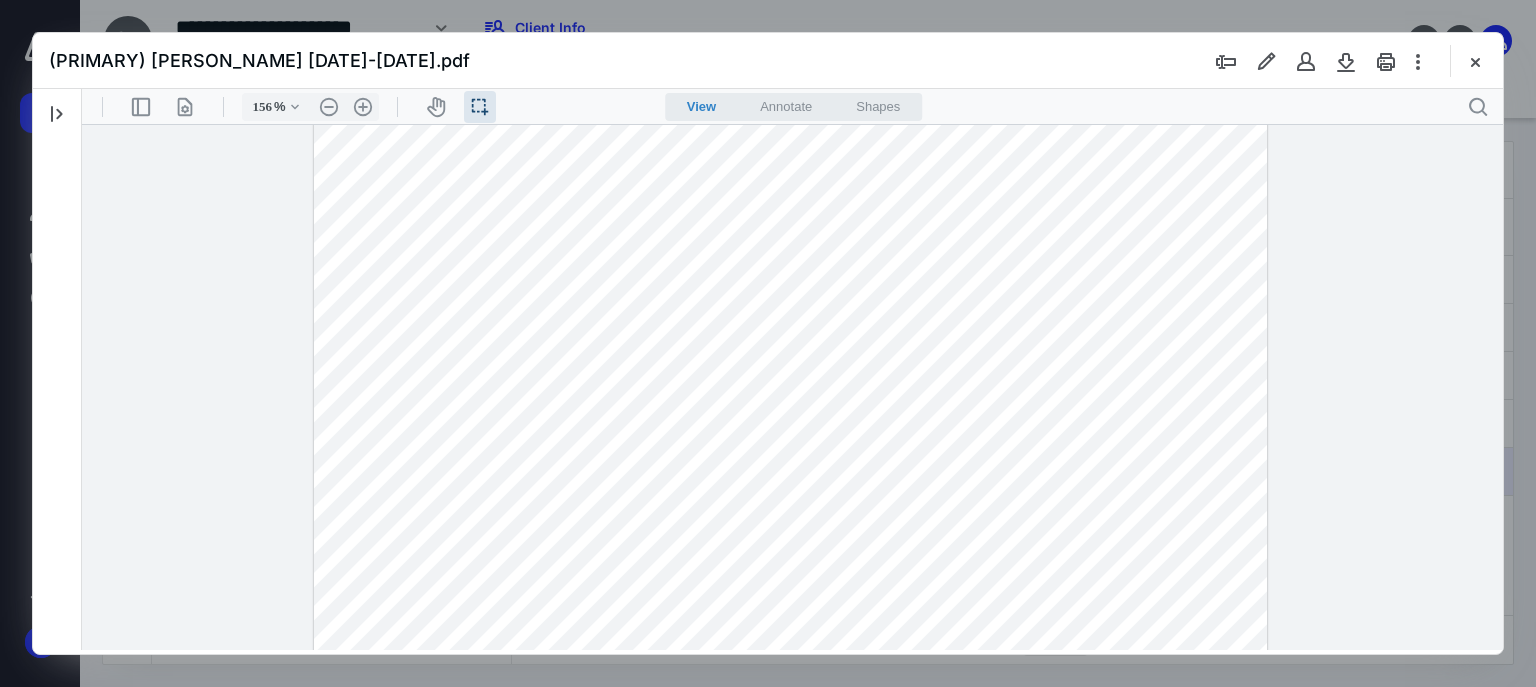 drag, startPoint x: 608, startPoint y: 299, endPoint x: 490, endPoint y: 305, distance: 118.15244 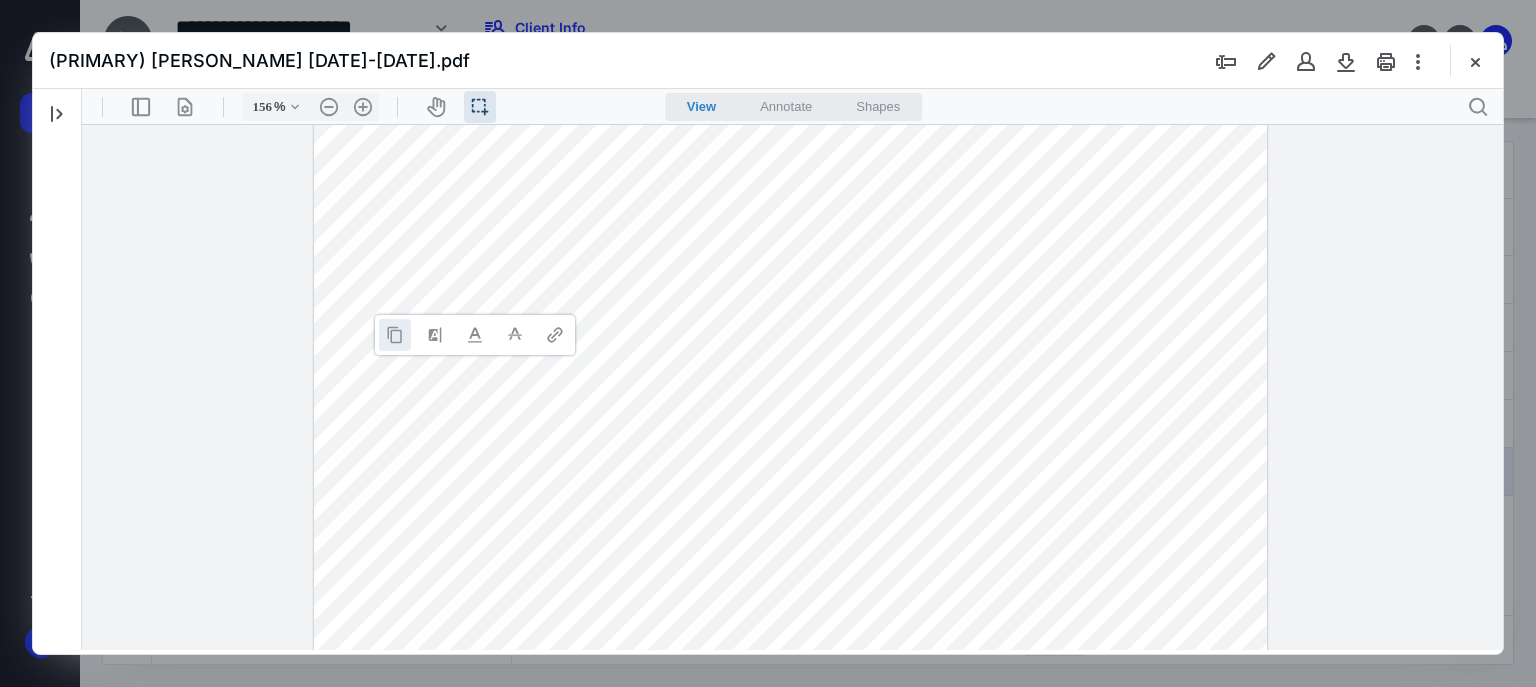 click at bounding box center [395, 335] 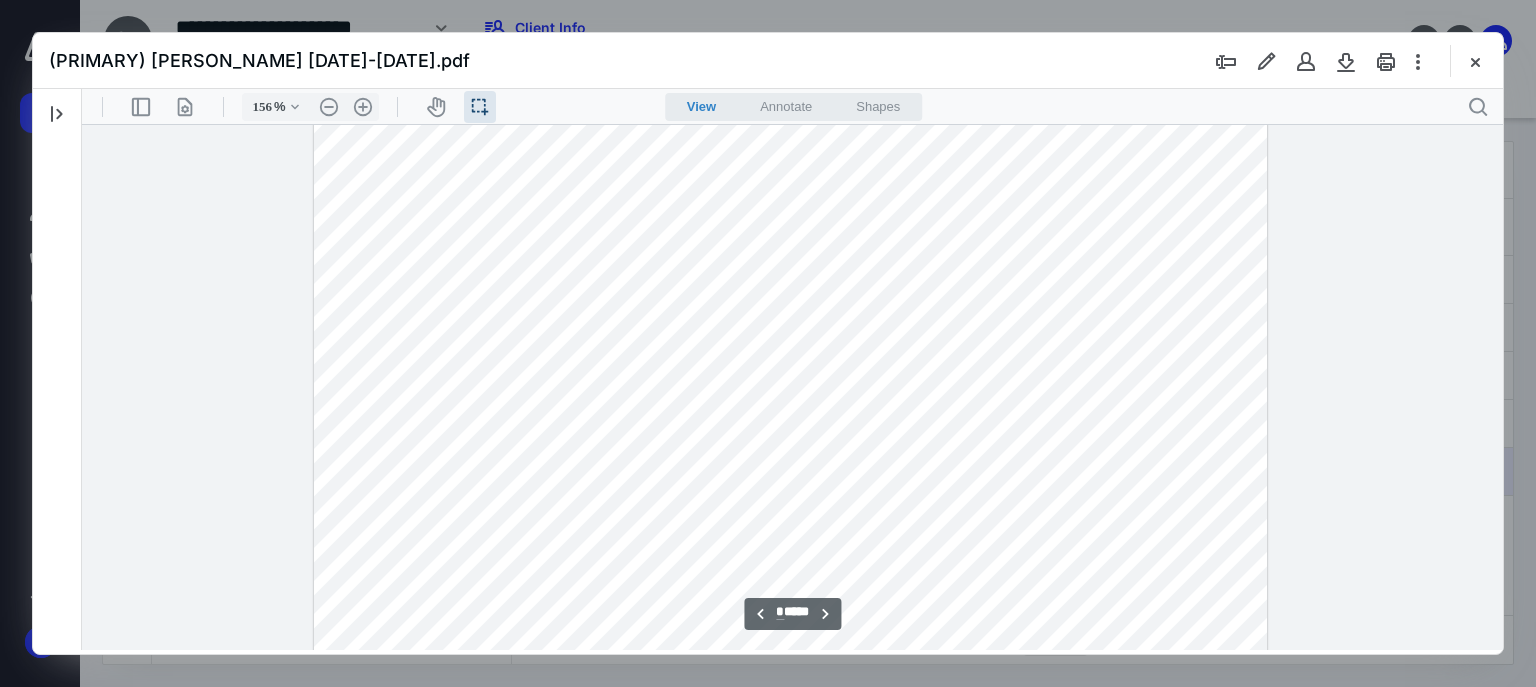 scroll, scrollTop: 1760, scrollLeft: 0, axis: vertical 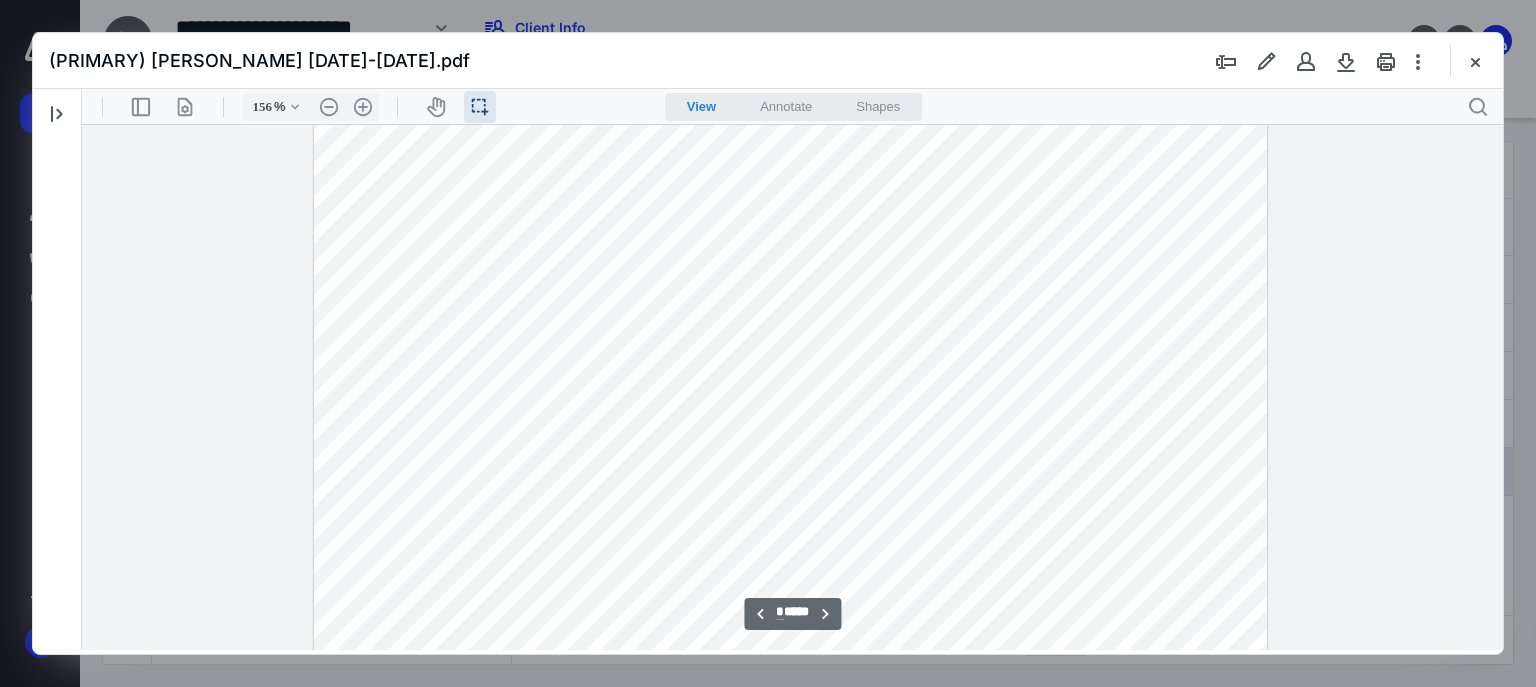 click at bounding box center [790, 233] 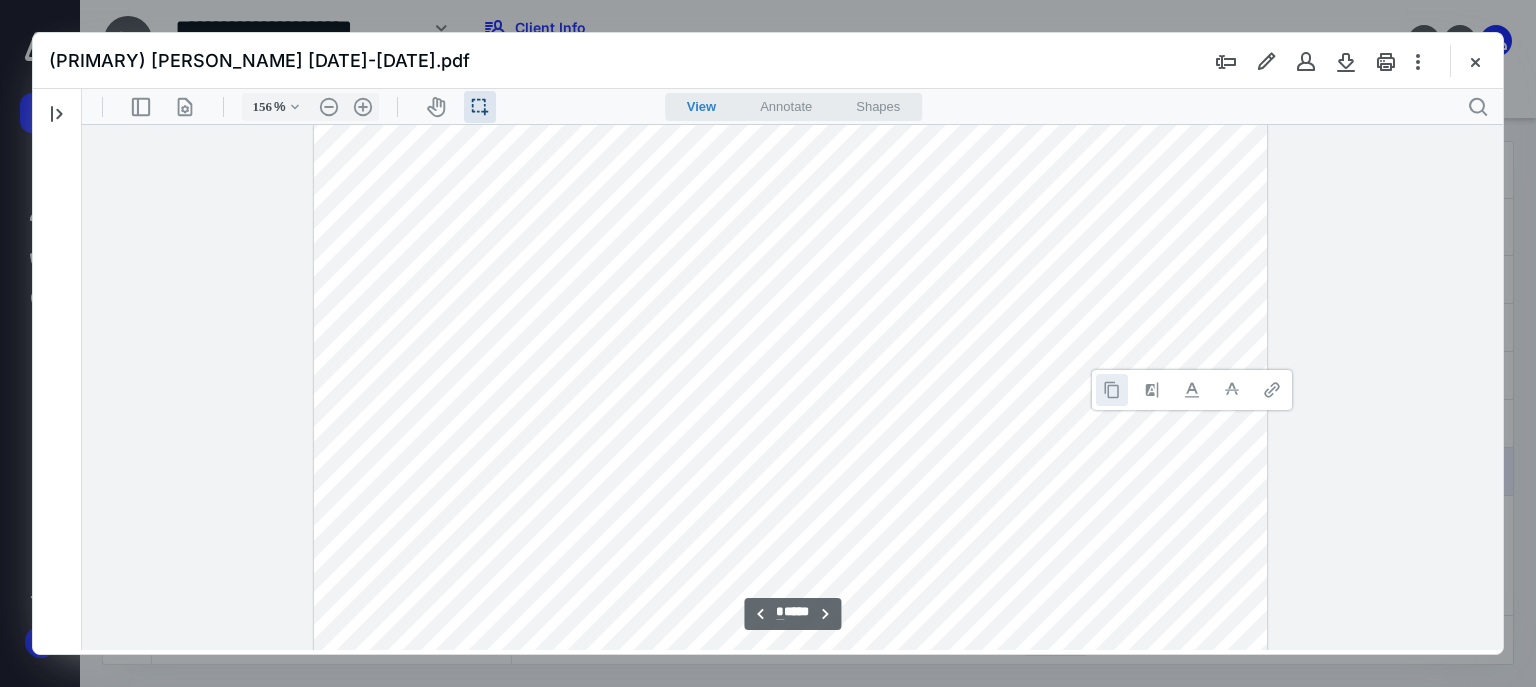 click at bounding box center (1112, 390) 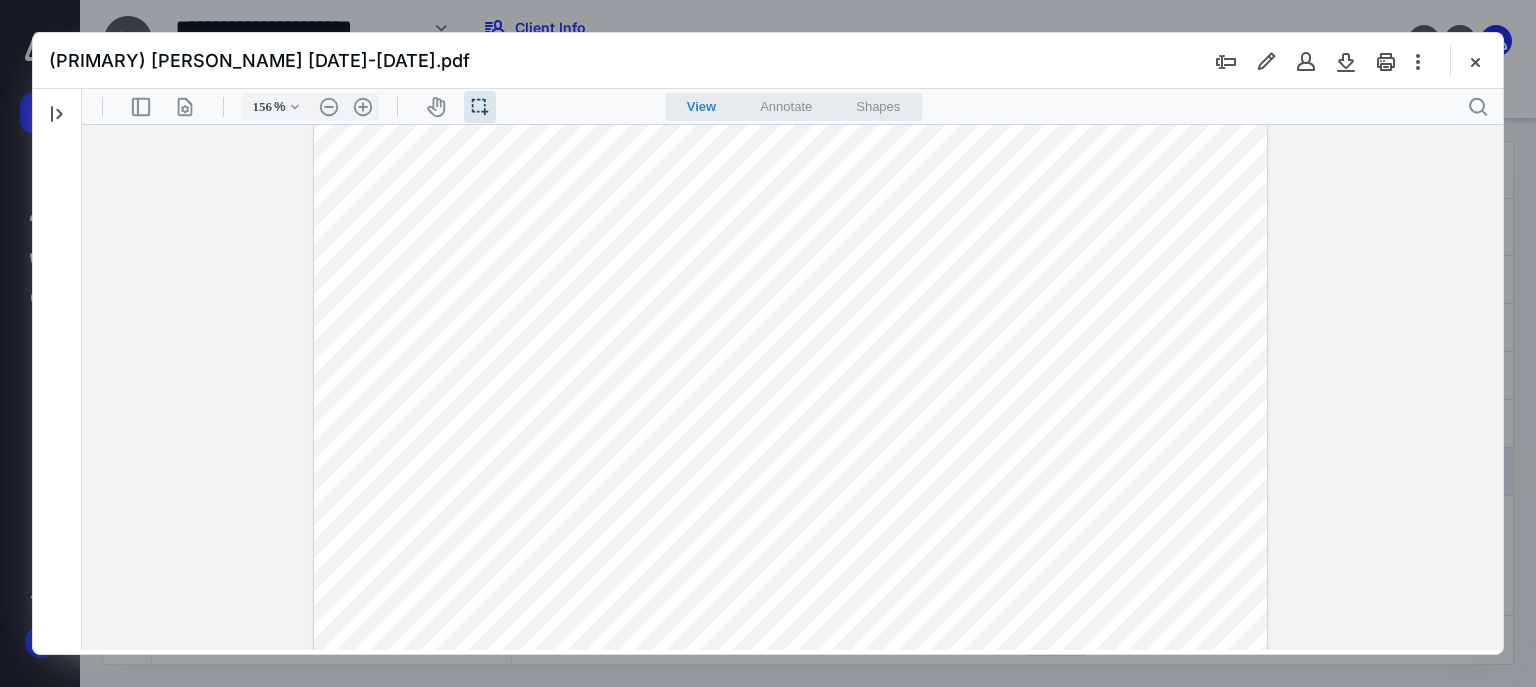 click at bounding box center [790, 233] 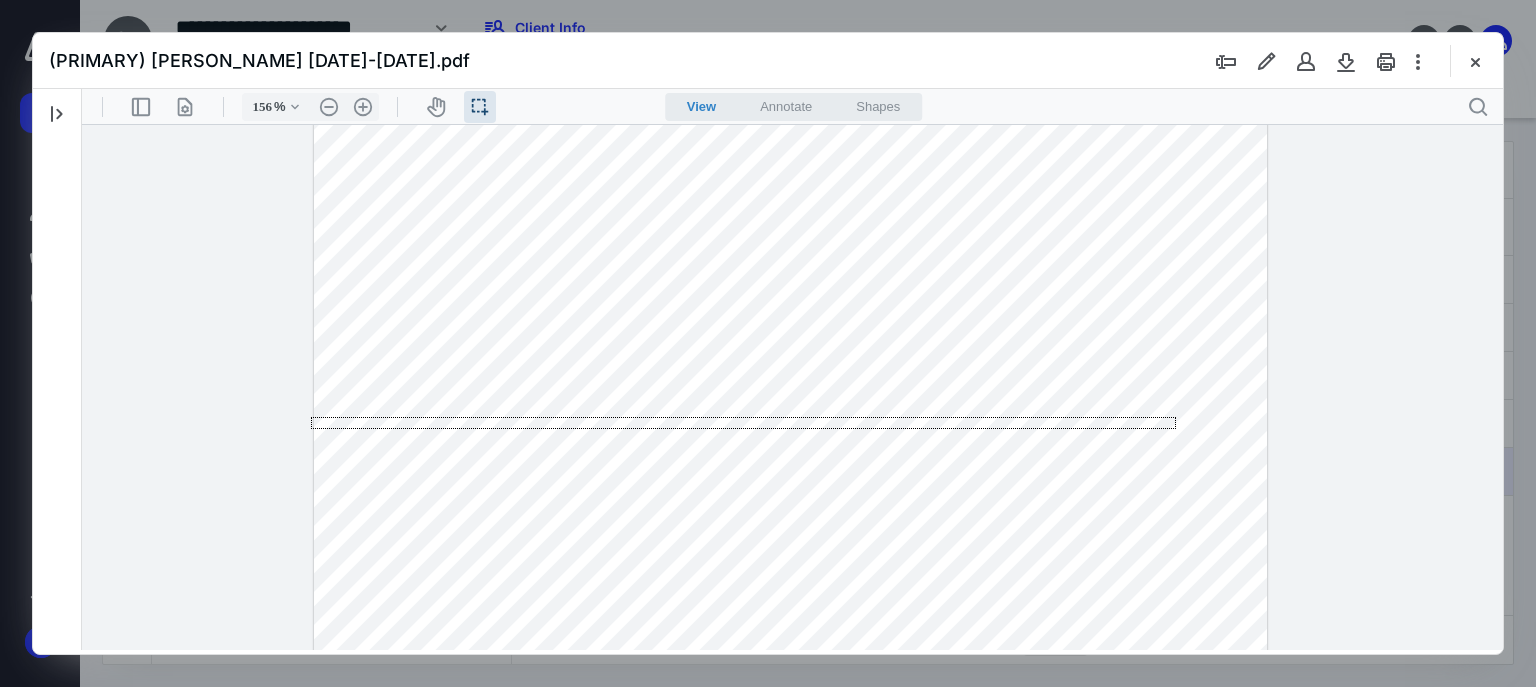 drag, startPoint x: 938, startPoint y: 417, endPoint x: 173, endPoint y: 429, distance: 765.0941 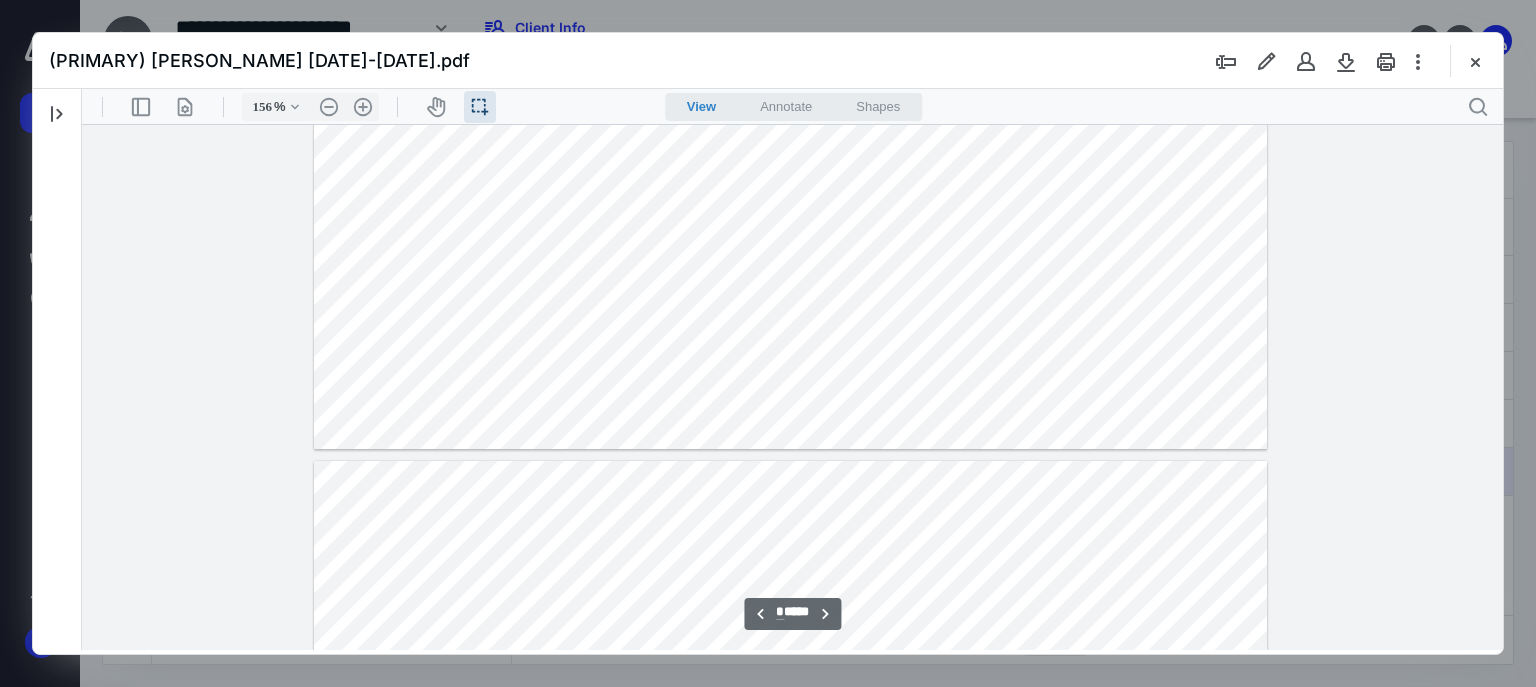 scroll, scrollTop: 2400, scrollLeft: 0, axis: vertical 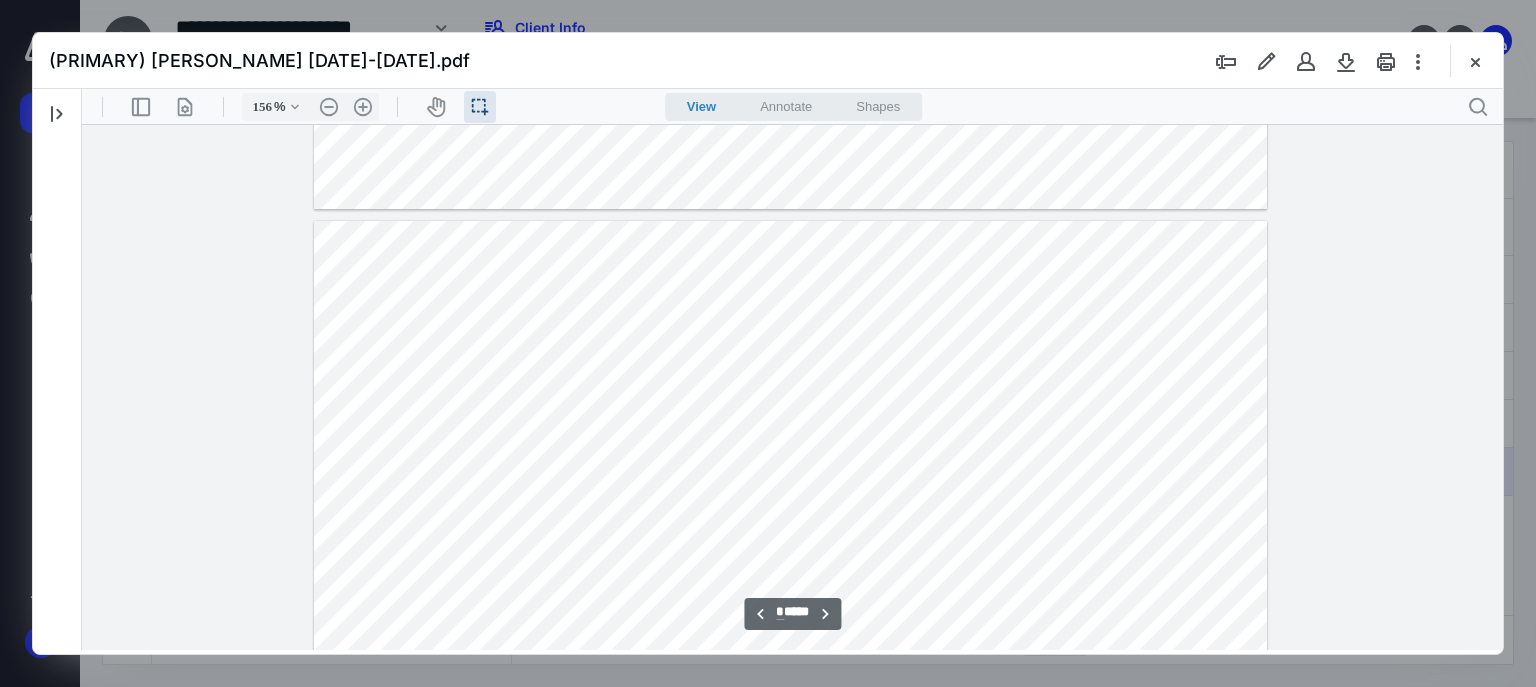 drag, startPoint x: 347, startPoint y: 317, endPoint x: 440, endPoint y: 319, distance: 93.0215 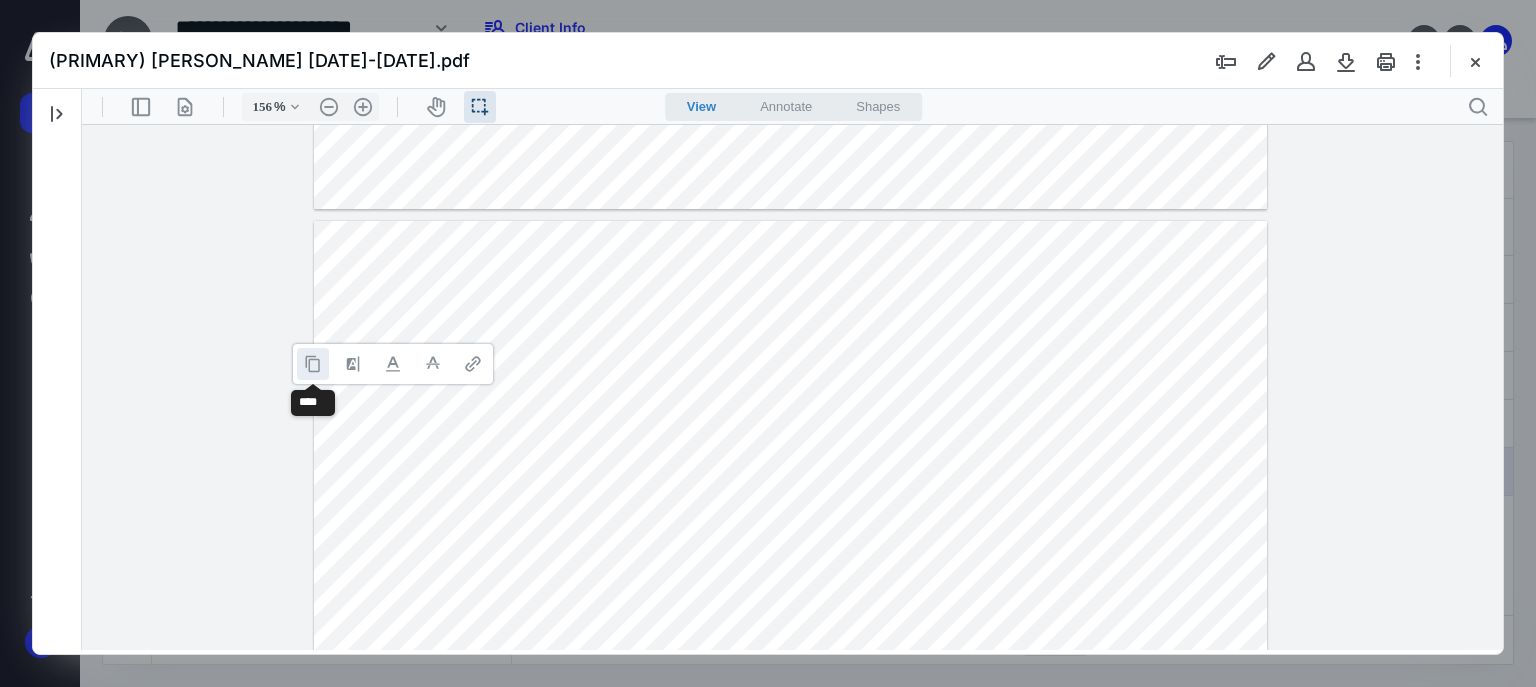 click at bounding box center (313, 364) 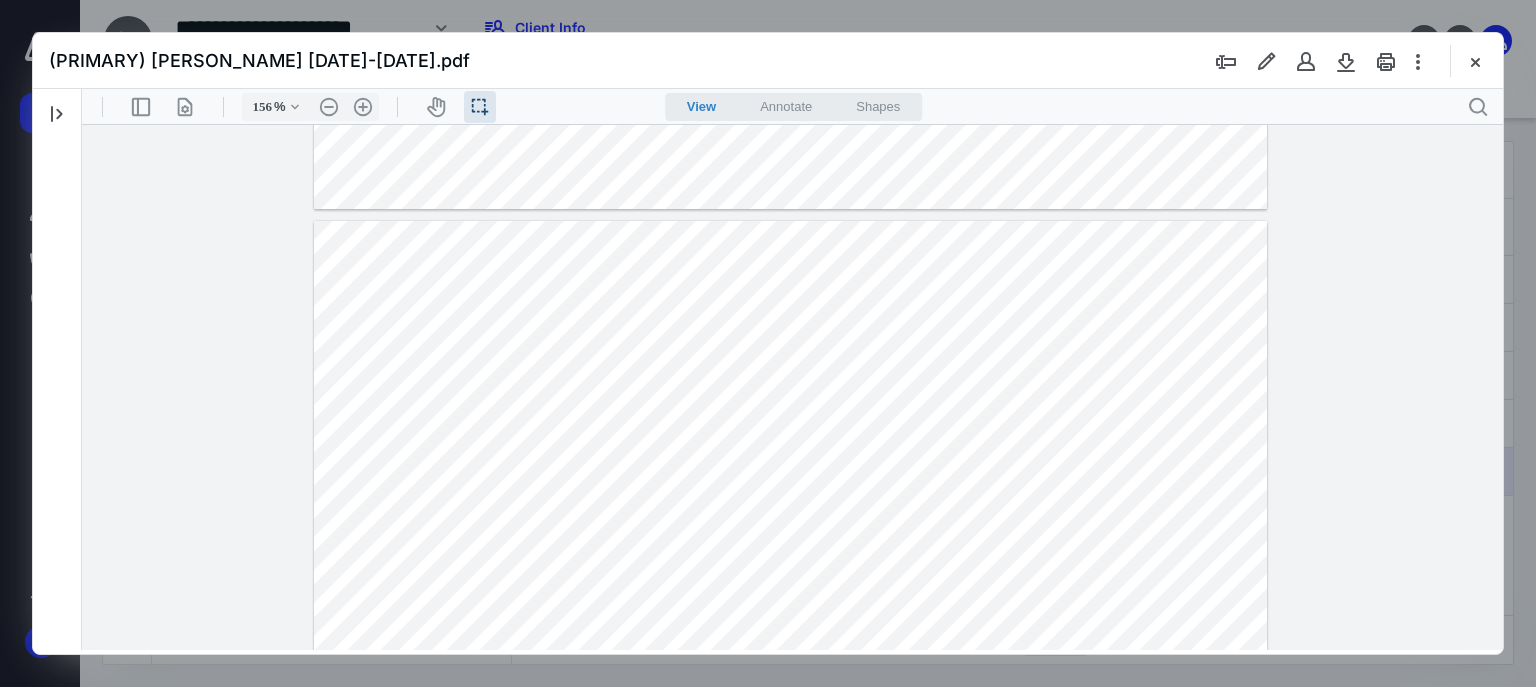 drag, startPoint x: 582, startPoint y: 303, endPoint x: 703, endPoint y: 313, distance: 121.41252 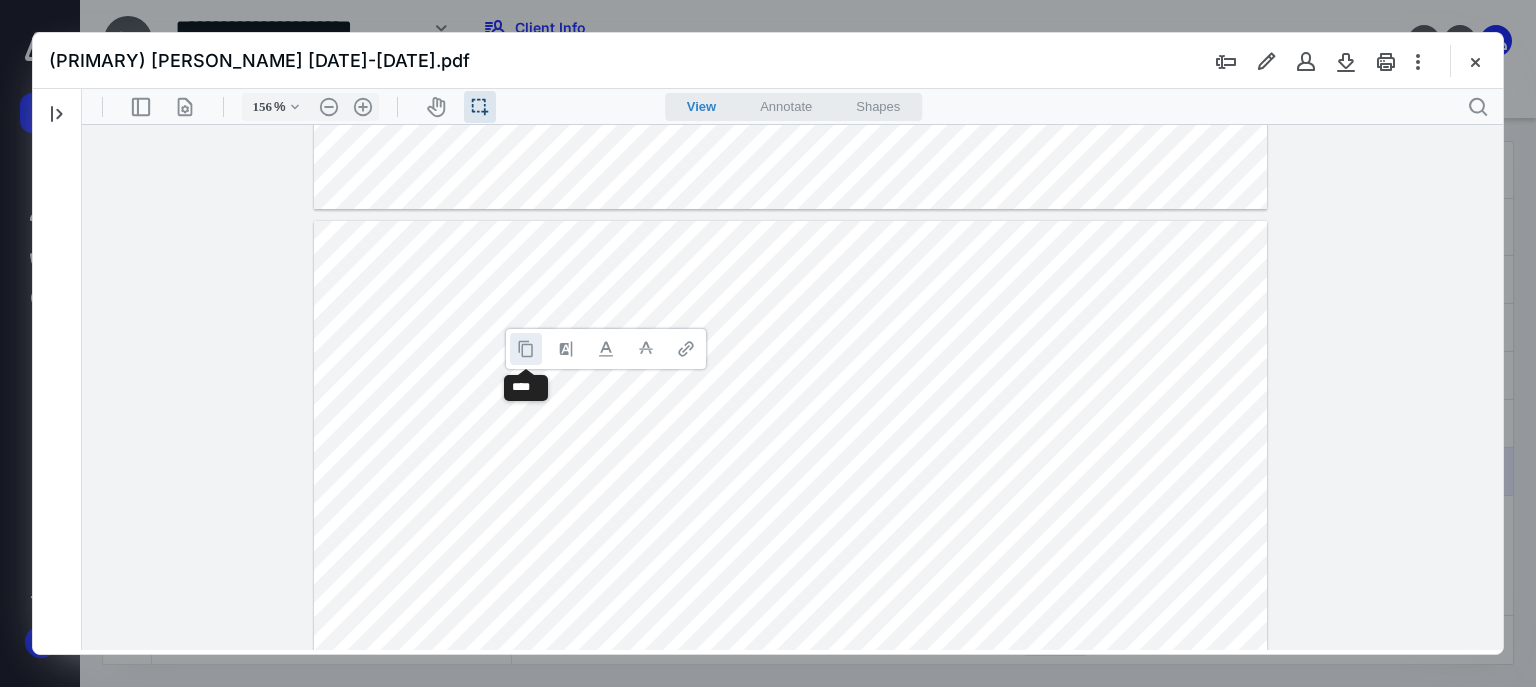 click at bounding box center [526, 349] 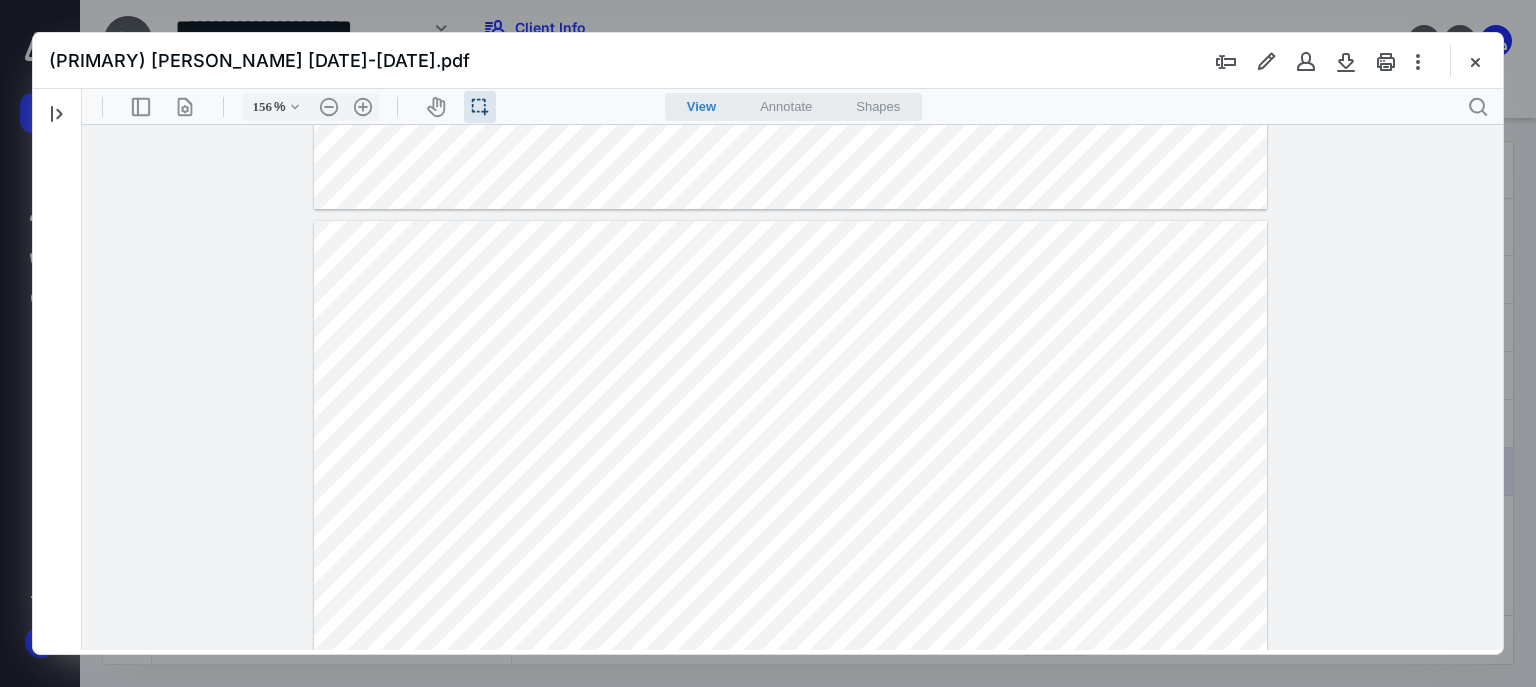 drag, startPoint x: 570, startPoint y: 344, endPoint x: 486, endPoint y: 326, distance: 85.90693 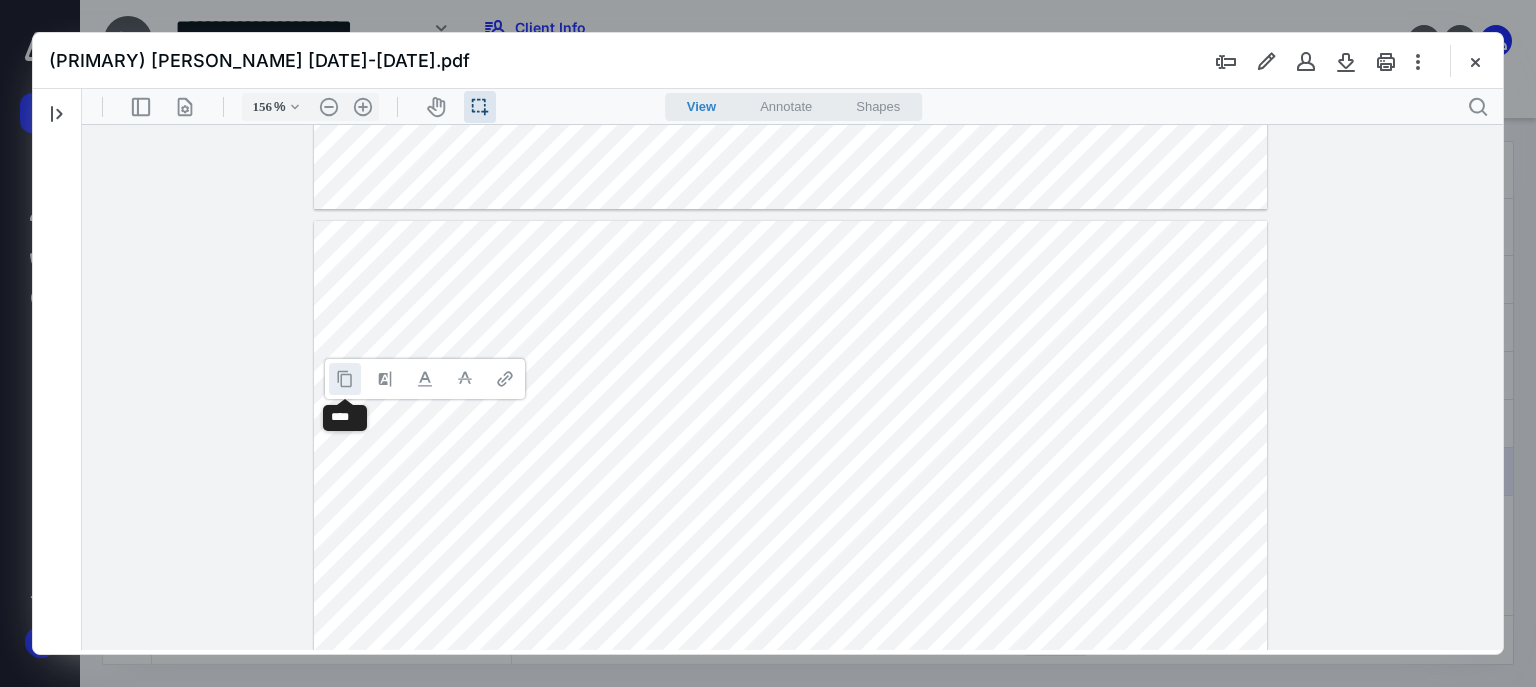 click at bounding box center (345, 379) 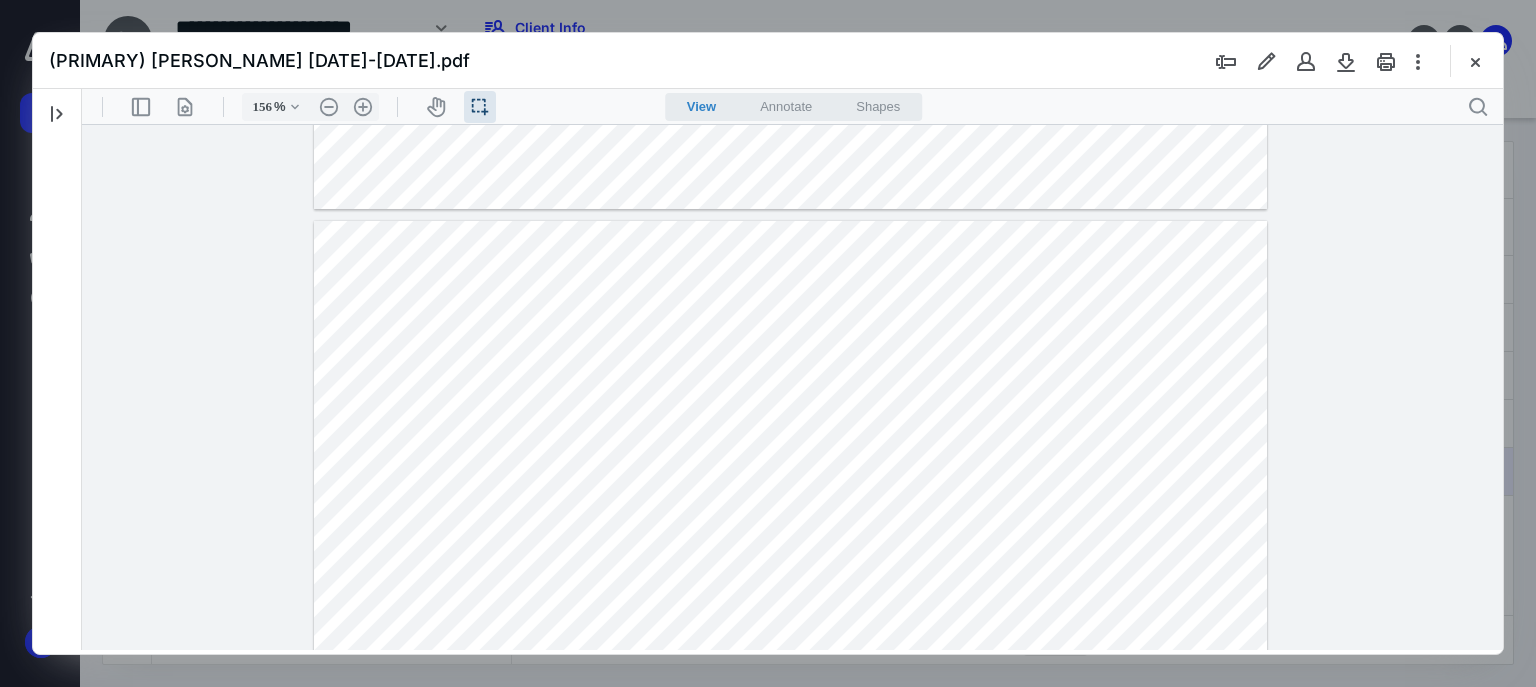 click at bounding box center [790, 838] 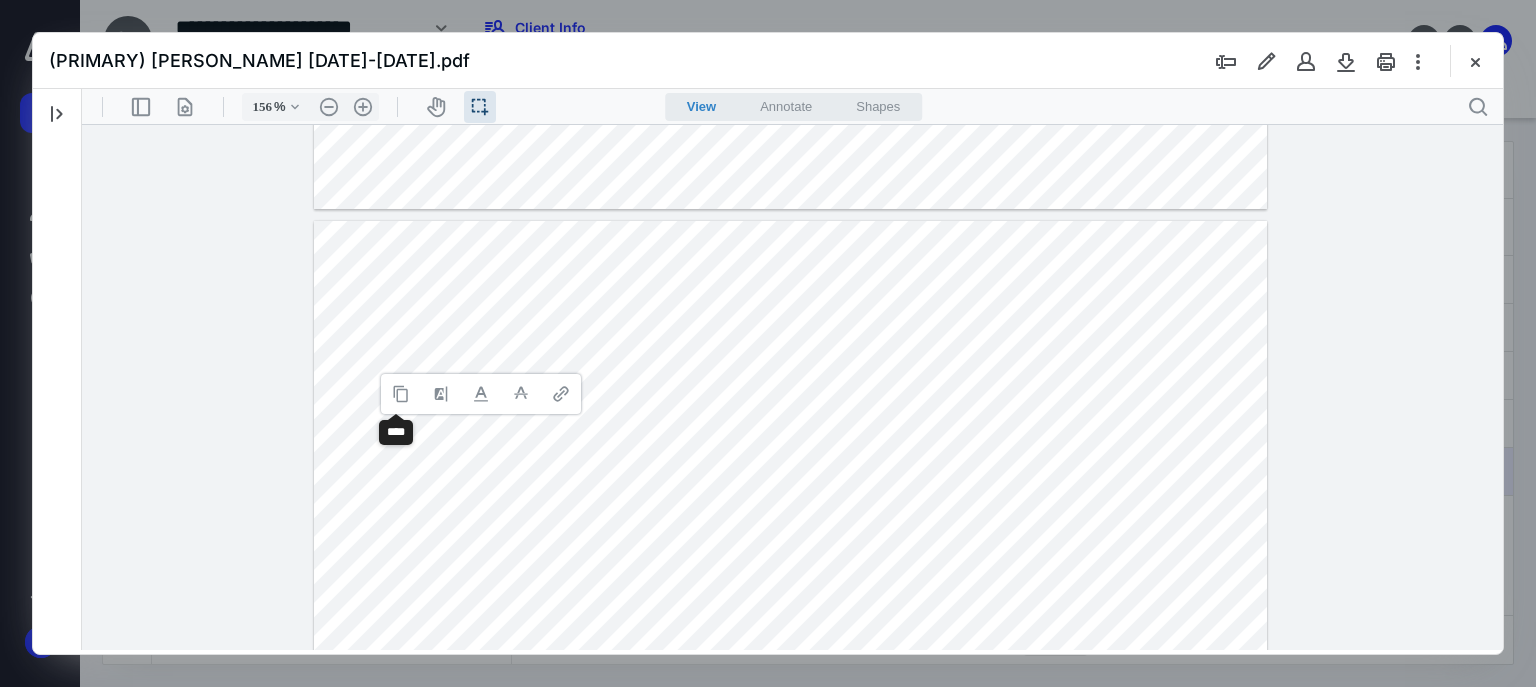 drag, startPoint x: 406, startPoint y: 390, endPoint x: 100, endPoint y: 438, distance: 309.74182 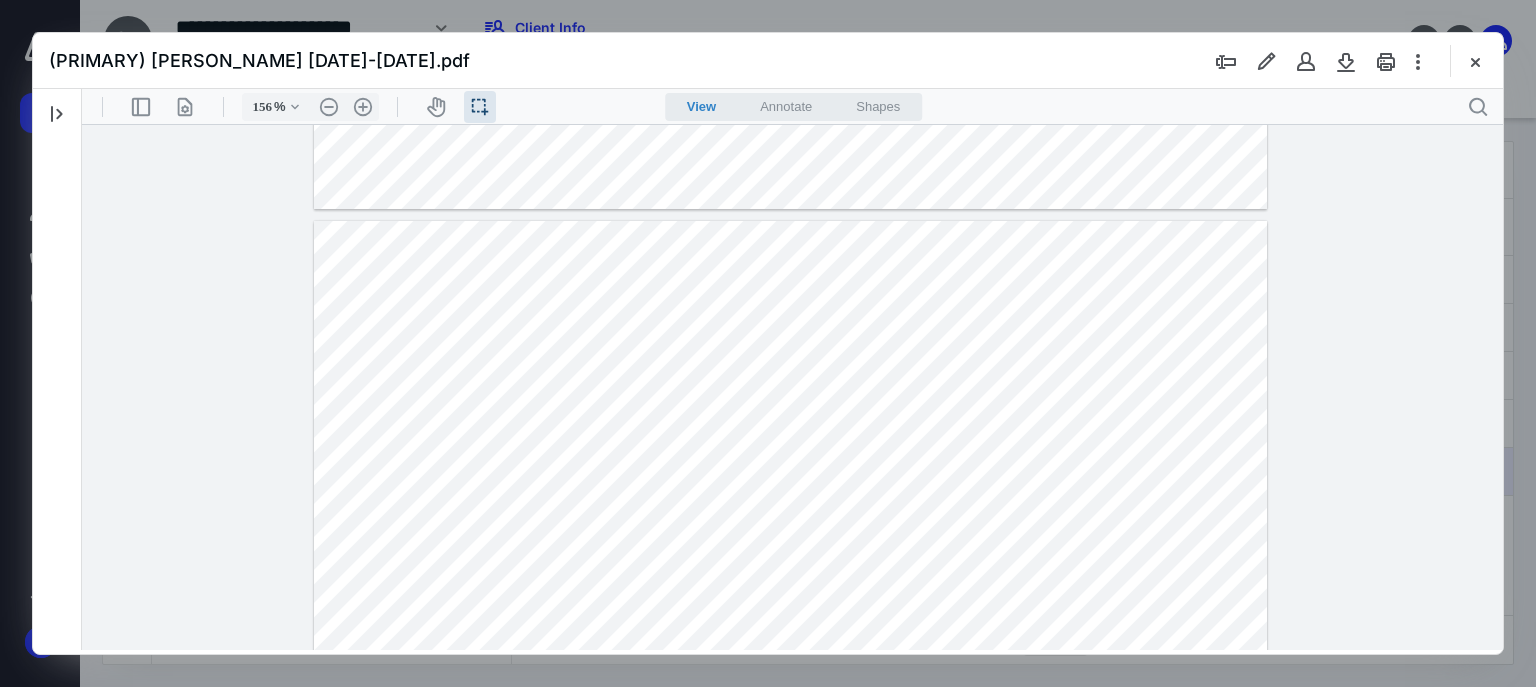 drag, startPoint x: 335, startPoint y: 351, endPoint x: 427, endPoint y: 361, distance: 92.541885 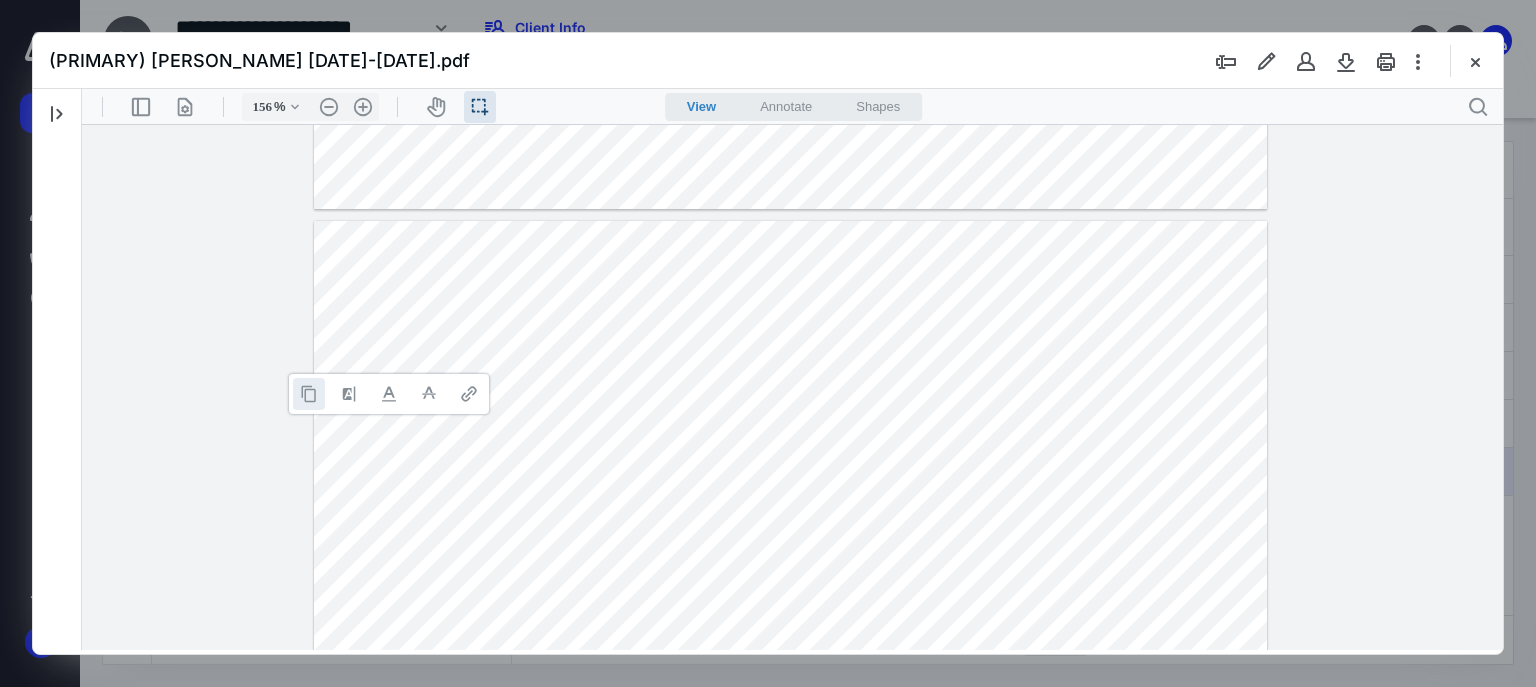 click at bounding box center (309, 394) 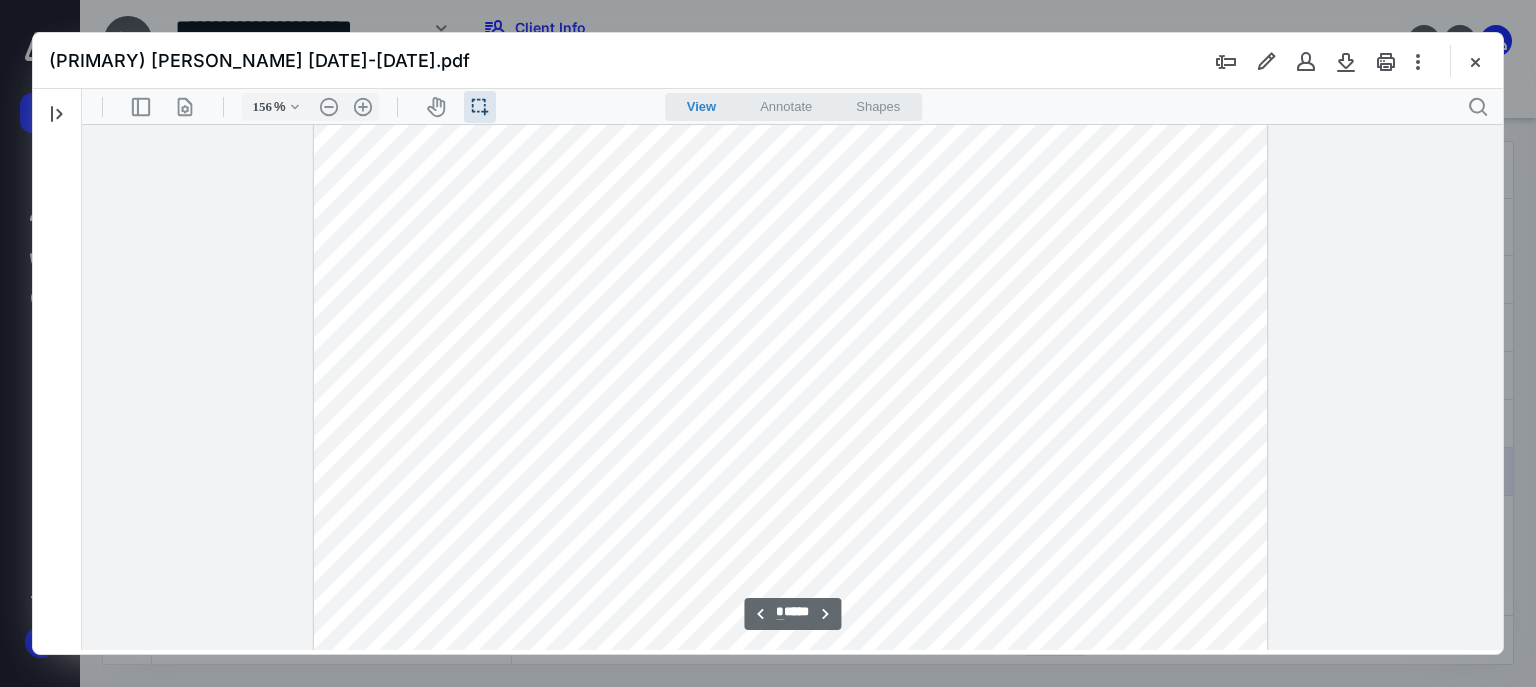 scroll, scrollTop: 2800, scrollLeft: 0, axis: vertical 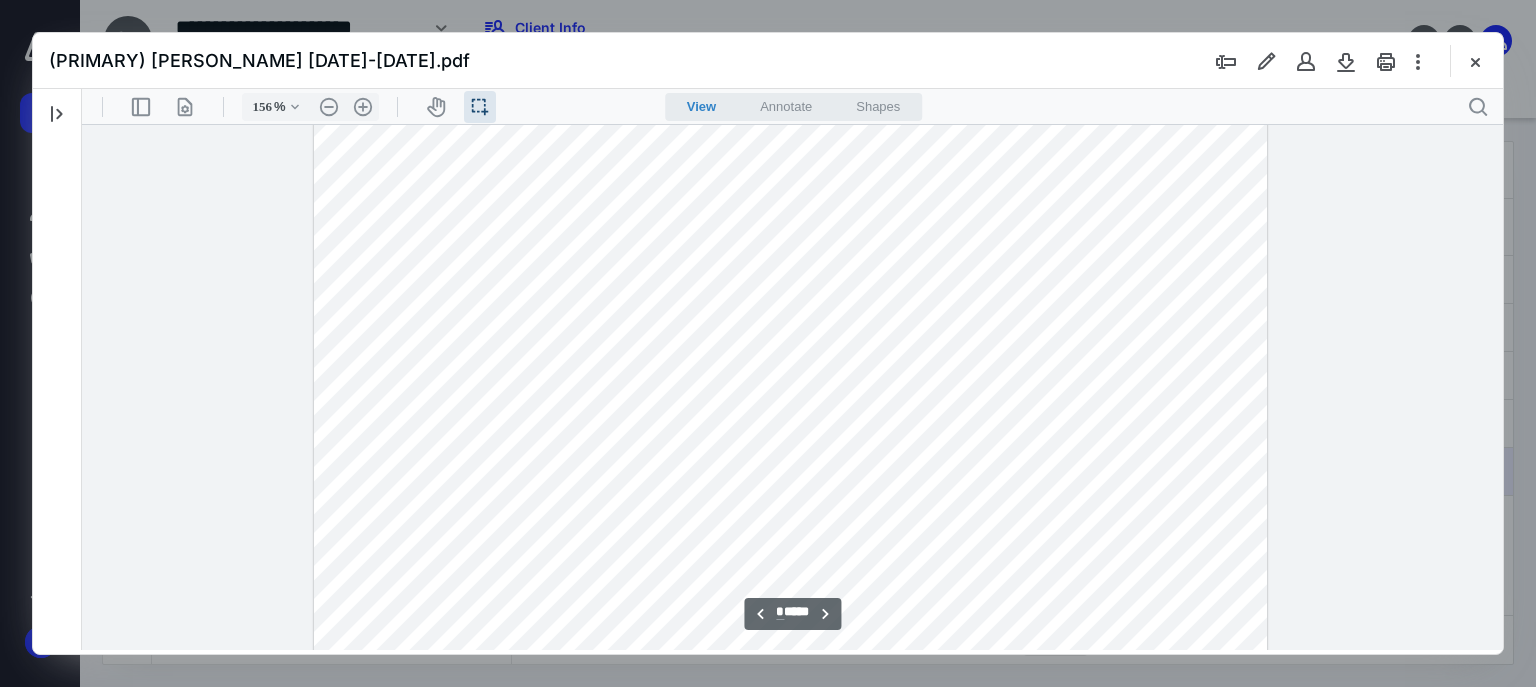 drag, startPoint x: 334, startPoint y: 233, endPoint x: 518, endPoint y: 242, distance: 184.21997 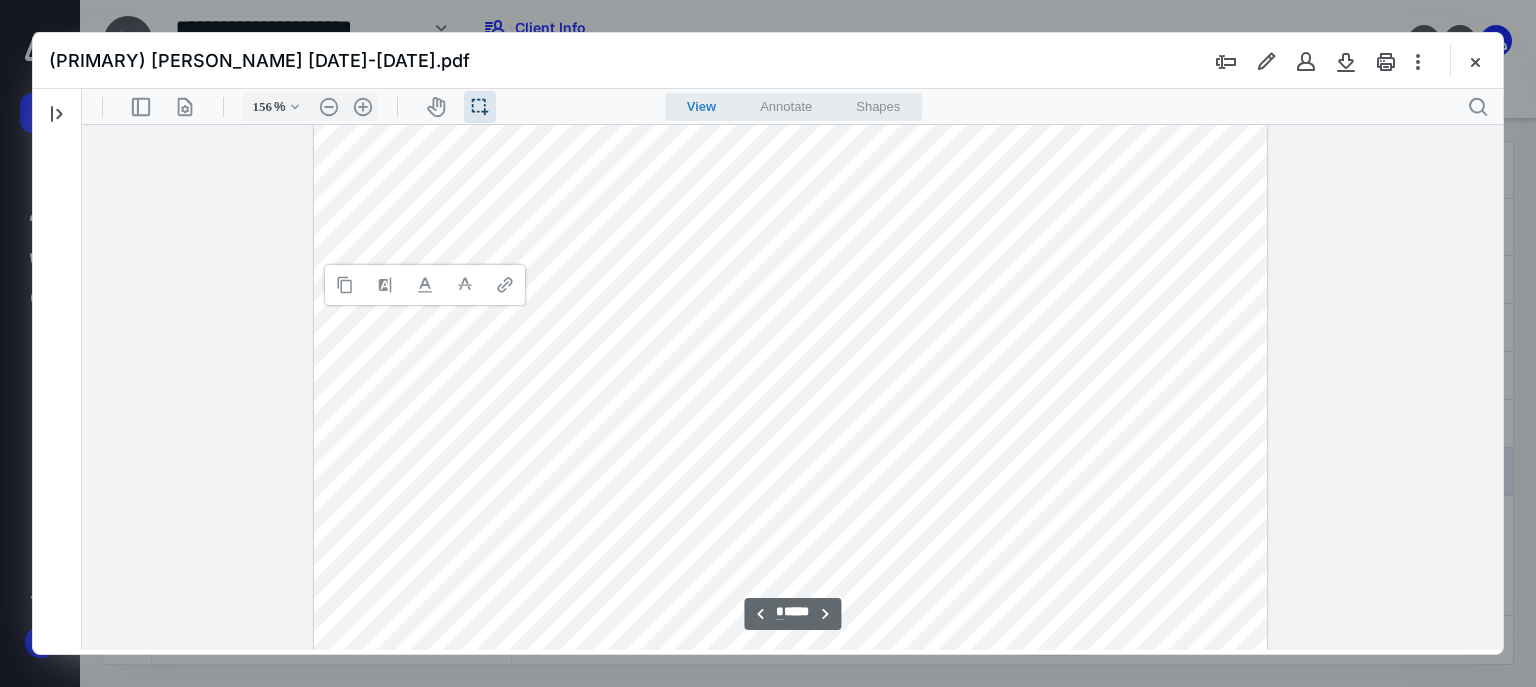 drag, startPoint x: 346, startPoint y: 289, endPoint x: 322, endPoint y: 294, distance: 24.5153 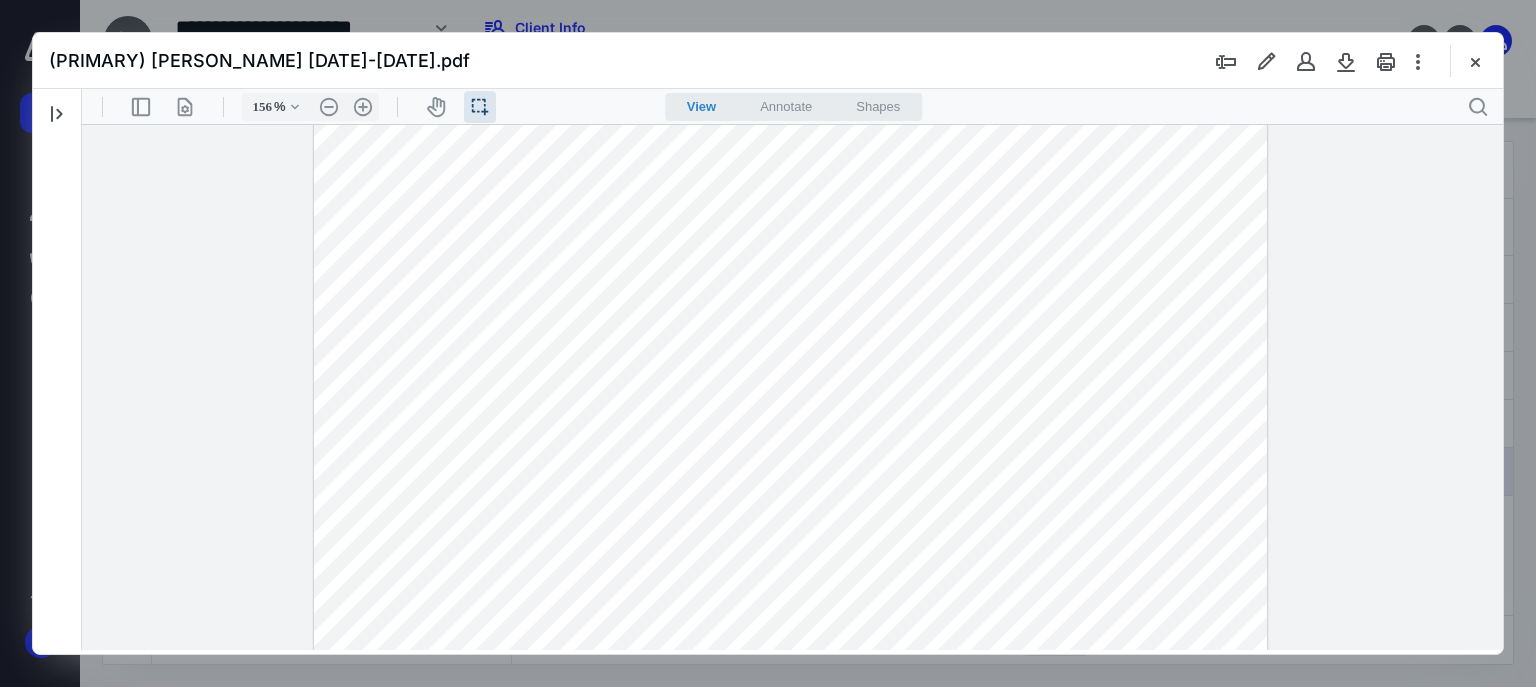 drag, startPoint x: 639, startPoint y: 221, endPoint x: 779, endPoint y: 243, distance: 141.71803 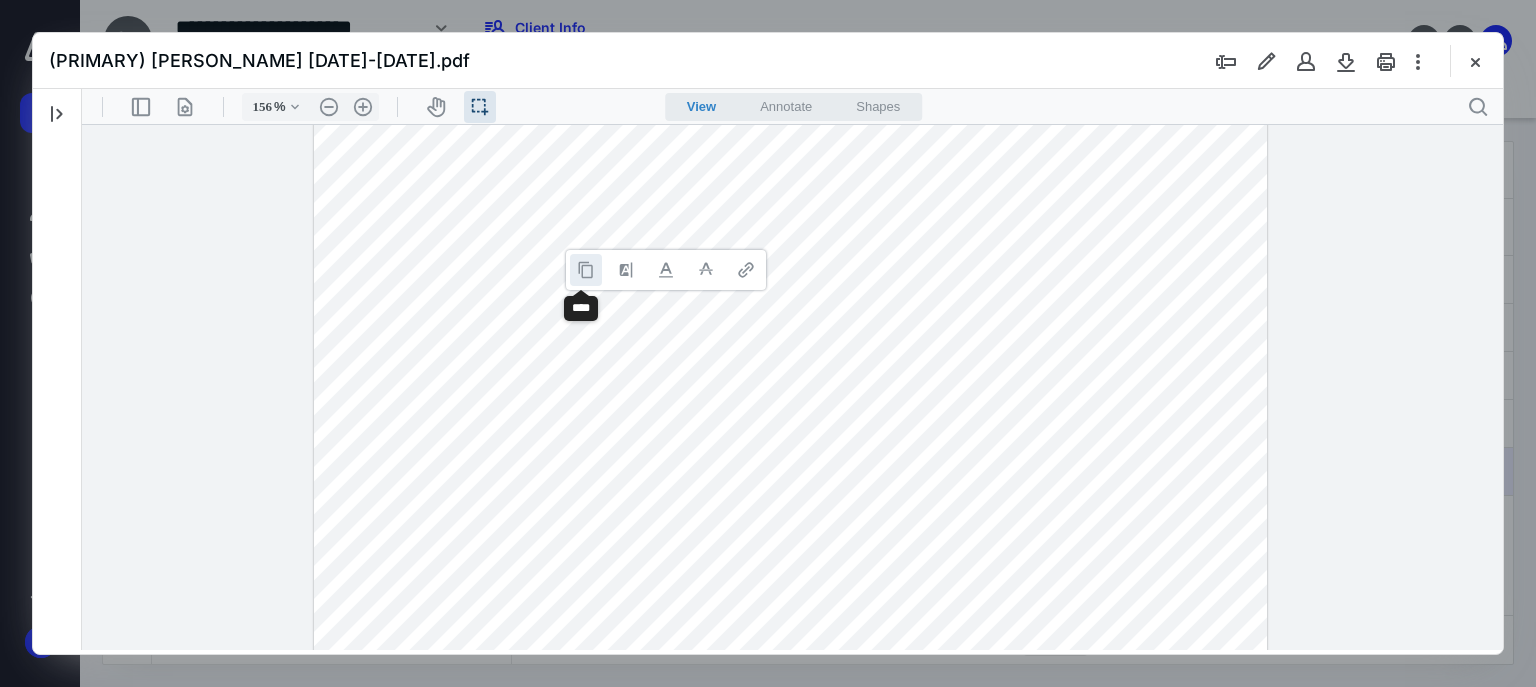 drag, startPoint x: 586, startPoint y: 267, endPoint x: 224, endPoint y: 313, distance: 364.91095 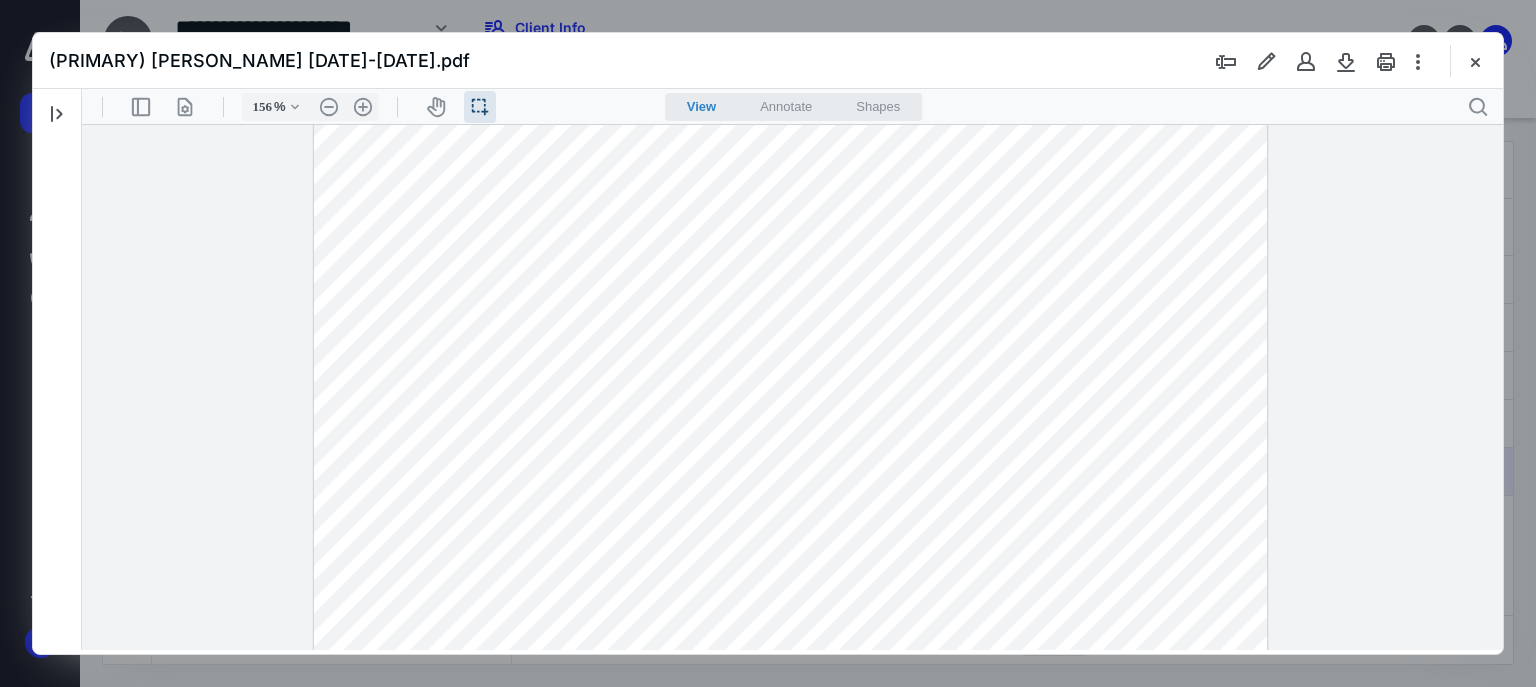 drag, startPoint x: 333, startPoint y: 253, endPoint x: 538, endPoint y: 262, distance: 205.19746 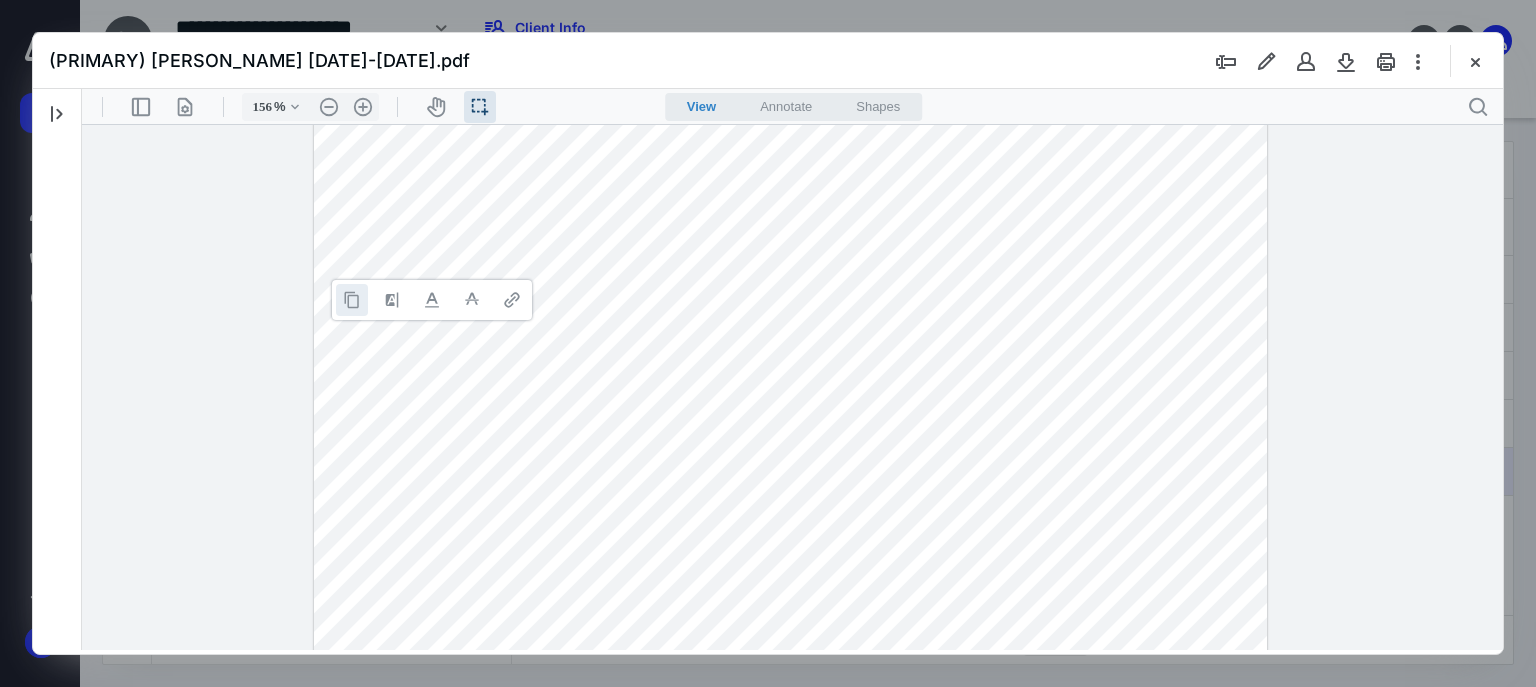click at bounding box center [352, 300] 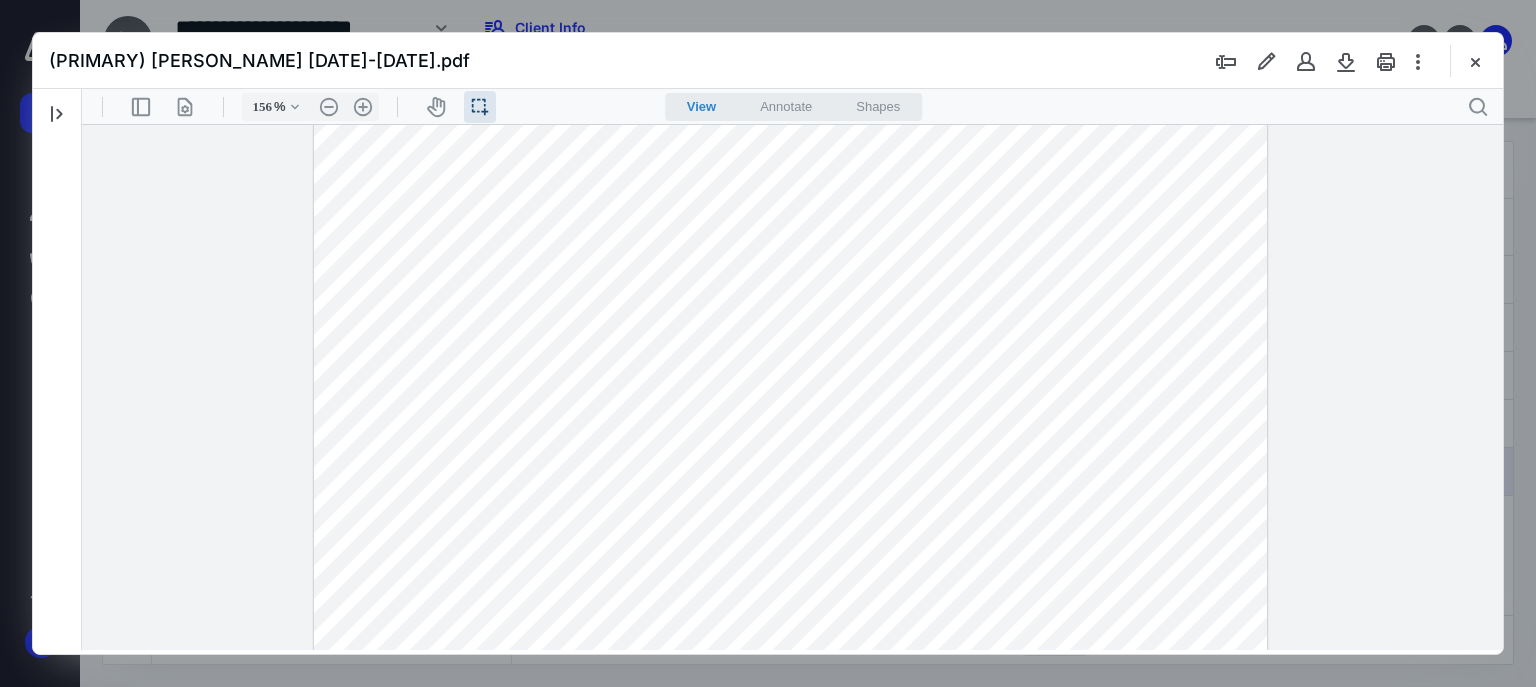 drag, startPoint x: 617, startPoint y: 268, endPoint x: 553, endPoint y: 275, distance: 64.381676 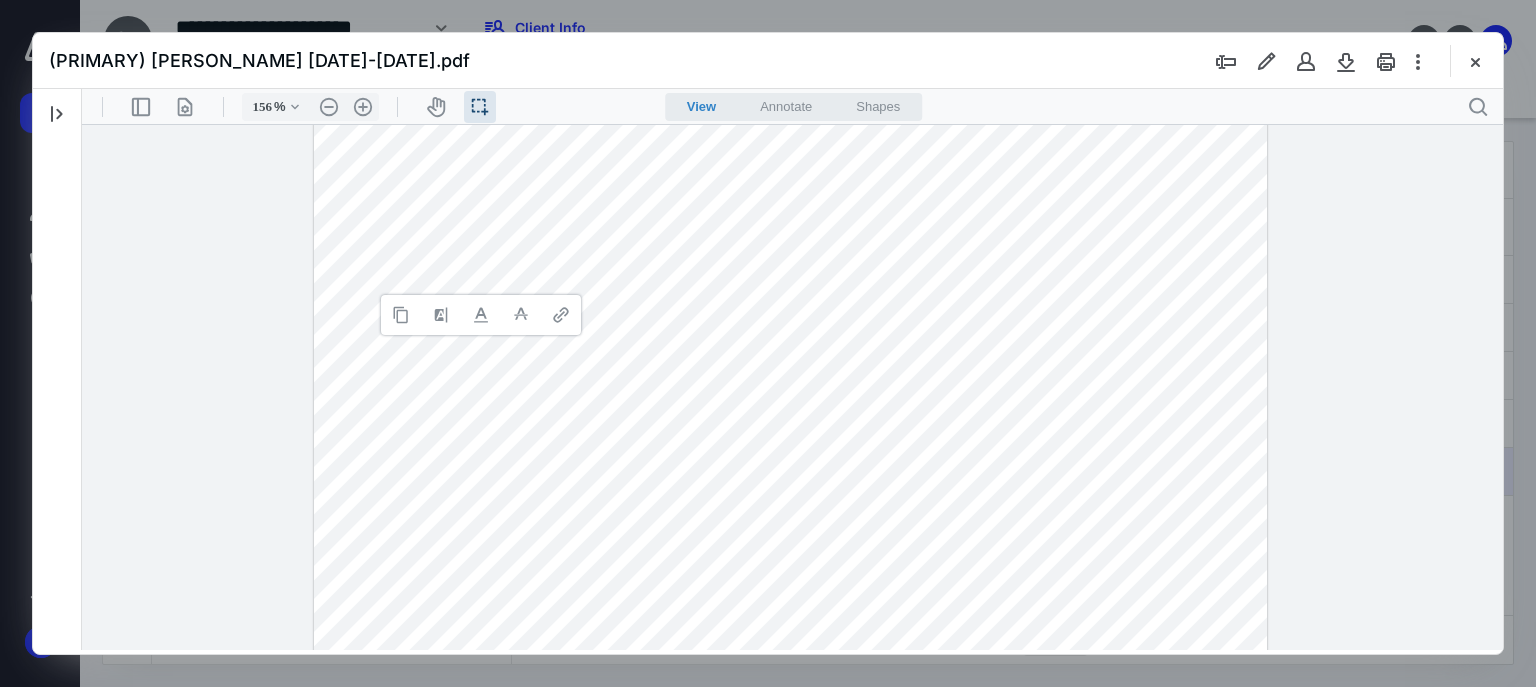 drag, startPoint x: 405, startPoint y: 313, endPoint x: 394, endPoint y: 316, distance: 11.401754 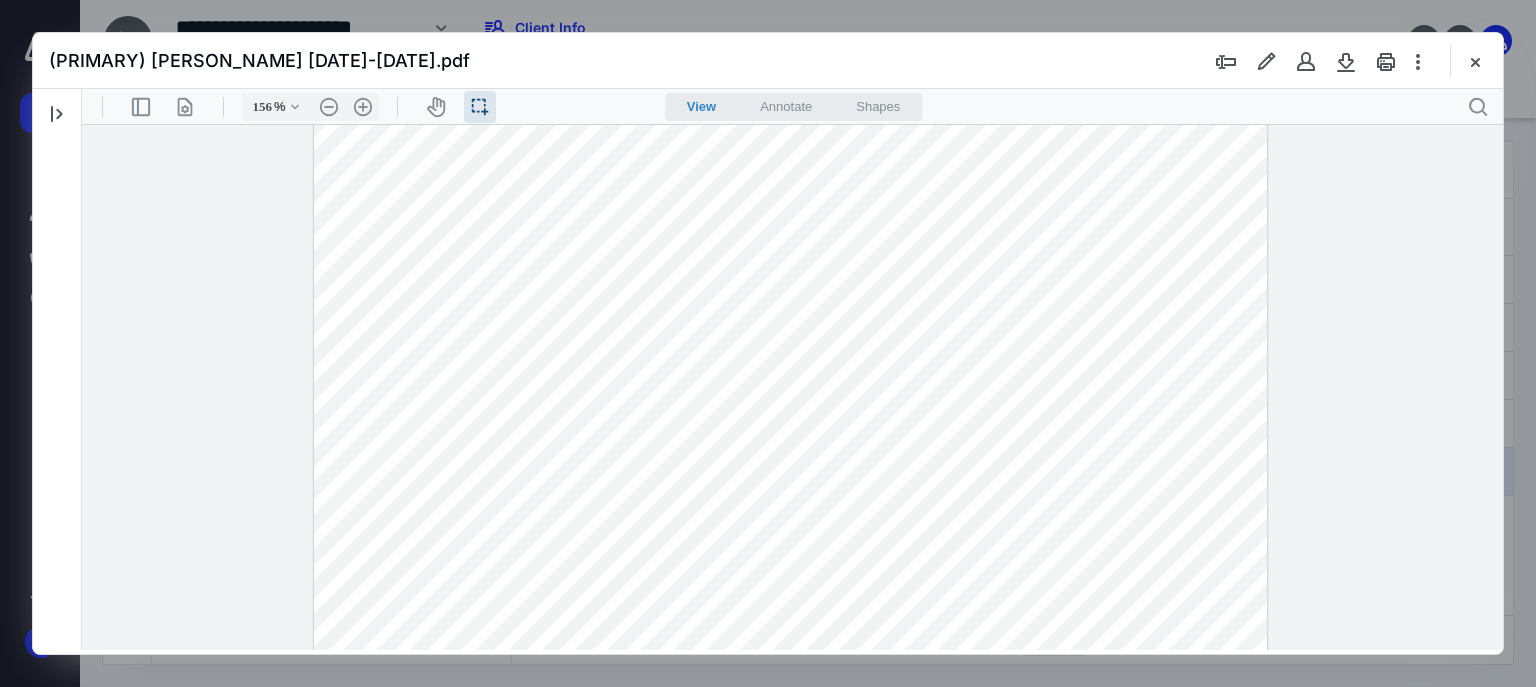click at bounding box center [790, 438] 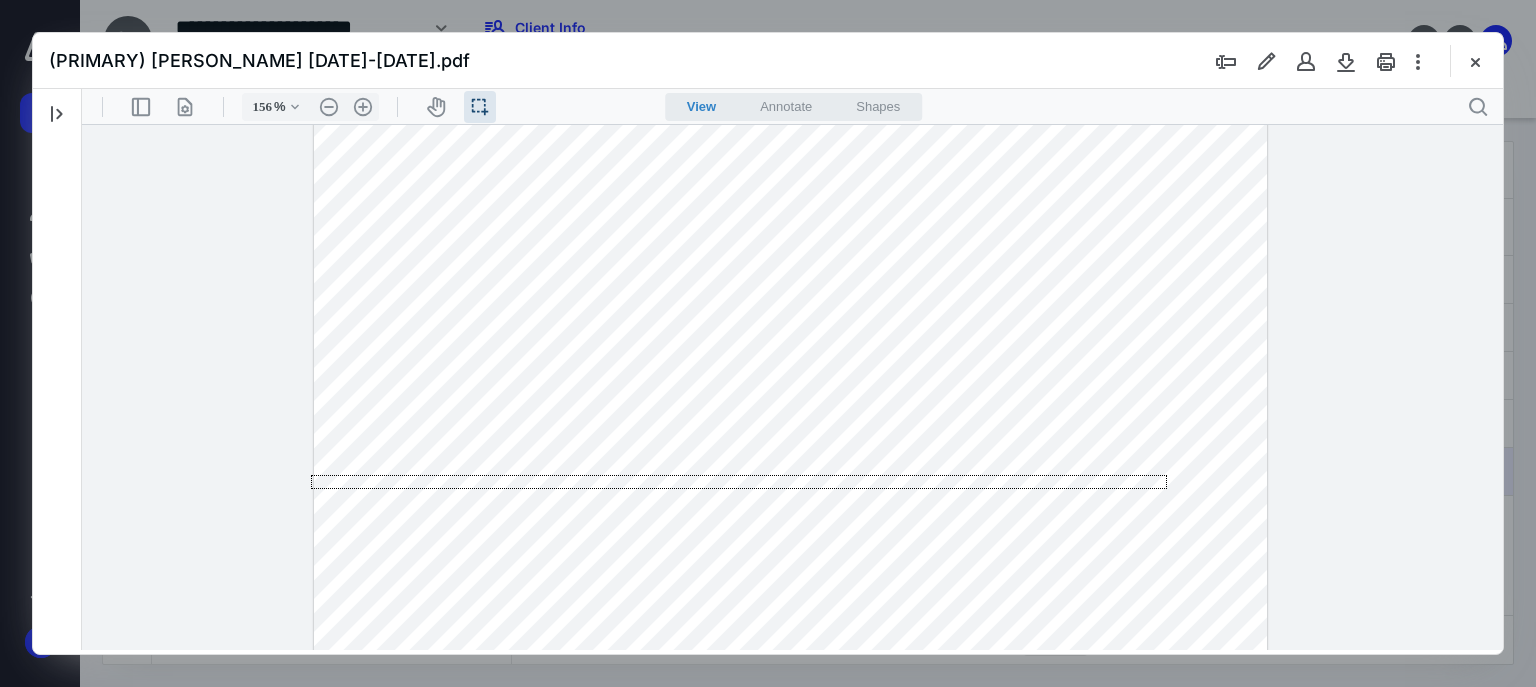 drag, startPoint x: 1167, startPoint y: 475, endPoint x: 190, endPoint y: 489, distance: 977.1003 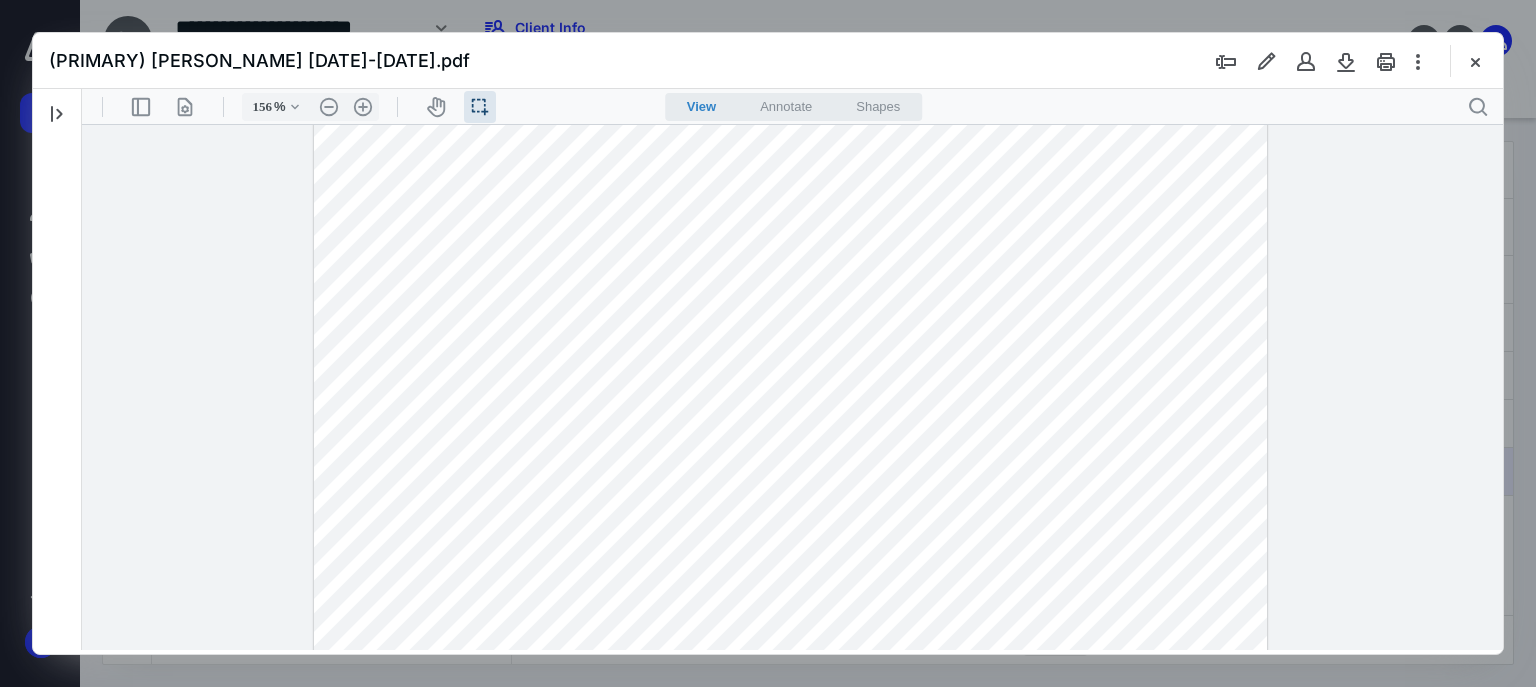 click at bounding box center (790, 438) 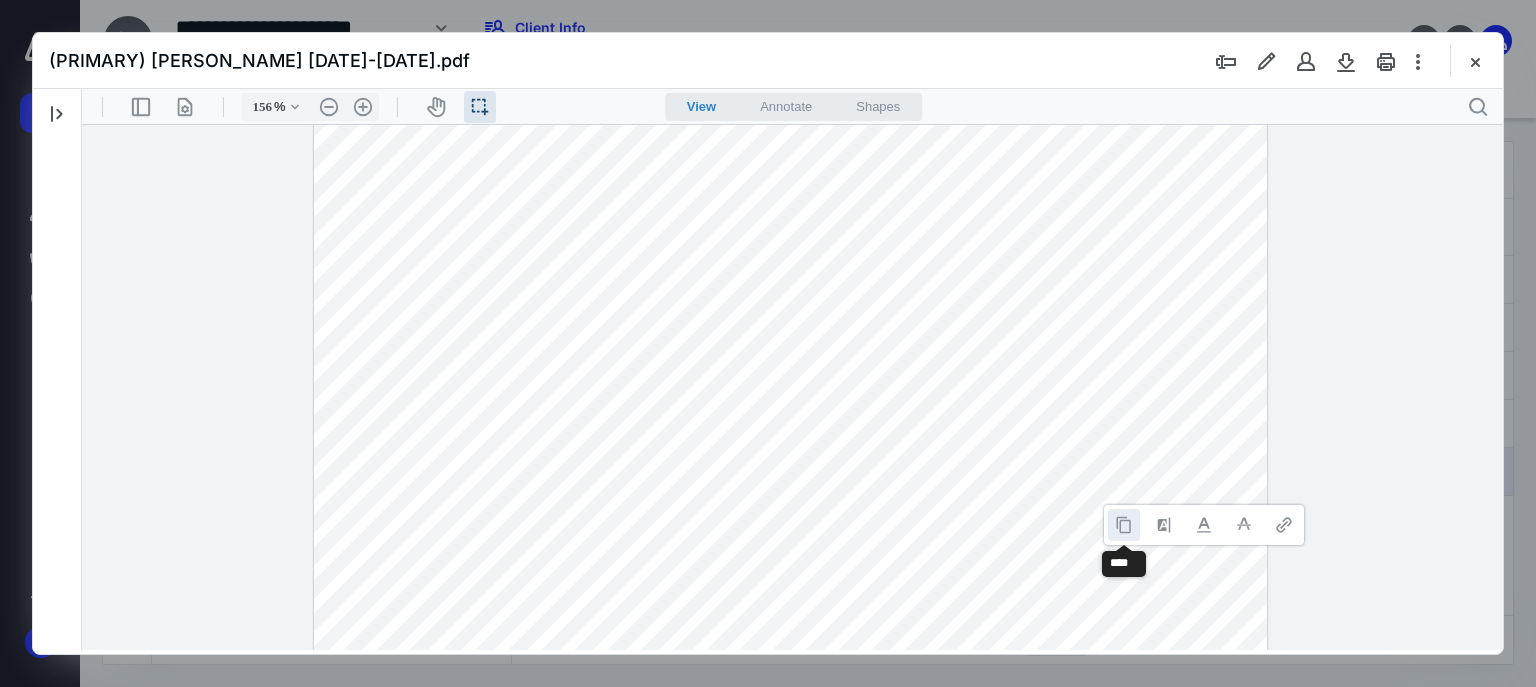 click at bounding box center (1124, 525) 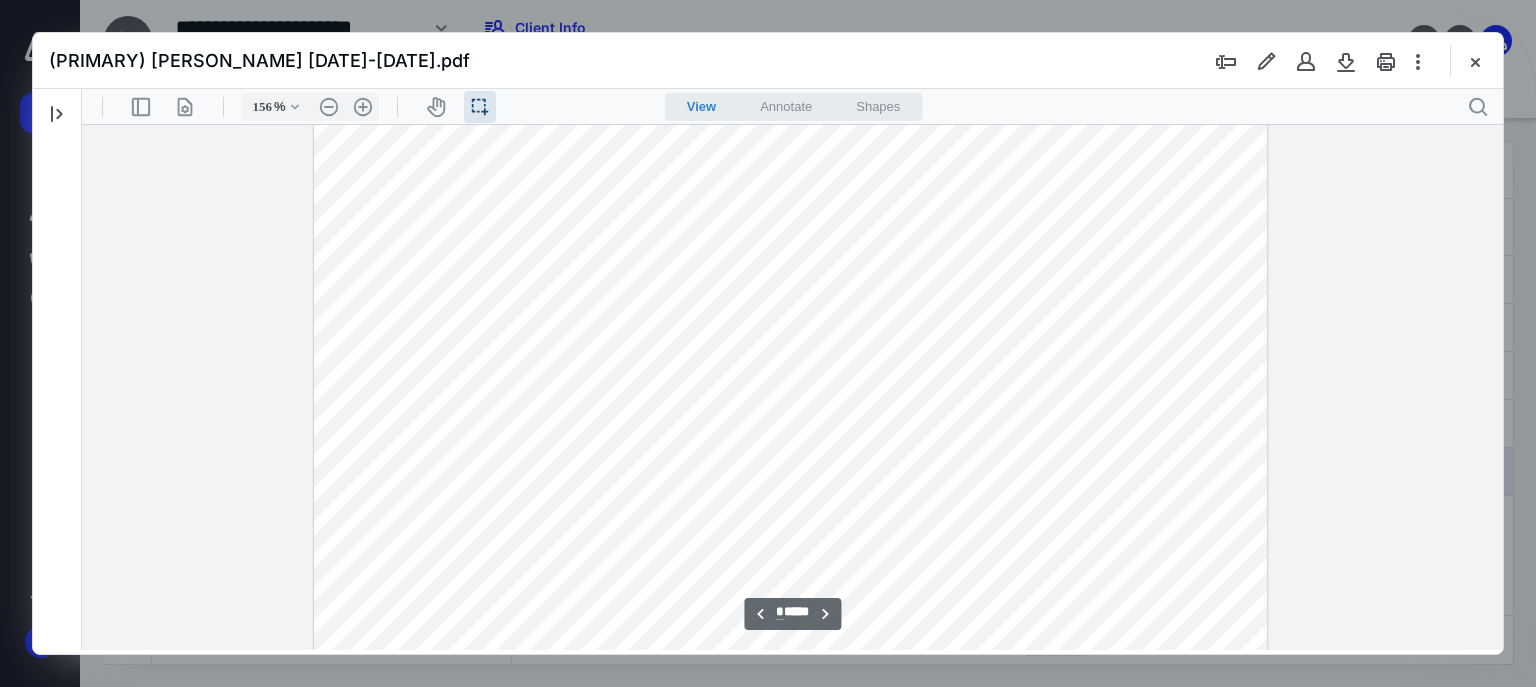scroll, scrollTop: 1920, scrollLeft: 0, axis: vertical 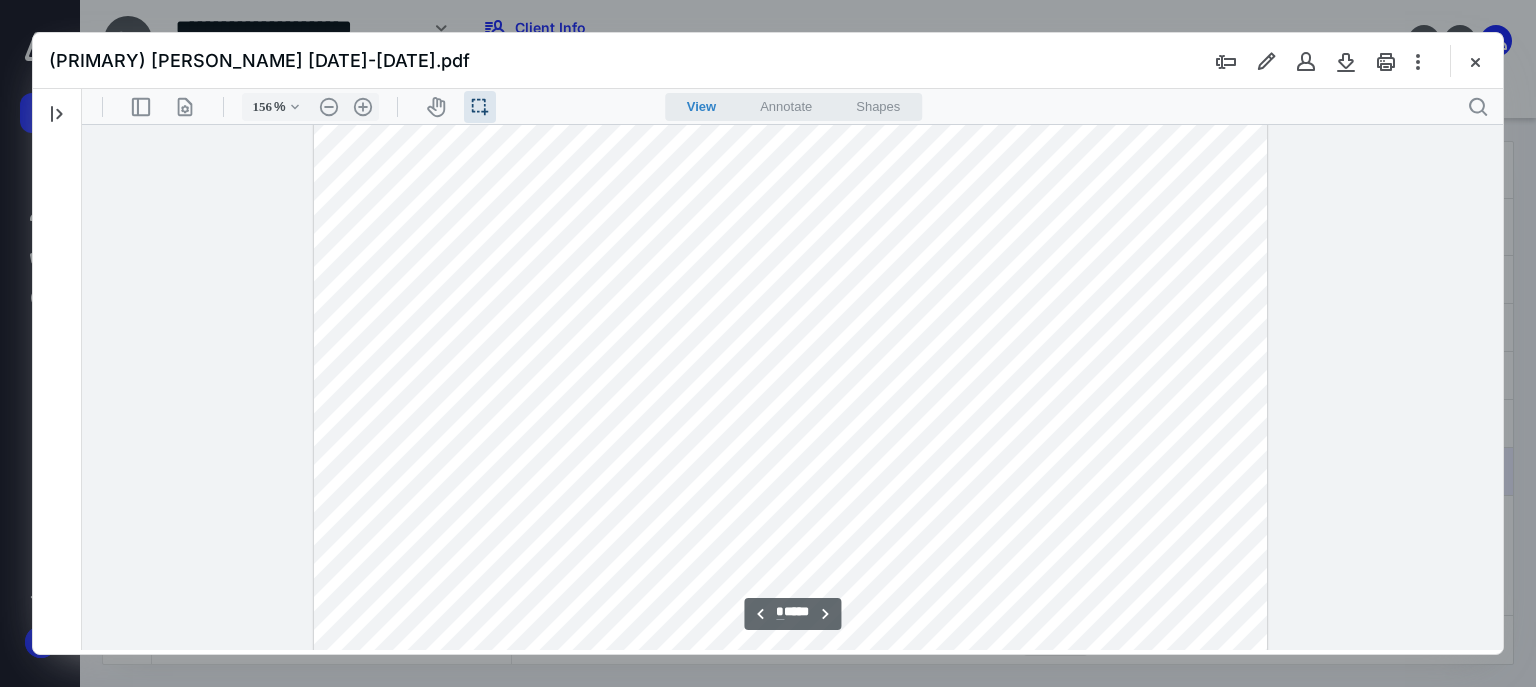 click at bounding box center (790, 73) 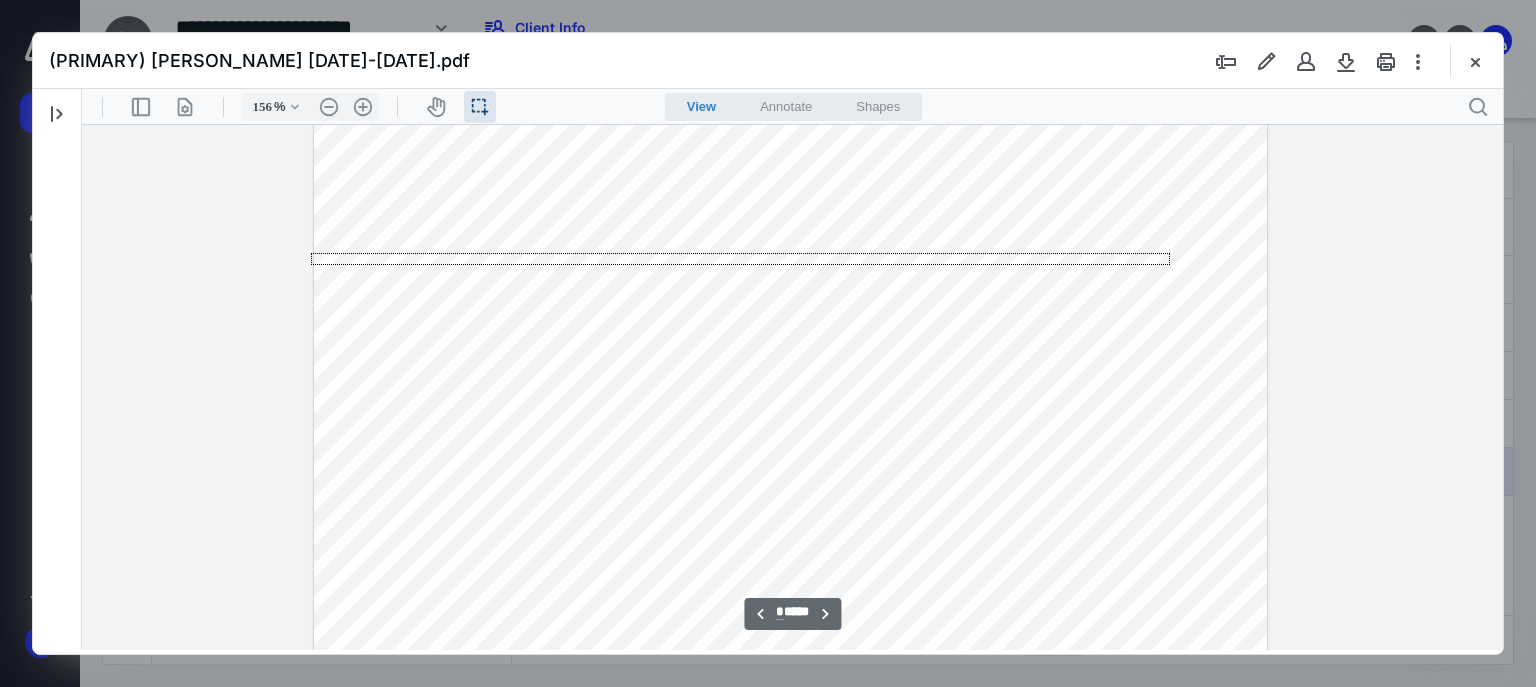 drag, startPoint x: 1170, startPoint y: 253, endPoint x: 717, endPoint y: 275, distance: 453.5339 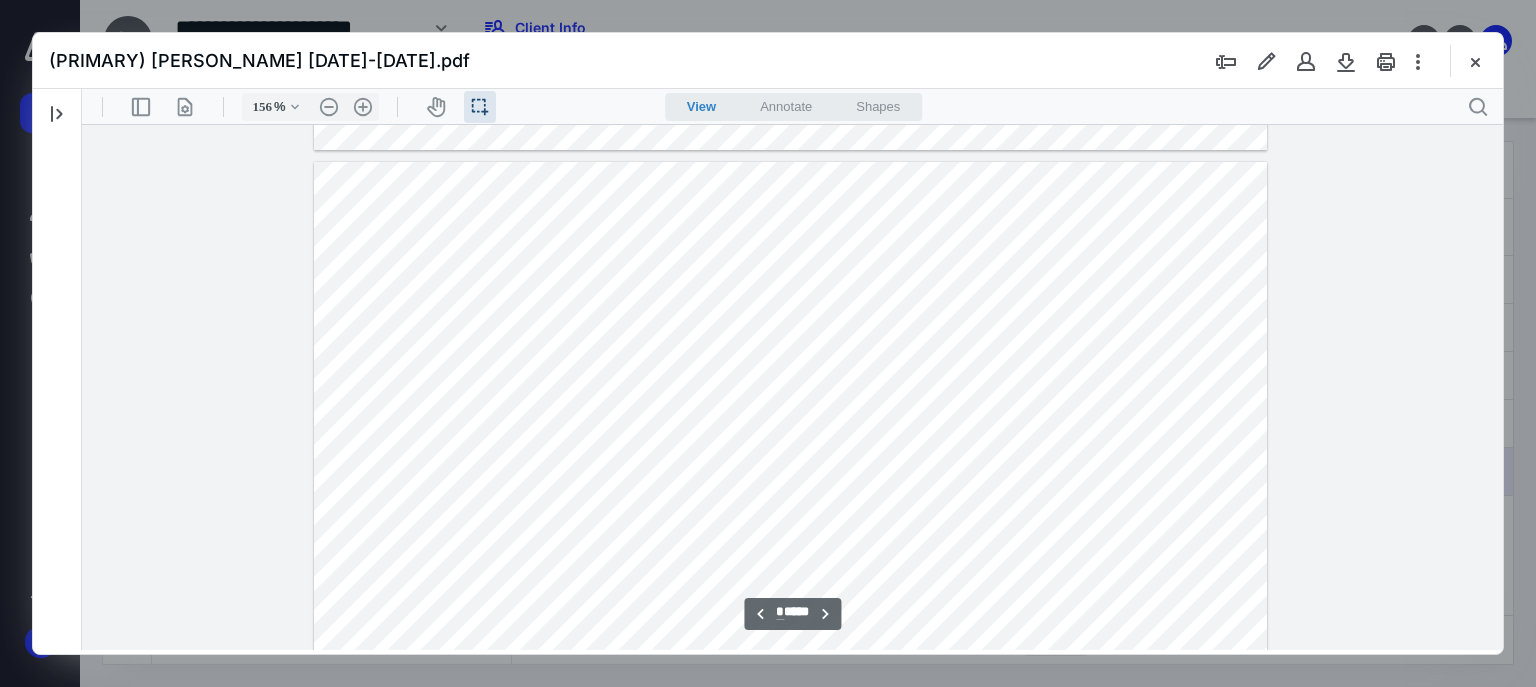 scroll, scrollTop: 1120, scrollLeft: 0, axis: vertical 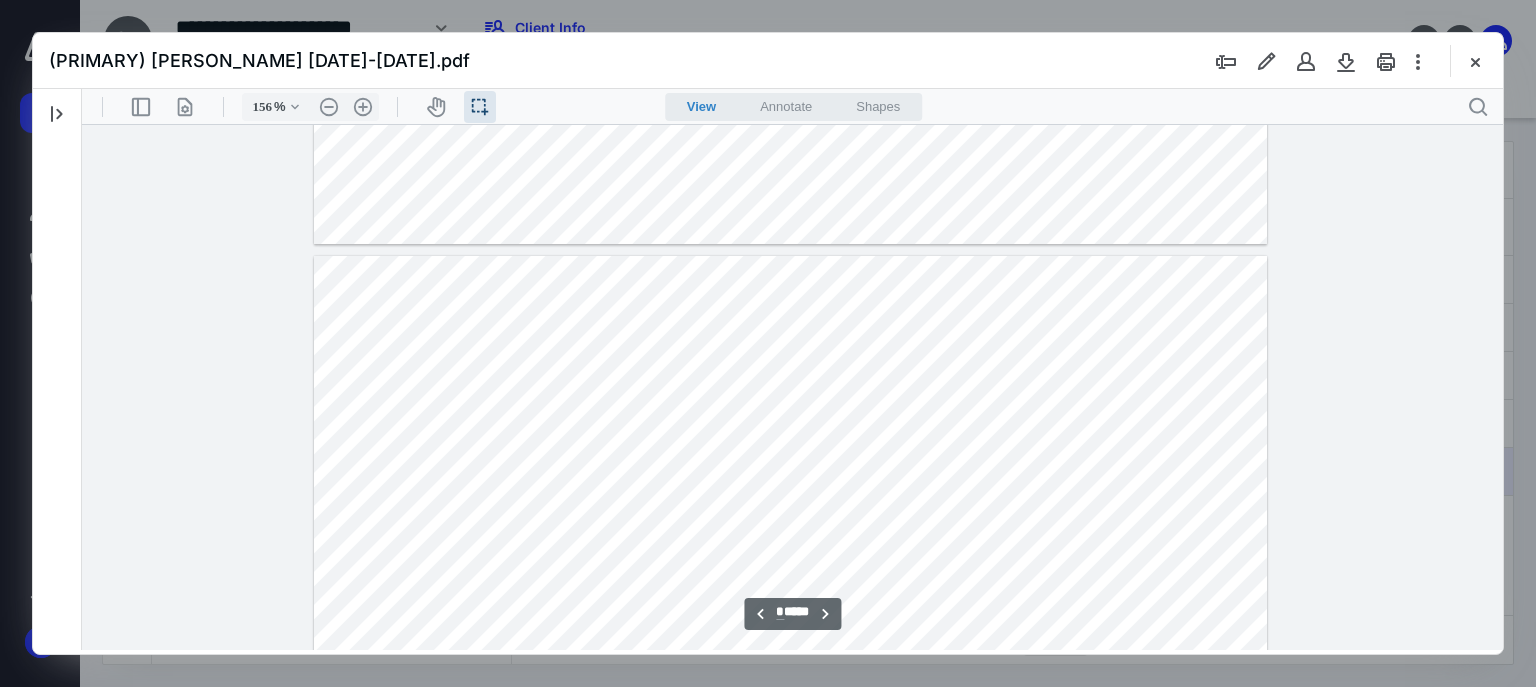drag, startPoint x: 1166, startPoint y: 328, endPoint x: 251, endPoint y: 341, distance: 915.09235 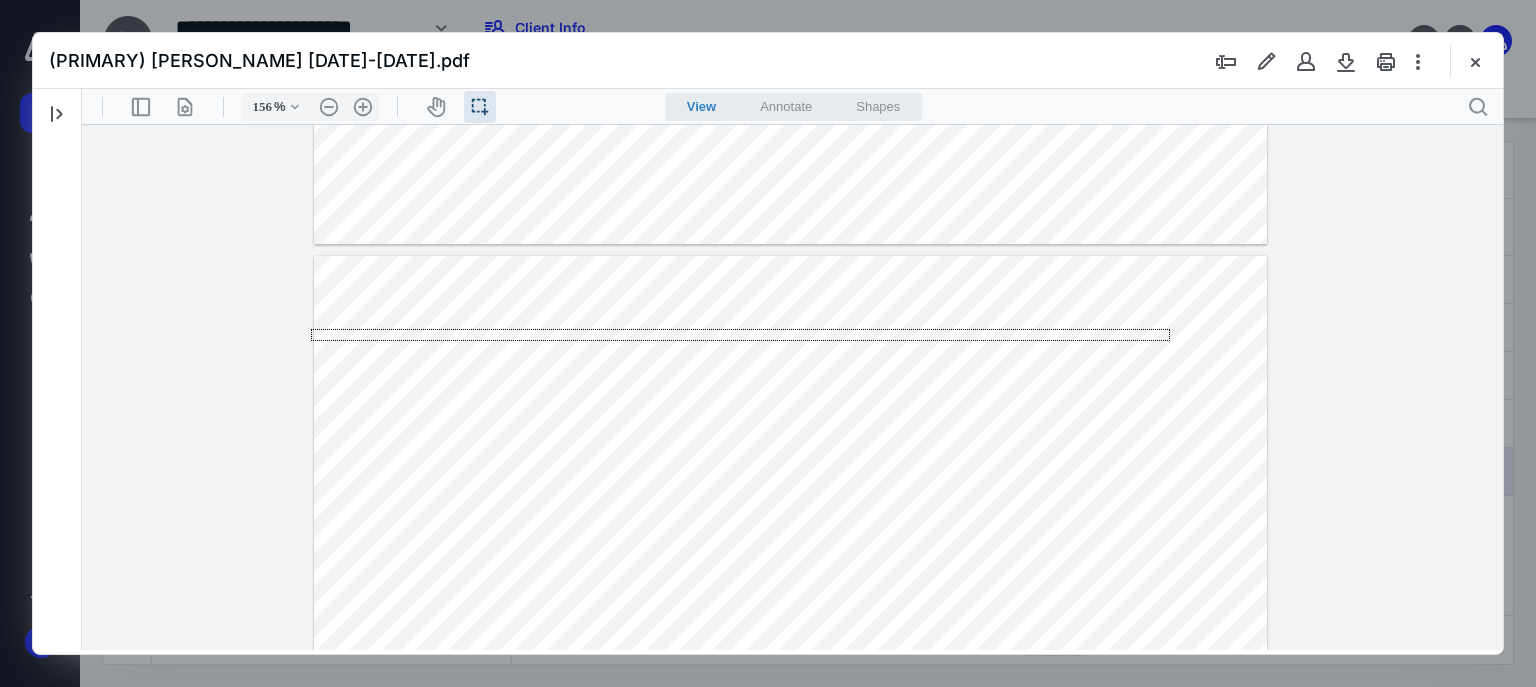 drag, startPoint x: 1170, startPoint y: 329, endPoint x: 659, endPoint y: 346, distance: 511.2827 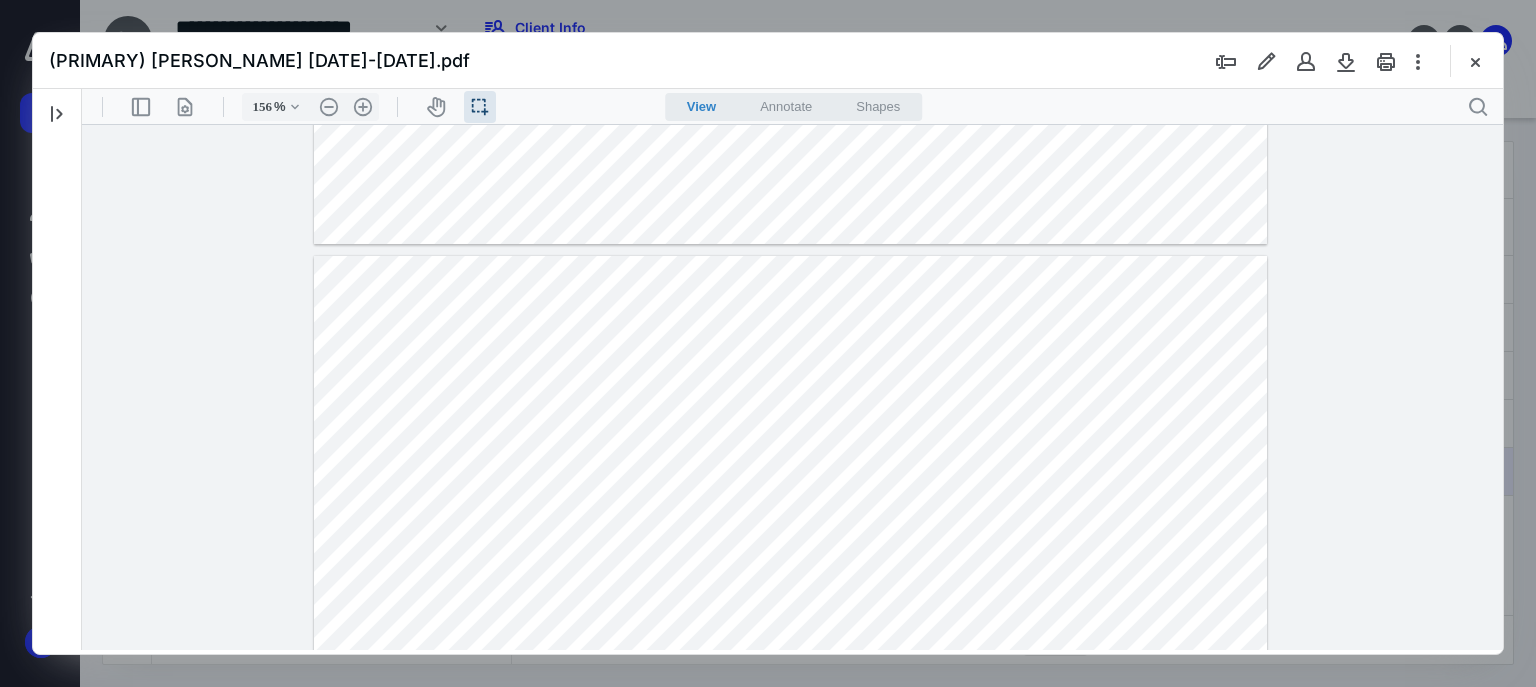 type on "*" 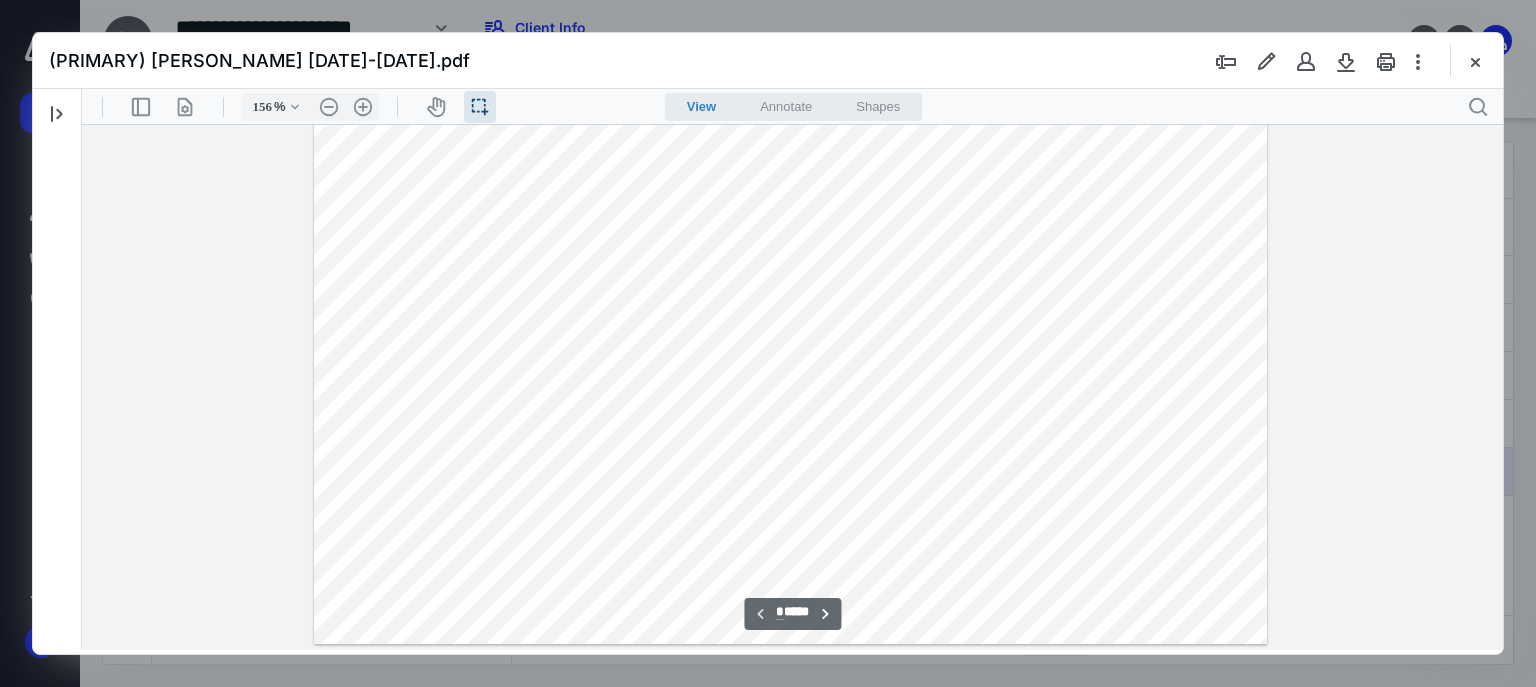 scroll, scrollTop: 320, scrollLeft: 0, axis: vertical 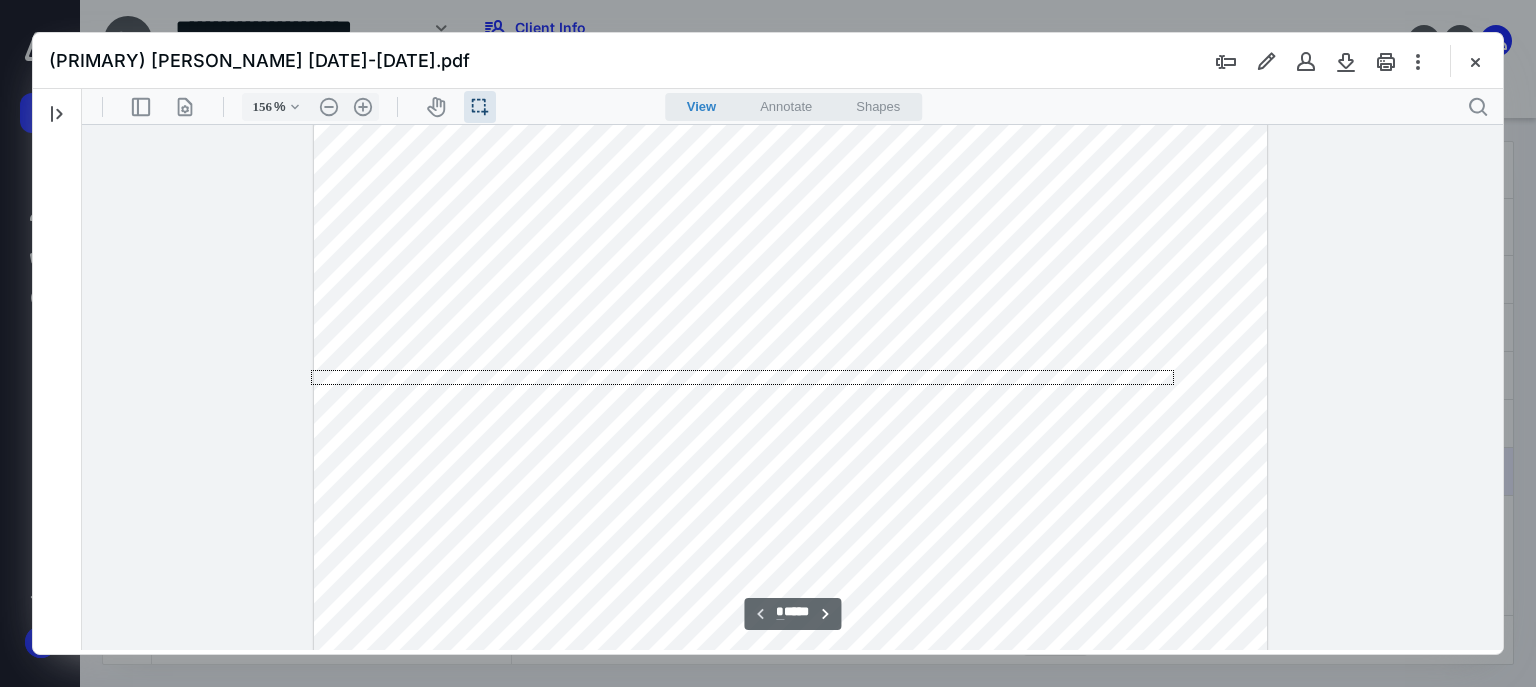 drag, startPoint x: 1174, startPoint y: 370, endPoint x: -4, endPoint y: 385, distance: 1178.0955 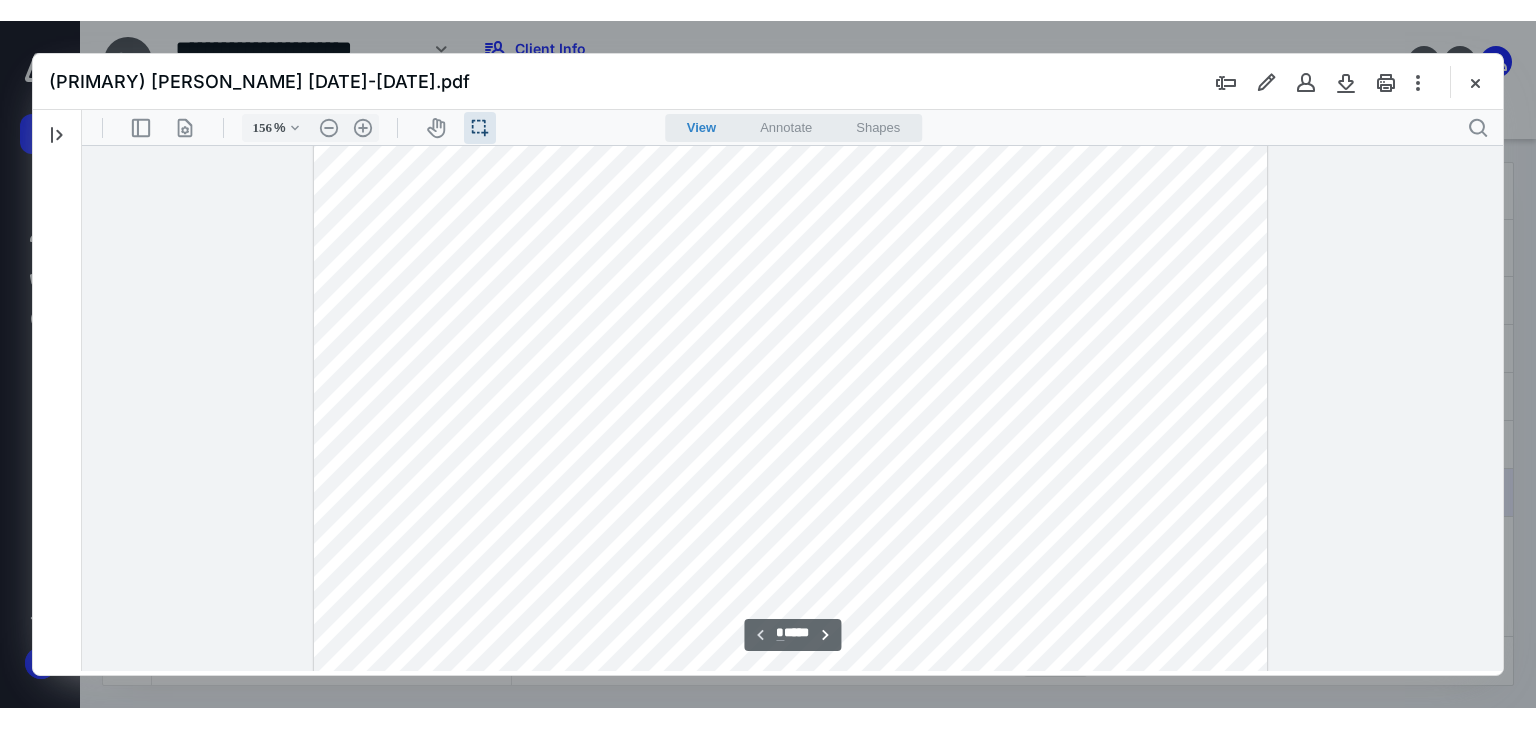 scroll, scrollTop: 0, scrollLeft: 0, axis: both 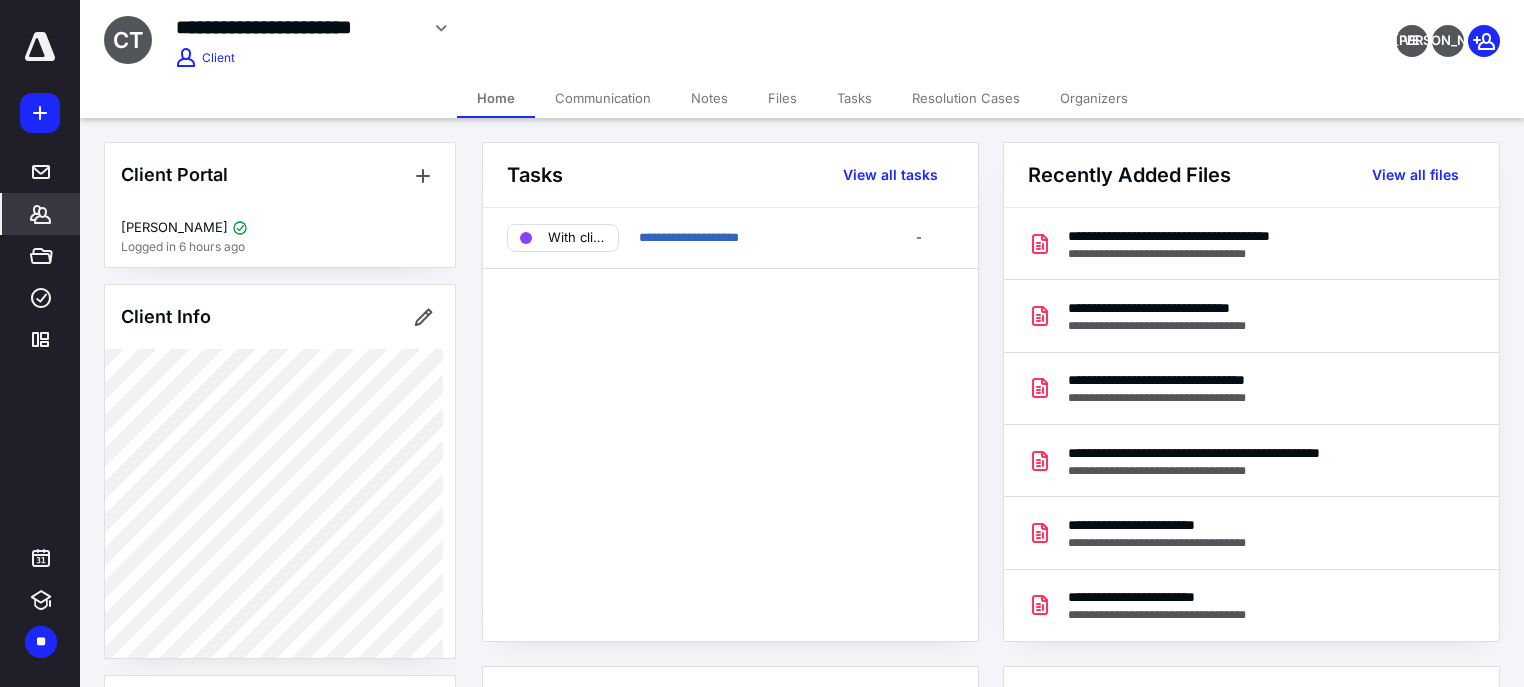 drag, startPoint x: 792, startPoint y: 95, endPoint x: 675, endPoint y: 112, distance: 118.22859 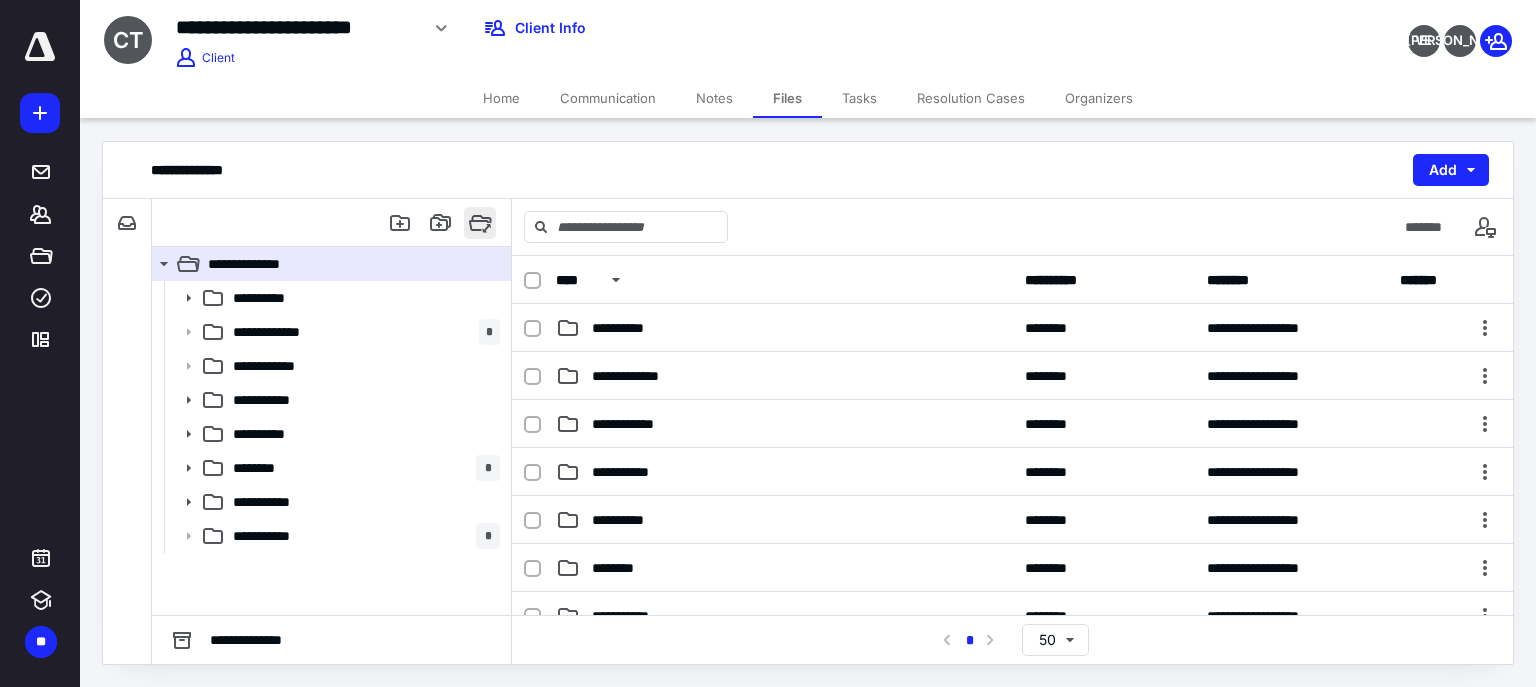 click at bounding box center [480, 223] 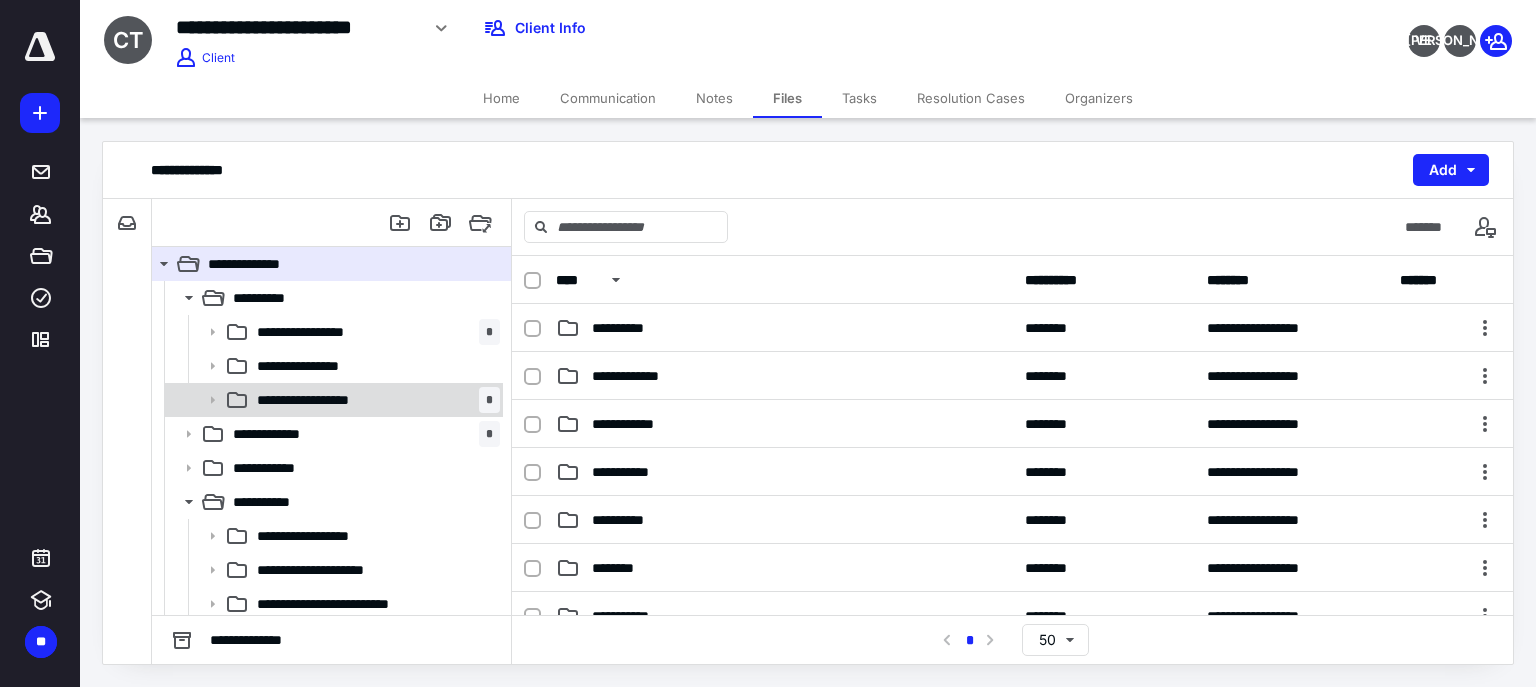 click on "**********" at bounding box center (324, 400) 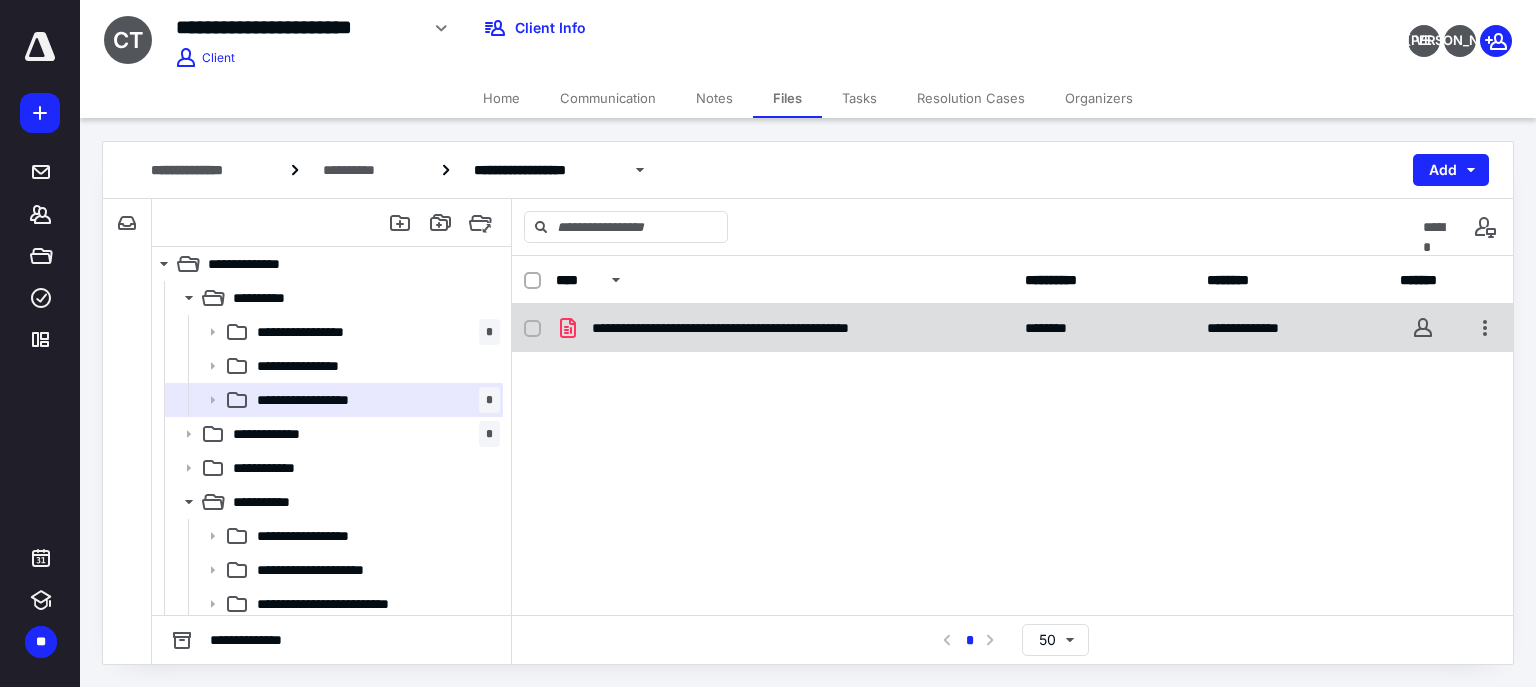 click on "**********" at bounding box center [784, 328] 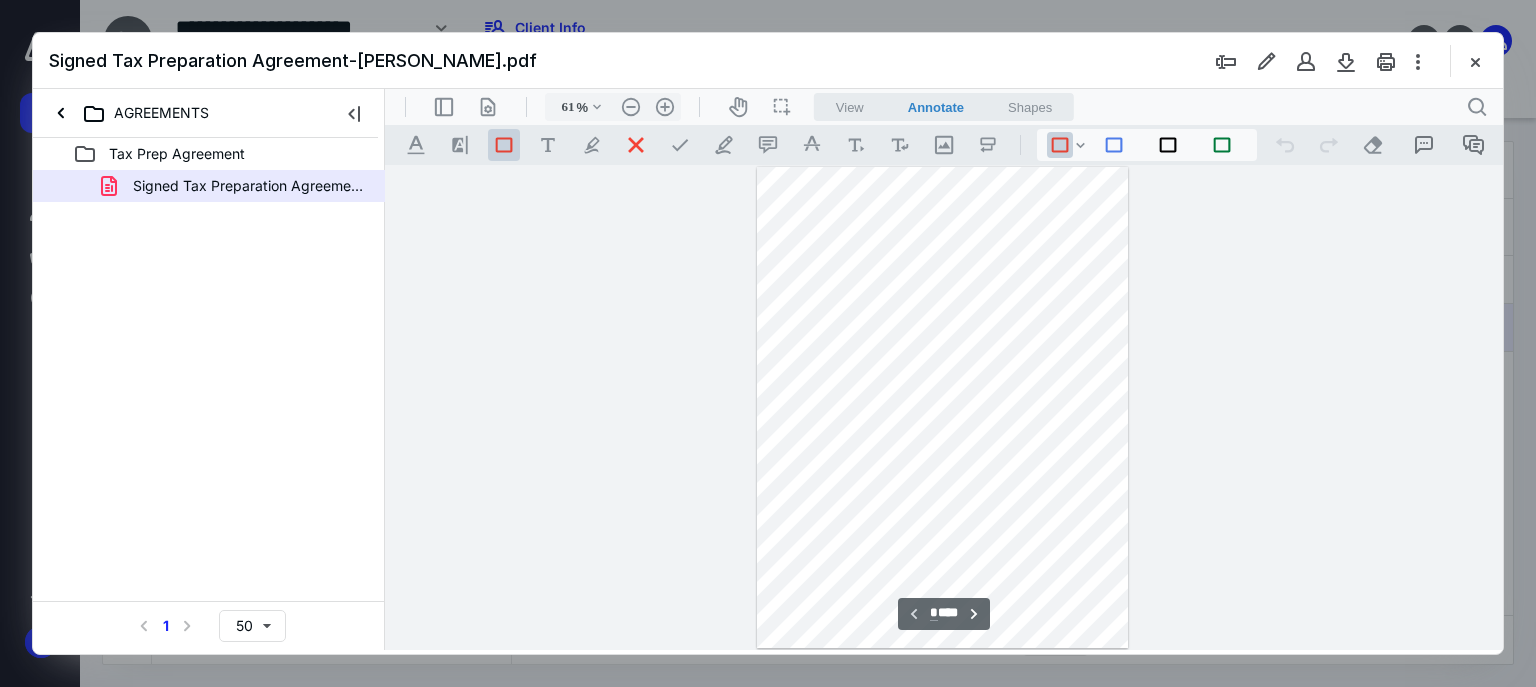 click on "View" at bounding box center (850, 107) 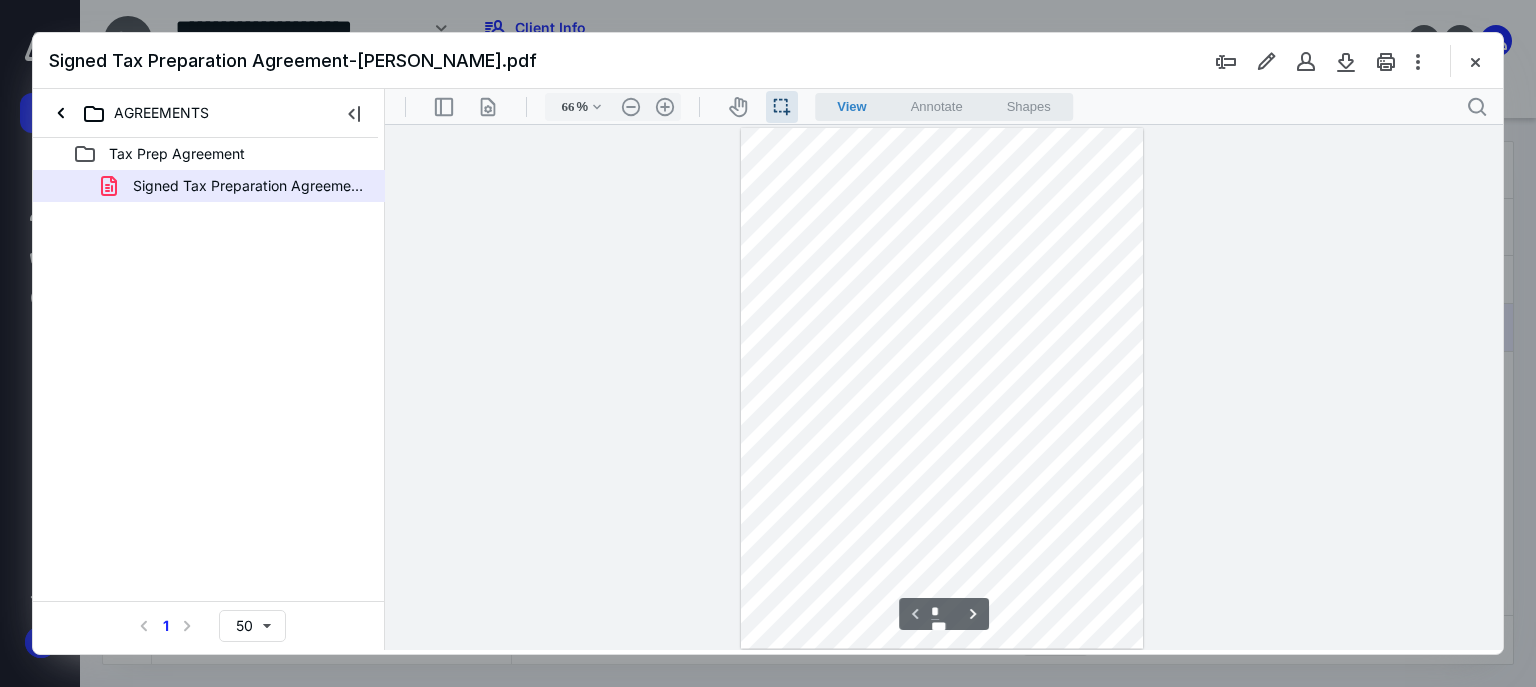 scroll, scrollTop: 0, scrollLeft: 0, axis: both 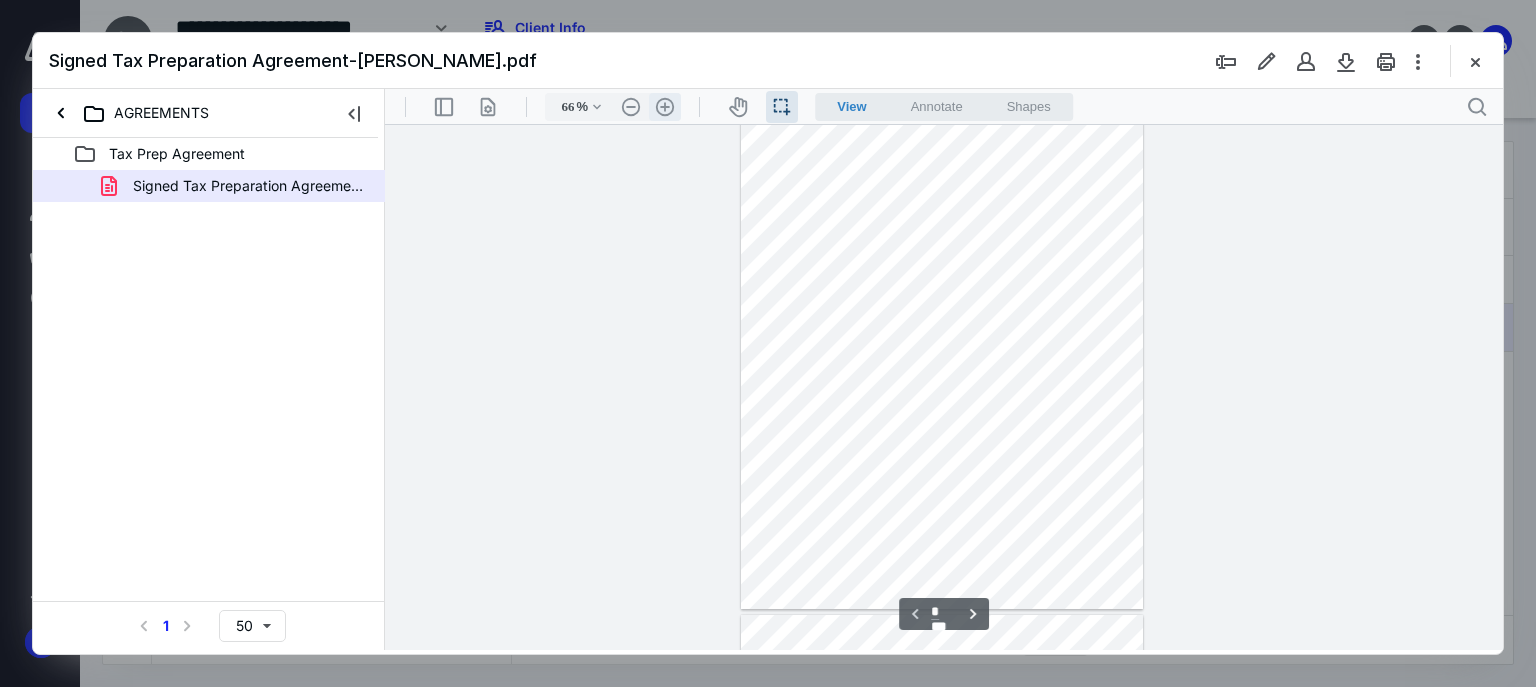 click on ".cls-1{fill:#abb0c4;} icon - header - zoom - in - line" at bounding box center (665, 107) 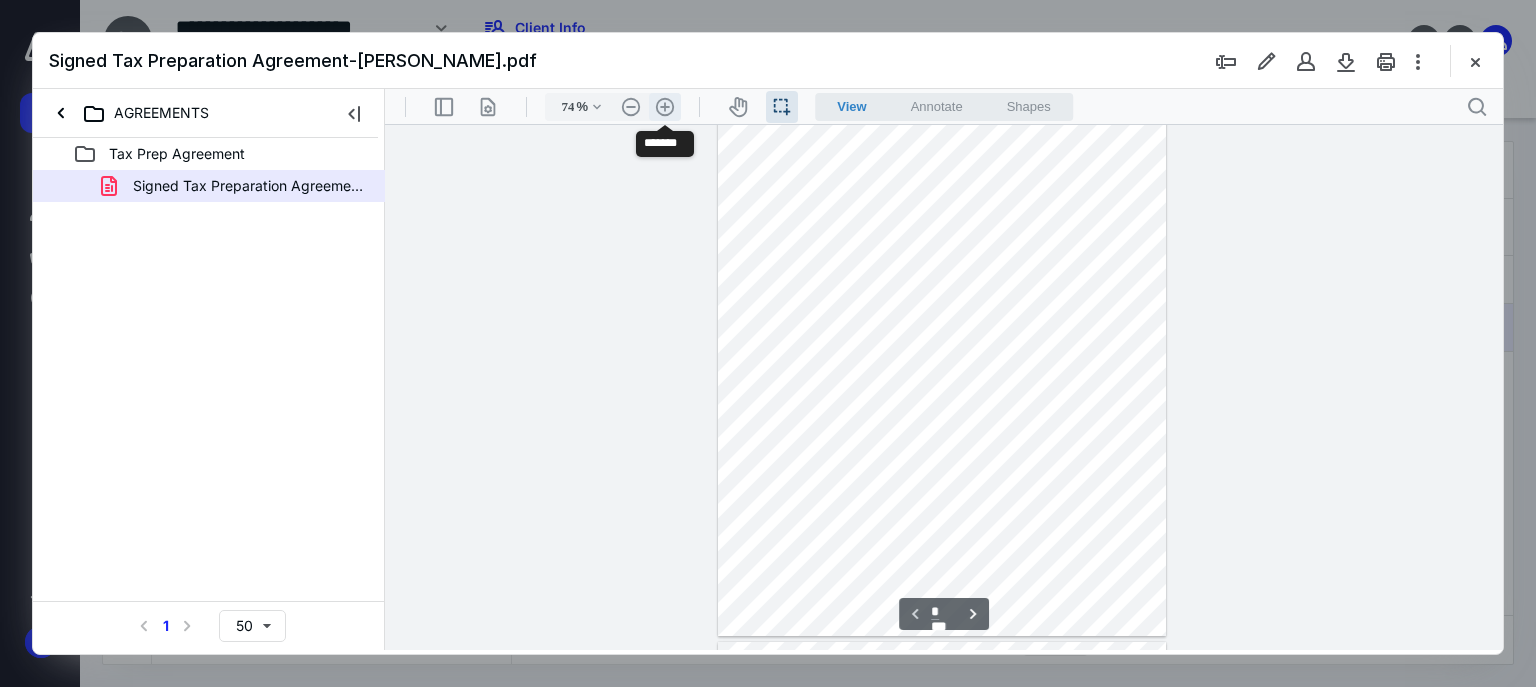 click on ".cls-1{fill:#abb0c4;} icon - header - zoom - in - line" at bounding box center (665, 107) 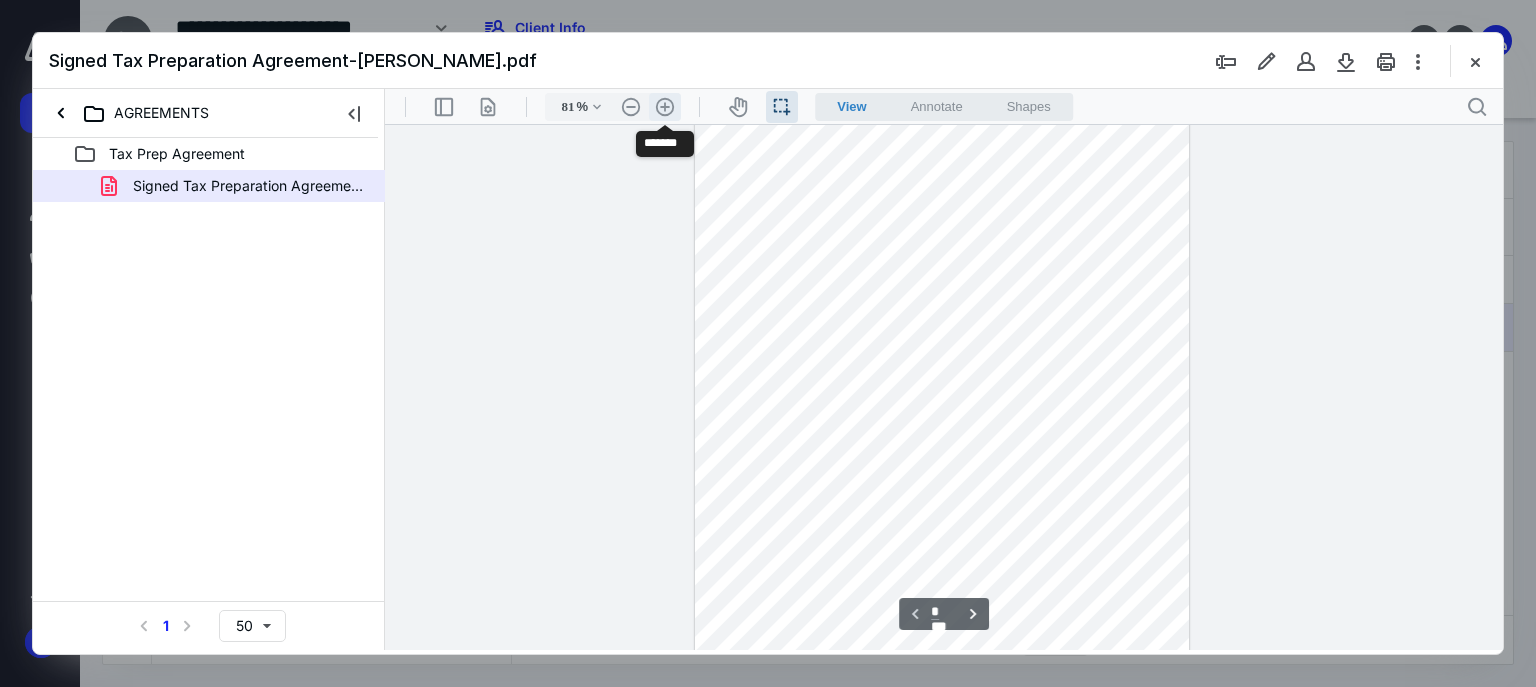 click on ".cls-1{fill:#abb0c4;} icon - header - zoom - in - line" at bounding box center [665, 107] 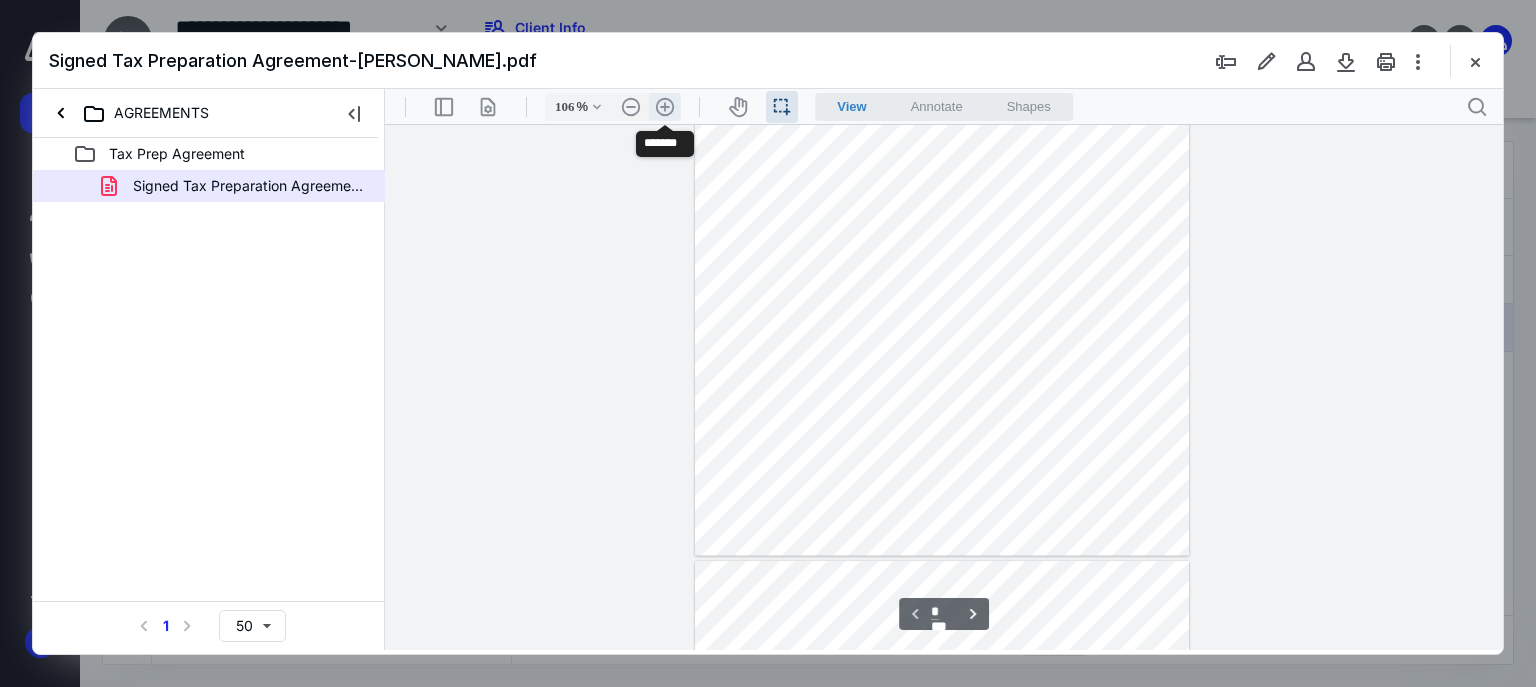 click on ".cls-1{fill:#abb0c4;} icon - header - zoom - in - line" at bounding box center (665, 107) 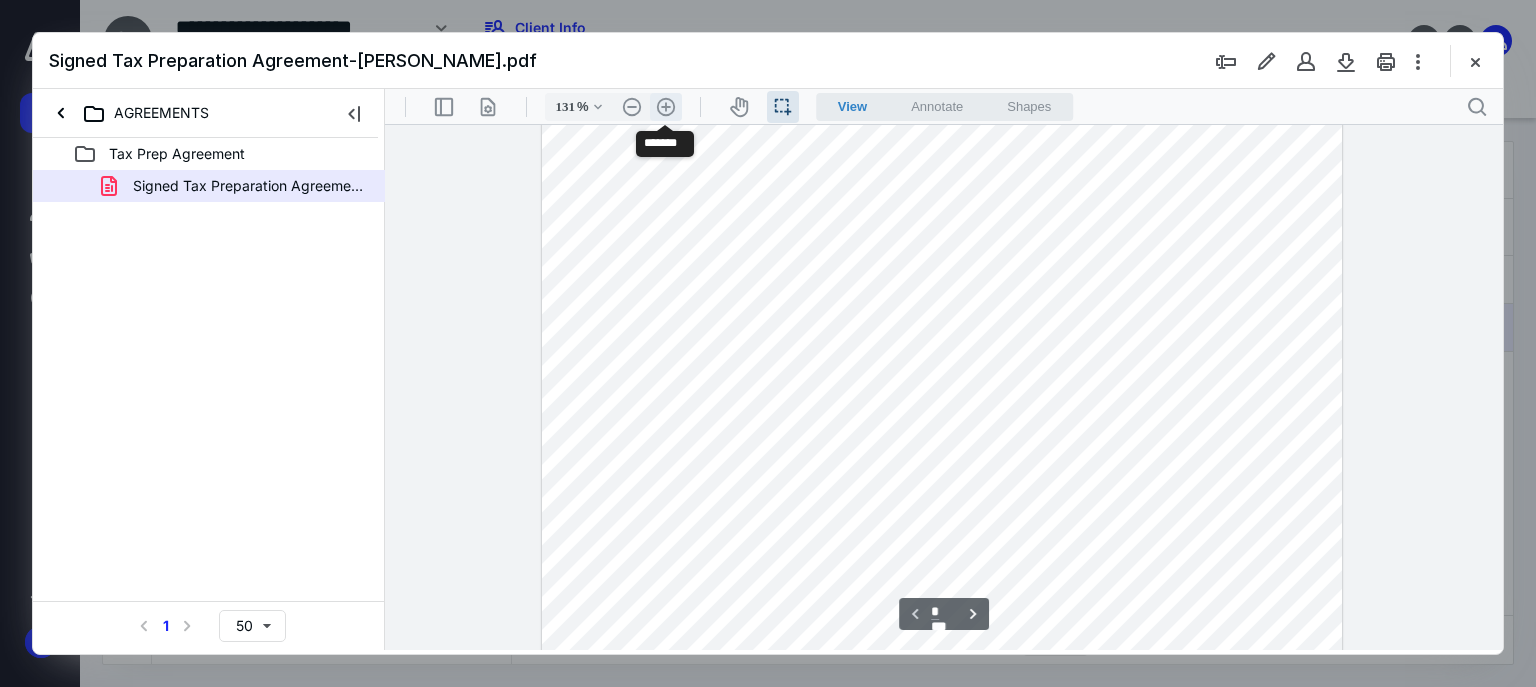 scroll, scrollTop: 320, scrollLeft: 0, axis: vertical 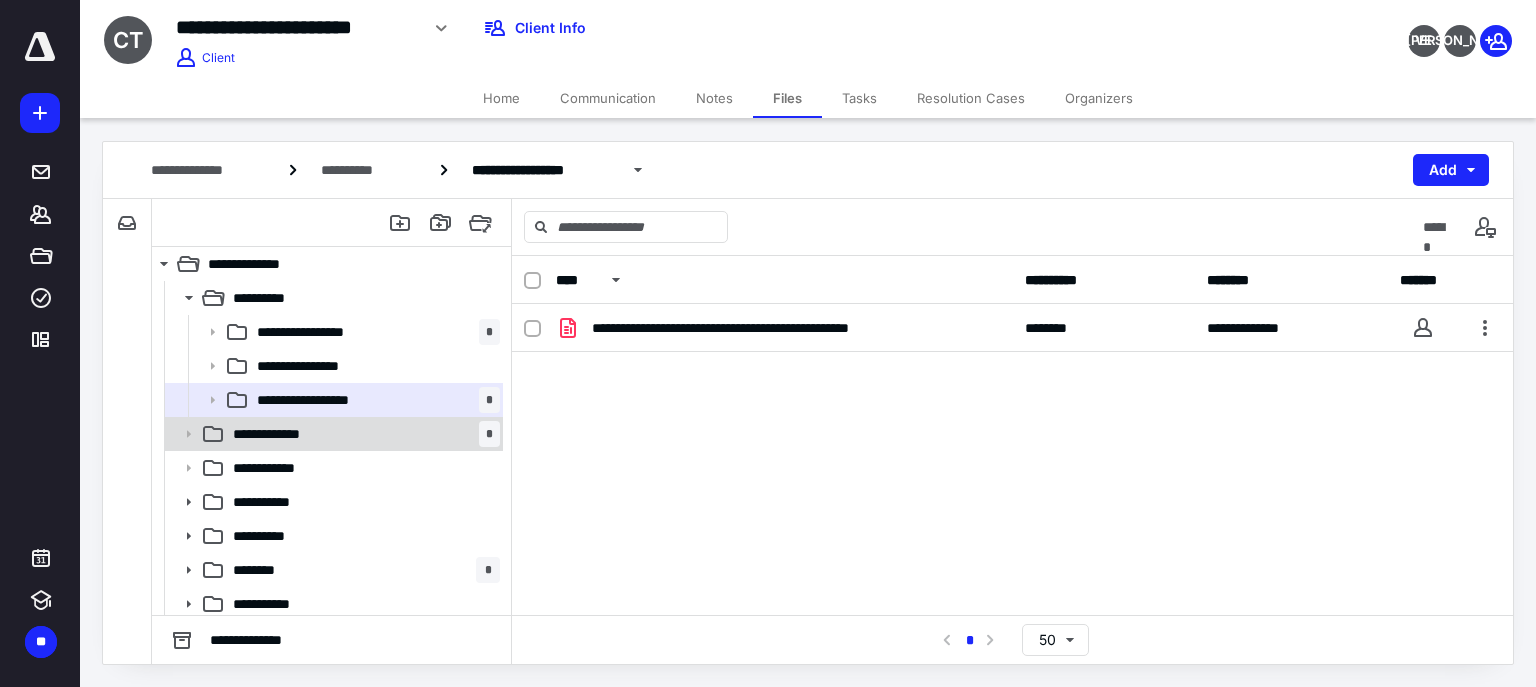 drag, startPoint x: 332, startPoint y: 429, endPoint x: 433, endPoint y: 416, distance: 101.8332 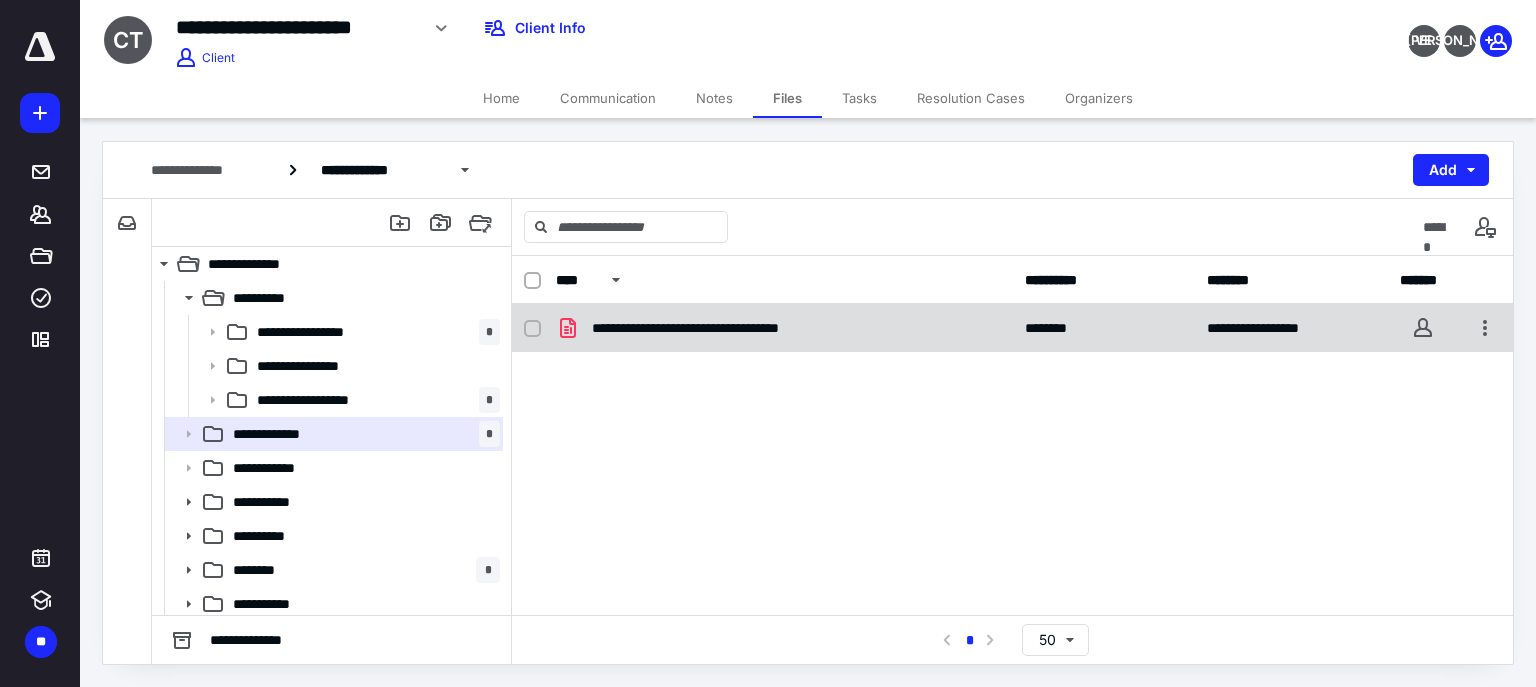 click on "**********" at bounding box center [735, 328] 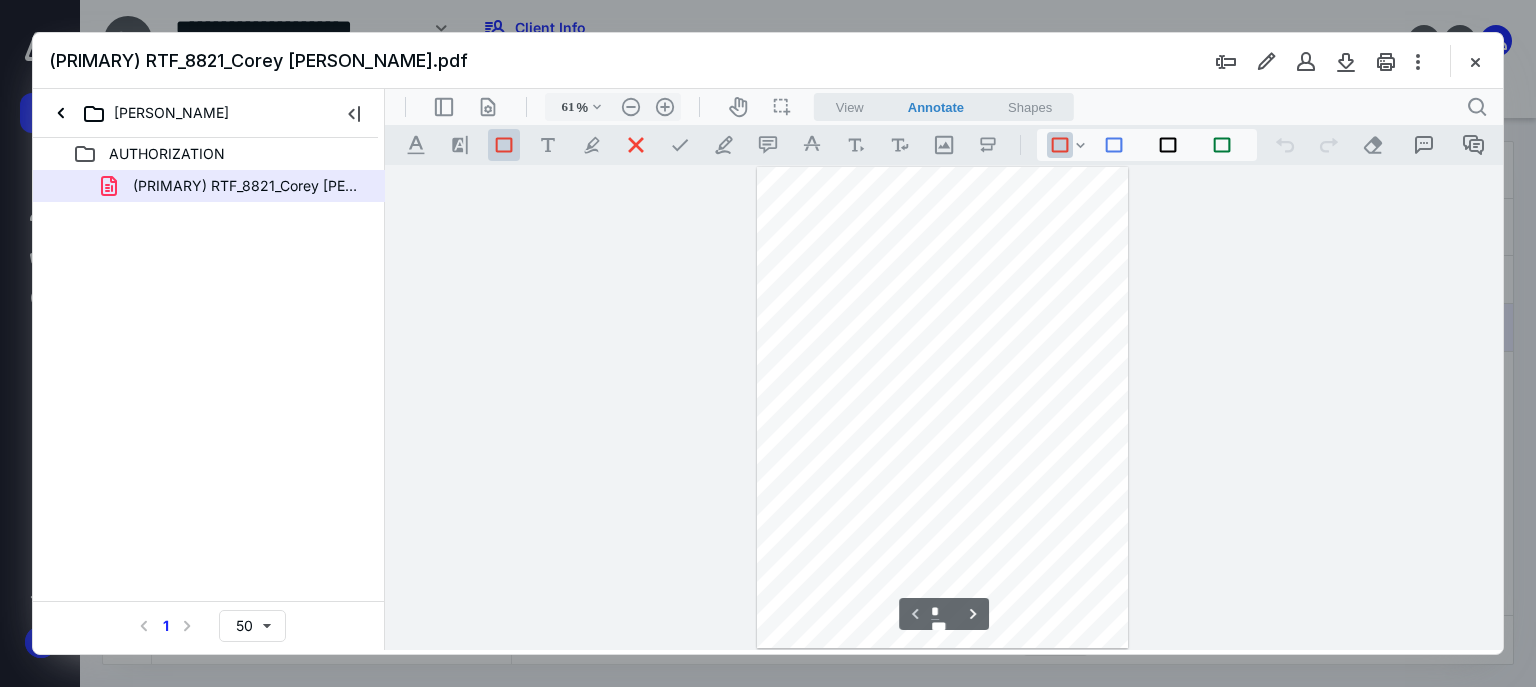 scroll, scrollTop: 0, scrollLeft: 0, axis: both 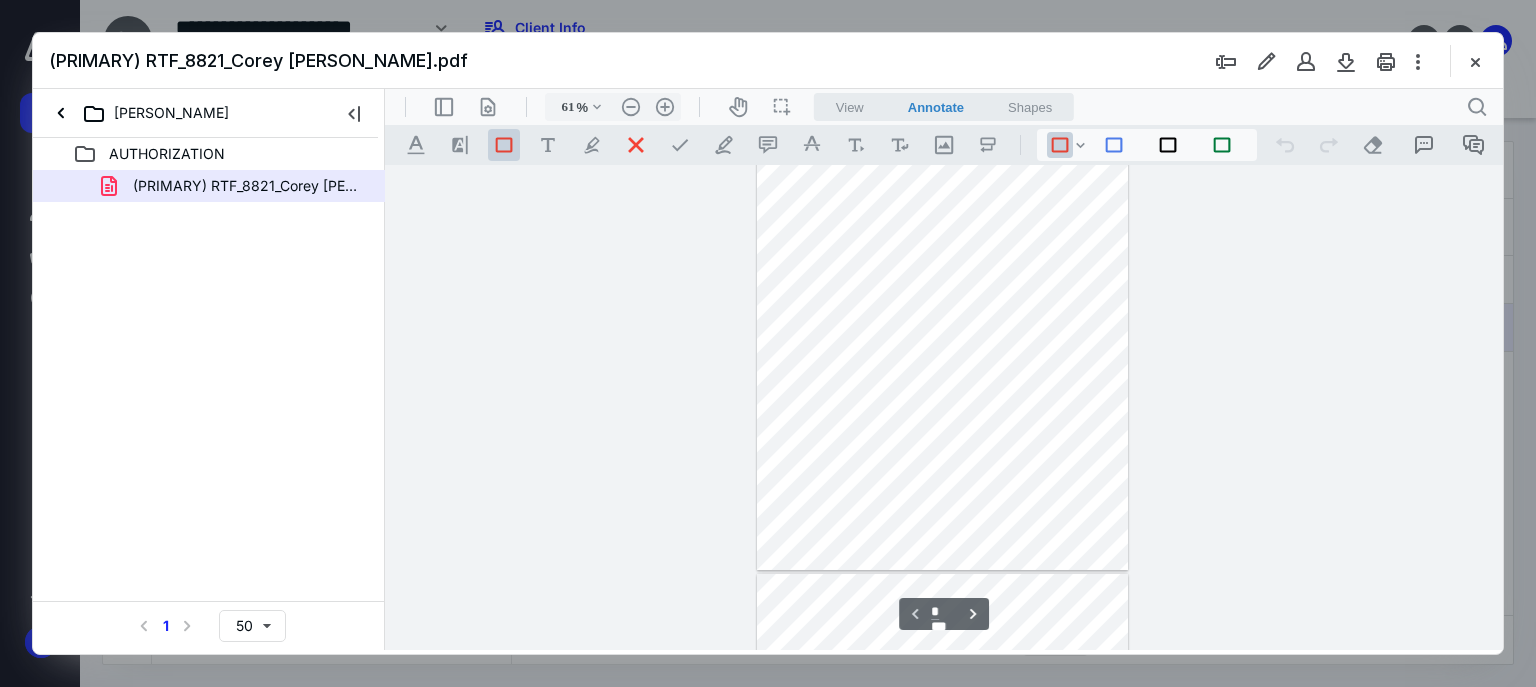 click on "View" at bounding box center [850, 107] 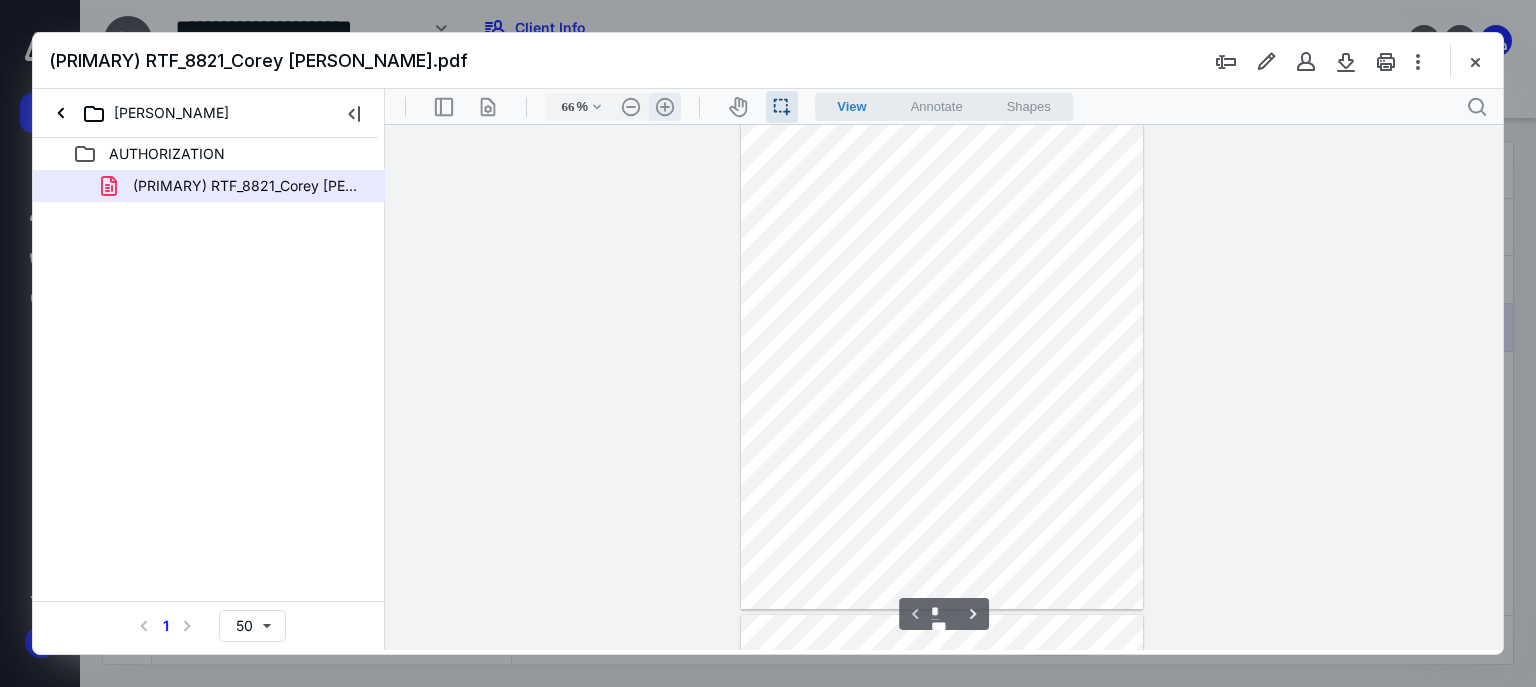 click on ".cls-1{fill:#abb0c4;} icon - header - zoom - in - line" at bounding box center (665, 107) 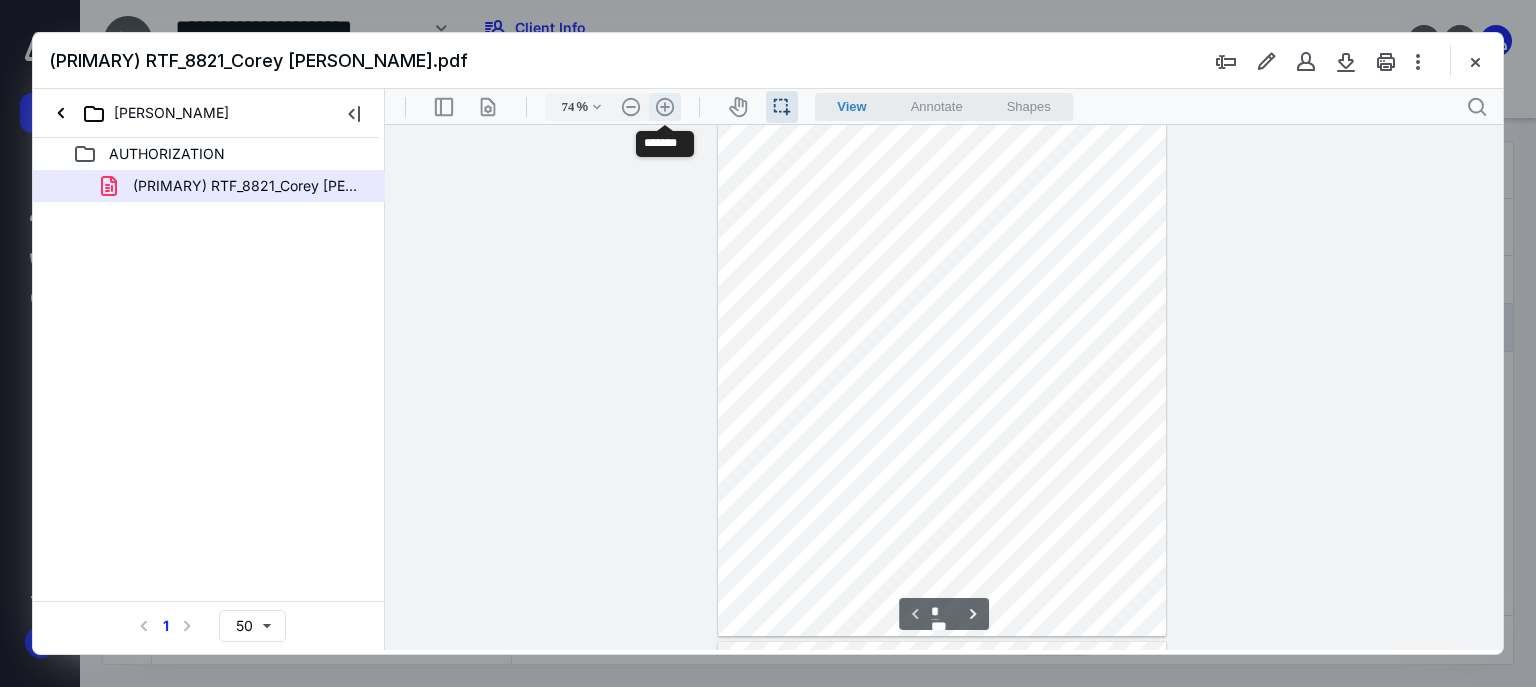 click on ".cls-1{fill:#abb0c4;} icon - header - zoom - in - line" at bounding box center [665, 107] 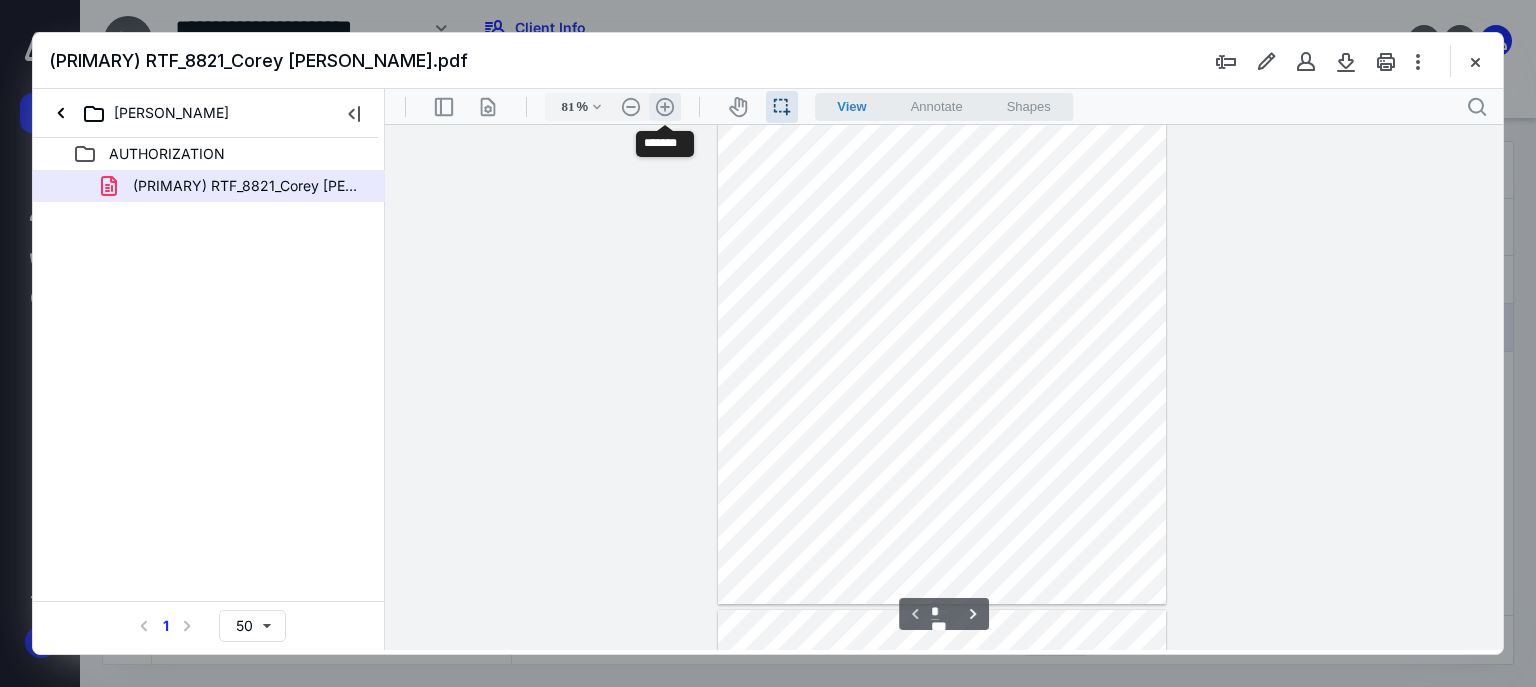click on ".cls-1{fill:#abb0c4;} icon - header - zoom - in - line" at bounding box center [665, 107] 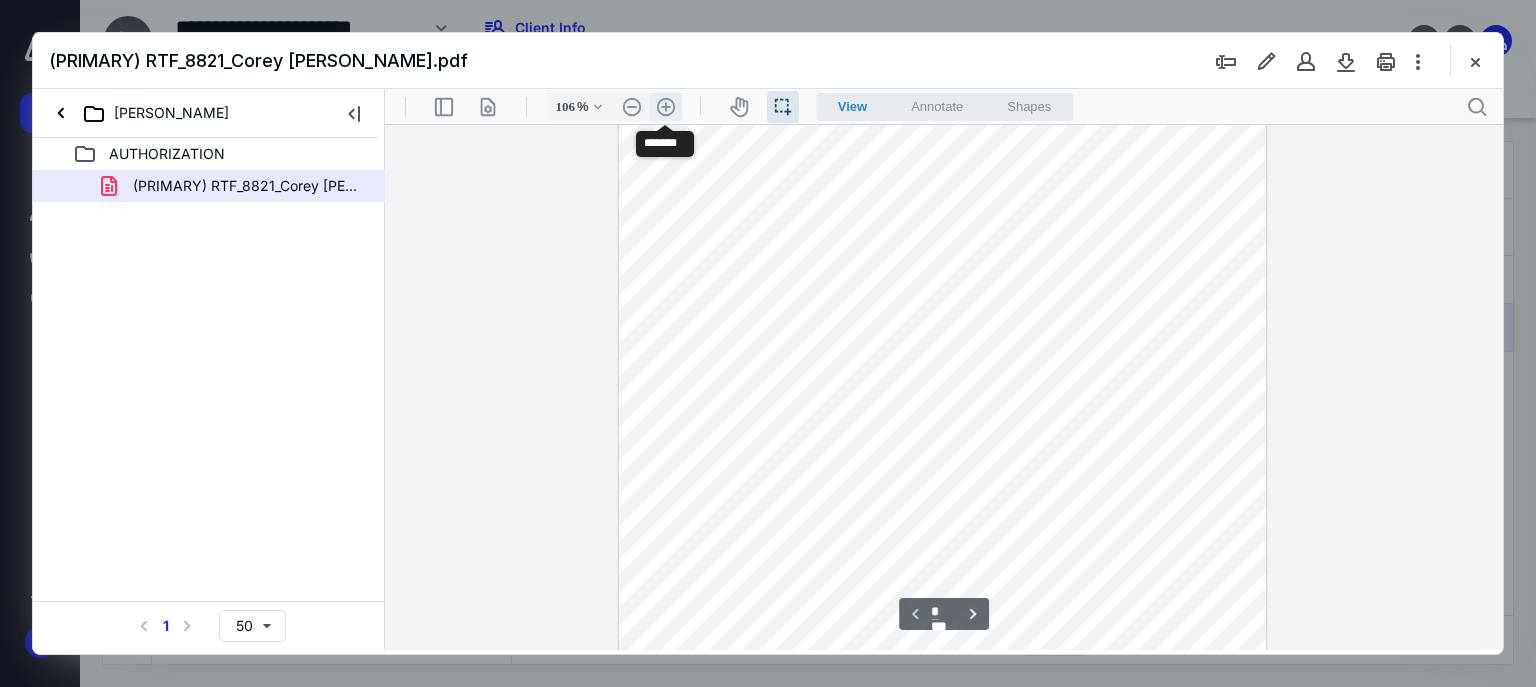 click on ".cls-1{fill:#abb0c4;} icon - header - zoom - in - line" at bounding box center [666, 107] 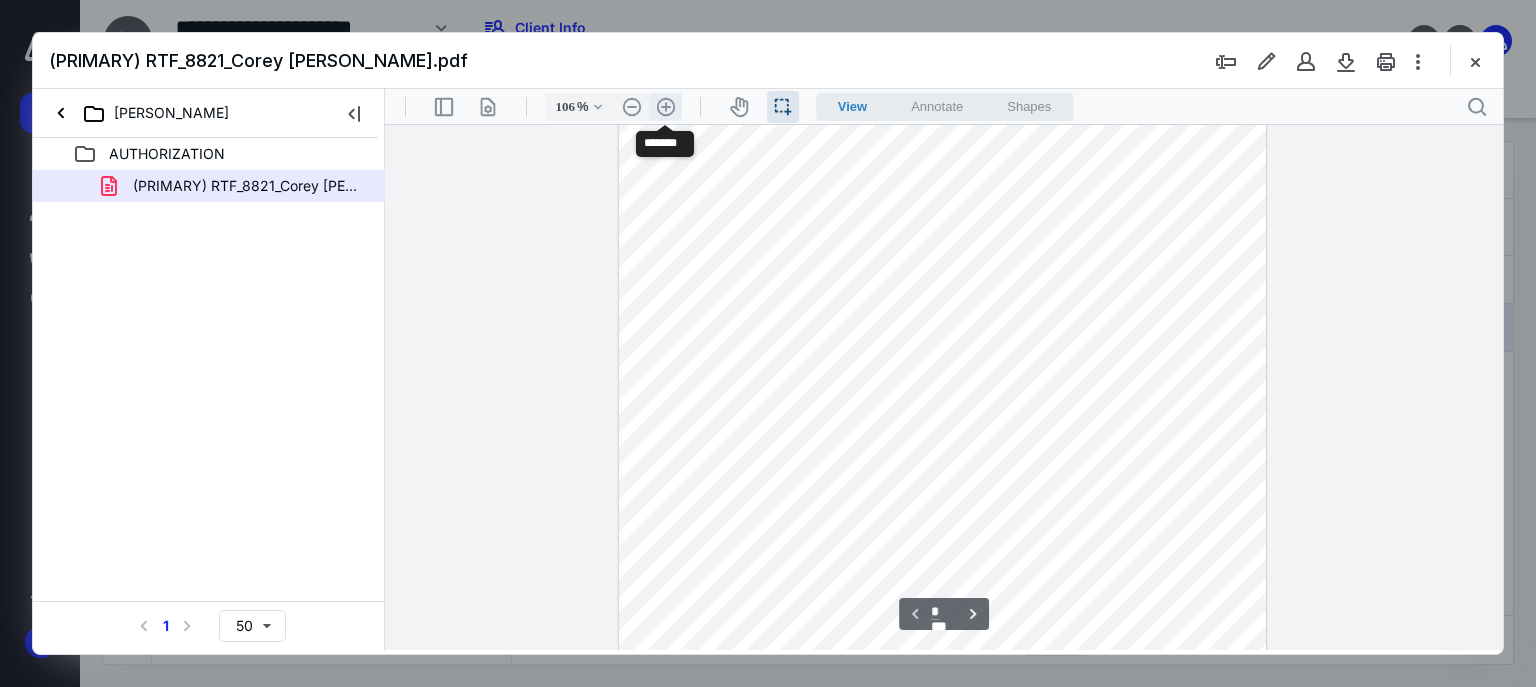 type on "131" 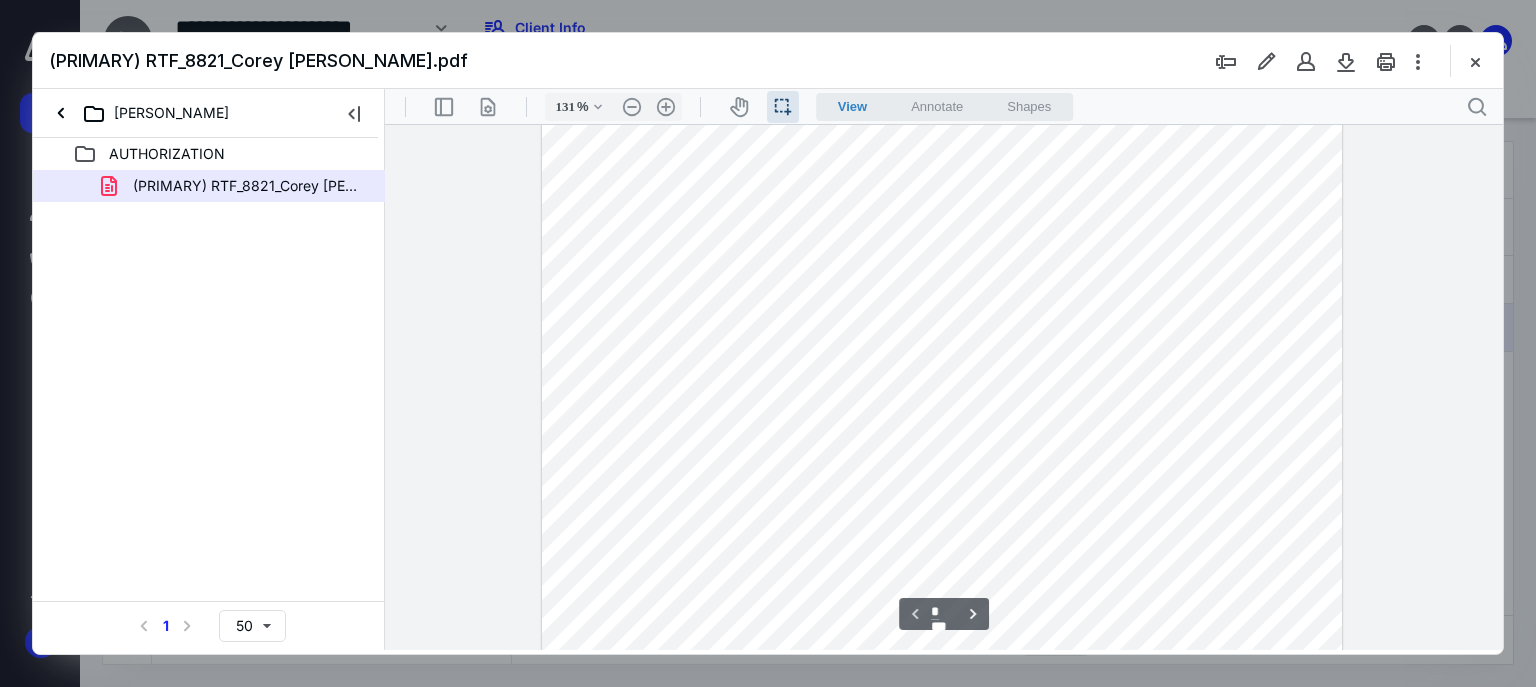 scroll, scrollTop: 0, scrollLeft: 0, axis: both 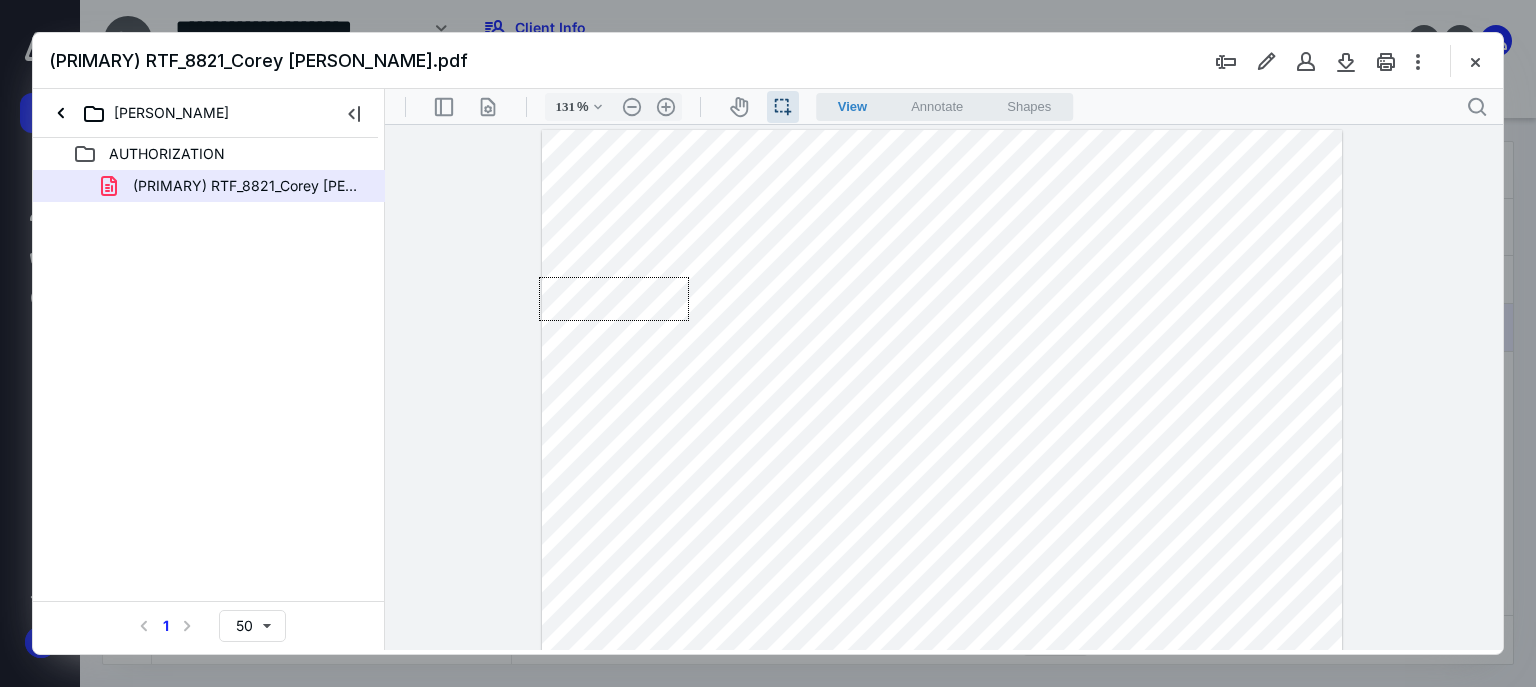 drag, startPoint x: 689, startPoint y: 321, endPoint x: 532, endPoint y: 277, distance: 163.04907 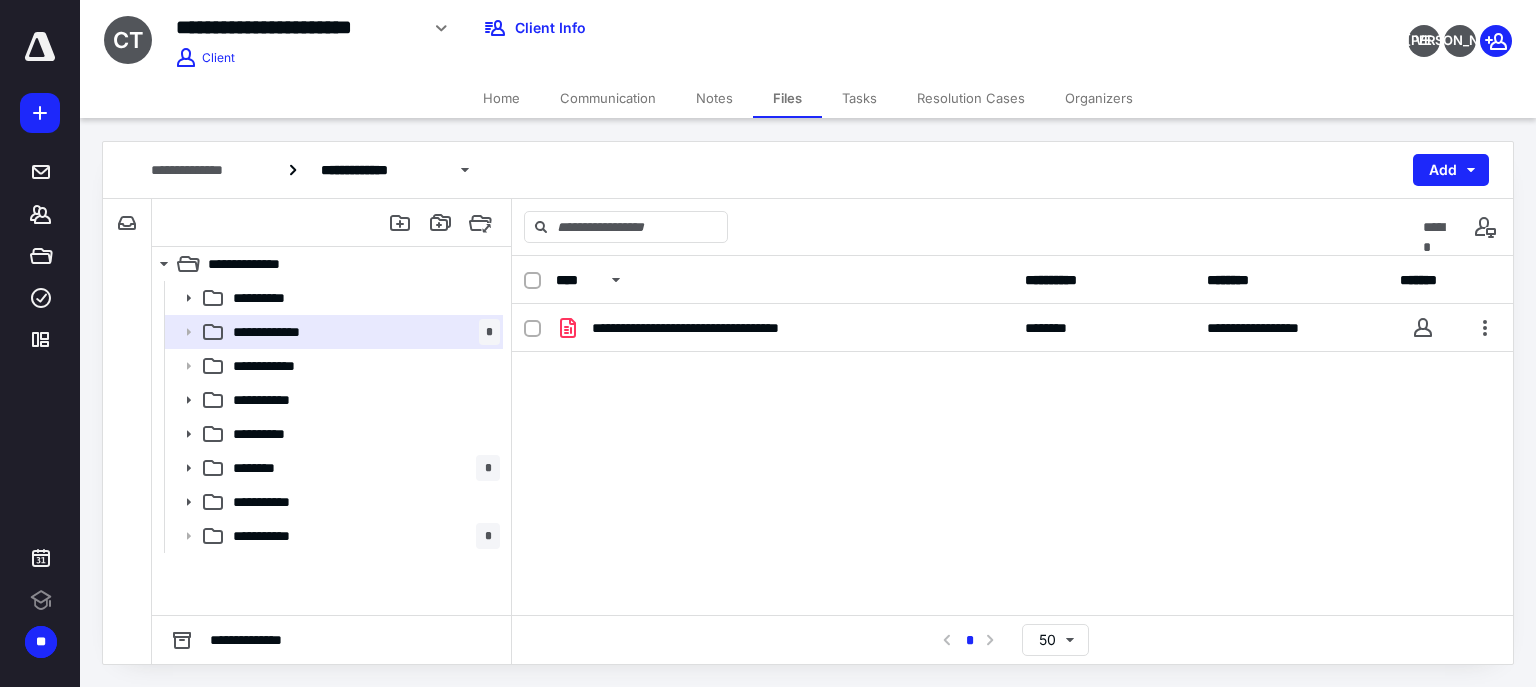 scroll, scrollTop: 0, scrollLeft: 0, axis: both 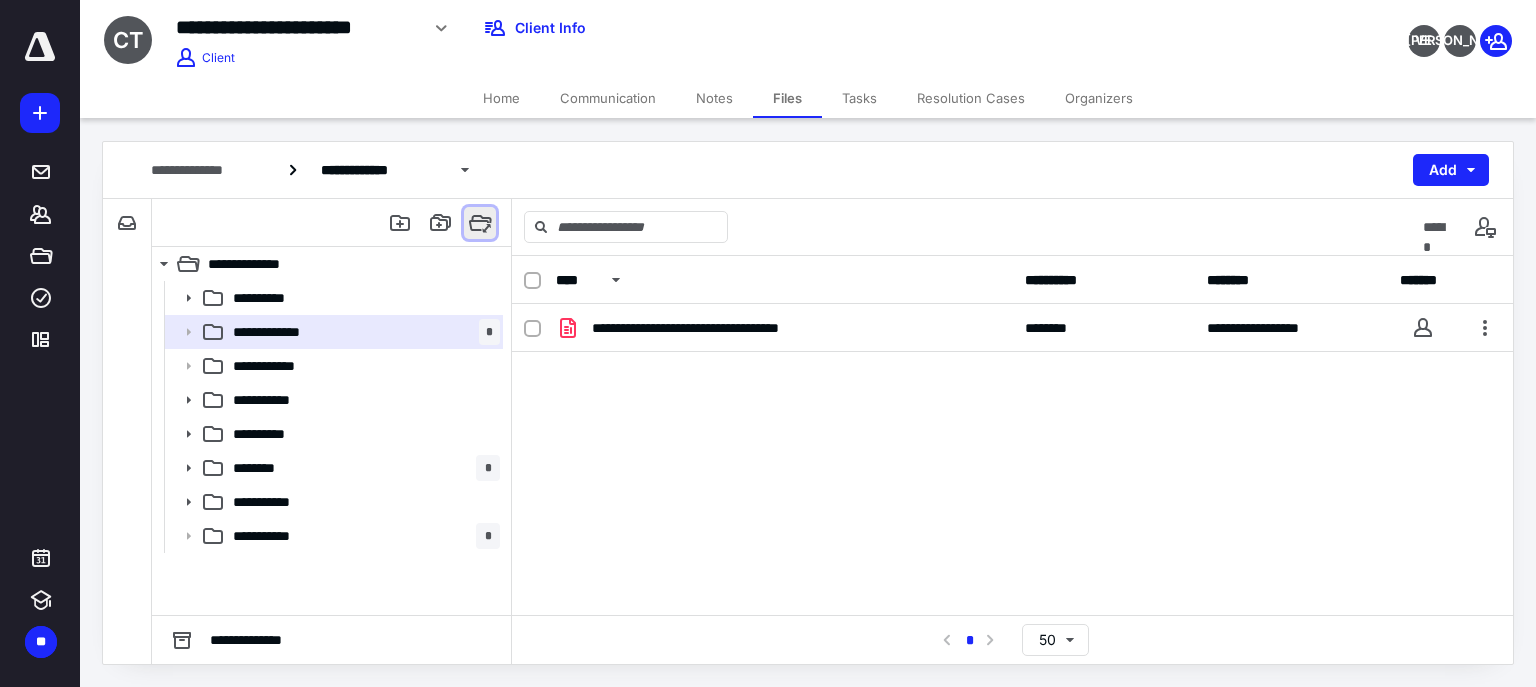 click at bounding box center [480, 223] 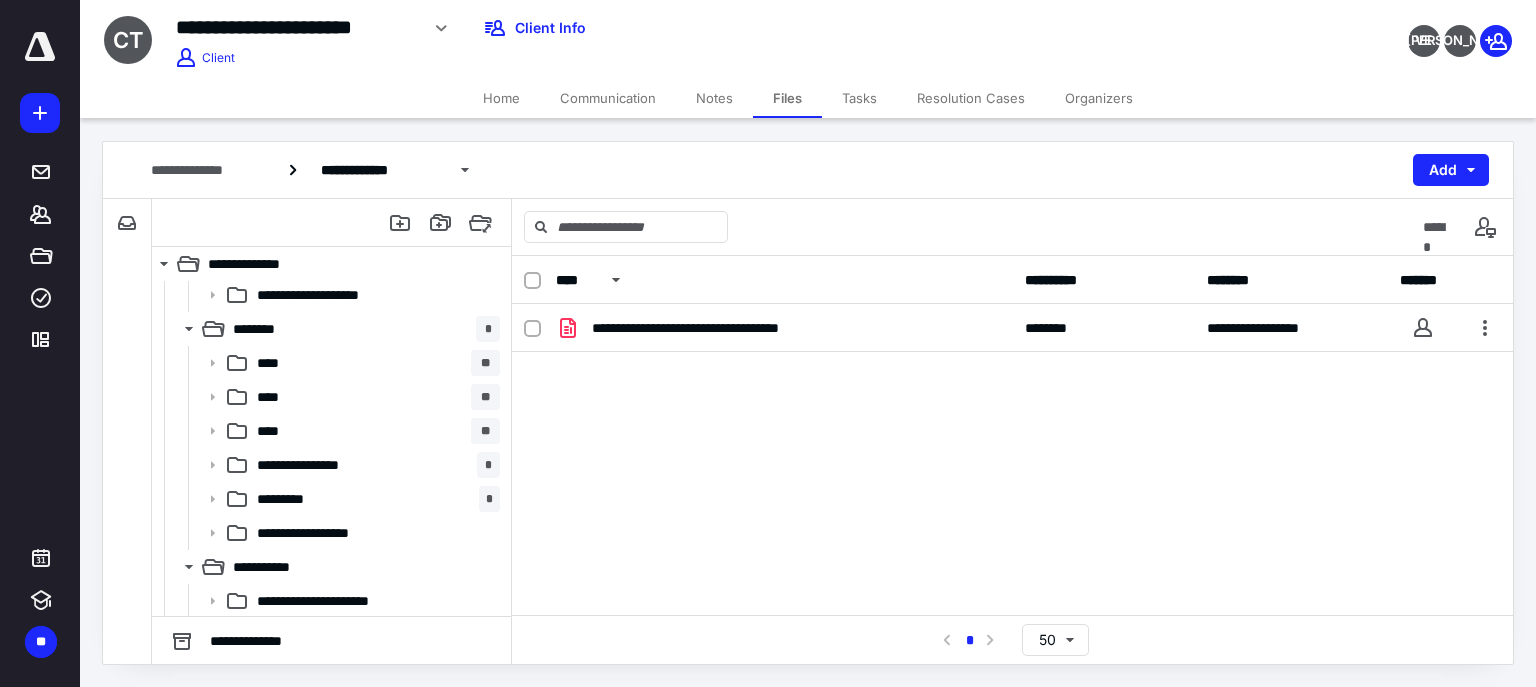 scroll, scrollTop: 880, scrollLeft: 0, axis: vertical 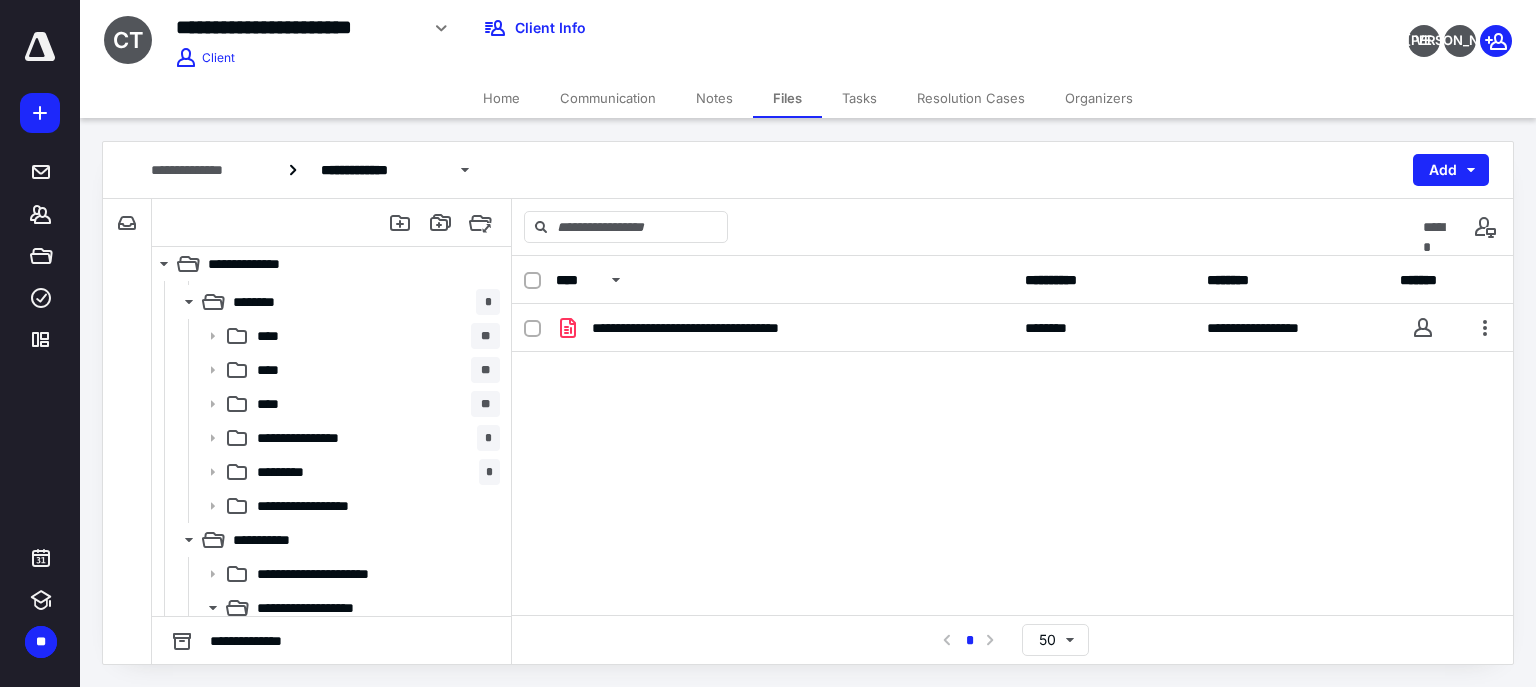 drag, startPoint x: 323, startPoint y: 472, endPoint x: 530, endPoint y: 436, distance: 210.10712 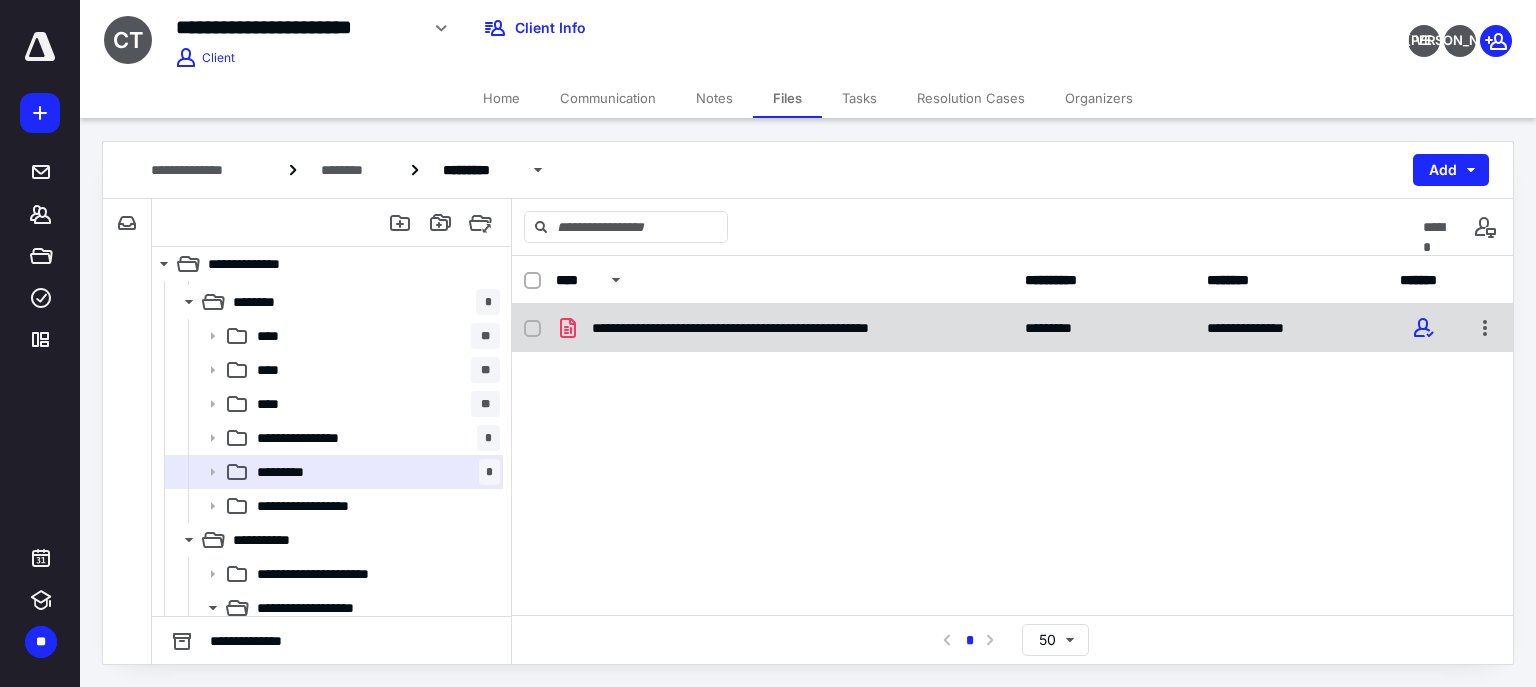 click on "**********" at bounding box center [779, 328] 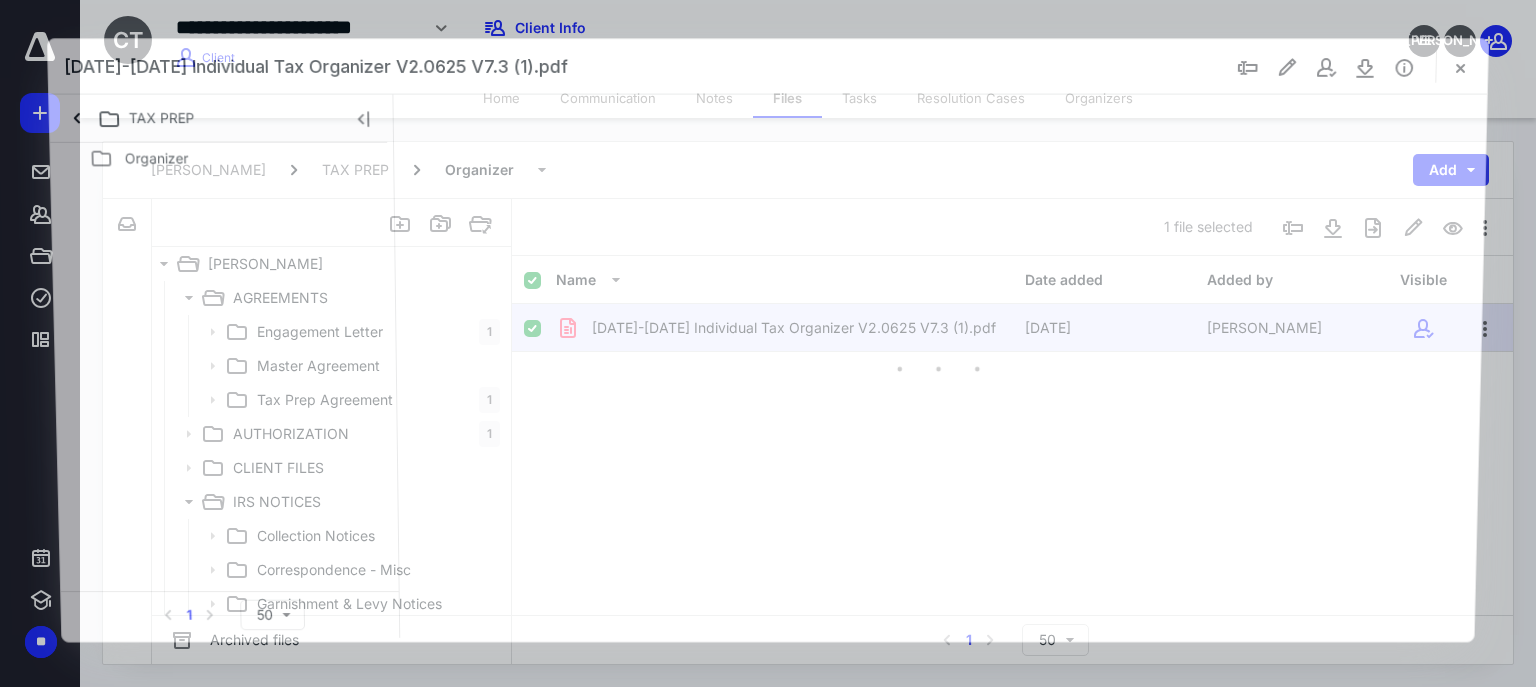 scroll, scrollTop: 880, scrollLeft: 0, axis: vertical 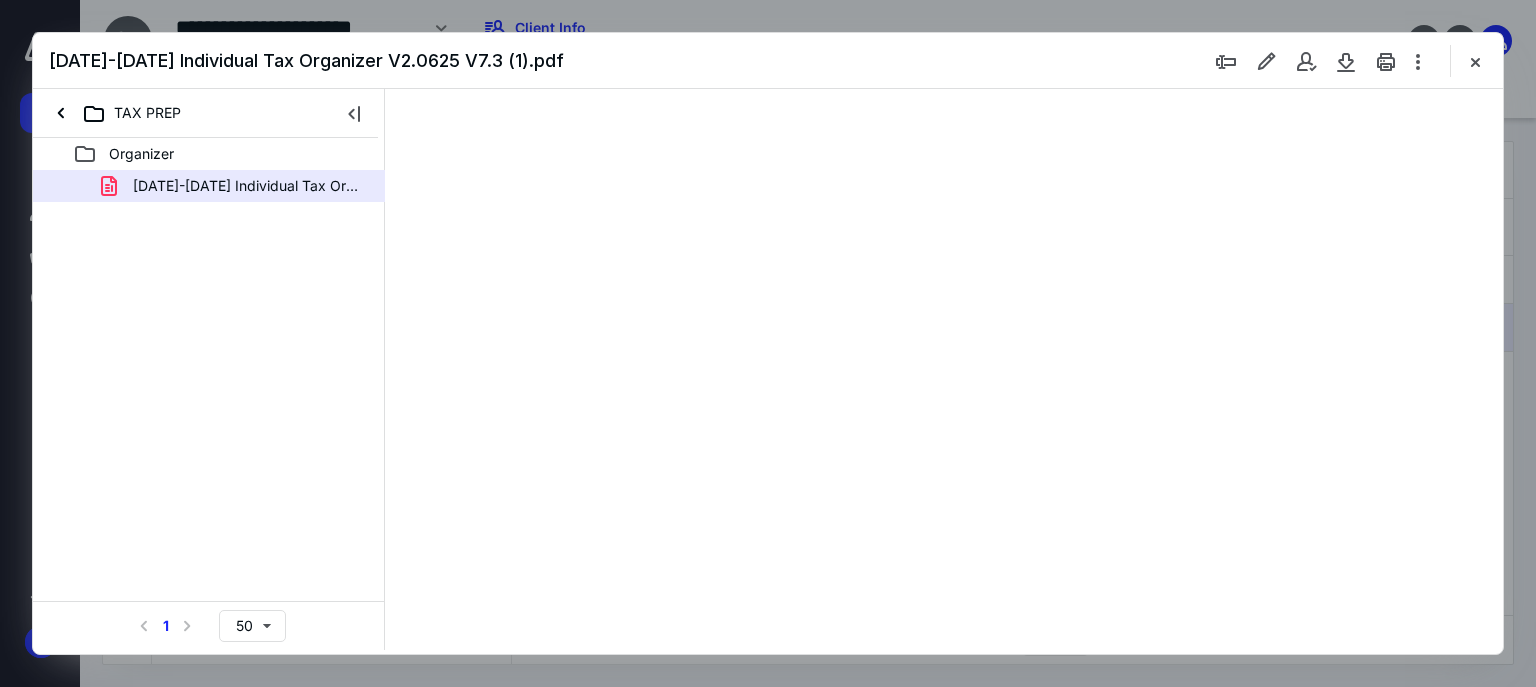 select on "*" 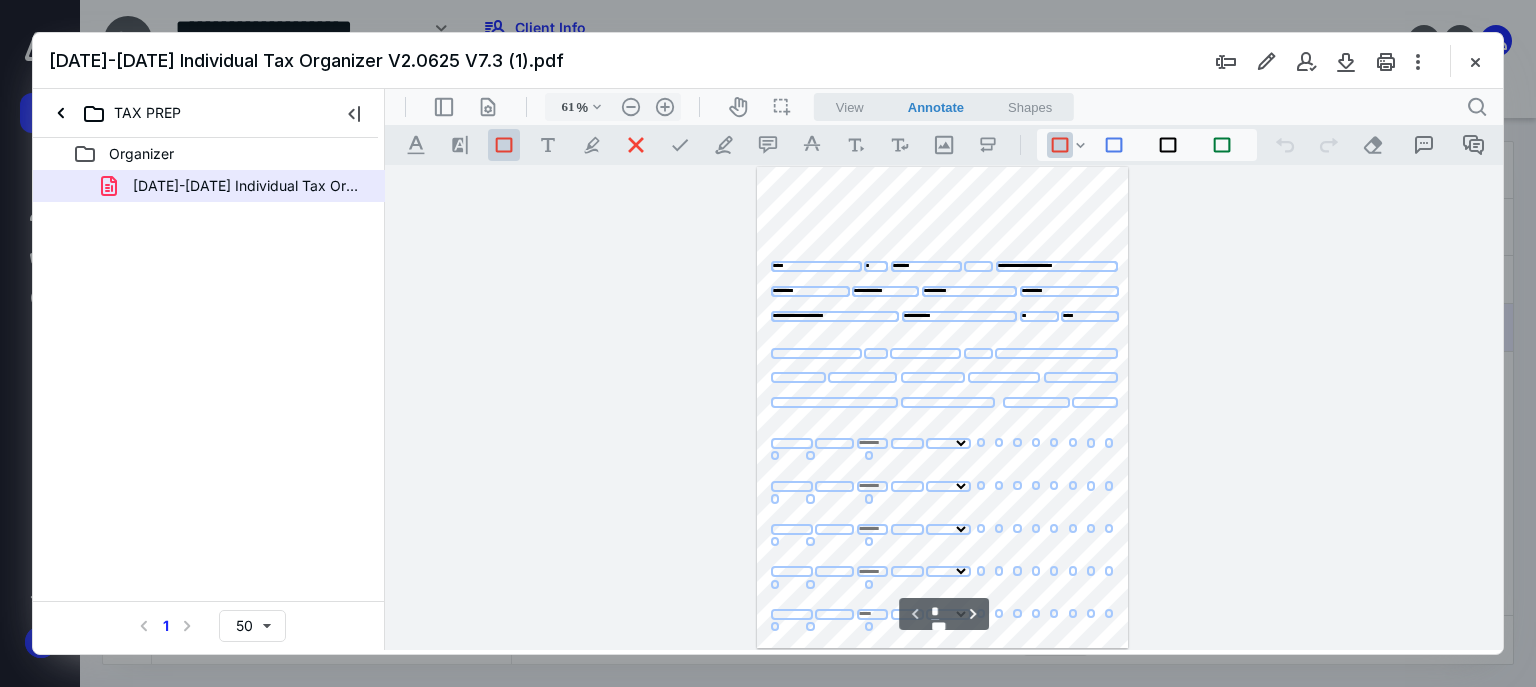 scroll, scrollTop: 0, scrollLeft: 0, axis: both 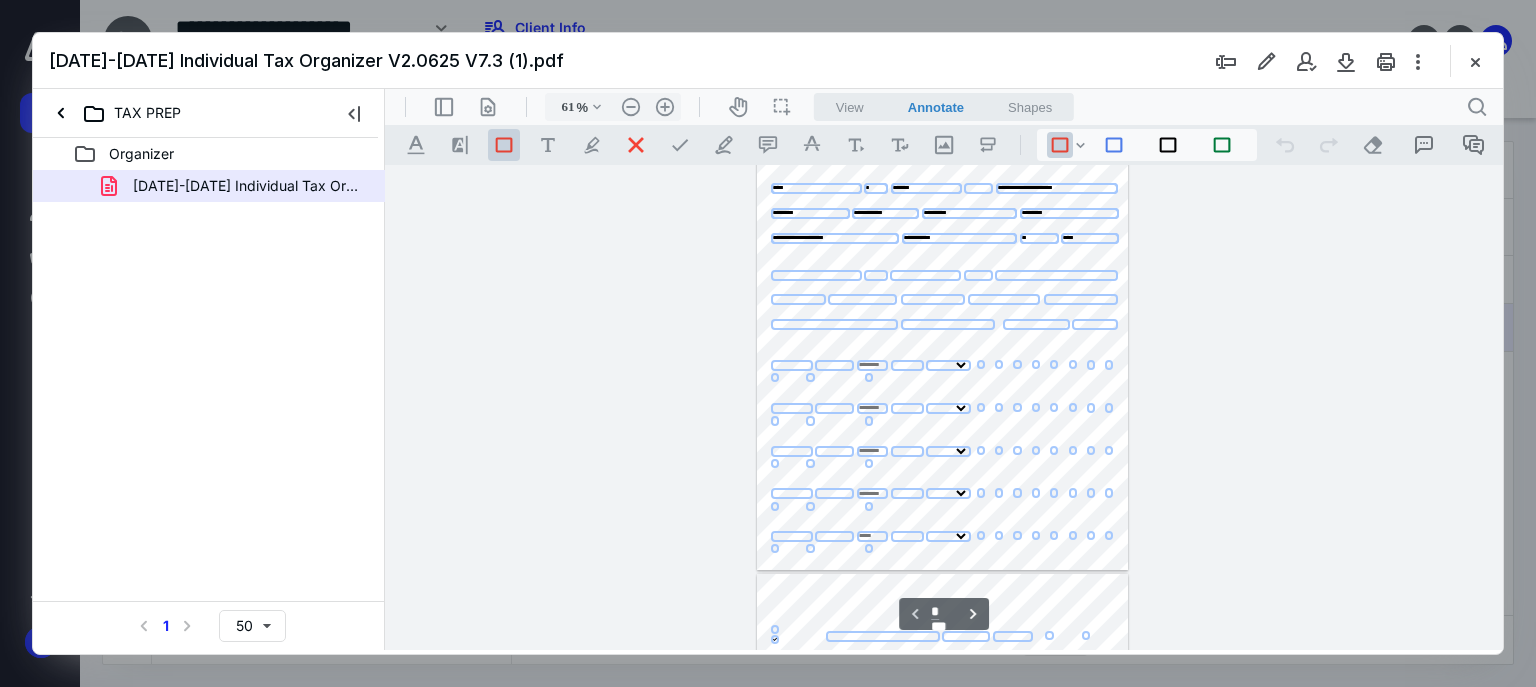 click on "View" at bounding box center (850, 107) 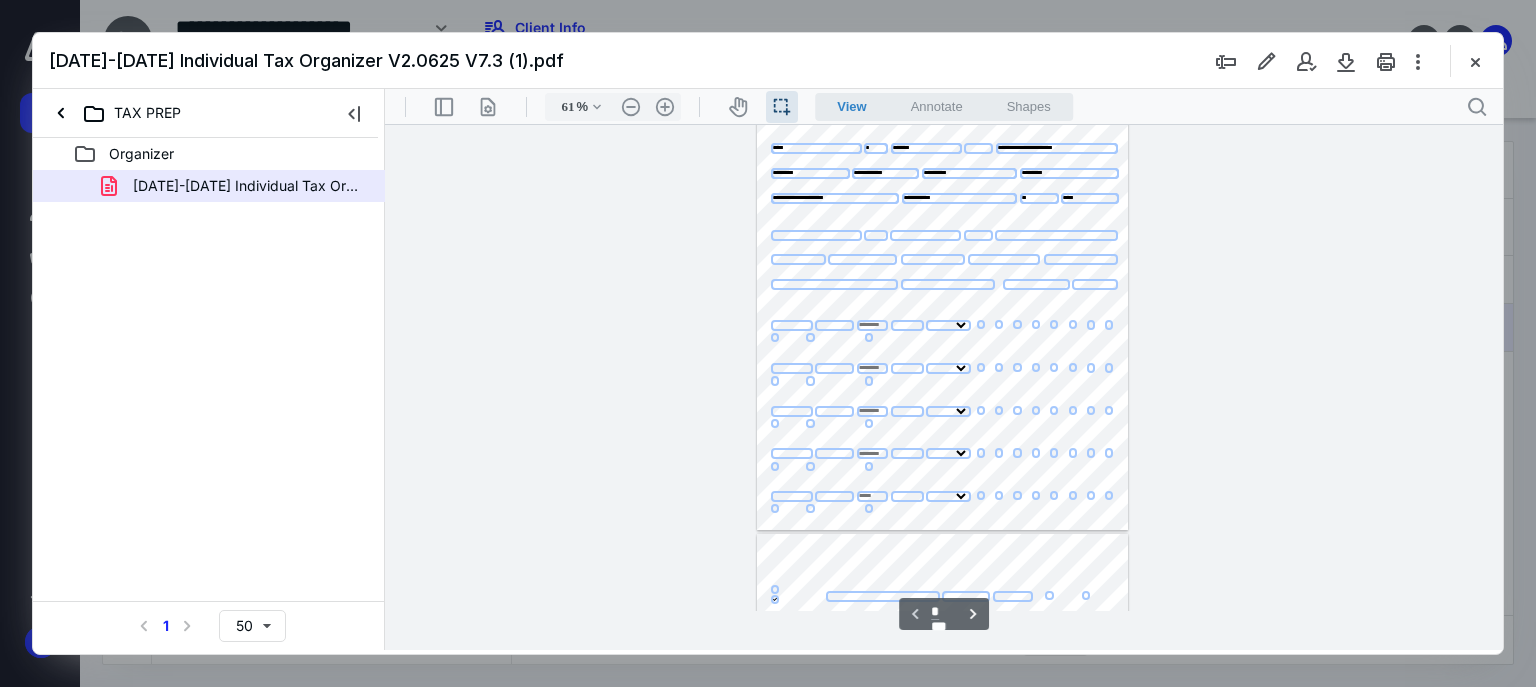 type on "66" 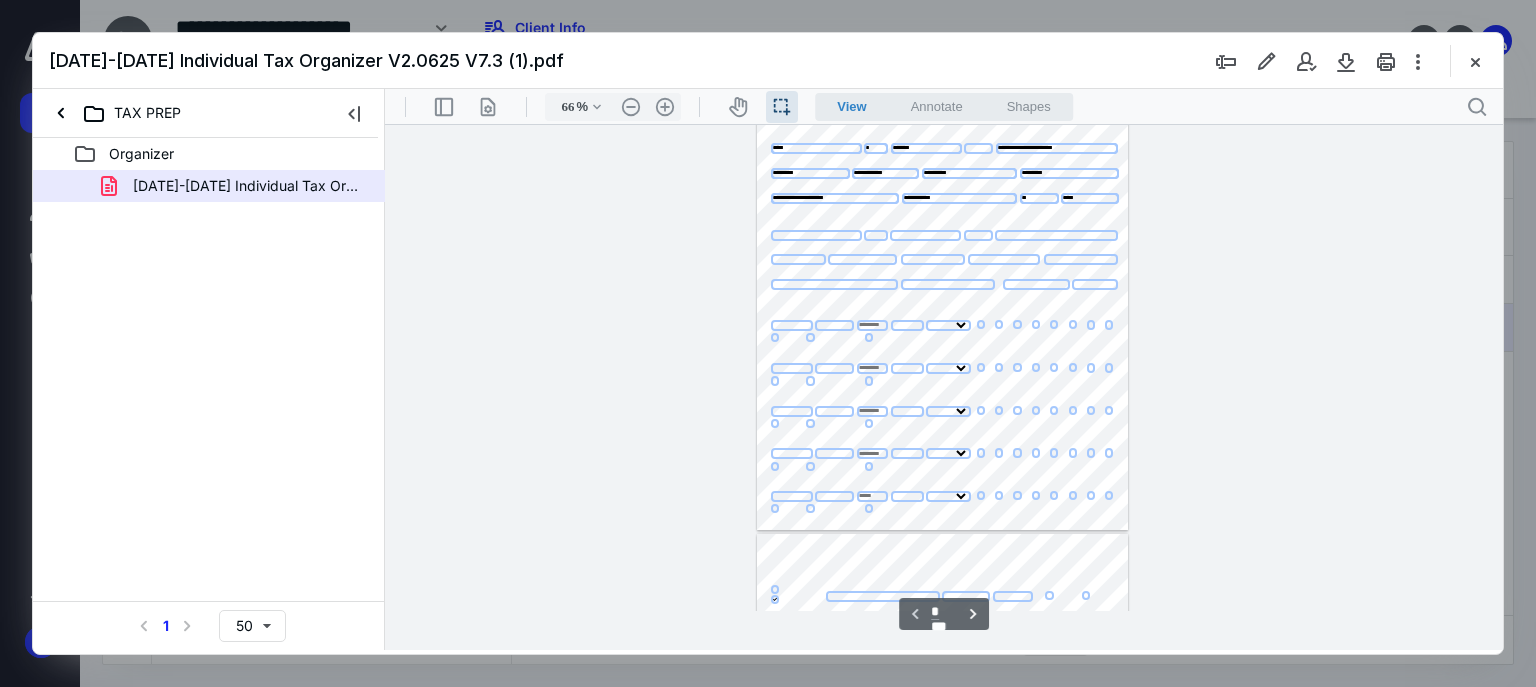 select on "*" 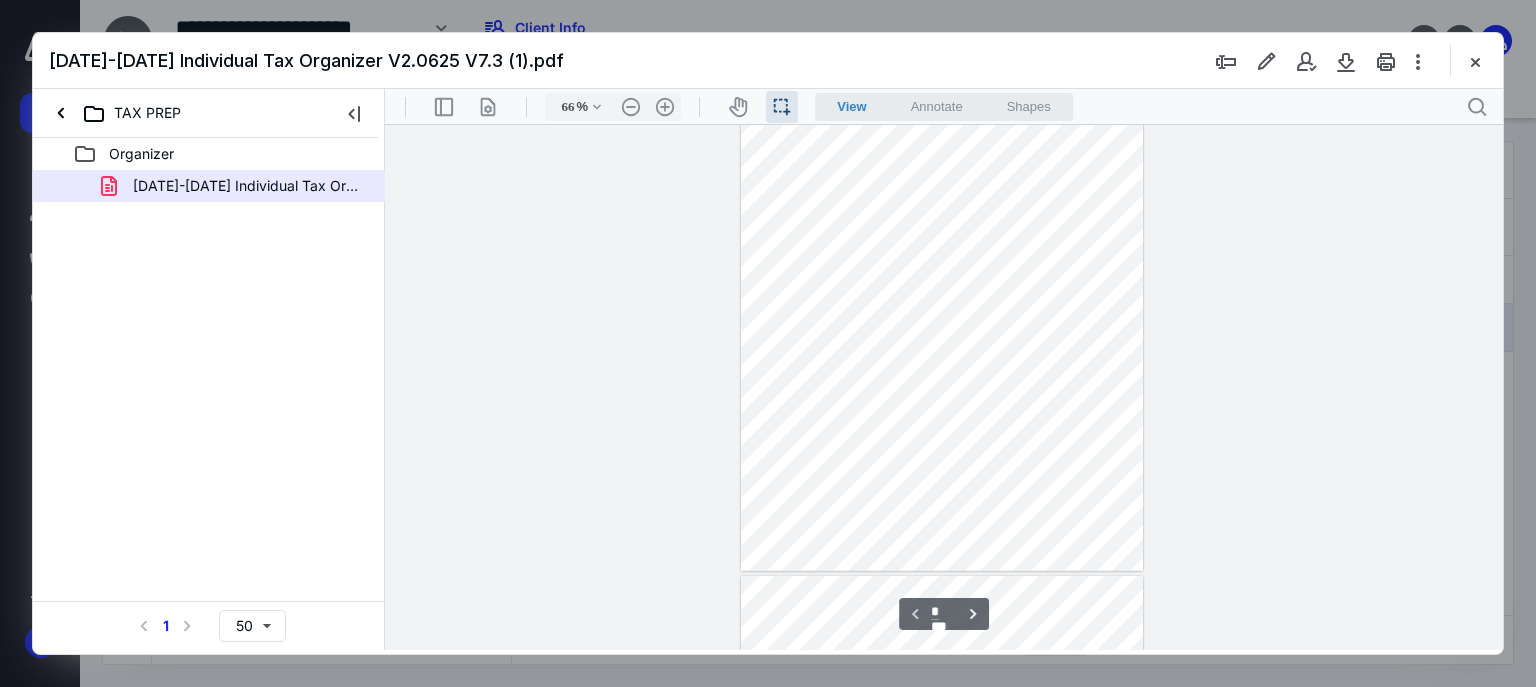 scroll, scrollTop: 39, scrollLeft: 0, axis: vertical 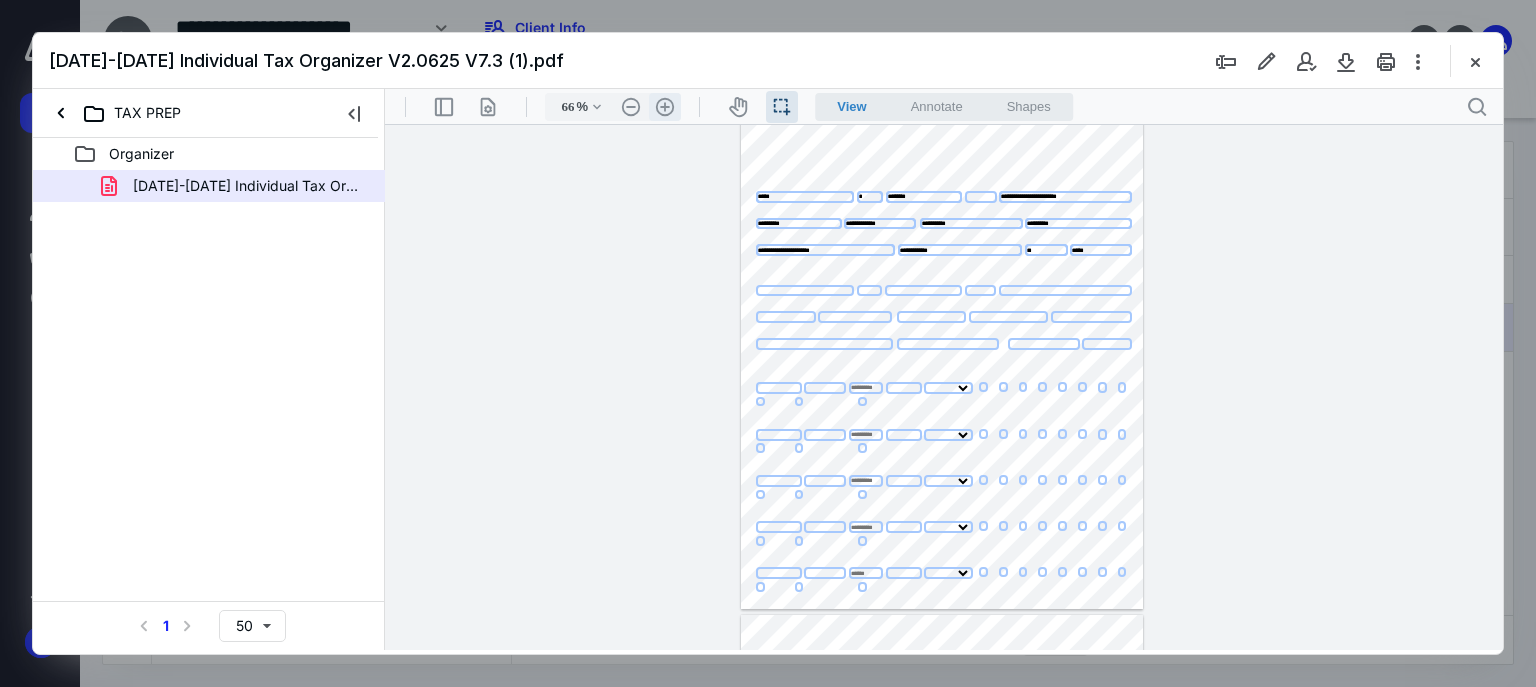 click on ".cls-1{fill:#abb0c4;} icon - header - zoom - in - line" at bounding box center [665, 107] 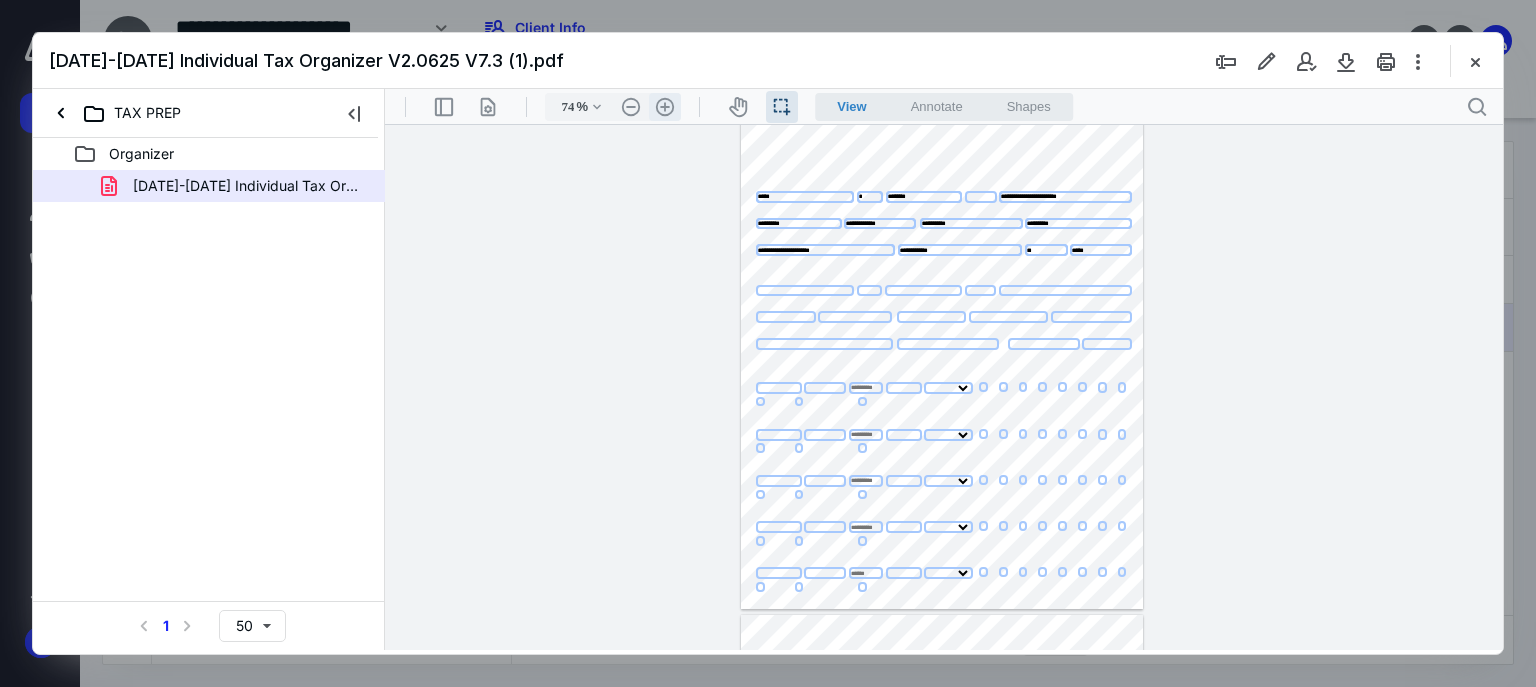 click on ".cls-1{fill:#abb0c4;} icon - header - zoom - in - line" at bounding box center [665, 107] 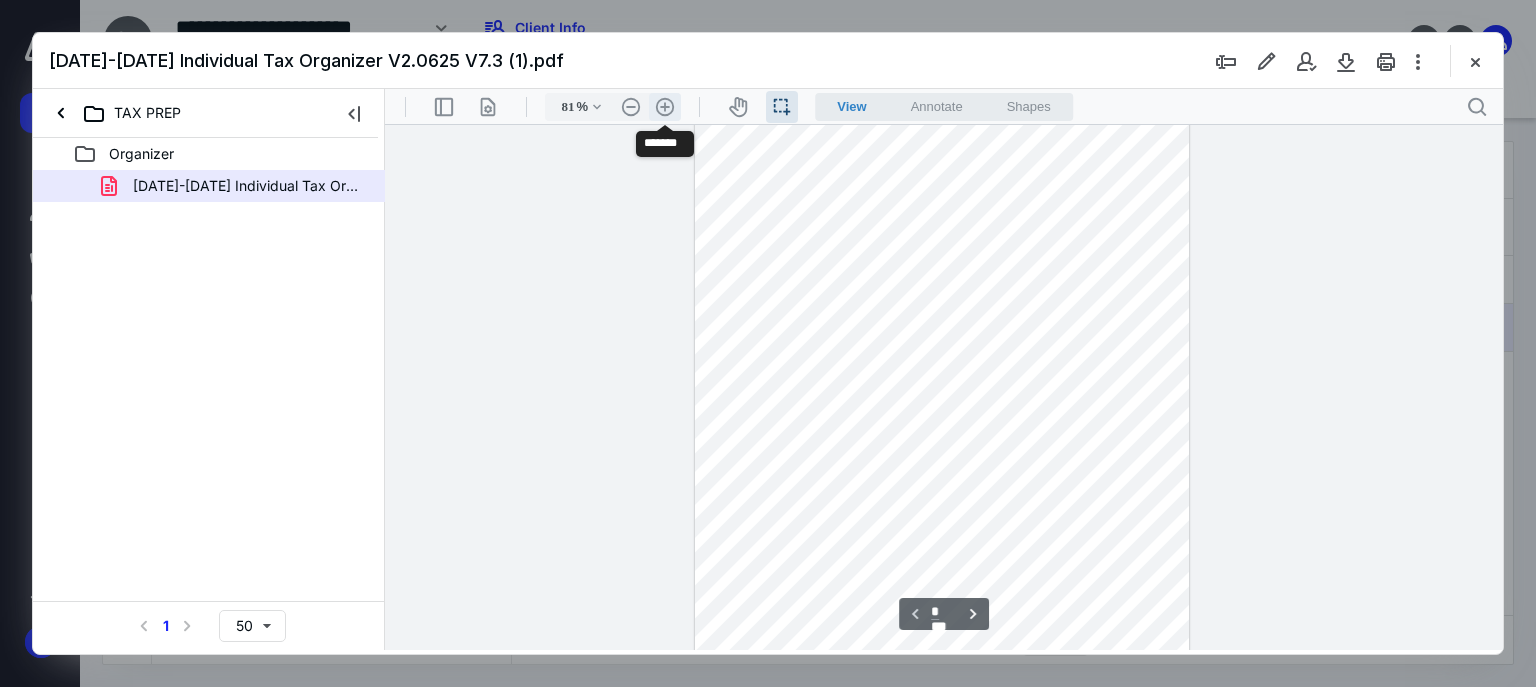 click on ".cls-1{fill:#abb0c4;} icon - header - zoom - in - line" at bounding box center [665, 107] 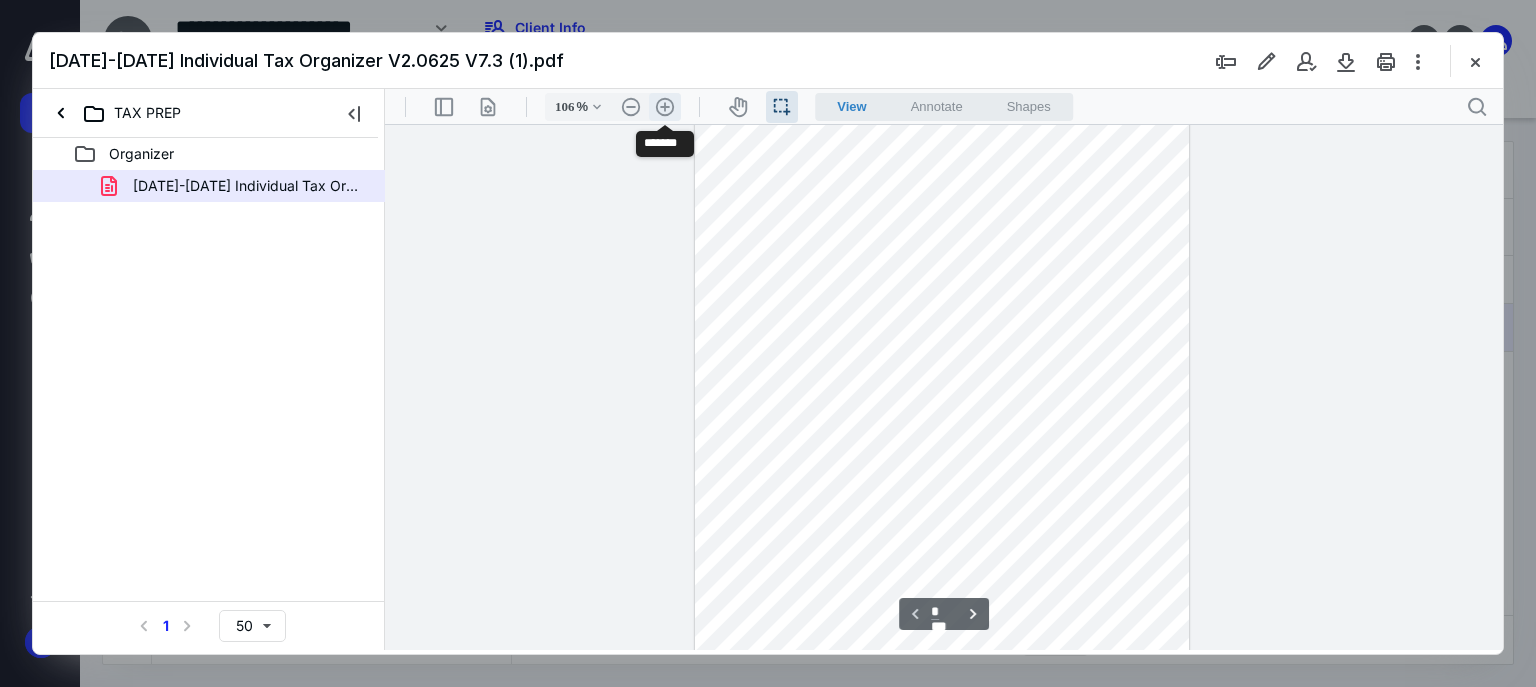 select on "*" 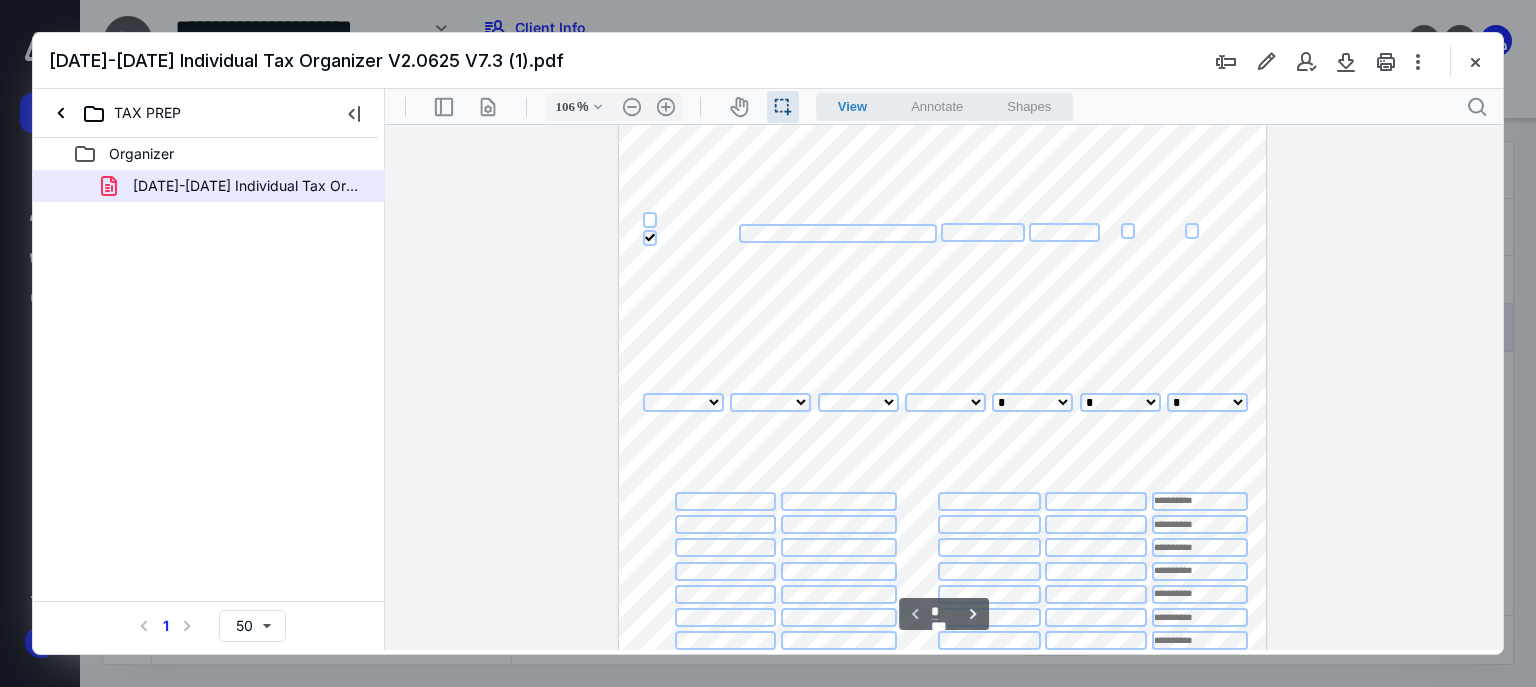scroll, scrollTop: 852, scrollLeft: 0, axis: vertical 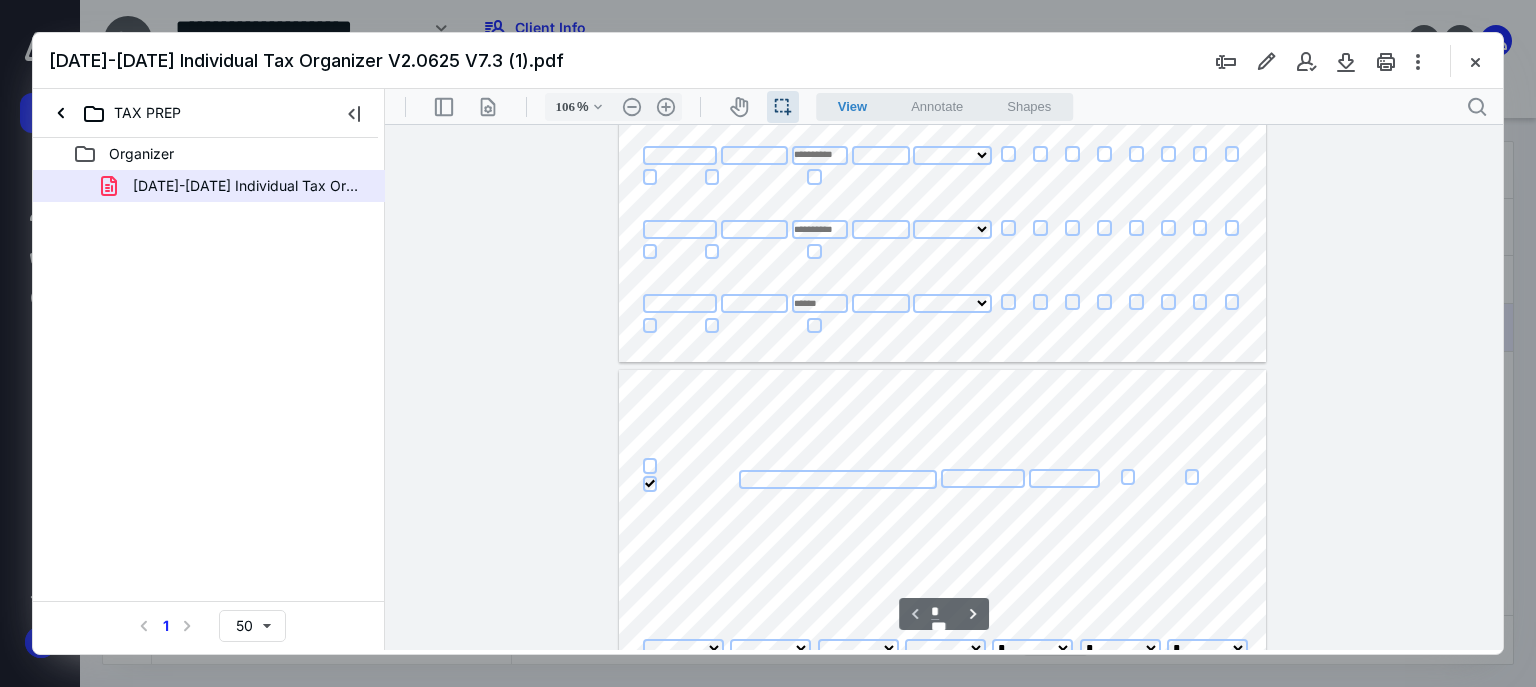 type on "*" 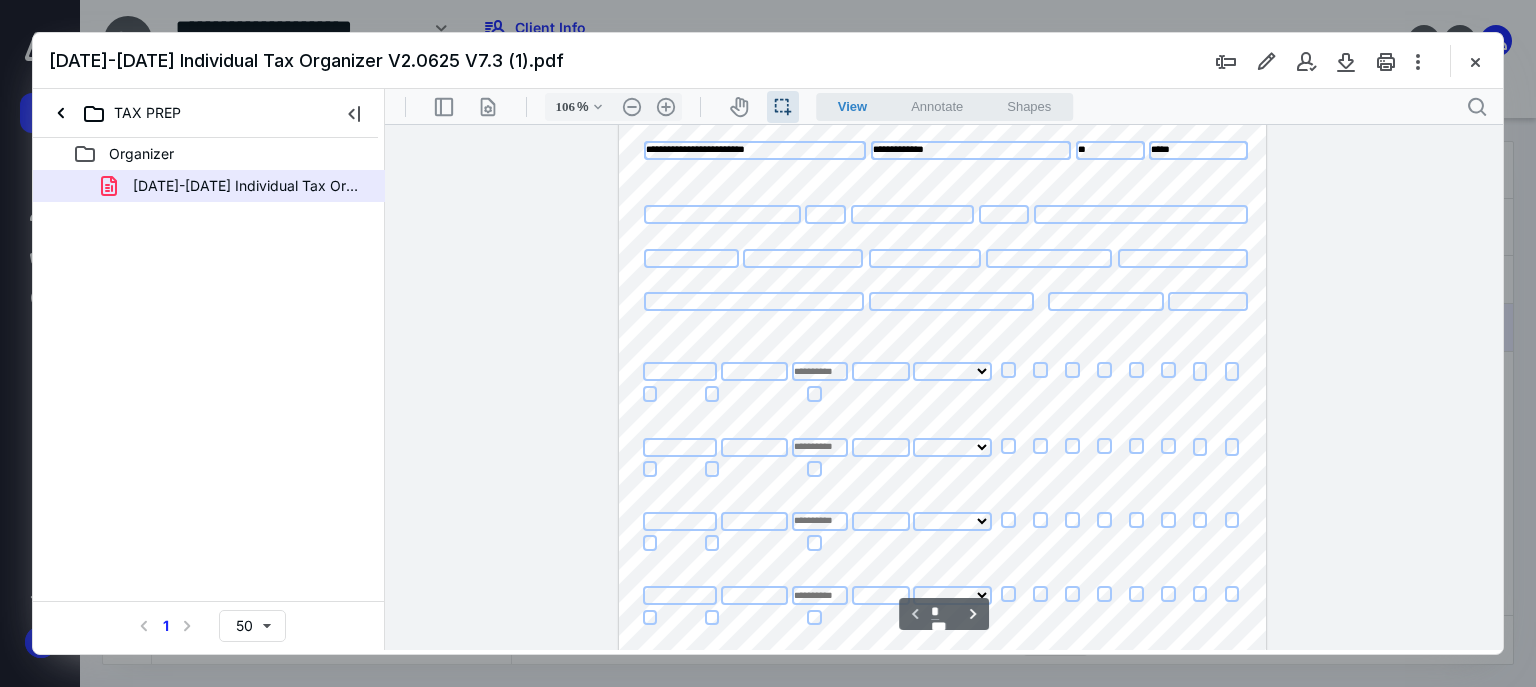 scroll, scrollTop: 89, scrollLeft: 0, axis: vertical 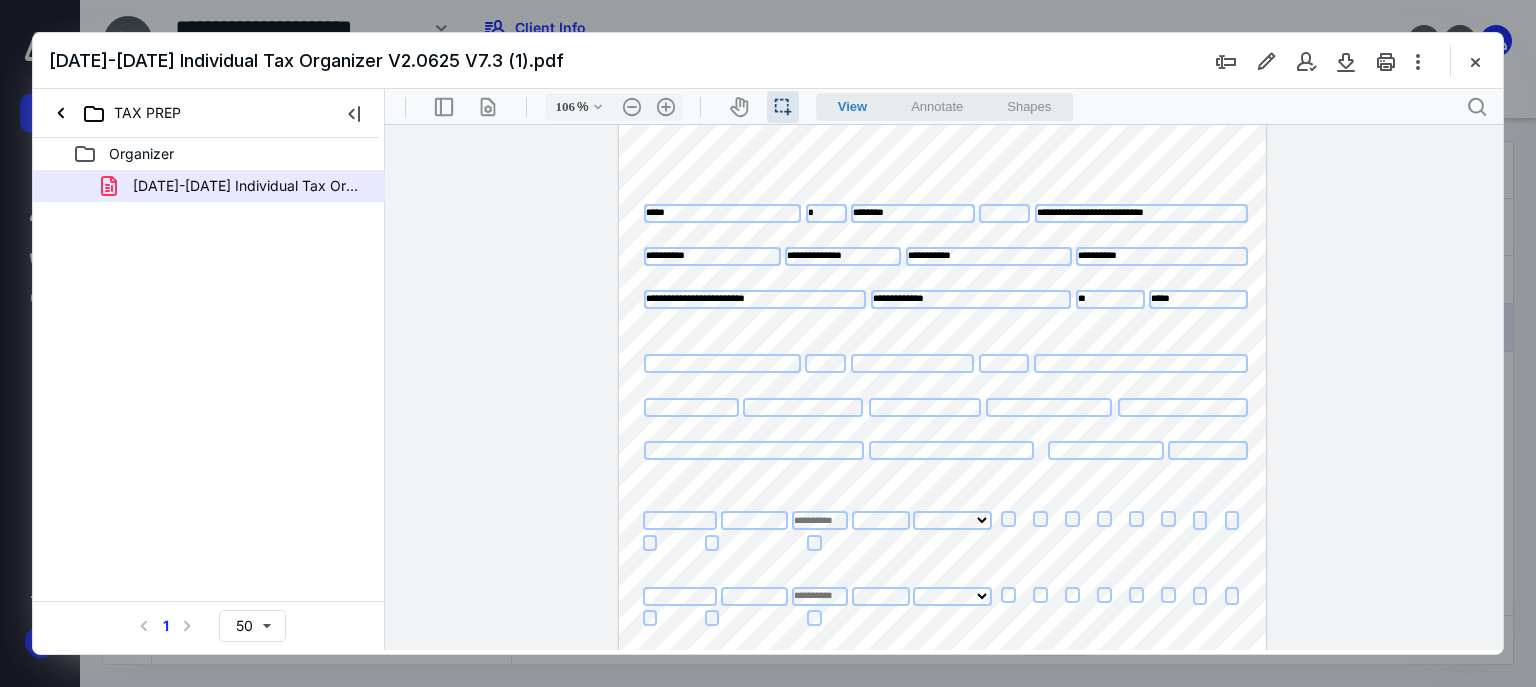 click on "********" at bounding box center [913, 213] 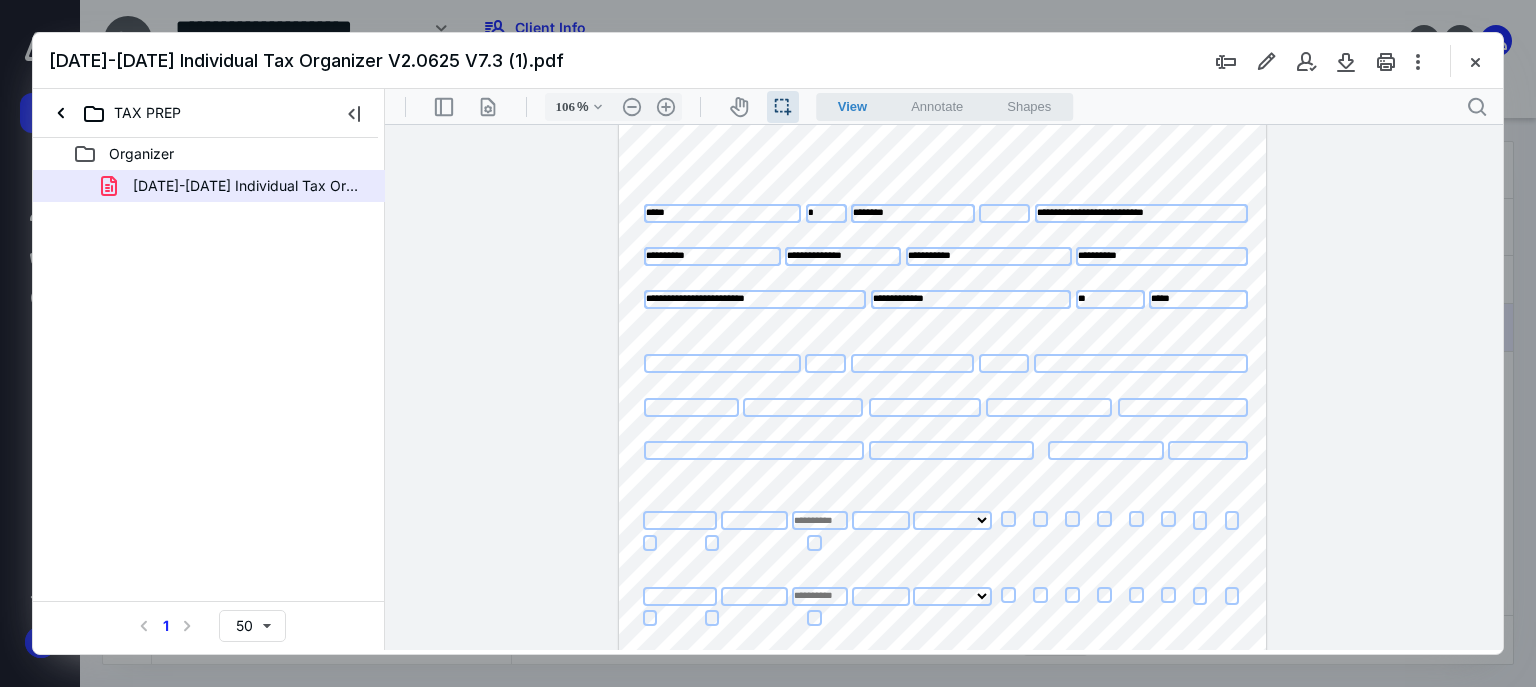click on "*****" at bounding box center [722, 213] 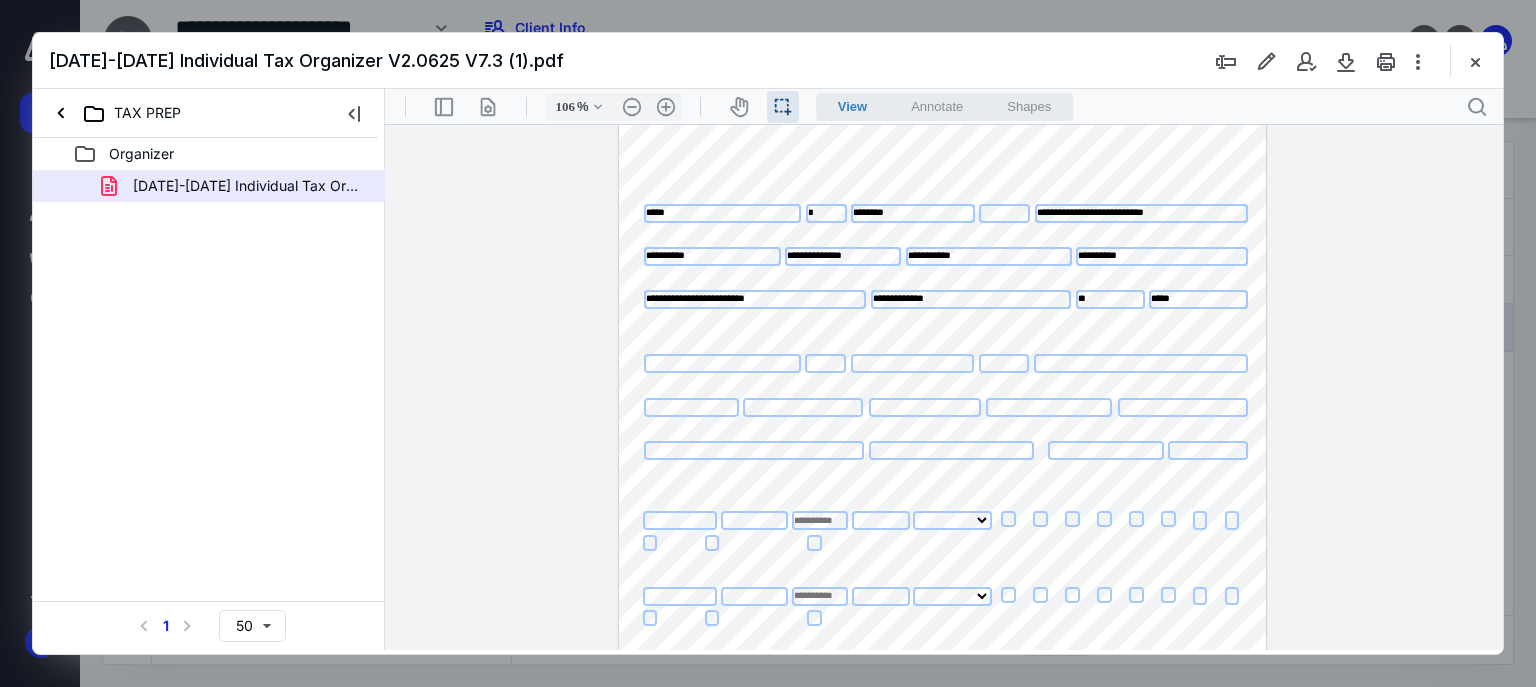 click on "**********" at bounding box center (1162, 256) 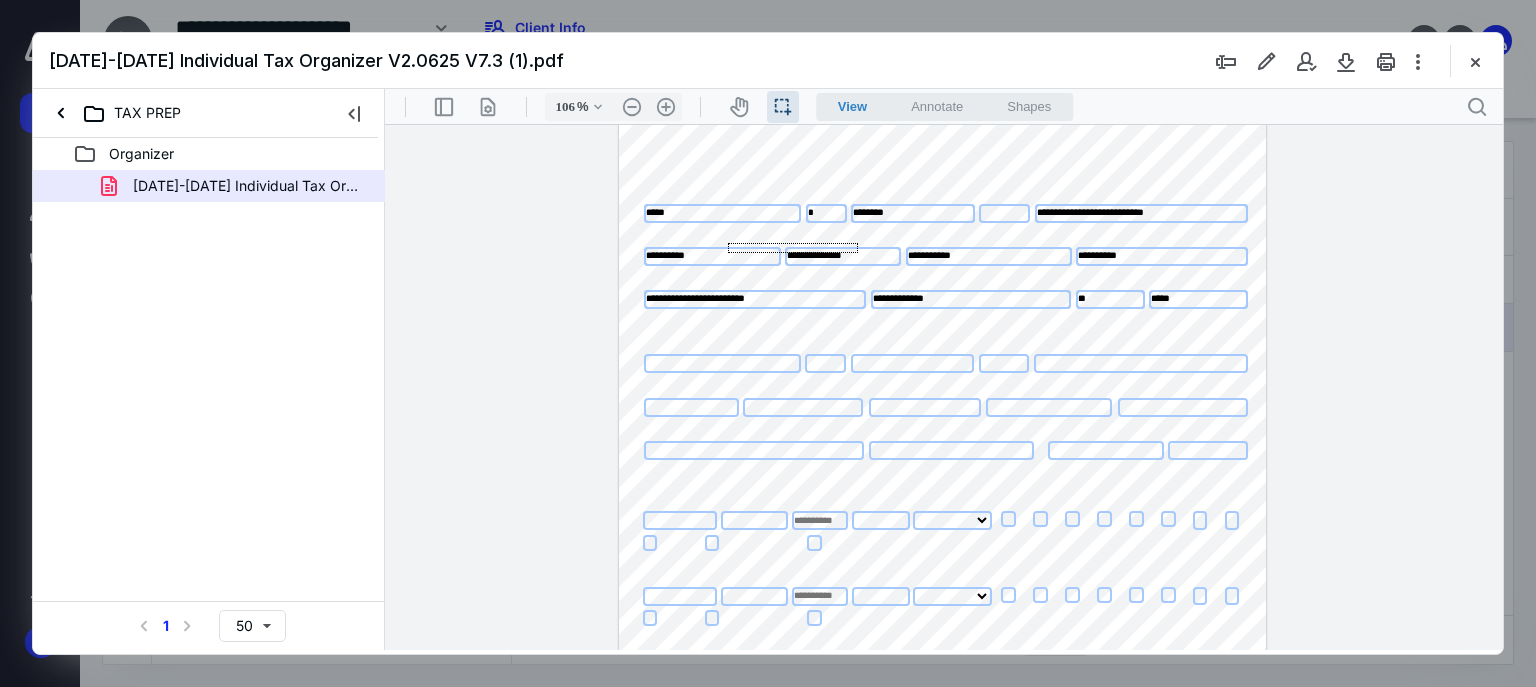 drag, startPoint x: 858, startPoint y: 253, endPoint x: 728, endPoint y: 243, distance: 130.38405 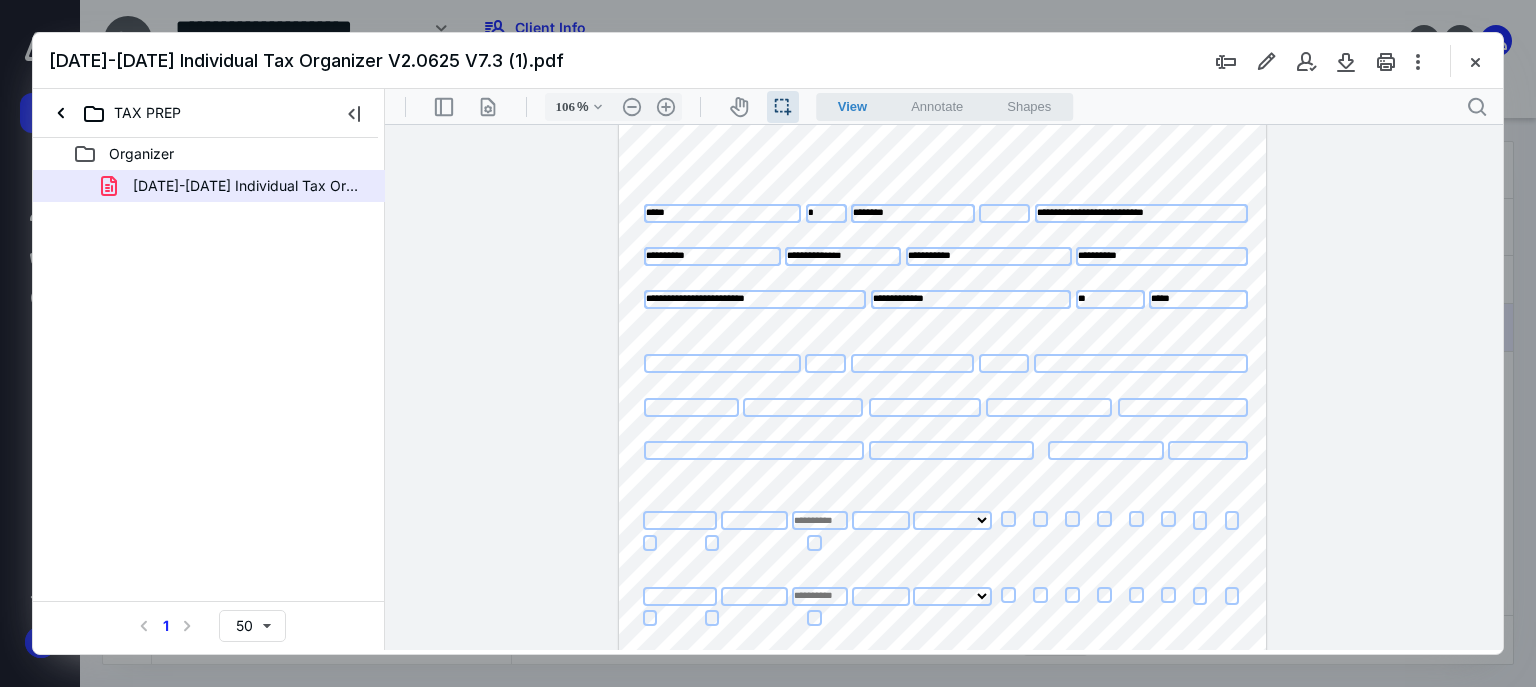 type on "**********" 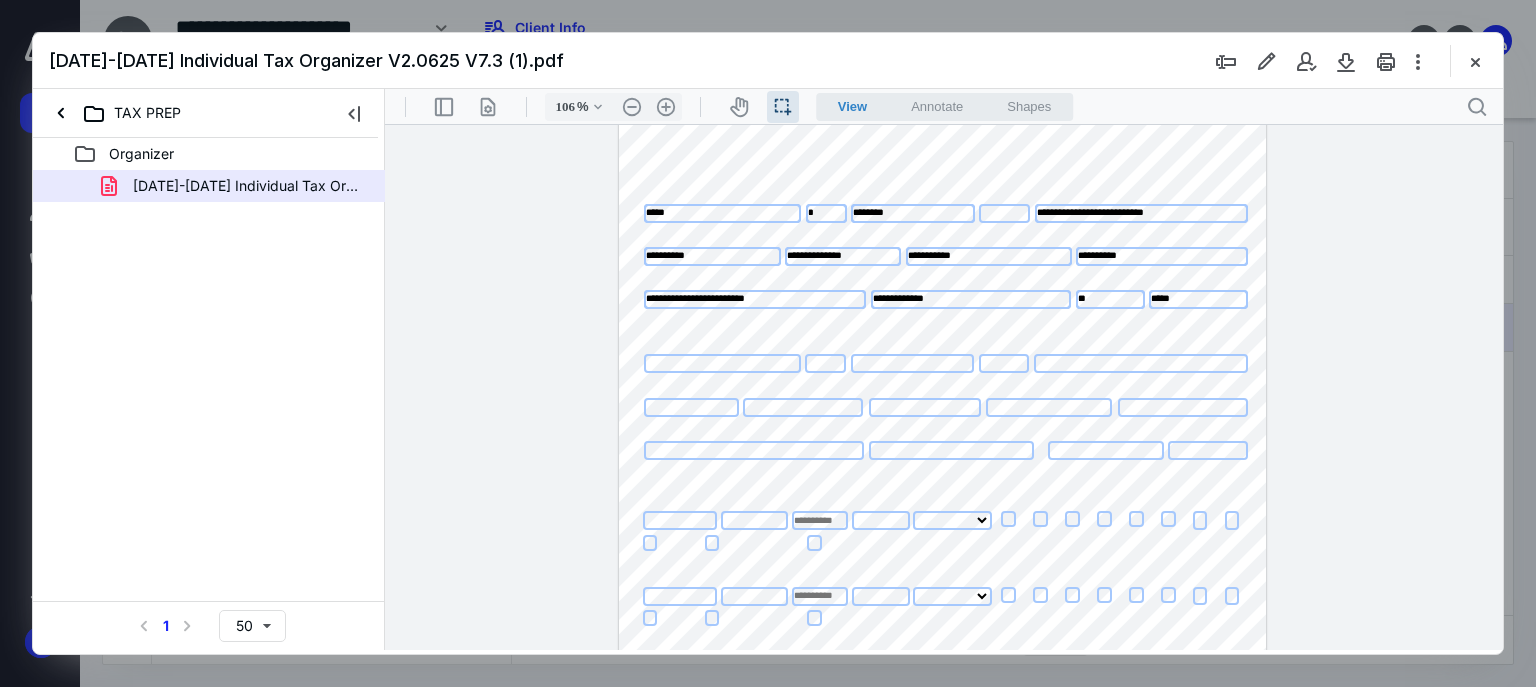click on "**********" at bounding box center [942, 459] 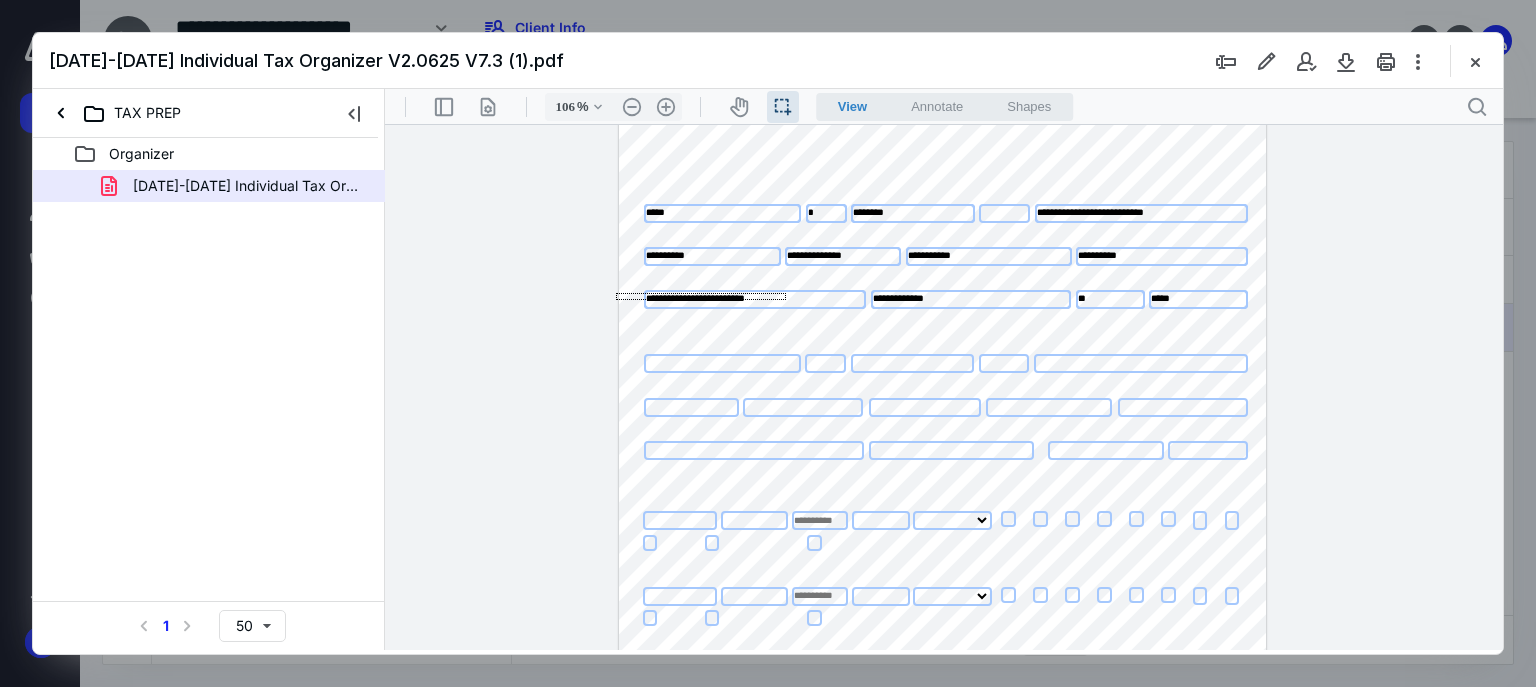 drag, startPoint x: 571, startPoint y: 300, endPoint x: 482, endPoint y: 297, distance: 89.050545 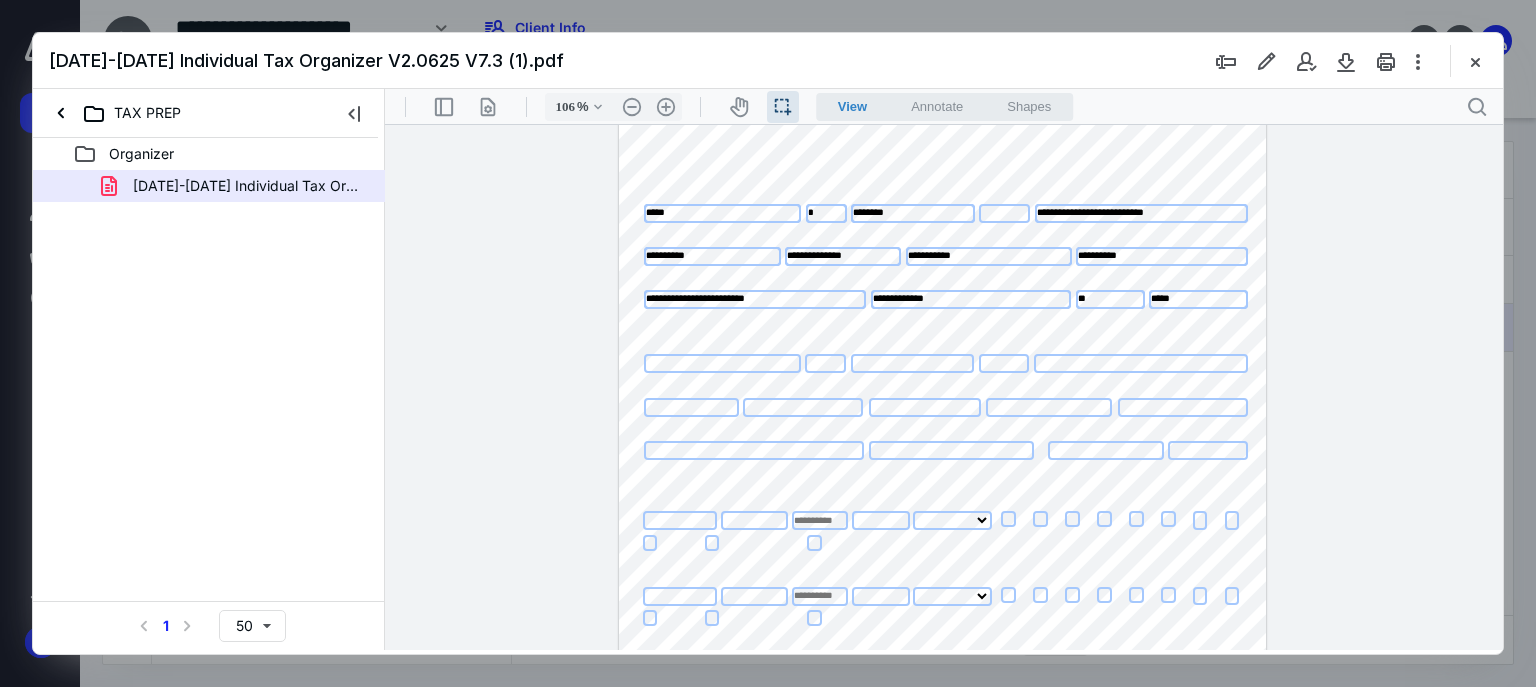click on "*****" at bounding box center (1198, 299) 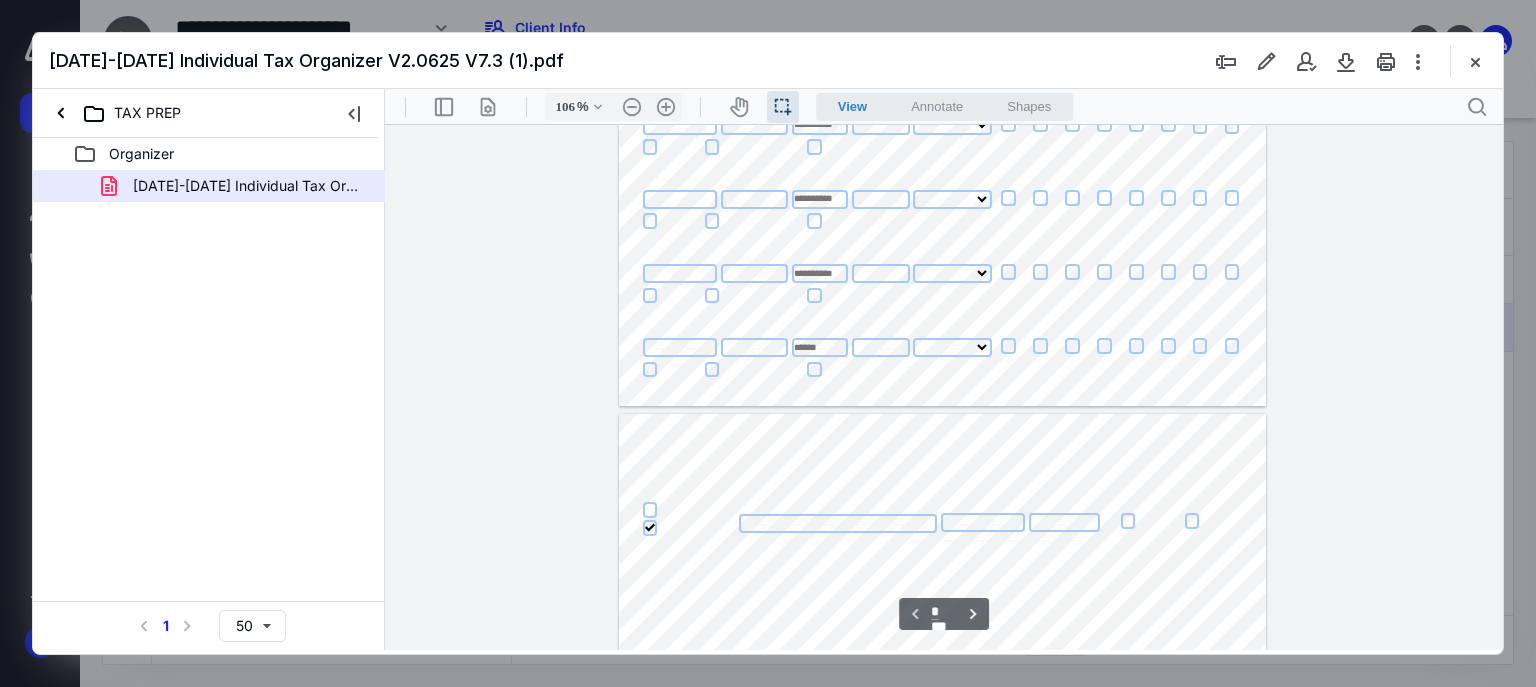 type on "*" 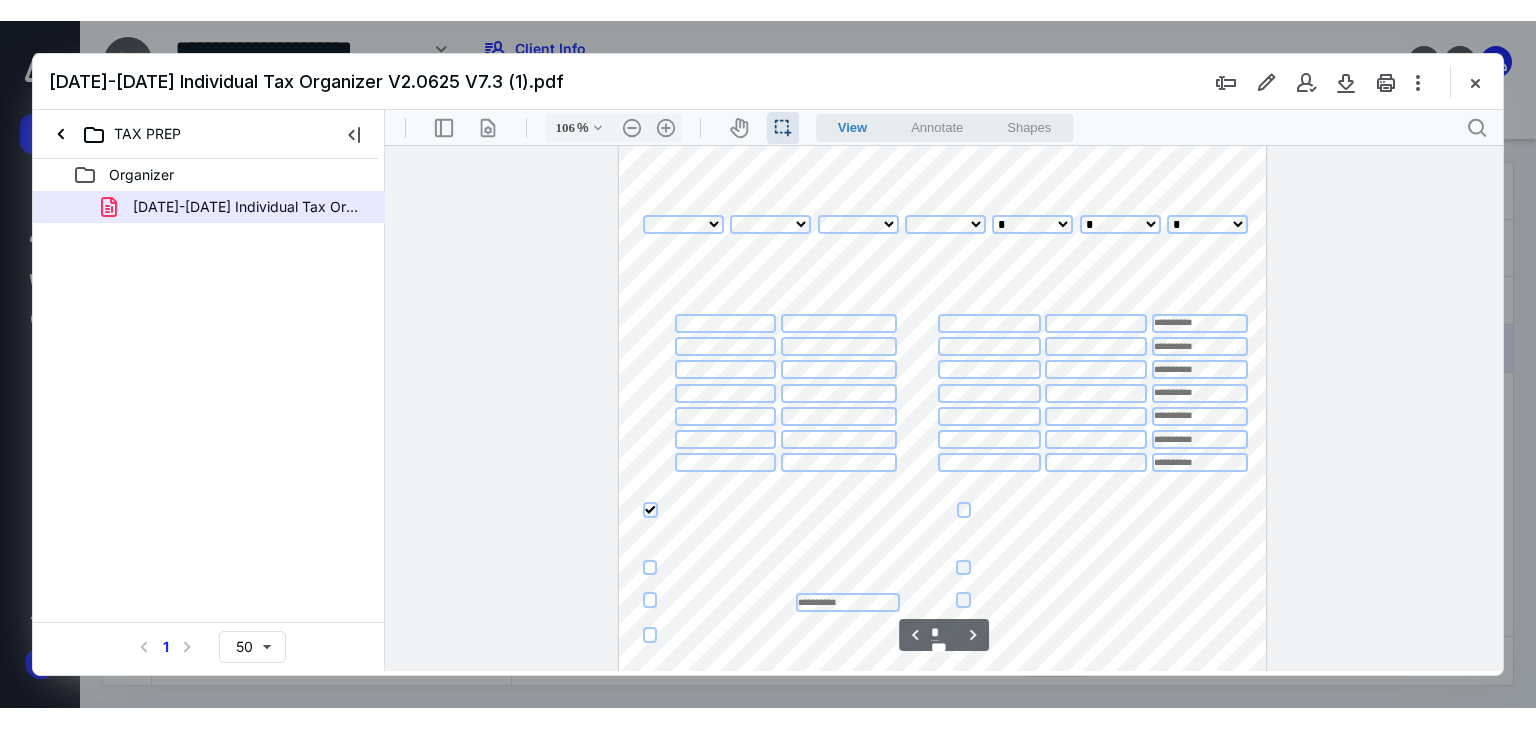 scroll, scrollTop: 729, scrollLeft: 0, axis: vertical 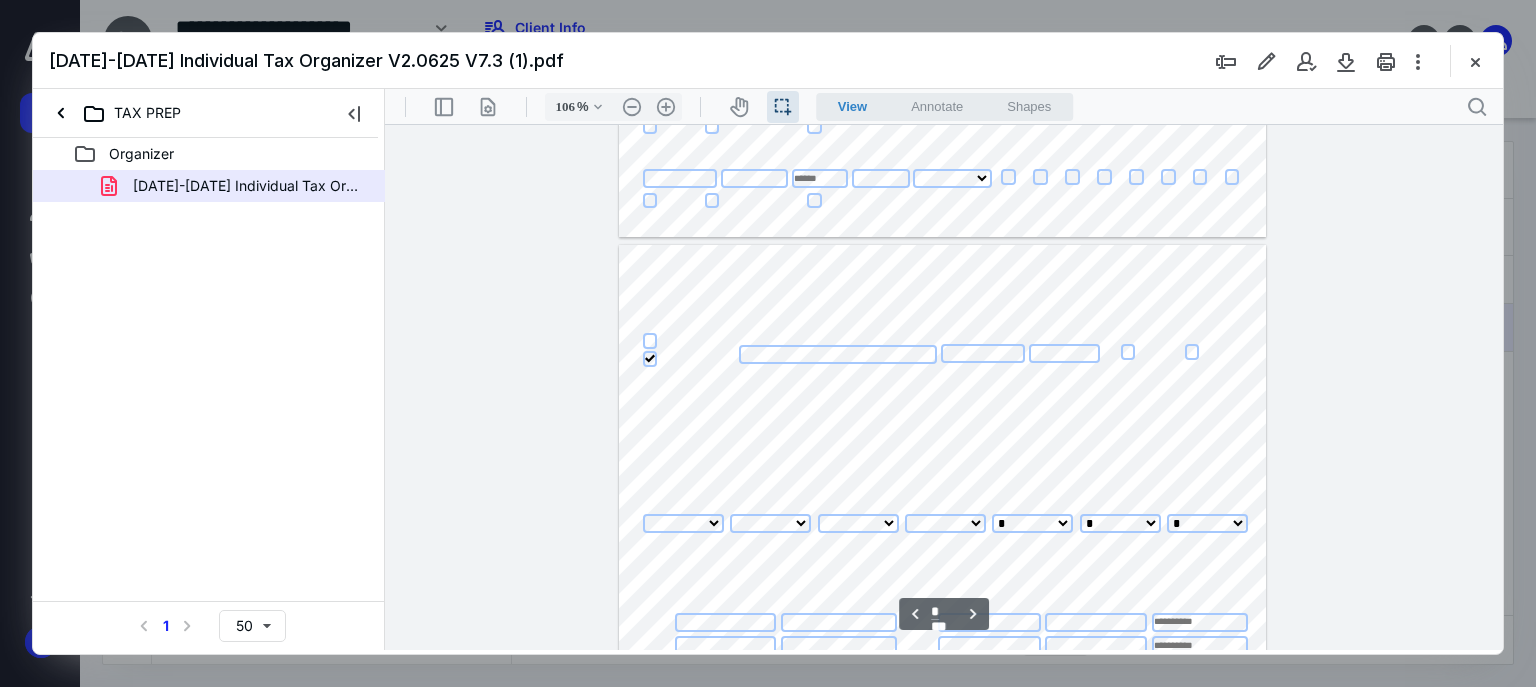 click on "* *** *** *** ***   * *** *** *** ***   * *** *** *** ***   * *** *** *** ***   * *** *** *** ***   * *** *** *** ***   * *** *** *** ***" at bounding box center (942, 664) 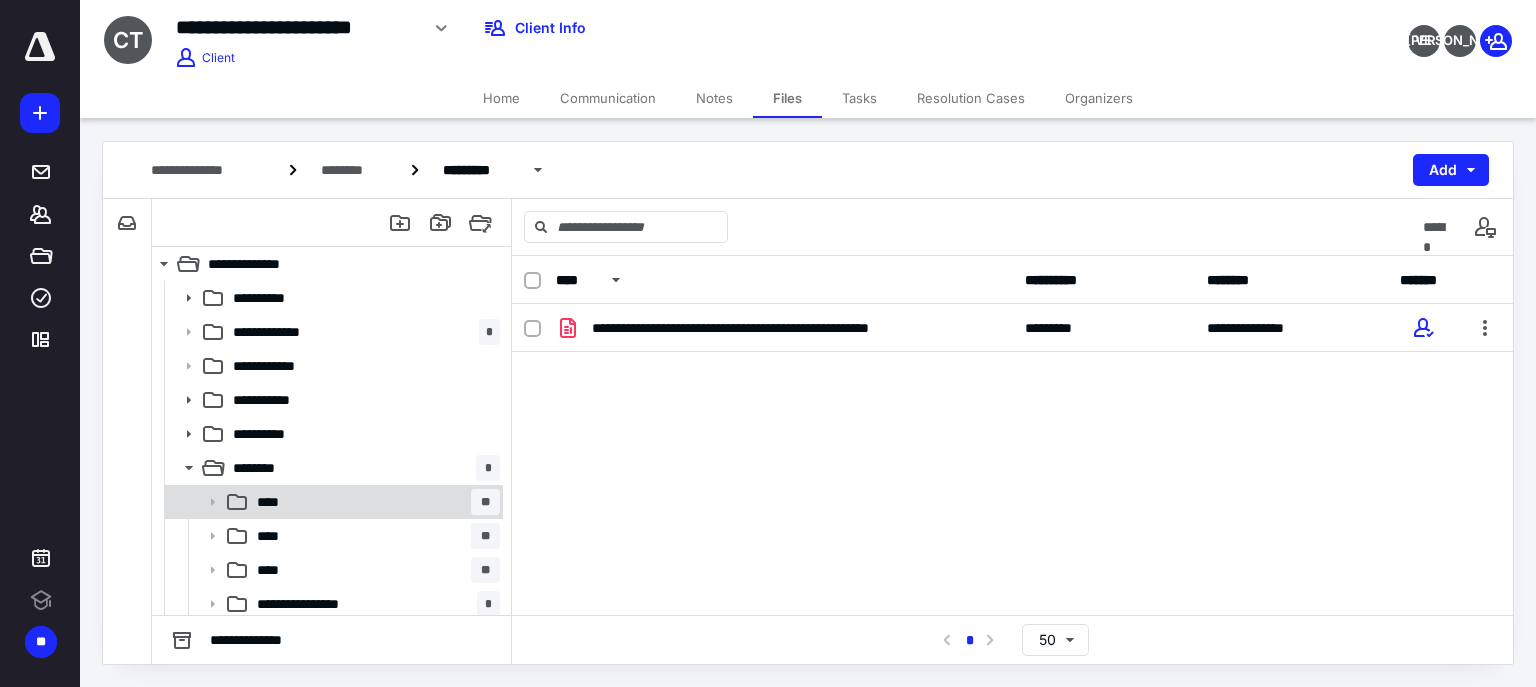 scroll, scrollTop: 0, scrollLeft: 0, axis: both 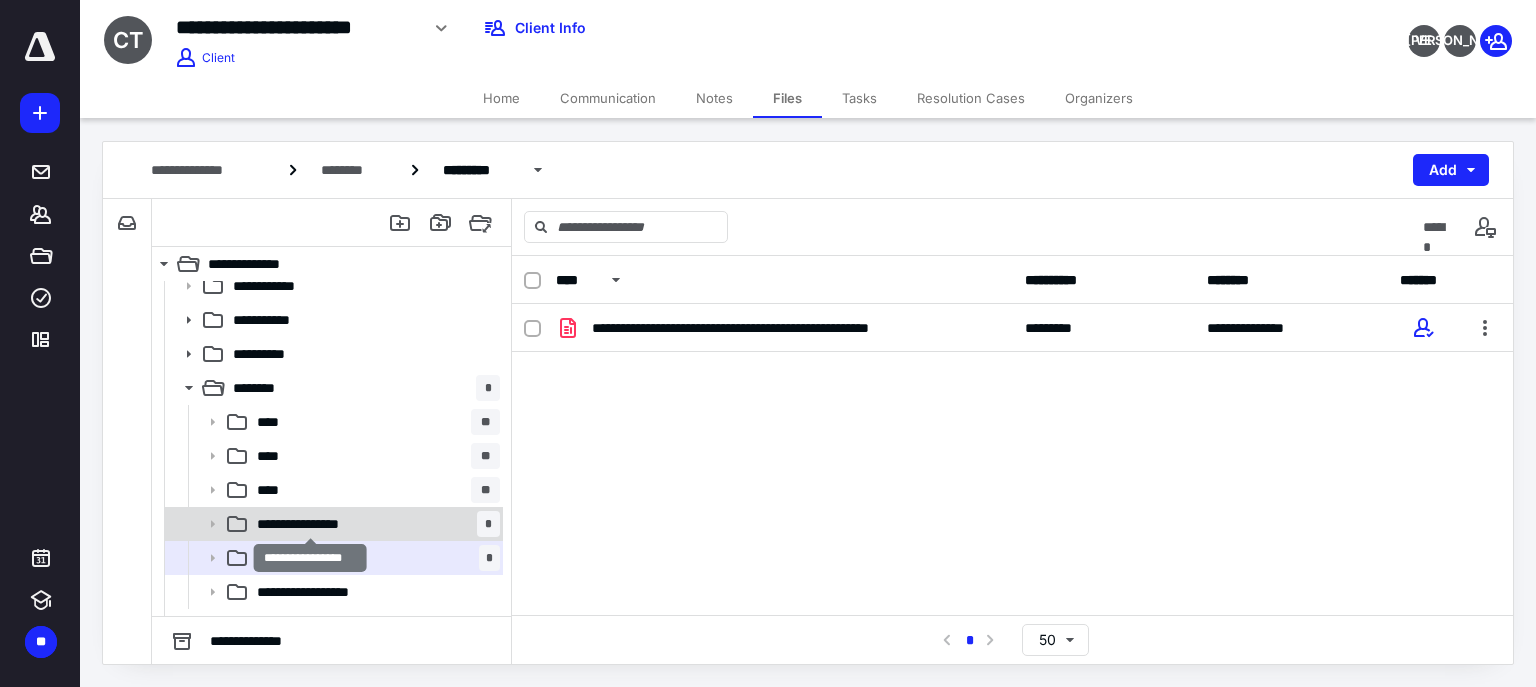 click on "**********" at bounding box center (310, 524) 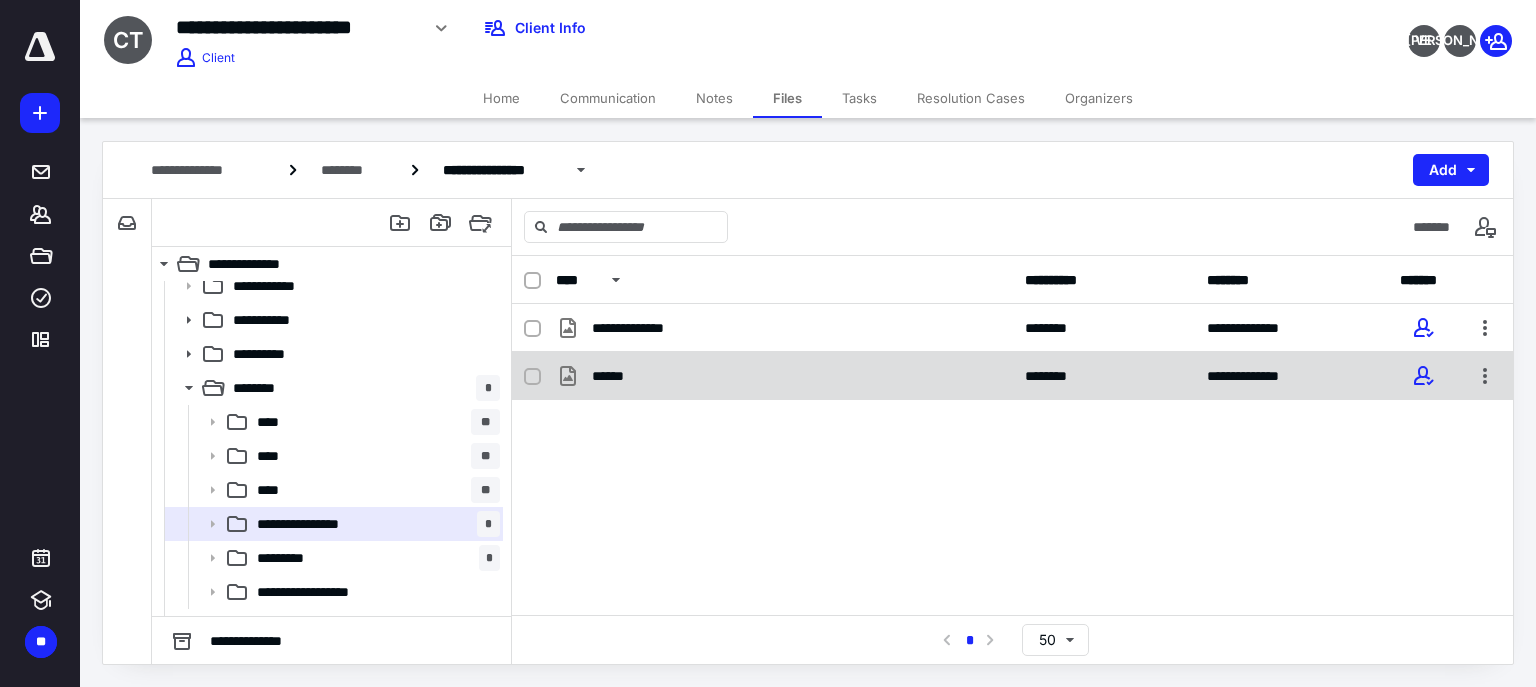 click on "******" at bounding box center (784, 376) 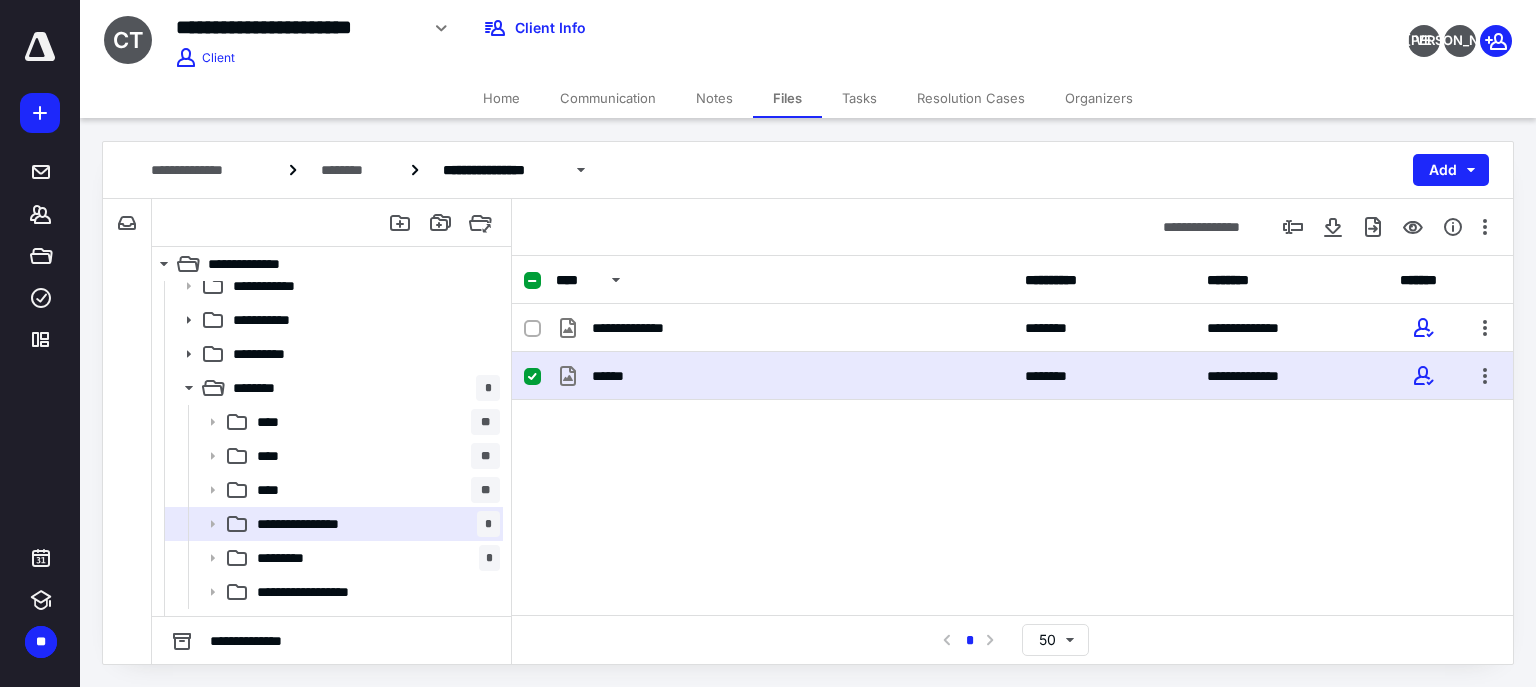 click on "******" at bounding box center (784, 376) 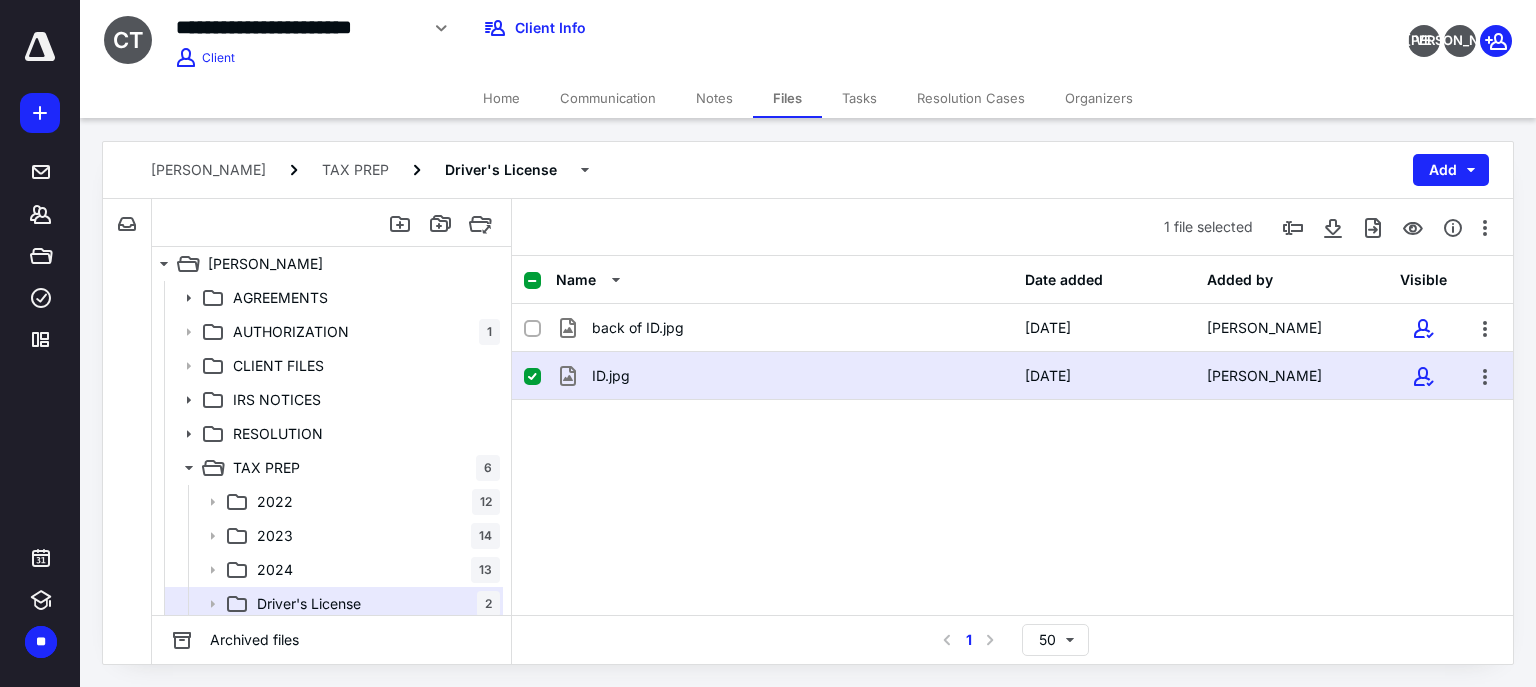 scroll, scrollTop: 80, scrollLeft: 0, axis: vertical 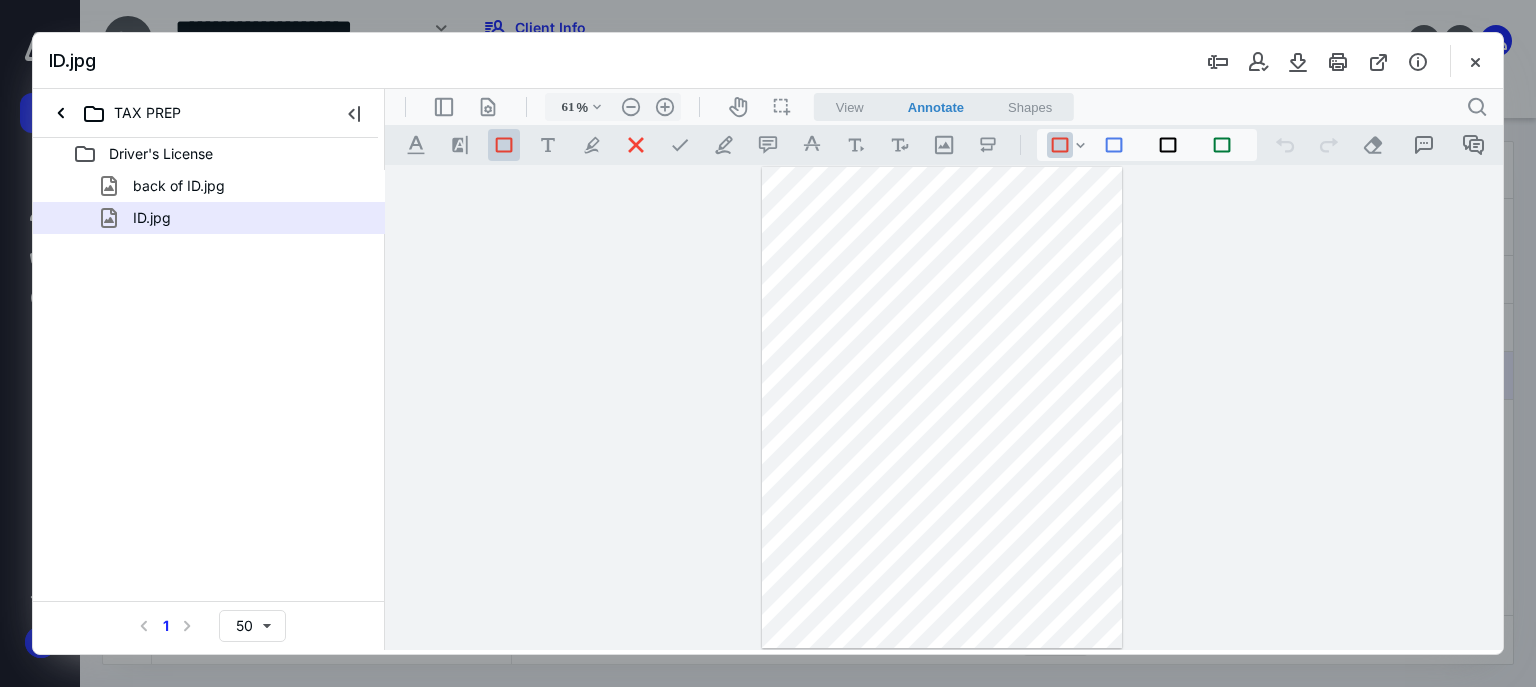 click on "View" at bounding box center (850, 107) 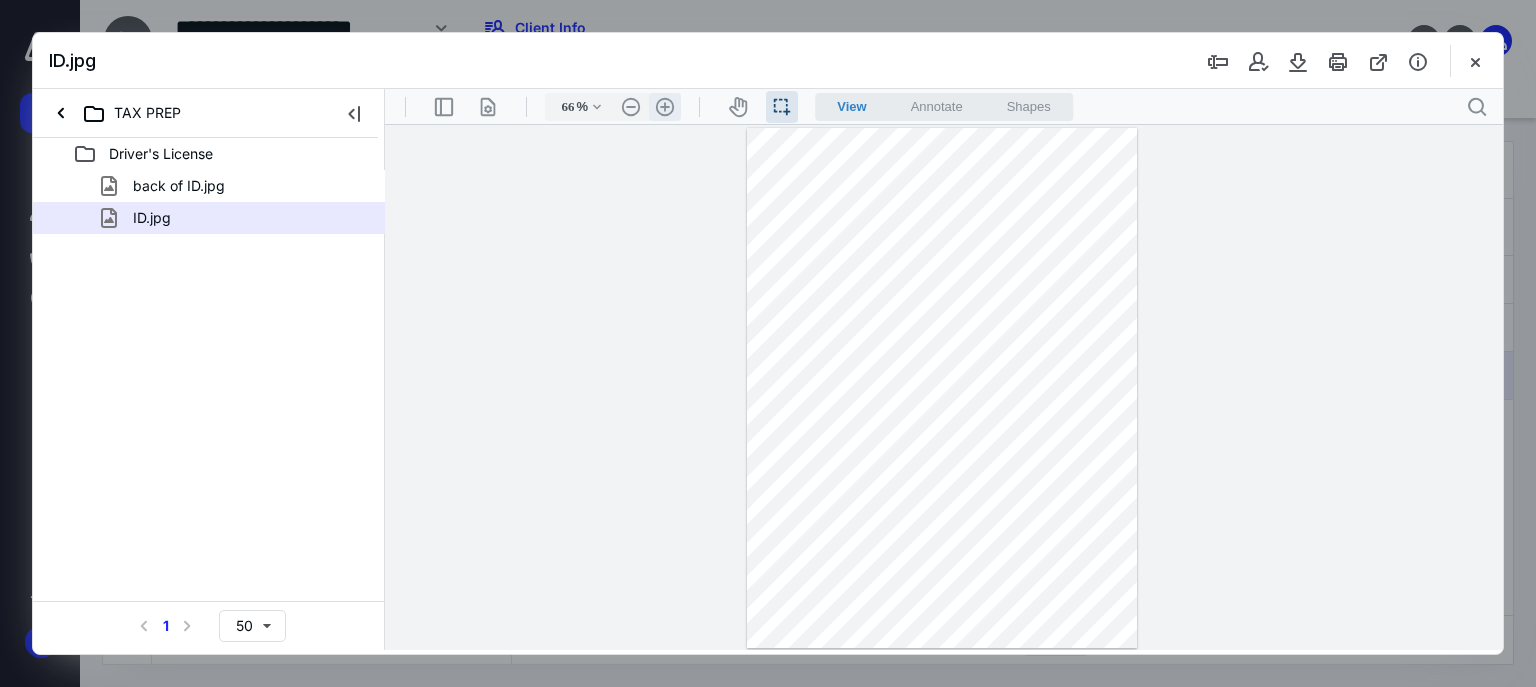 click on ".cls-1{fill:#abb0c4;} icon - header - zoom - in - line" at bounding box center (665, 107) 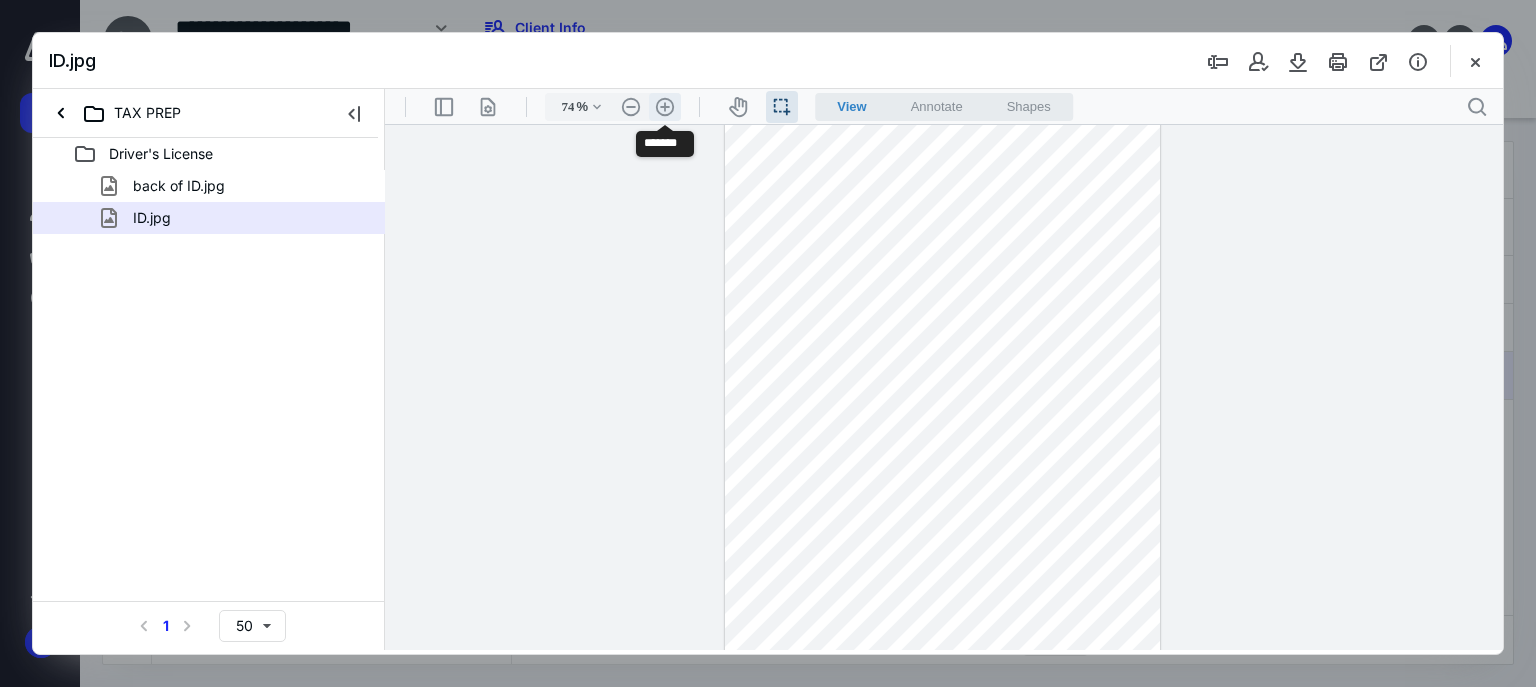click on ".cls-1{fill:#abb0c4;} icon - header - zoom - in - line" at bounding box center [665, 107] 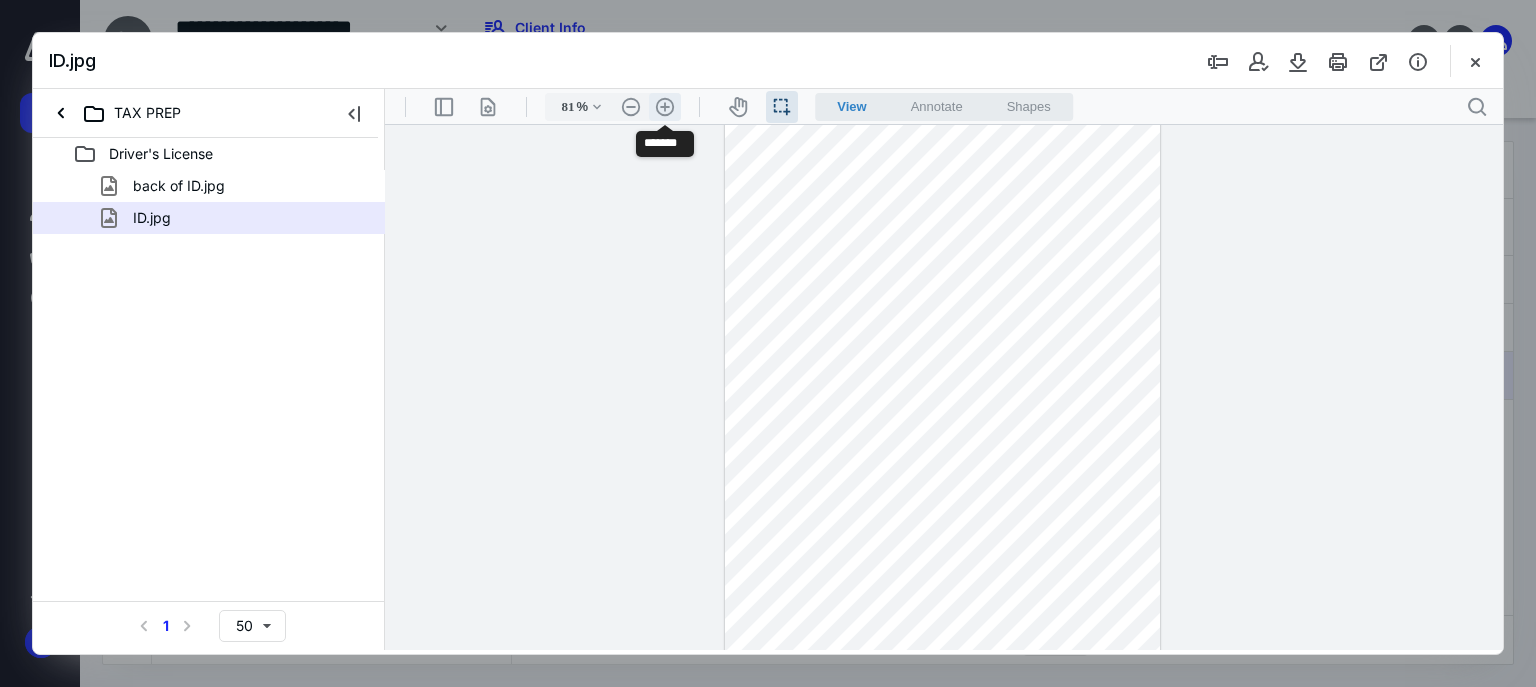 click on ".cls-1{fill:#abb0c4;} icon - header - zoom - in - line" at bounding box center (665, 107) 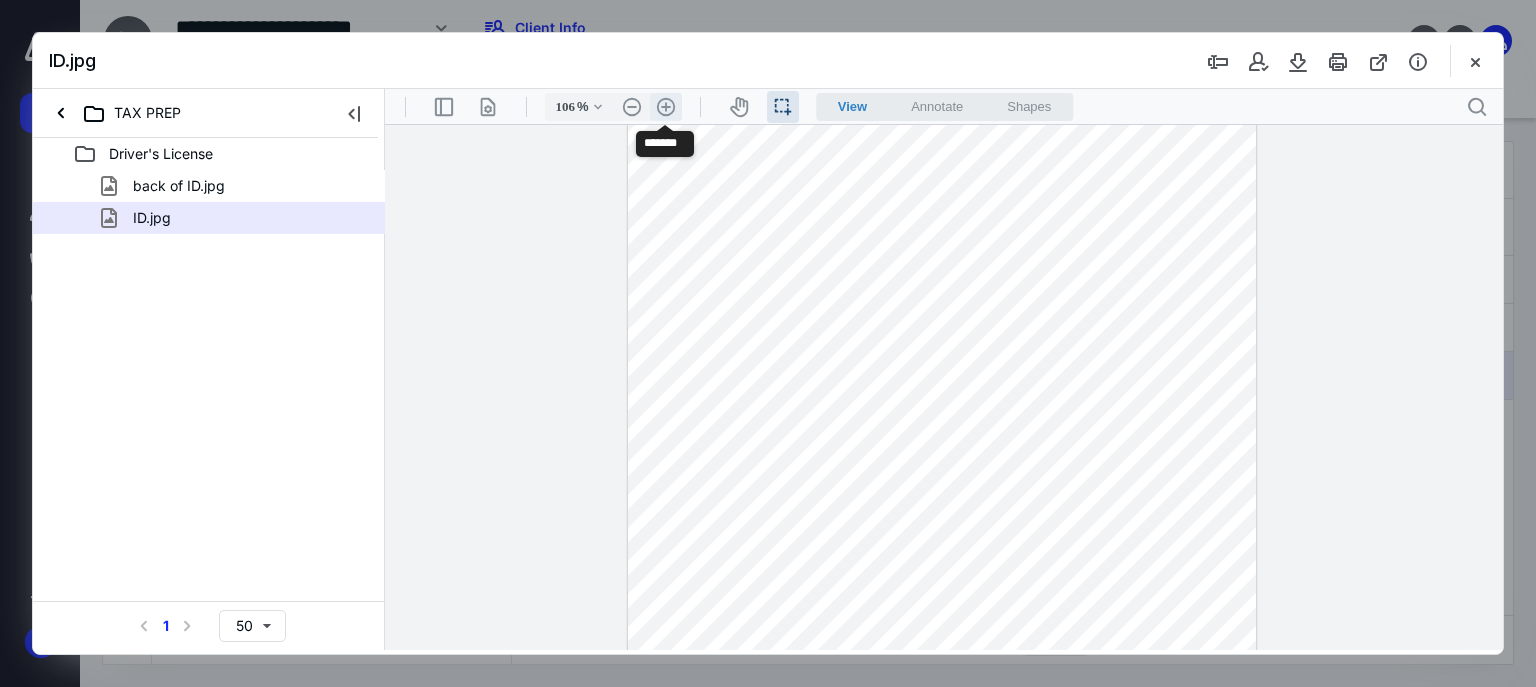 click on ".cls-1{fill:#abb0c4;} icon - header - zoom - in - line" at bounding box center (666, 107) 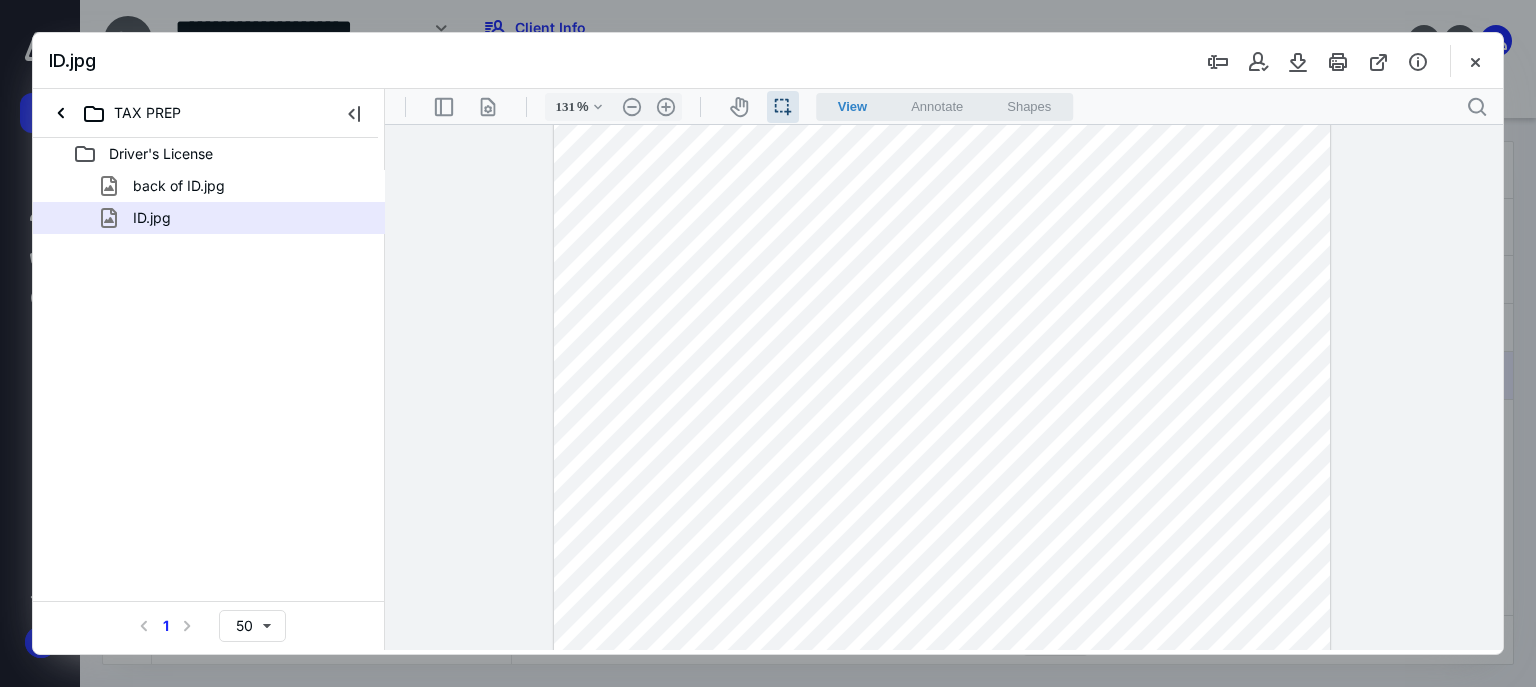 scroll, scrollTop: 321, scrollLeft: 0, axis: vertical 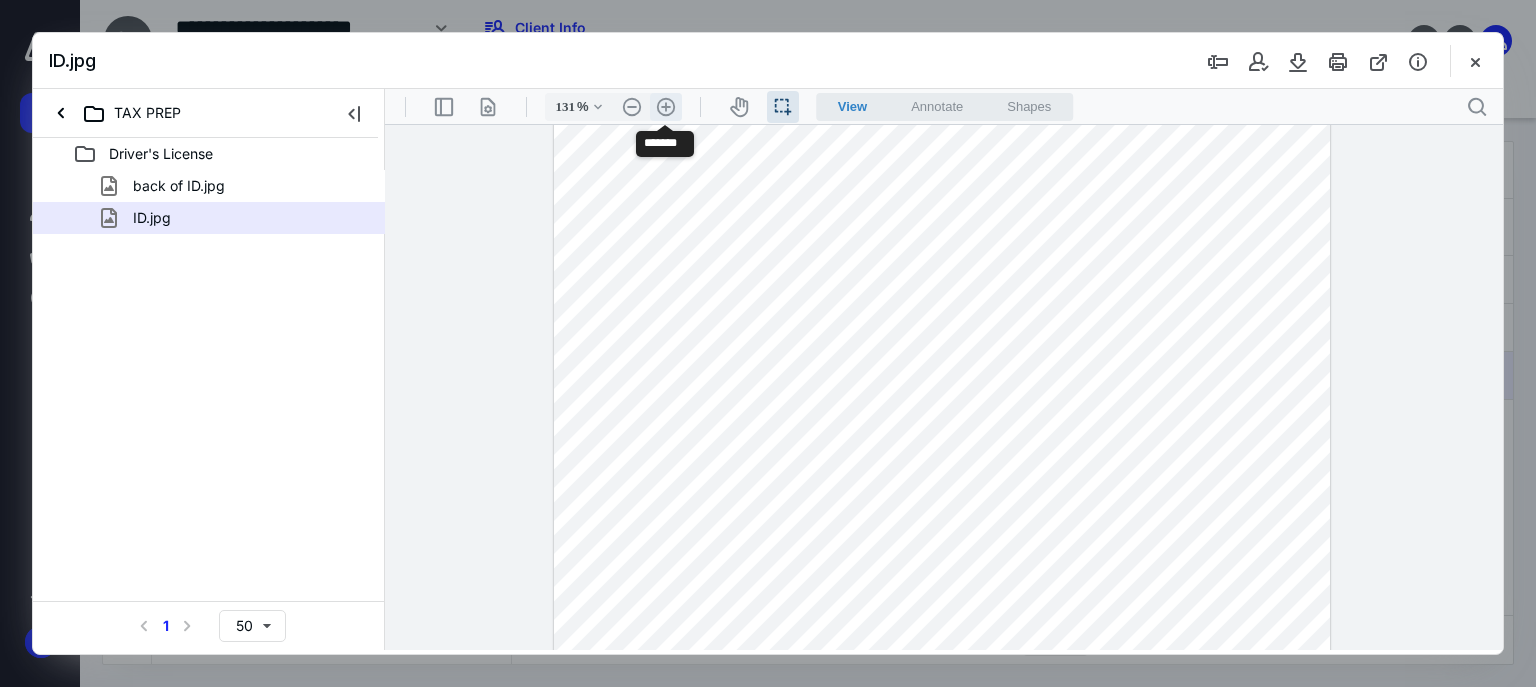click on ".cls-1{fill:#abb0c4;} icon - header - zoom - in - line" at bounding box center (666, 107) 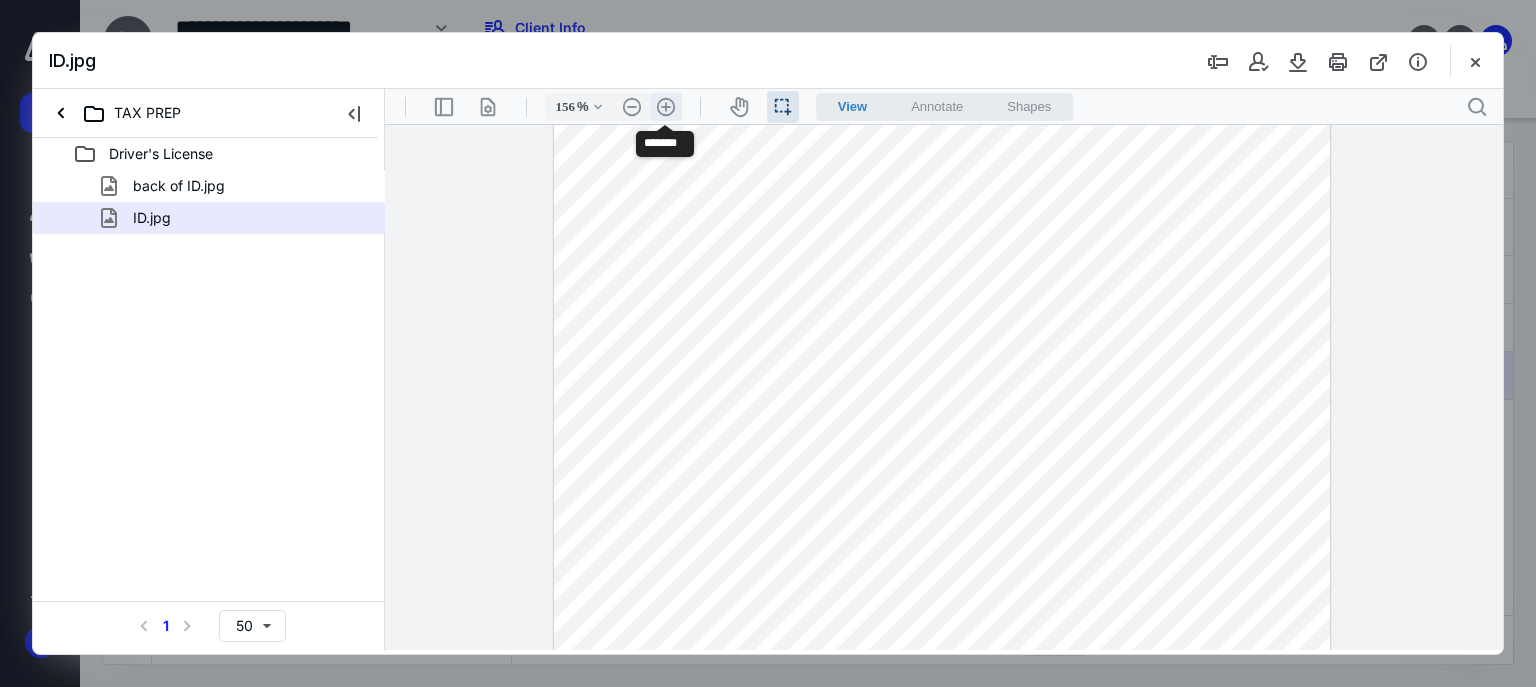 scroll, scrollTop: 429, scrollLeft: 0, axis: vertical 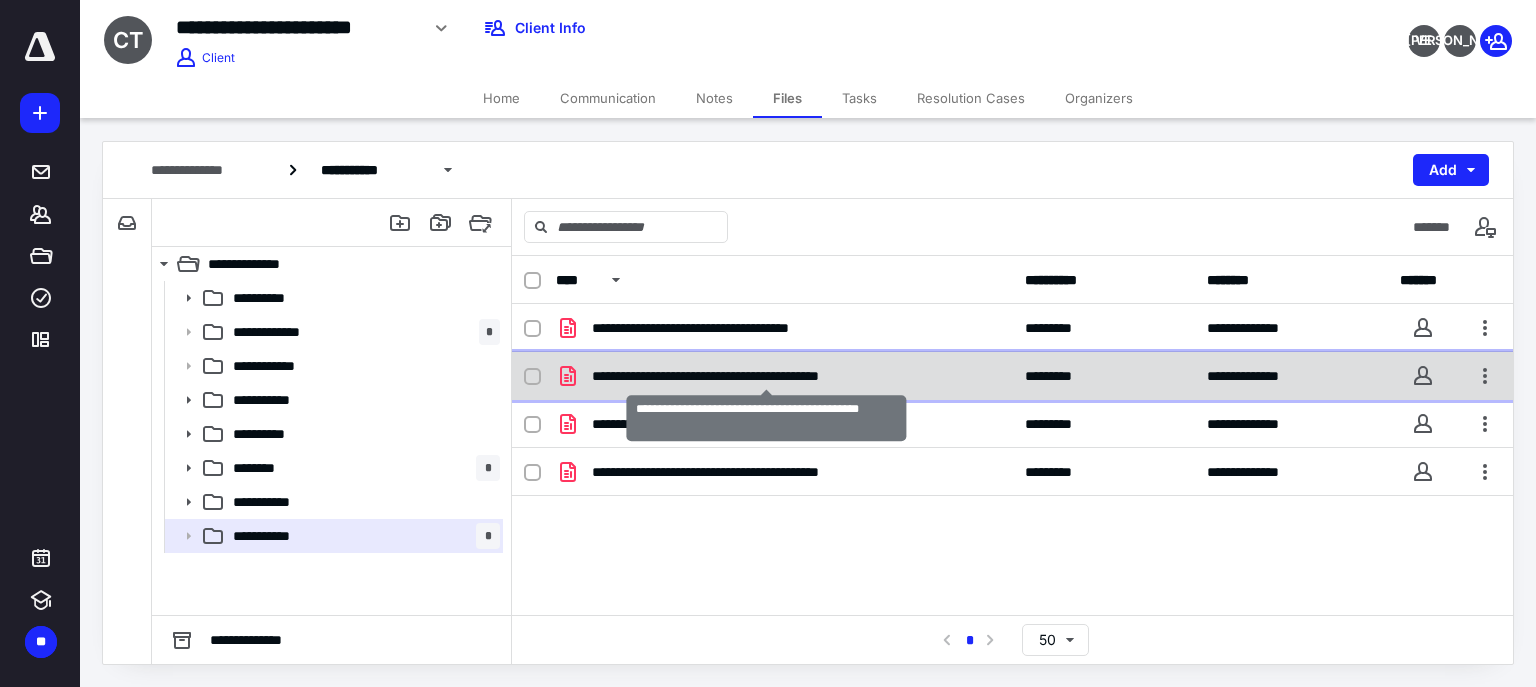 click on "**********" at bounding box center (767, 376) 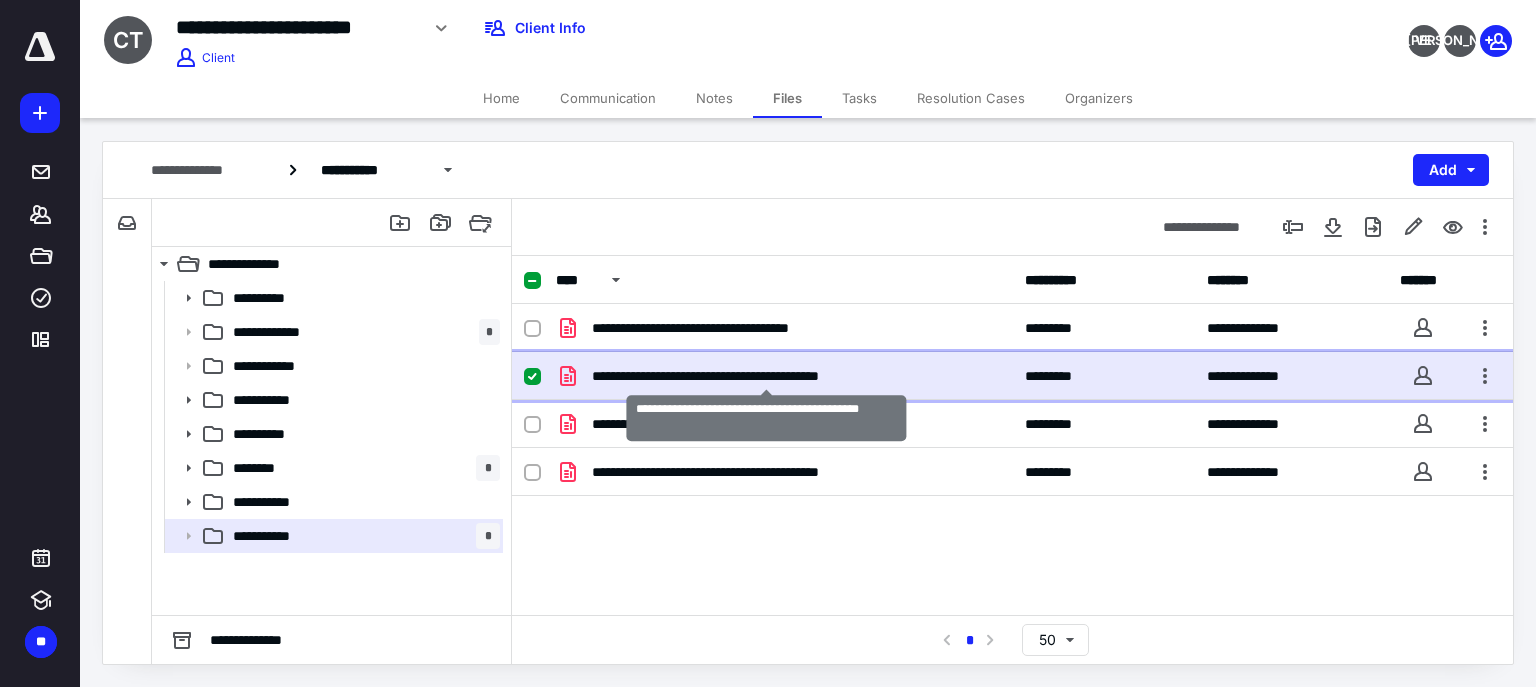click on "**********" at bounding box center [767, 376] 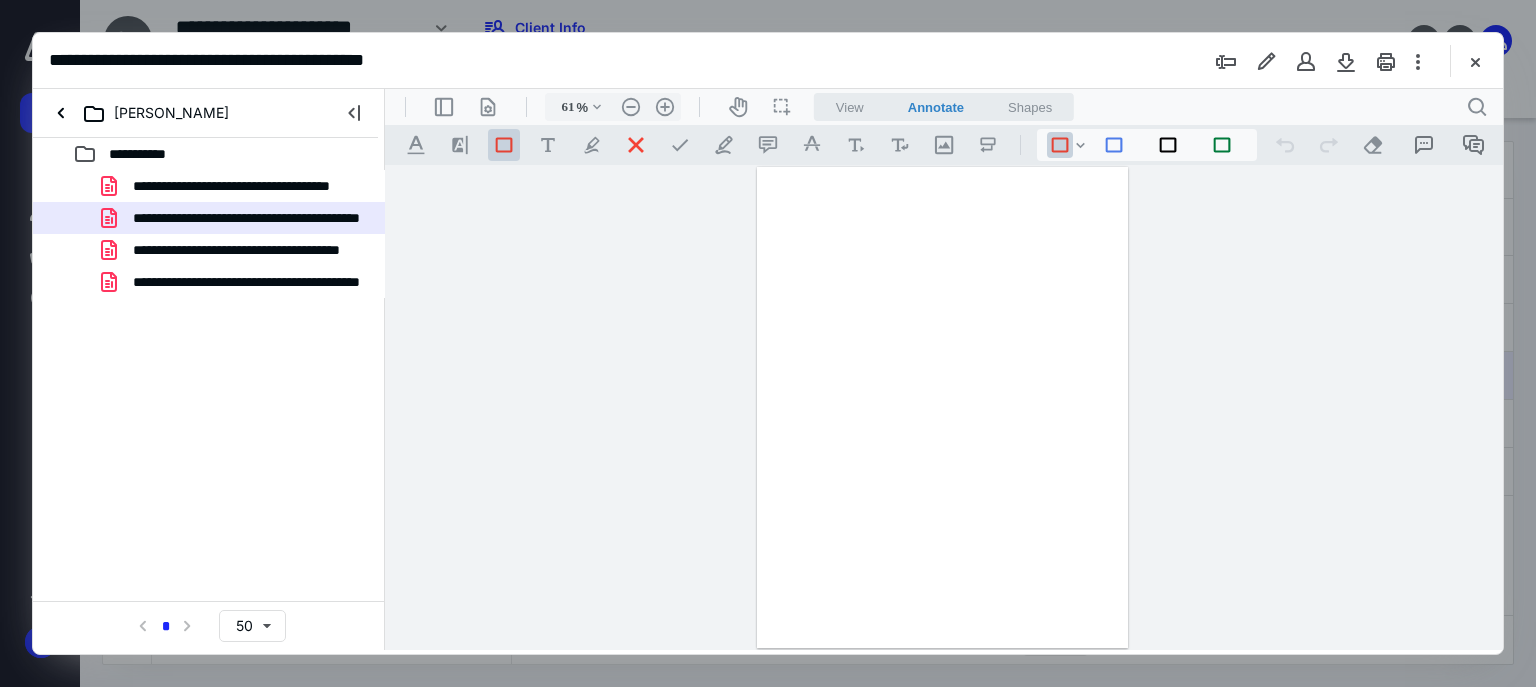 scroll, scrollTop: 0, scrollLeft: 0, axis: both 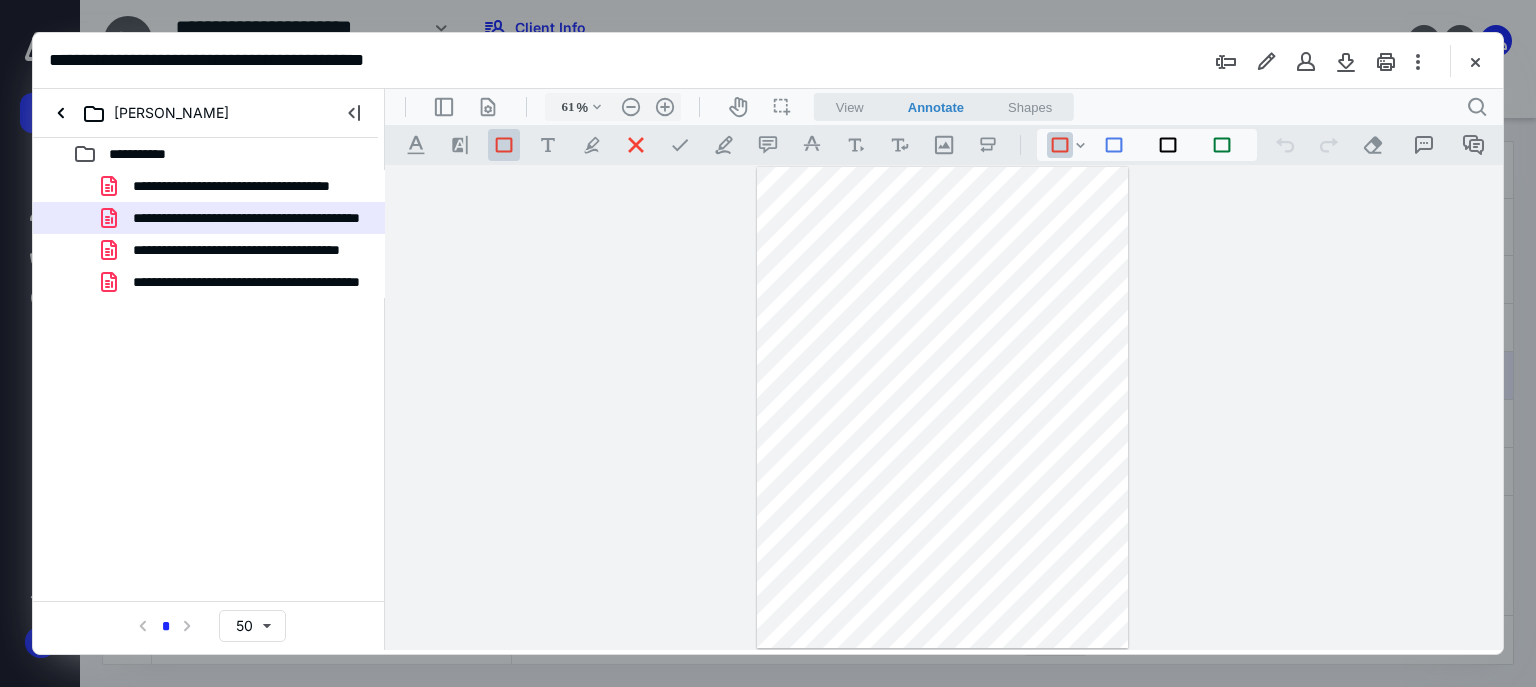 click on "View" at bounding box center [850, 107] 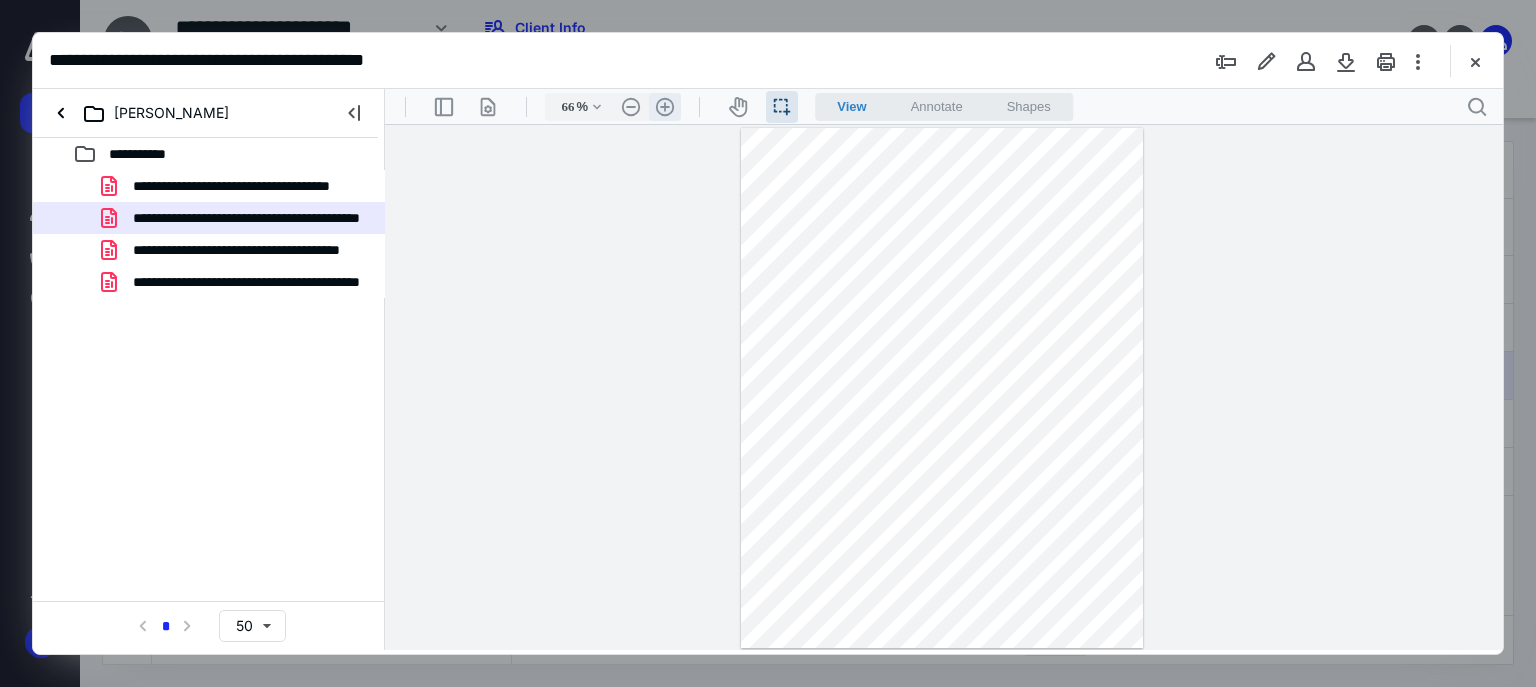 click on ".cls-1{fill:#abb0c4;} icon - header - zoom - in - line" at bounding box center [665, 107] 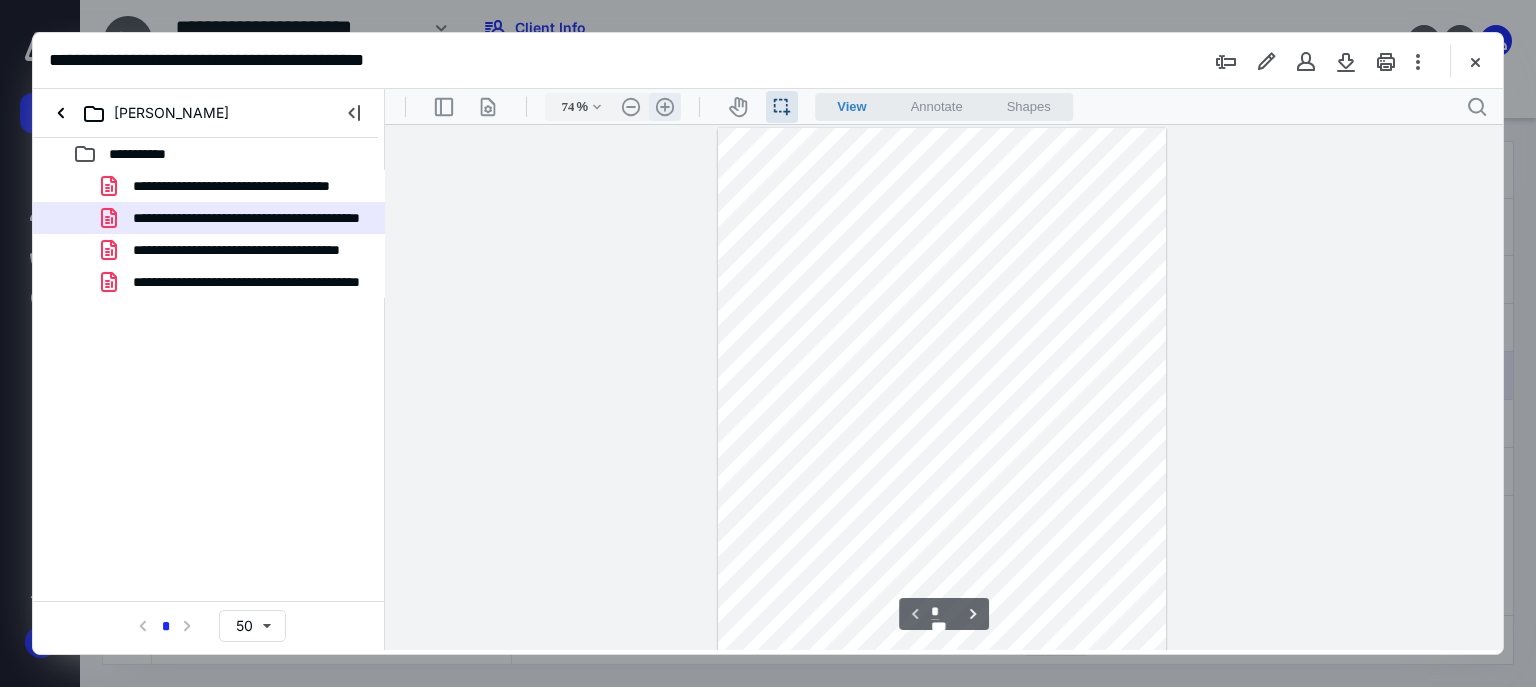 click on ".cls-1{fill:#abb0c4;} icon - header - zoom - in - line" at bounding box center (665, 107) 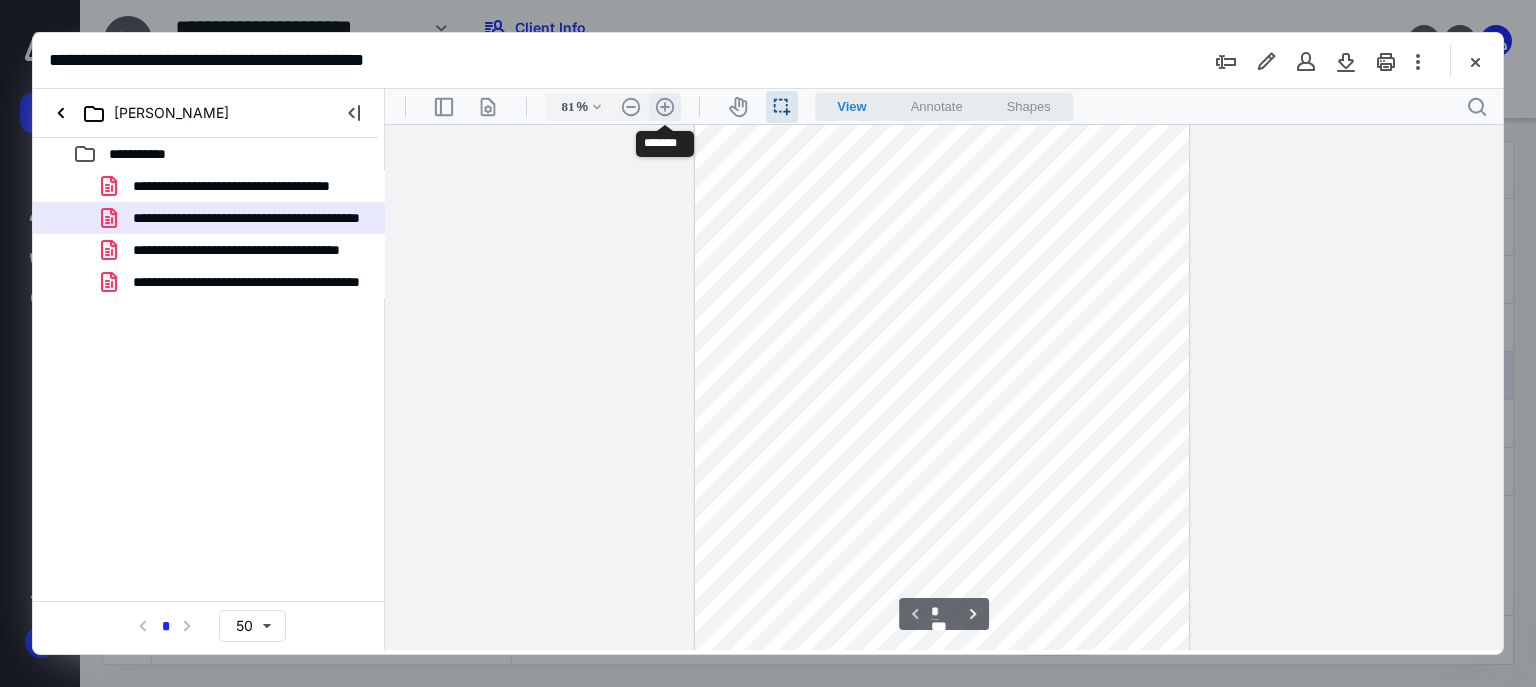 click on ".cls-1{fill:#abb0c4;} icon - header - zoom - in - line" at bounding box center (665, 107) 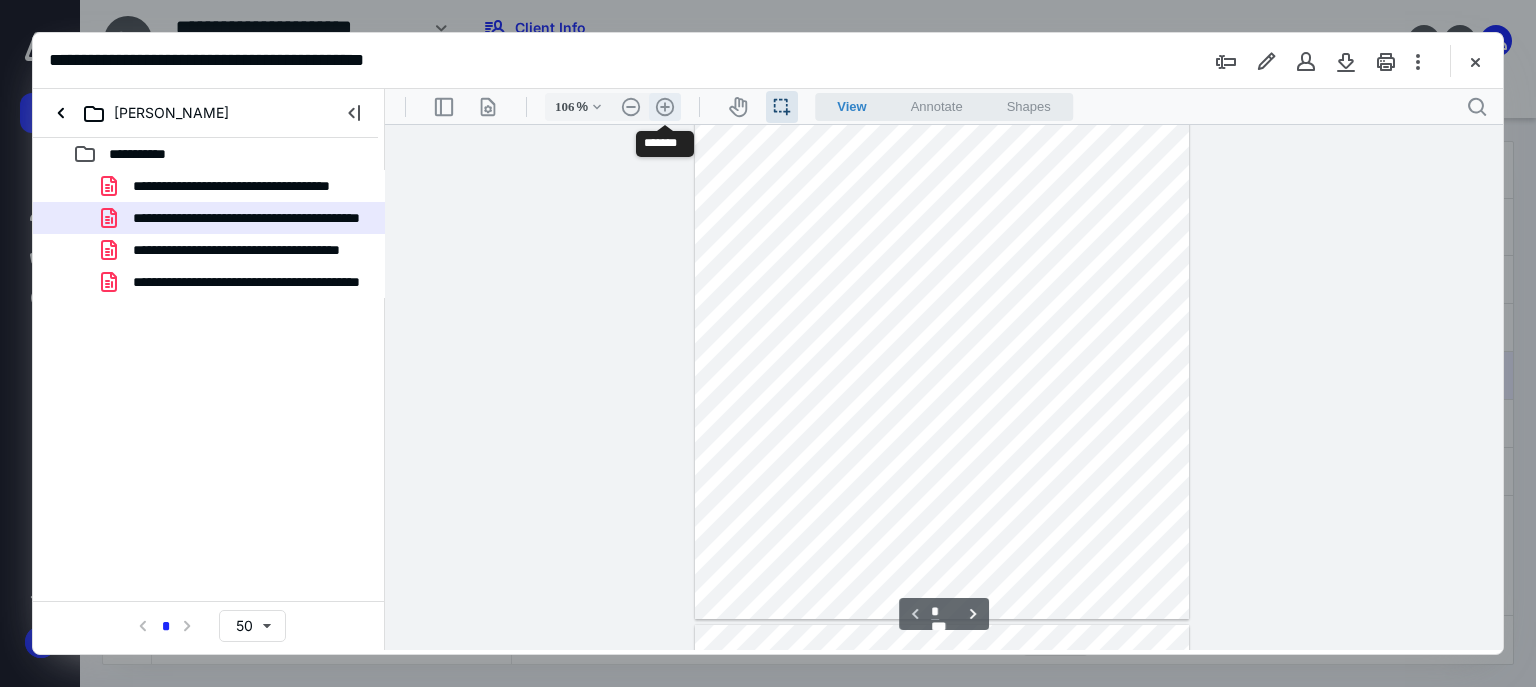 click on ".cls-1{fill:#abb0c4;} icon - header - zoom - in - line" at bounding box center [665, 107] 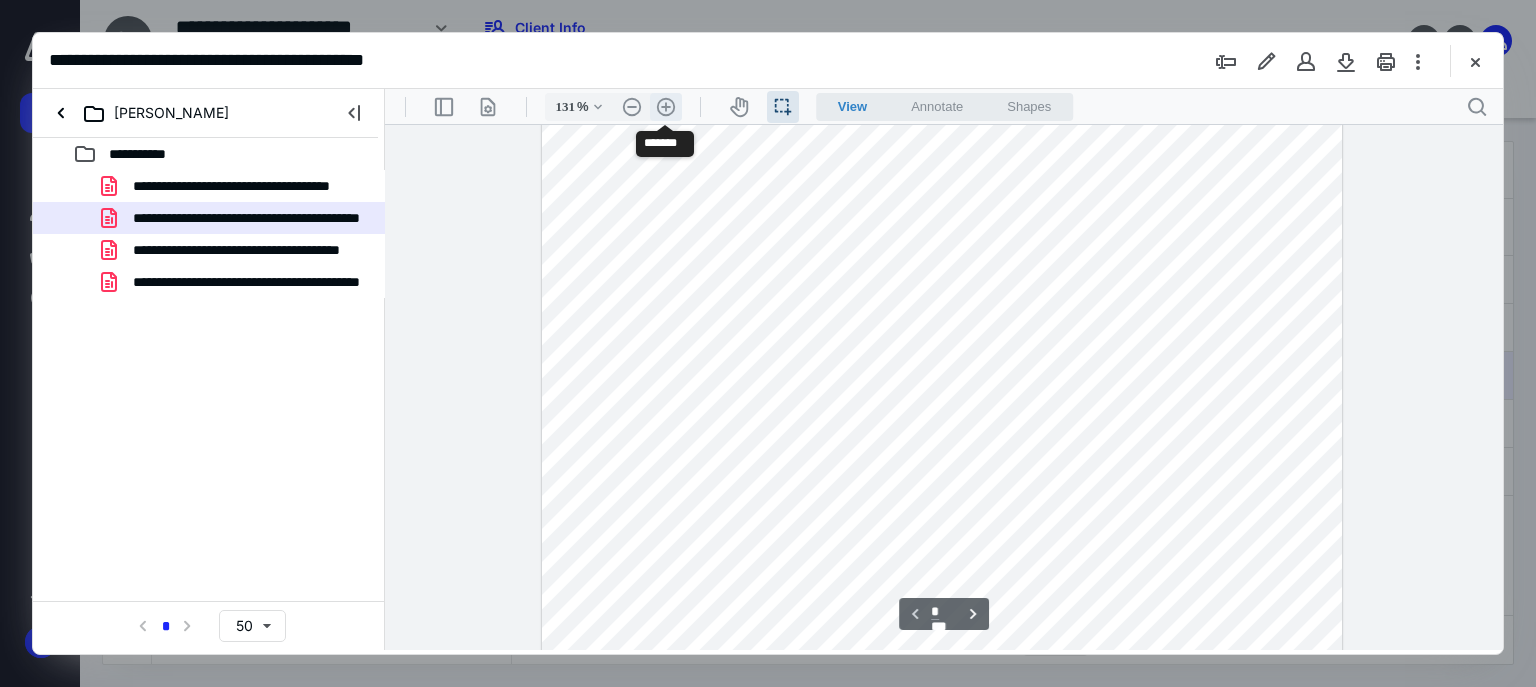 scroll, scrollTop: 241, scrollLeft: 0, axis: vertical 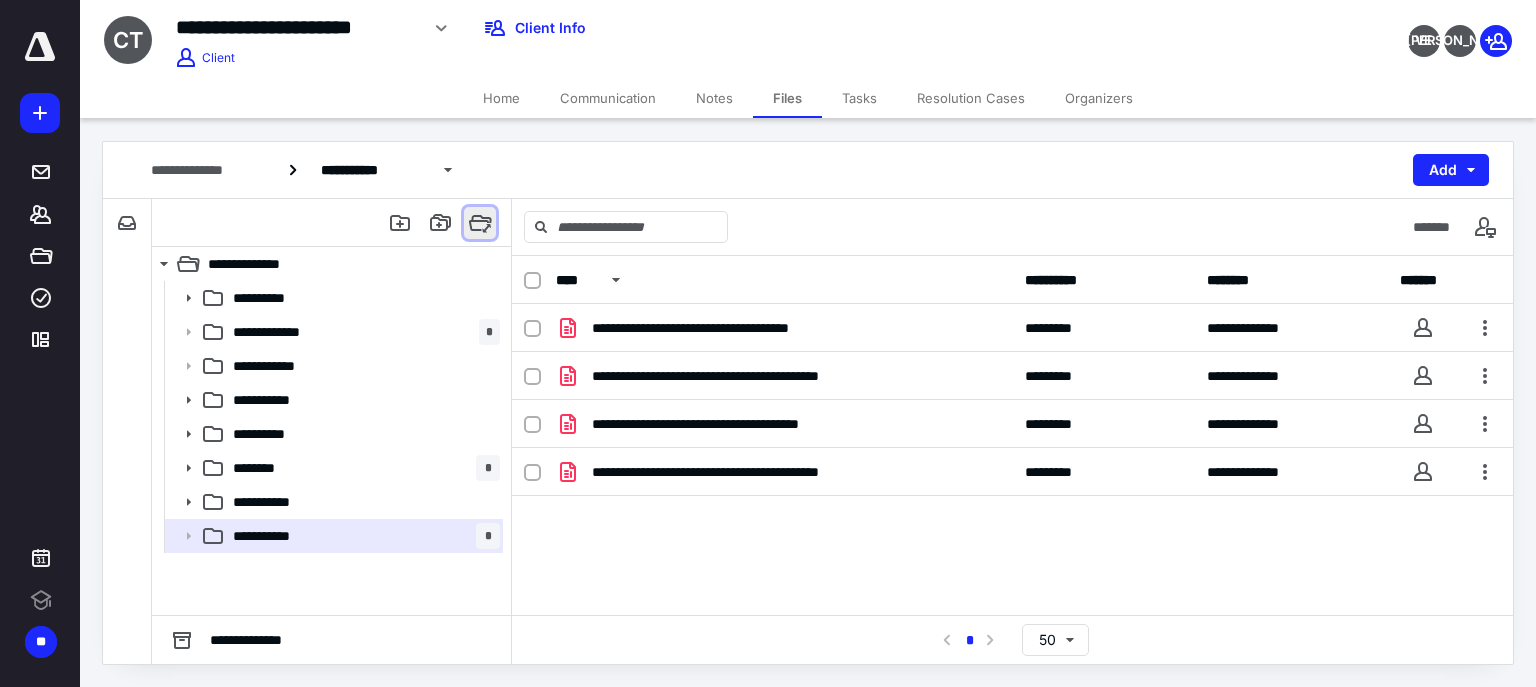 click at bounding box center [480, 223] 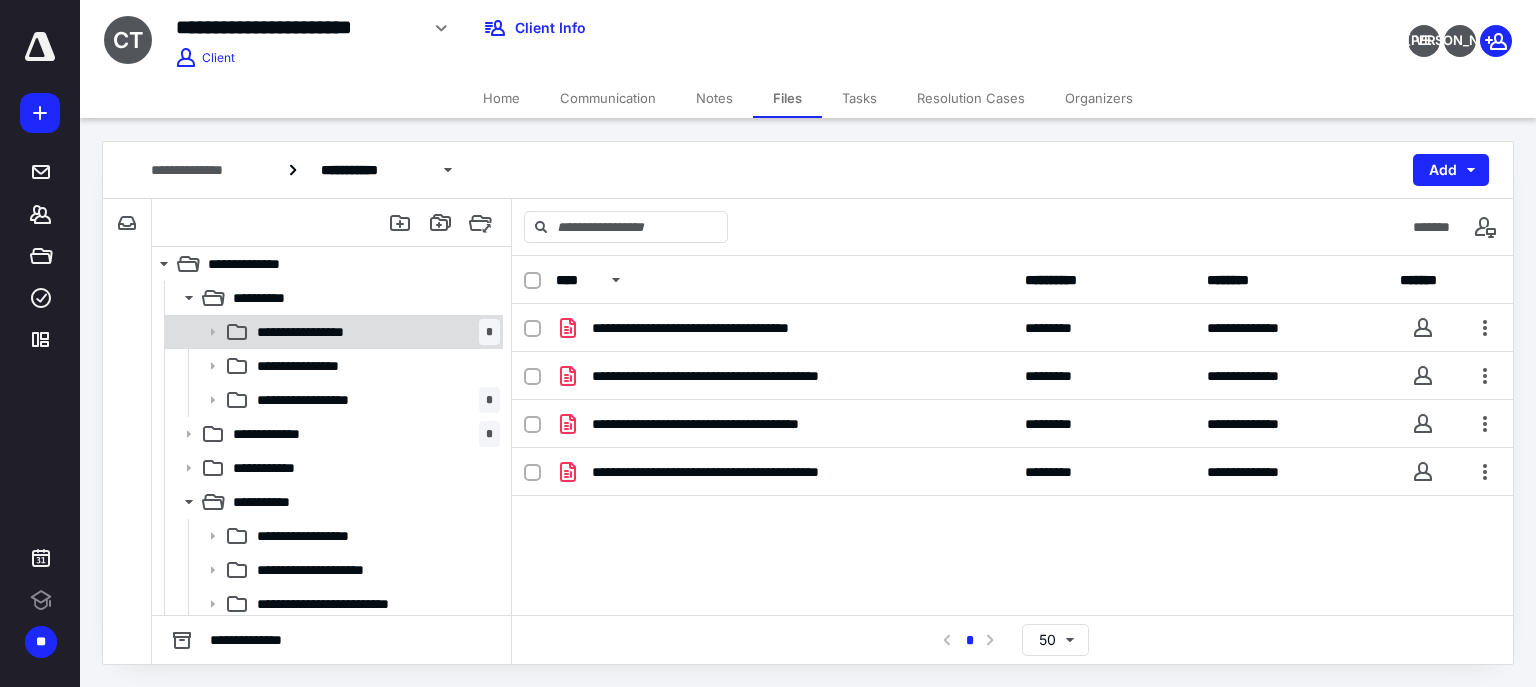 scroll, scrollTop: 320, scrollLeft: 0, axis: vertical 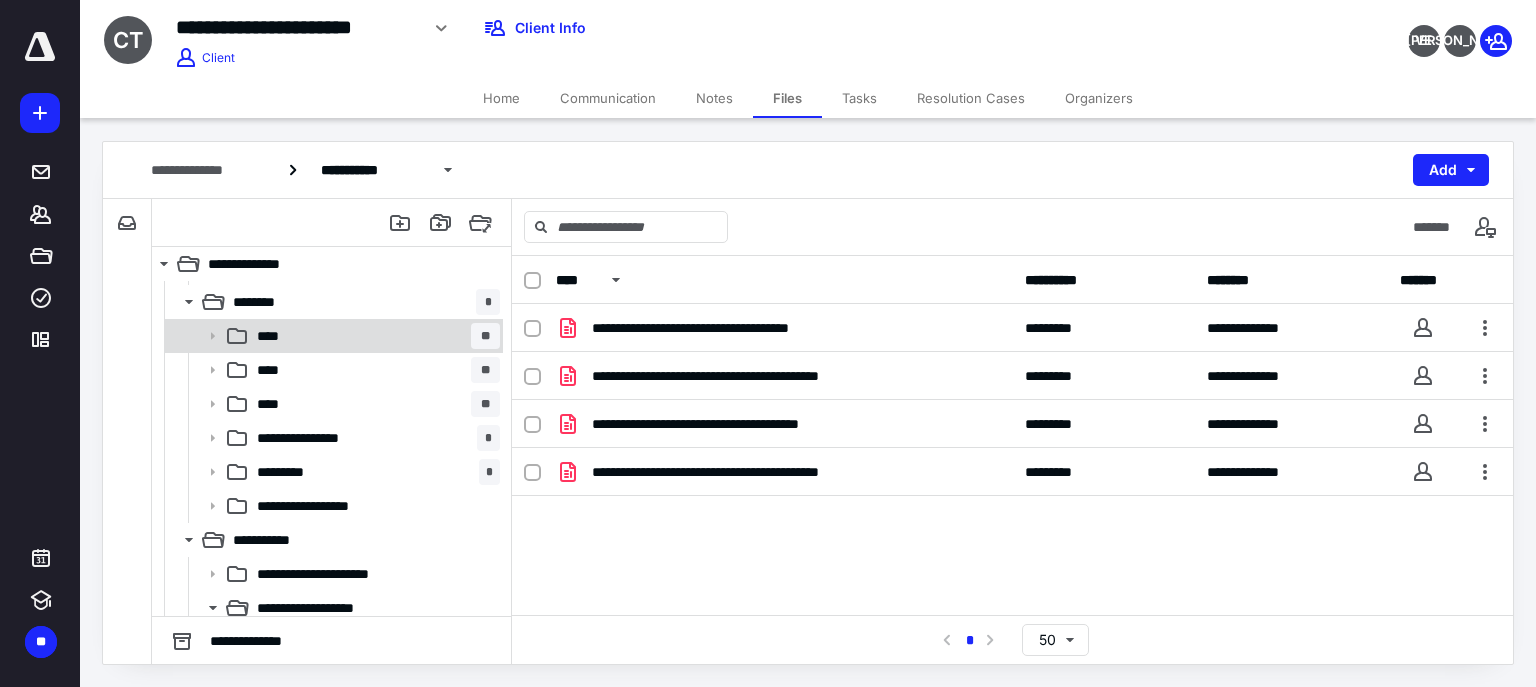 click on "****" at bounding box center (274, 336) 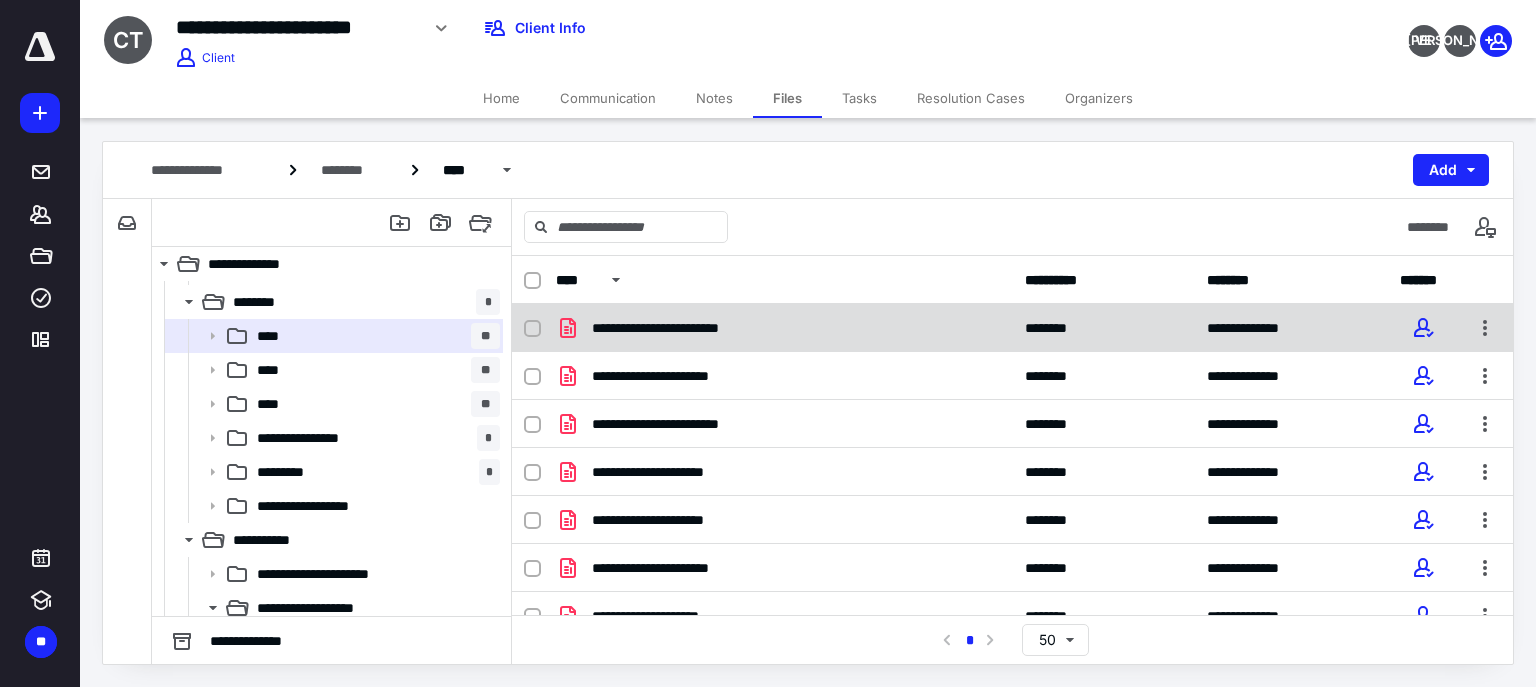 click on "**********" at bounding box center (784, 328) 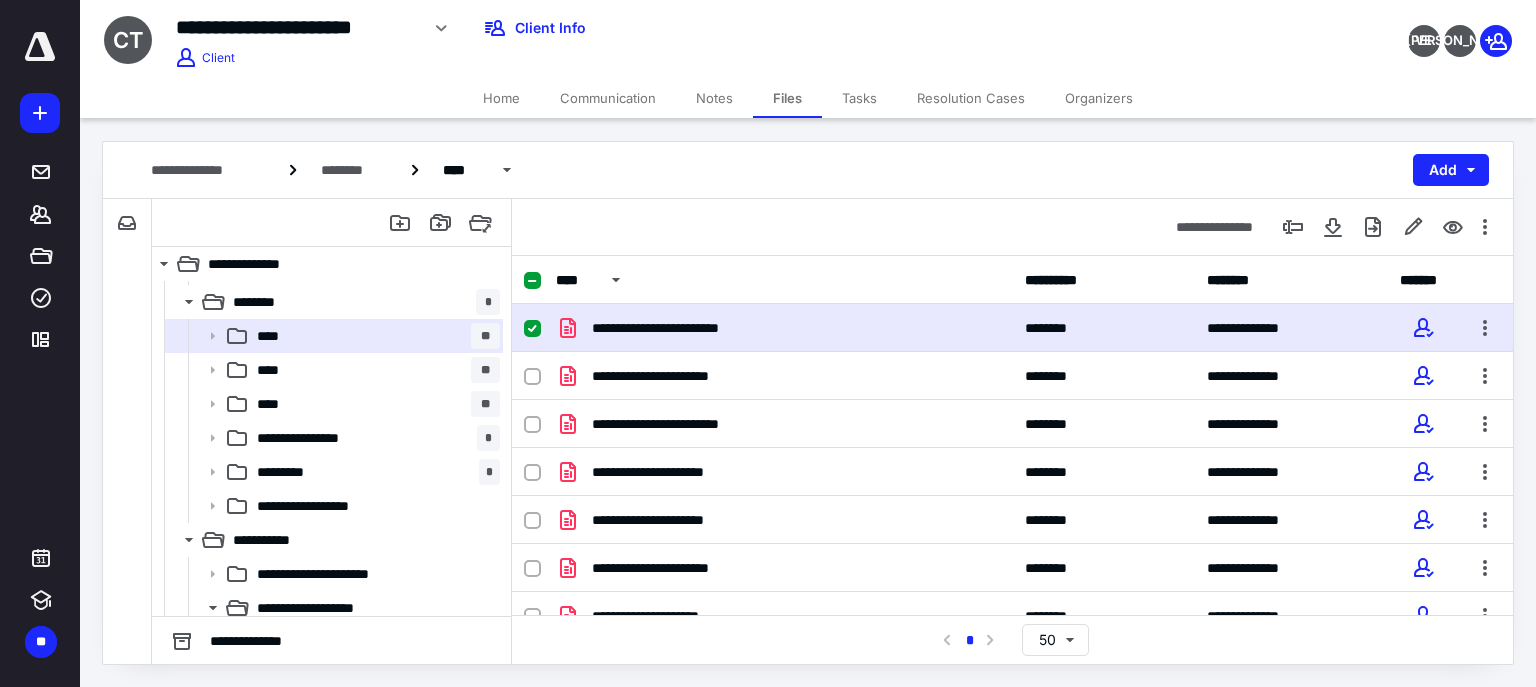 click on "**********" at bounding box center [784, 328] 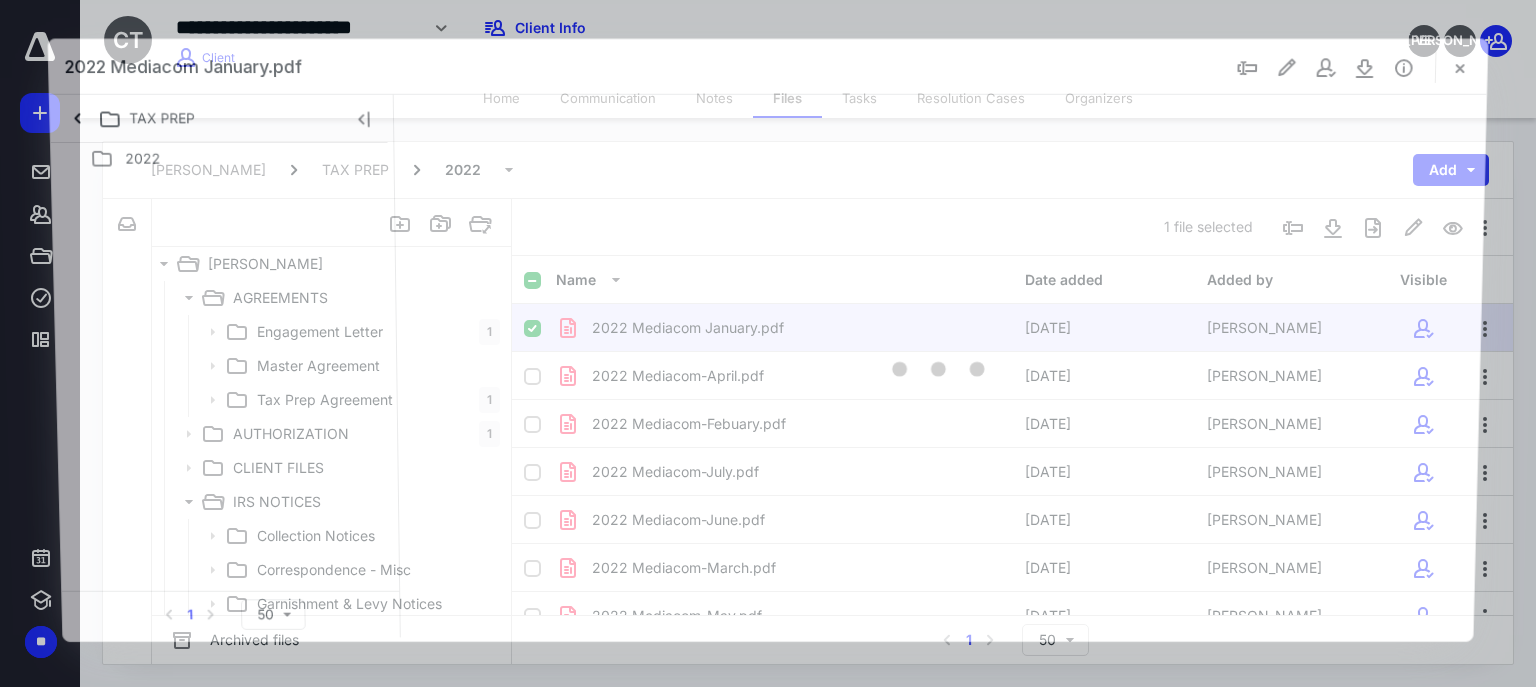 scroll, scrollTop: 880, scrollLeft: 0, axis: vertical 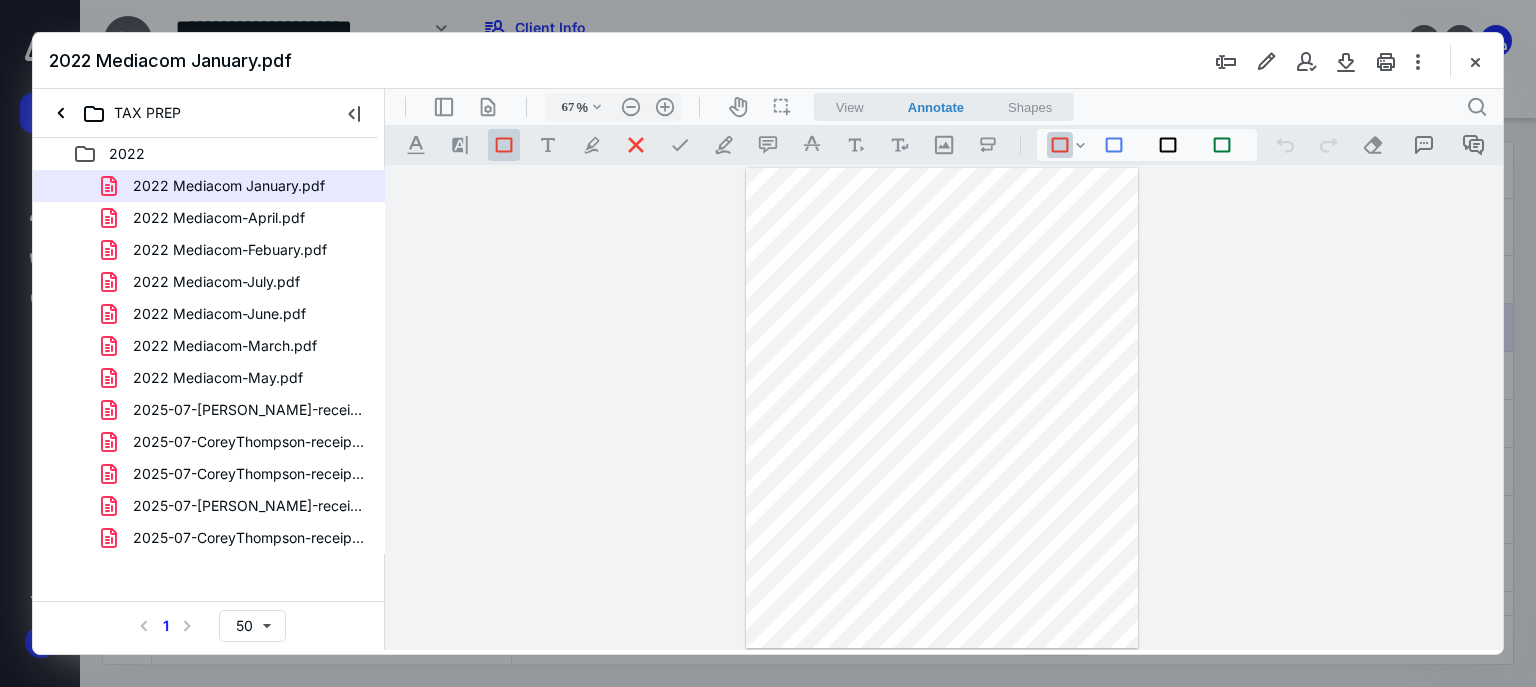 click on "View" at bounding box center (850, 107) 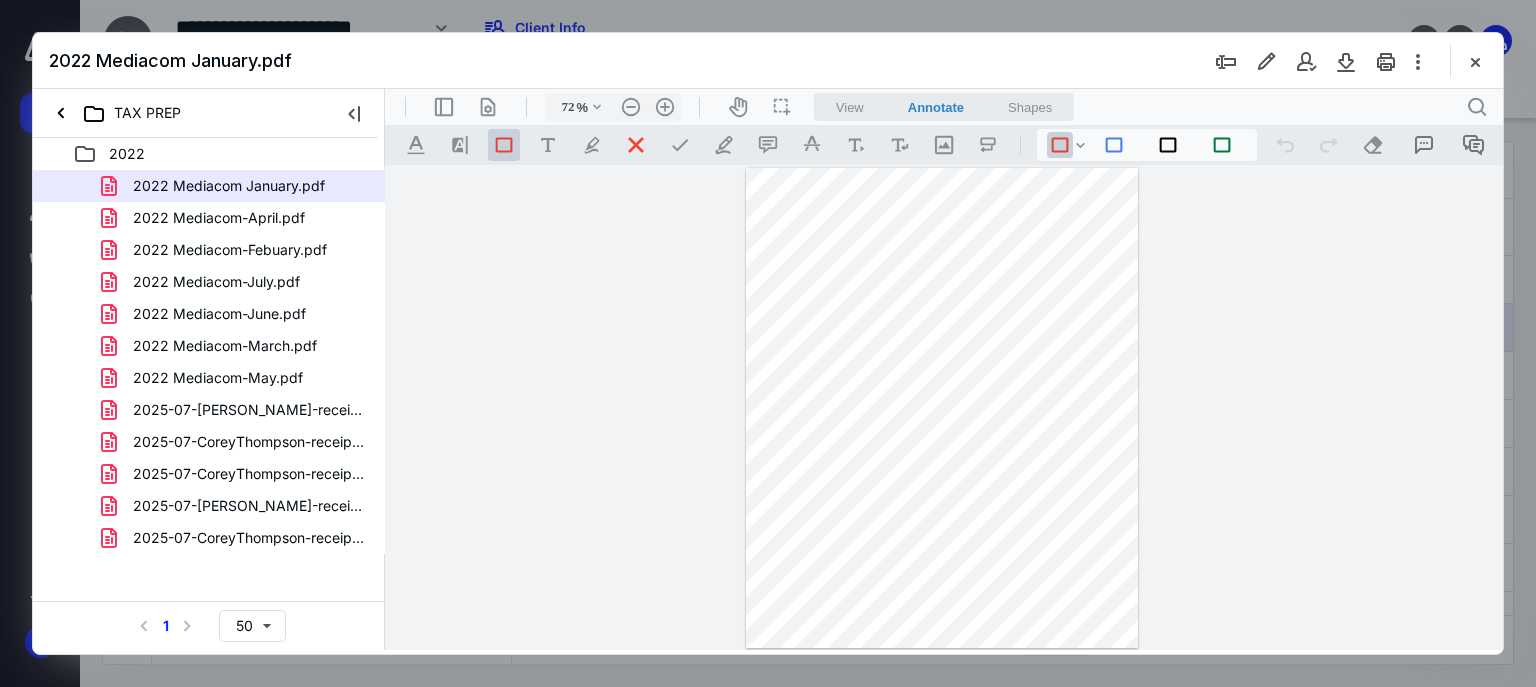 scroll, scrollTop: 0, scrollLeft: 0, axis: both 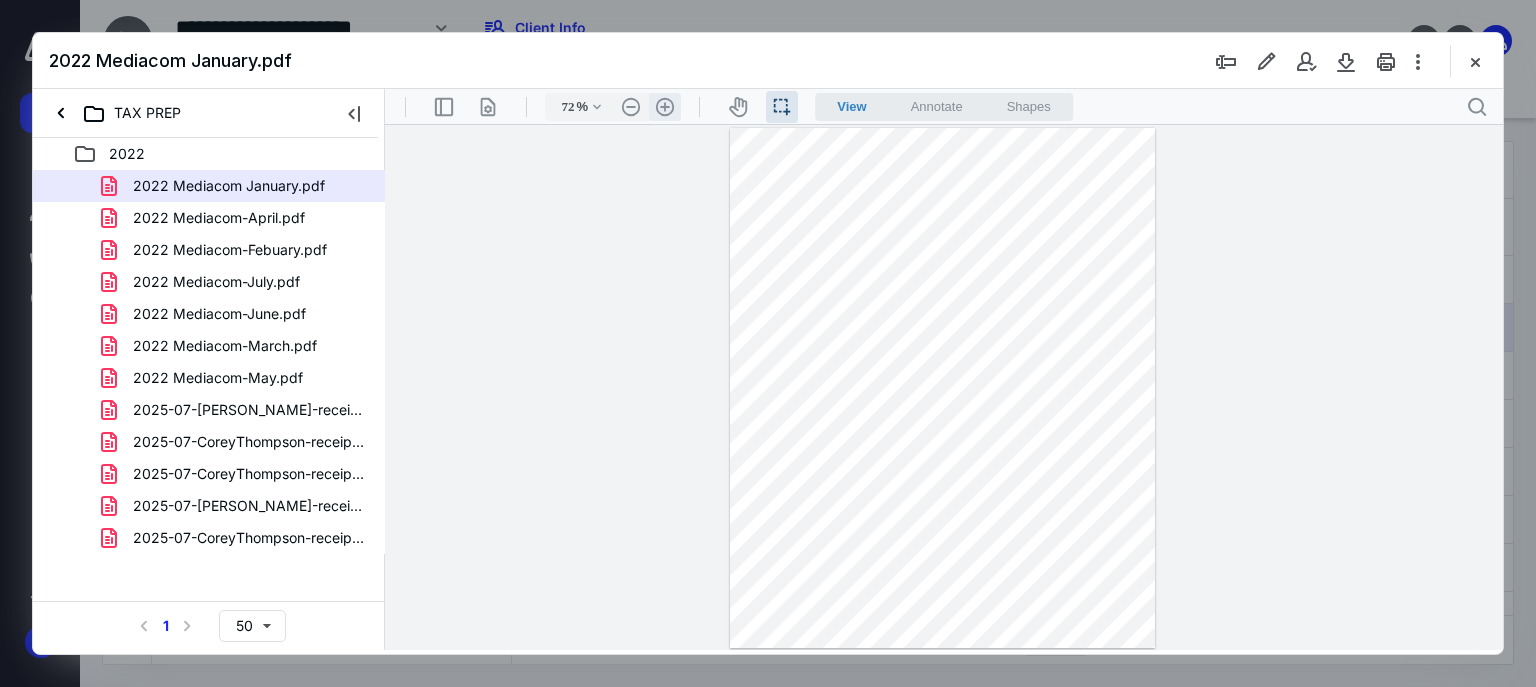 click on ".cls-1{fill:#abb0c4;} icon - header - zoom - in - line" at bounding box center (665, 107) 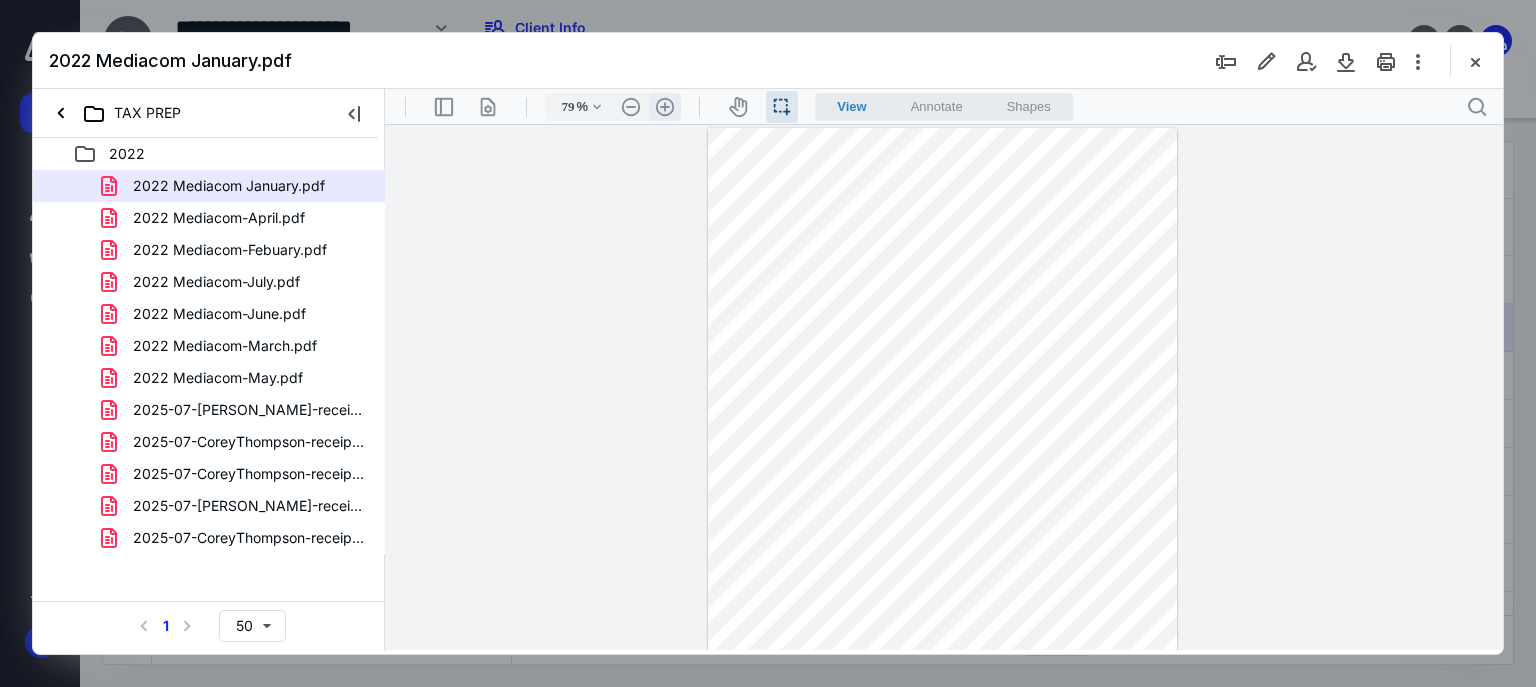 click on ".cls-1{fill:#abb0c4;} icon - header - zoom - in - line" at bounding box center [665, 107] 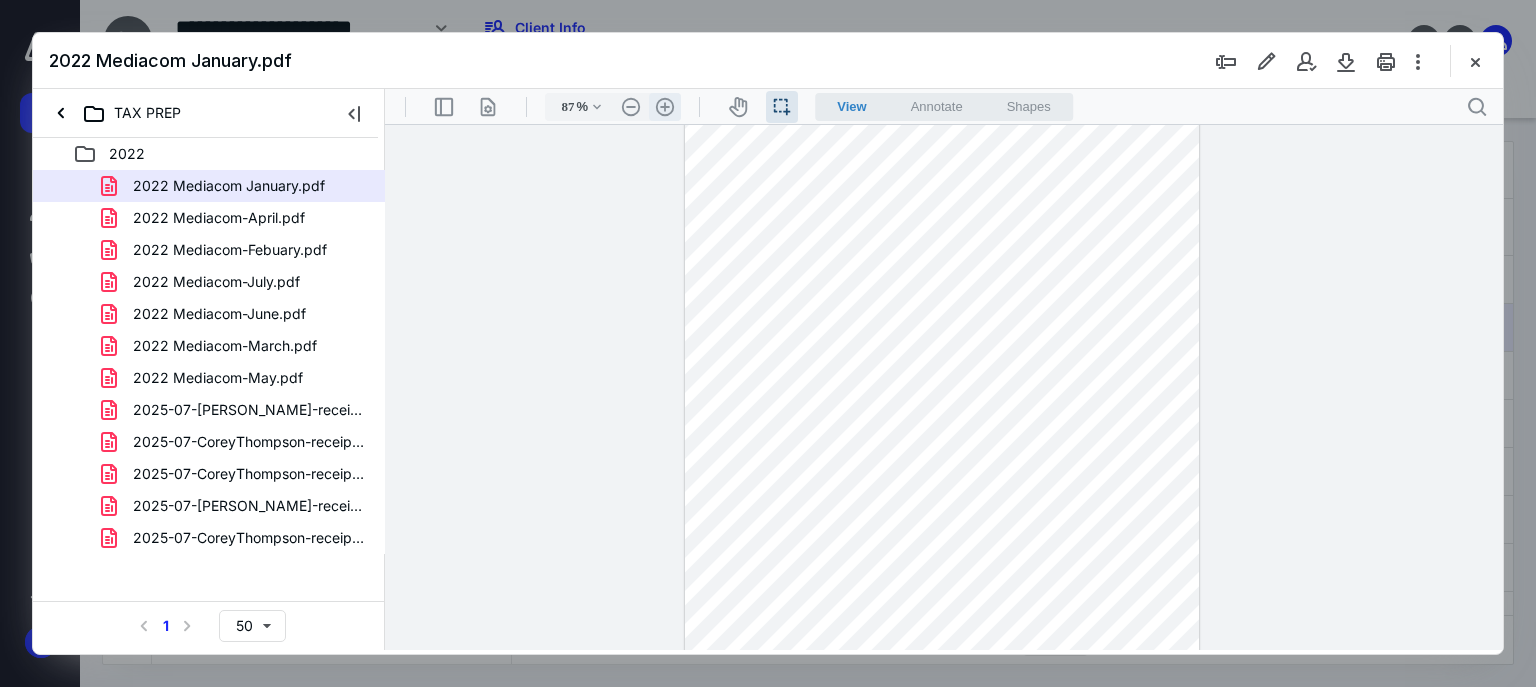click on ".cls-1{fill:#abb0c4;} icon - header - zoom - in - line" at bounding box center (665, 107) 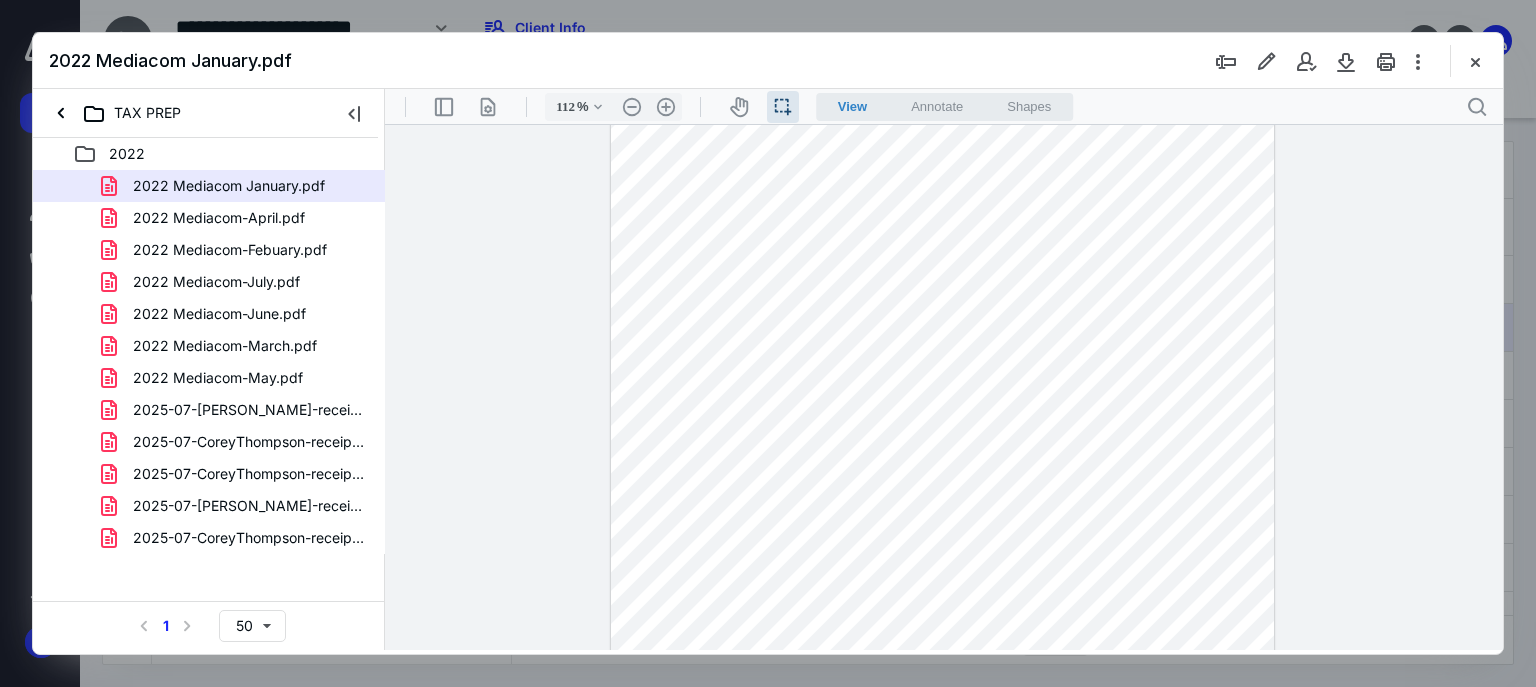 scroll, scrollTop: 293, scrollLeft: 0, axis: vertical 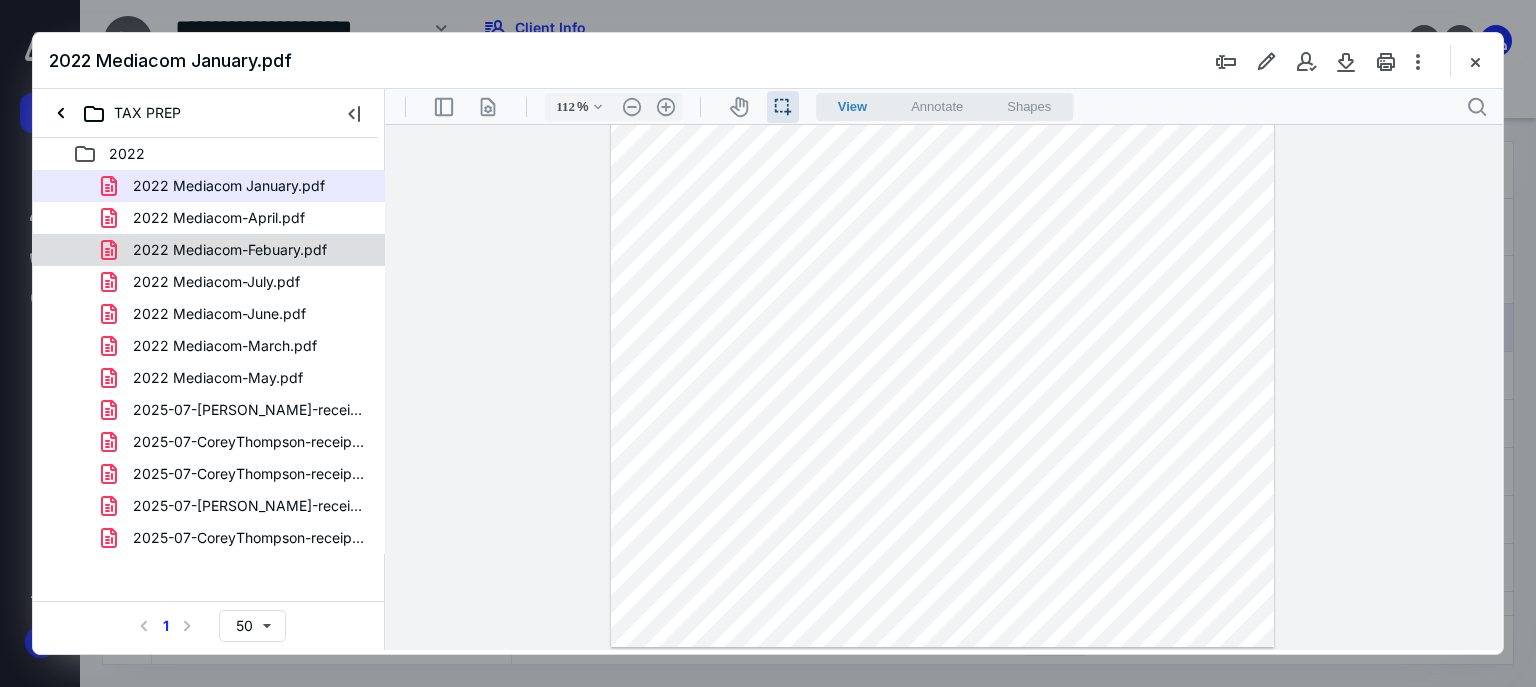 click on "2022 Mediacom-Febuary.pdf" at bounding box center (230, 250) 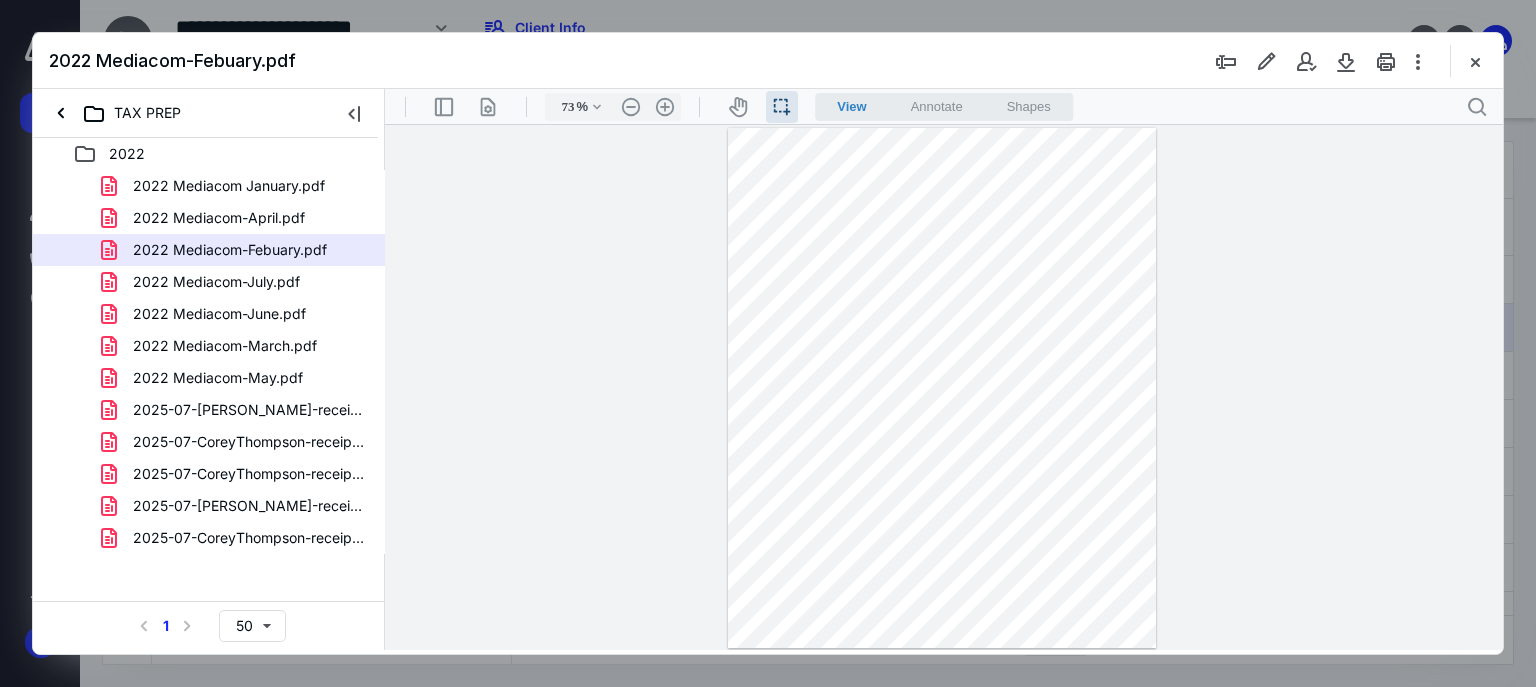 scroll, scrollTop: 0, scrollLeft: 0, axis: both 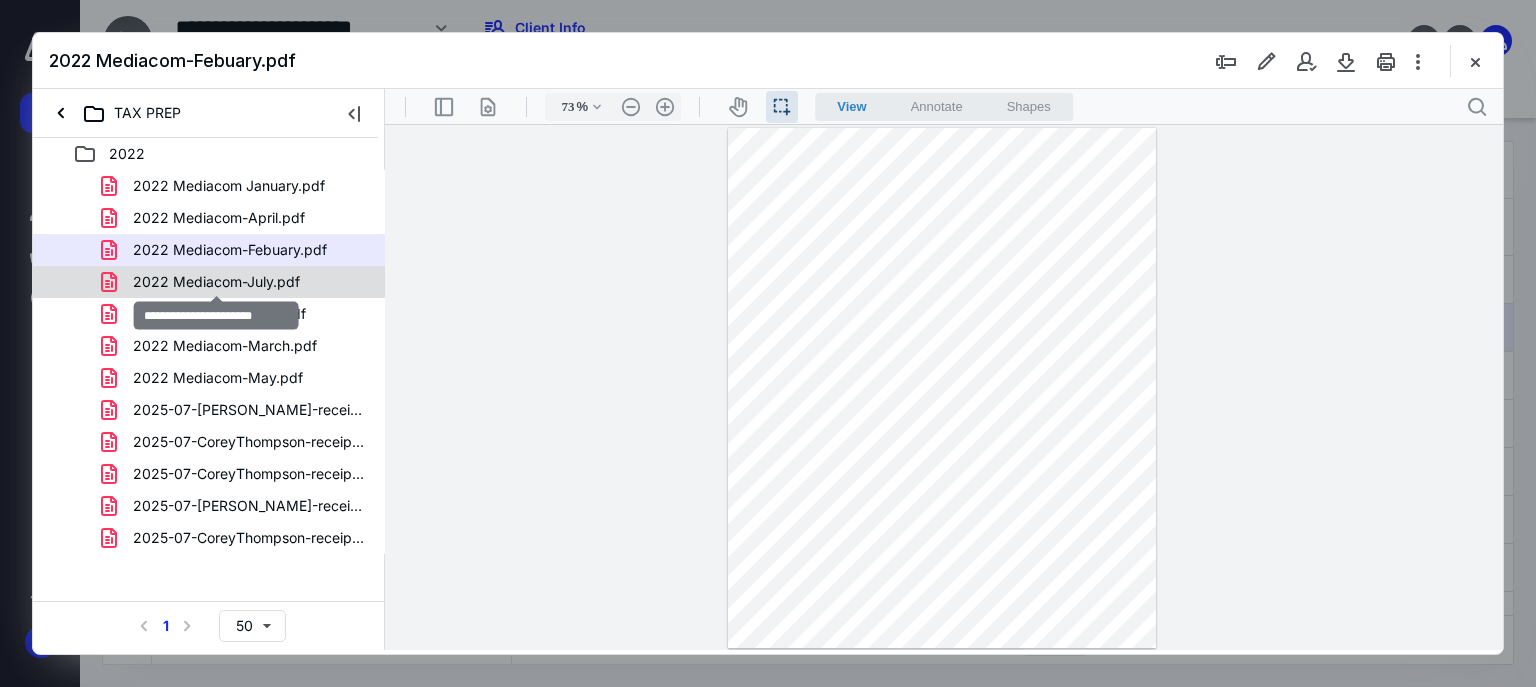 click on "2022 Mediacom-July.pdf" at bounding box center [216, 282] 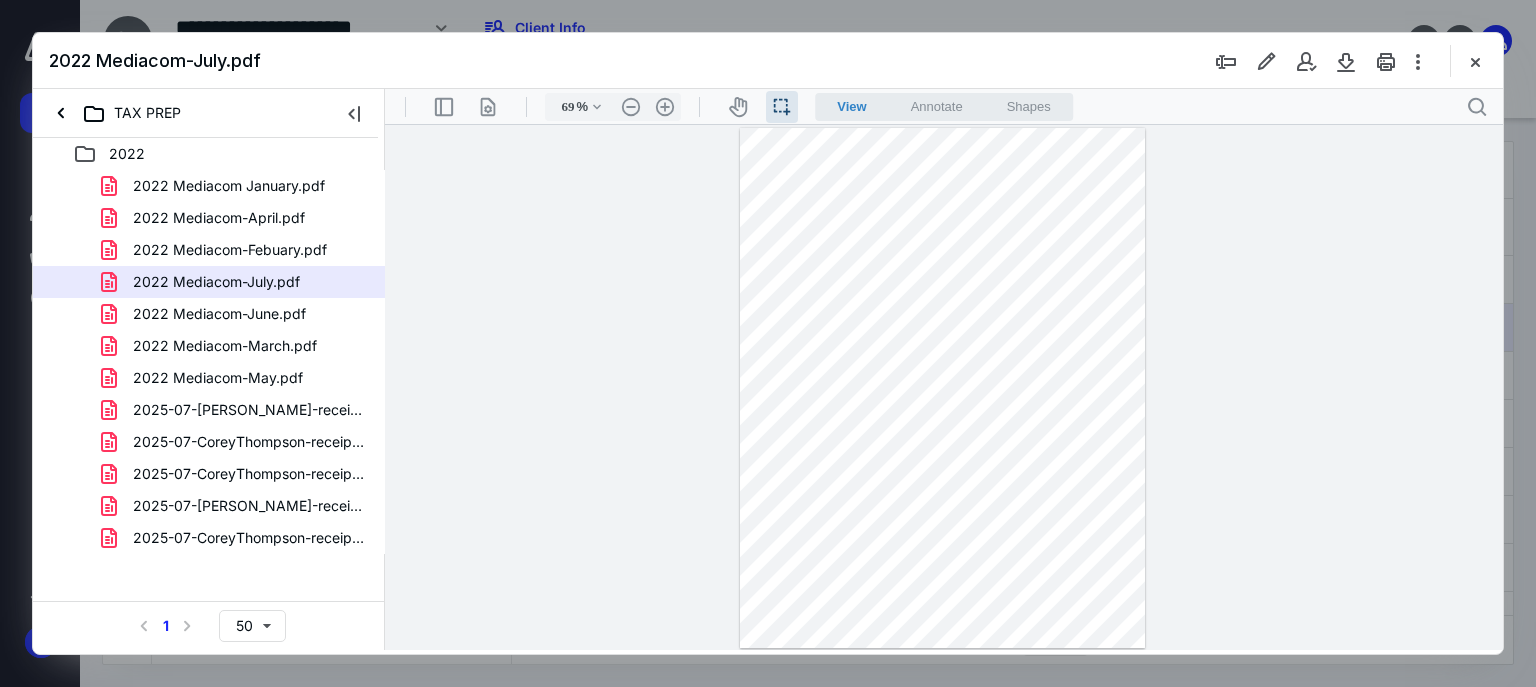 scroll, scrollTop: 0, scrollLeft: 0, axis: both 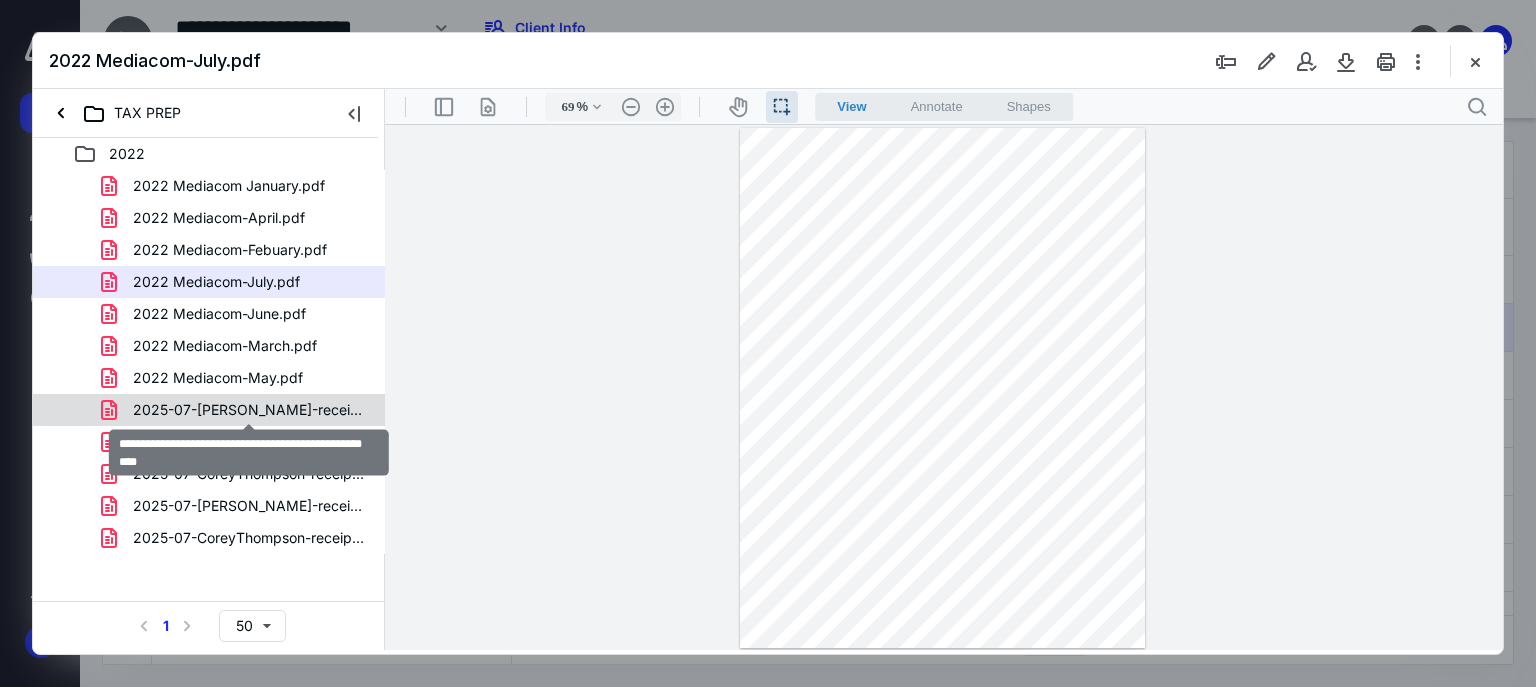 click on "2025-07-CoreyThompson-receipt-Mediacom-August-2022.pdf" at bounding box center [249, 410] 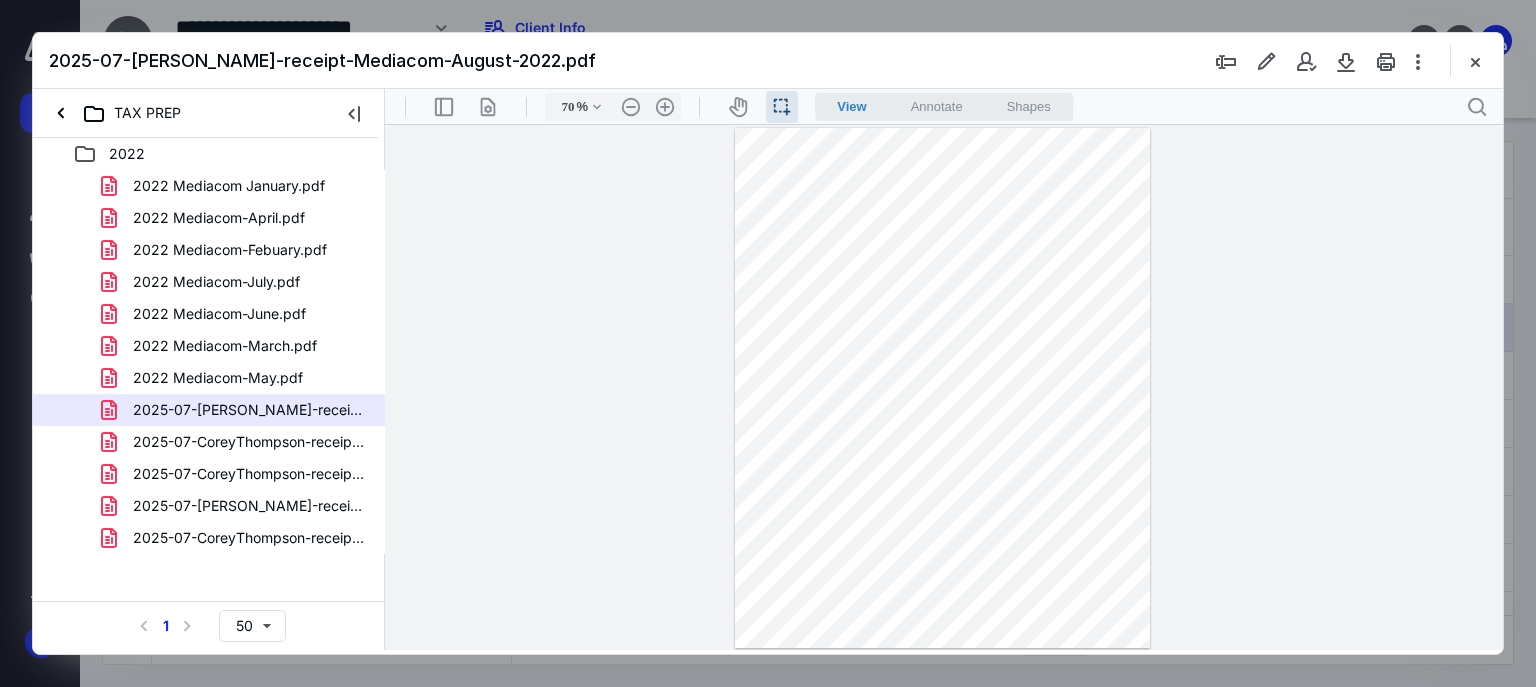 scroll, scrollTop: 0, scrollLeft: 0, axis: both 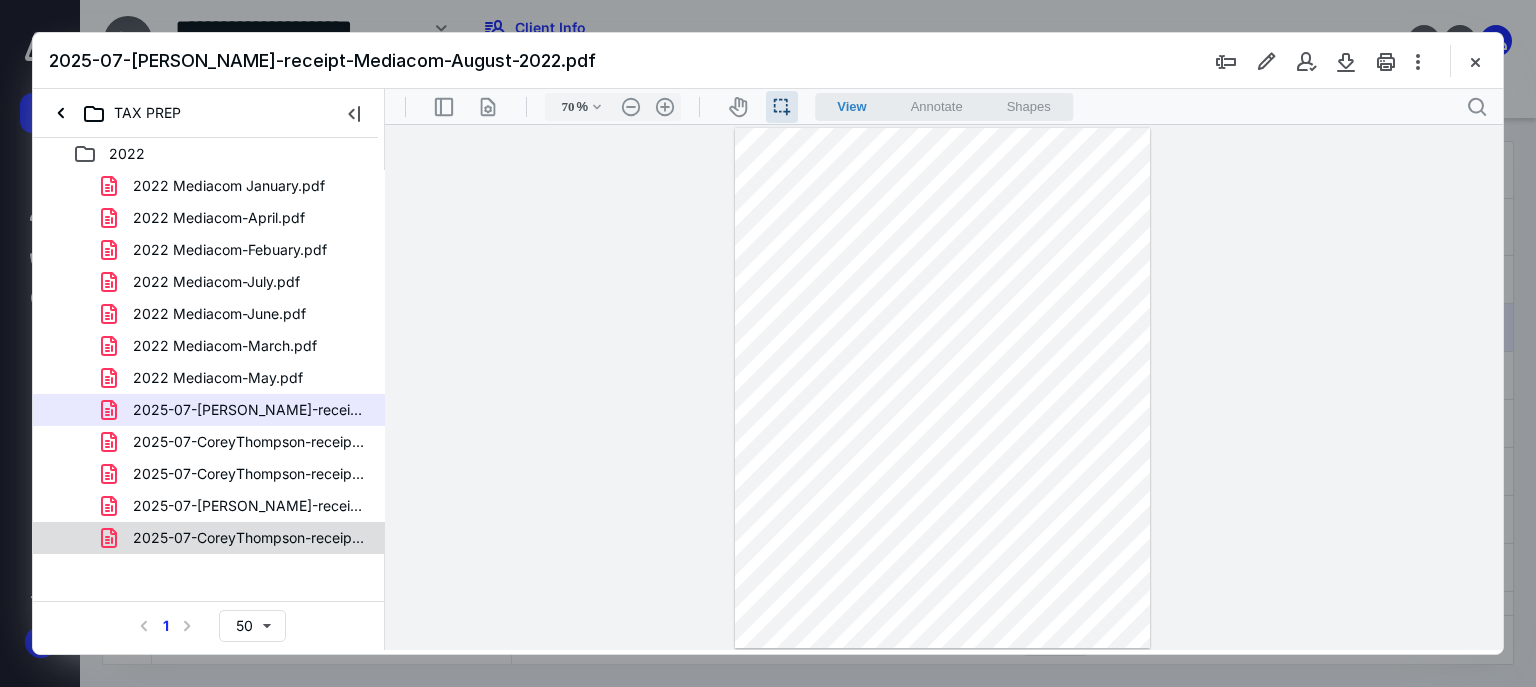 click on "2025-07-CoreyThompson-receipt-Mediacom-September-2022.pdf" at bounding box center [237, 538] 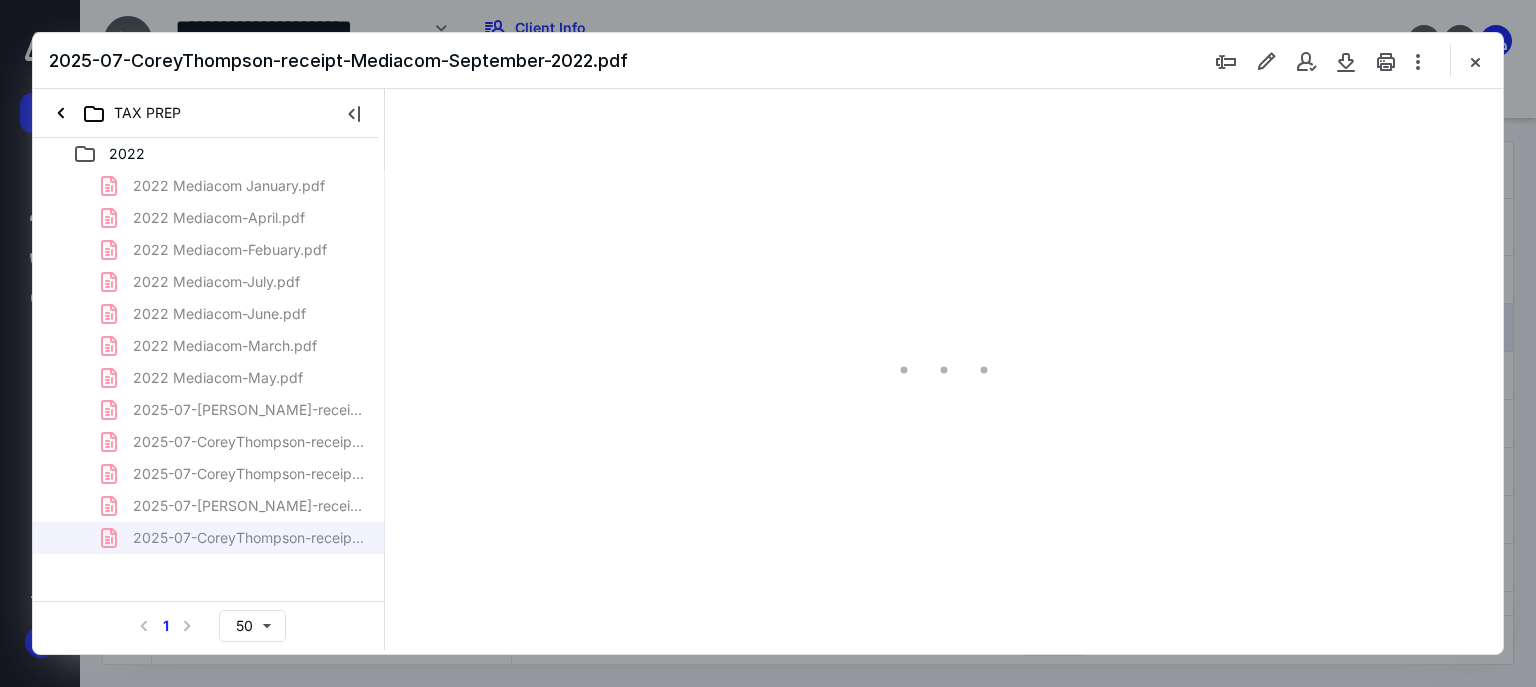 type on "65" 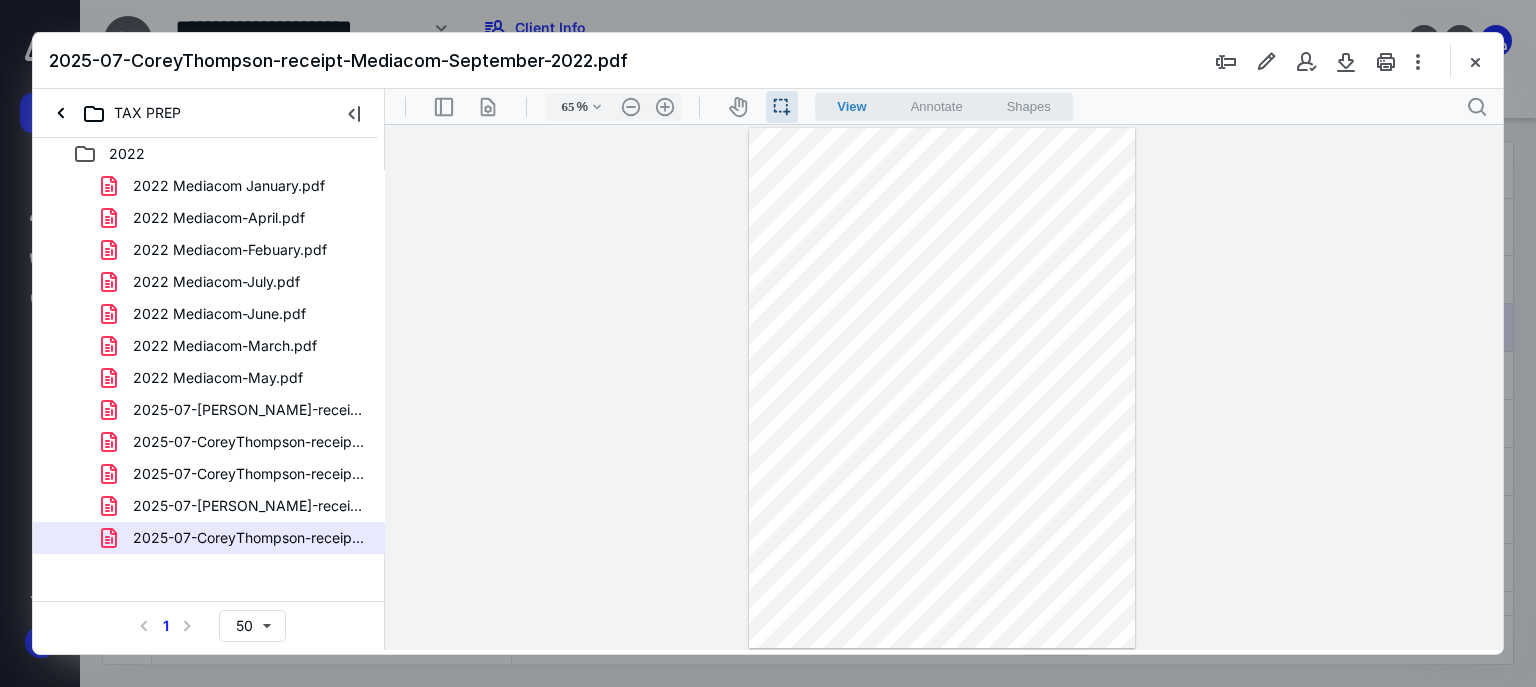 scroll, scrollTop: 0, scrollLeft: 0, axis: both 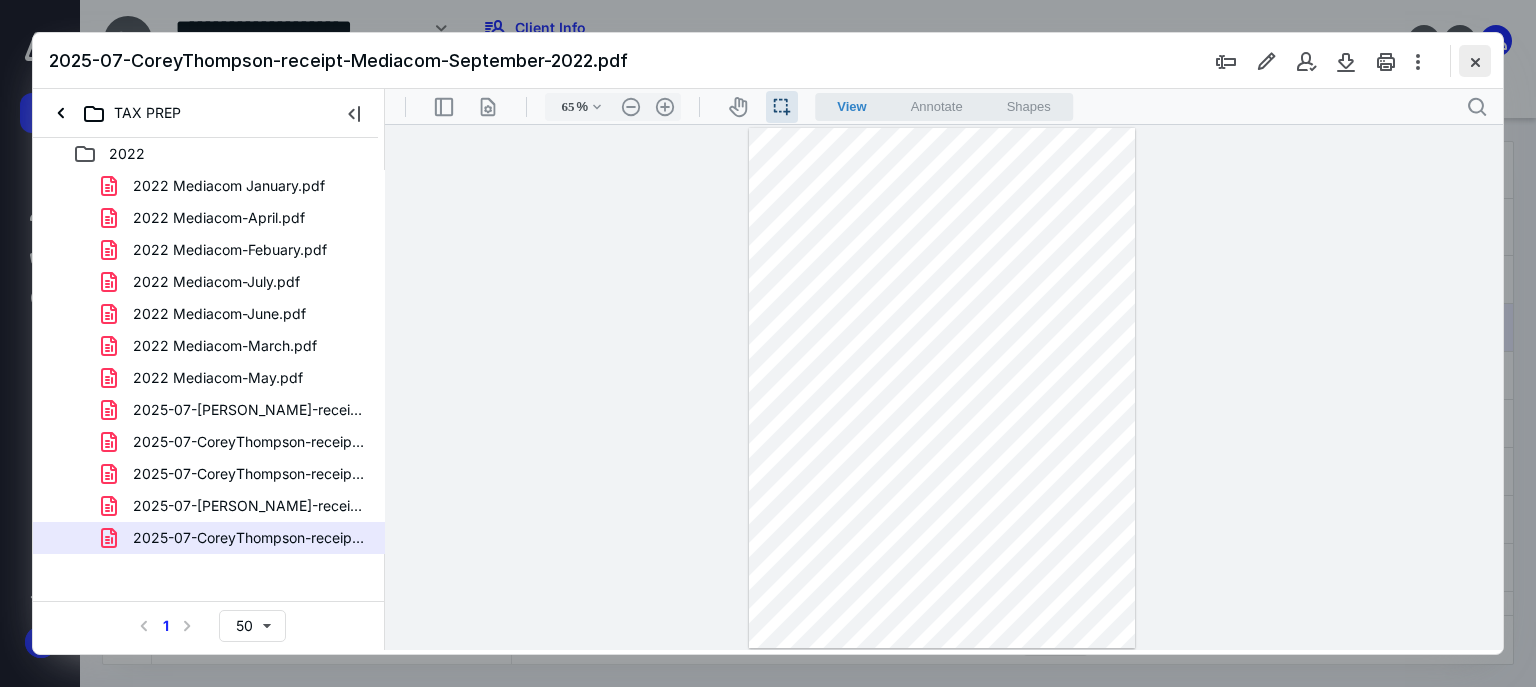 click at bounding box center (1475, 61) 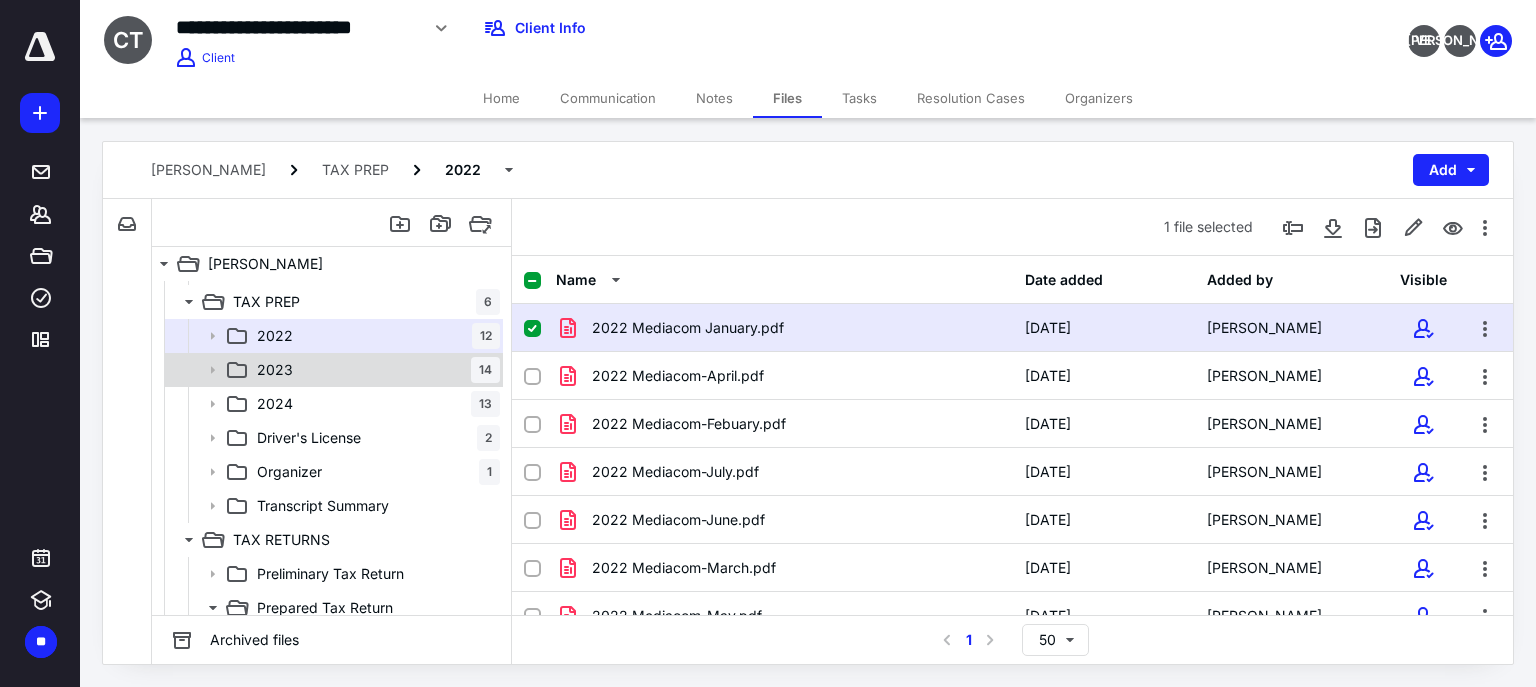 click on "2023 14" at bounding box center [374, 370] 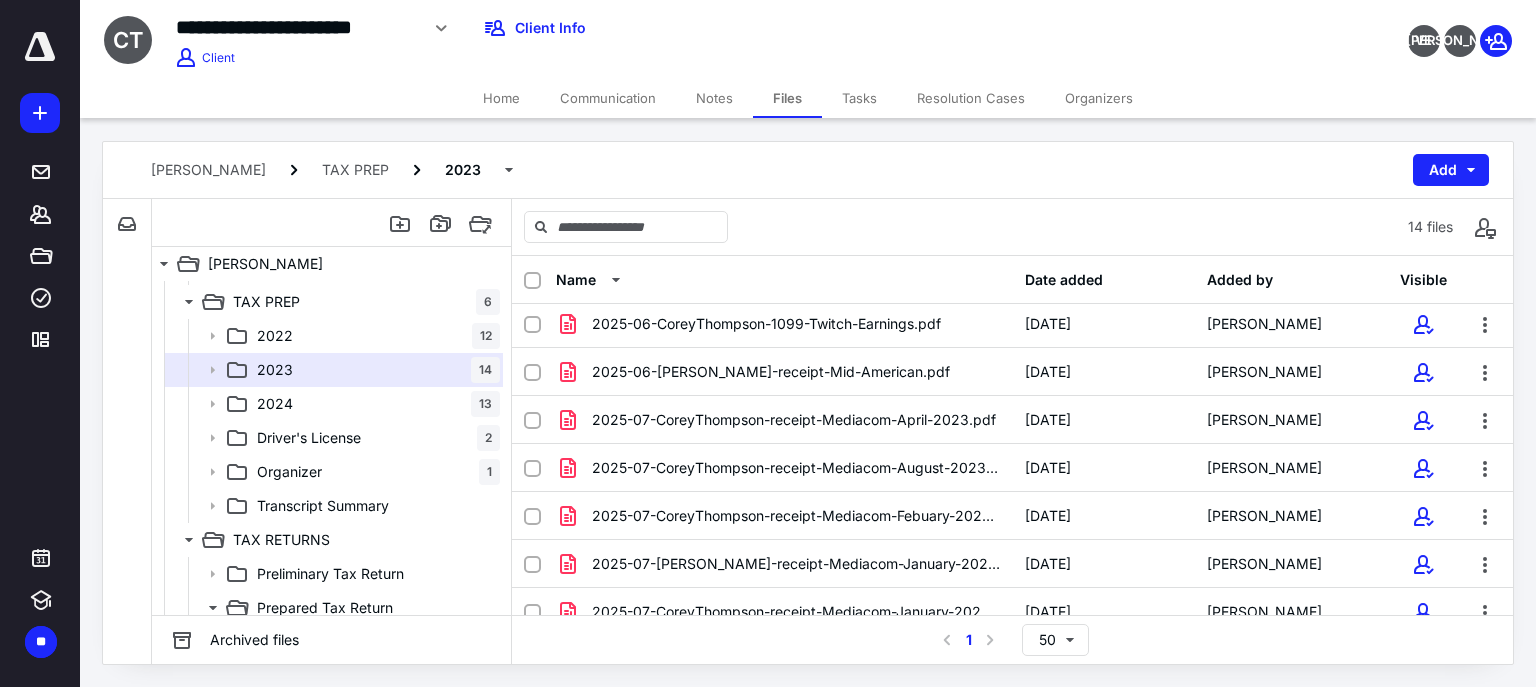 scroll, scrollTop: 0, scrollLeft: 0, axis: both 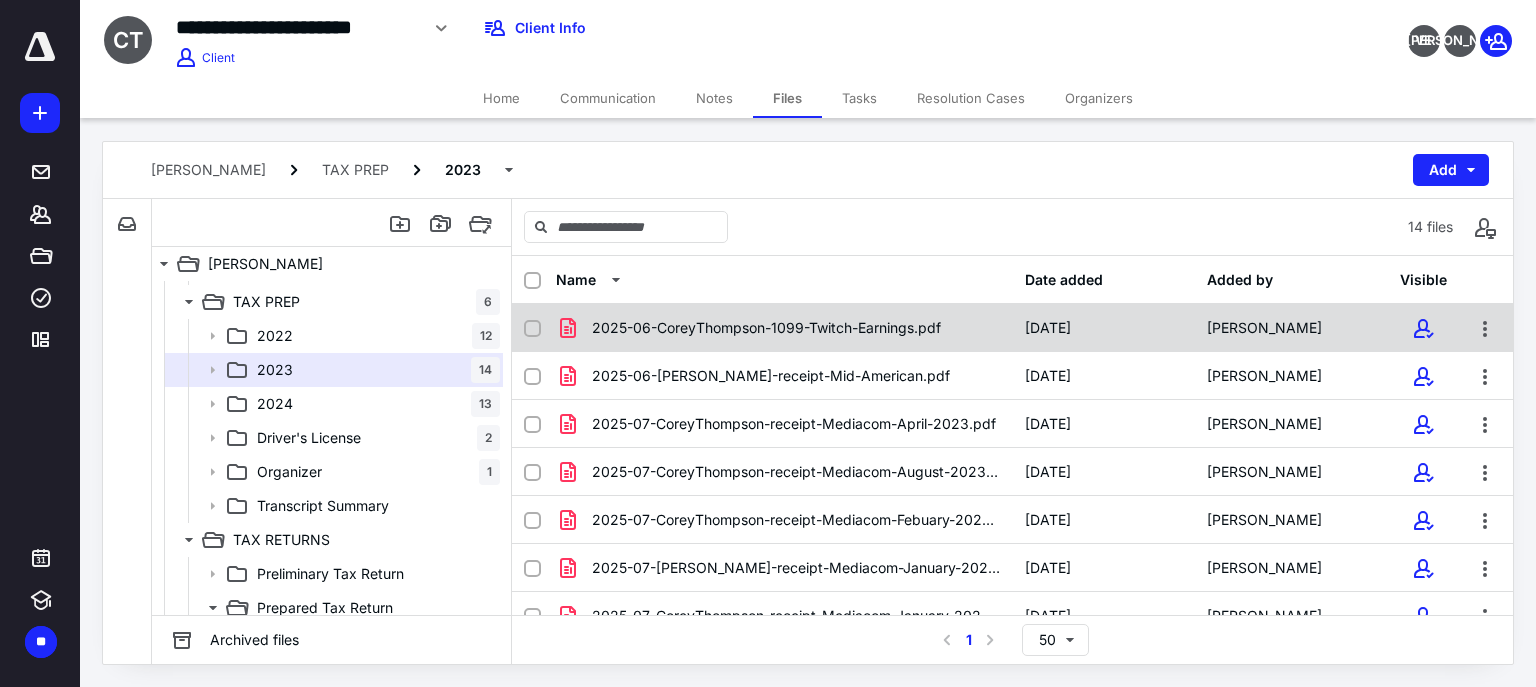 click on "2025-06-CoreyThompson-1099-Twitch-Earnings.pdf" at bounding box center (766, 328) 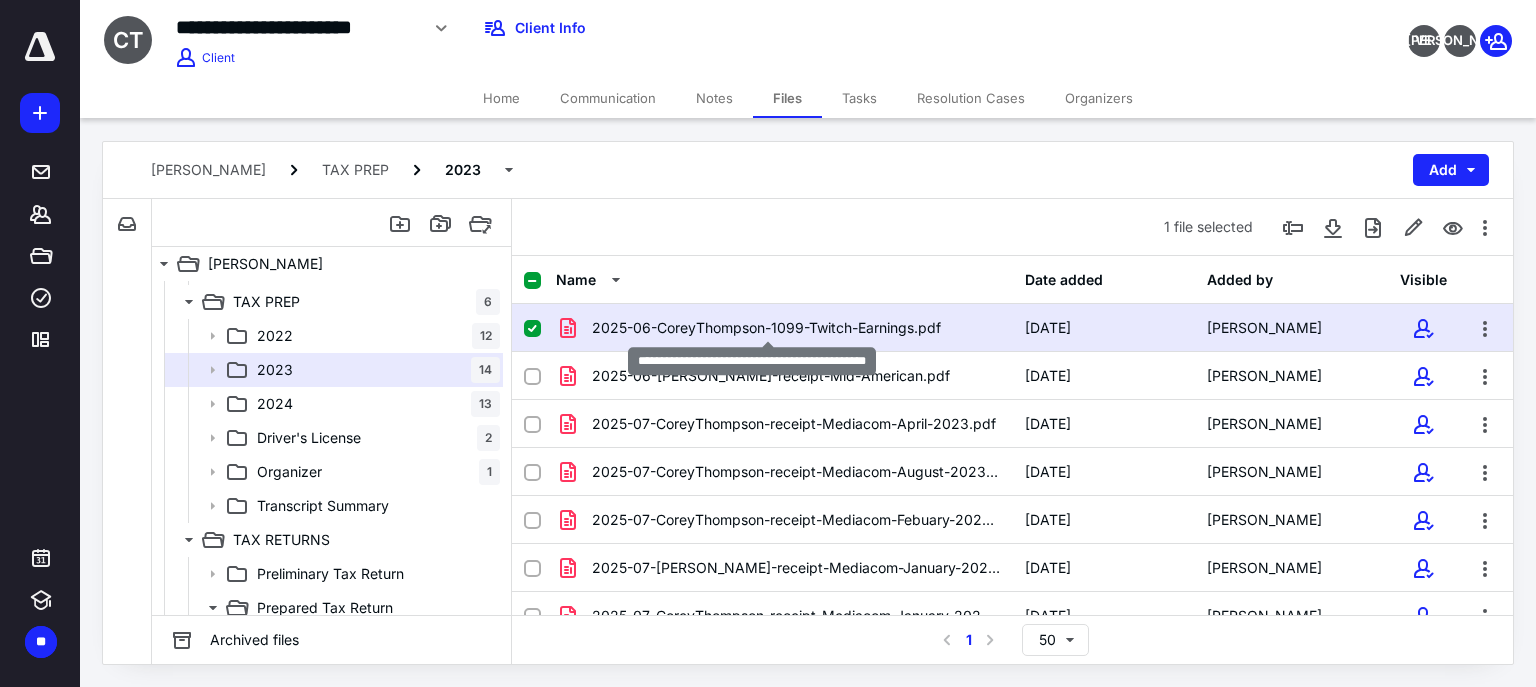 checkbox on "true" 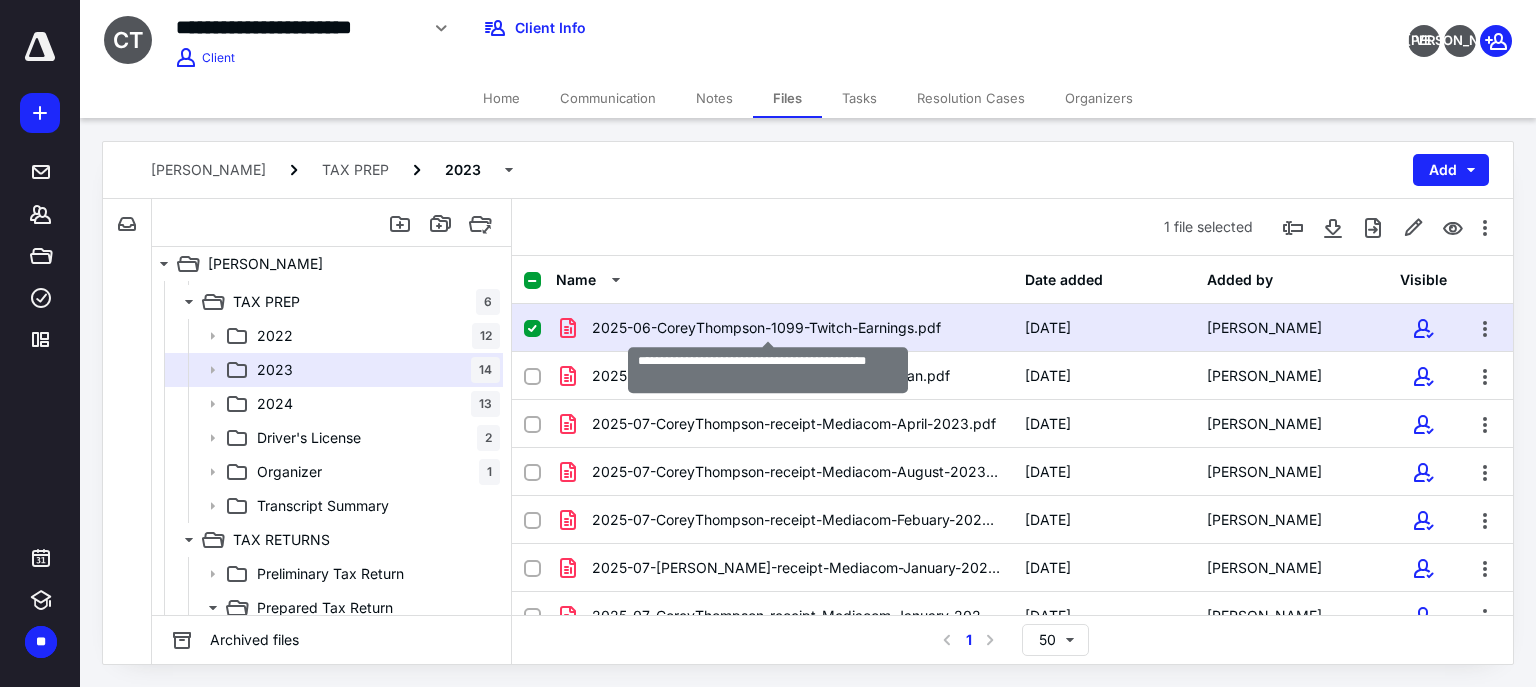 click on "2025-06-CoreyThompson-1099-Twitch-Earnings.pdf" at bounding box center [766, 328] 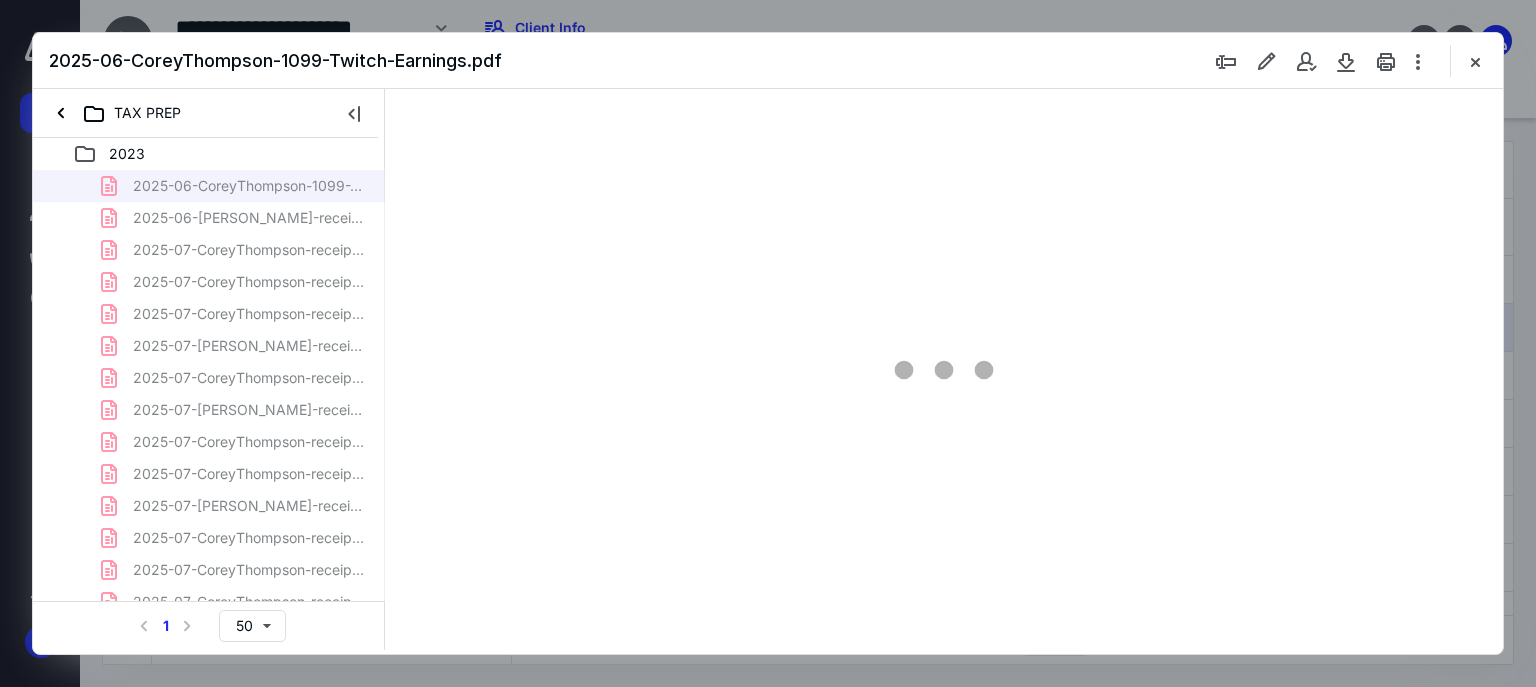 scroll, scrollTop: 0, scrollLeft: 0, axis: both 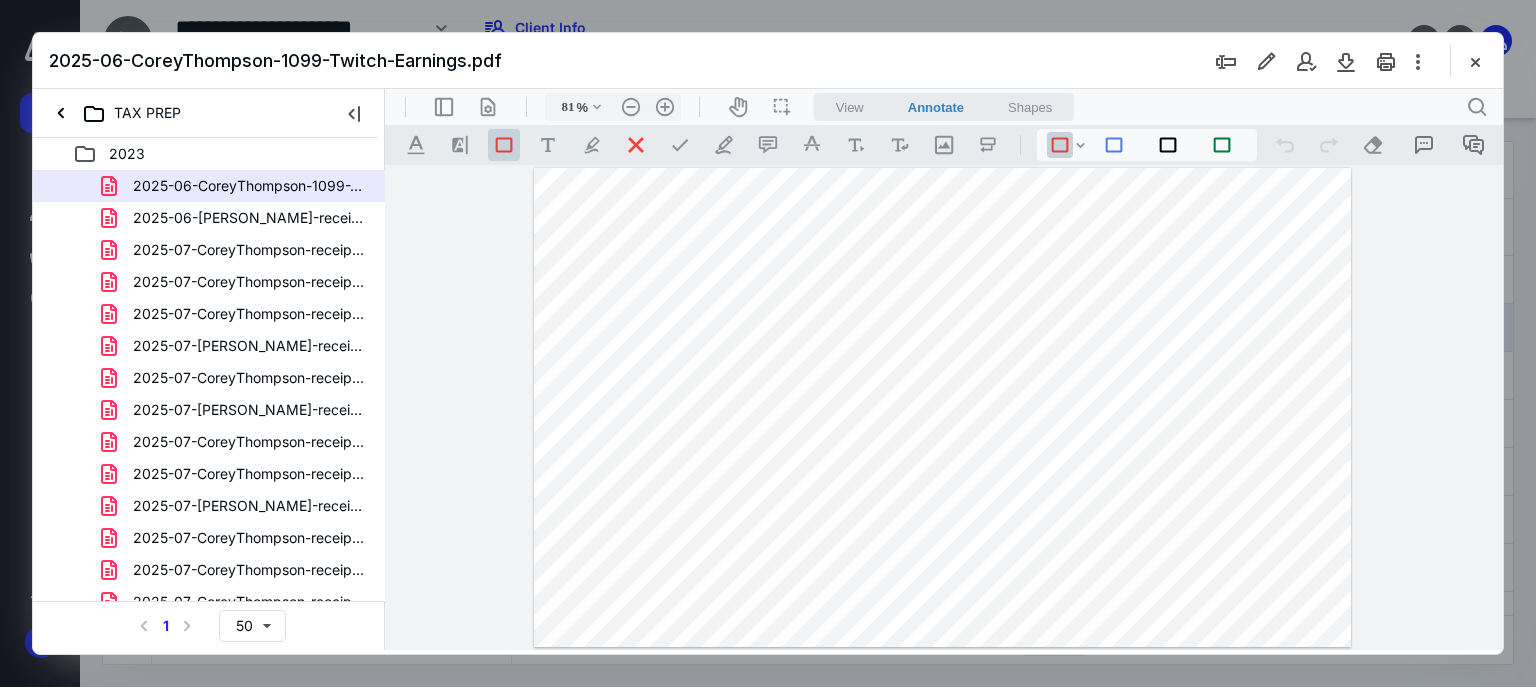 click on "View" at bounding box center [850, 107] 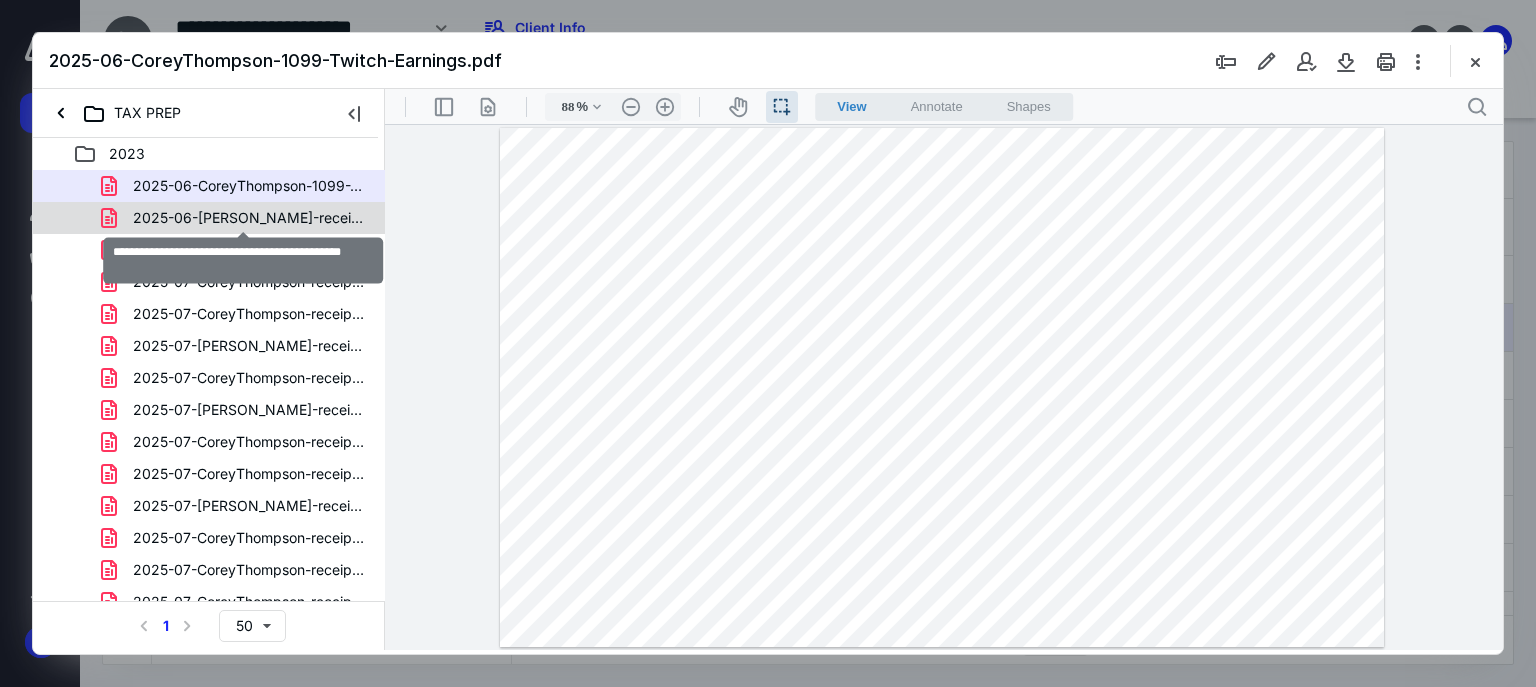 click on "2025-06-CoreyThompson-receipt-Mid-American.pdf" at bounding box center (249, 218) 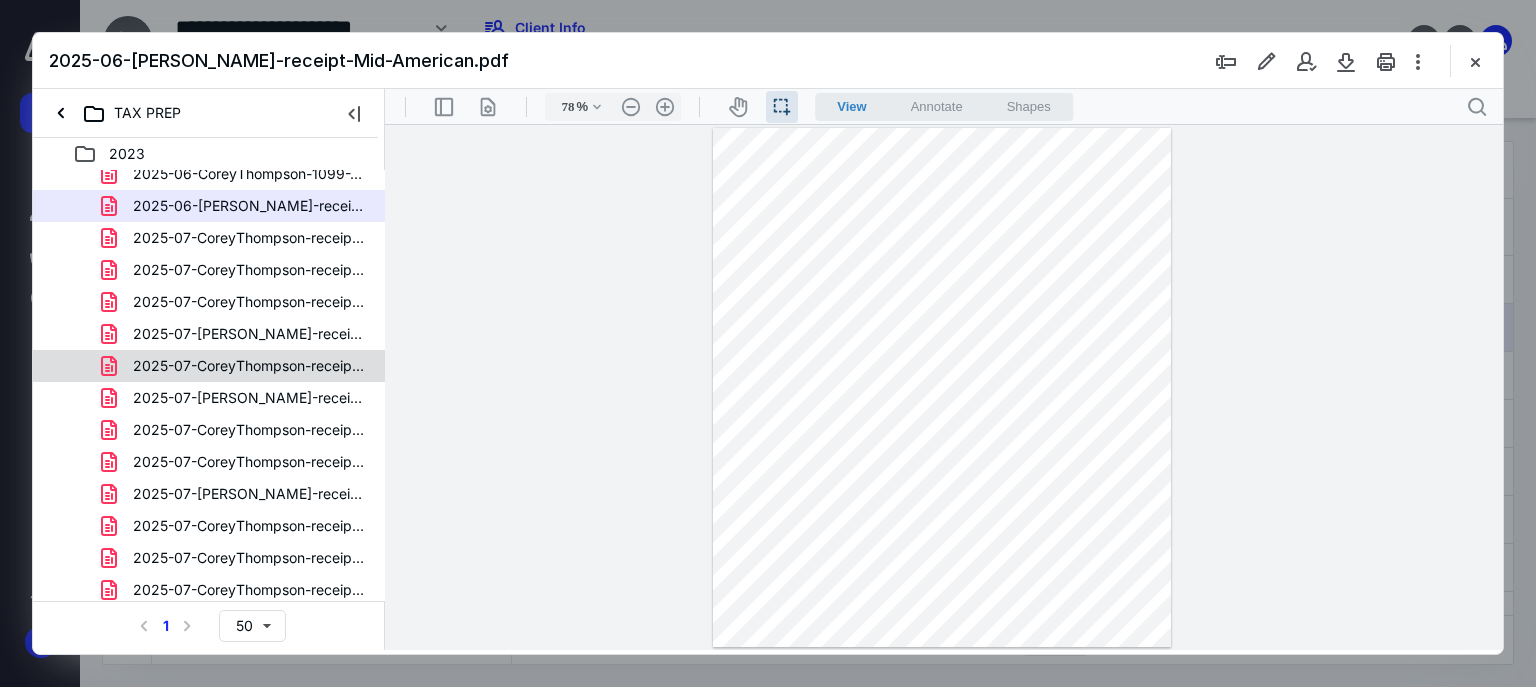 scroll, scrollTop: 16, scrollLeft: 0, axis: vertical 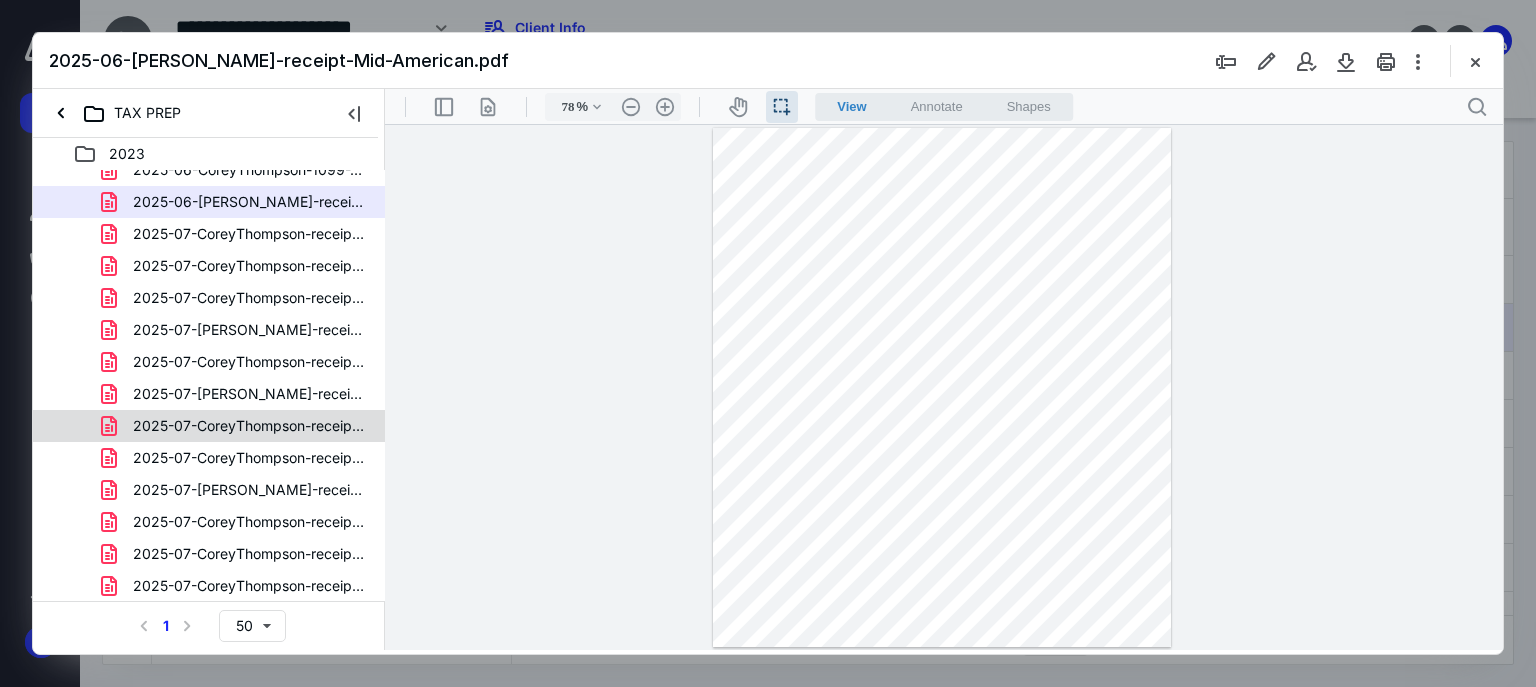 click on "2025-07-CoreyThompson-receipt-Mediacom-June-2023.pdf" at bounding box center [249, 426] 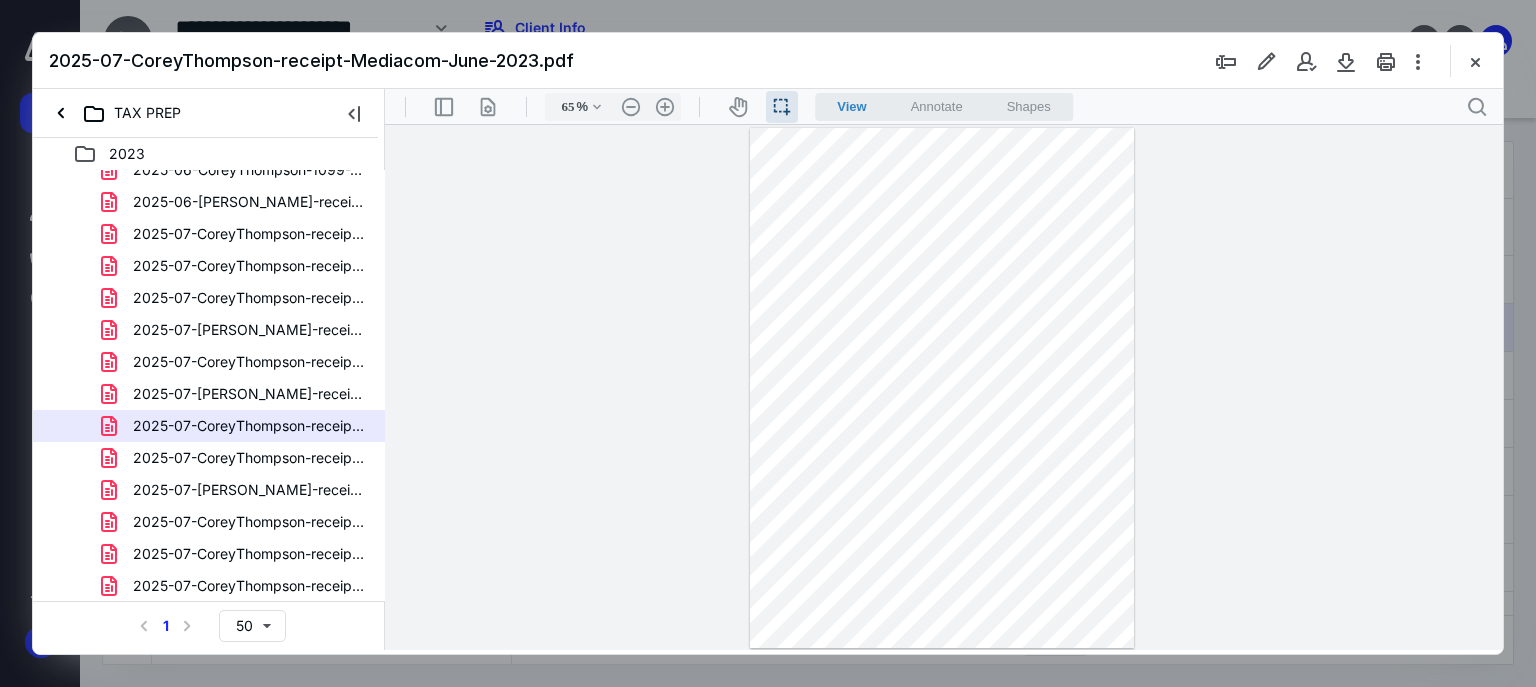 scroll, scrollTop: 0, scrollLeft: 0, axis: both 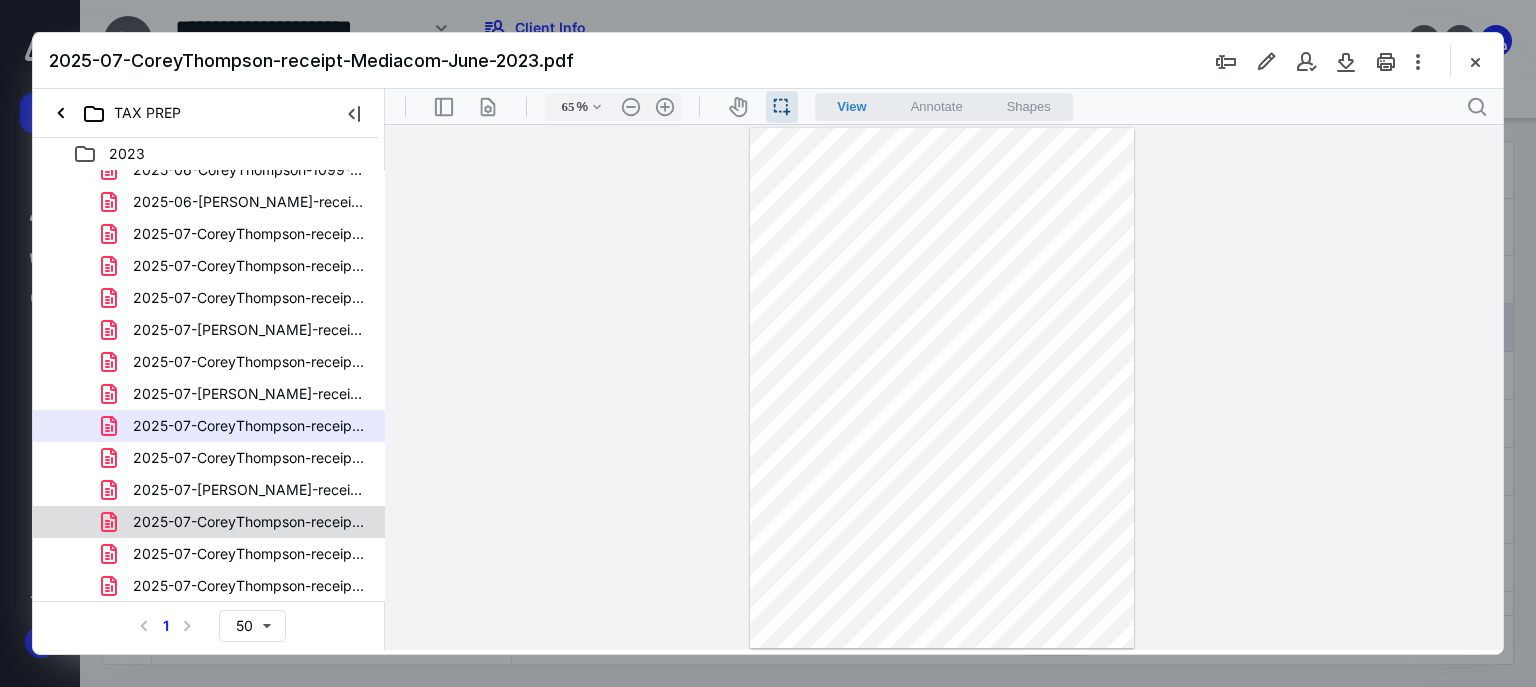 click on "2025-07-CoreyThompson-receipt-Mediacom-November-2023.pdf" at bounding box center [249, 522] 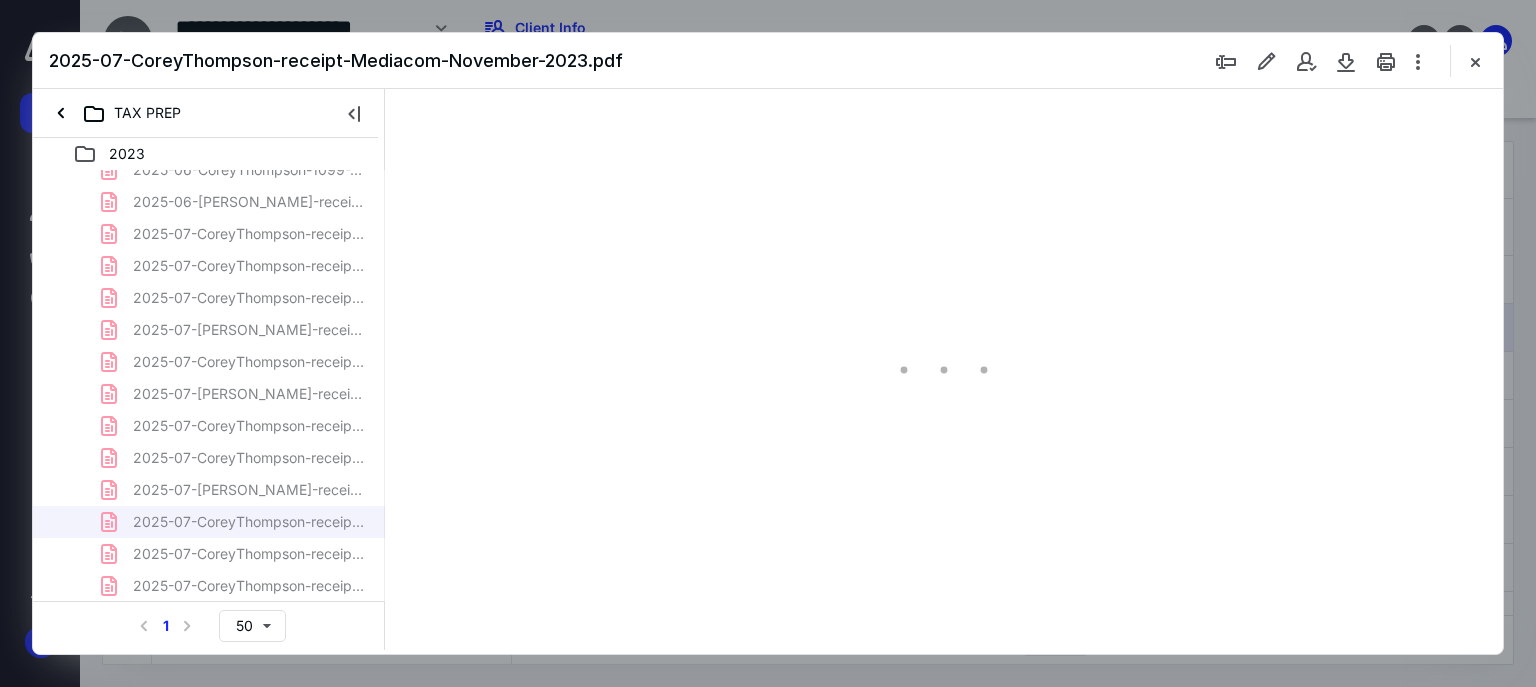 type on "67" 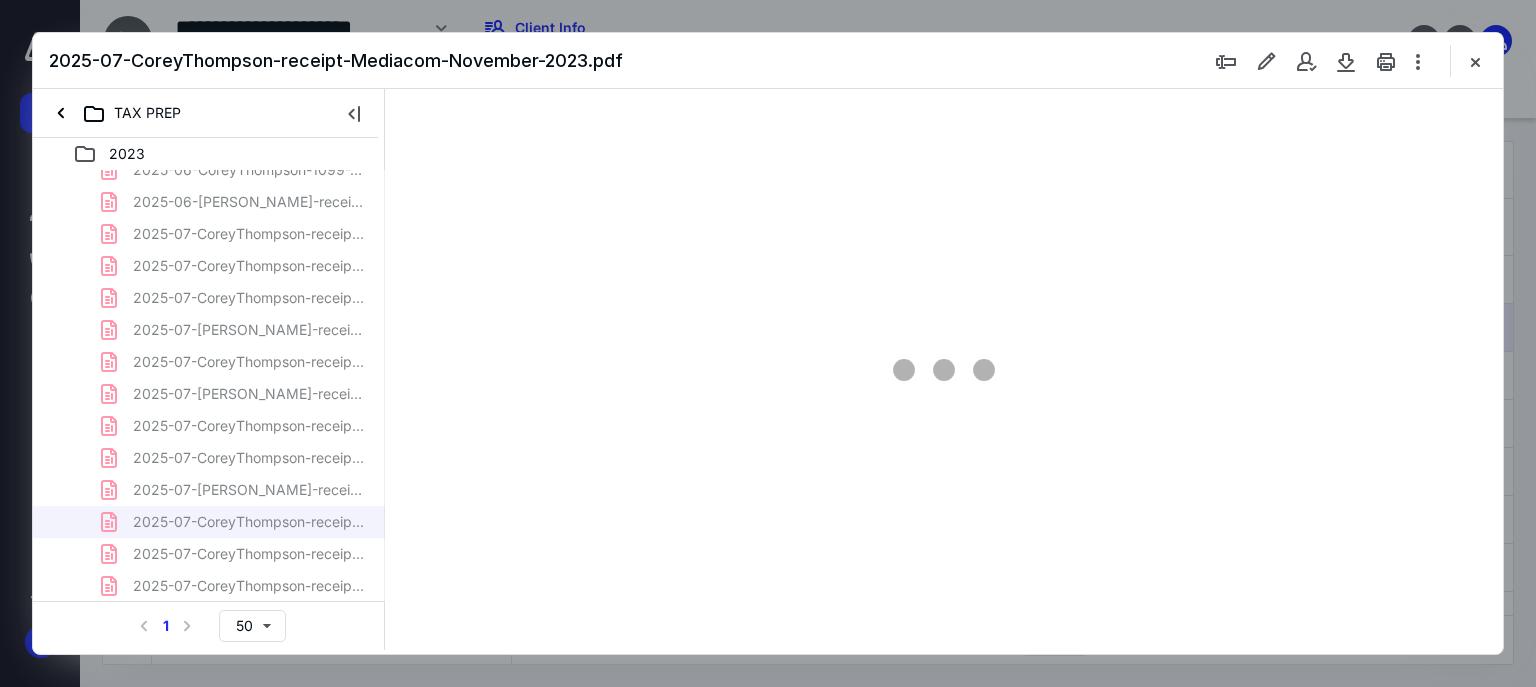 scroll, scrollTop: 0, scrollLeft: 0, axis: both 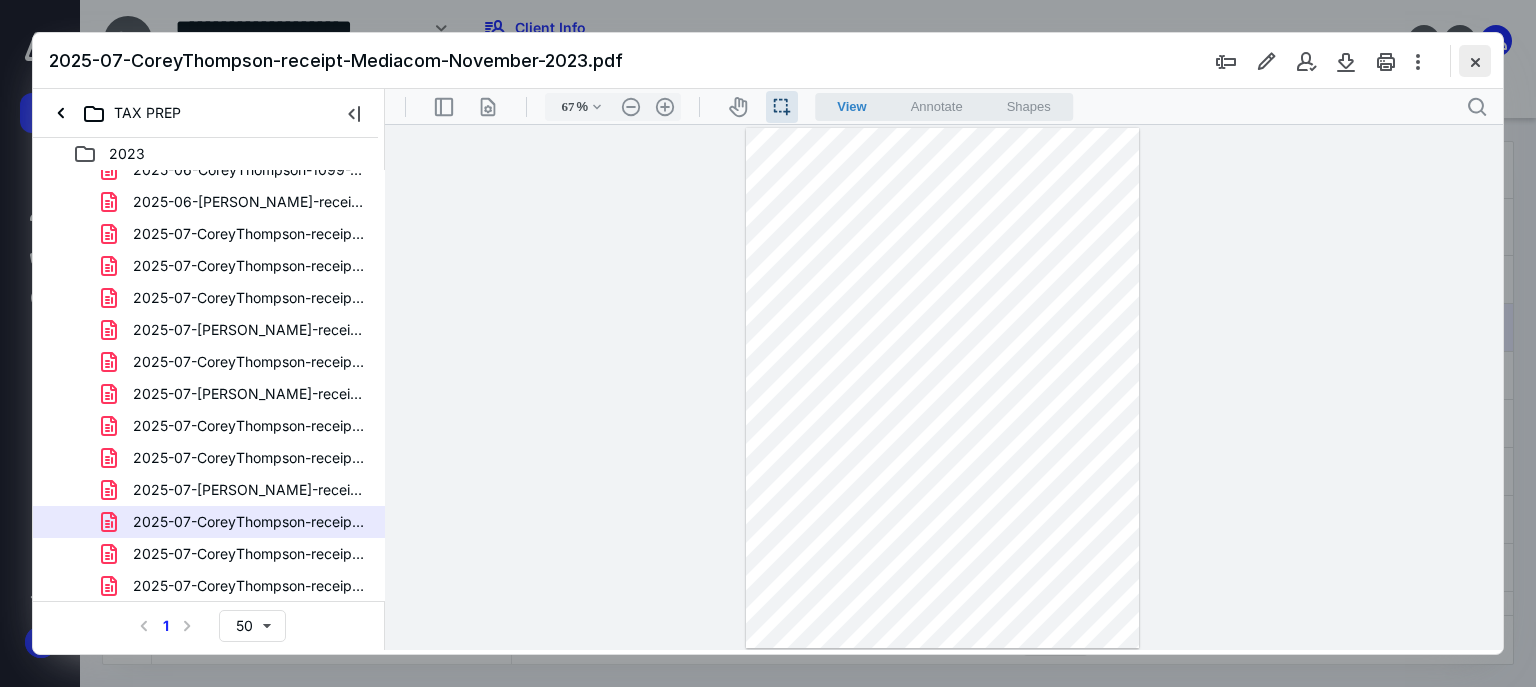 click at bounding box center (1475, 61) 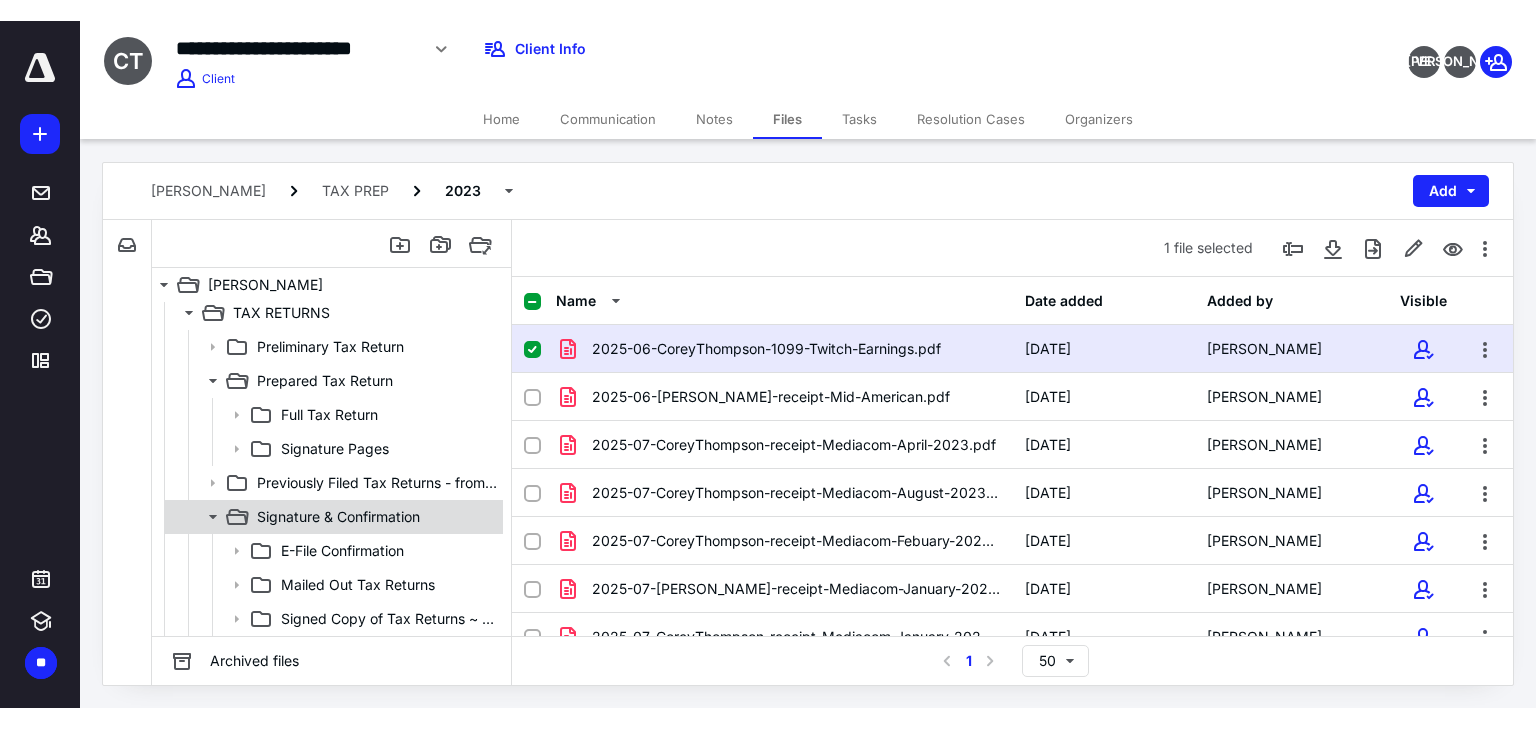 scroll, scrollTop: 1194, scrollLeft: 0, axis: vertical 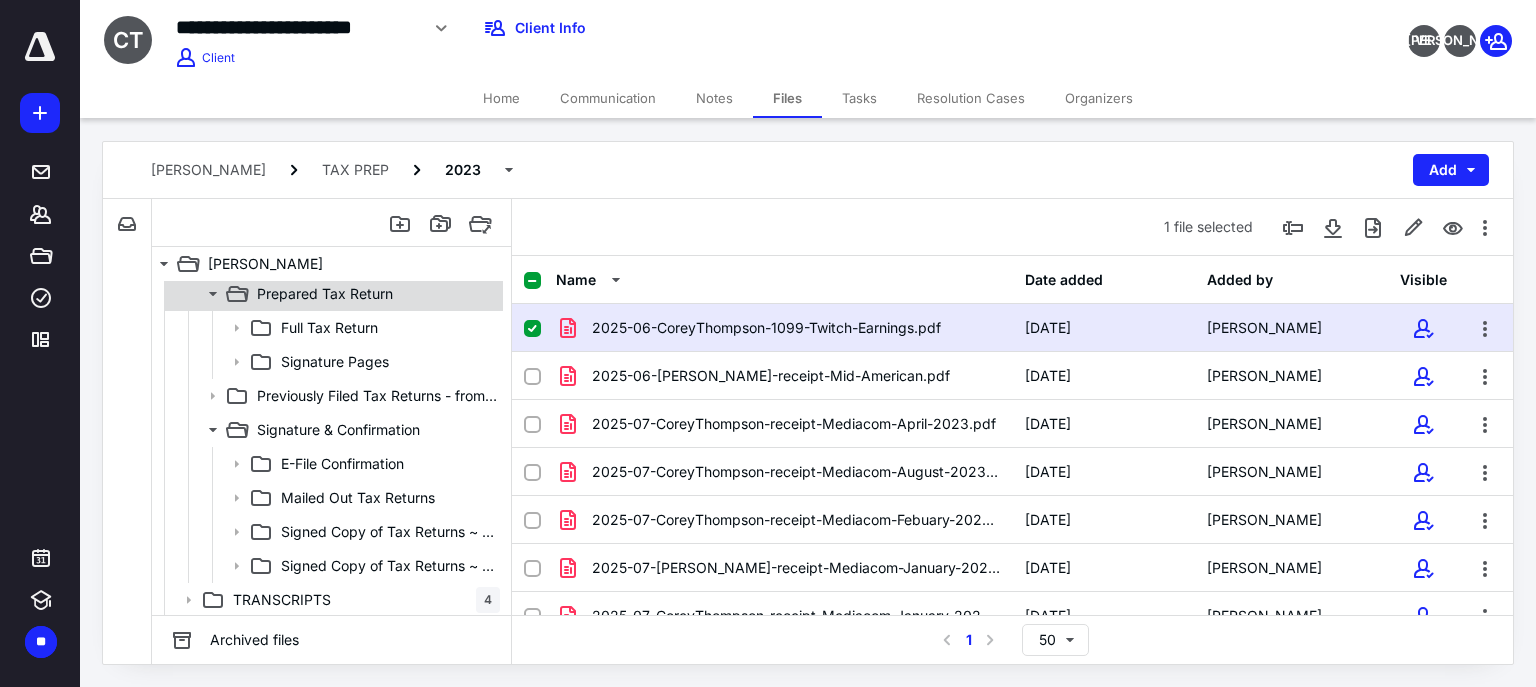 click on "Prepared Tax Return" at bounding box center [325, 294] 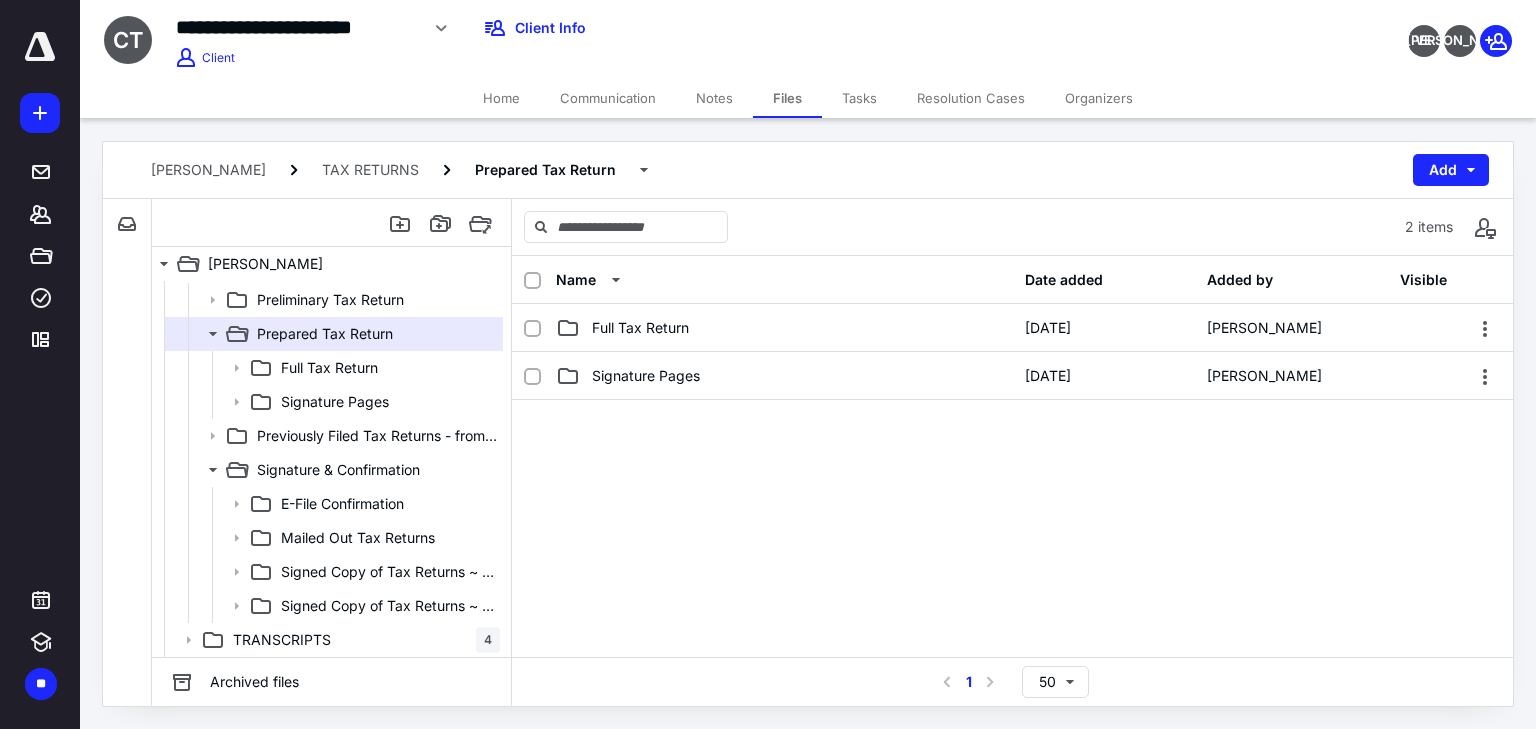 scroll, scrollTop: 1153, scrollLeft: 0, axis: vertical 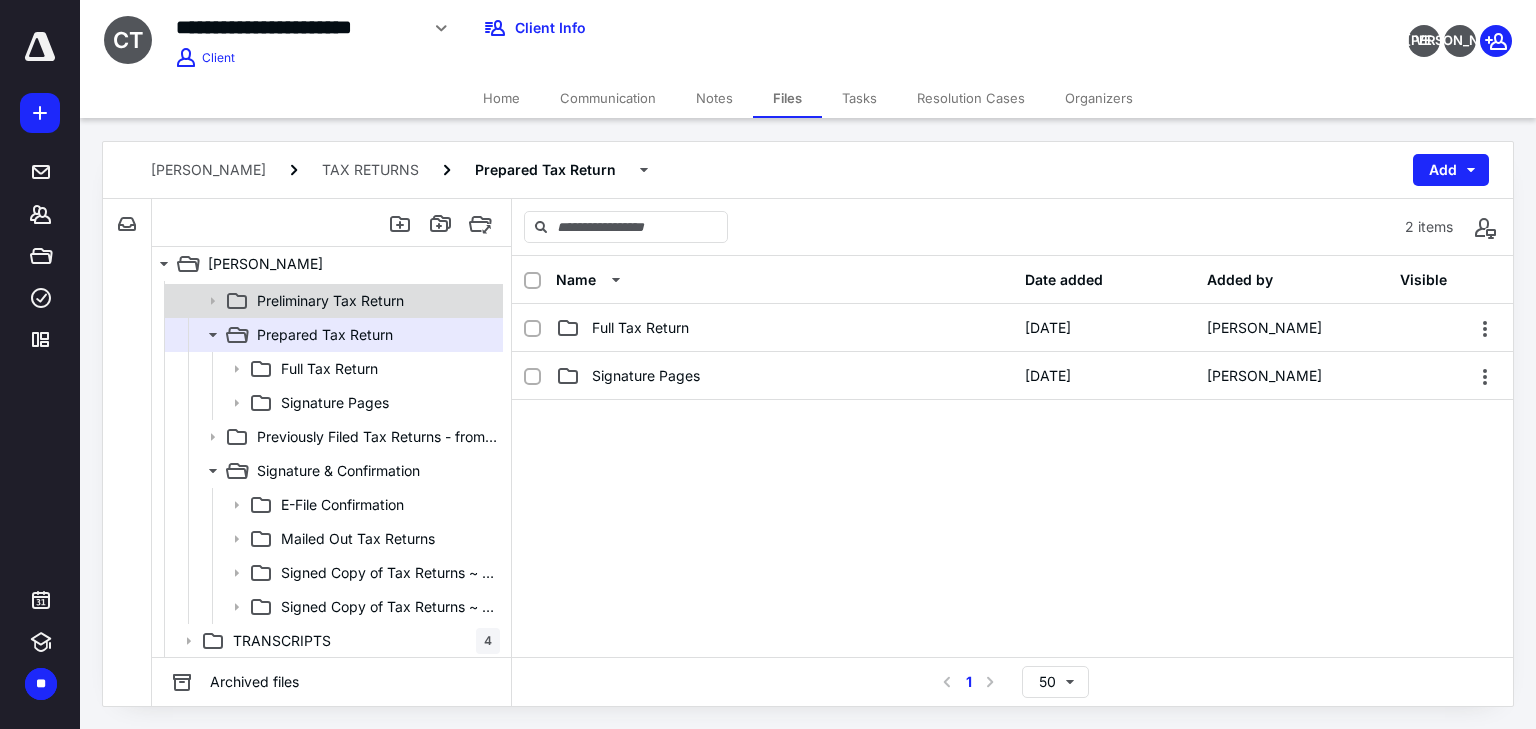 click on "Preliminary Tax Return" at bounding box center [330, 301] 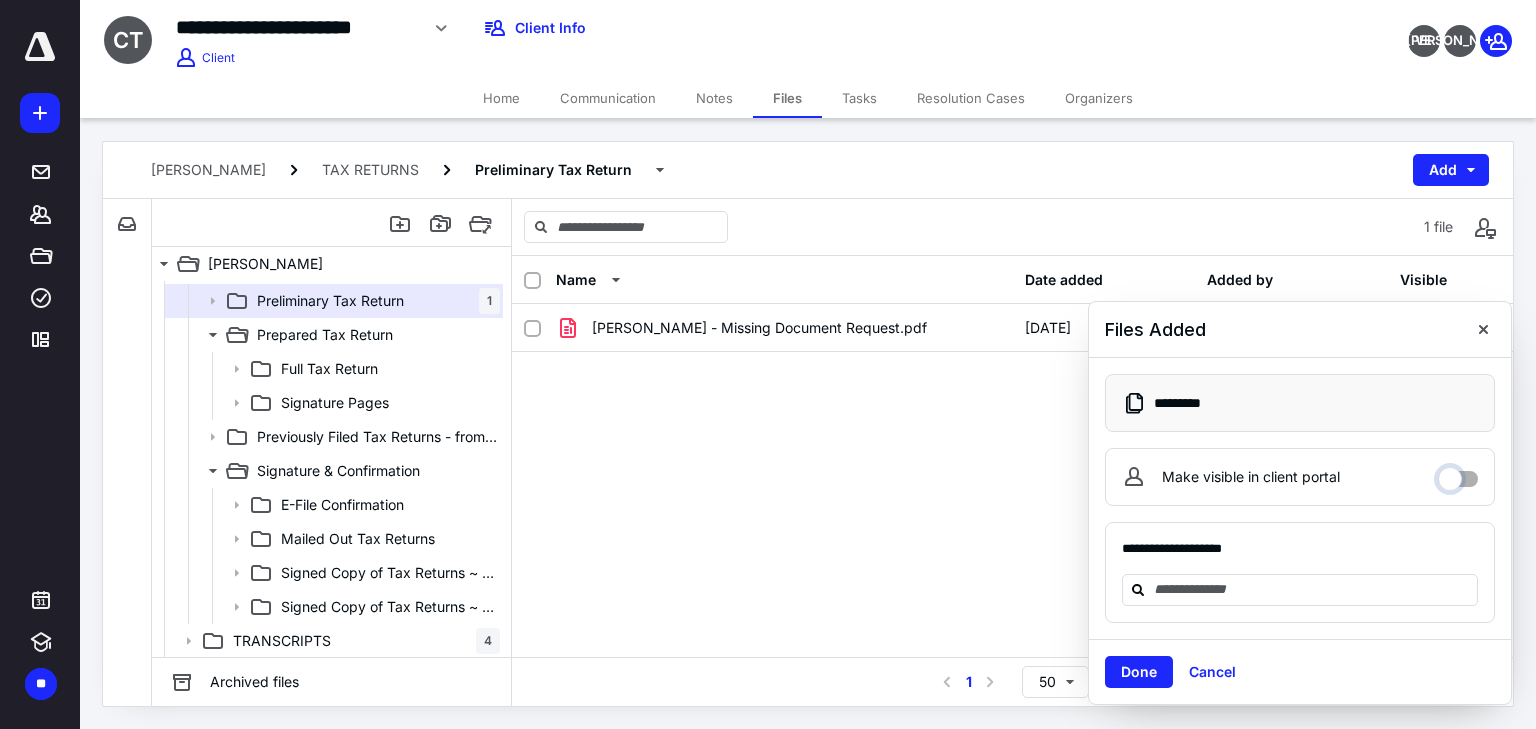 click on "Make visible in client portal" at bounding box center (1458, 474) 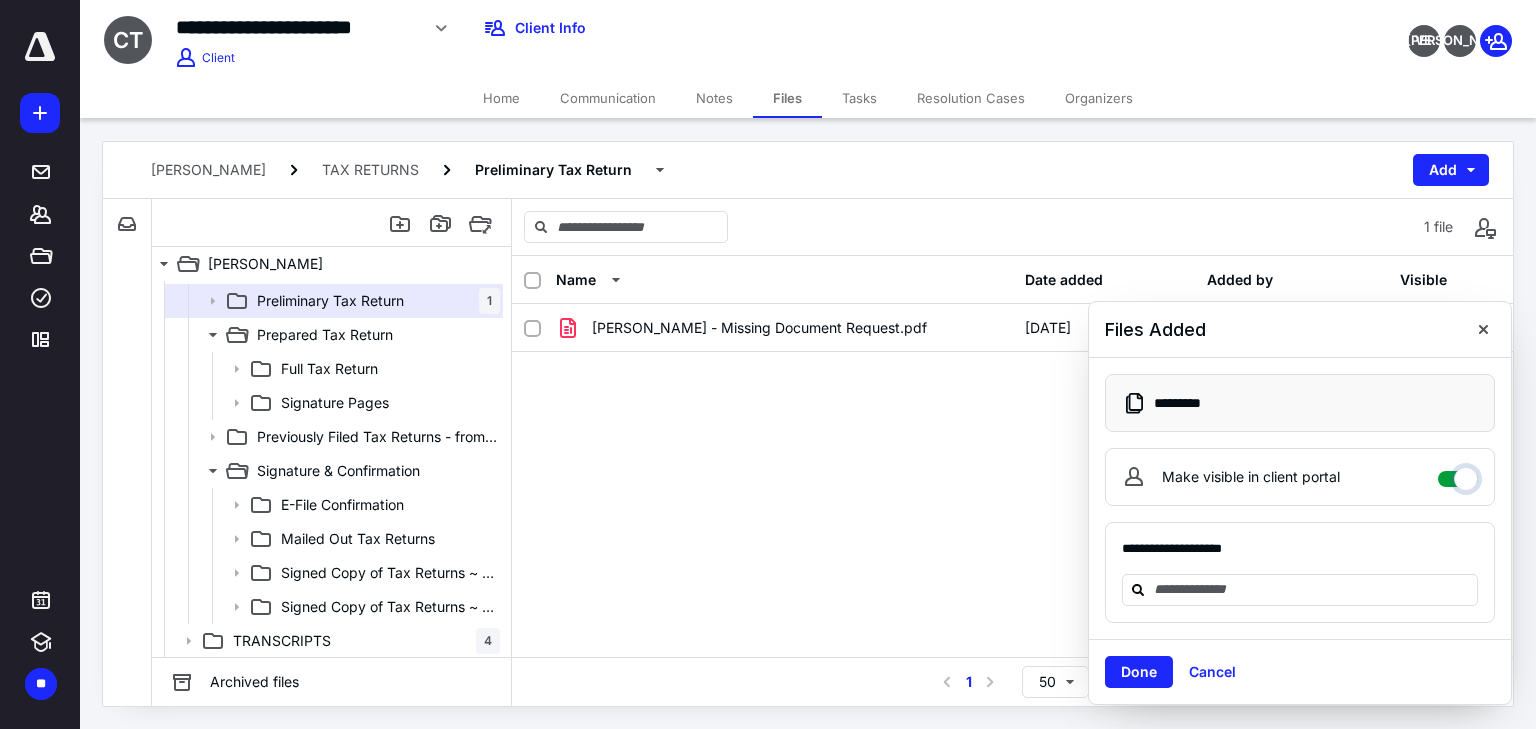checkbox on "****" 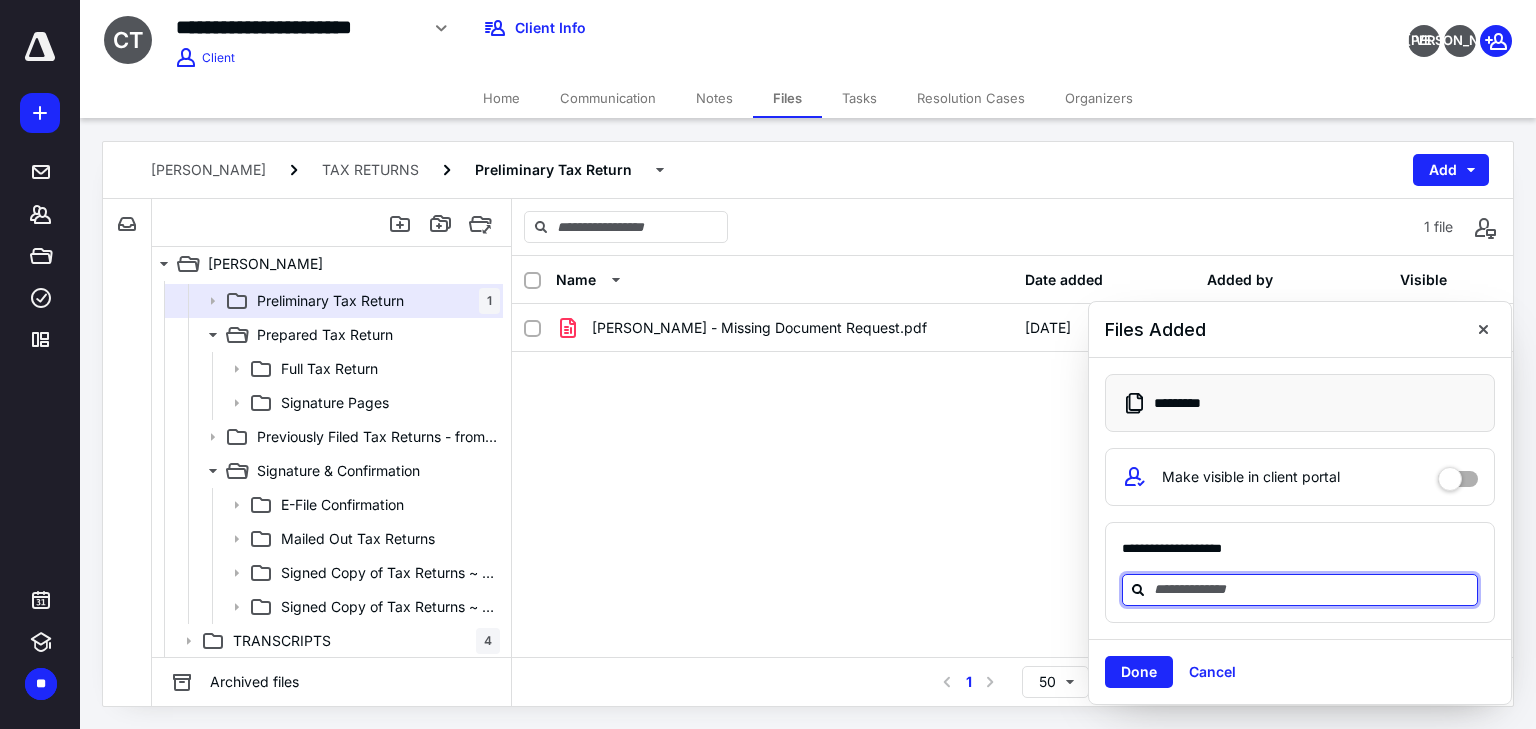 click at bounding box center (1312, 589) 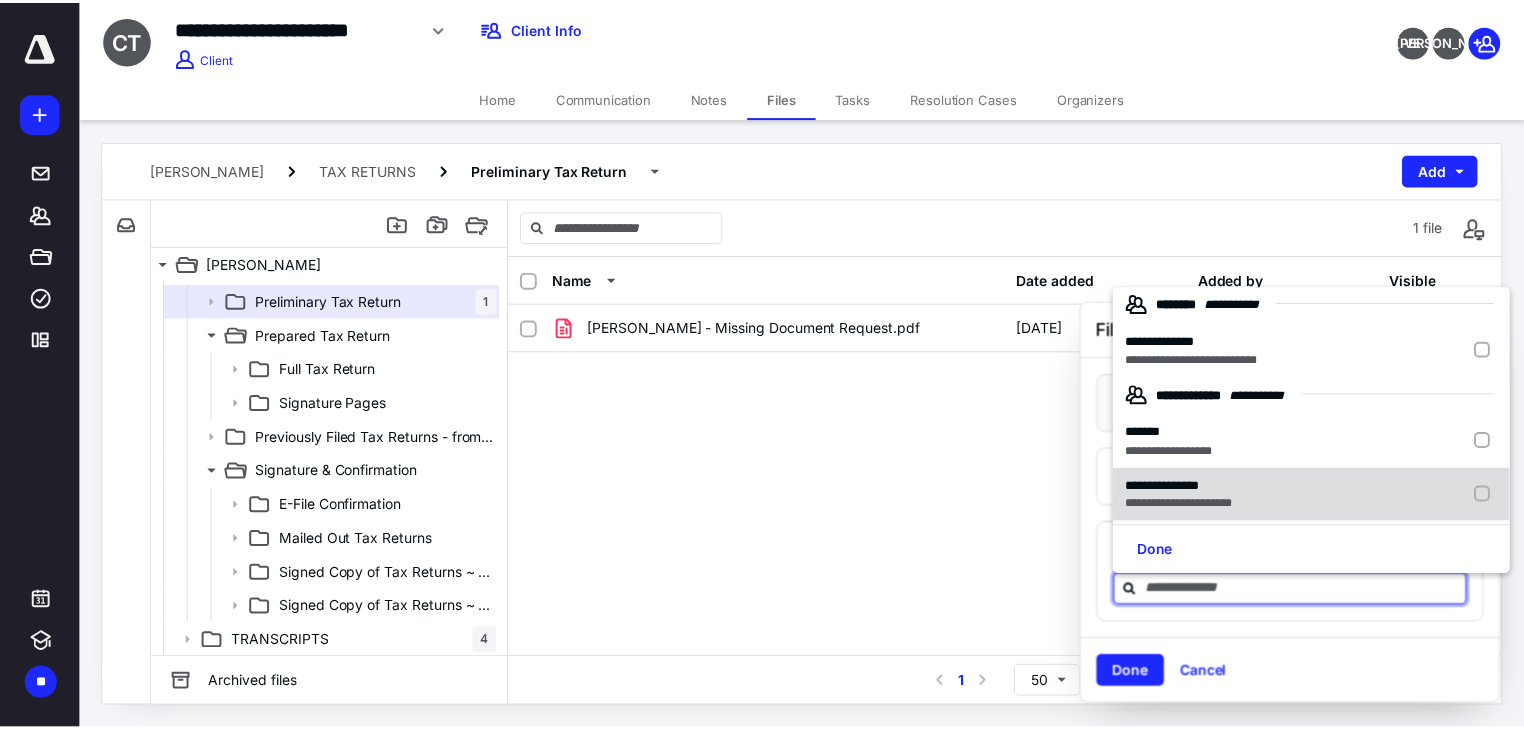 scroll, scrollTop: 12, scrollLeft: 0, axis: vertical 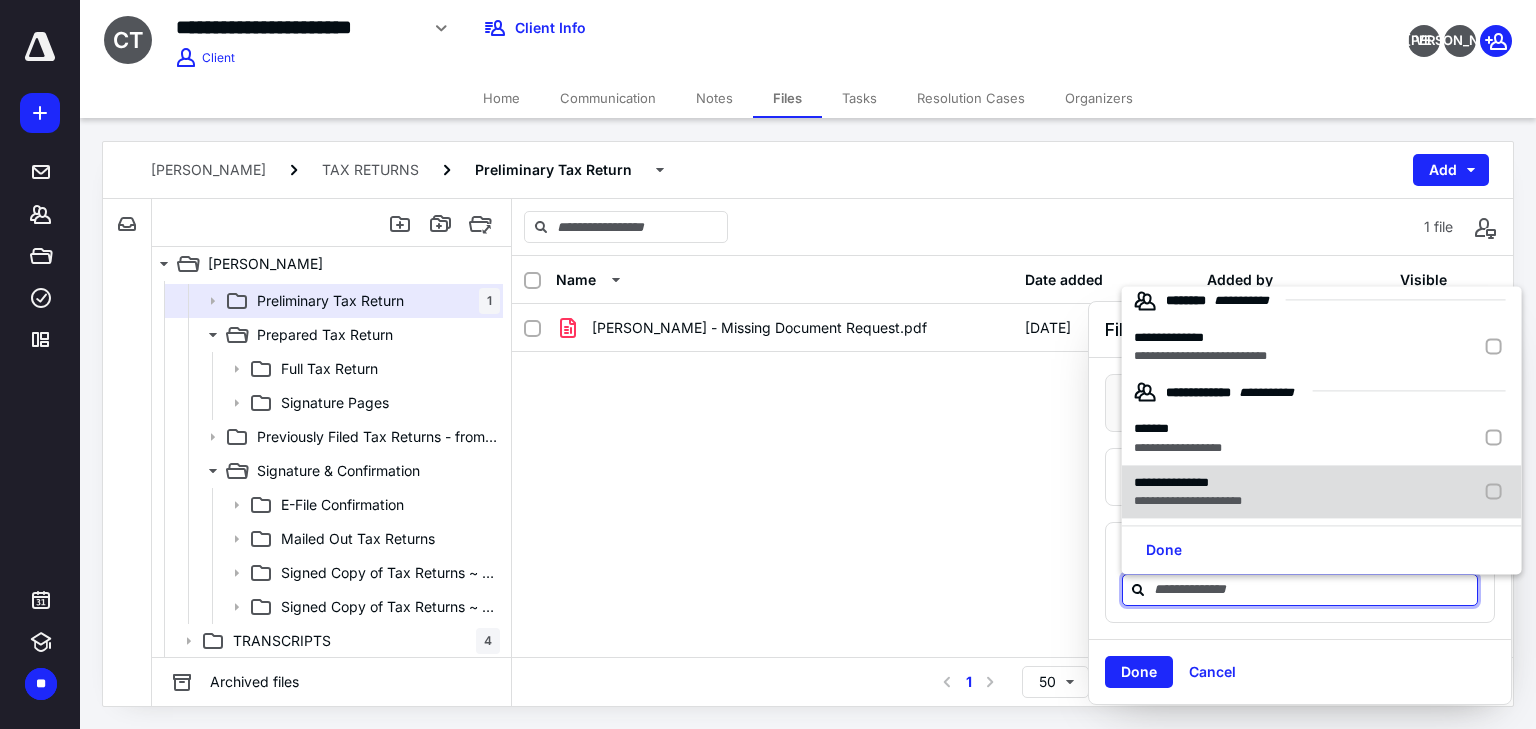 click on "**********" at bounding box center [1171, 482] 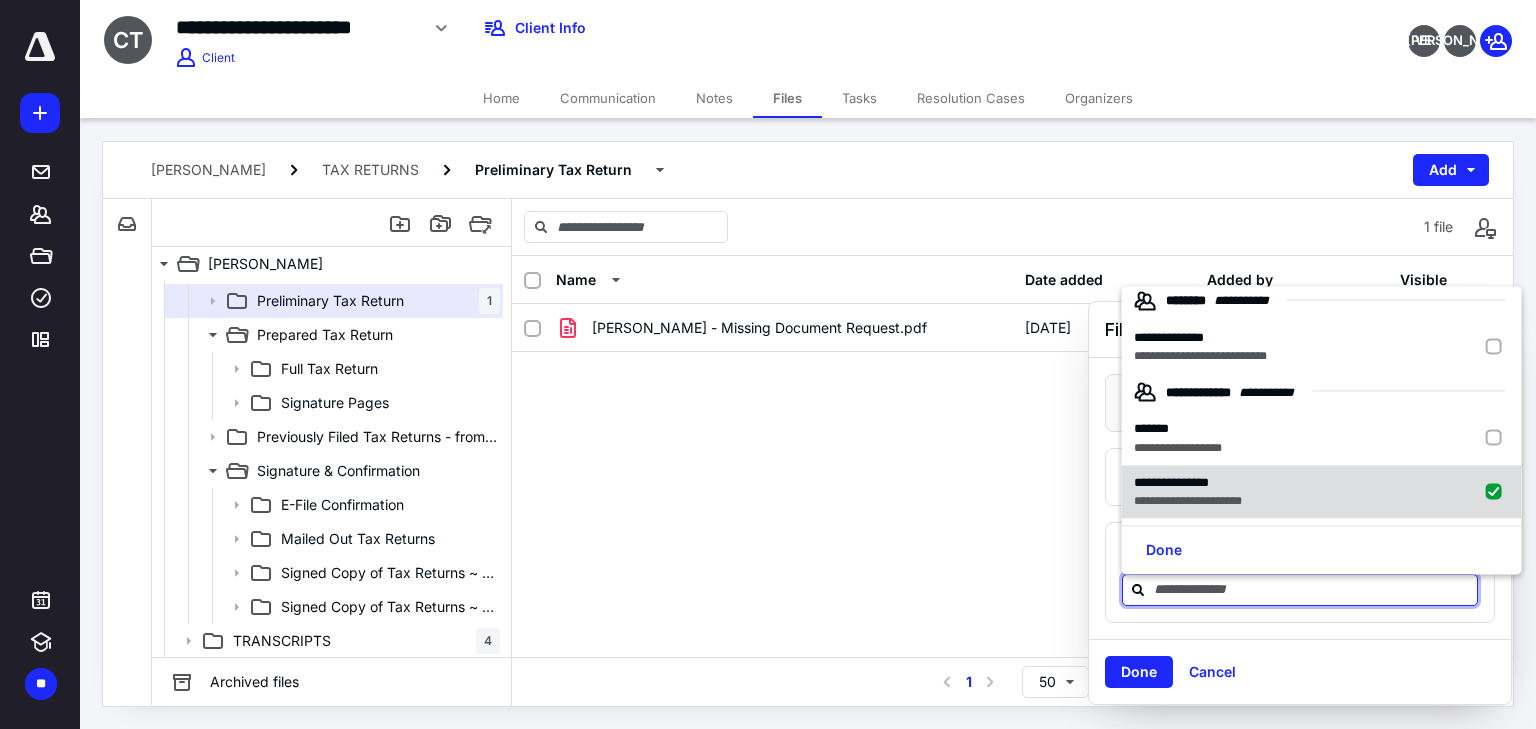checkbox on "true" 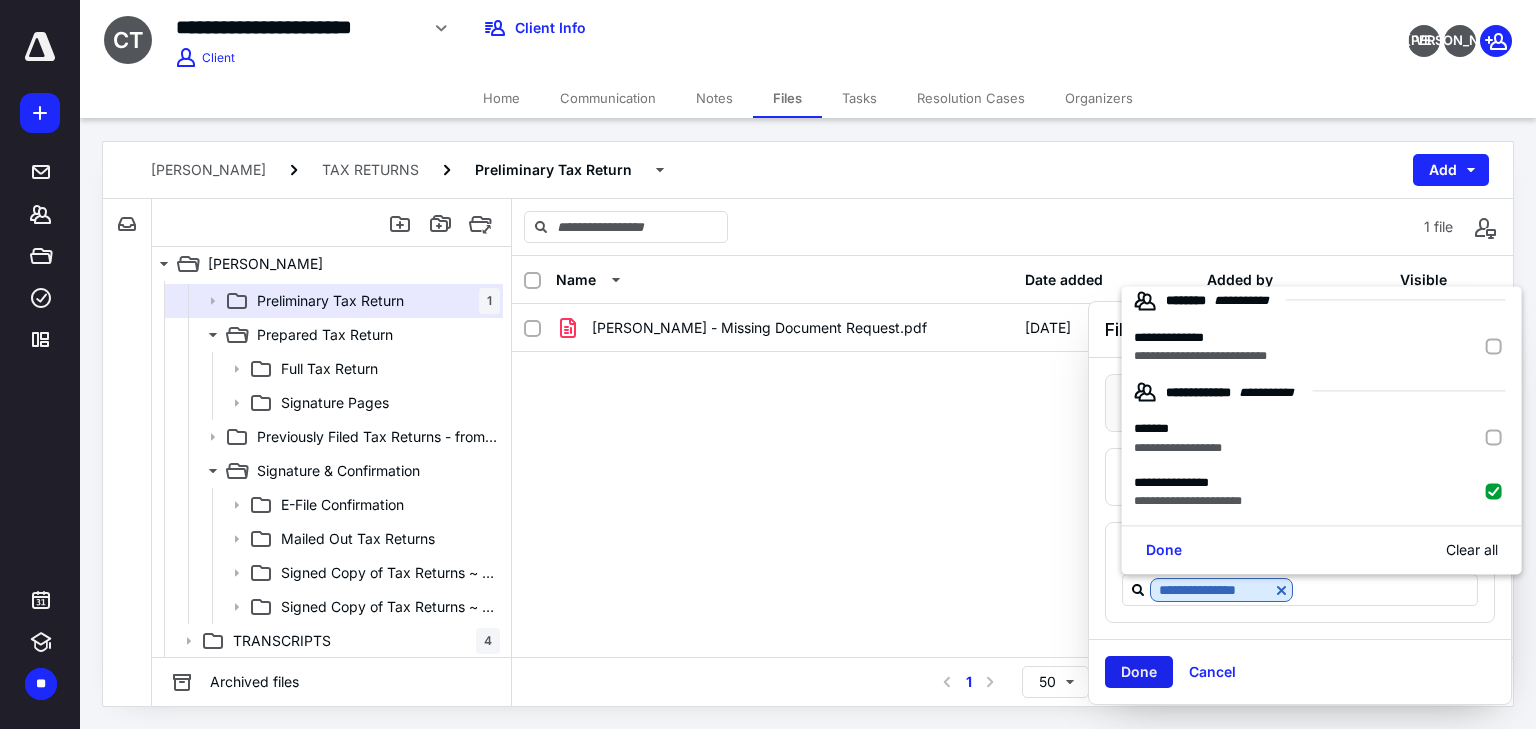 click on "Done" at bounding box center [1139, 672] 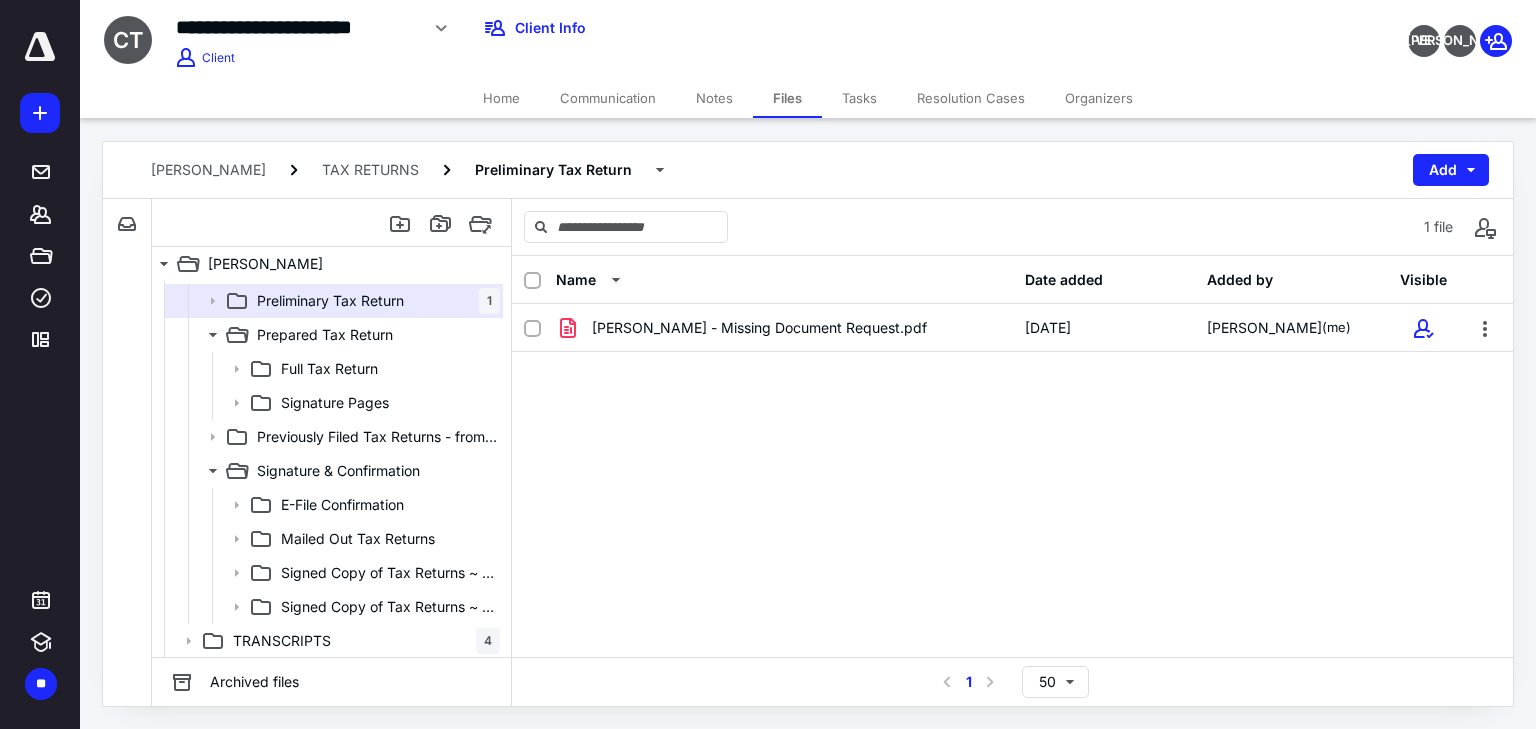 click on "Corey Thompson - Missing Document Request.pdf 7/11/2025 Ismail Hossain  (me)" at bounding box center [1012, 454] 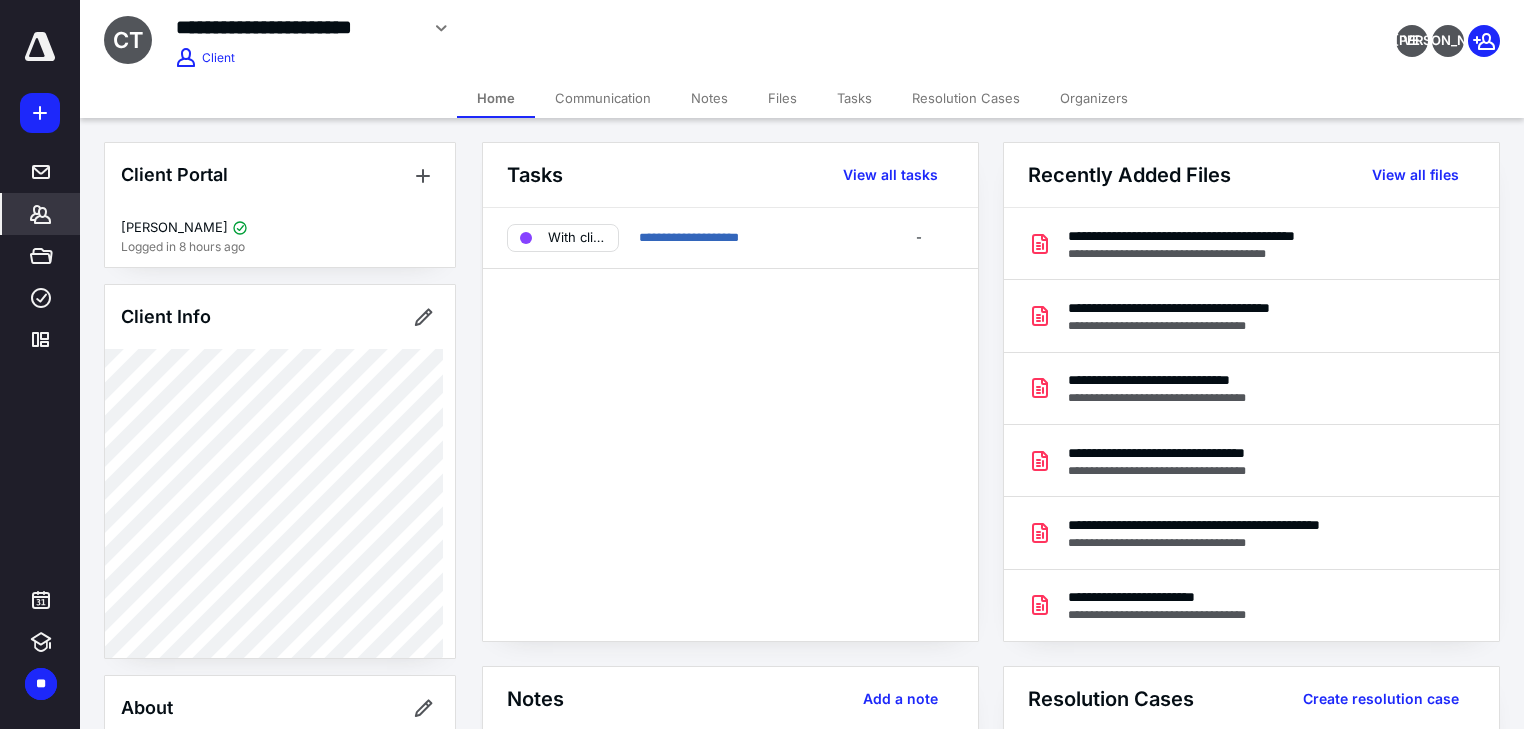 click 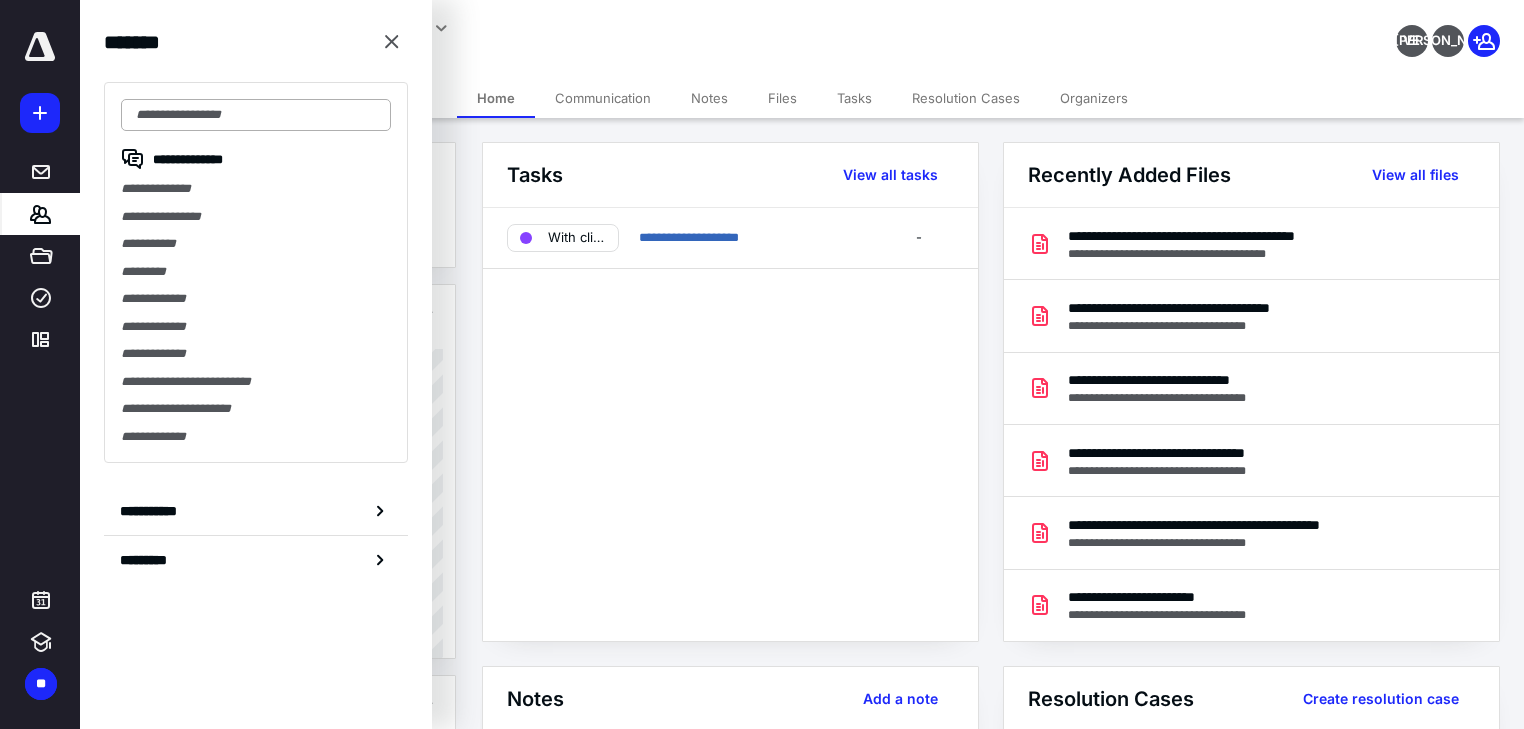 click at bounding box center [256, 115] 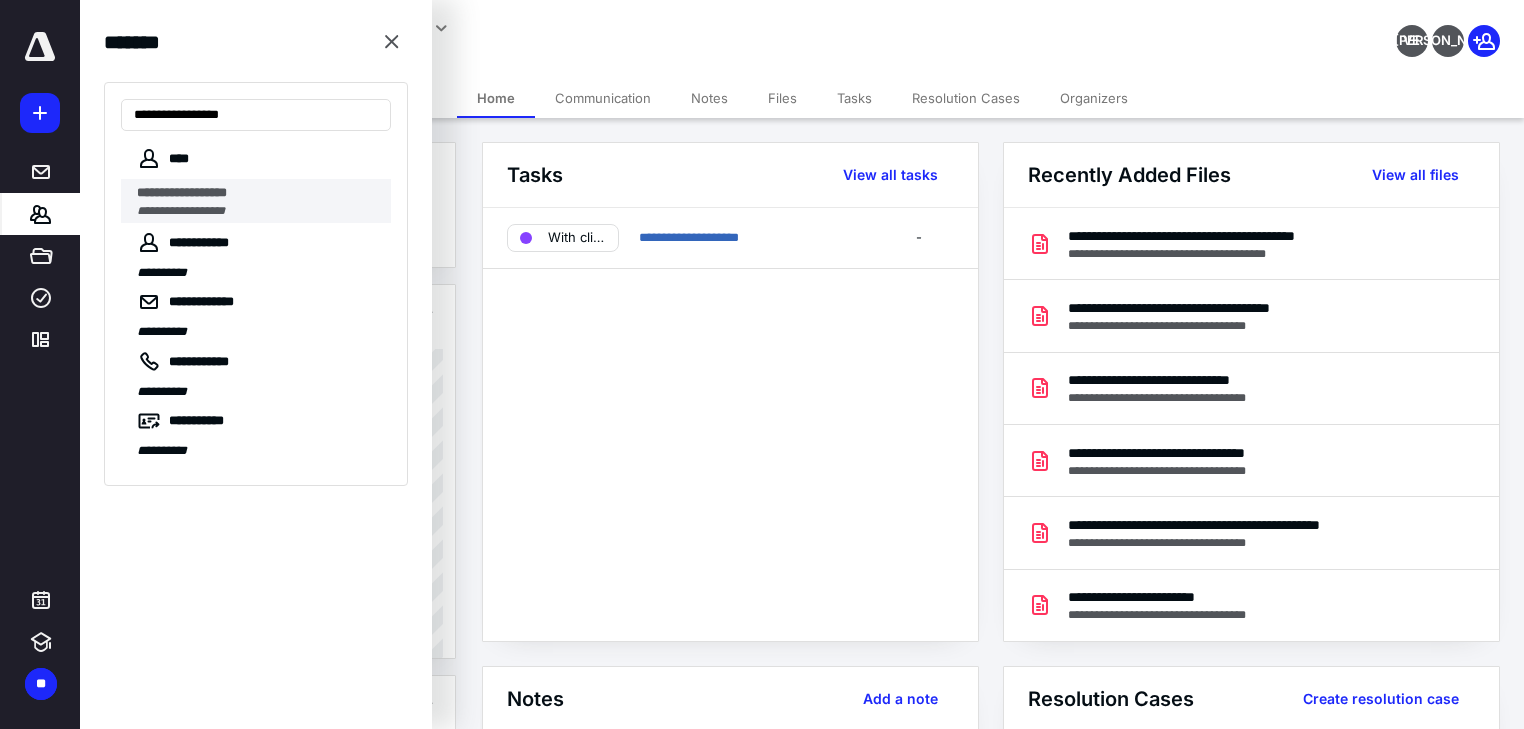 type on "**********" 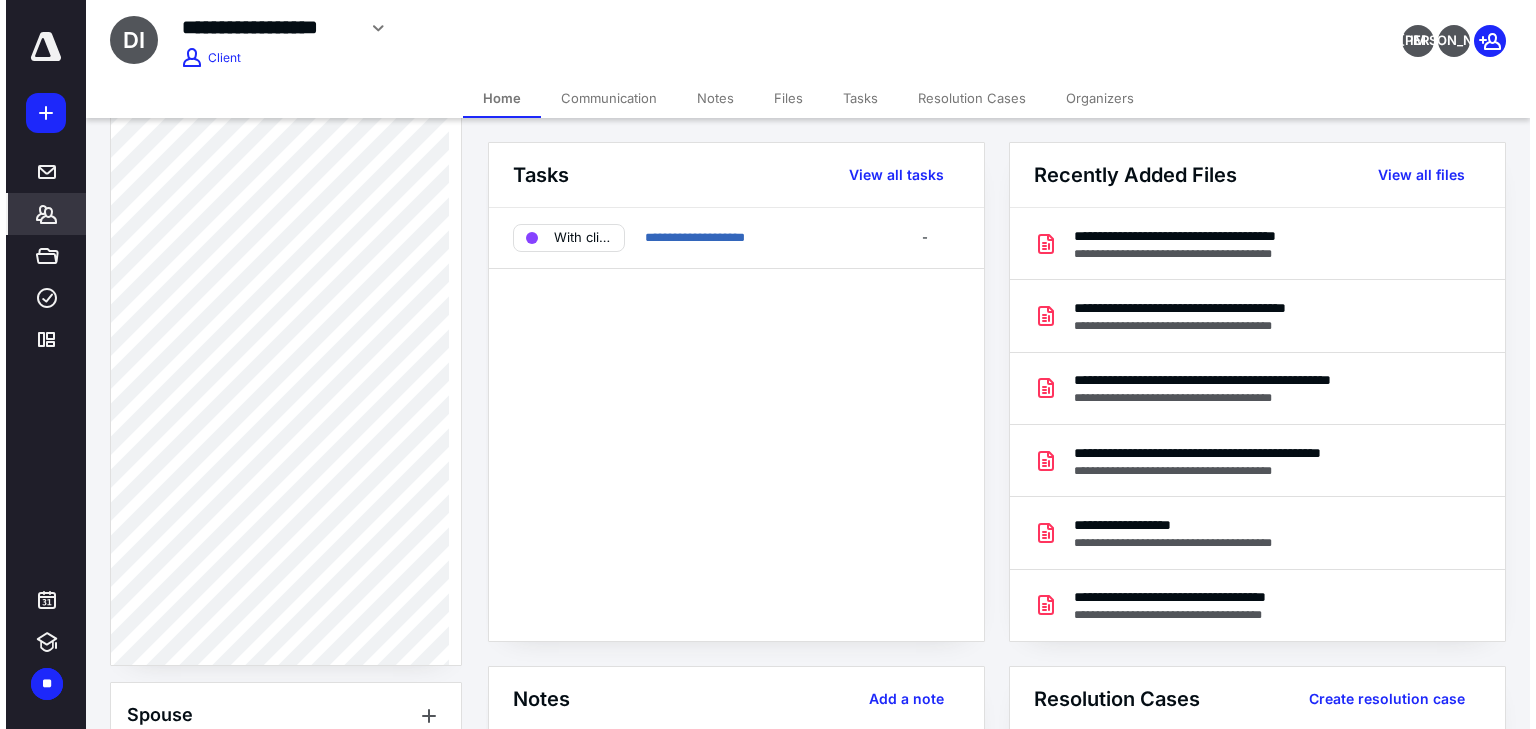 scroll, scrollTop: 539, scrollLeft: 0, axis: vertical 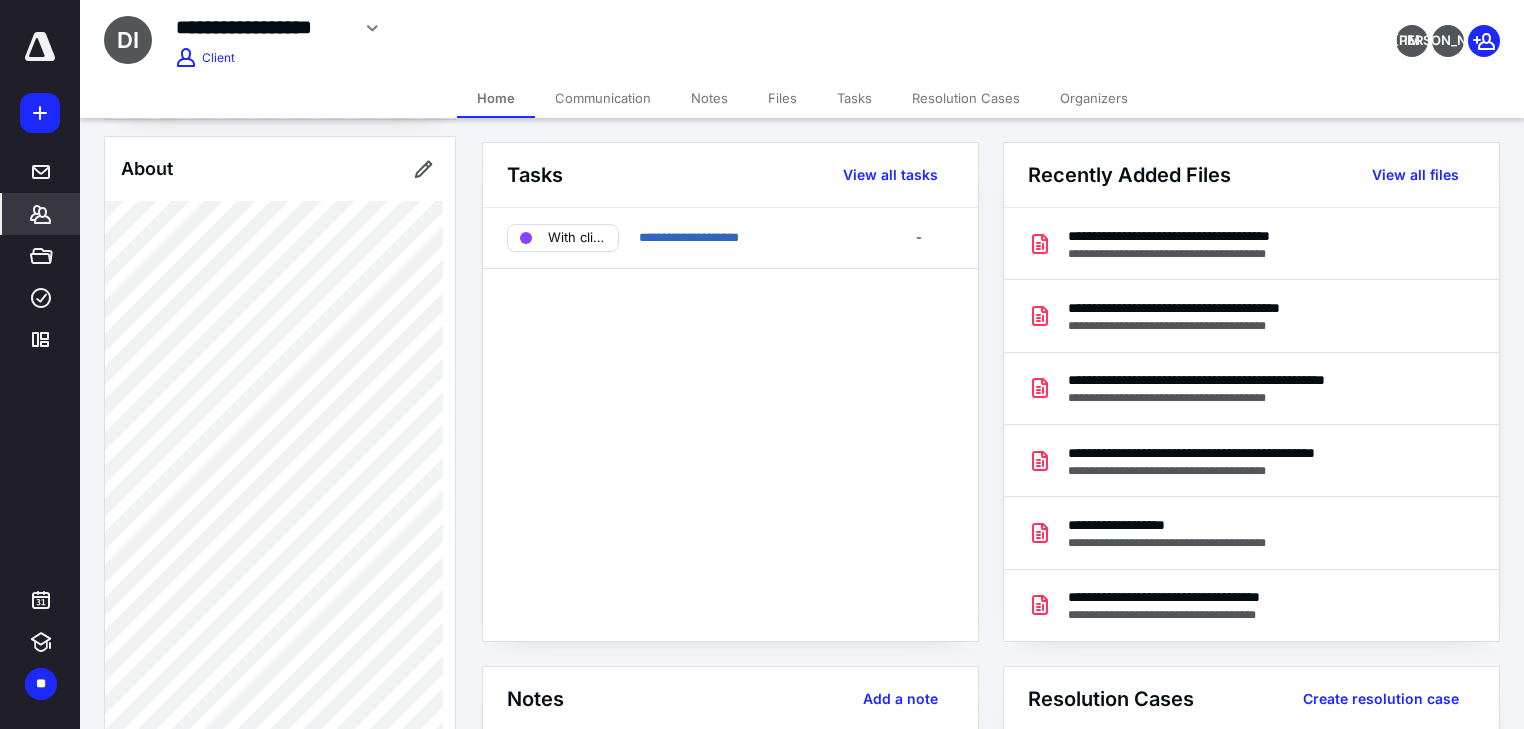 click on "Files" at bounding box center (782, 98) 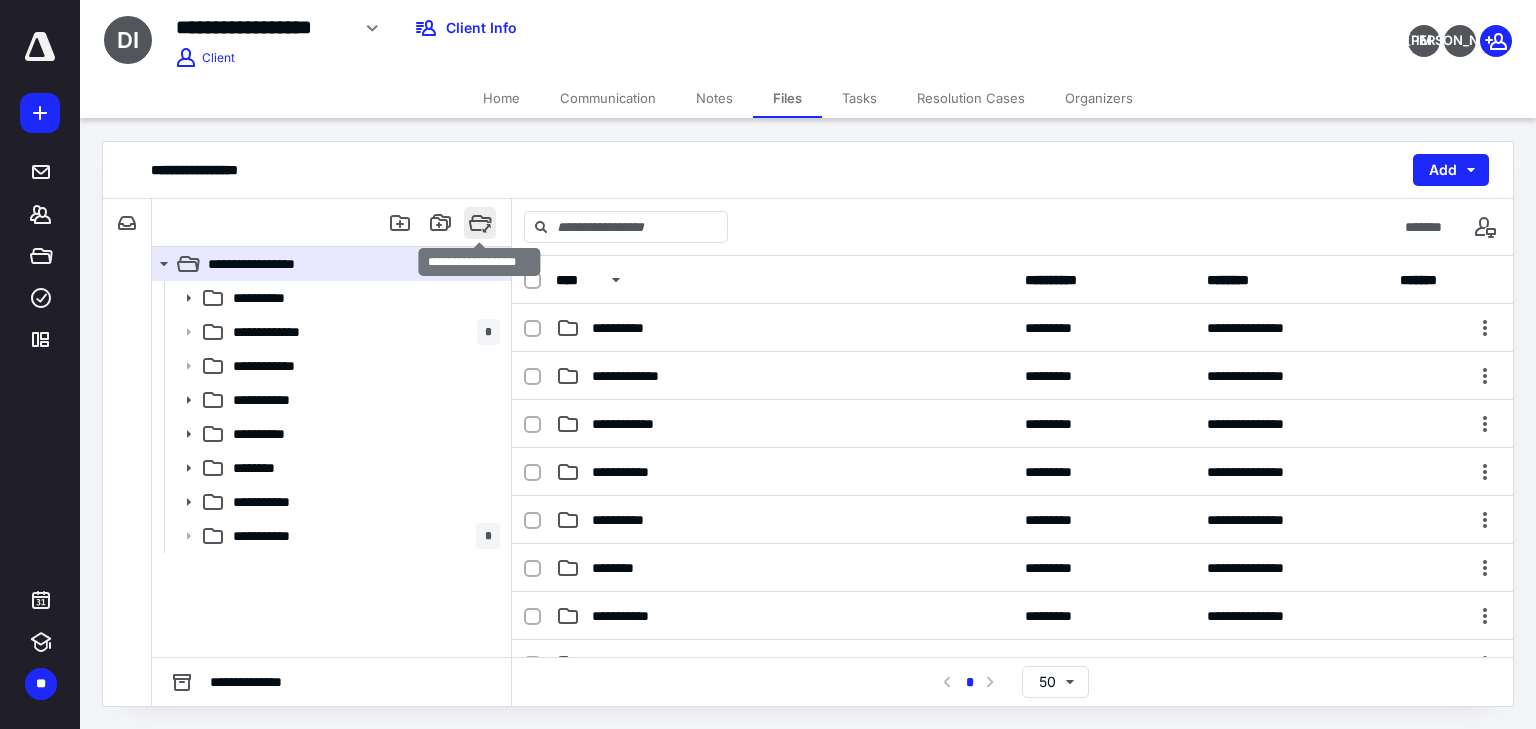 click at bounding box center [480, 223] 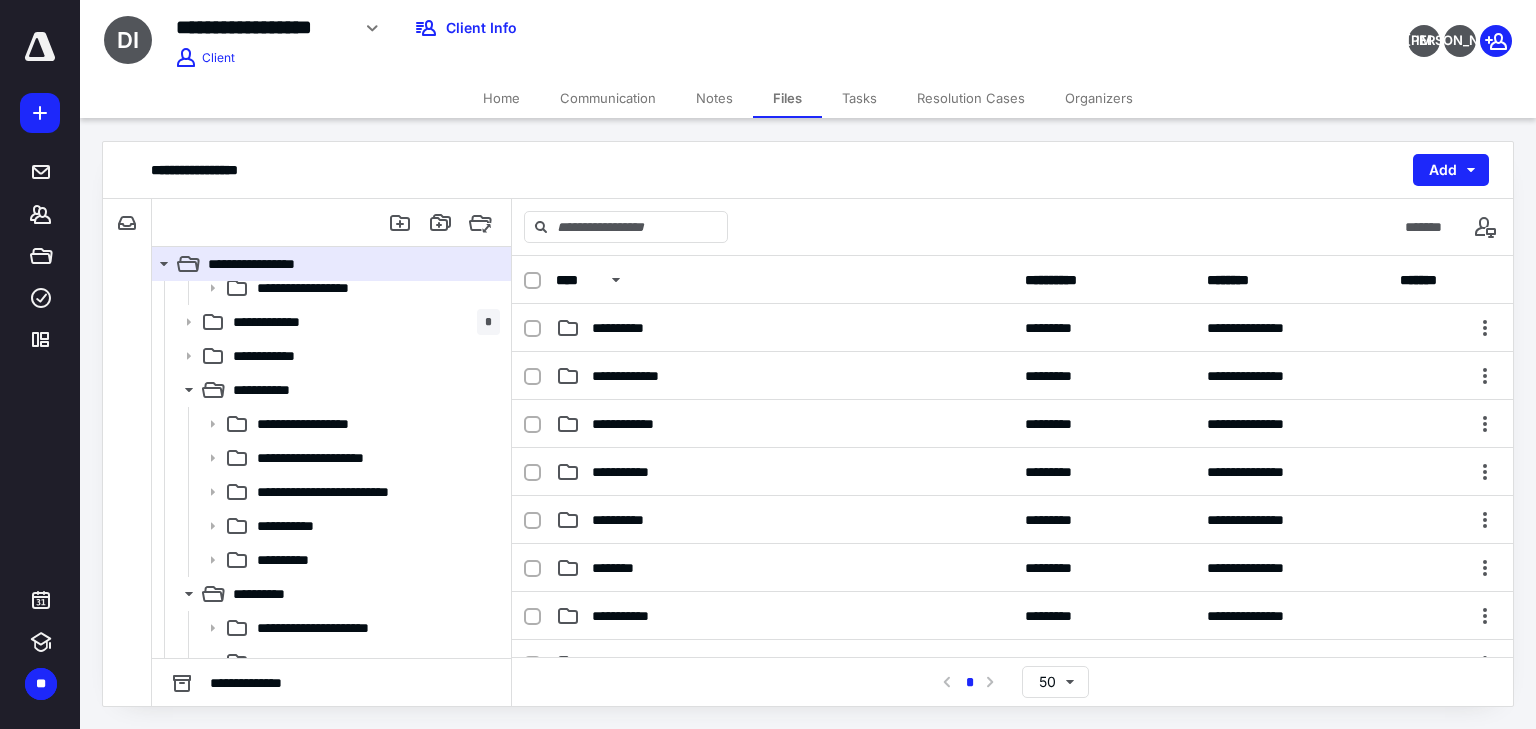 scroll, scrollTop: 0, scrollLeft: 0, axis: both 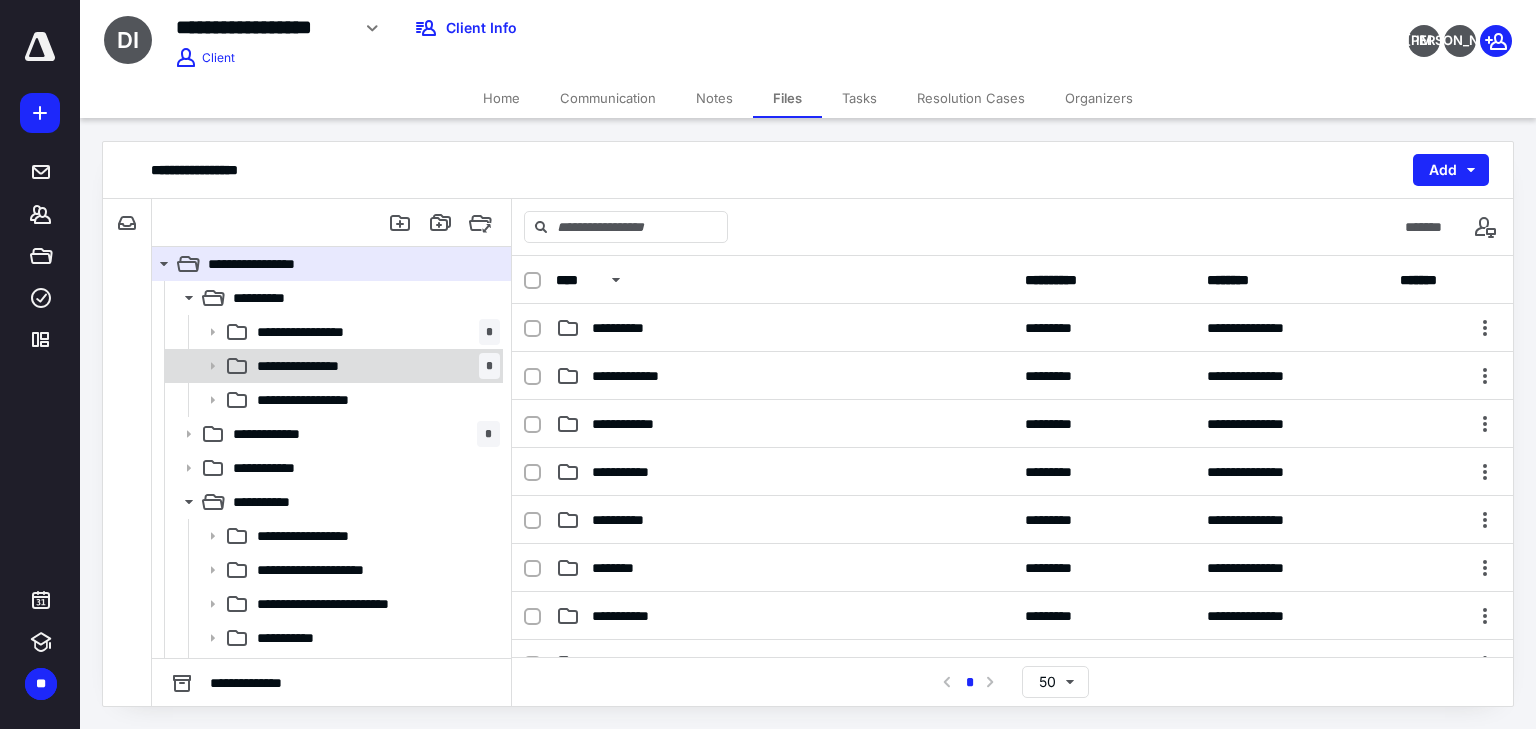 click on "**********" at bounding box center [318, 366] 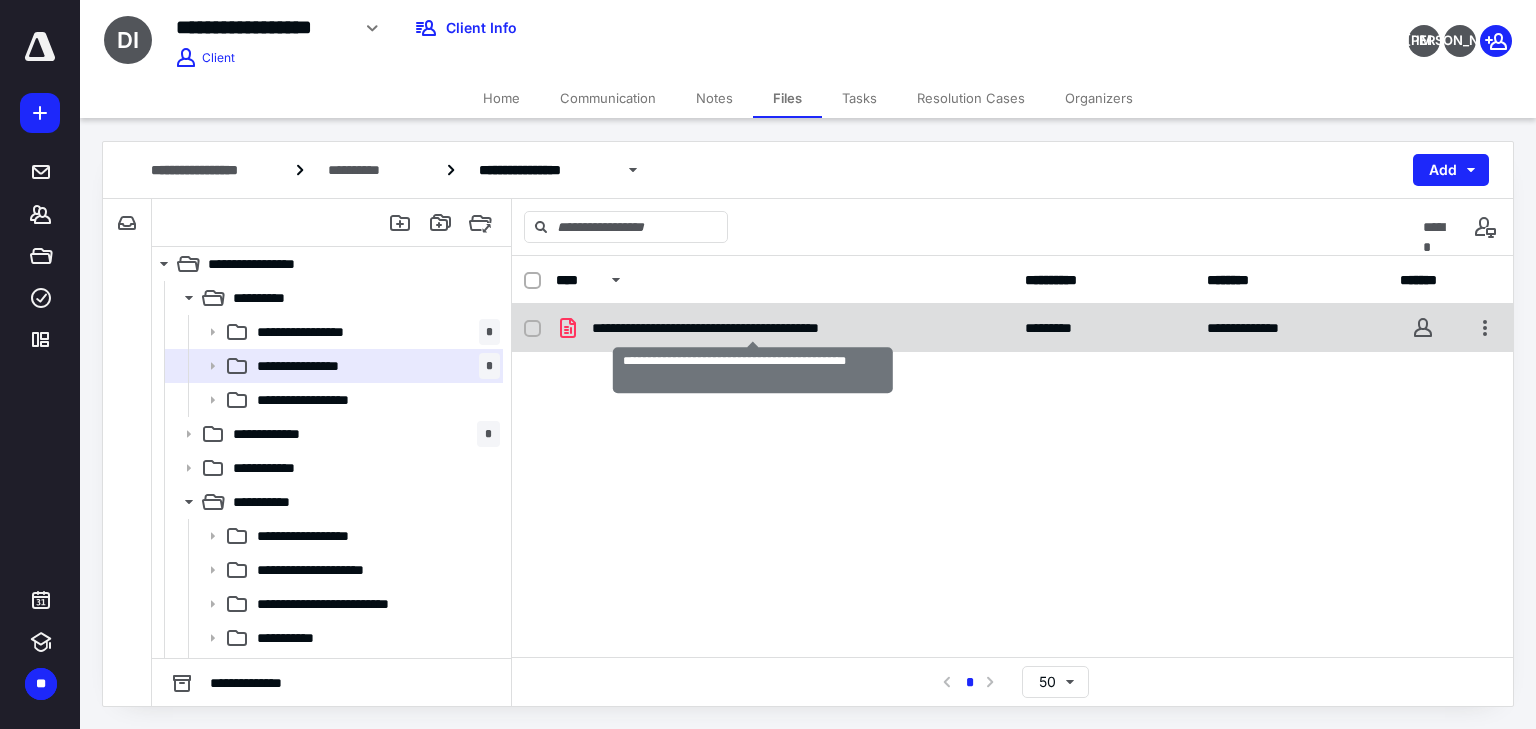 click on "**********" at bounding box center (753, 328) 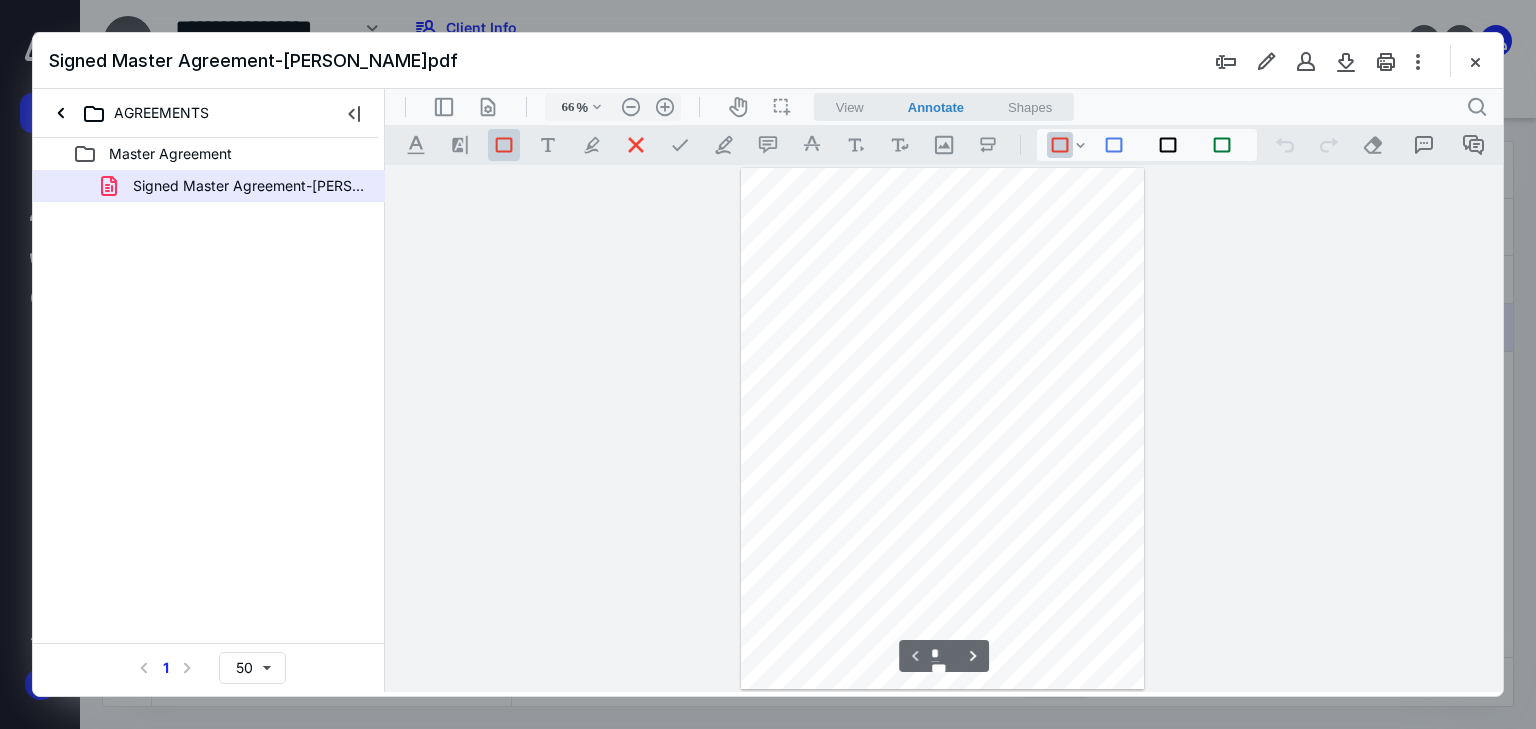 scroll, scrollTop: 0, scrollLeft: 0, axis: both 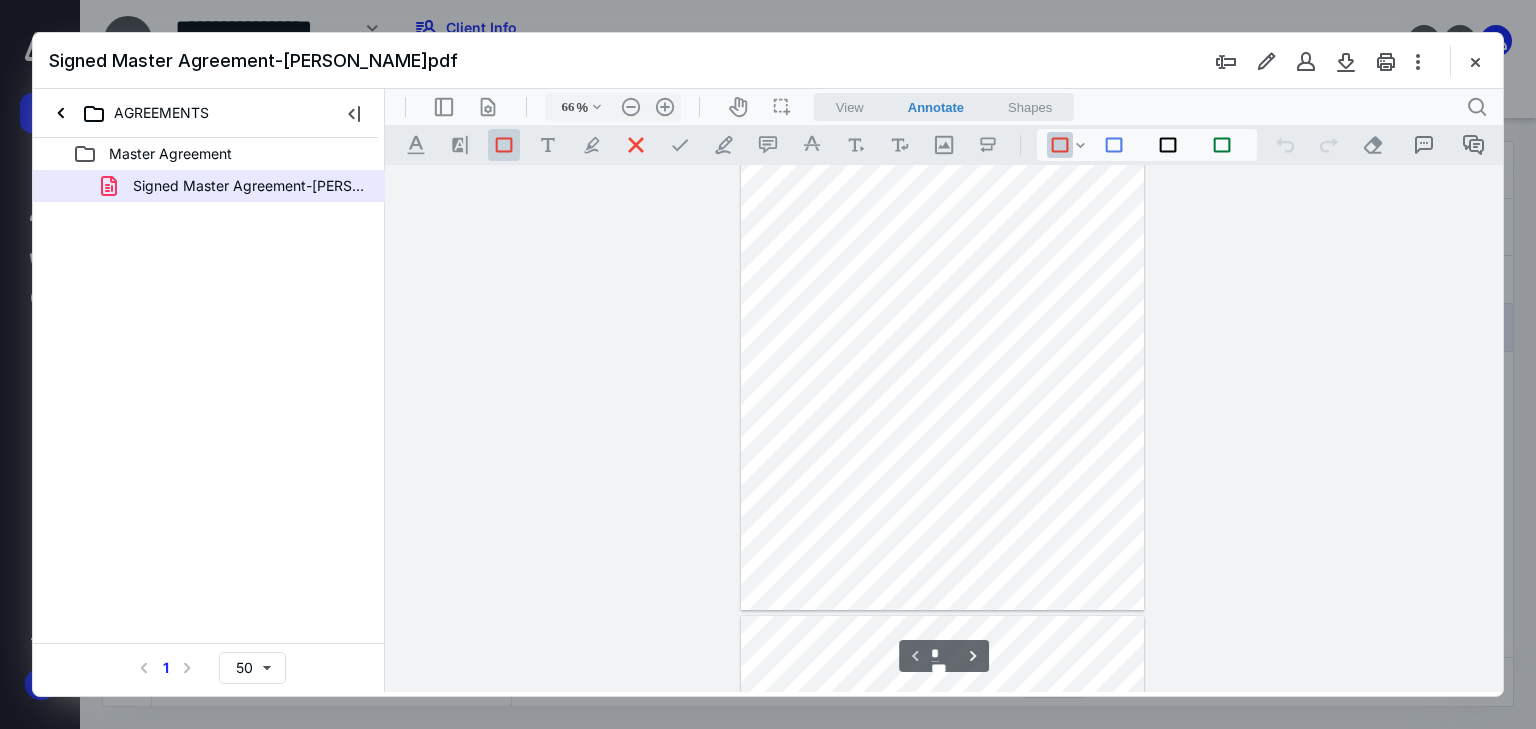 click on "View" at bounding box center (850, 107) 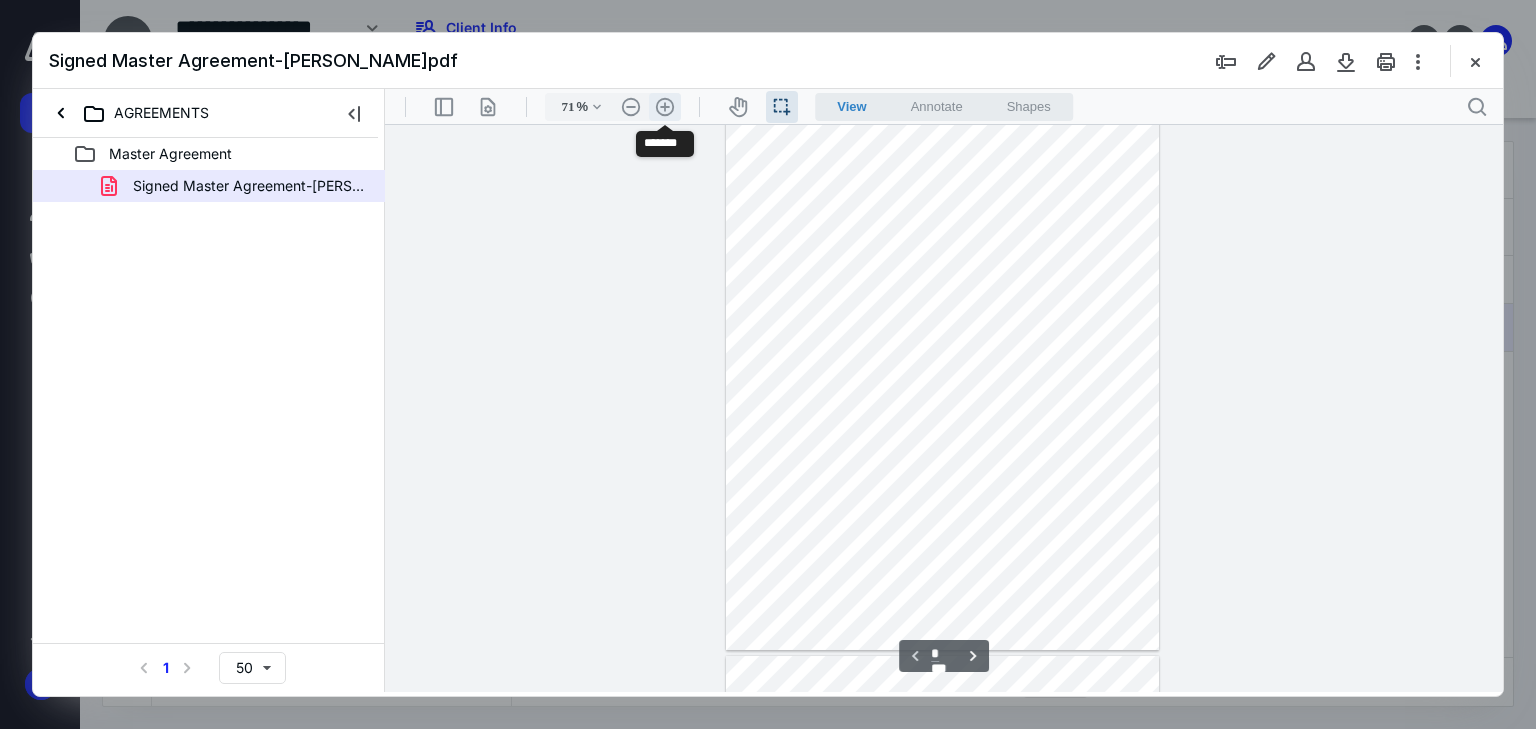 click on ".cls-1{fill:#abb0c4;} icon - header - zoom - in - line" at bounding box center [665, 107] 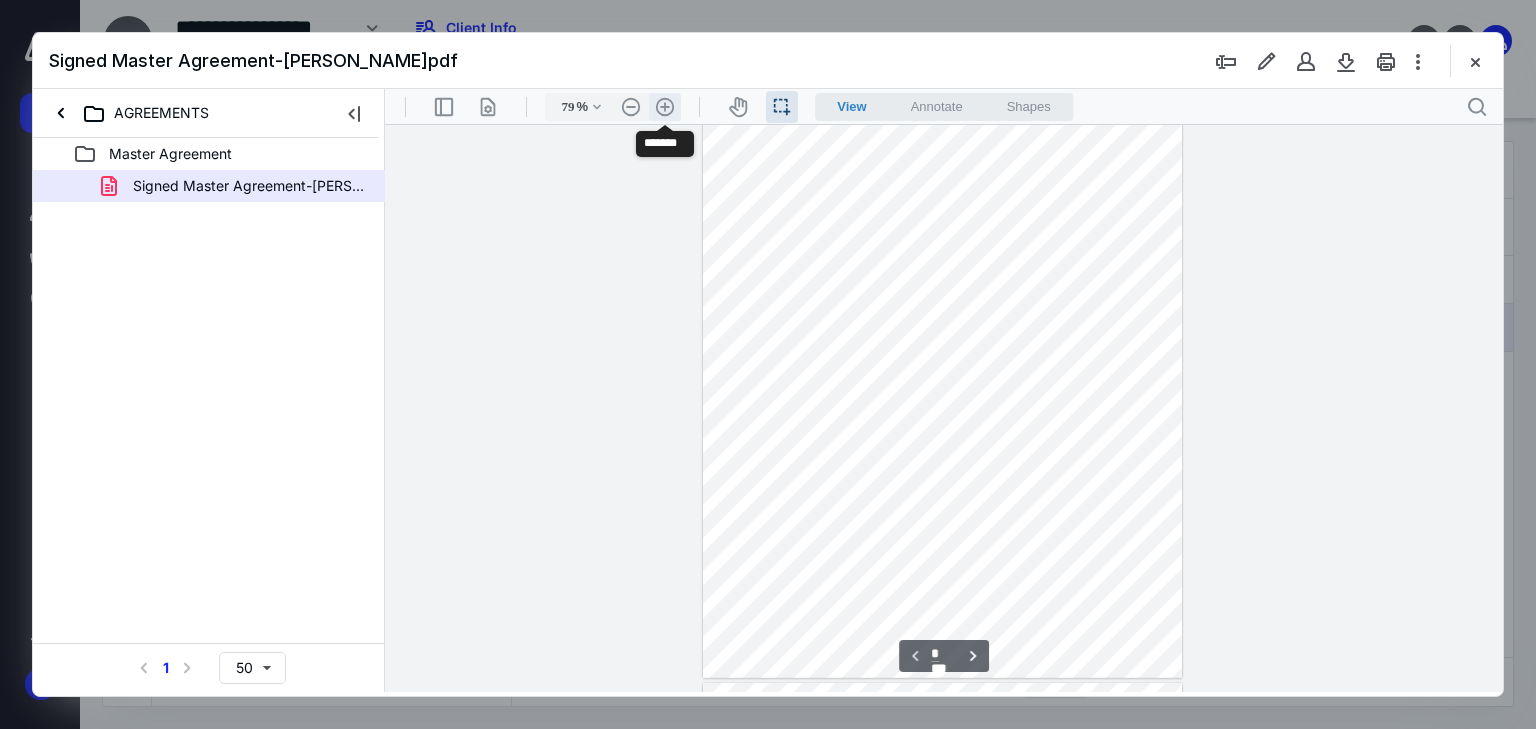 click on ".cls-1{fill:#abb0c4;} icon - header - zoom - in - line" at bounding box center [665, 107] 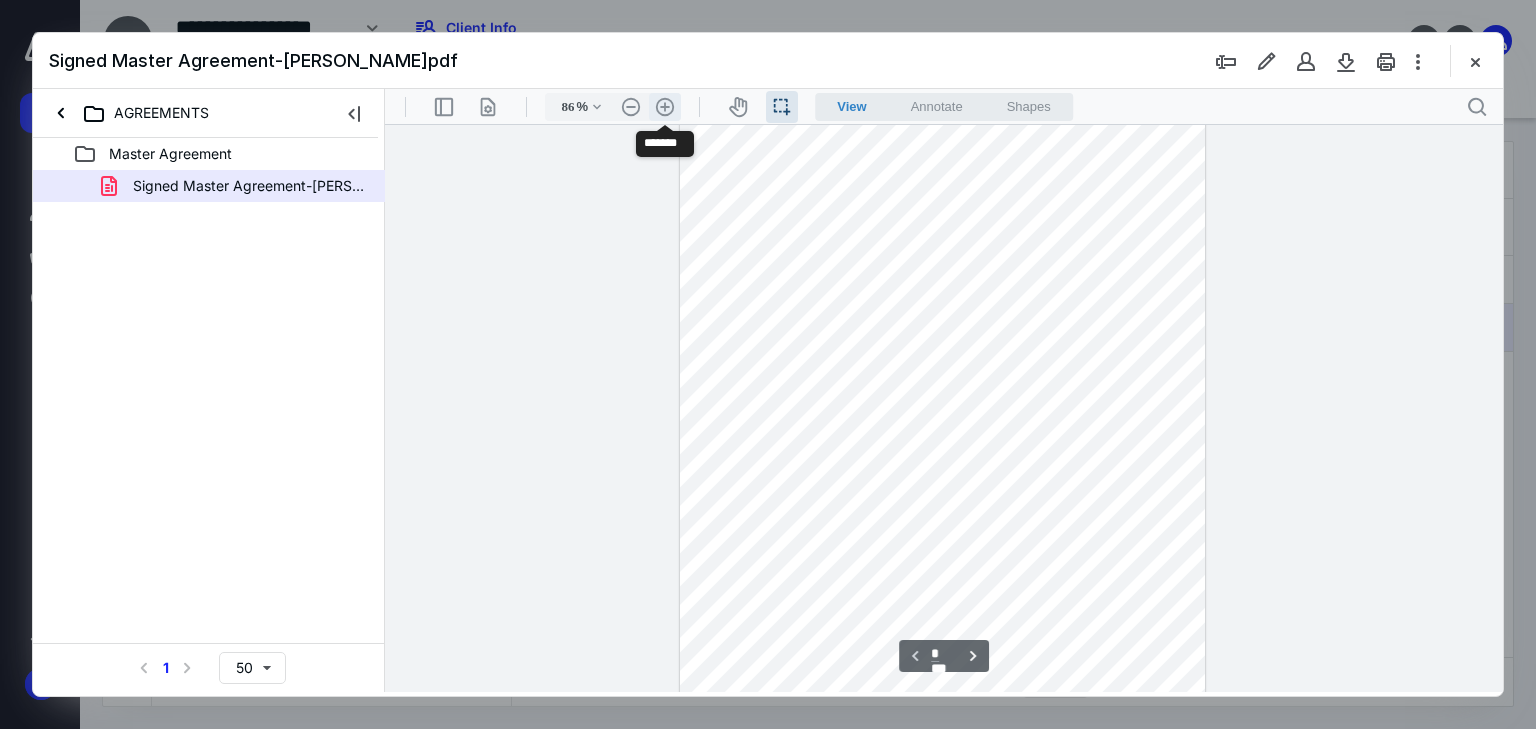 click on ".cls-1{fill:#abb0c4;} icon - header - zoom - in - line" at bounding box center (665, 107) 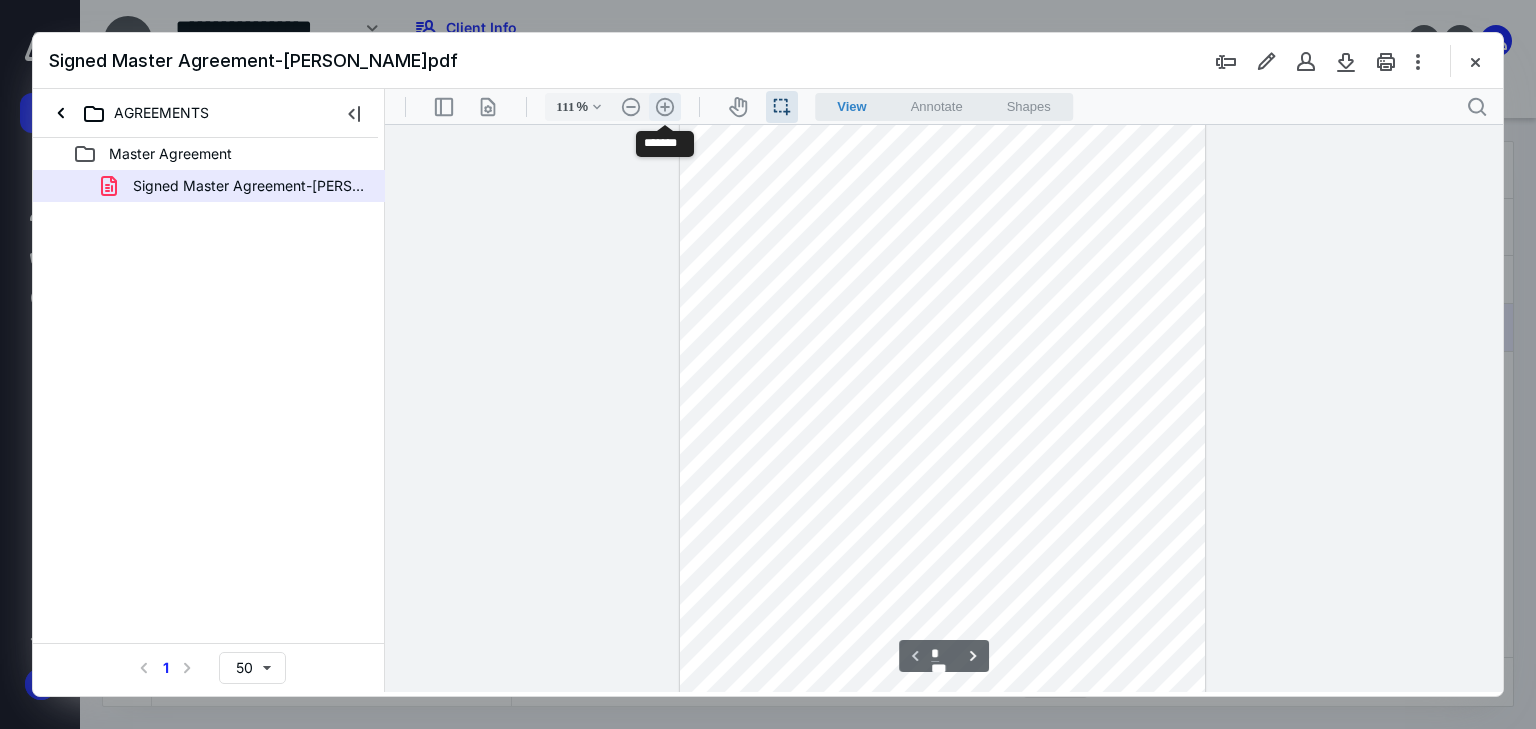 scroll, scrollTop: 210, scrollLeft: 0, axis: vertical 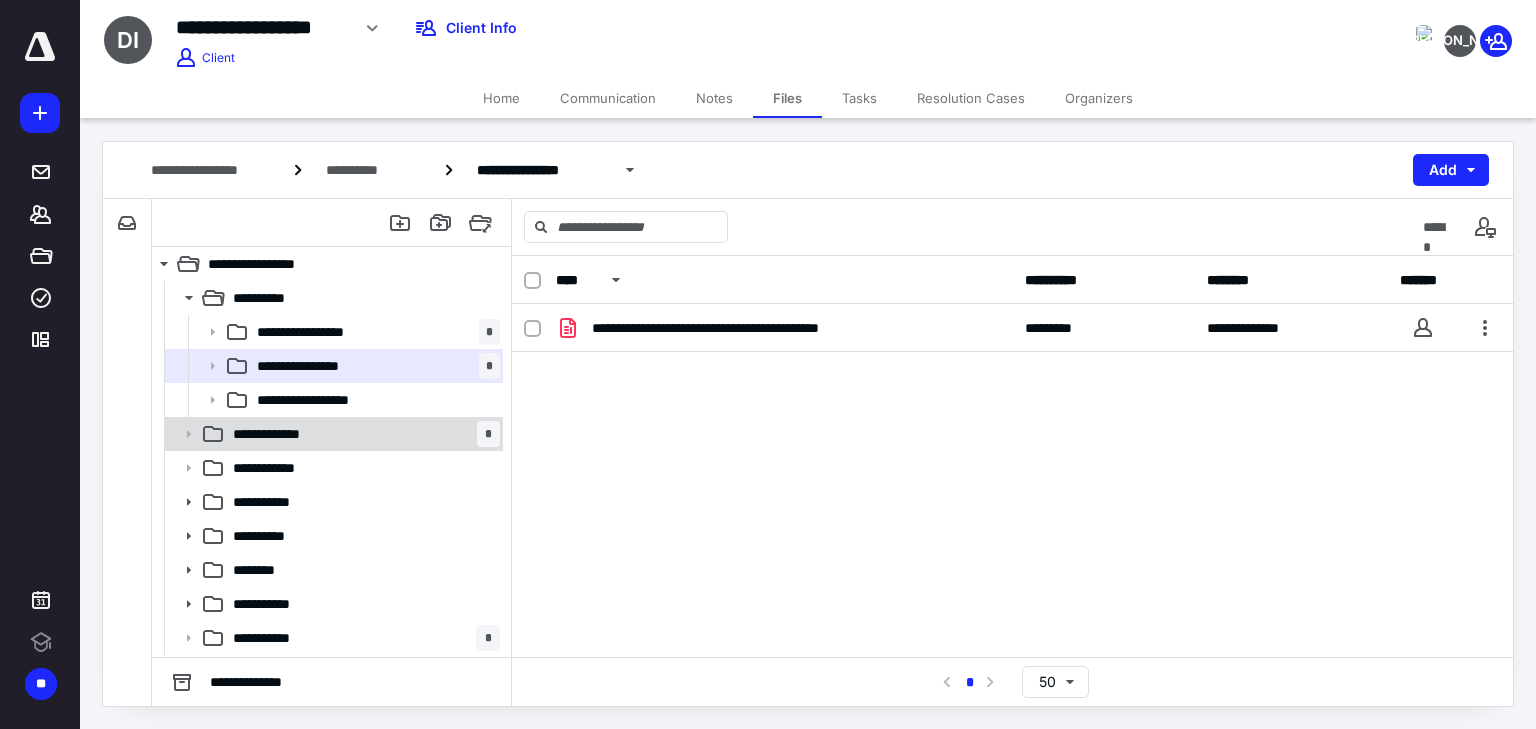 click on "**********" at bounding box center [362, 434] 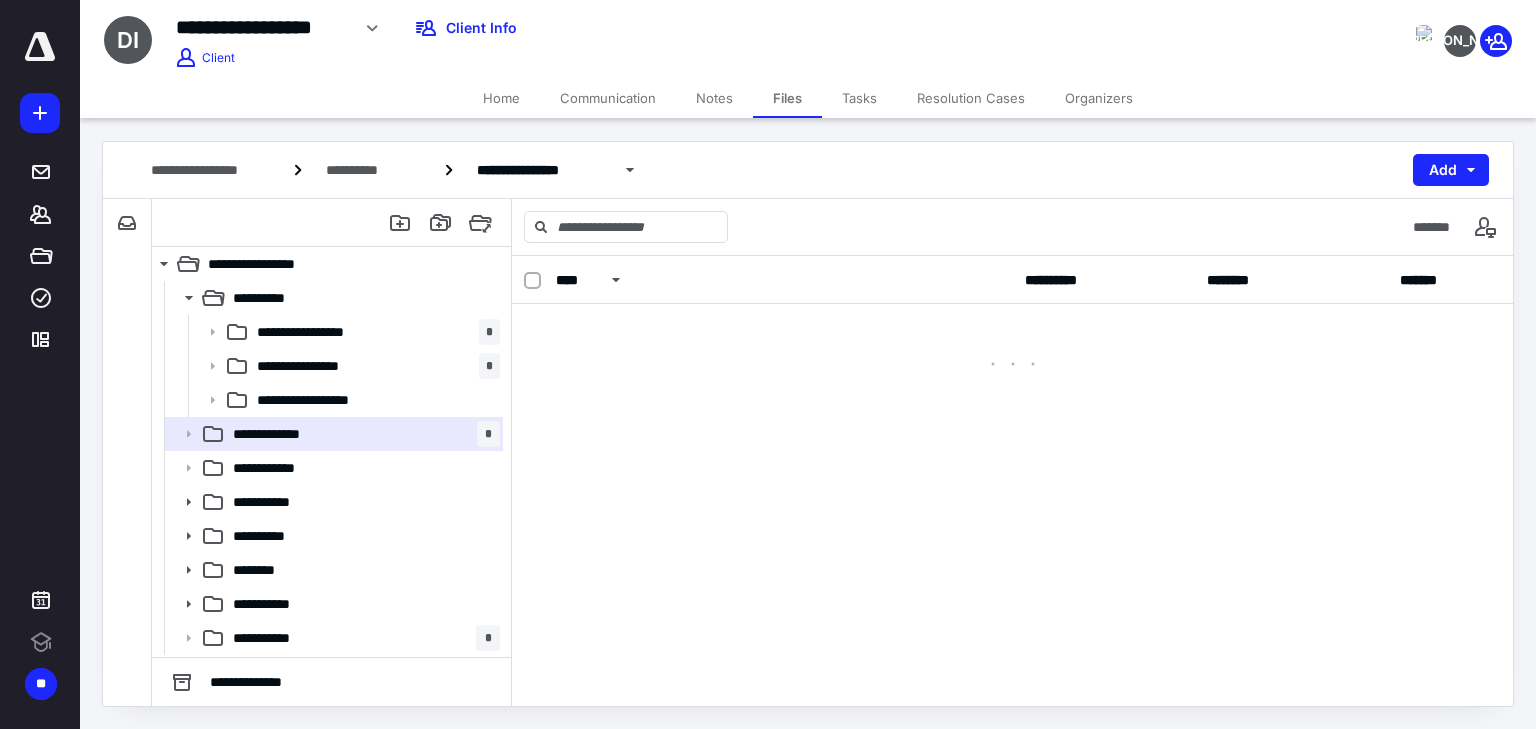 scroll, scrollTop: 0, scrollLeft: 0, axis: both 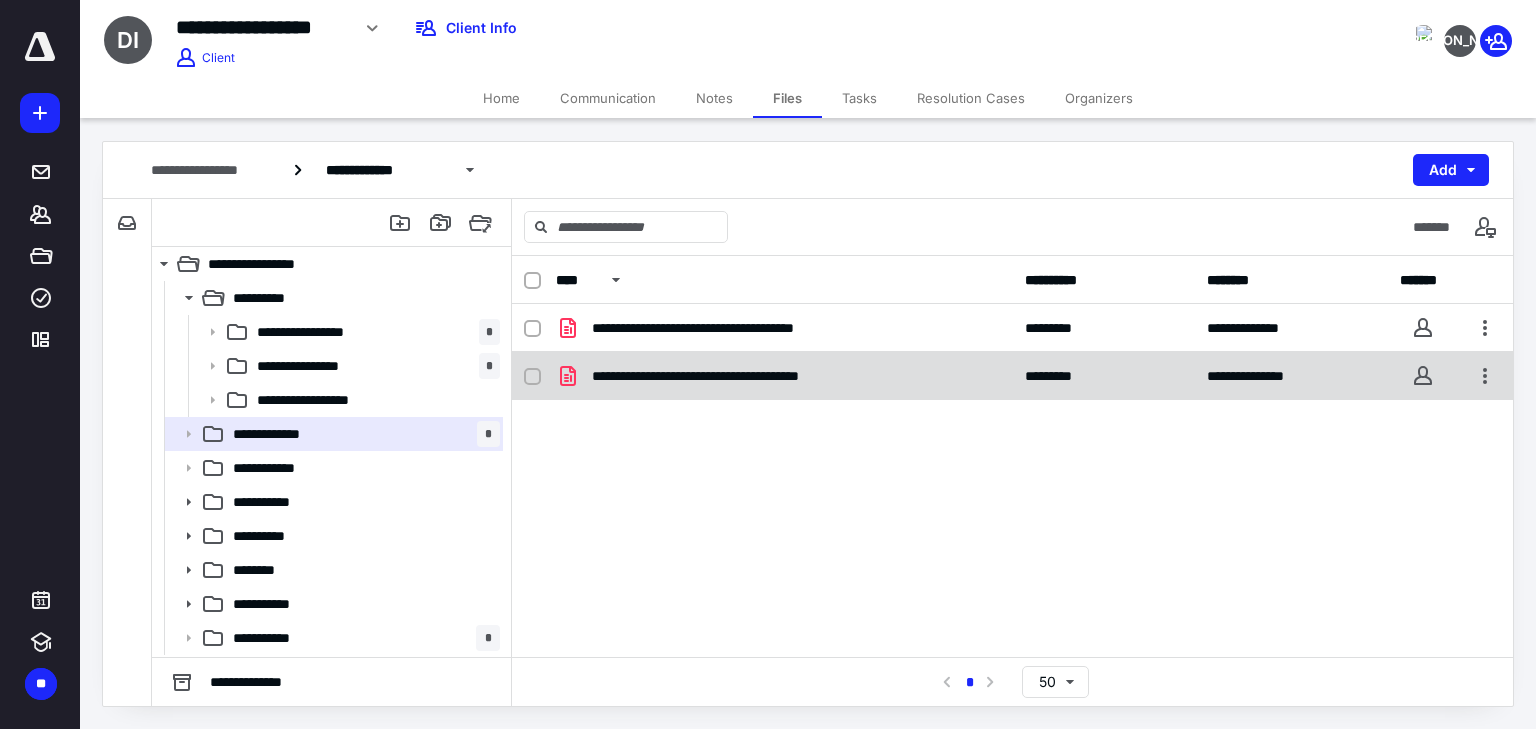click on "**********" at bounding box center [738, 376] 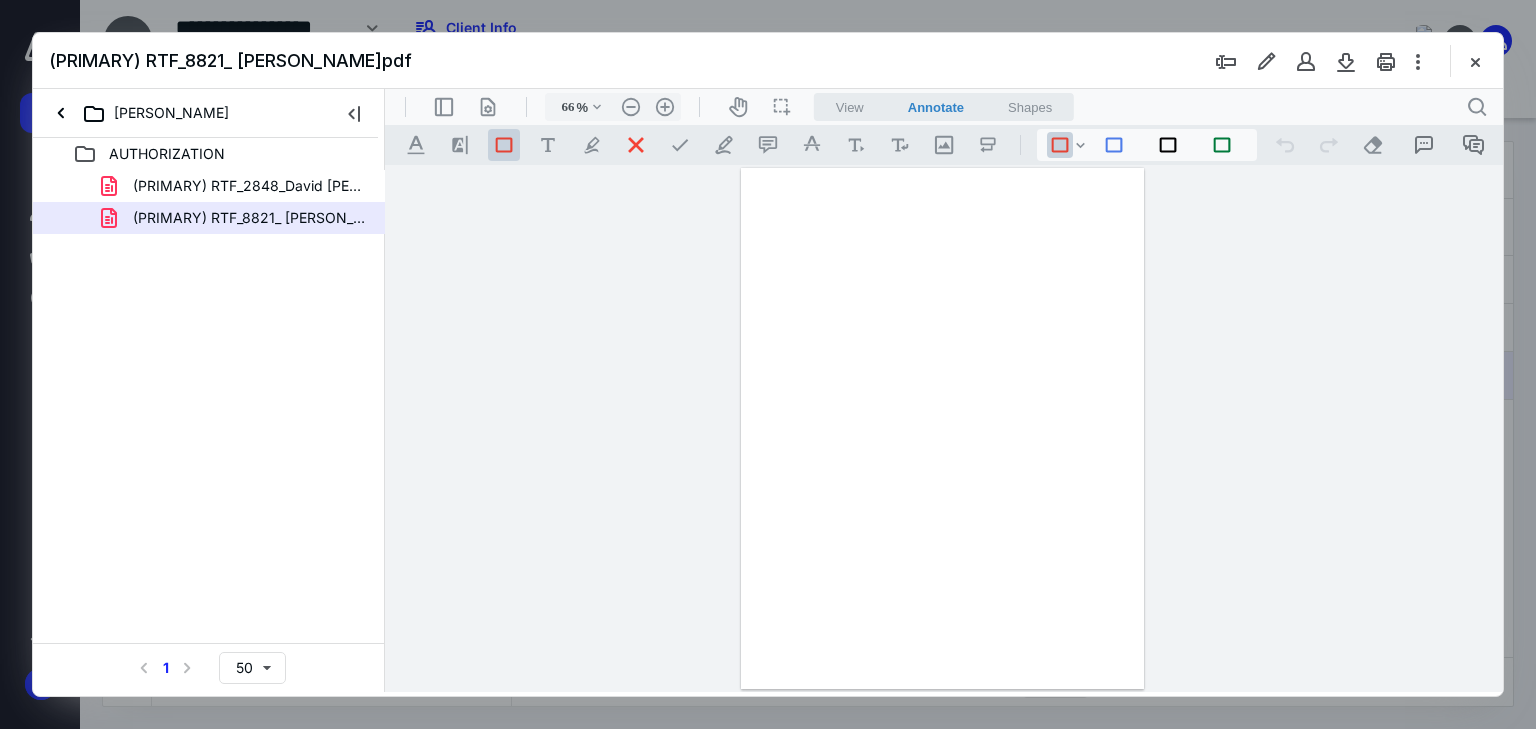 scroll, scrollTop: 0, scrollLeft: 0, axis: both 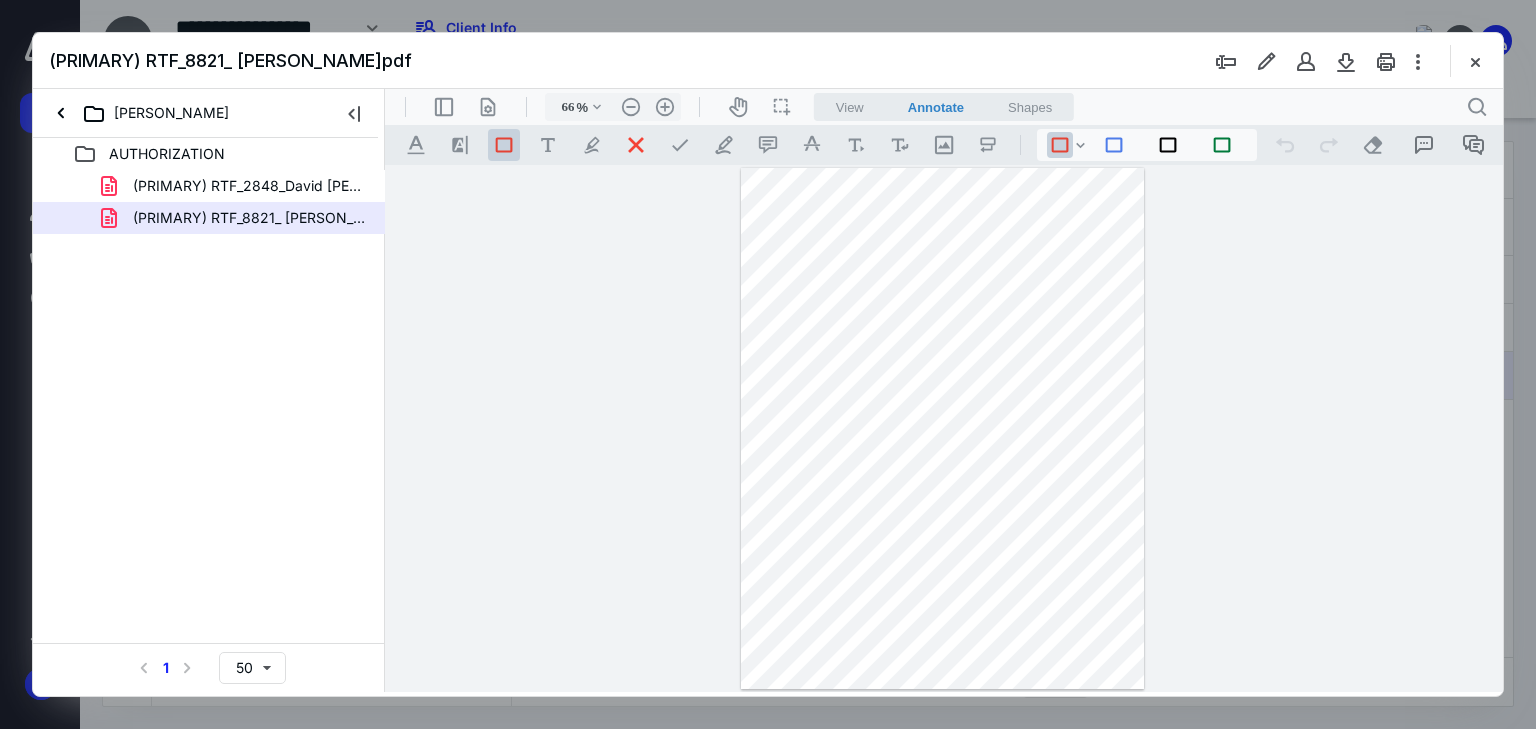 click on "View" at bounding box center (850, 107) 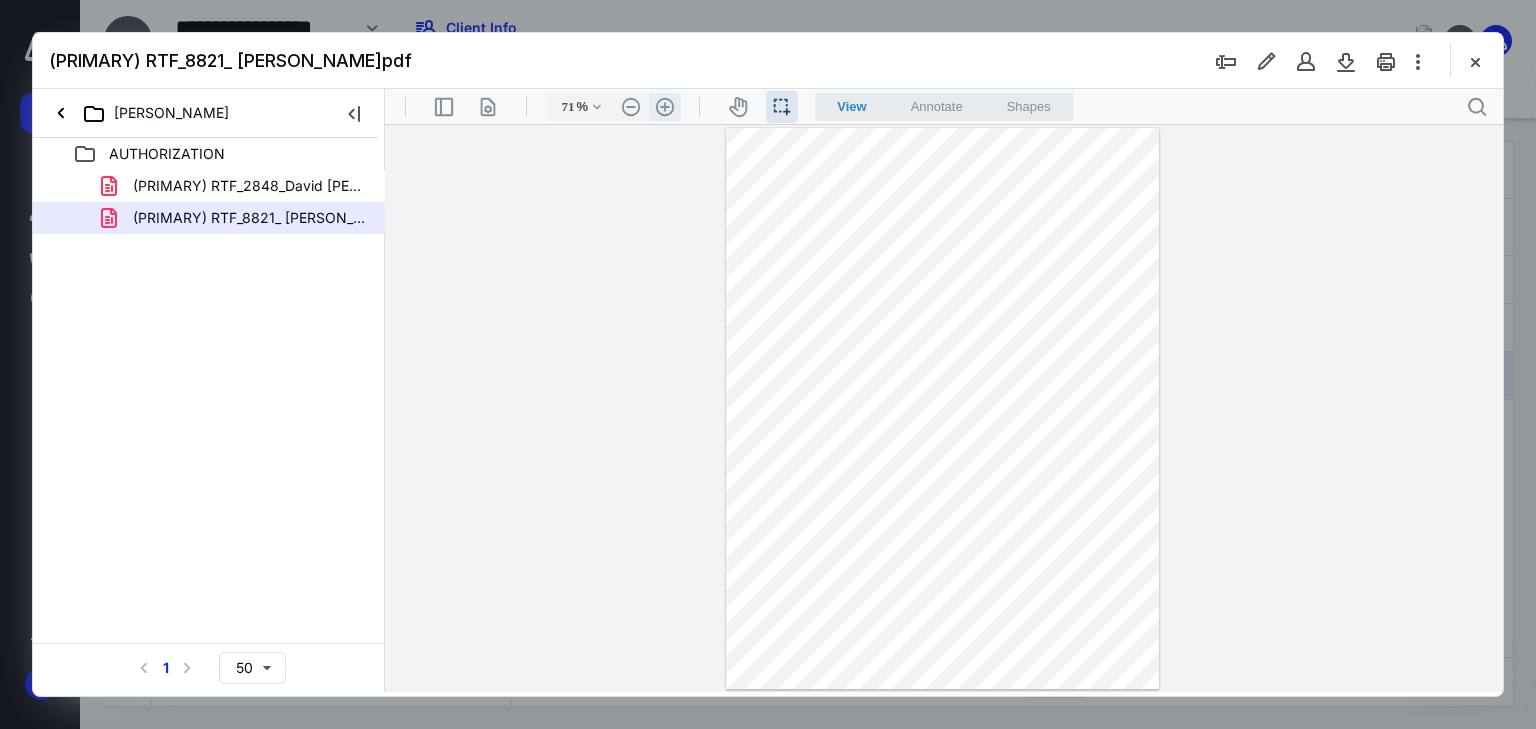 click on ".cls-1{fill:#abb0c4;} icon - header - zoom - in - line" at bounding box center (665, 107) 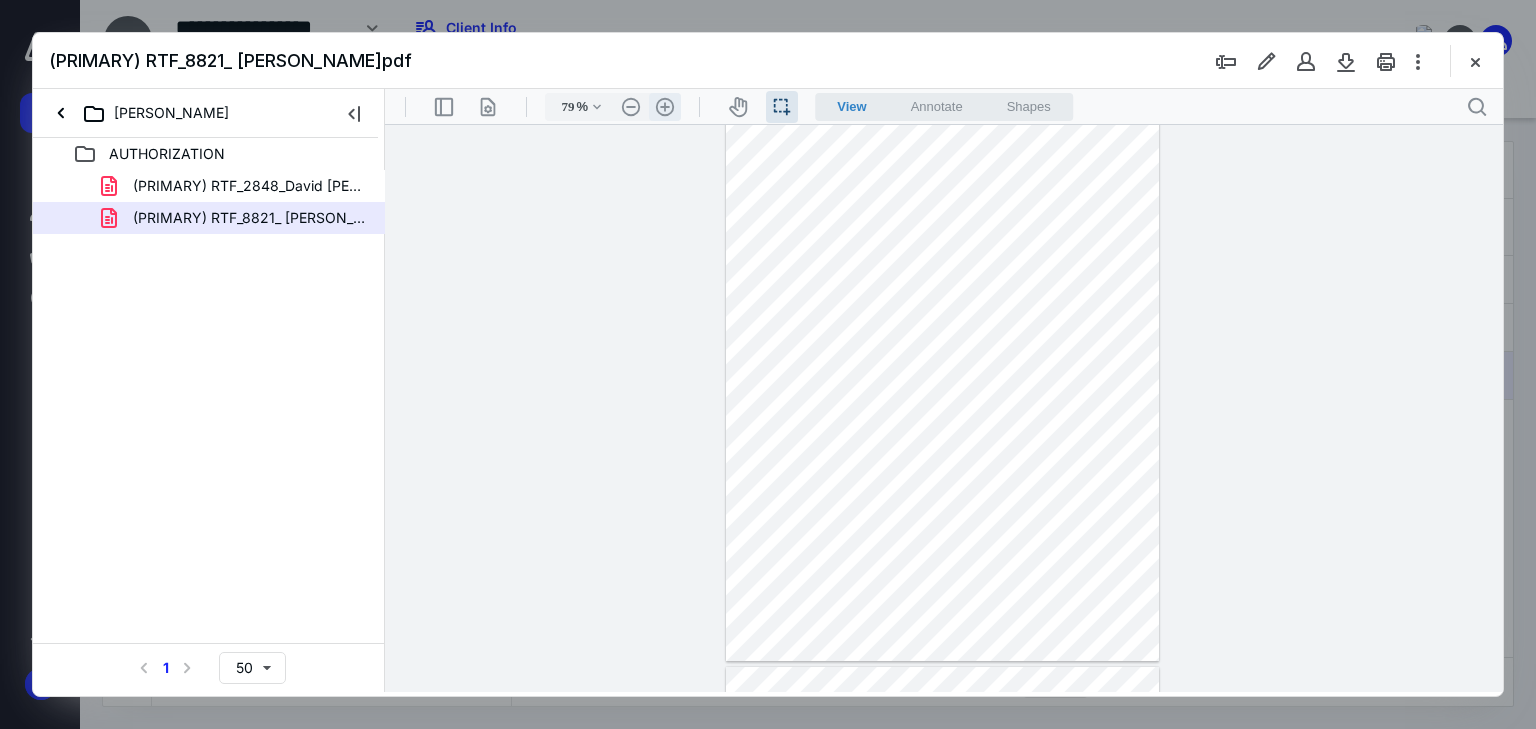 click on ".cls-1{fill:#abb0c4;} icon - header - zoom - in - line" at bounding box center [665, 107] 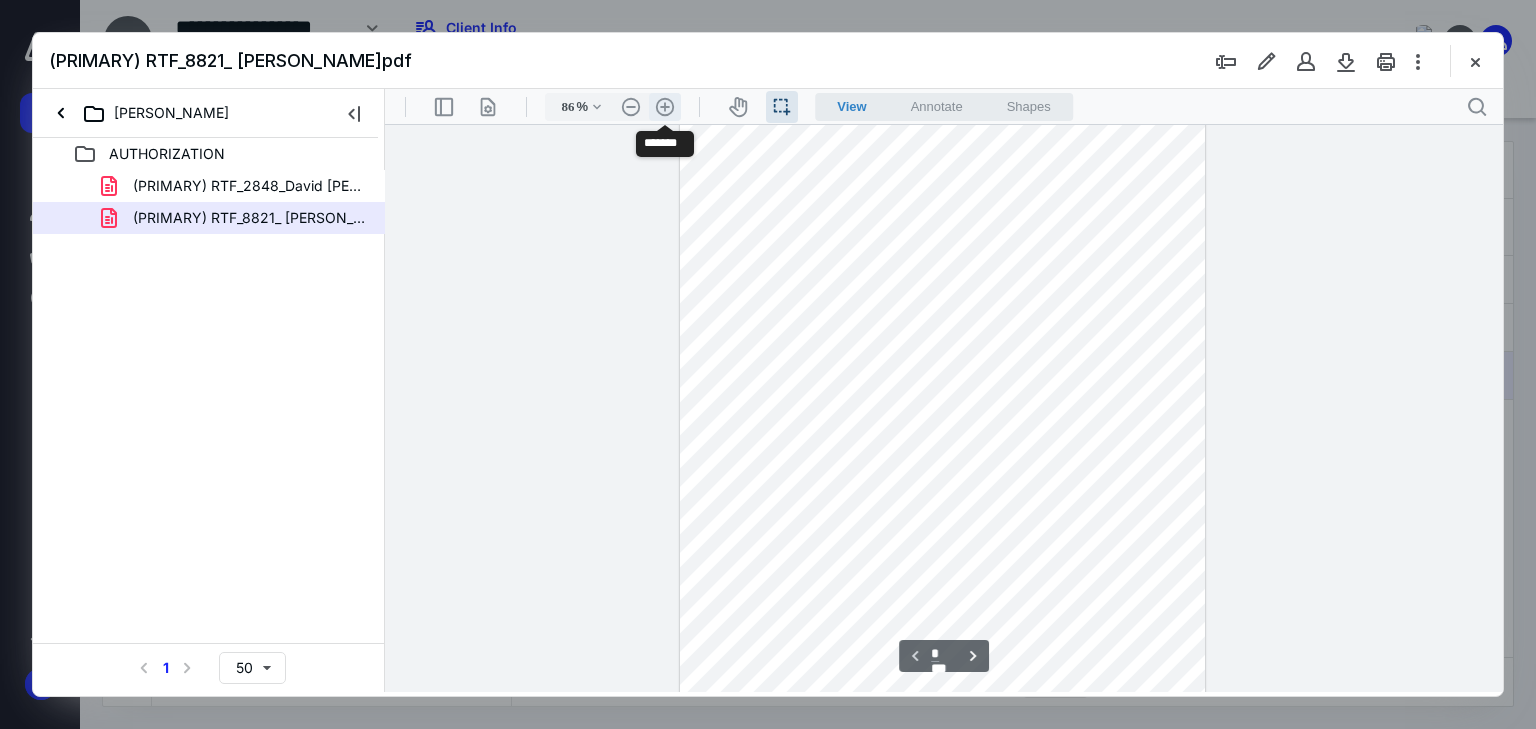 click on ".cls-1{fill:#abb0c4;} icon - header - zoom - in - line" at bounding box center [665, 107] 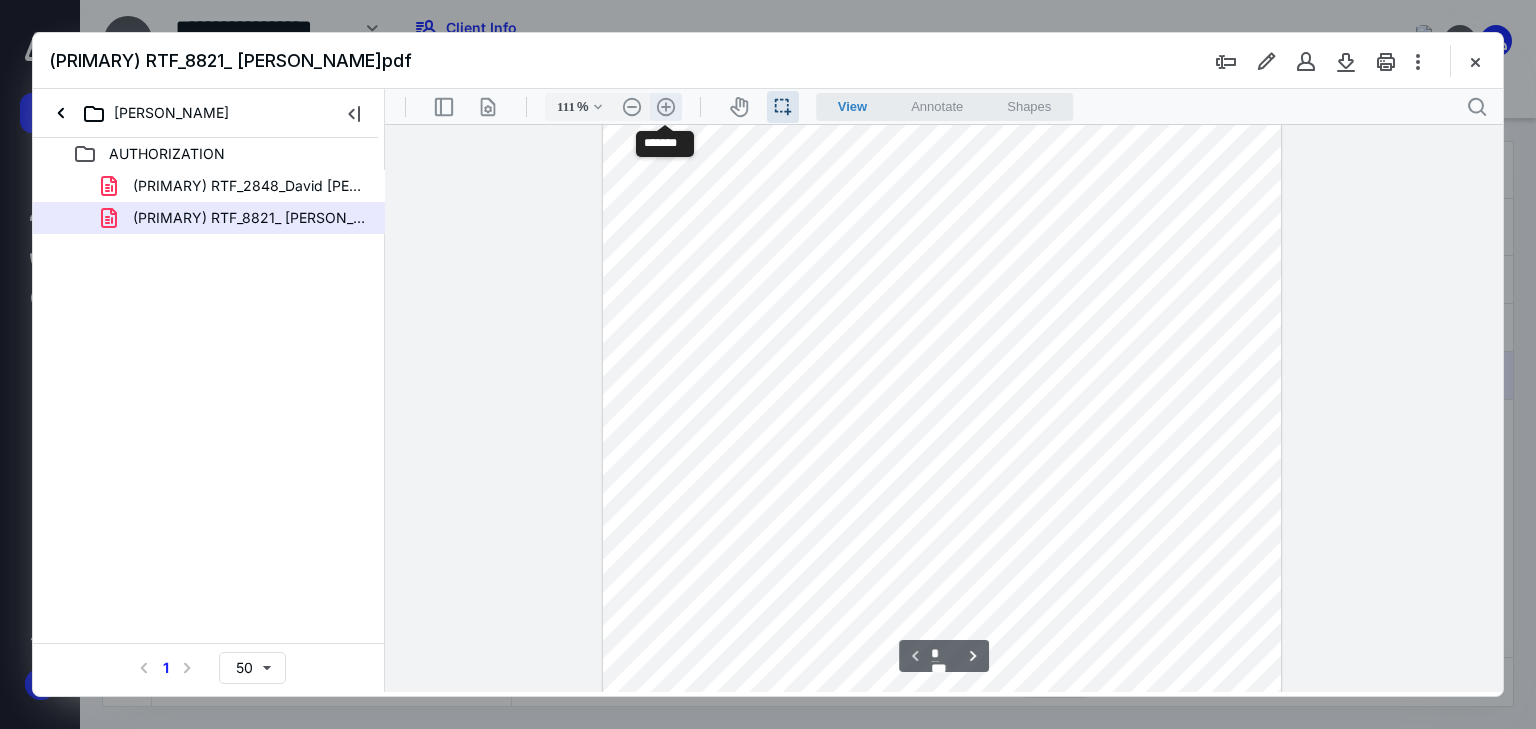 click on ".cls-1{fill:#abb0c4;} icon - header - zoom - in - line" at bounding box center (666, 107) 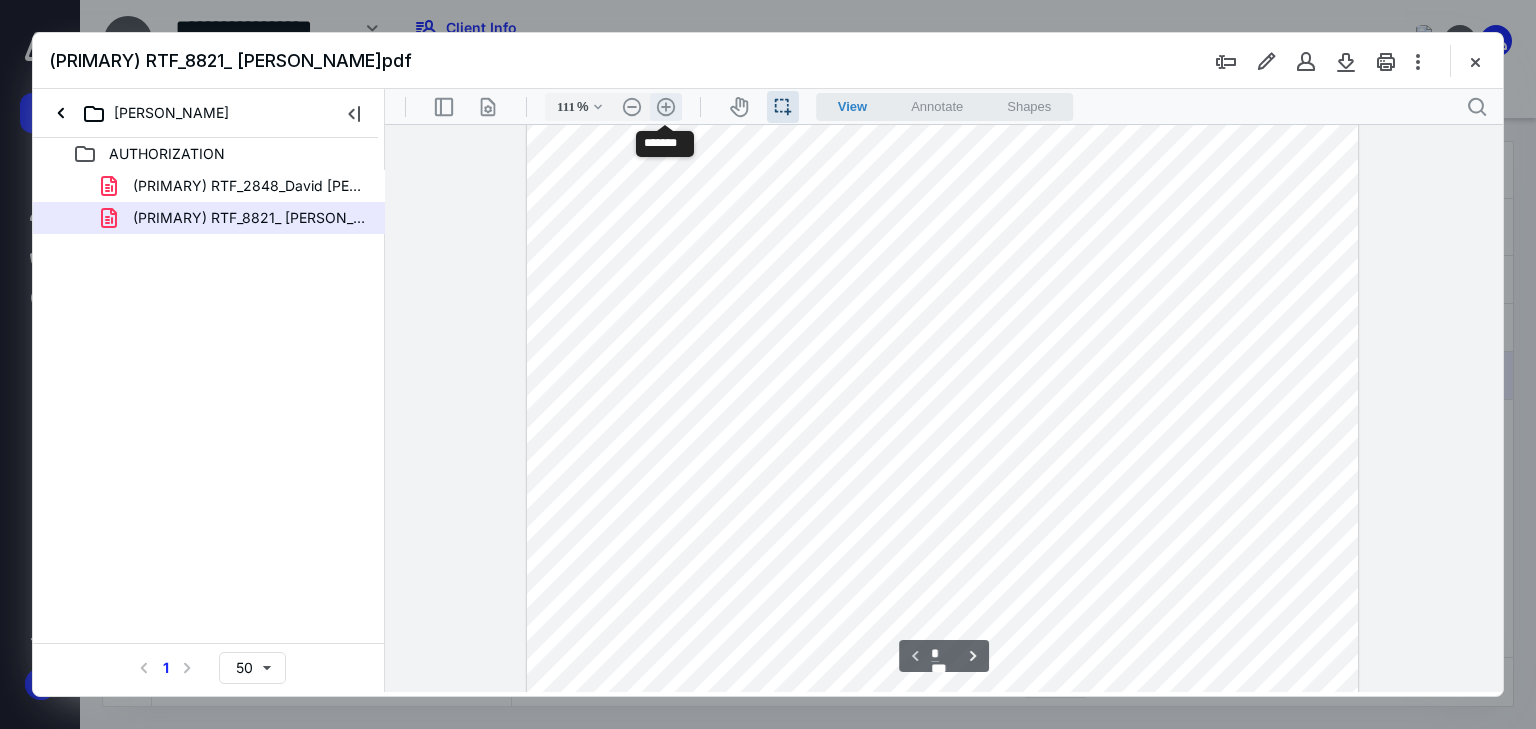 type on "136" 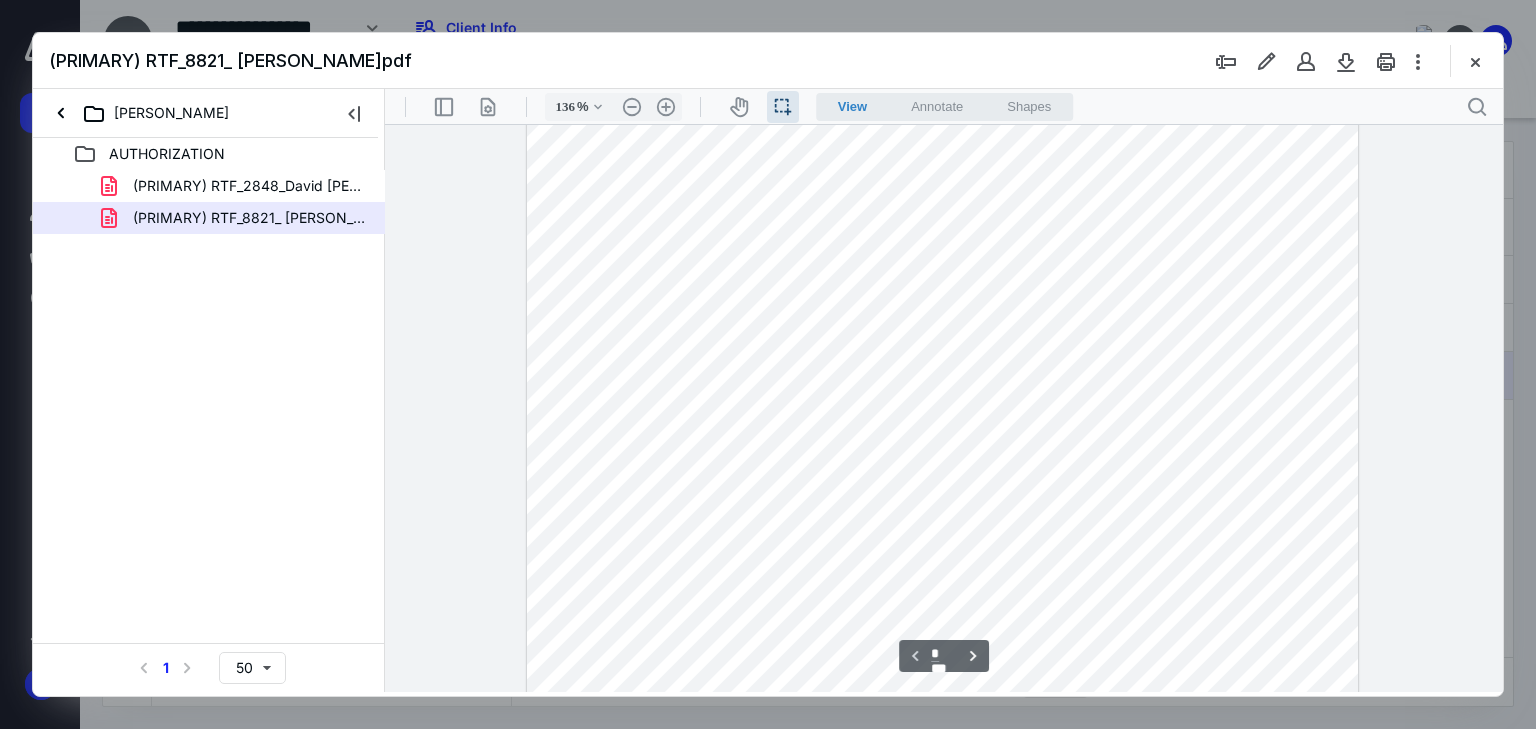scroll, scrollTop: 0, scrollLeft: 0, axis: both 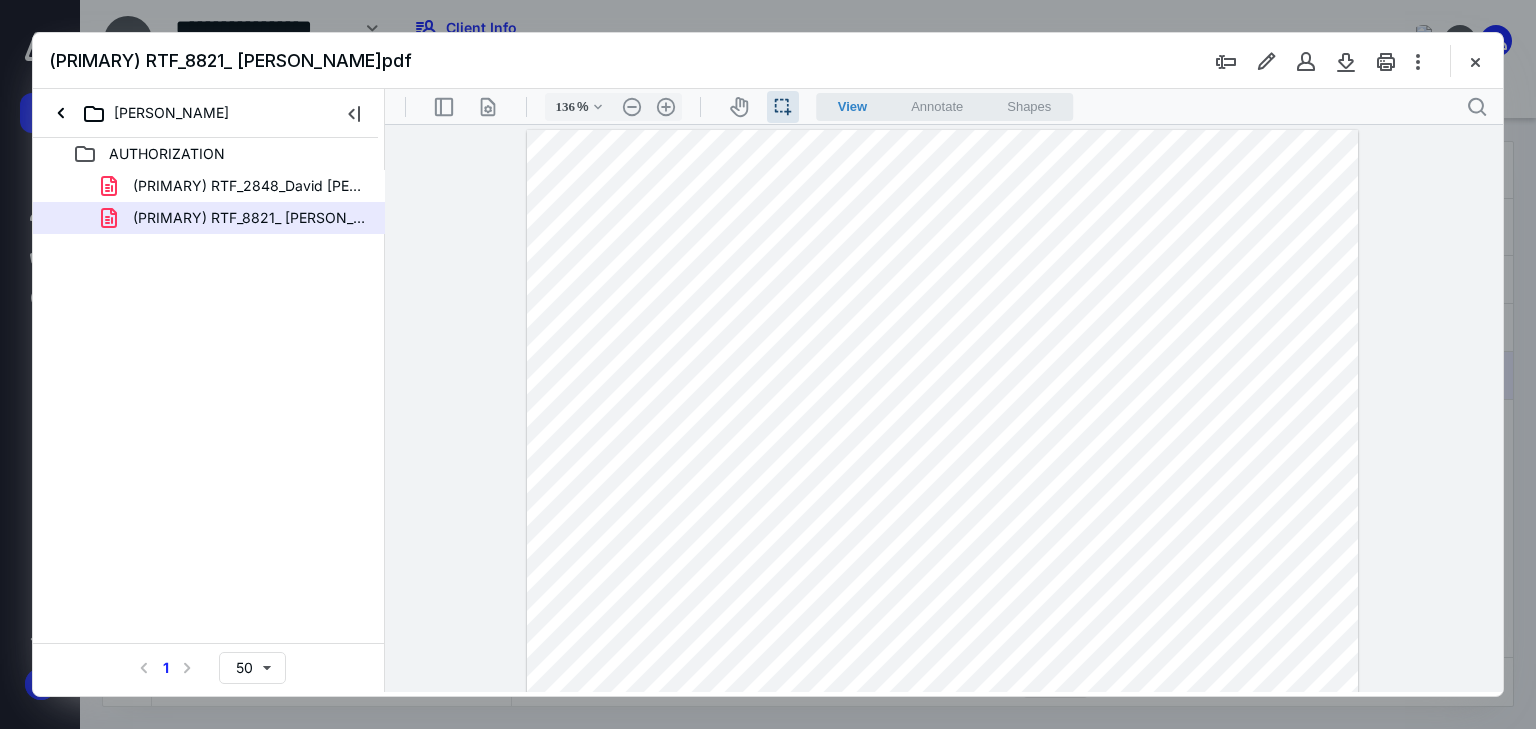 drag, startPoint x: 685, startPoint y: 336, endPoint x: 558, endPoint y: 301, distance: 131.73459 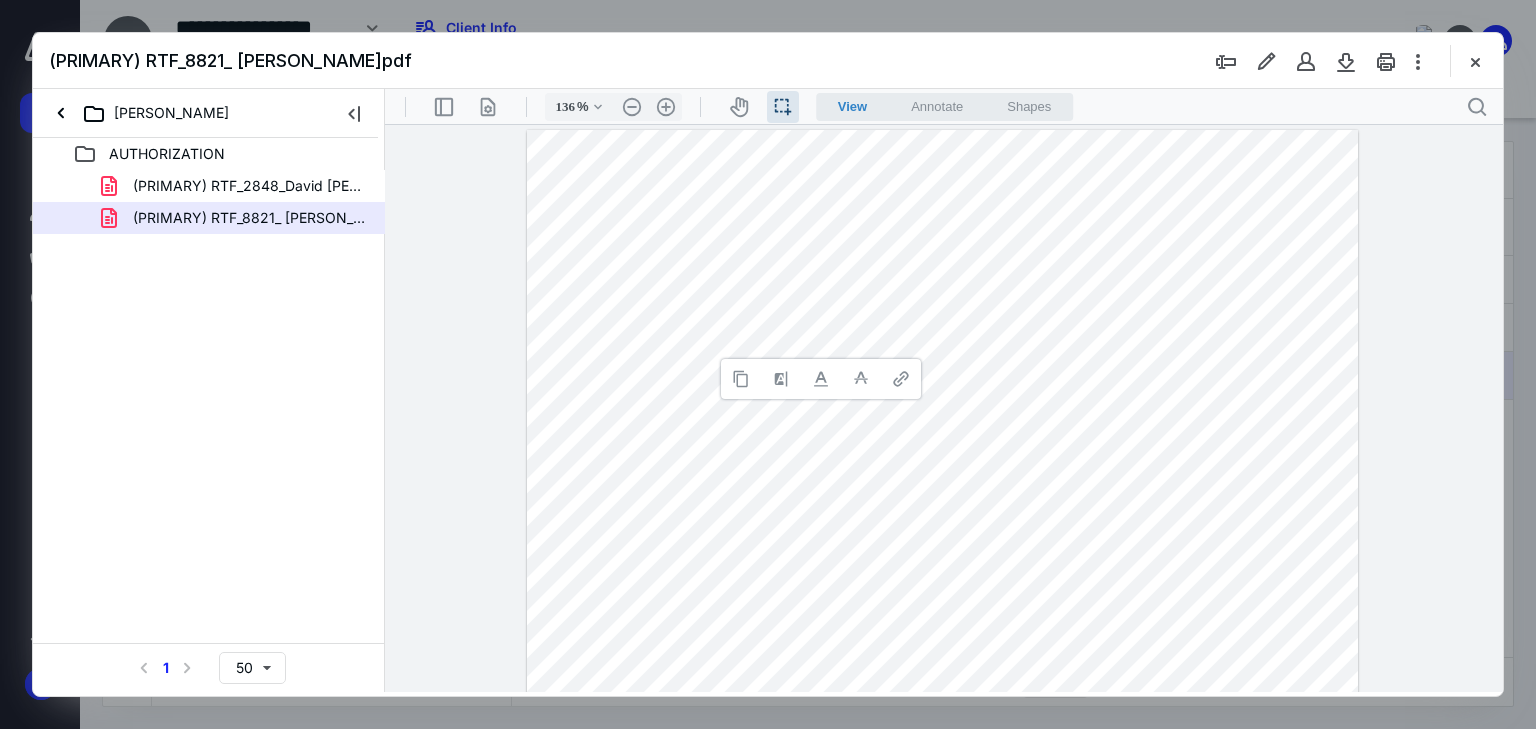 click at bounding box center (741, 379) 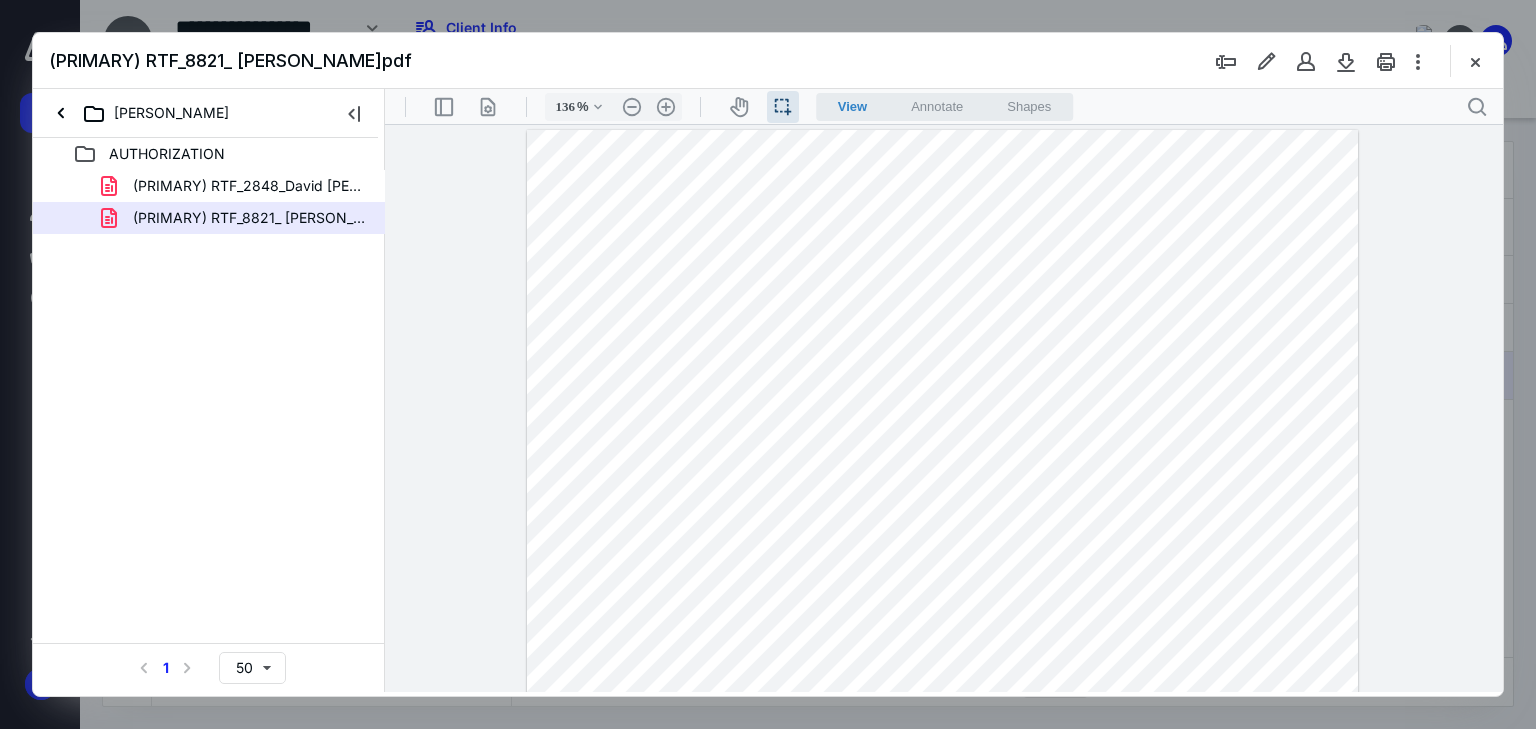 drag, startPoint x: 1085, startPoint y: 337, endPoint x: 991, endPoint y: 345, distance: 94.33981 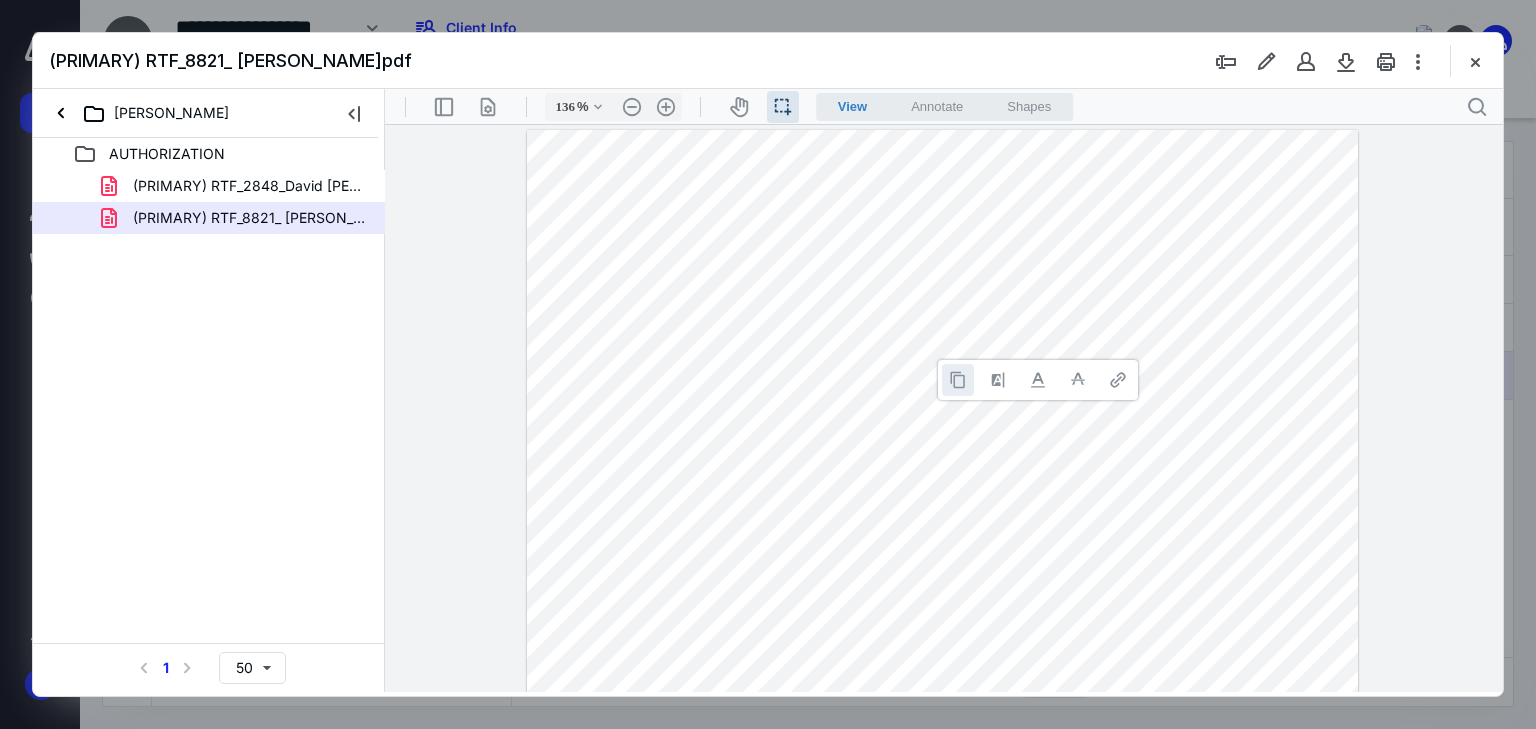 click at bounding box center [958, 380] 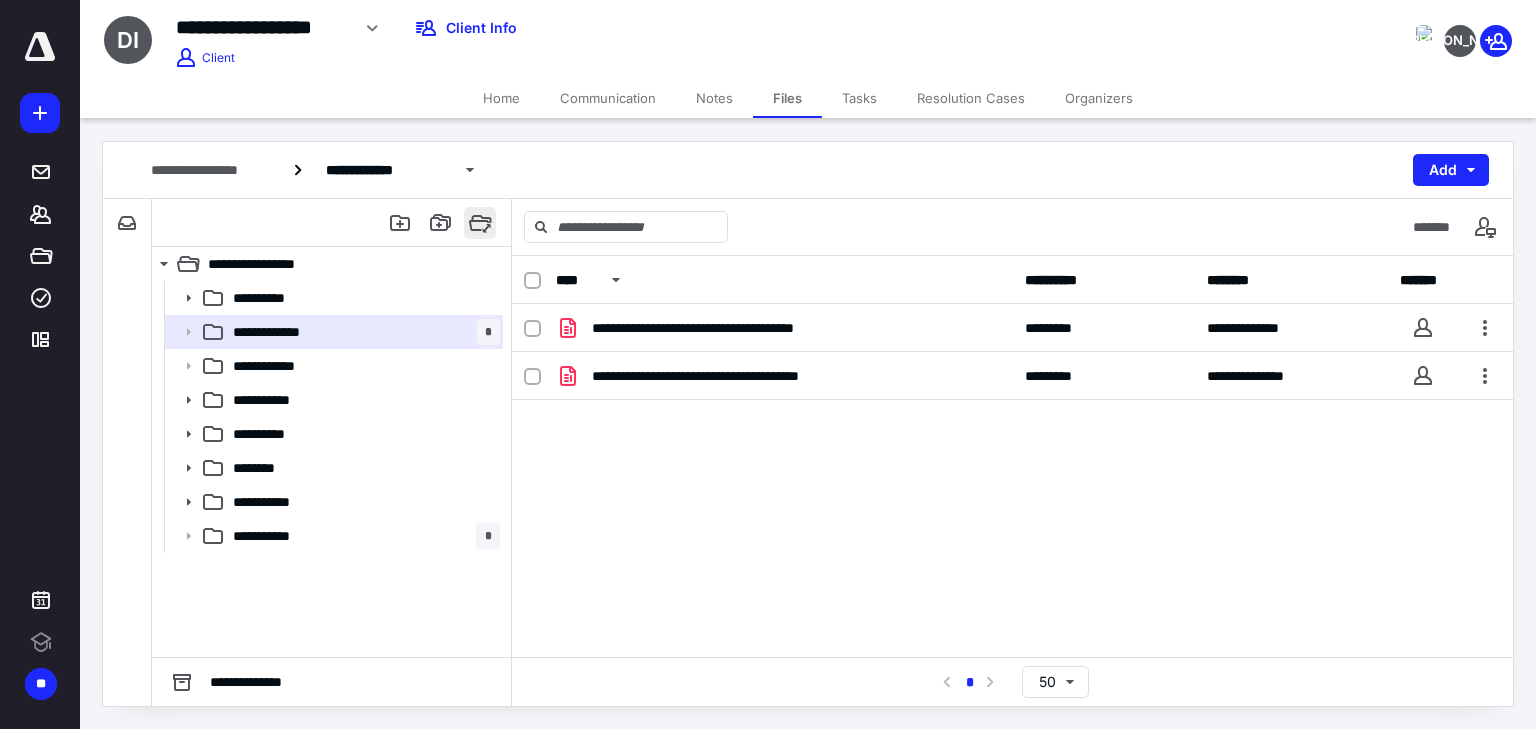 scroll, scrollTop: 0, scrollLeft: 0, axis: both 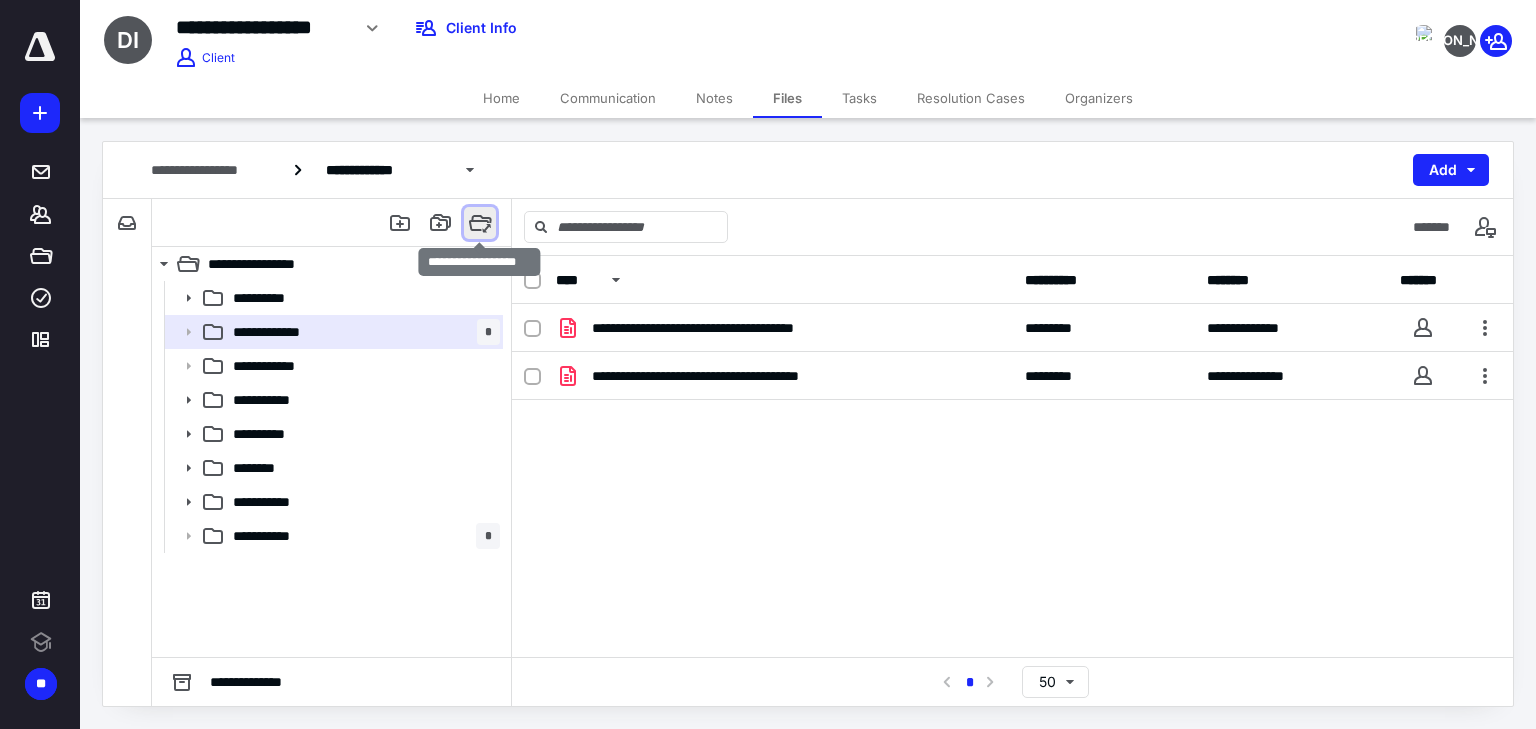 click at bounding box center [480, 223] 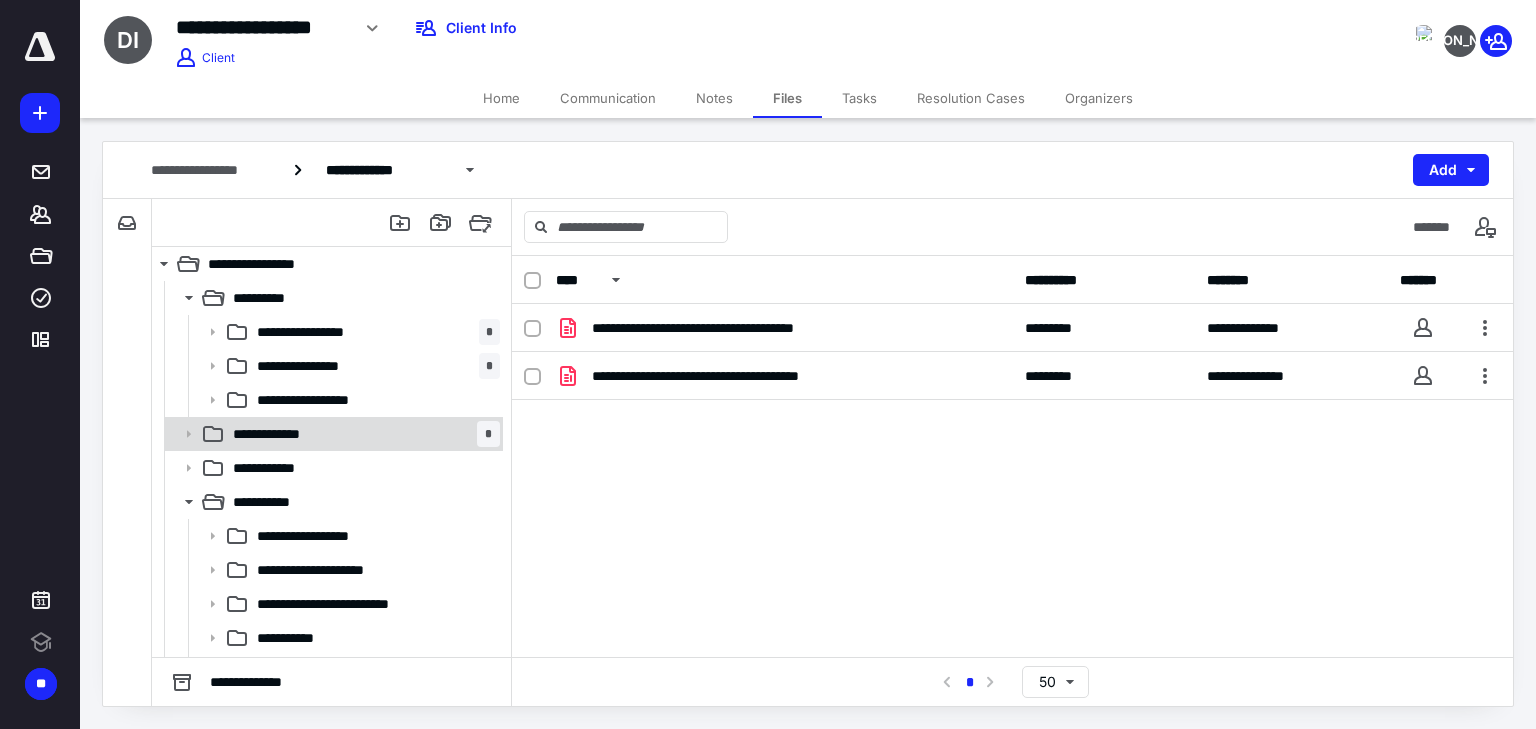 scroll, scrollTop: 0, scrollLeft: 0, axis: both 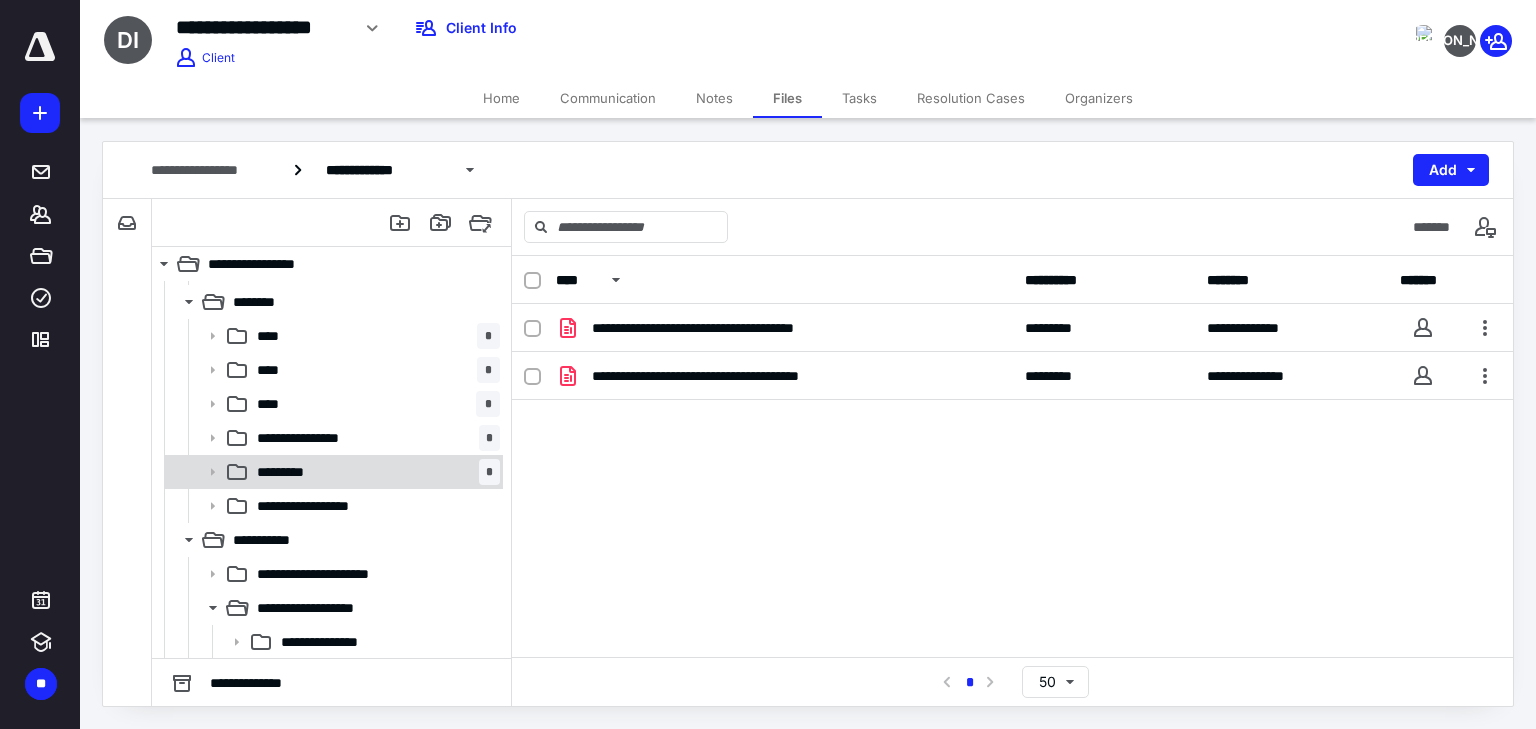 click on "********* *" at bounding box center (374, 472) 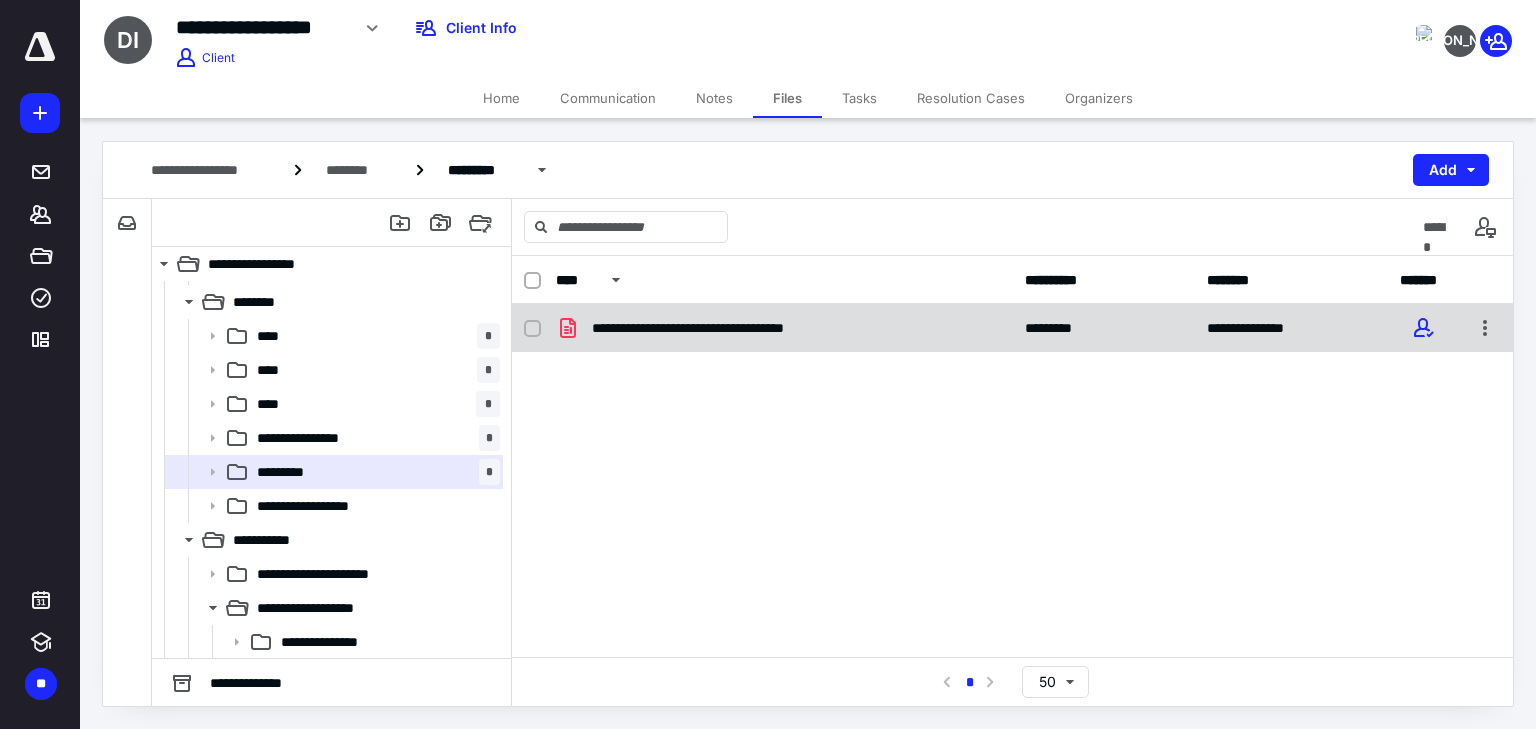 click on "**********" at bounding box center (722, 328) 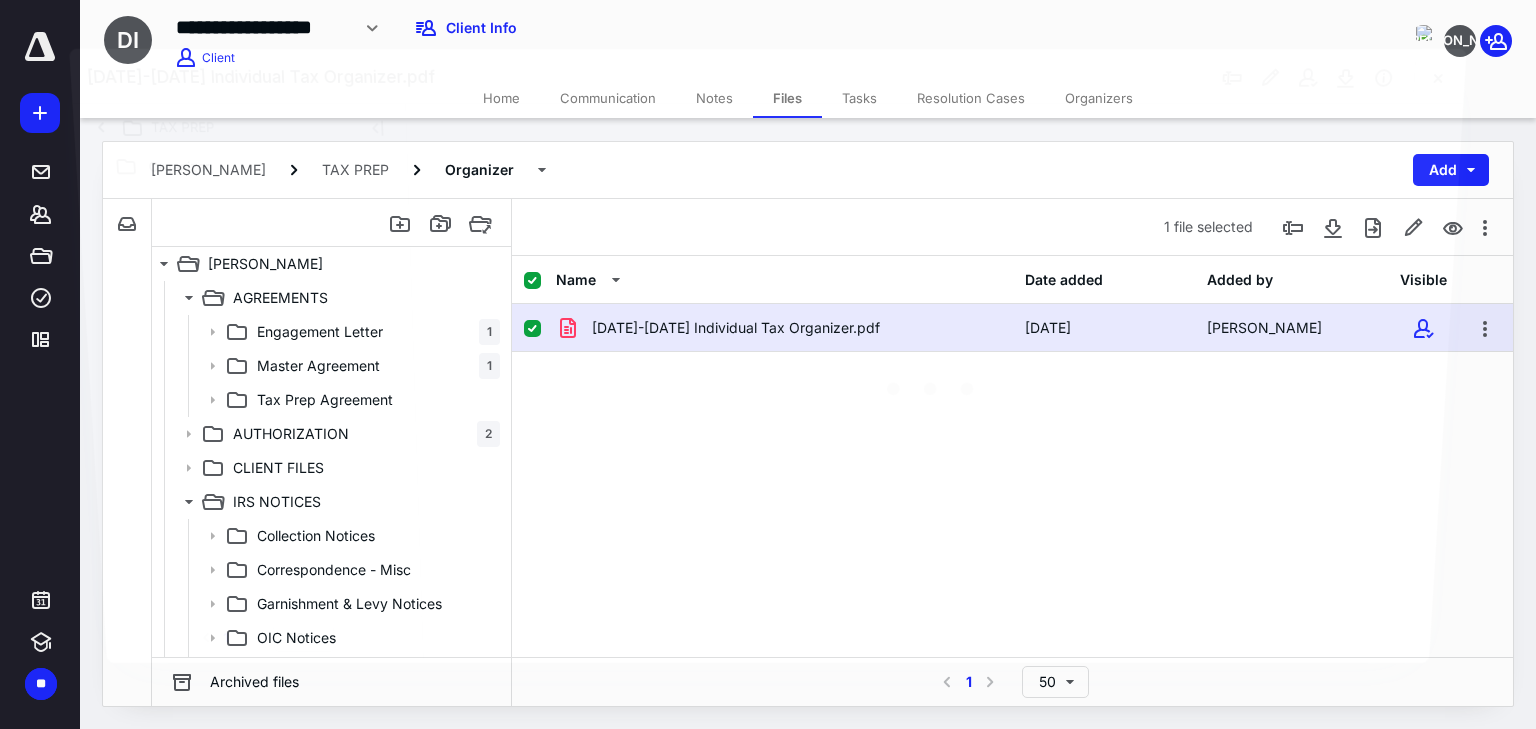 scroll, scrollTop: 880, scrollLeft: 0, axis: vertical 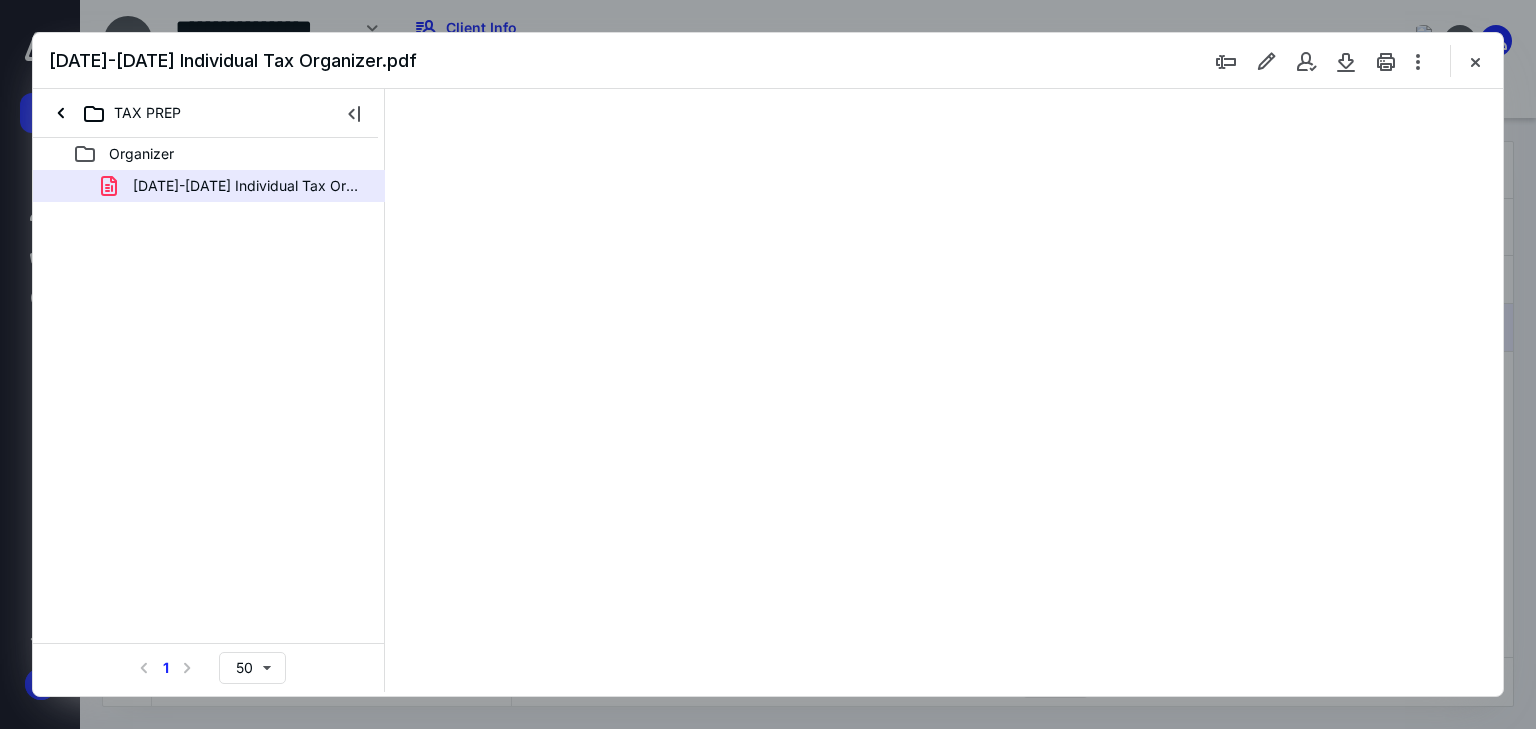 select on "*" 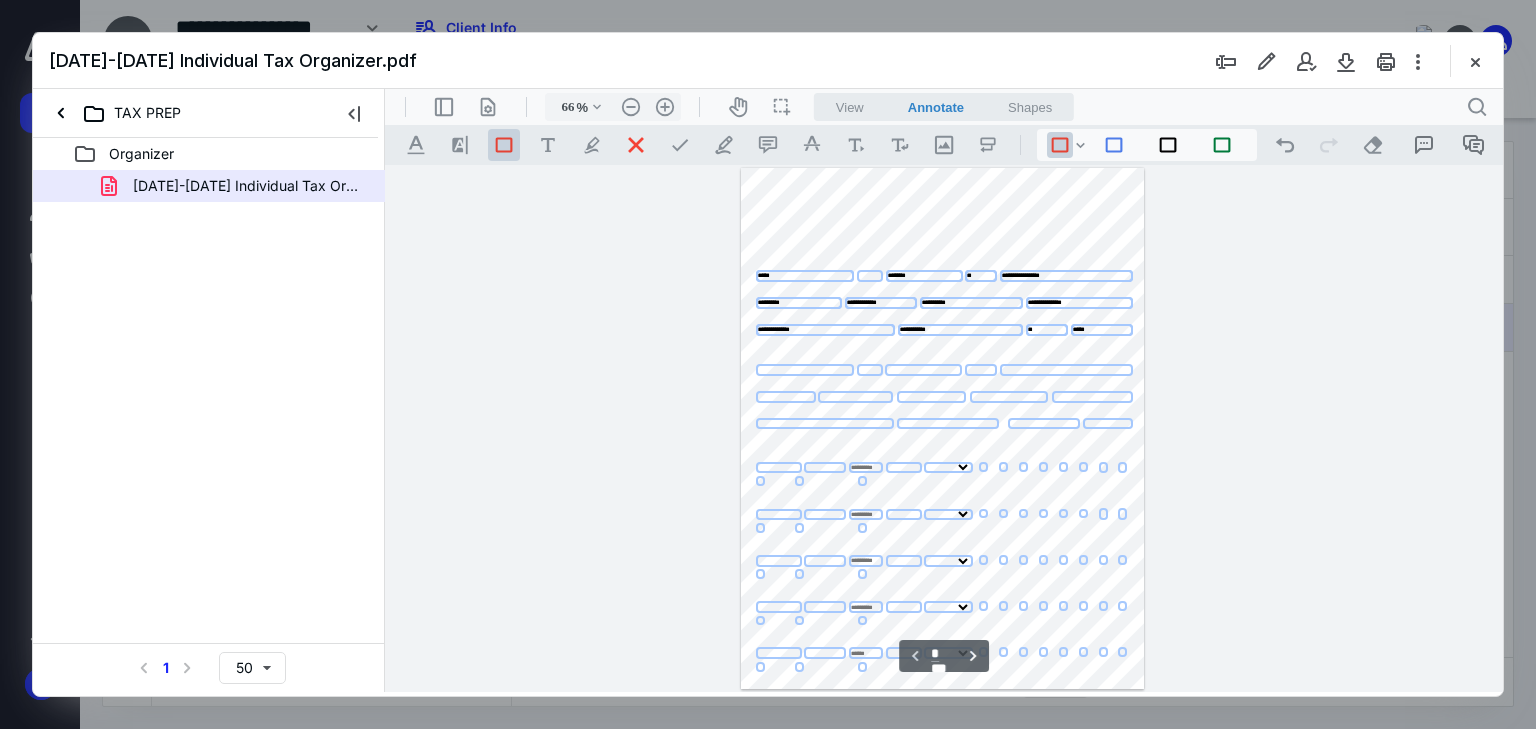 scroll, scrollTop: 0, scrollLeft: 0, axis: both 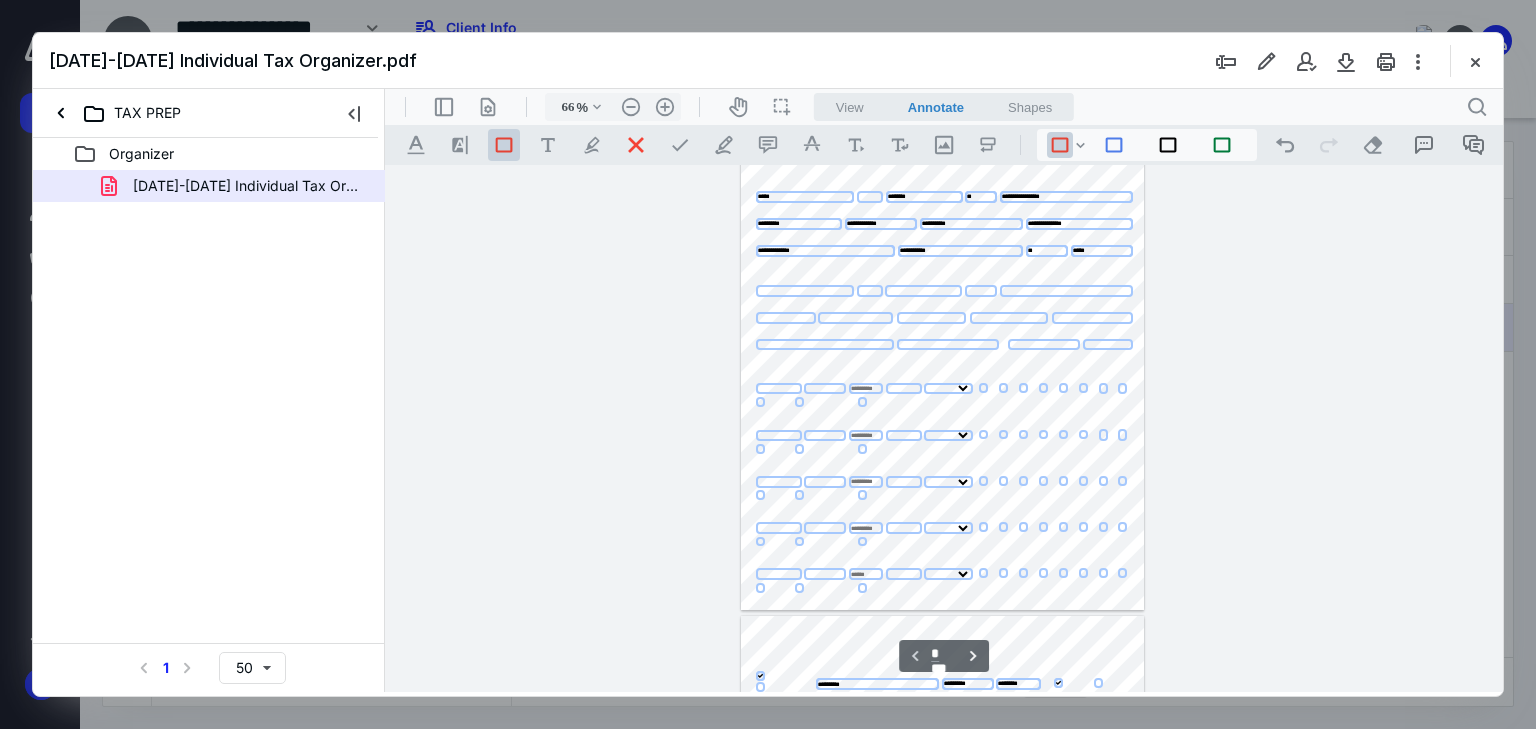click on "View" at bounding box center [850, 107] 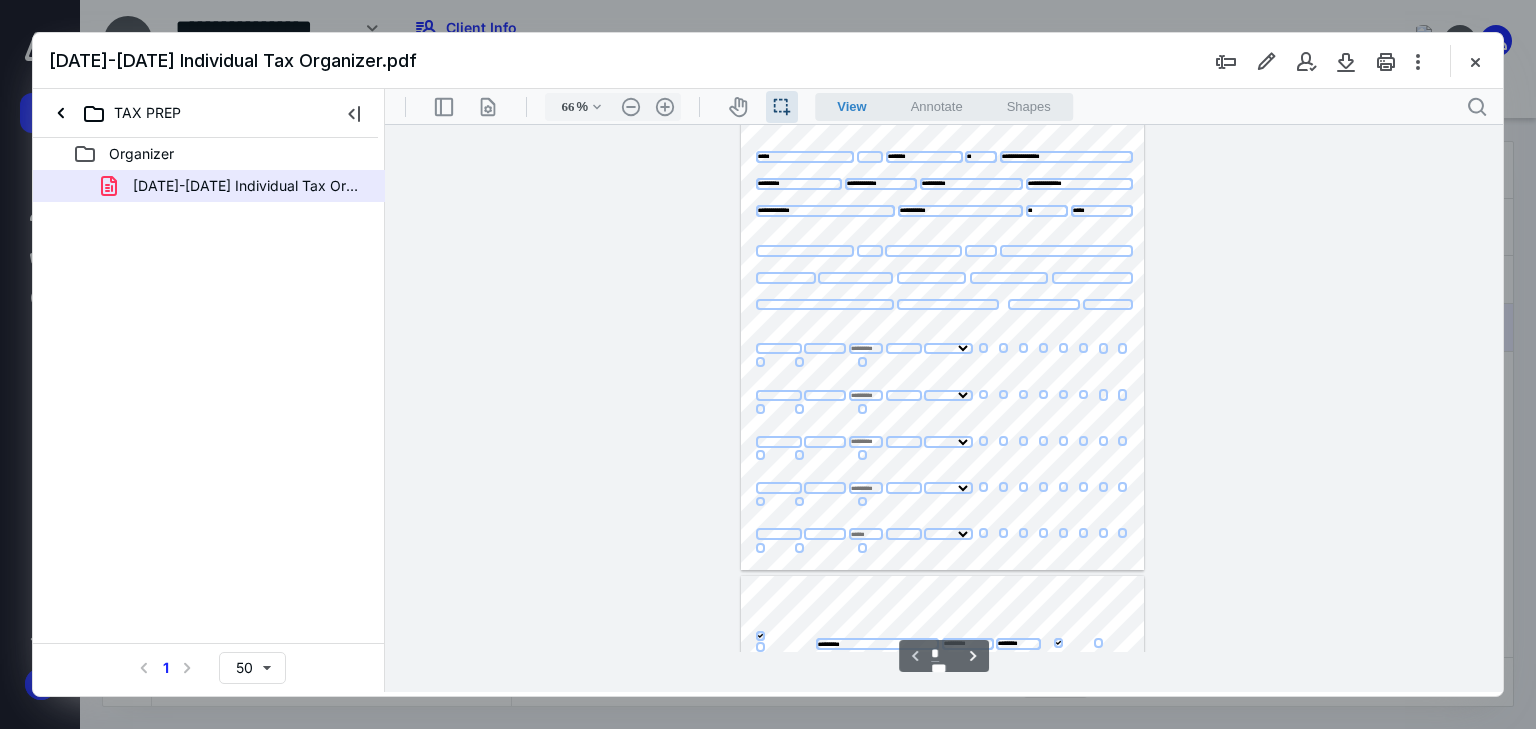 type on "71" 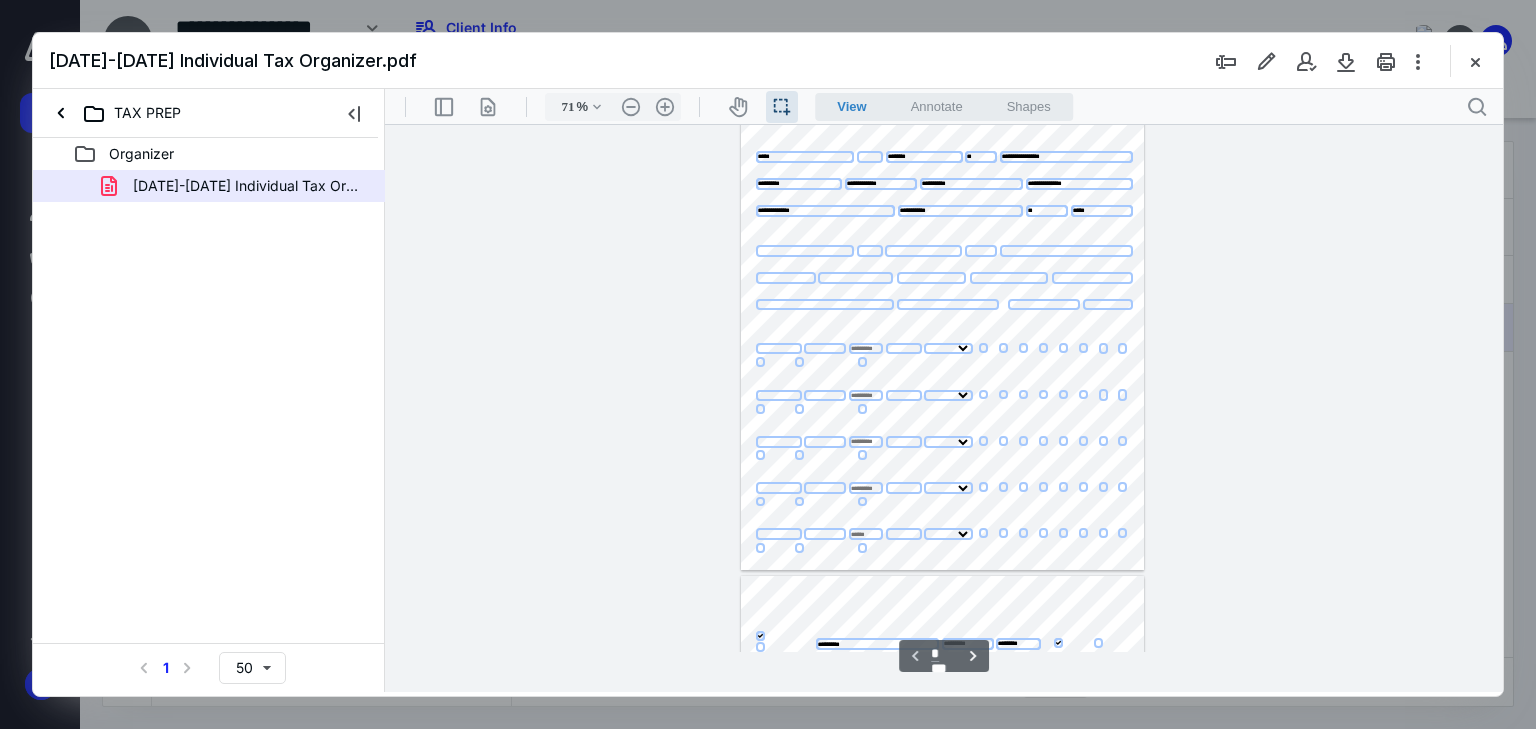 select on "*" 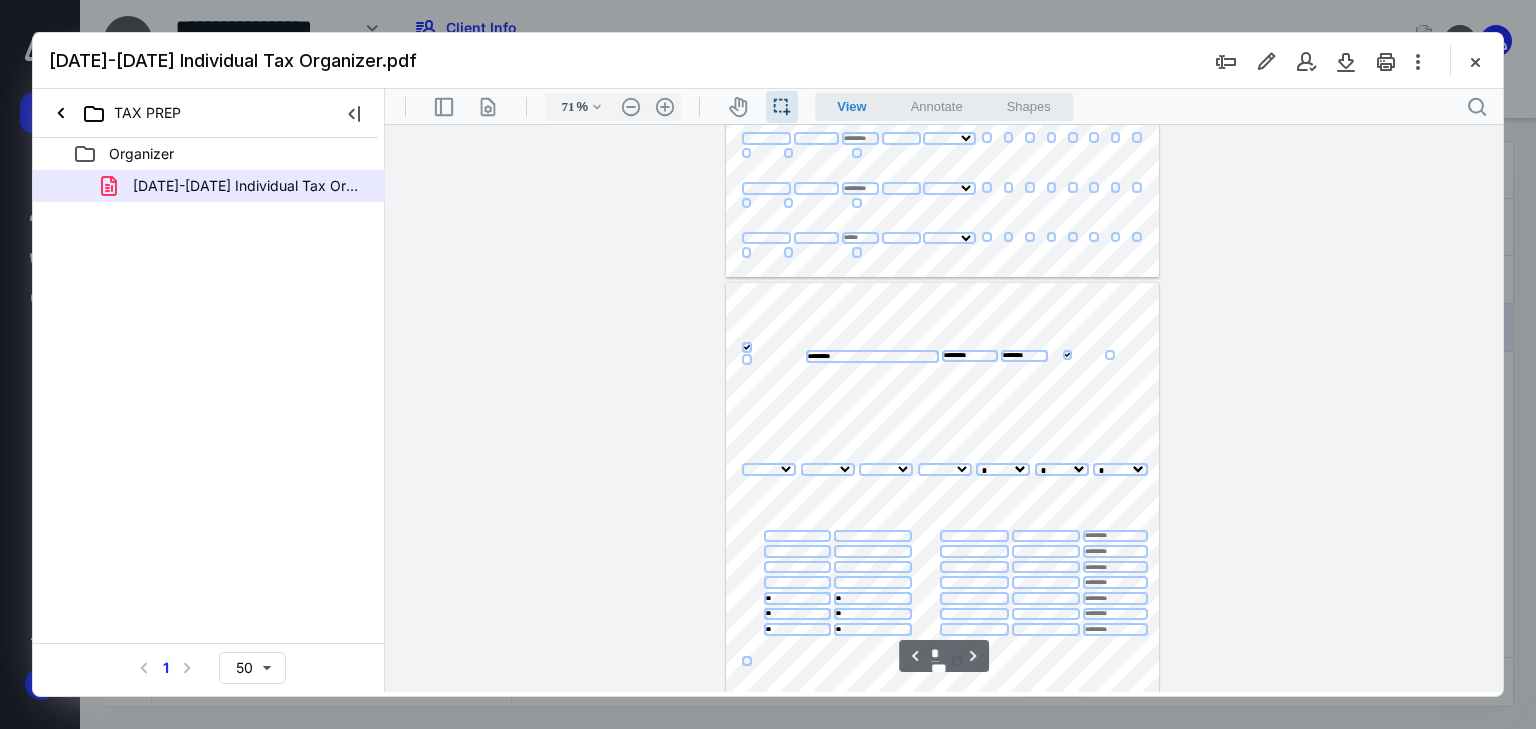 scroll, scrollTop: 439, scrollLeft: 0, axis: vertical 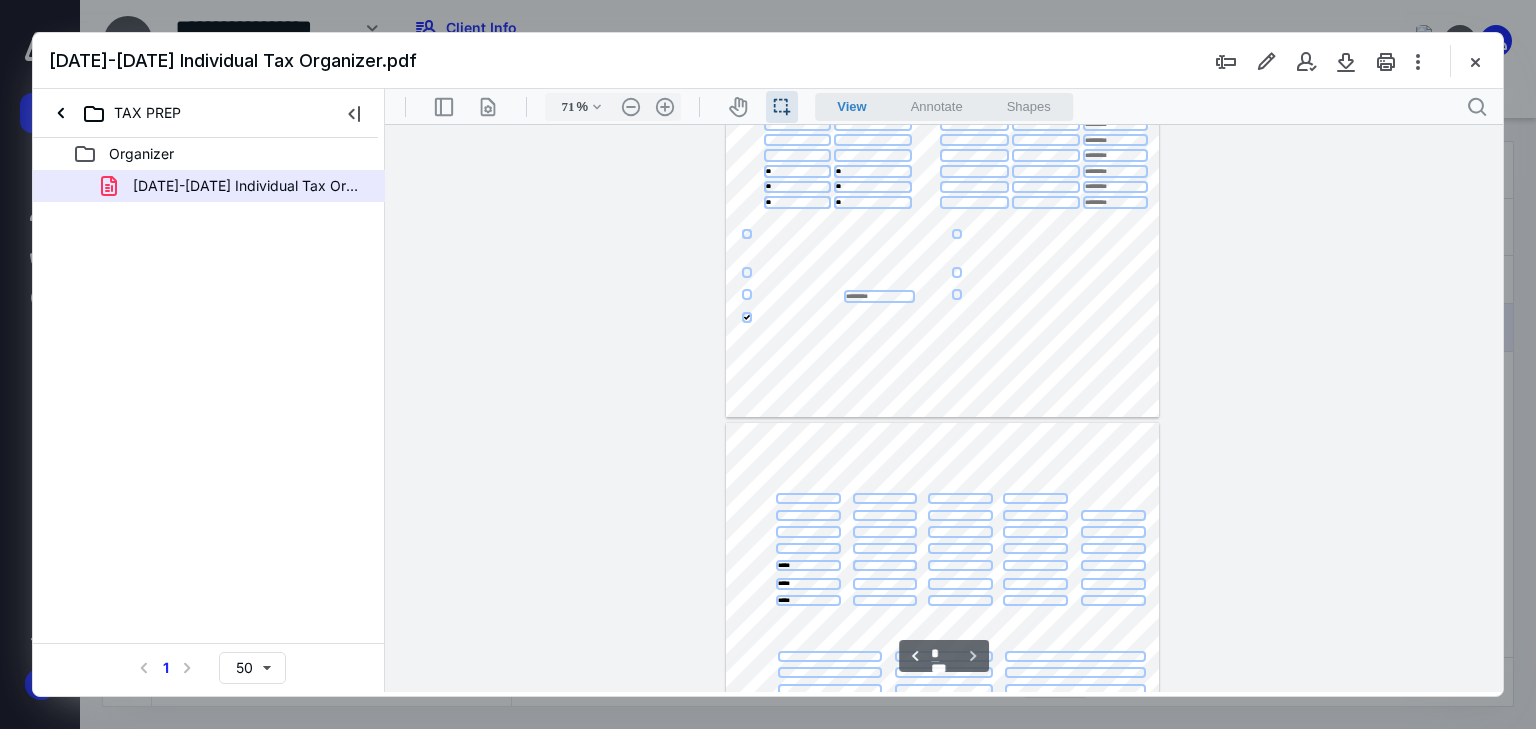 type on "*" 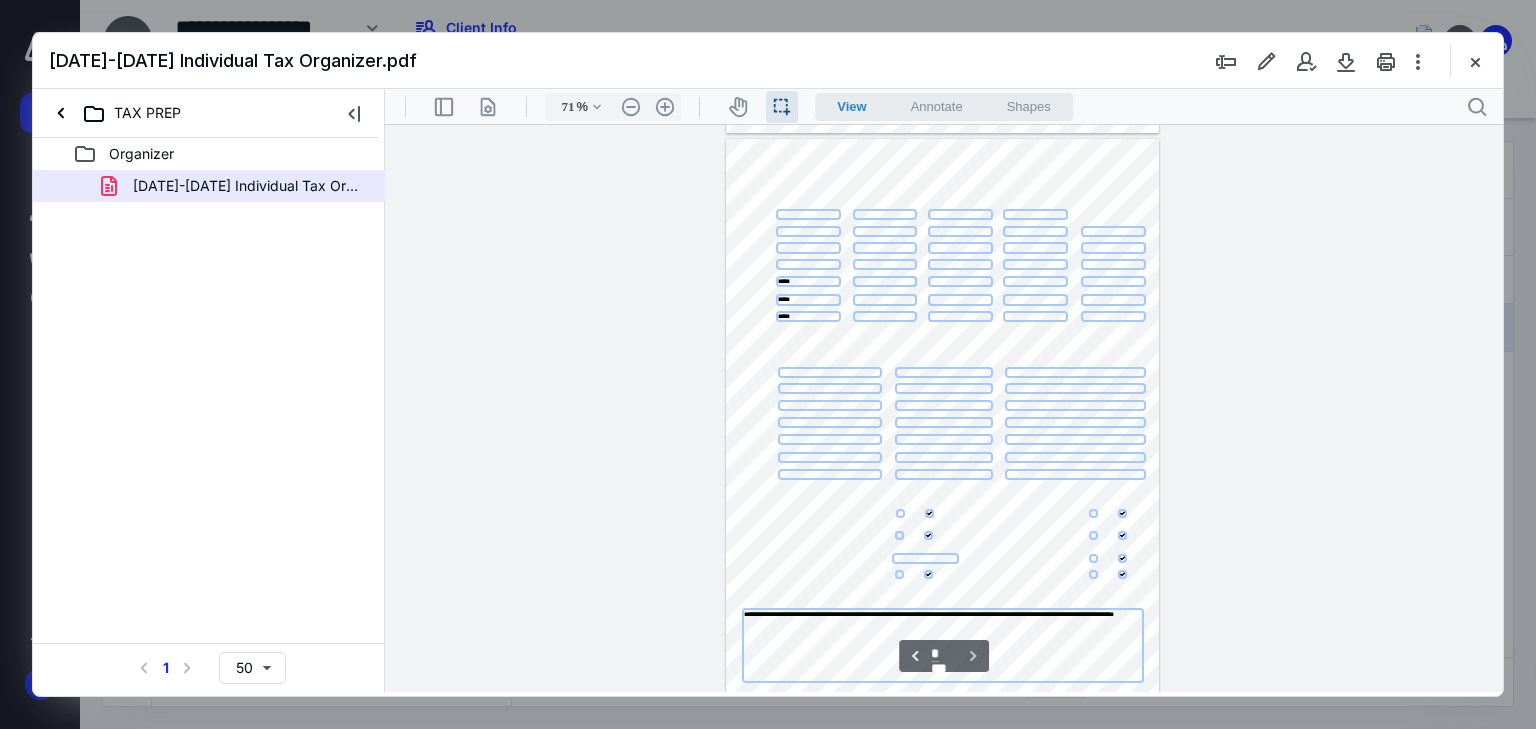 scroll, scrollTop: 1133, scrollLeft: 0, axis: vertical 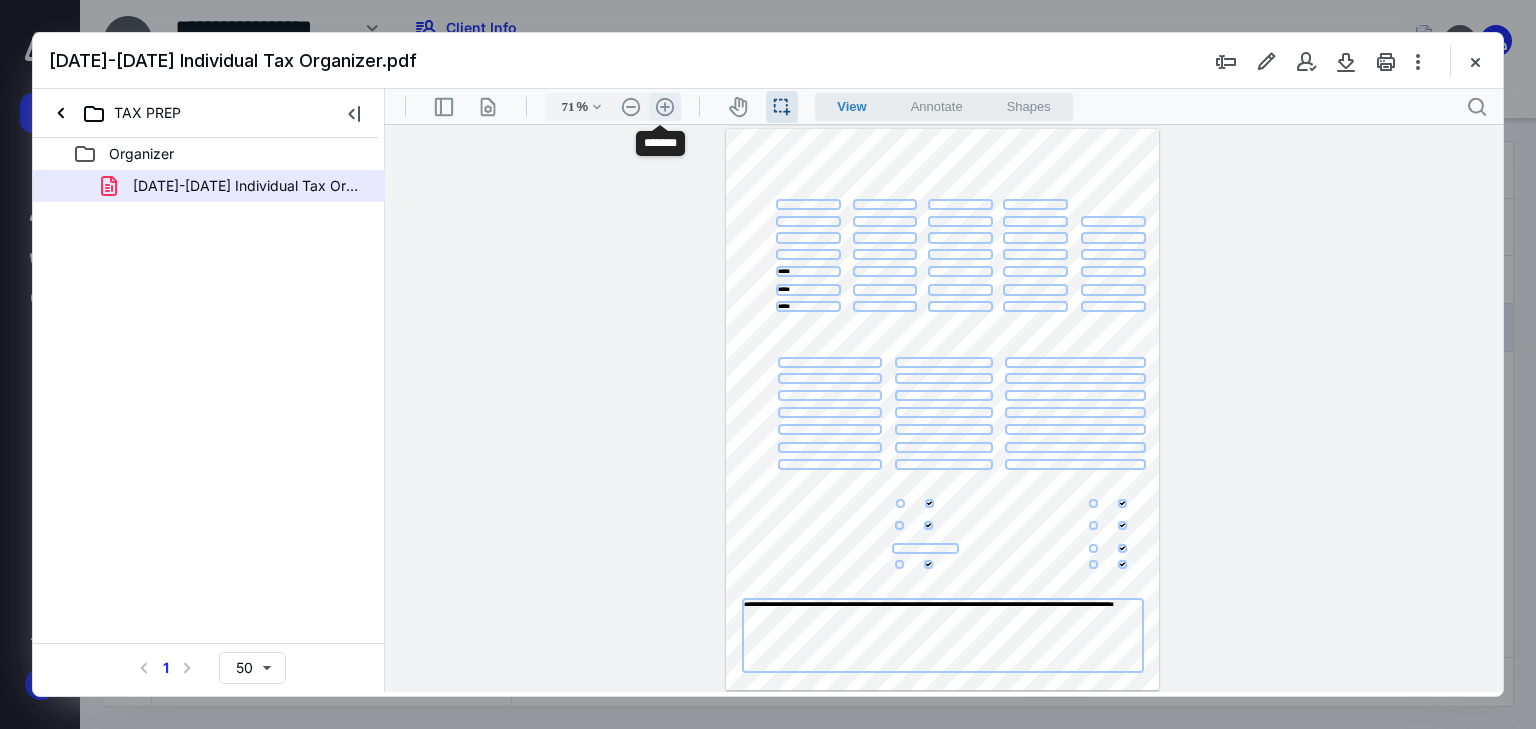 click on ".cls-1{fill:#abb0c4;} icon - header - zoom - in - line" at bounding box center [665, 107] 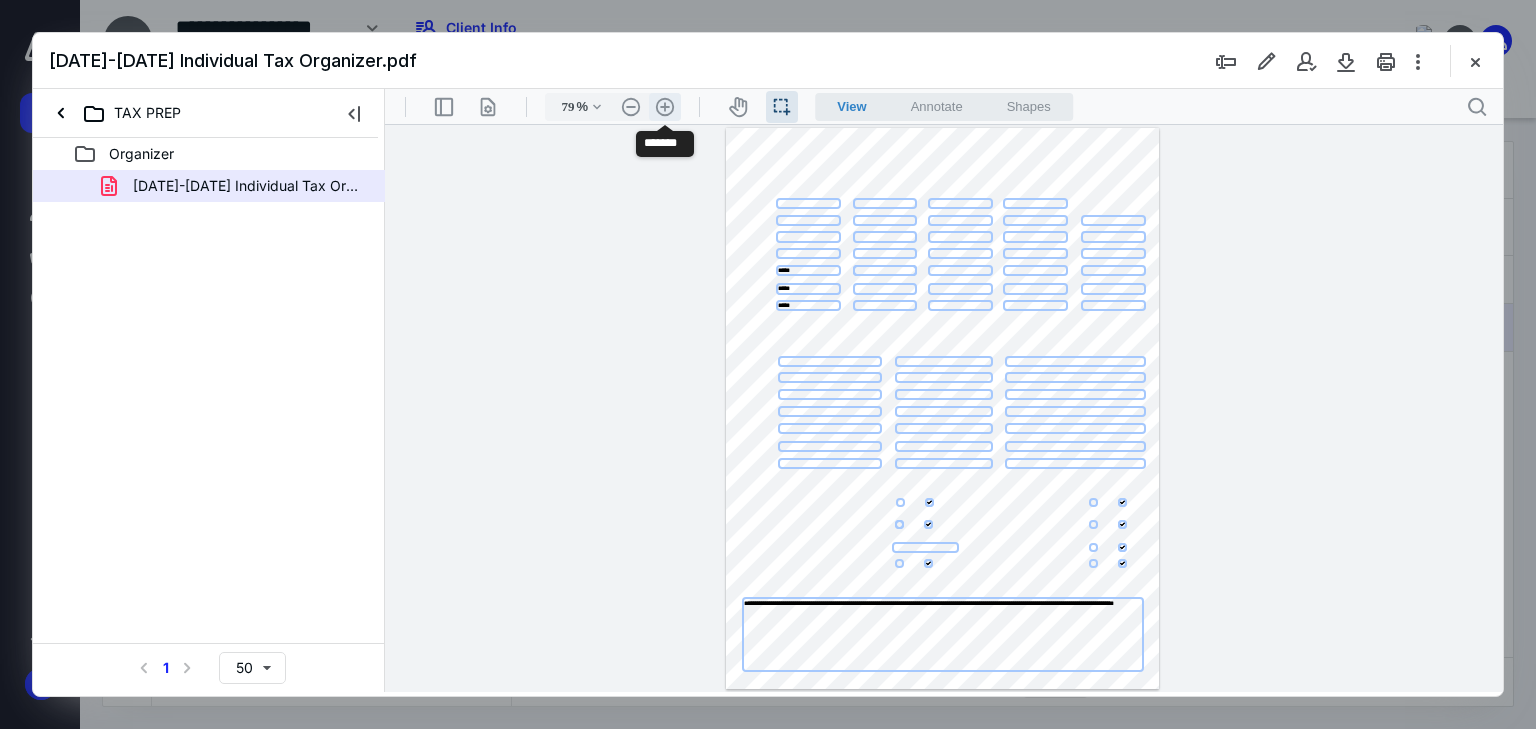 select on "*" 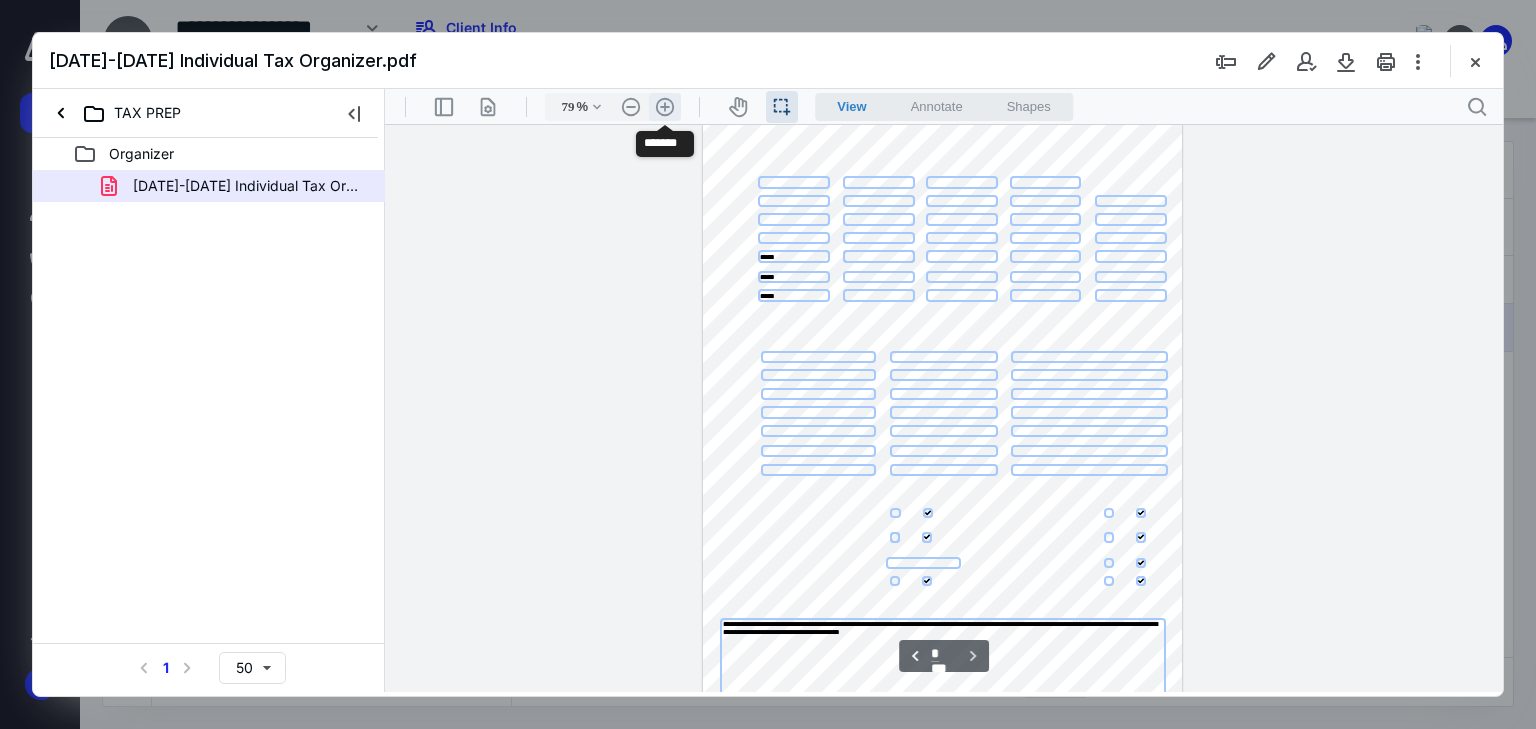 click on ".cls-1{fill:#abb0c4;} icon - header - zoom - in - line" at bounding box center (665, 107) 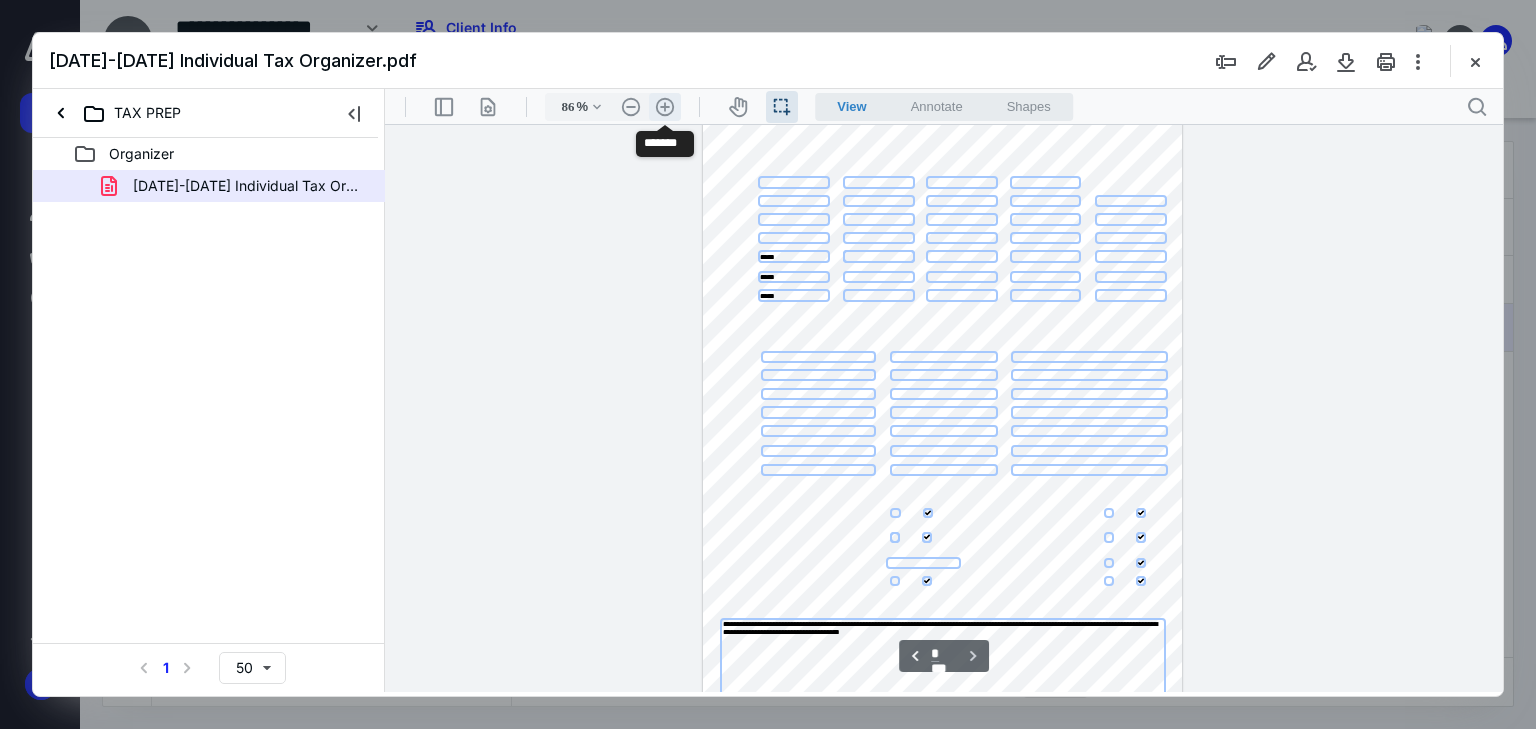select on "*" 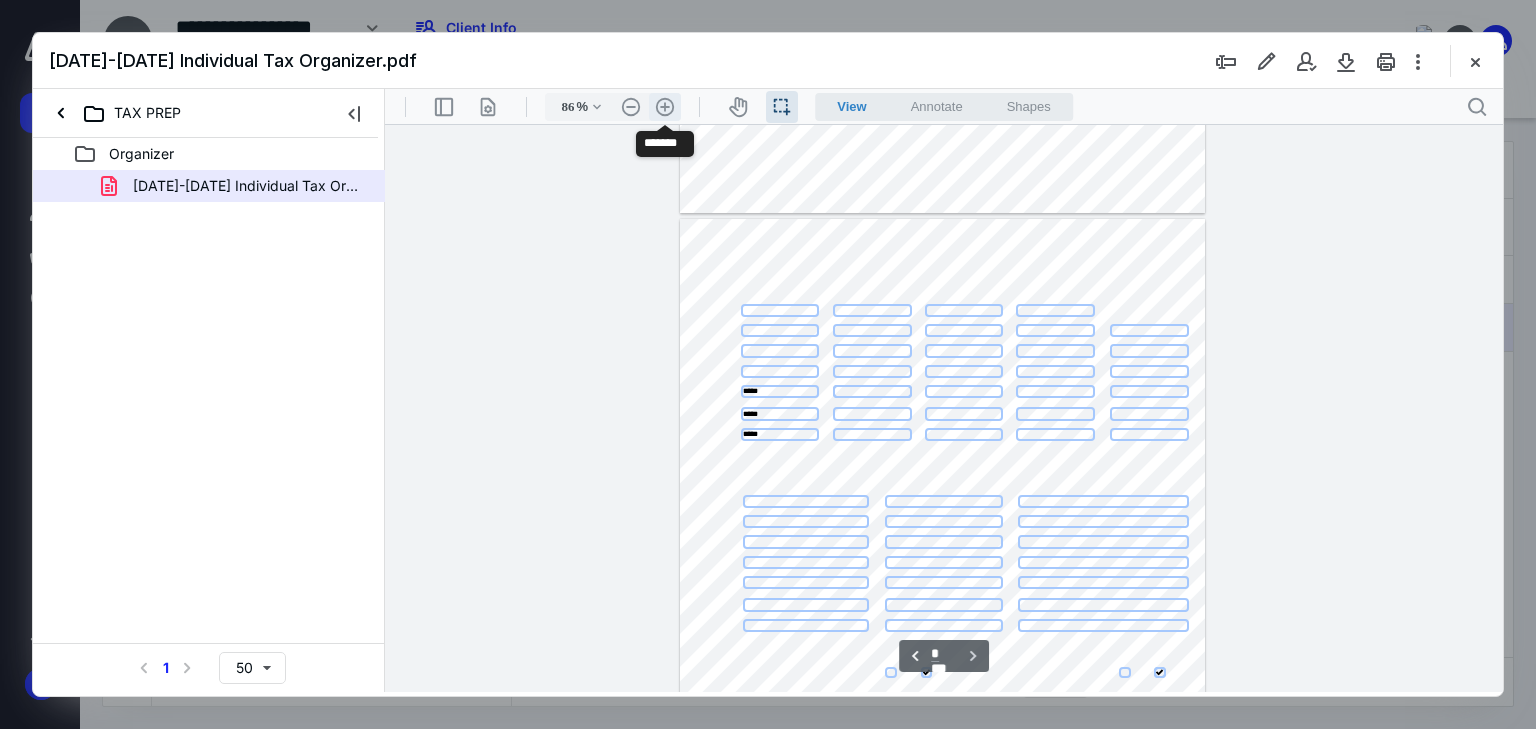 scroll, scrollTop: 1429, scrollLeft: 0, axis: vertical 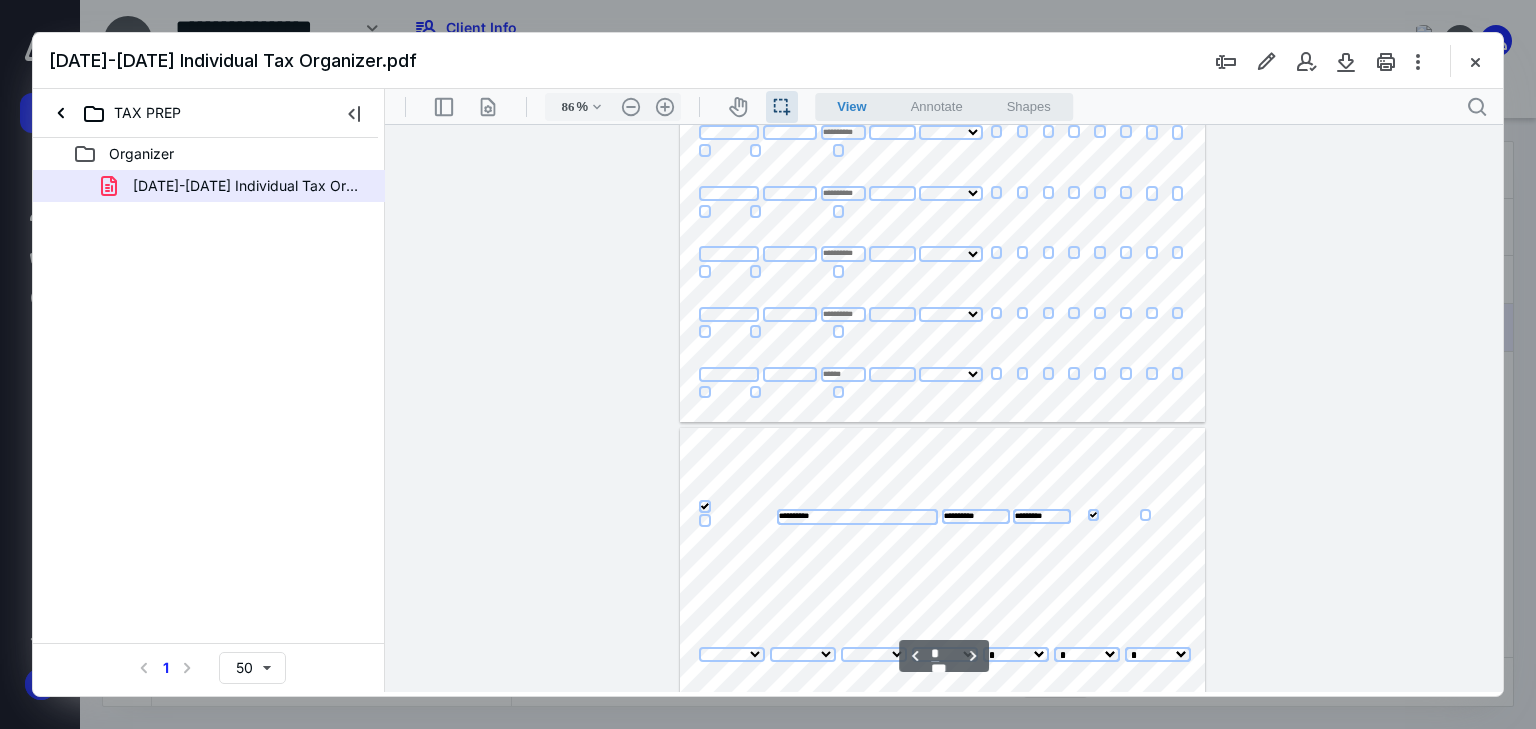 type on "*" 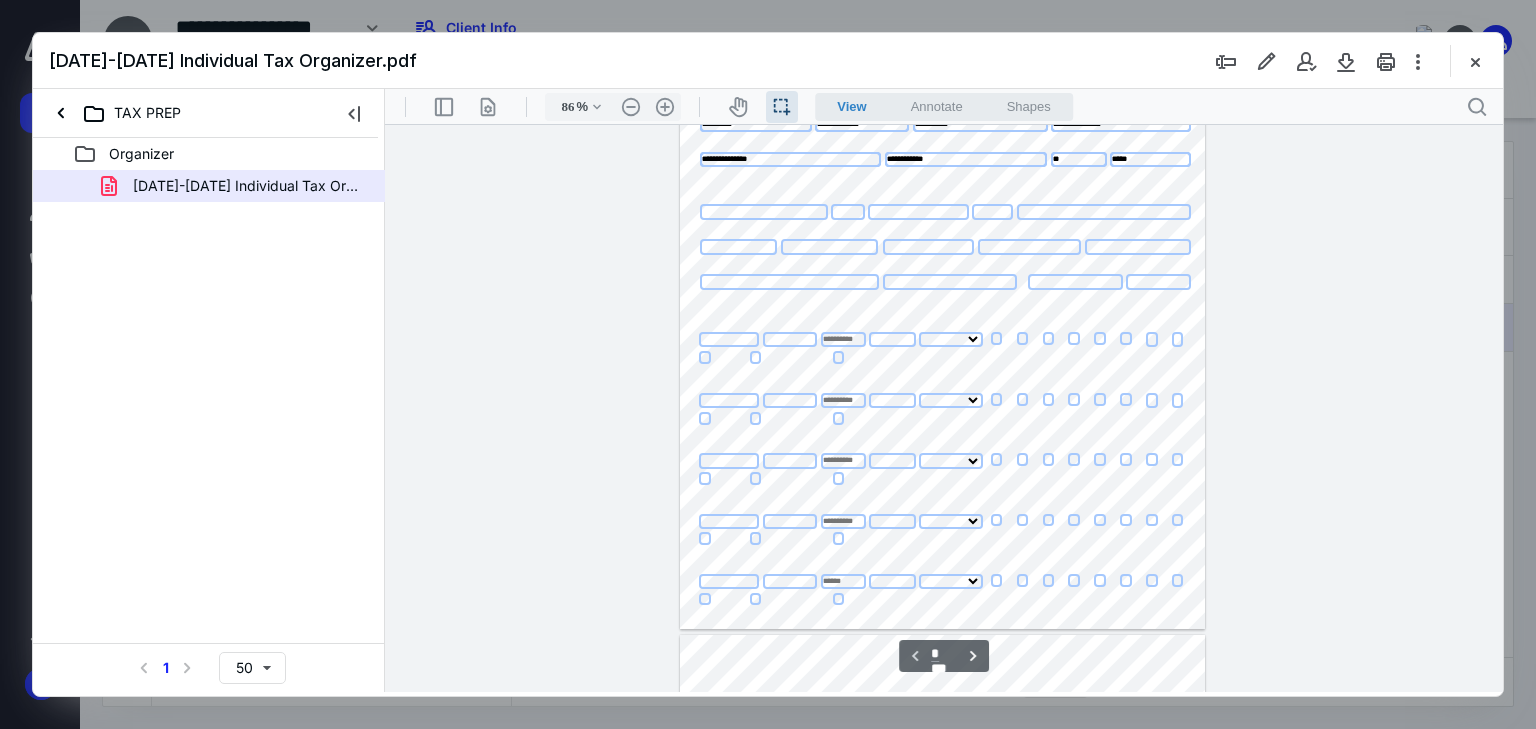 scroll, scrollTop: 0, scrollLeft: 0, axis: both 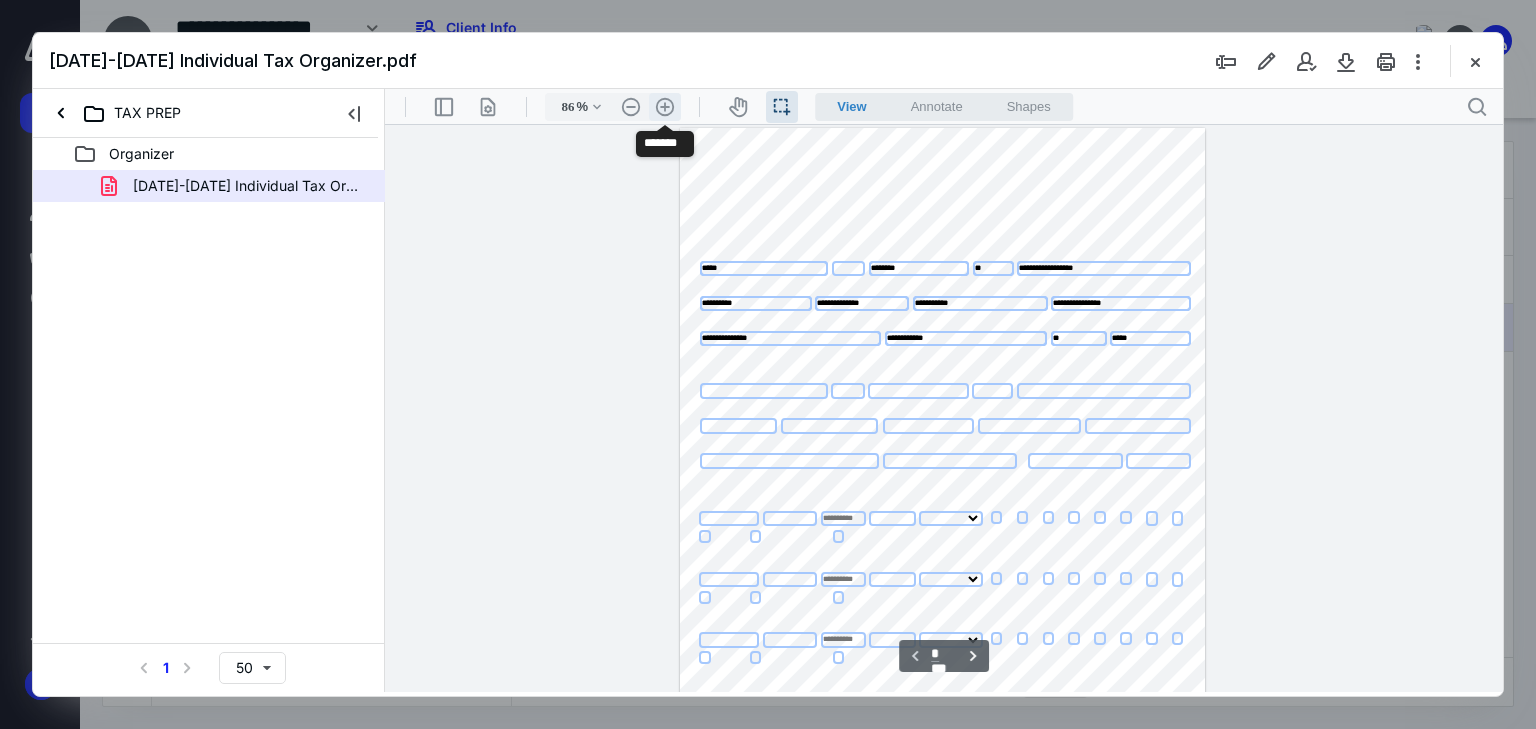 click on ".cls-1{fill:#abb0c4;} icon - header - zoom - in - line" at bounding box center [665, 107] 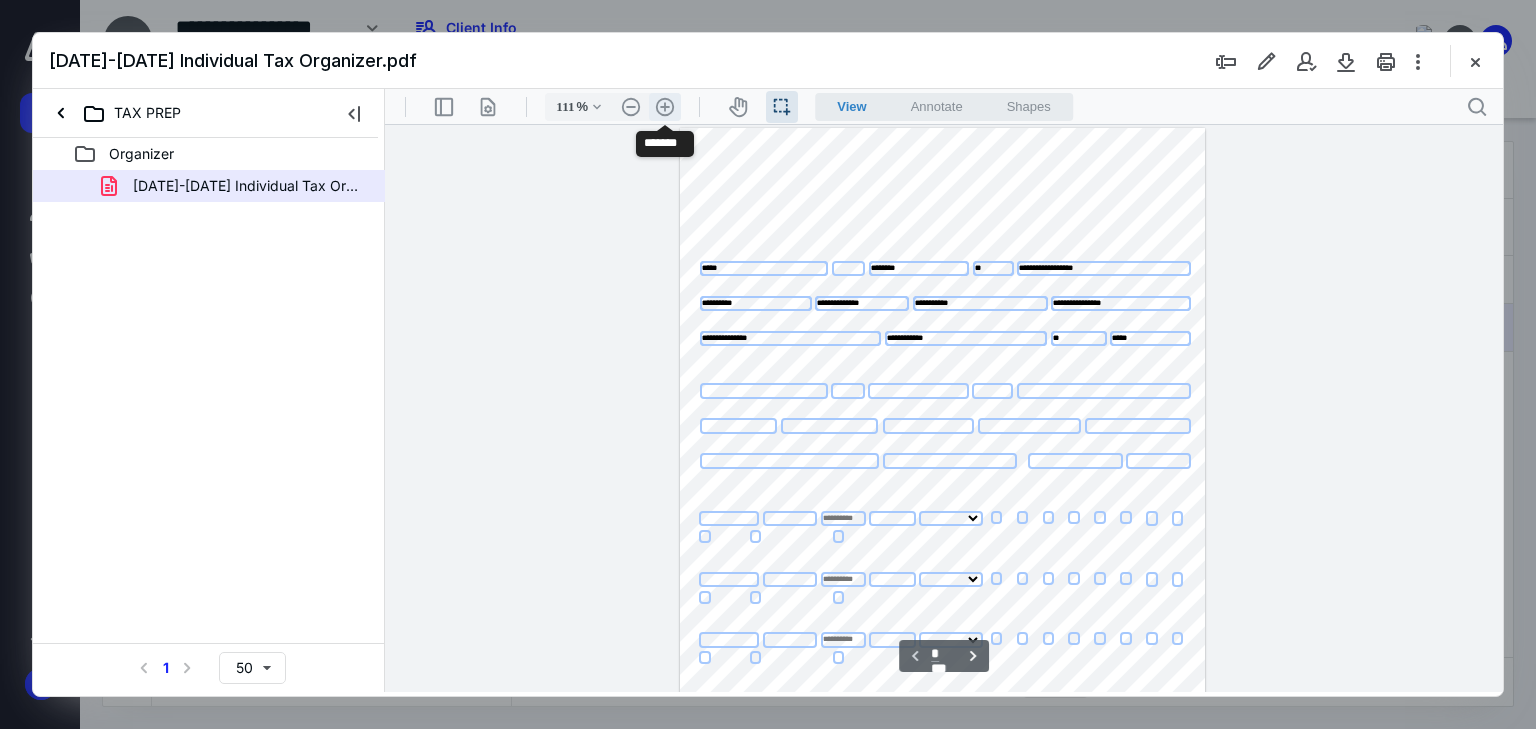 select on "*" 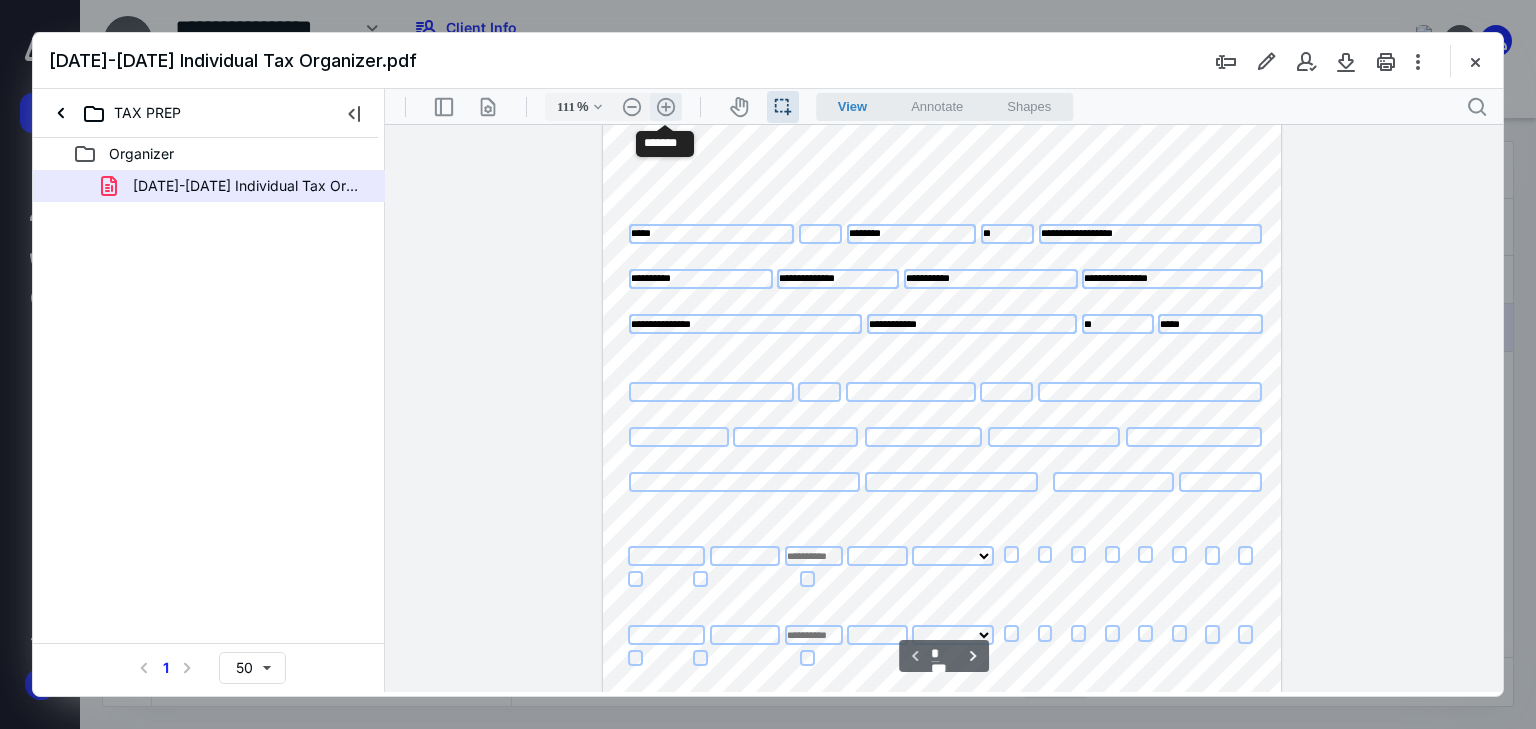 click on ".cls-1{fill:#abb0c4;} icon - header - zoom - in - line" at bounding box center [666, 107] 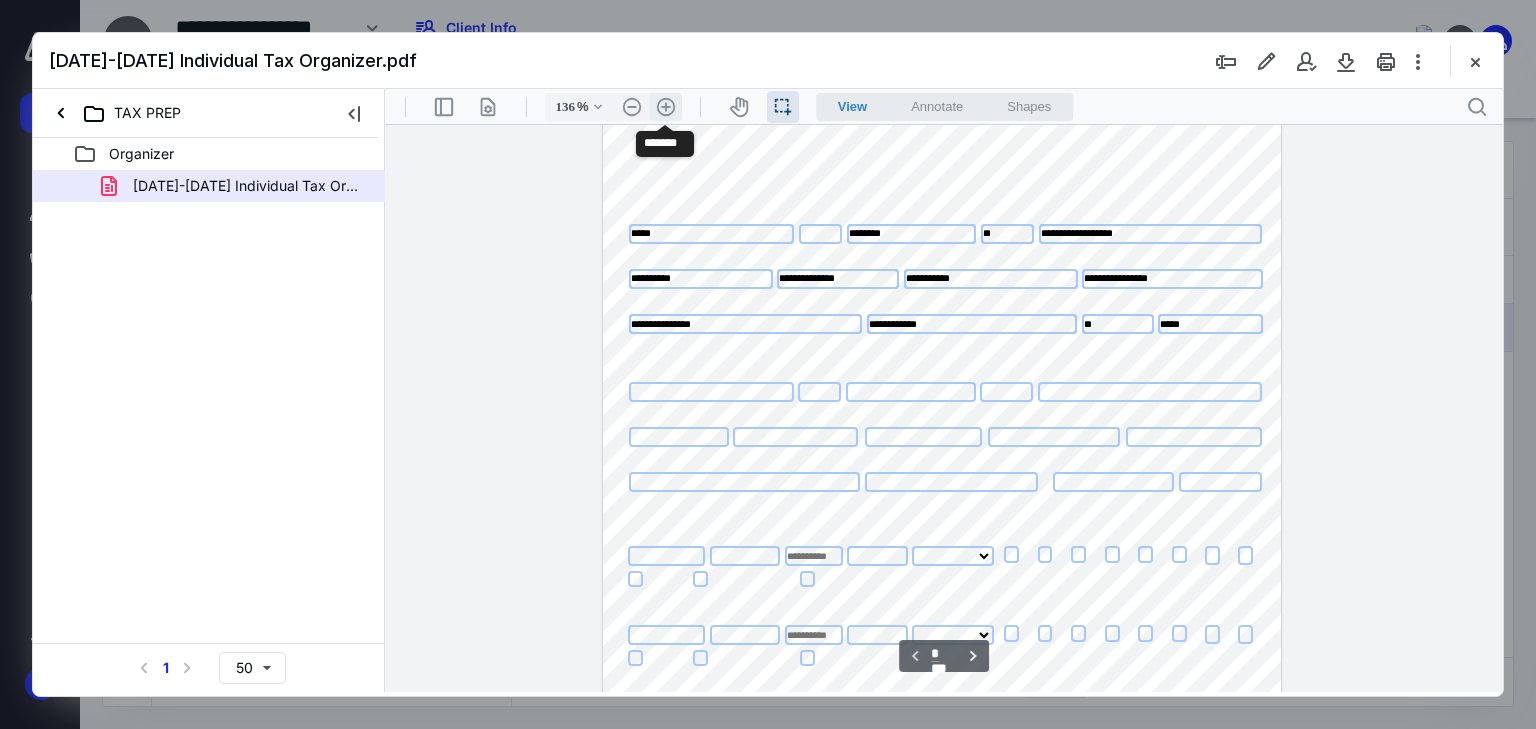 select on "*" 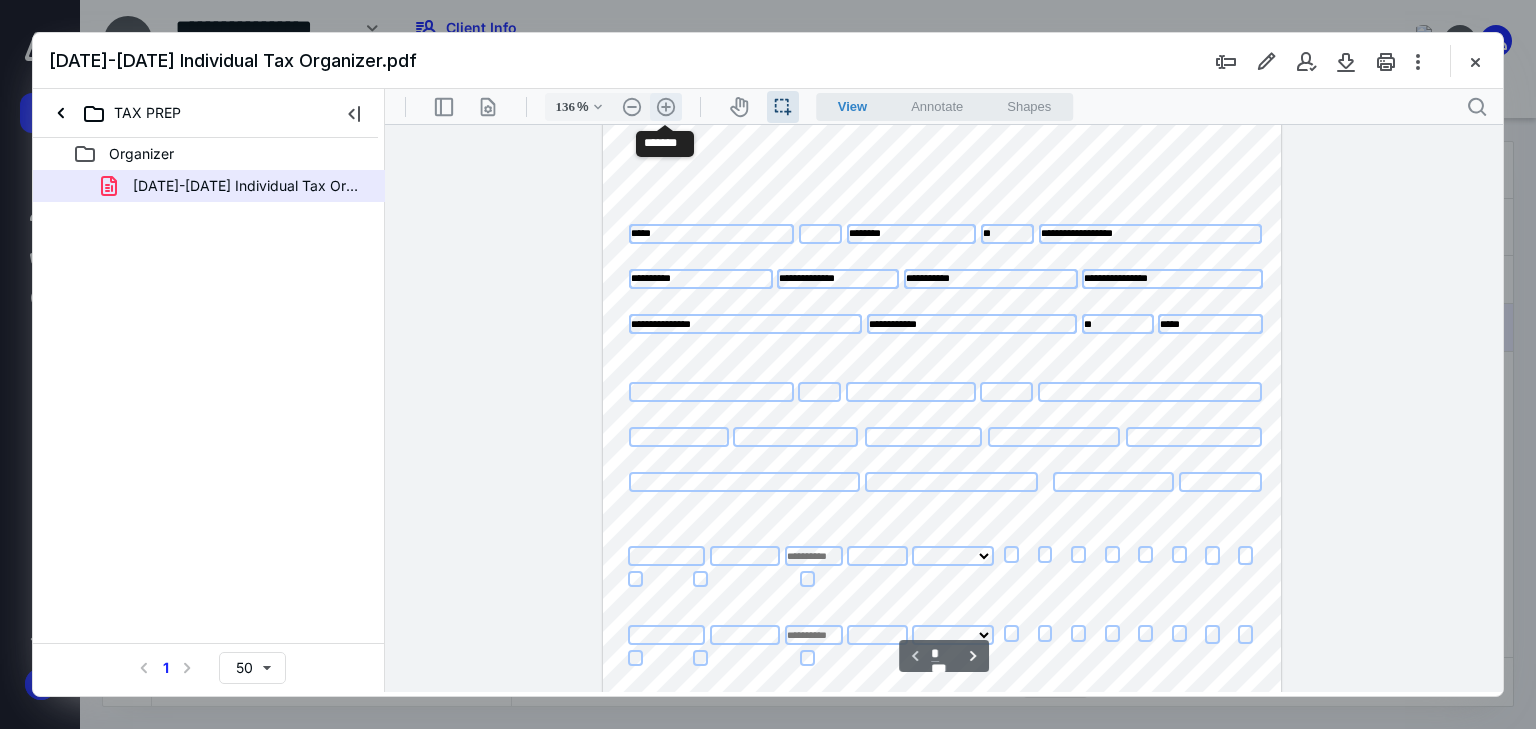 select on "*" 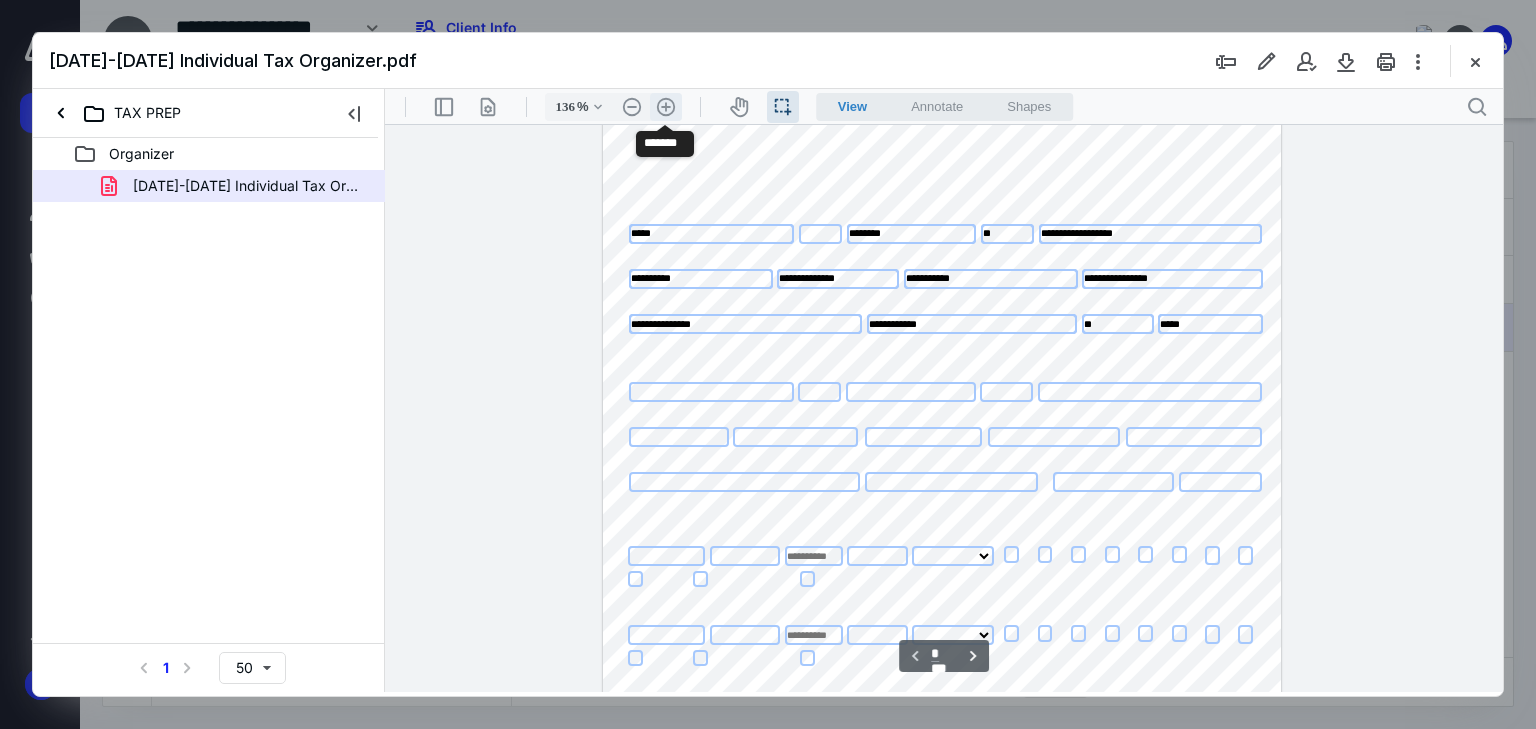 select on "*" 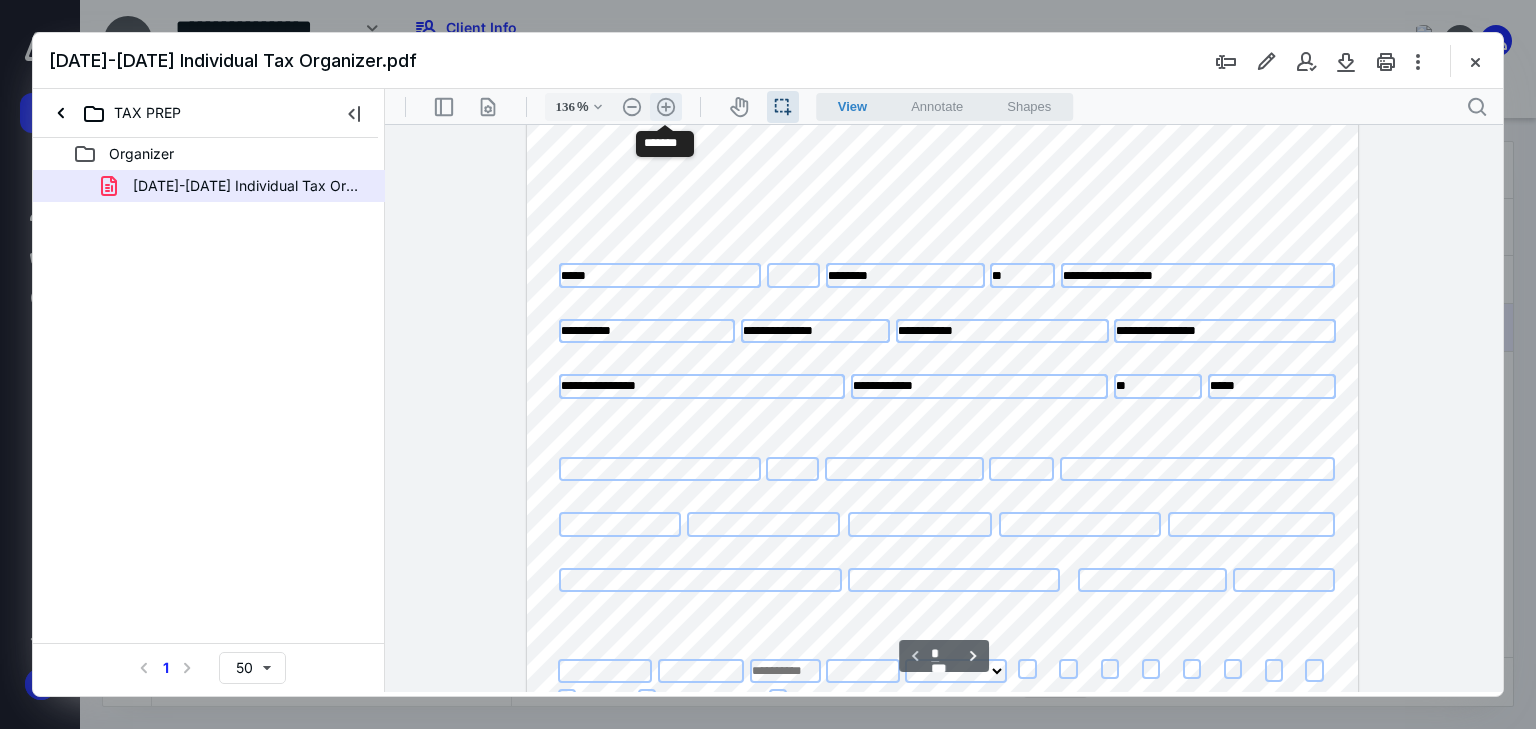 scroll, scrollTop: 155, scrollLeft: 0, axis: vertical 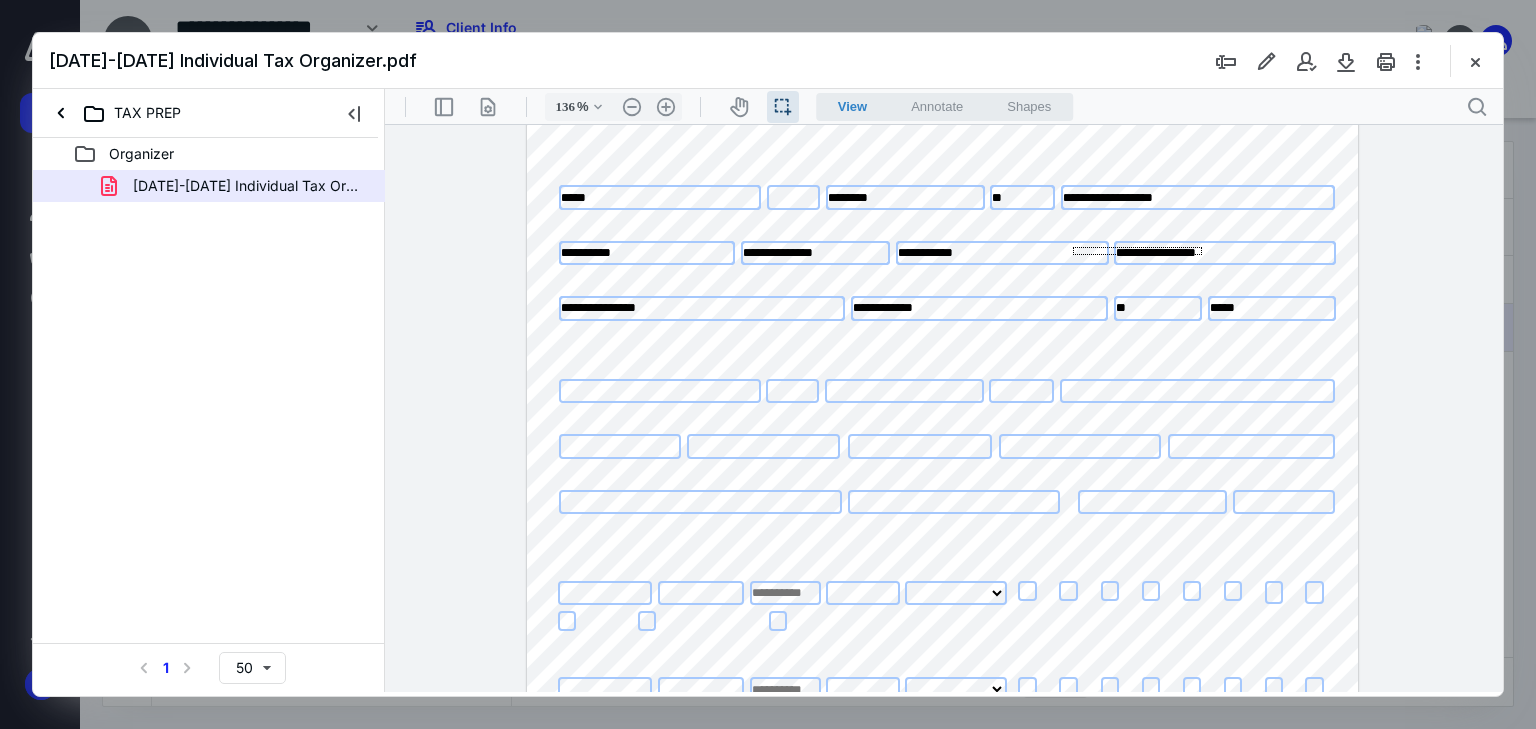 drag, startPoint x: 1202, startPoint y: 247, endPoint x: 1073, endPoint y: 255, distance: 129.24782 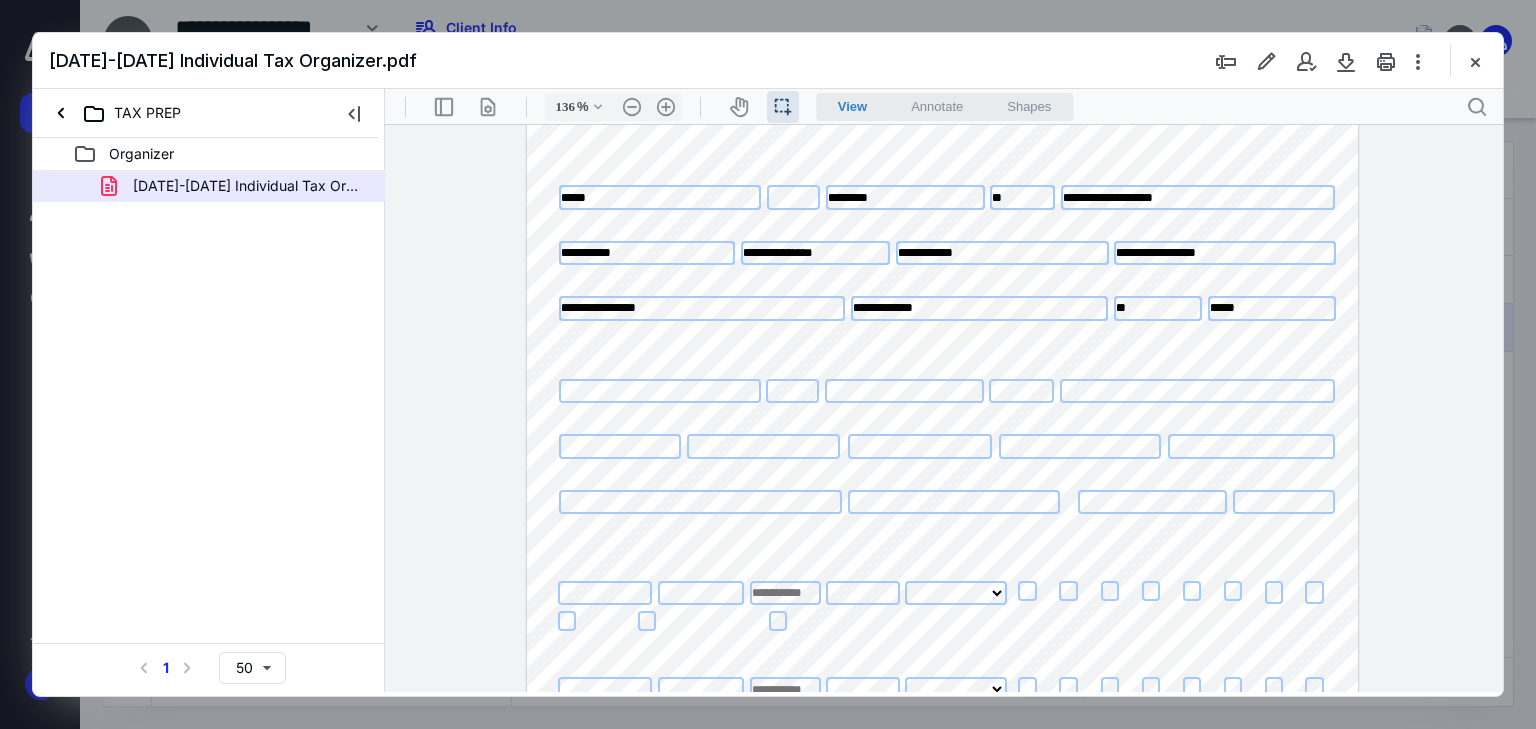 drag, startPoint x: 839, startPoint y: 253, endPoint x: 693, endPoint y: 253, distance: 146 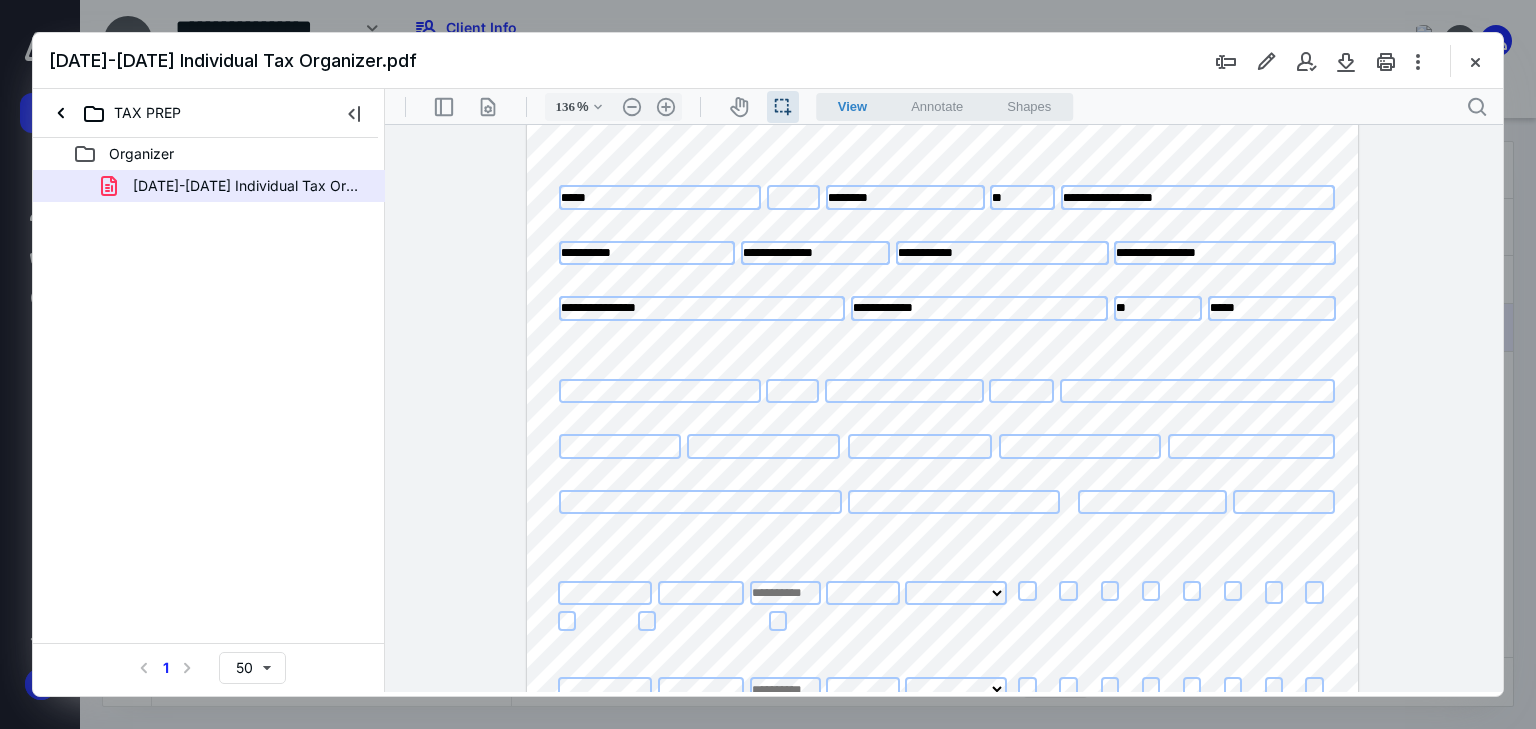 drag, startPoint x: 705, startPoint y: 311, endPoint x: 511, endPoint y: 316, distance: 194.06442 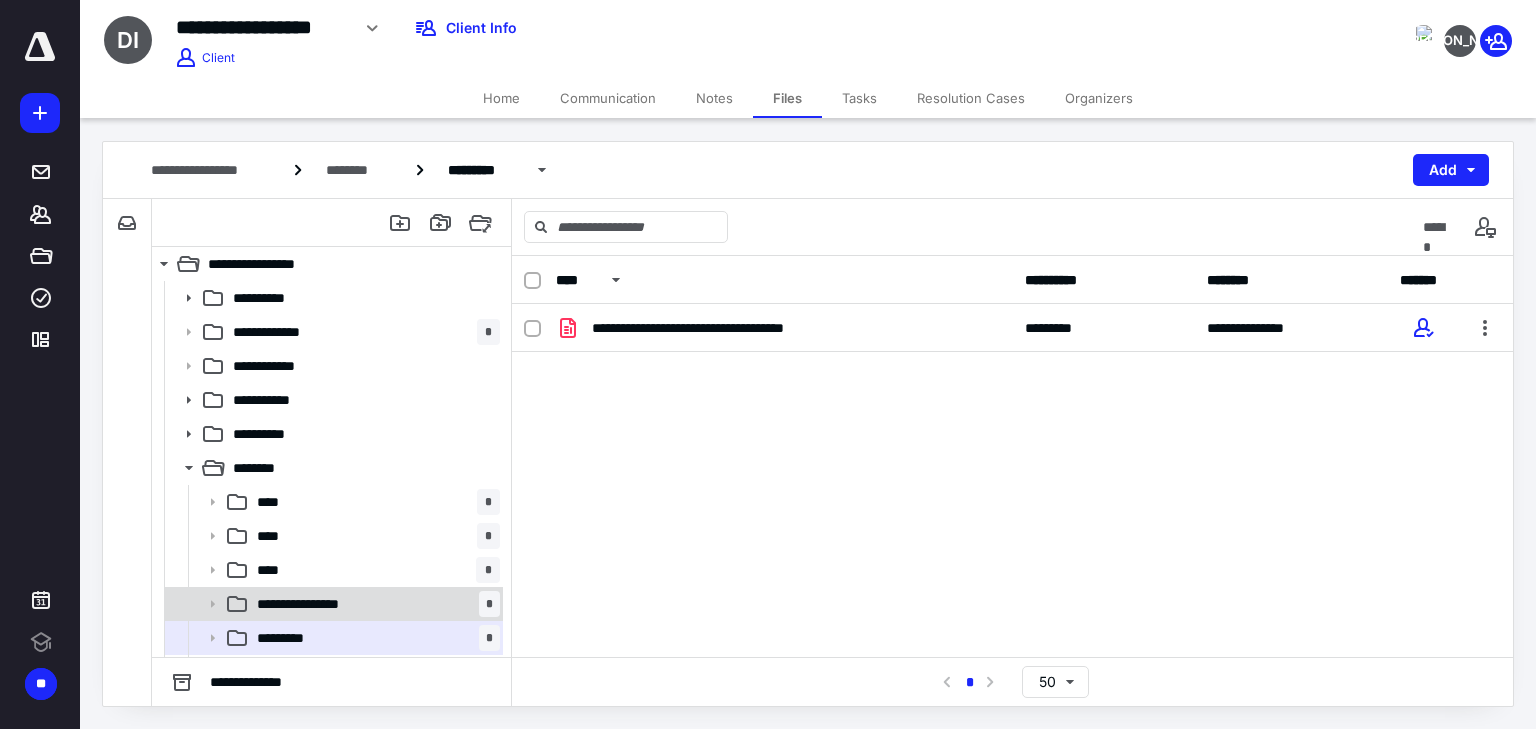 scroll, scrollTop: 0, scrollLeft: 0, axis: both 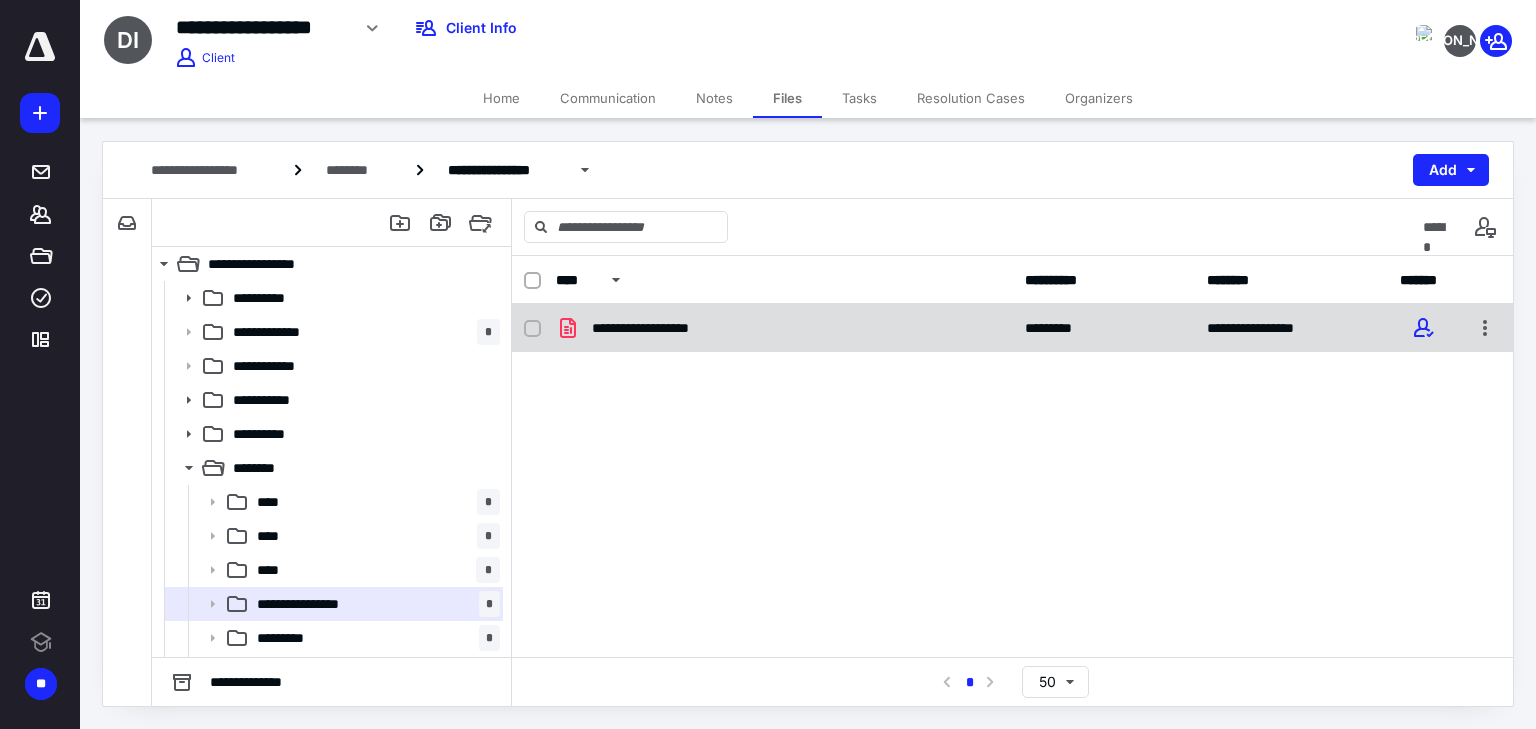 click on "**********" at bounding box center (656, 328) 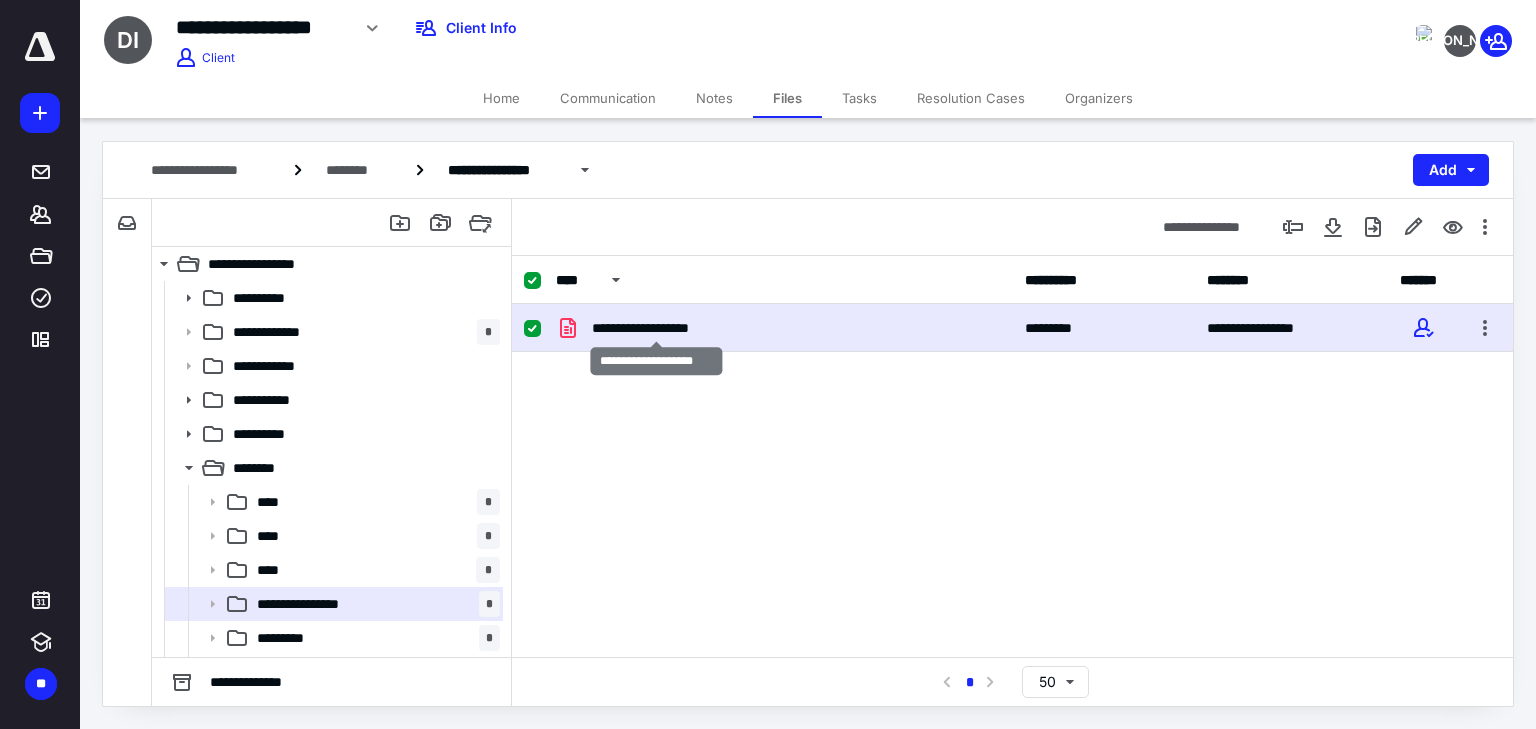 click on "**********" at bounding box center [656, 328] 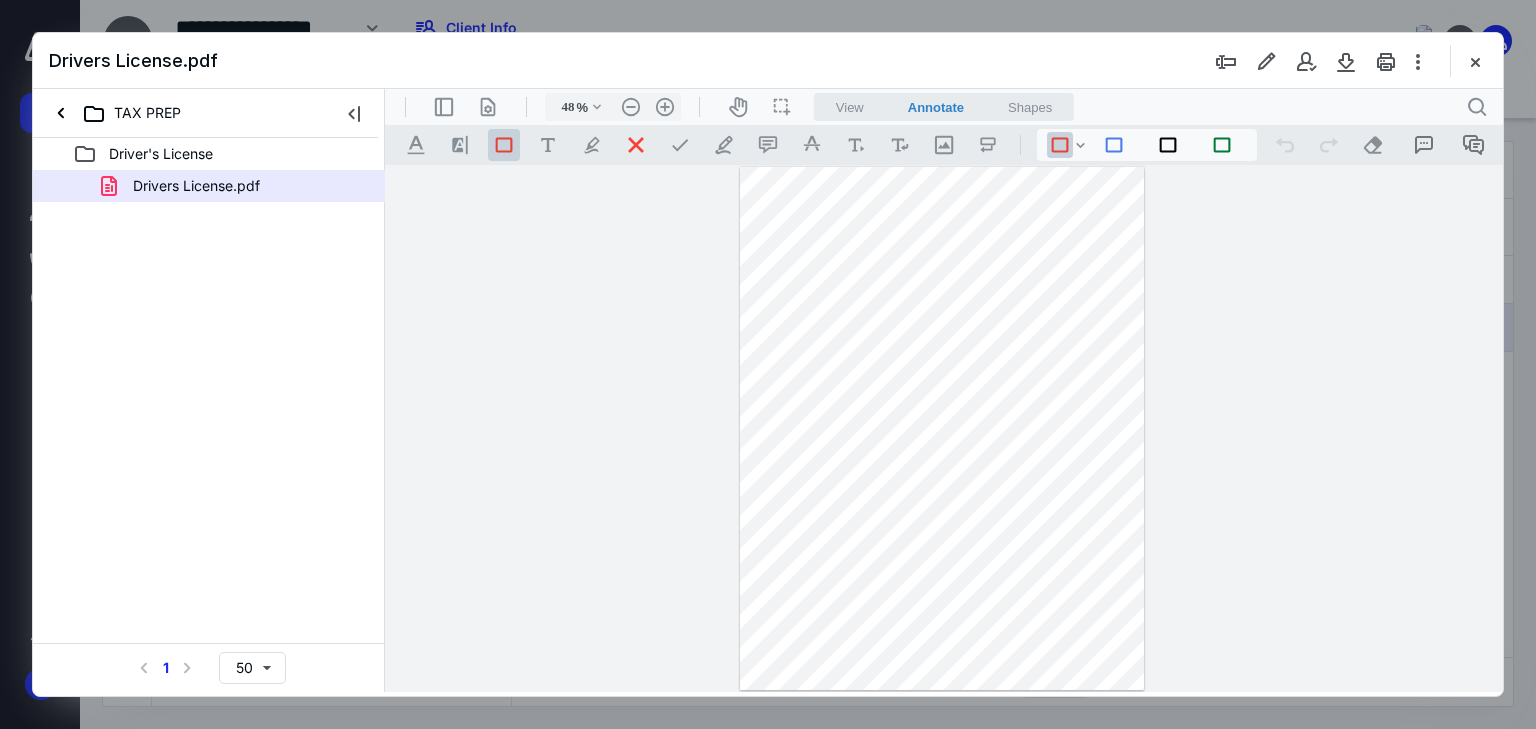 scroll, scrollTop: 0, scrollLeft: 0, axis: both 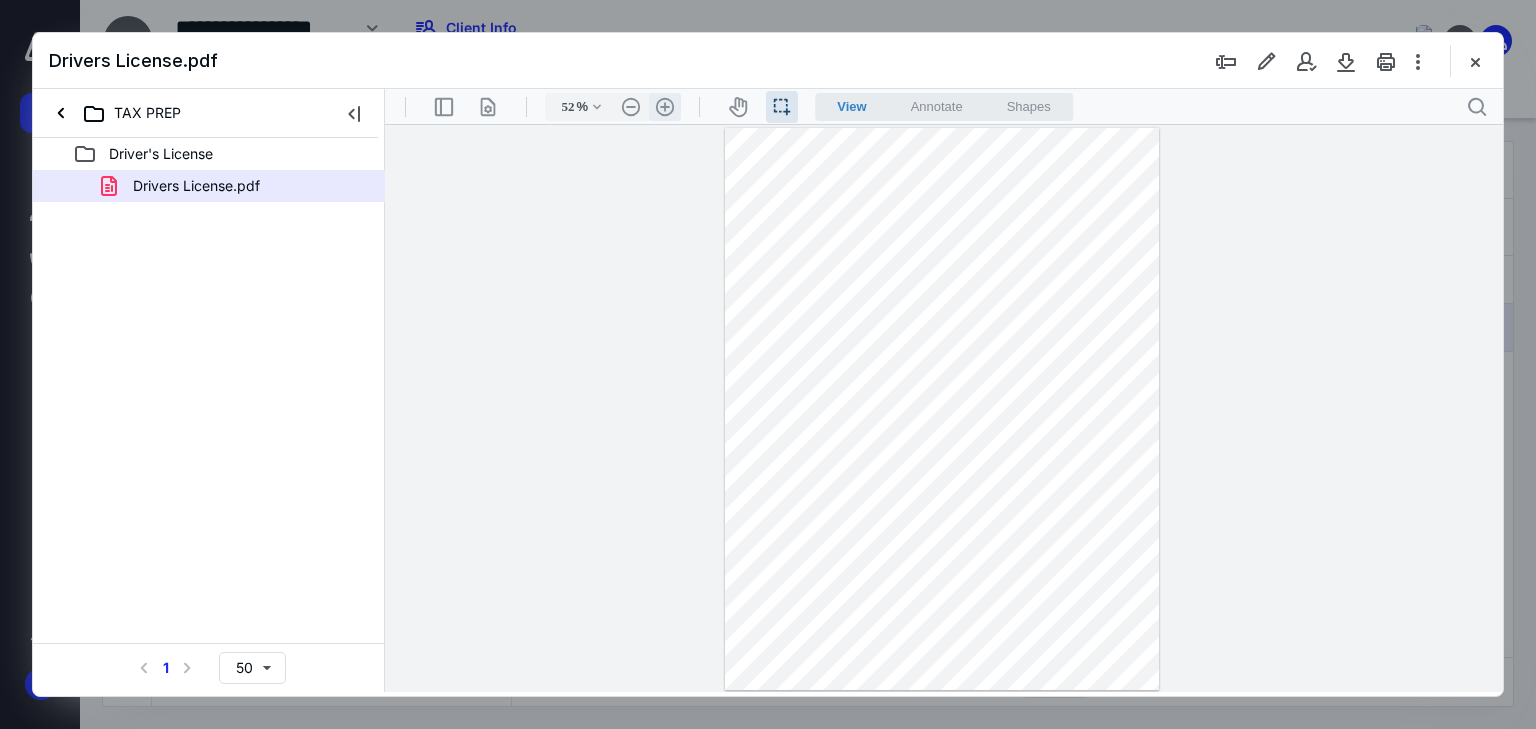 click on ".cls-1{fill:#abb0c4;} icon - header - zoom - in - line" at bounding box center [665, 107] 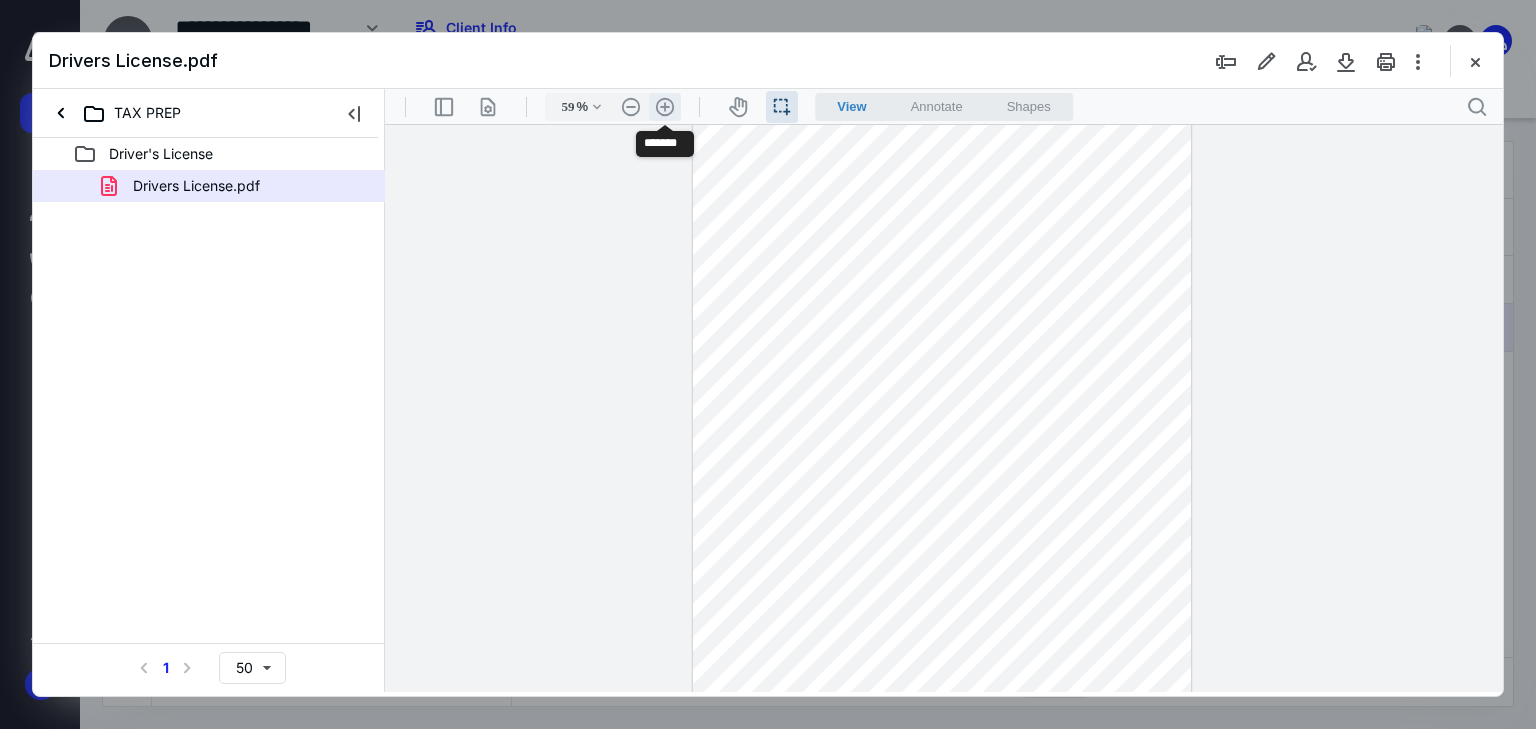 click on ".cls-1{fill:#abb0c4;} icon - header - zoom - in - line" at bounding box center (665, 107) 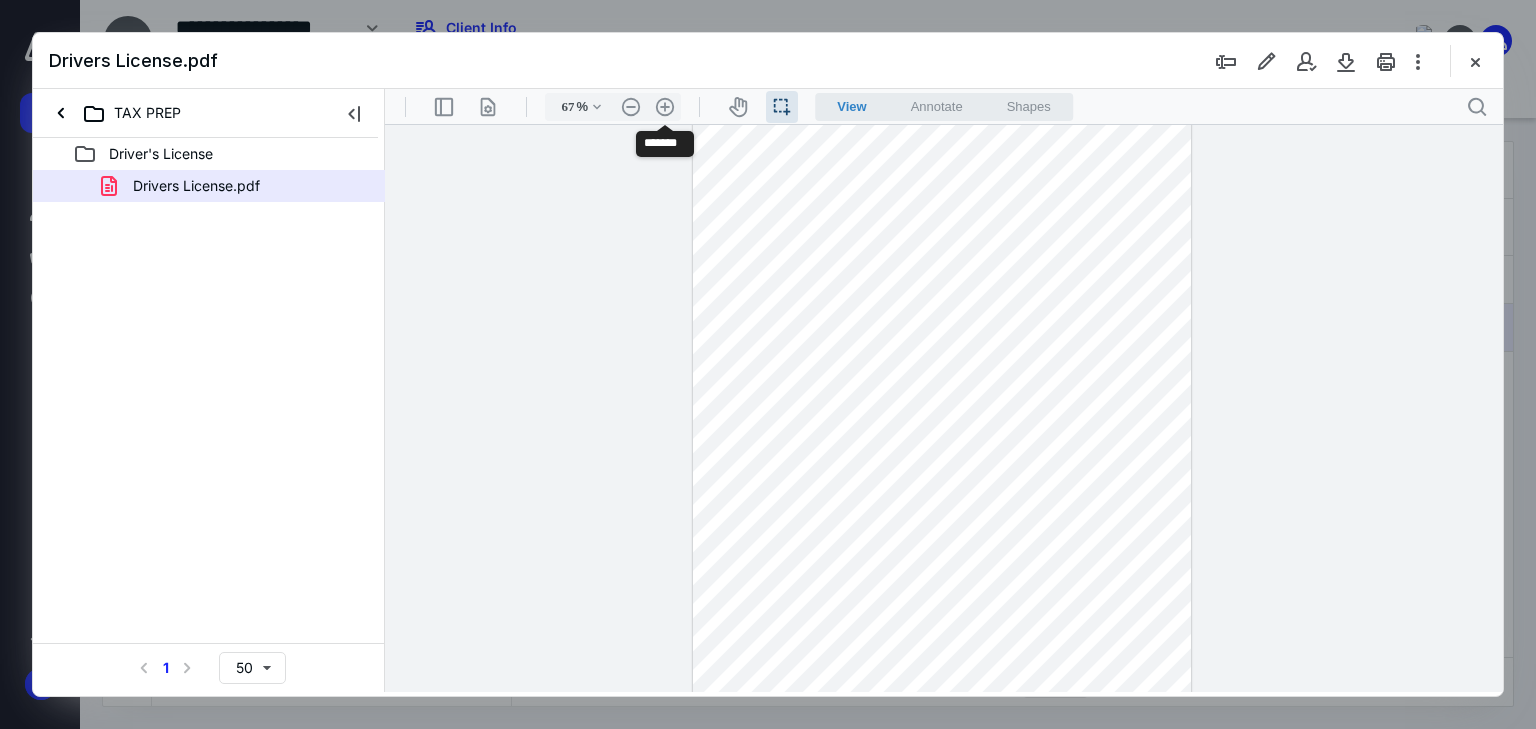 scroll, scrollTop: 76, scrollLeft: 0, axis: vertical 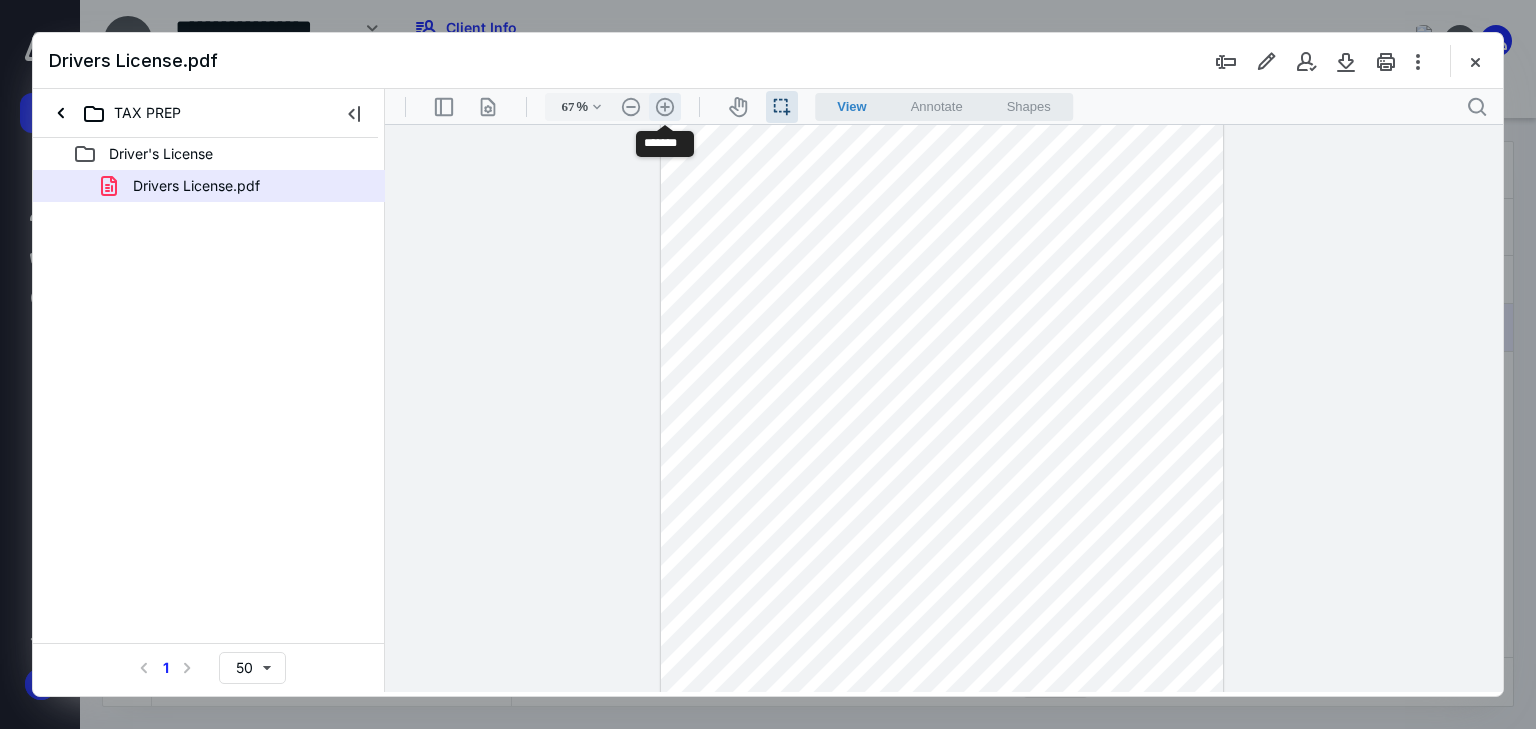 click on ".cls-1{fill:#abb0c4;} icon - header - zoom - in - line" at bounding box center [665, 107] 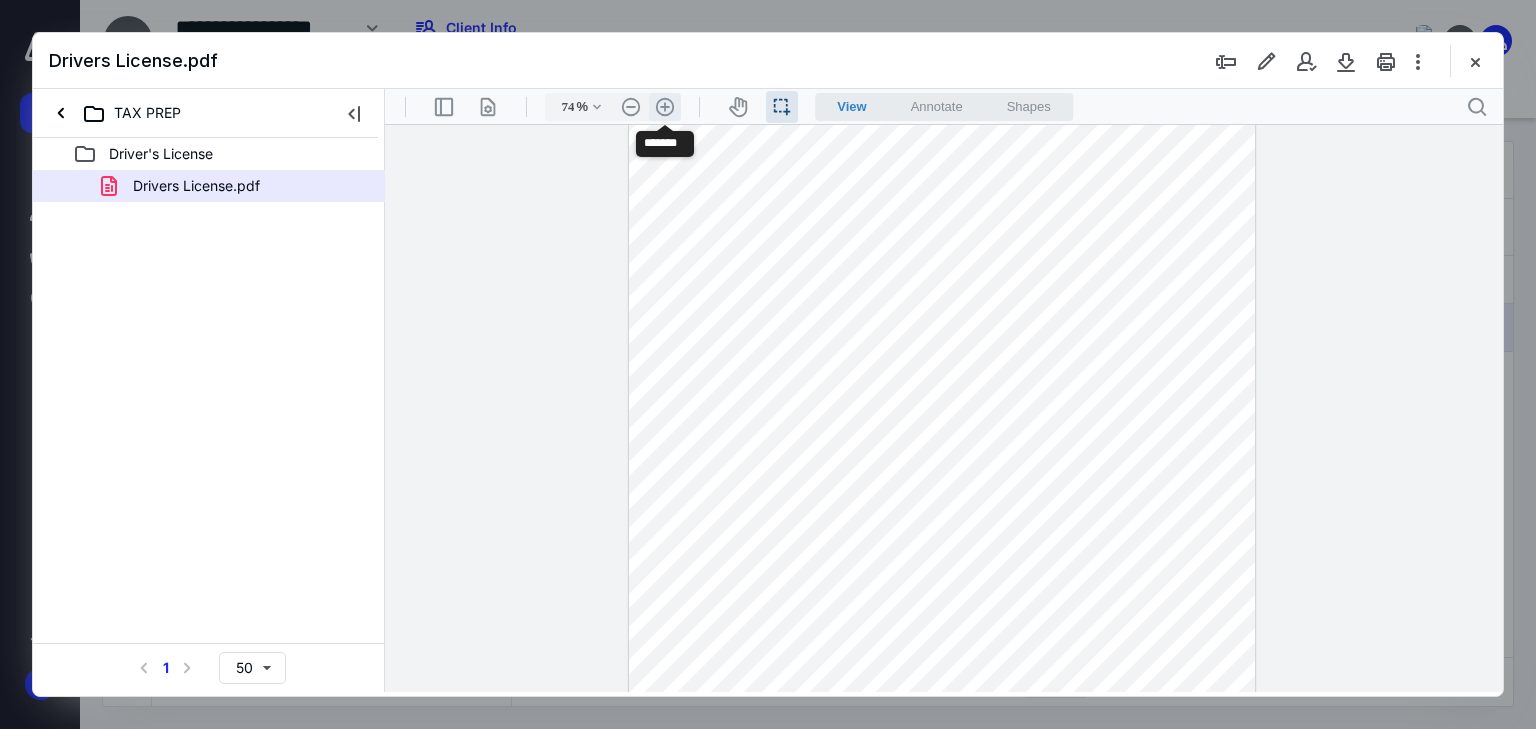 click on ".cls-1{fill:#abb0c4;} icon - header - zoom - in - line" at bounding box center (665, 107) 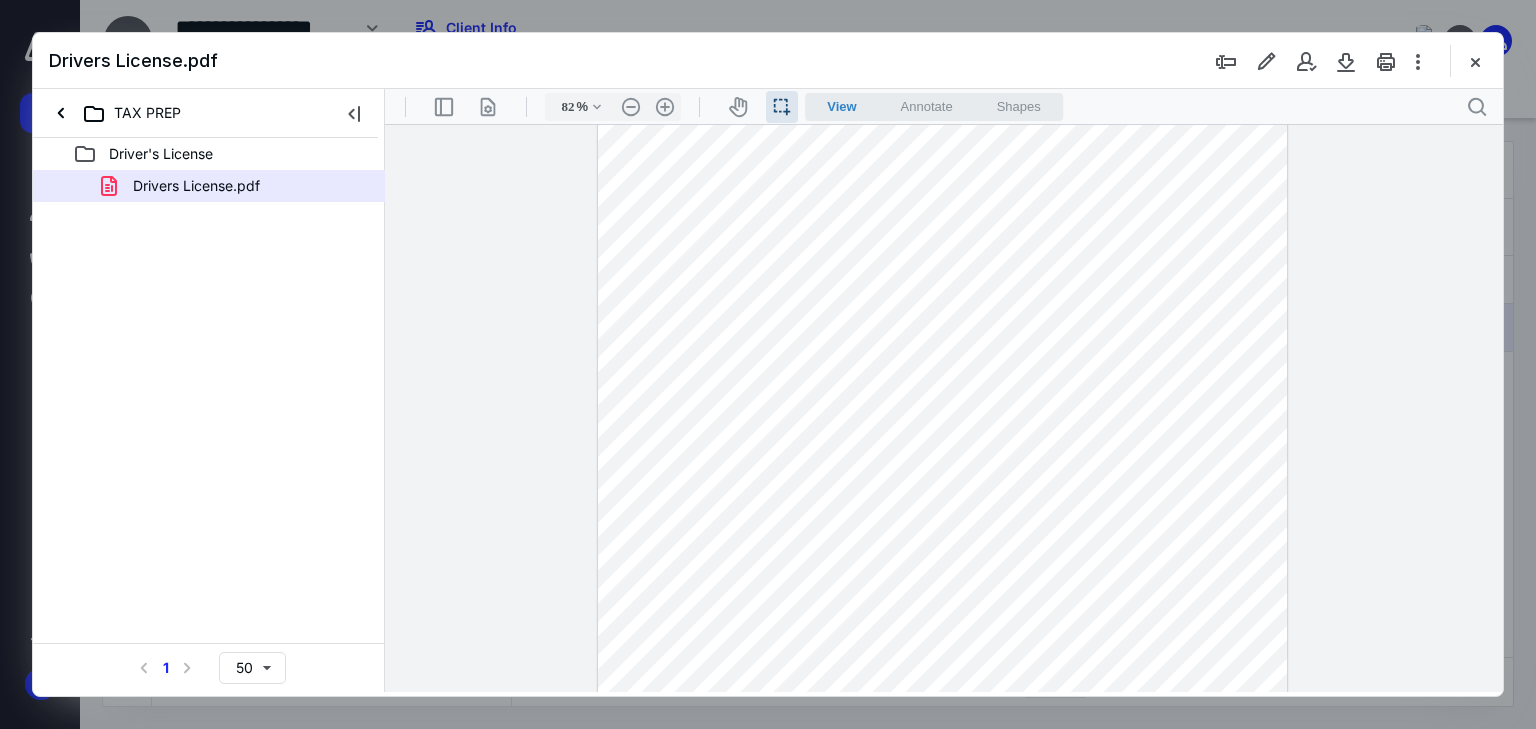 scroll, scrollTop: 152, scrollLeft: 0, axis: vertical 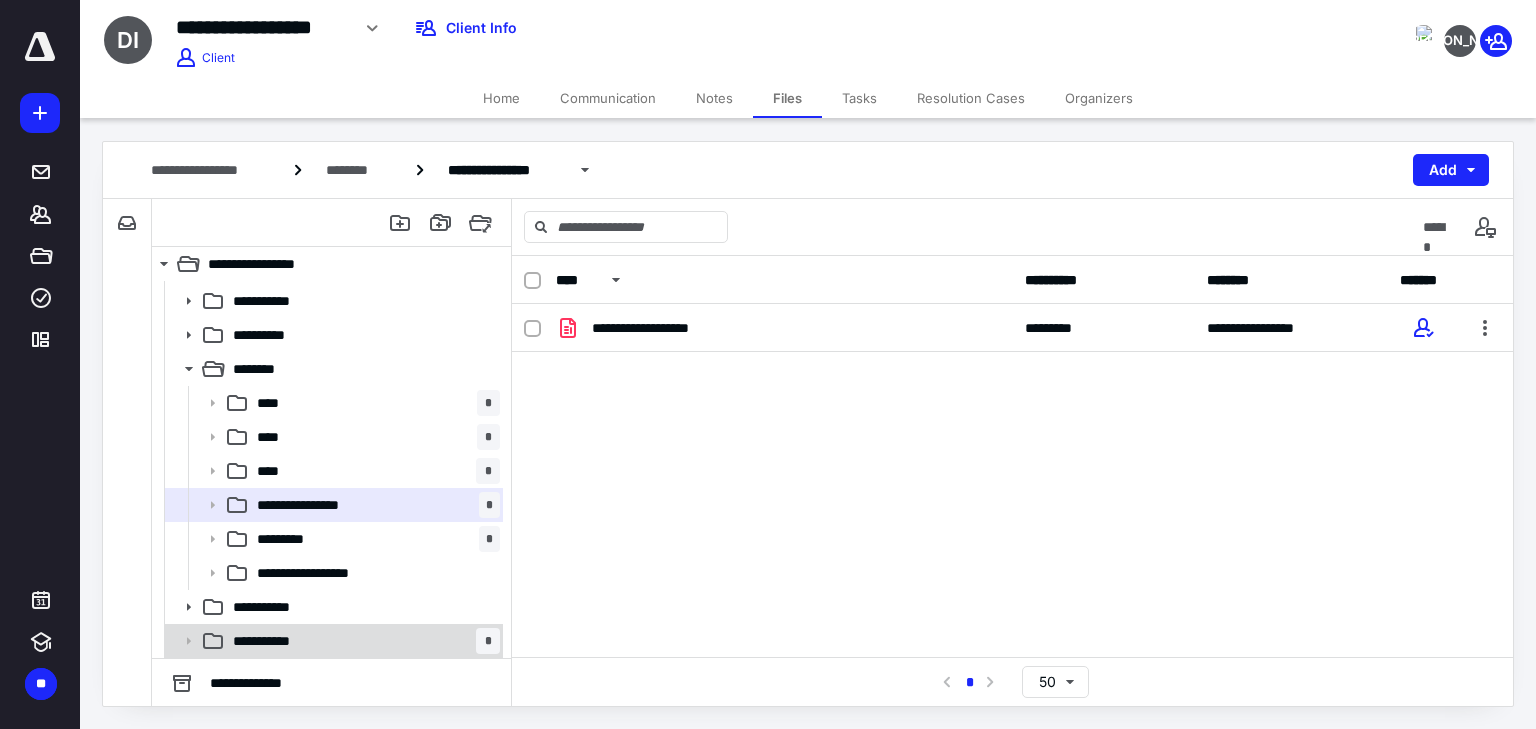 drag, startPoint x: 391, startPoint y: 648, endPoint x: 461, endPoint y: 629, distance: 72.53275 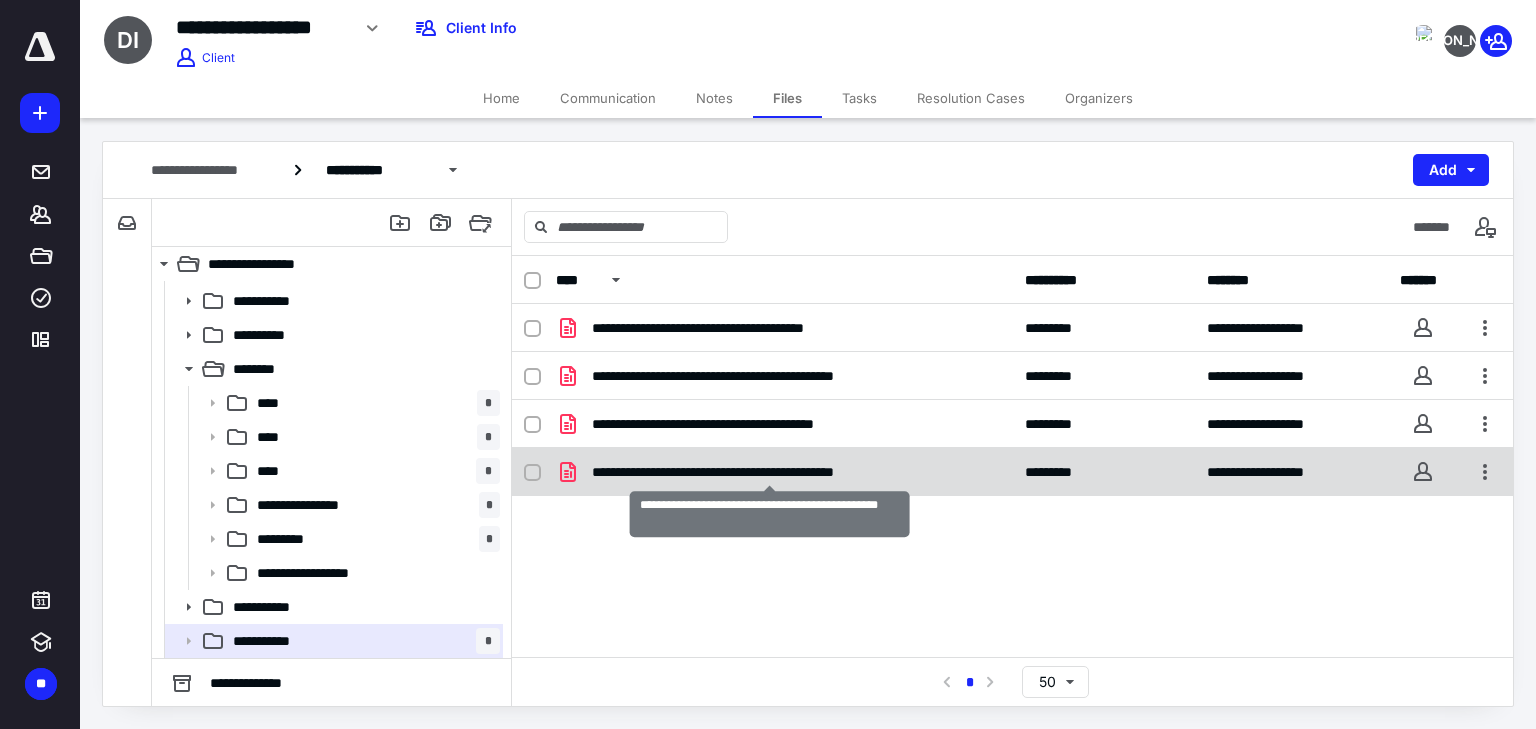 click on "**********" at bounding box center [770, 472] 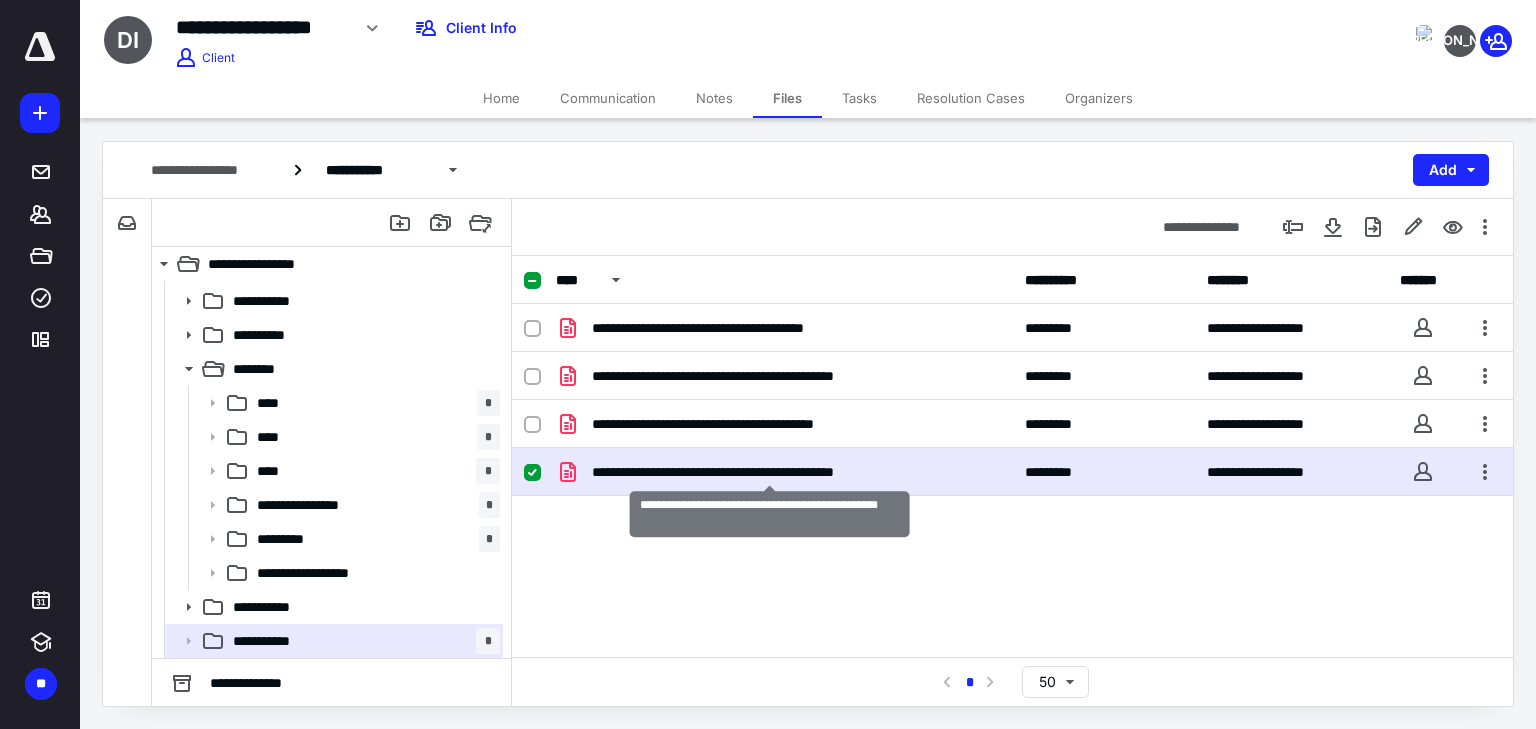click on "**********" at bounding box center (770, 472) 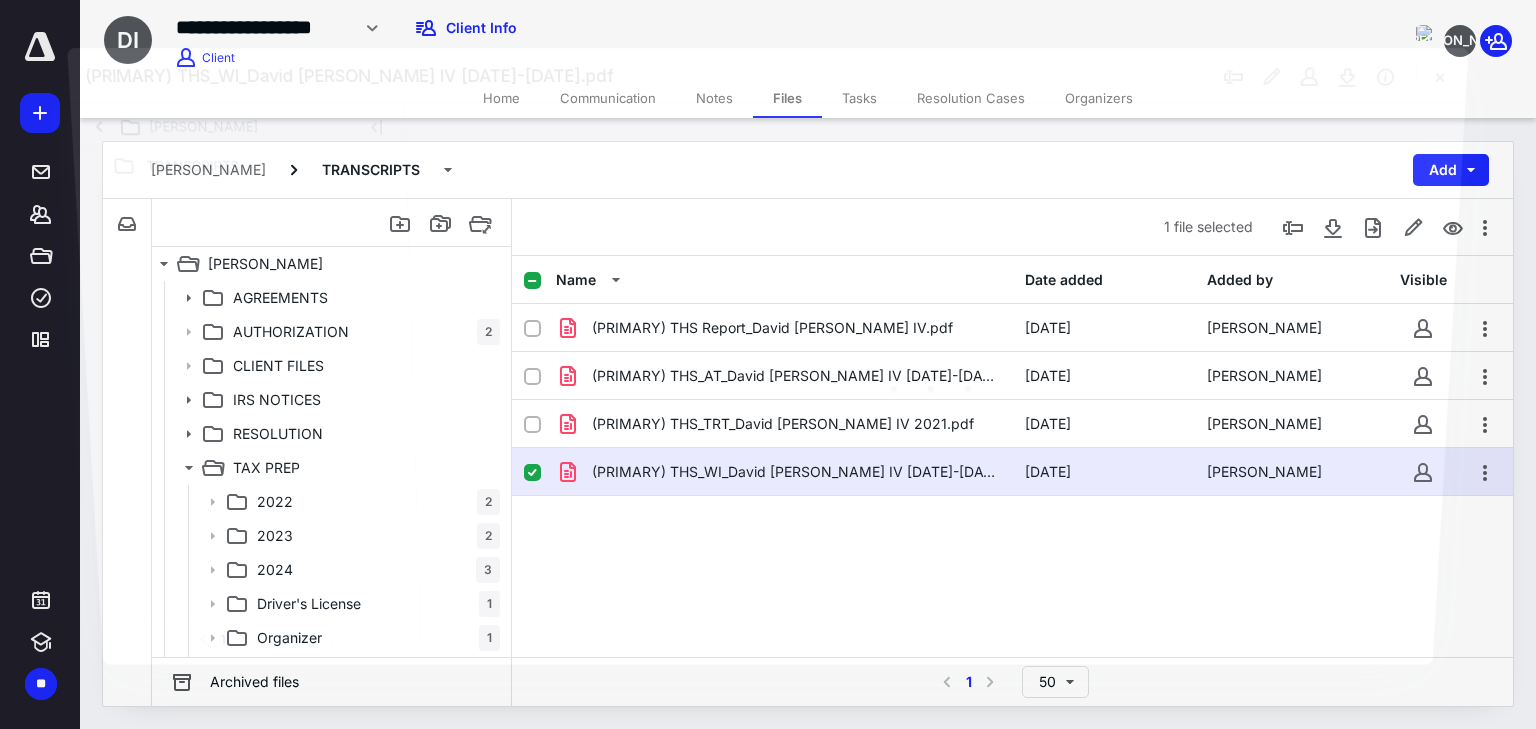 scroll, scrollTop: 99, scrollLeft: 0, axis: vertical 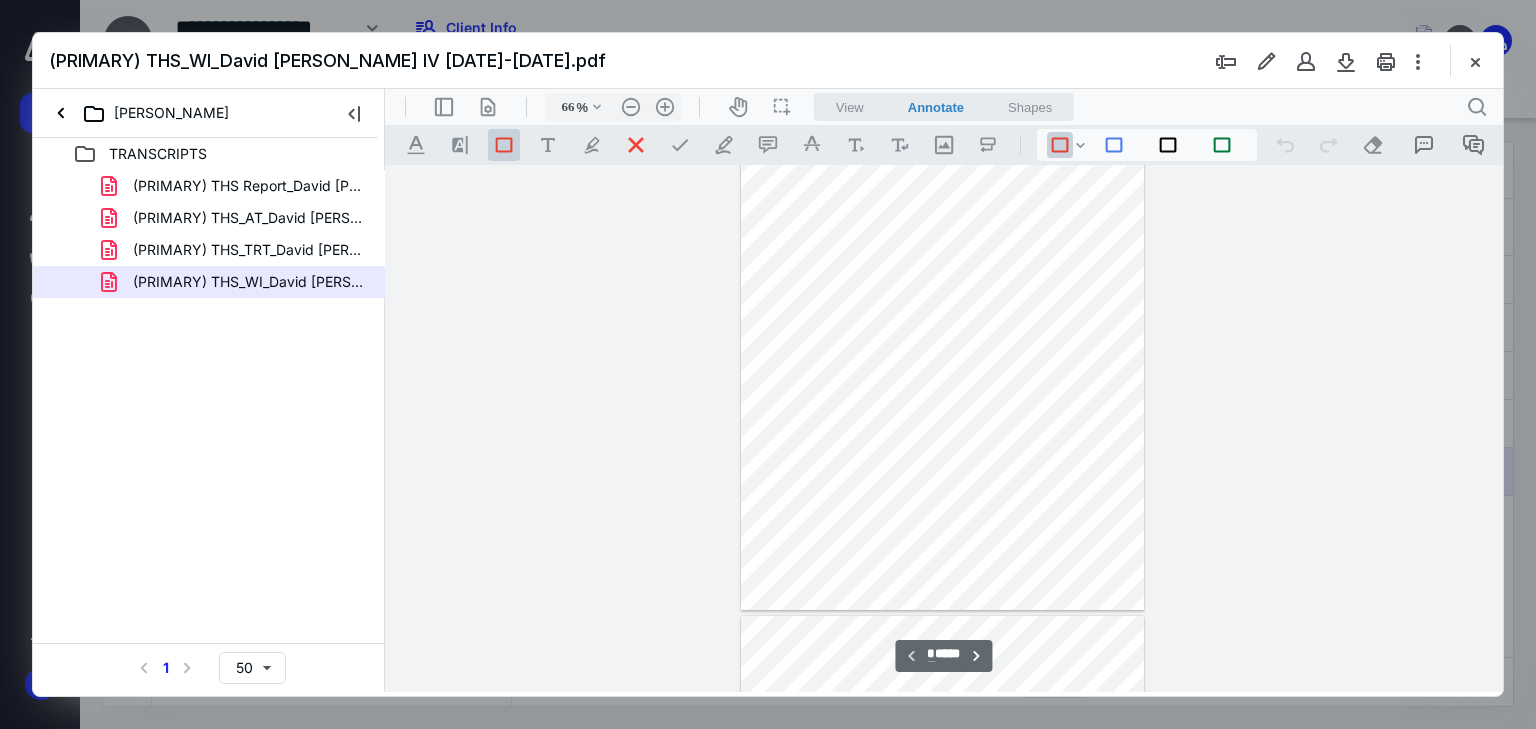 click on "View" at bounding box center (850, 107) 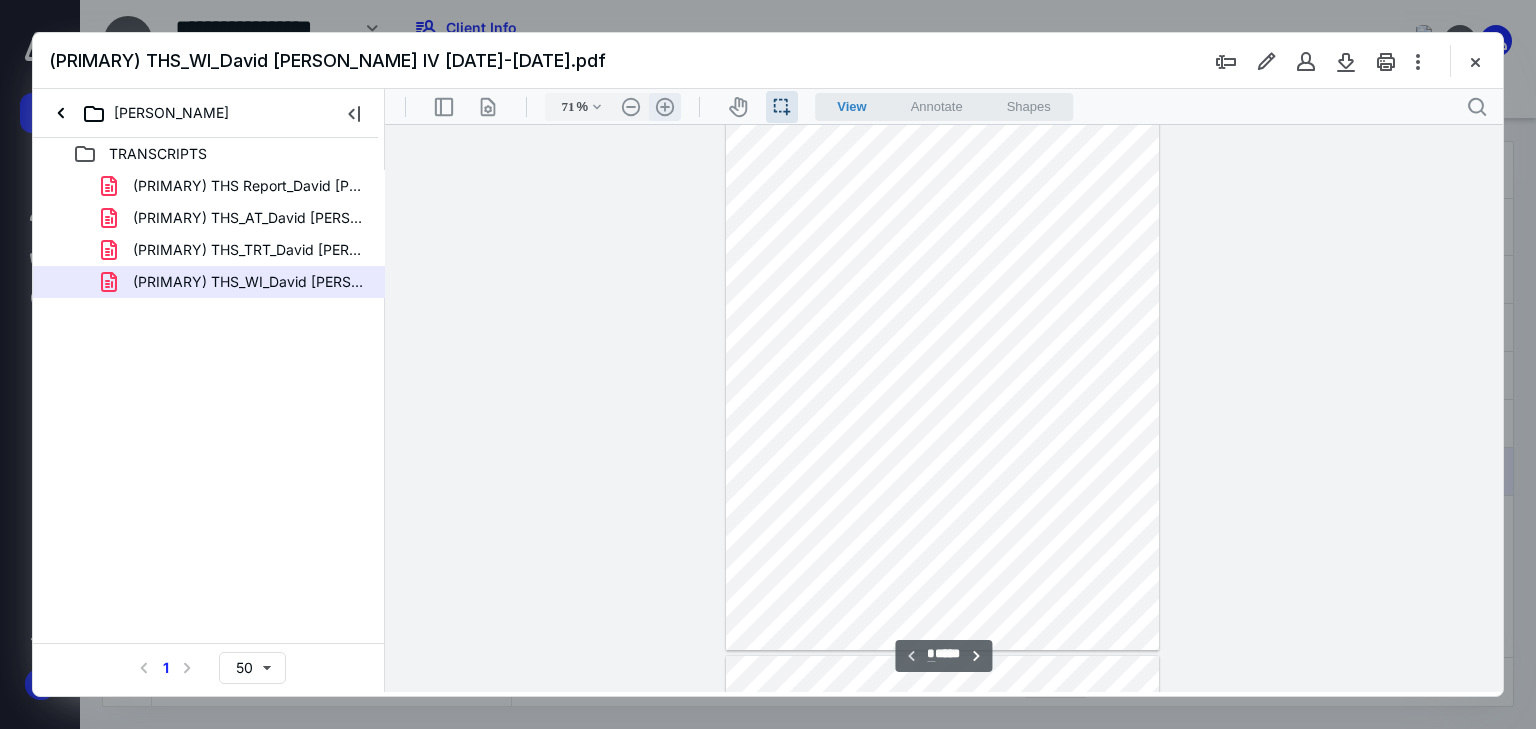 click on ".cls-1{fill:#abb0c4;} icon - header - zoom - in - line" at bounding box center [665, 107] 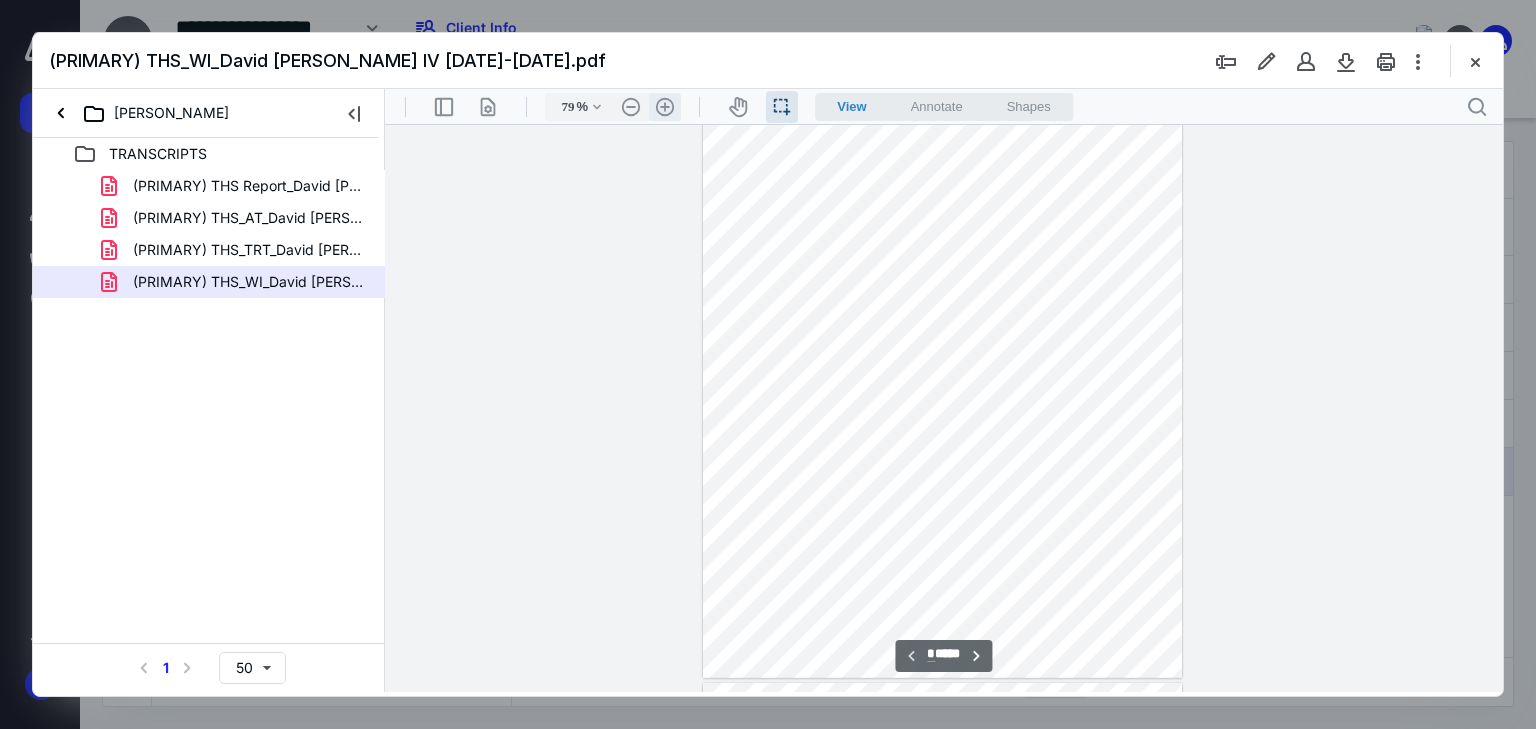 click on ".cls-1{fill:#abb0c4;} icon - header - zoom - in - line" at bounding box center (665, 107) 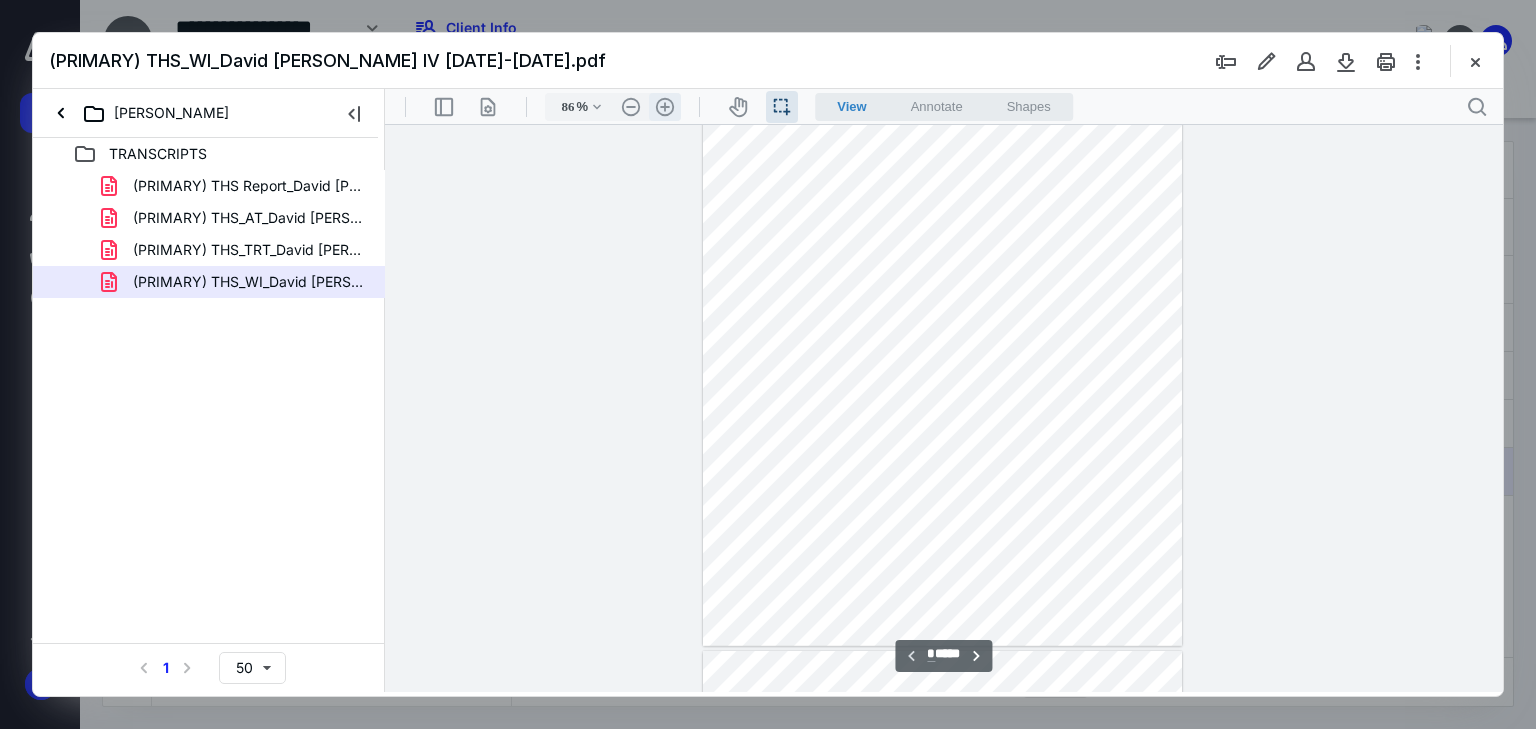 click on ".cls-1{fill:#abb0c4;} icon - header - zoom - in - line" at bounding box center (665, 107) 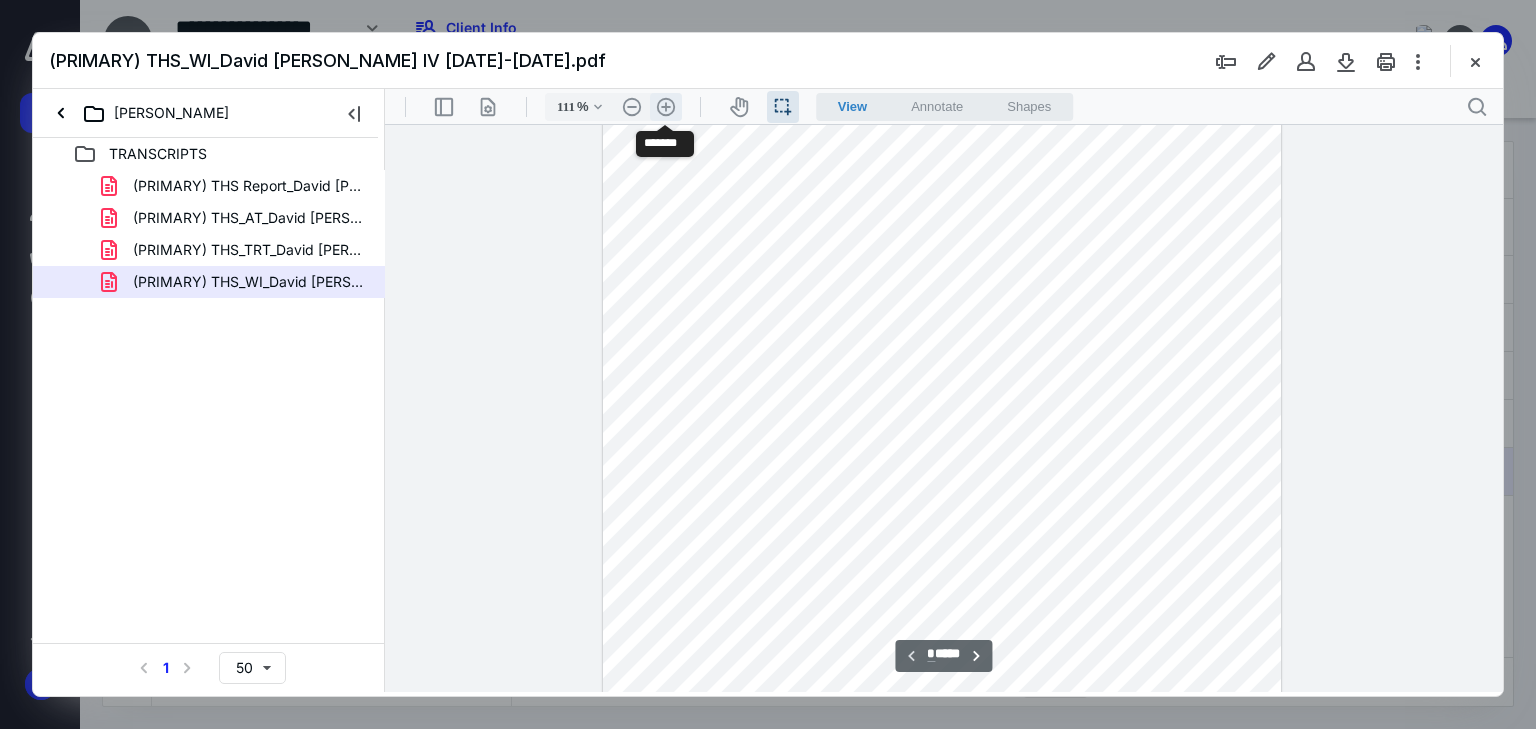 click on ".cls-1{fill:#abb0c4;} icon - header - zoom - in - line" at bounding box center (666, 107) 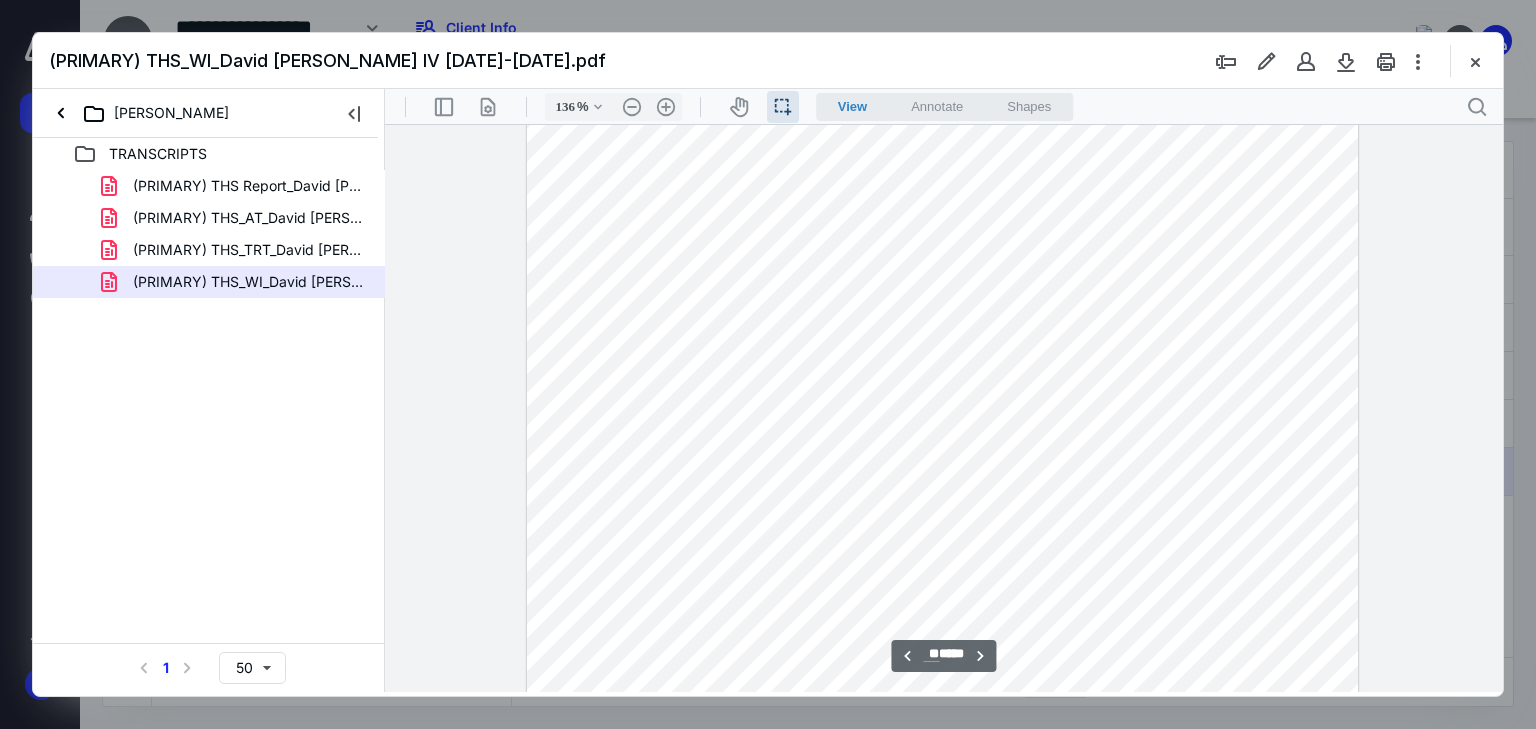 scroll, scrollTop: 9680, scrollLeft: 0, axis: vertical 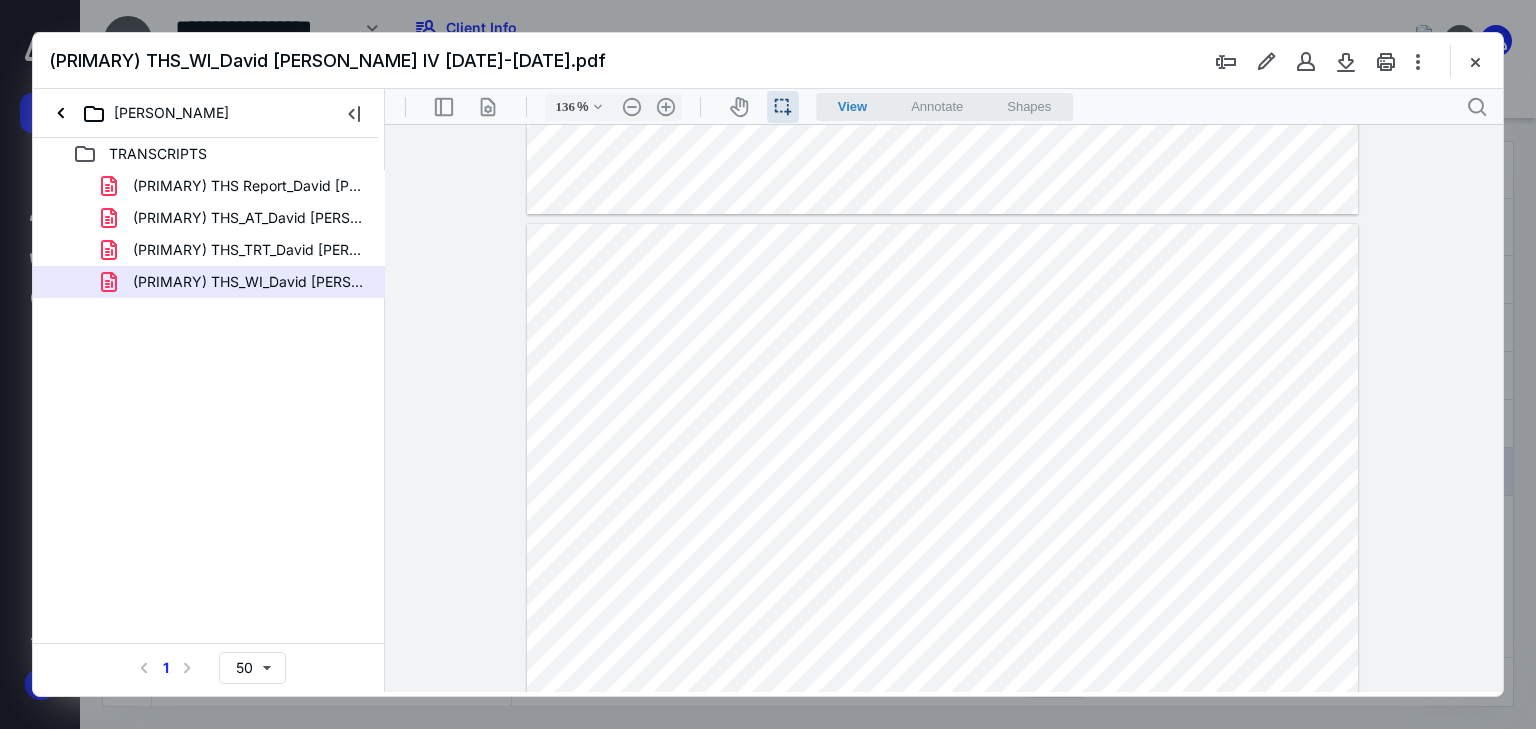 click at bounding box center (943, 762) 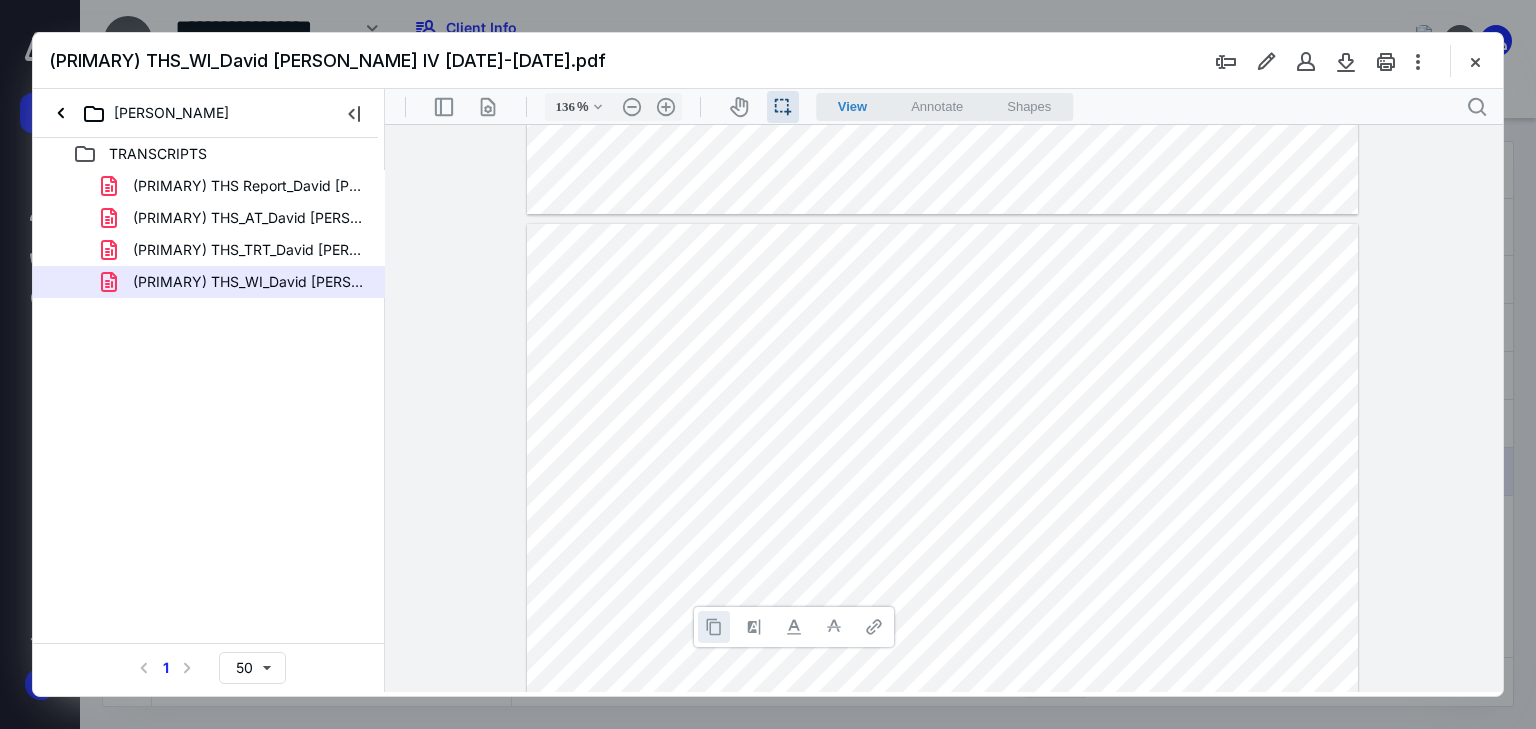 click at bounding box center [714, 627] 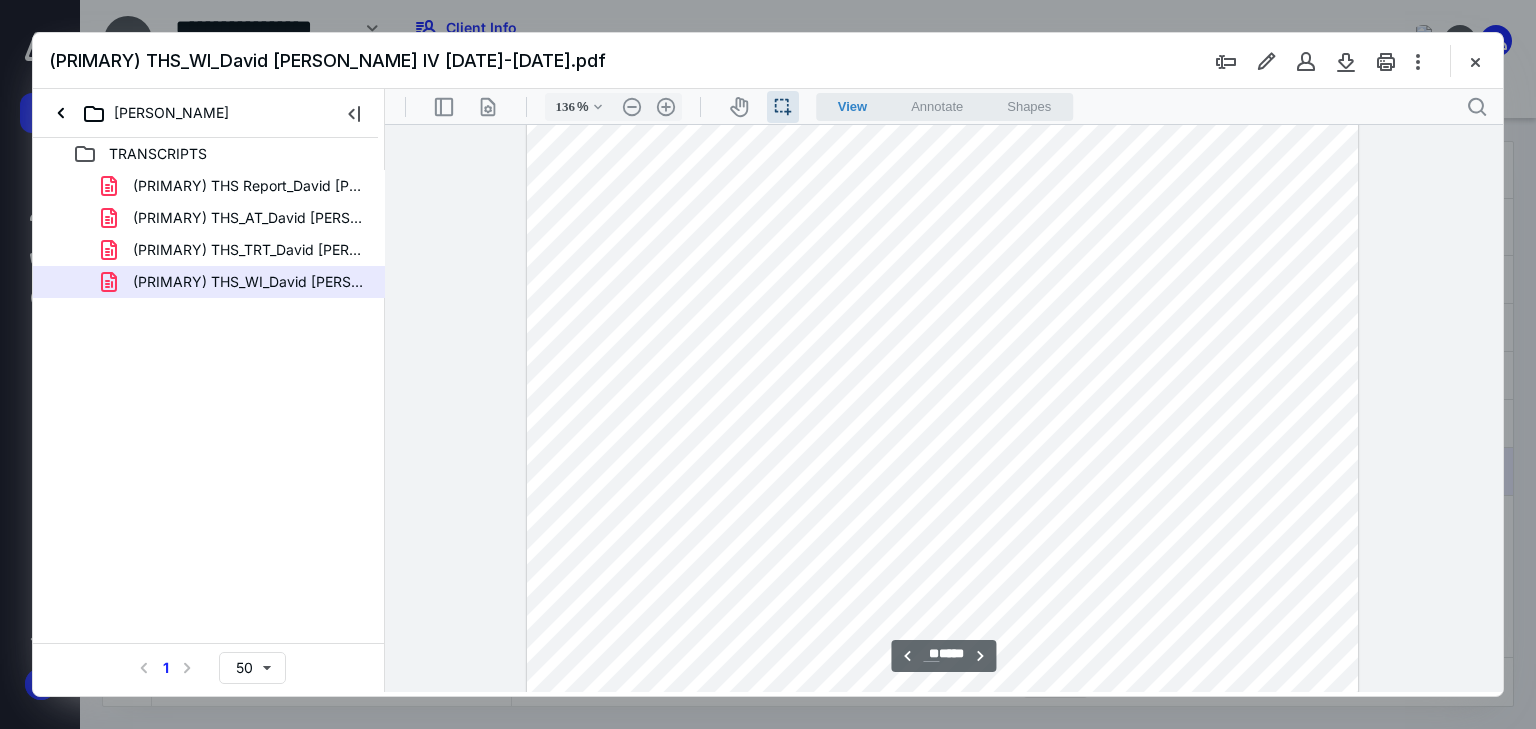 scroll, scrollTop: 9920, scrollLeft: 0, axis: vertical 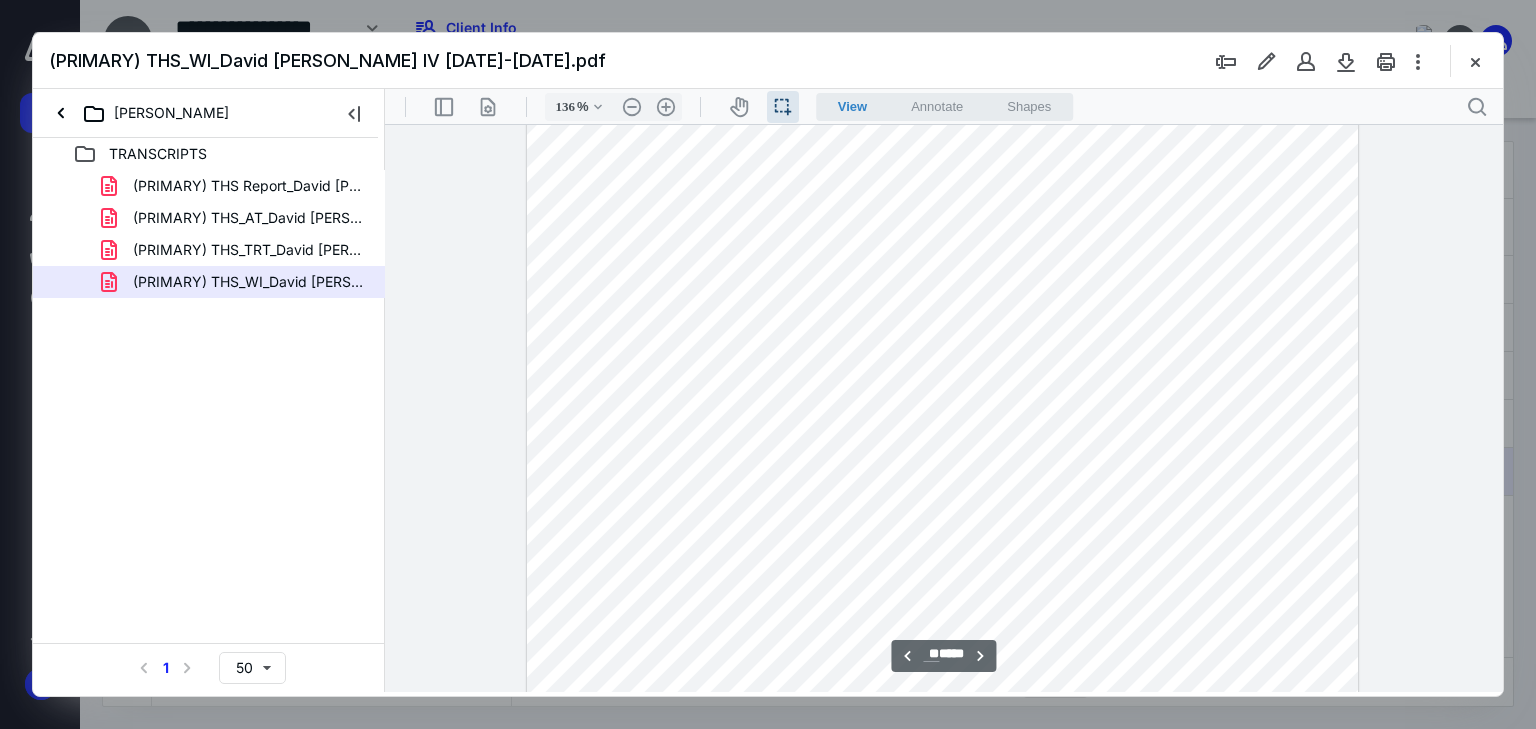 drag, startPoint x: 546, startPoint y: 270, endPoint x: 675, endPoint y: 275, distance: 129.09686 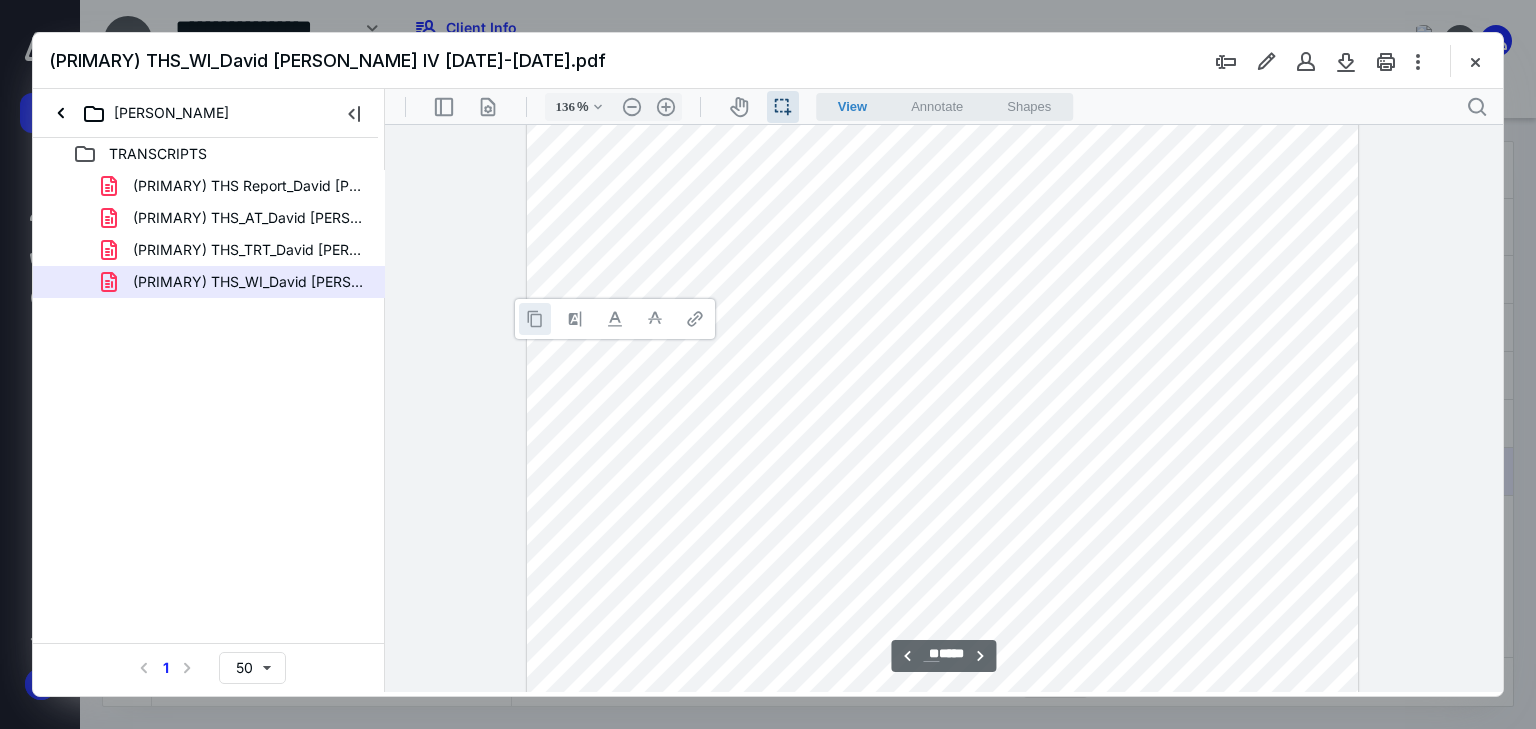 click at bounding box center (535, 319) 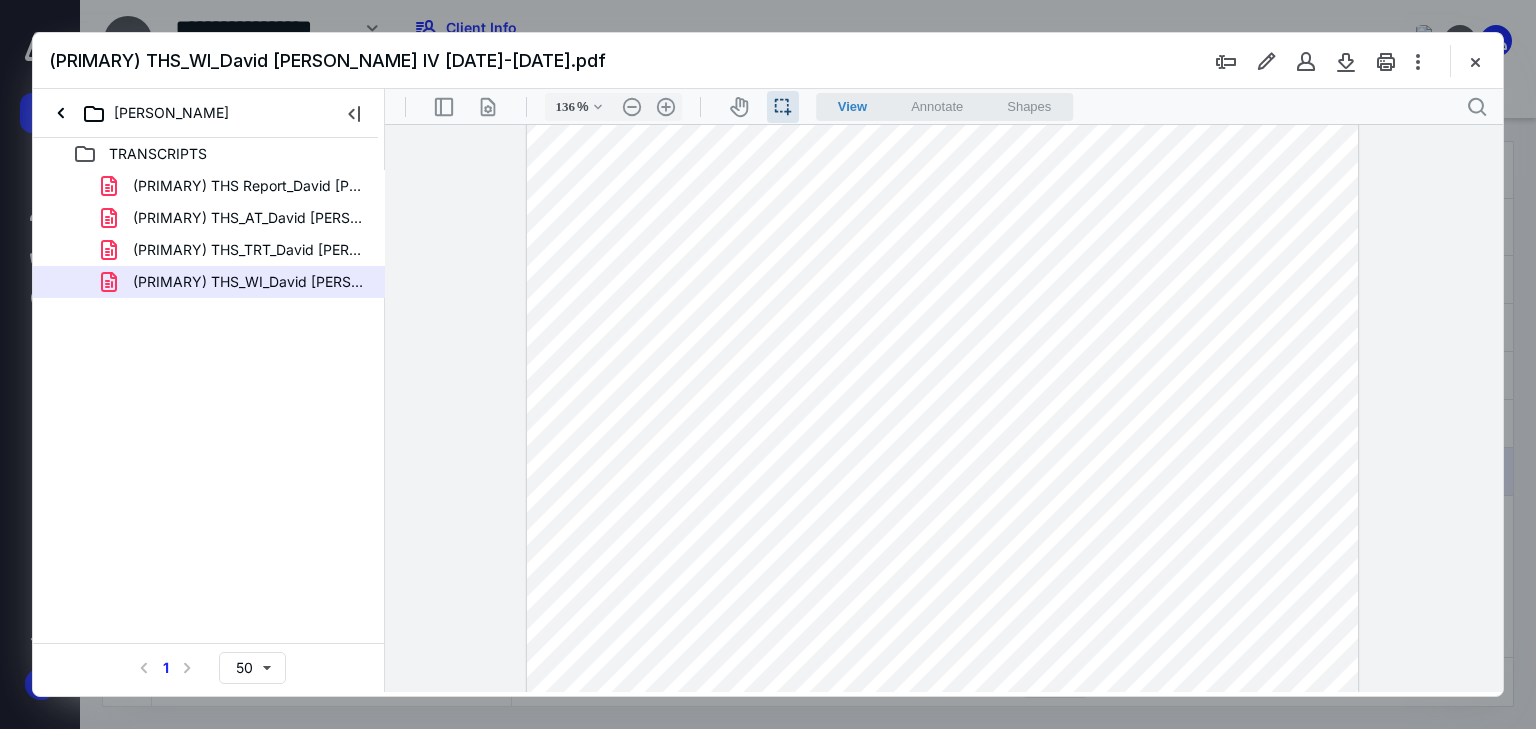 drag, startPoint x: 777, startPoint y: 255, endPoint x: 870, endPoint y: 257, distance: 93.0215 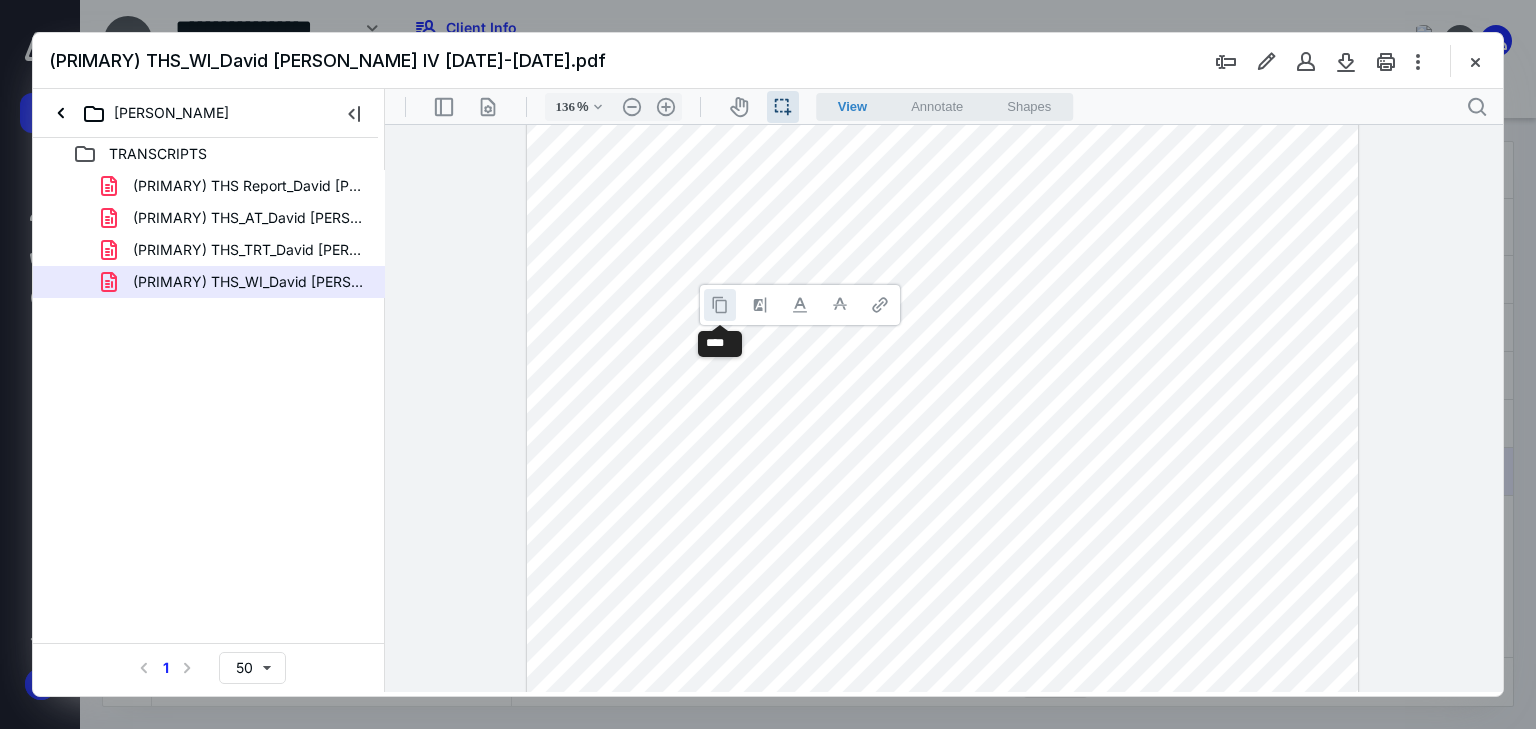 click at bounding box center [720, 305] 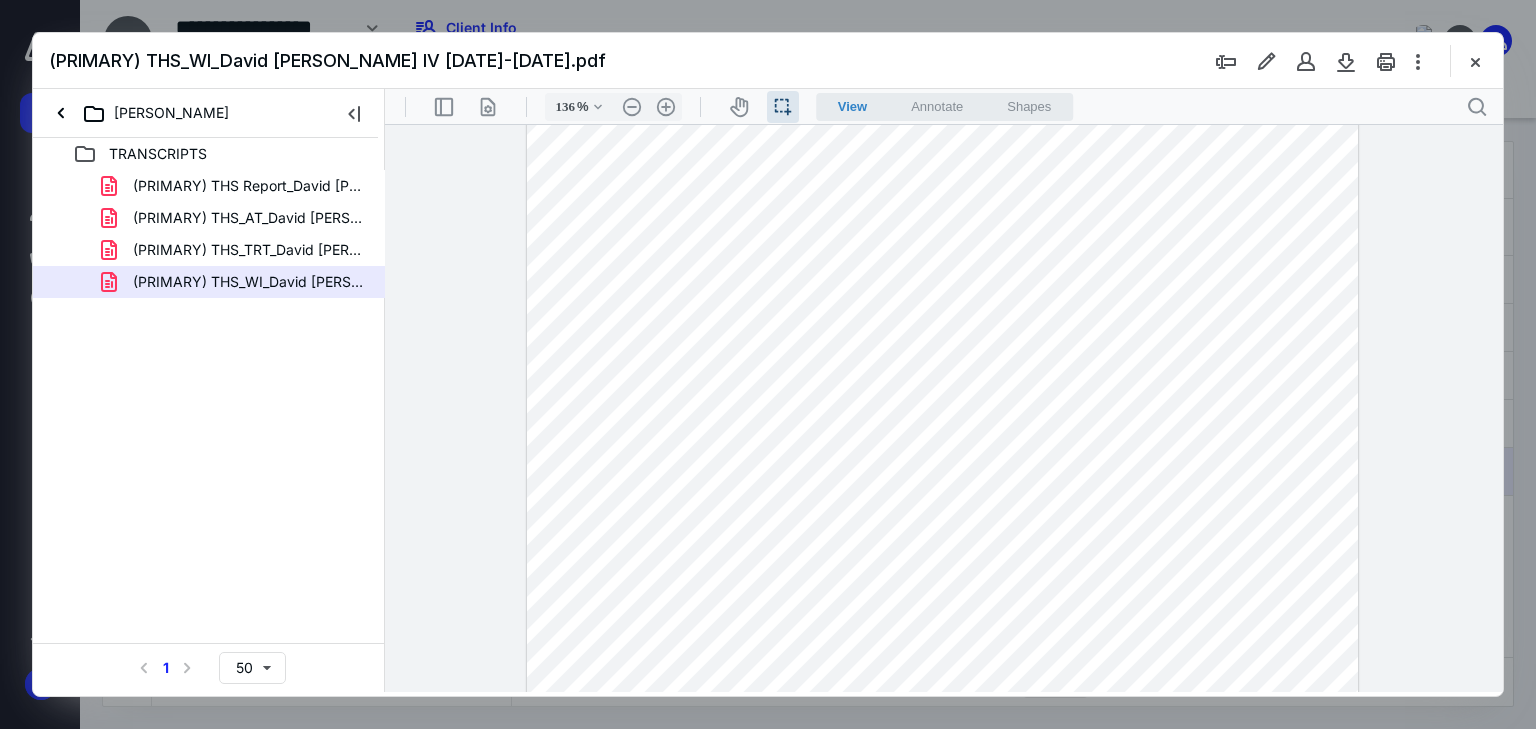 drag, startPoint x: 541, startPoint y: 285, endPoint x: 675, endPoint y: 288, distance: 134.03358 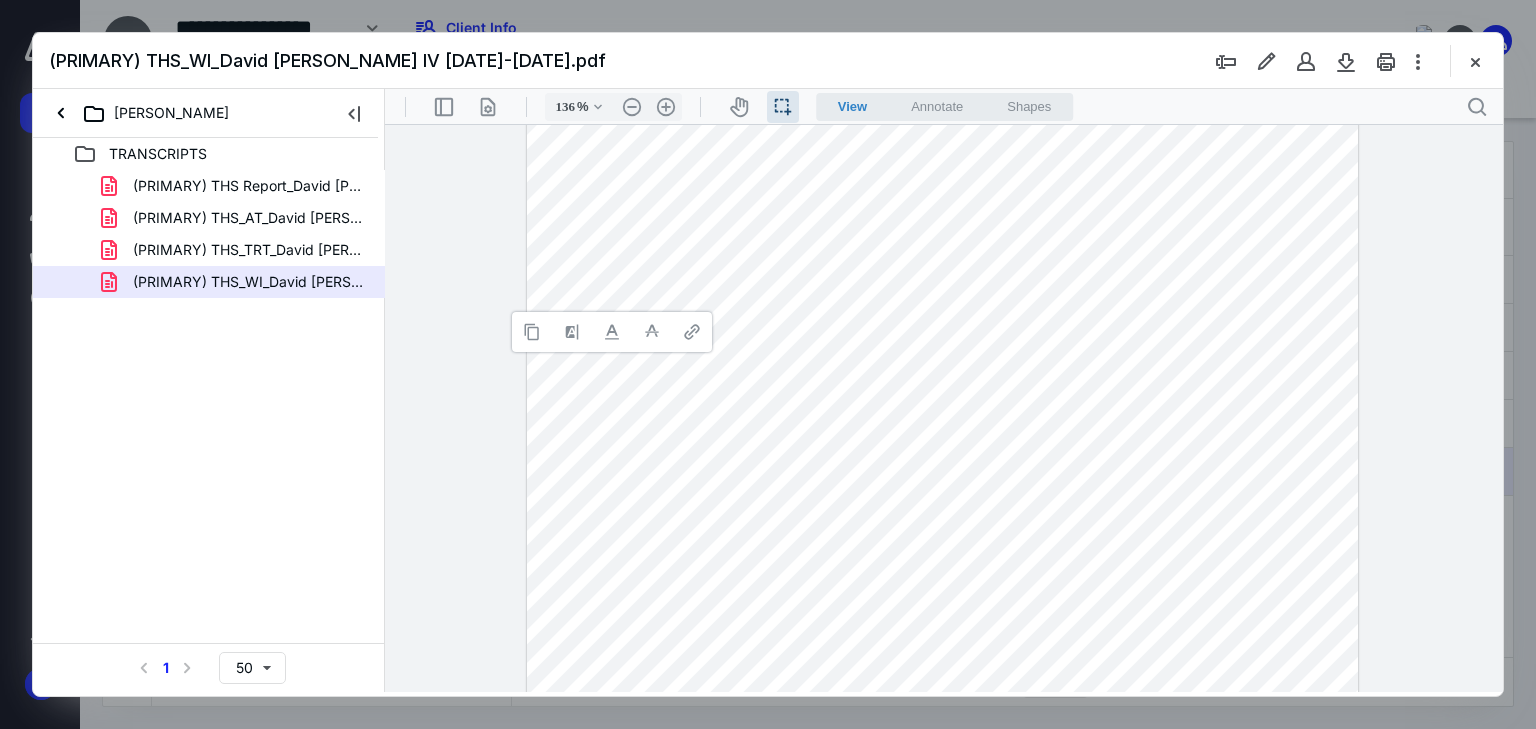 click at bounding box center (943, 522) 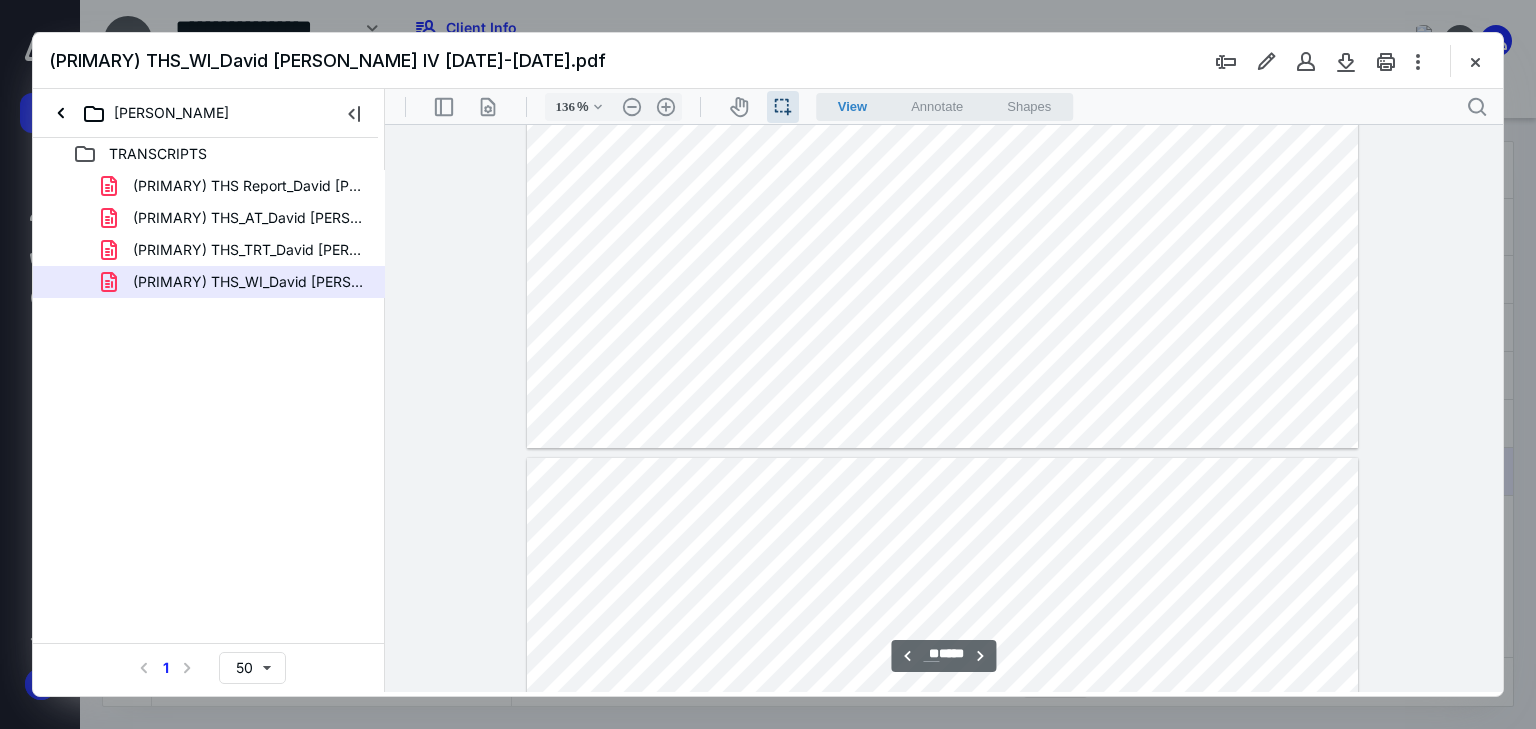 scroll, scrollTop: 10560, scrollLeft: 0, axis: vertical 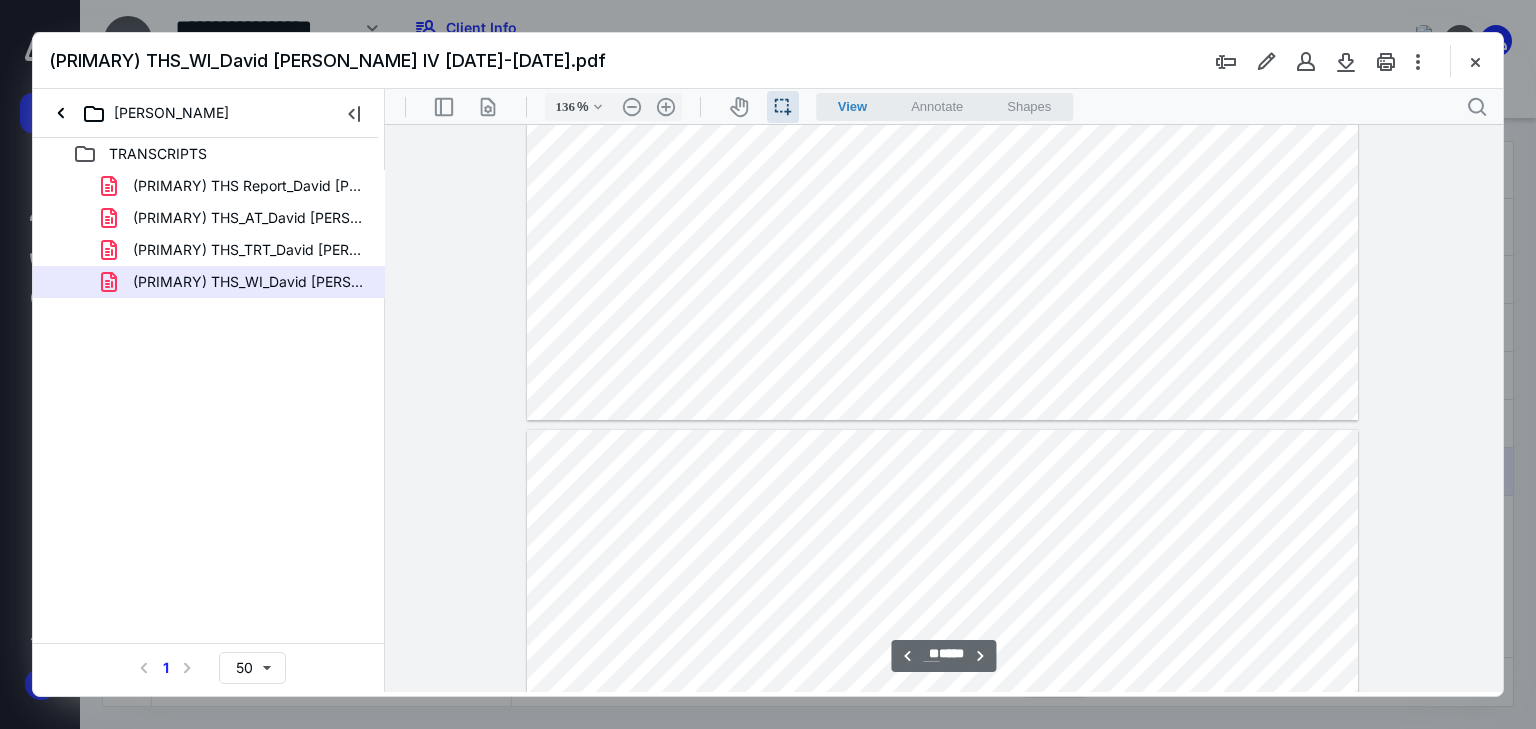 click at bounding box center (943, -118) 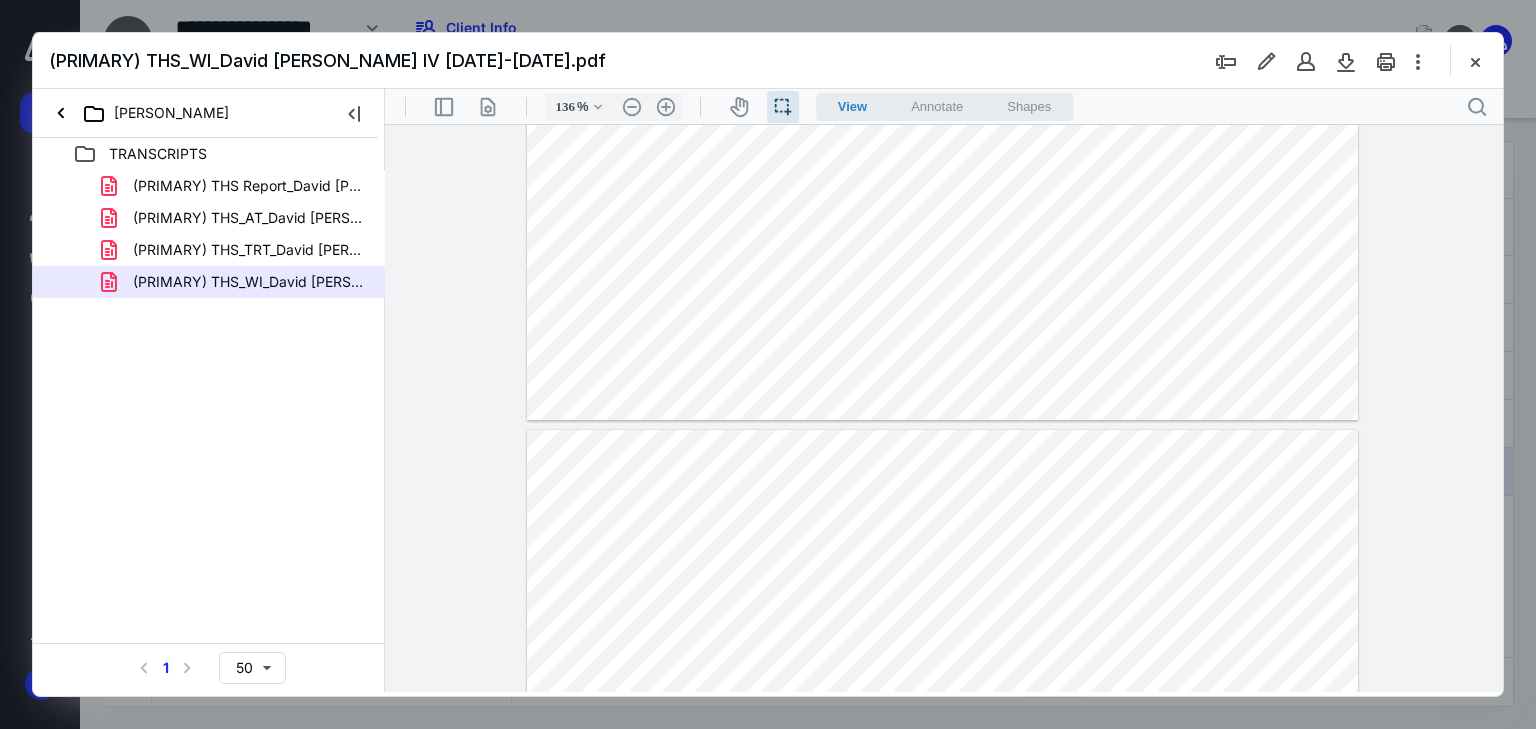 drag, startPoint x: 557, startPoint y: 279, endPoint x: 717, endPoint y: 288, distance: 160.25293 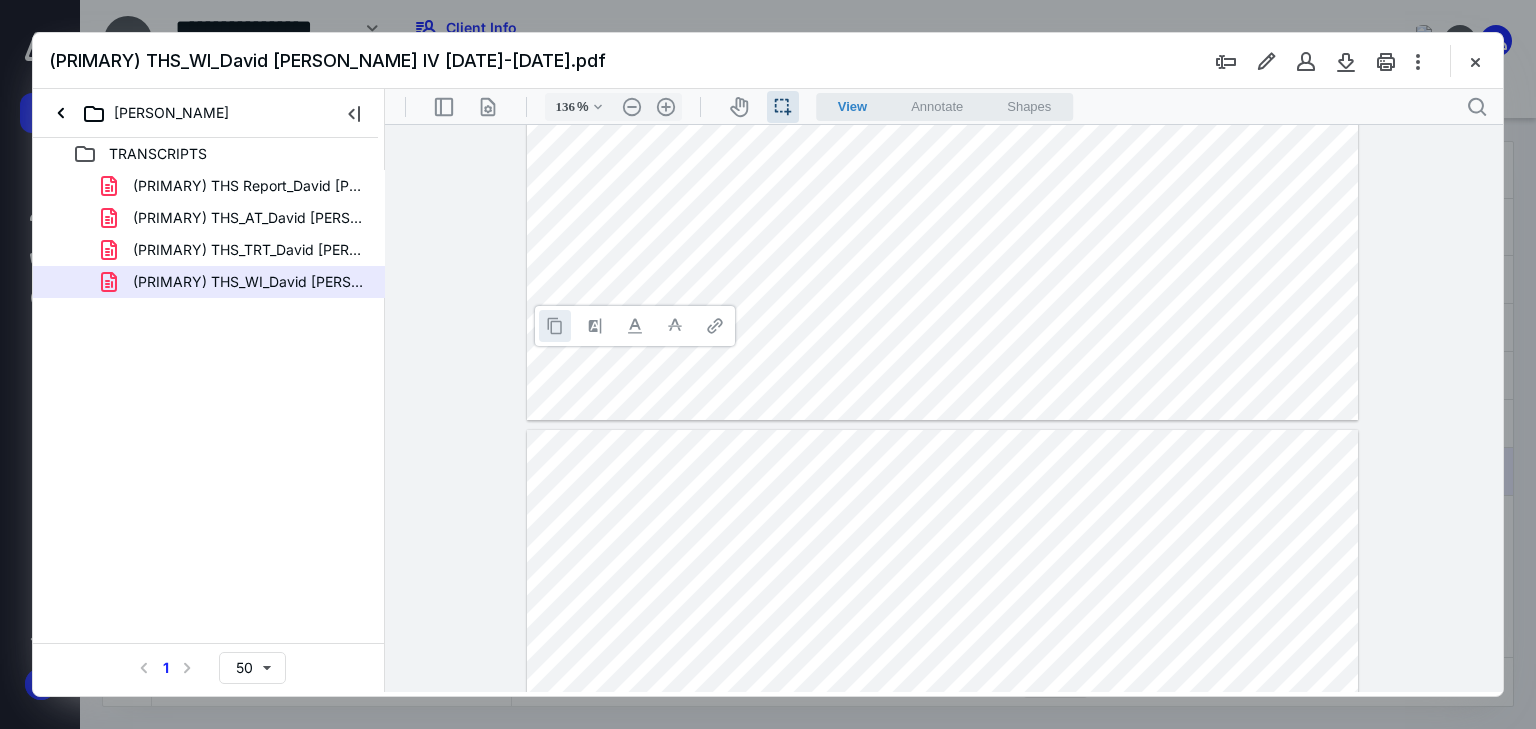 click at bounding box center (555, 326) 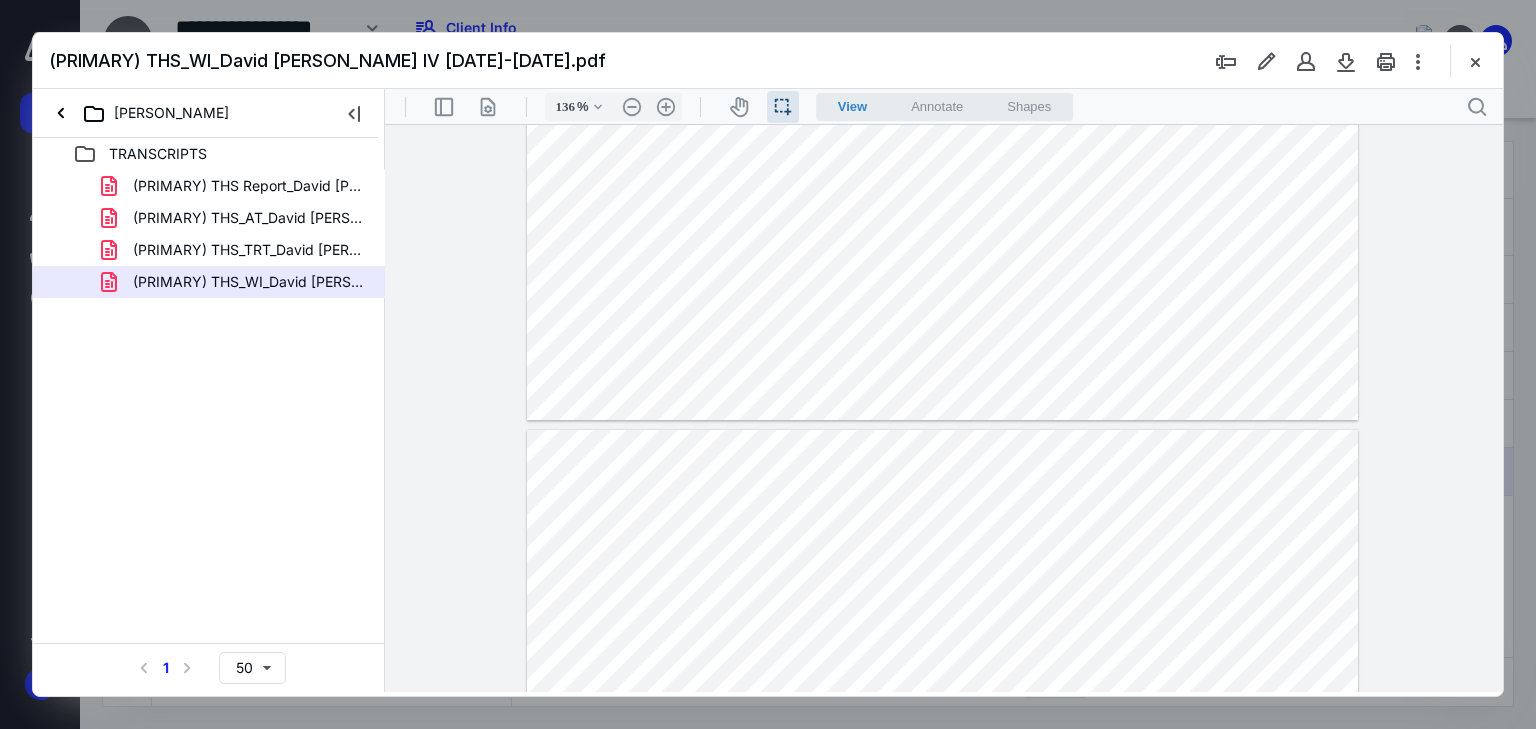 drag, startPoint x: 775, startPoint y: 263, endPoint x: 853, endPoint y: 273, distance: 78.63841 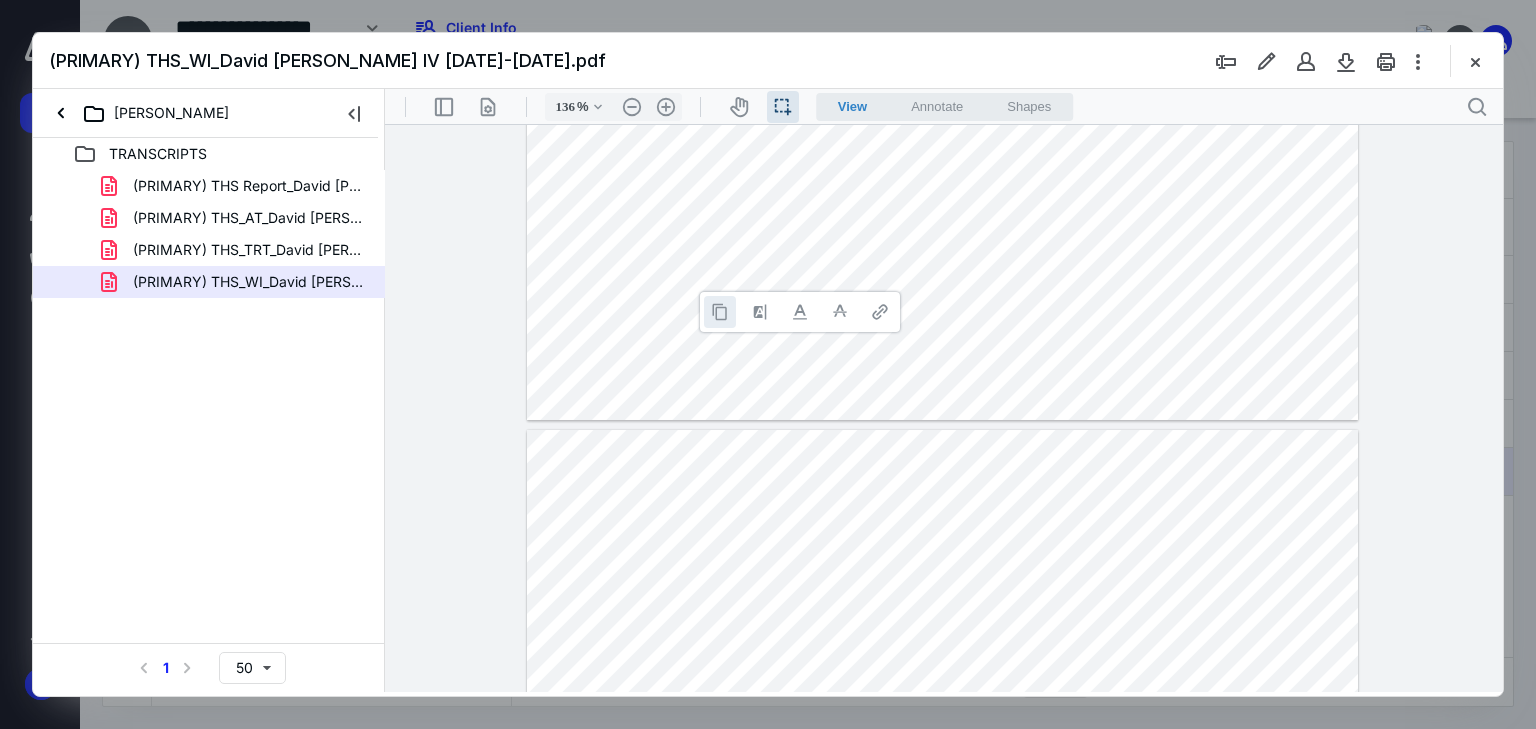 click at bounding box center [720, 312] 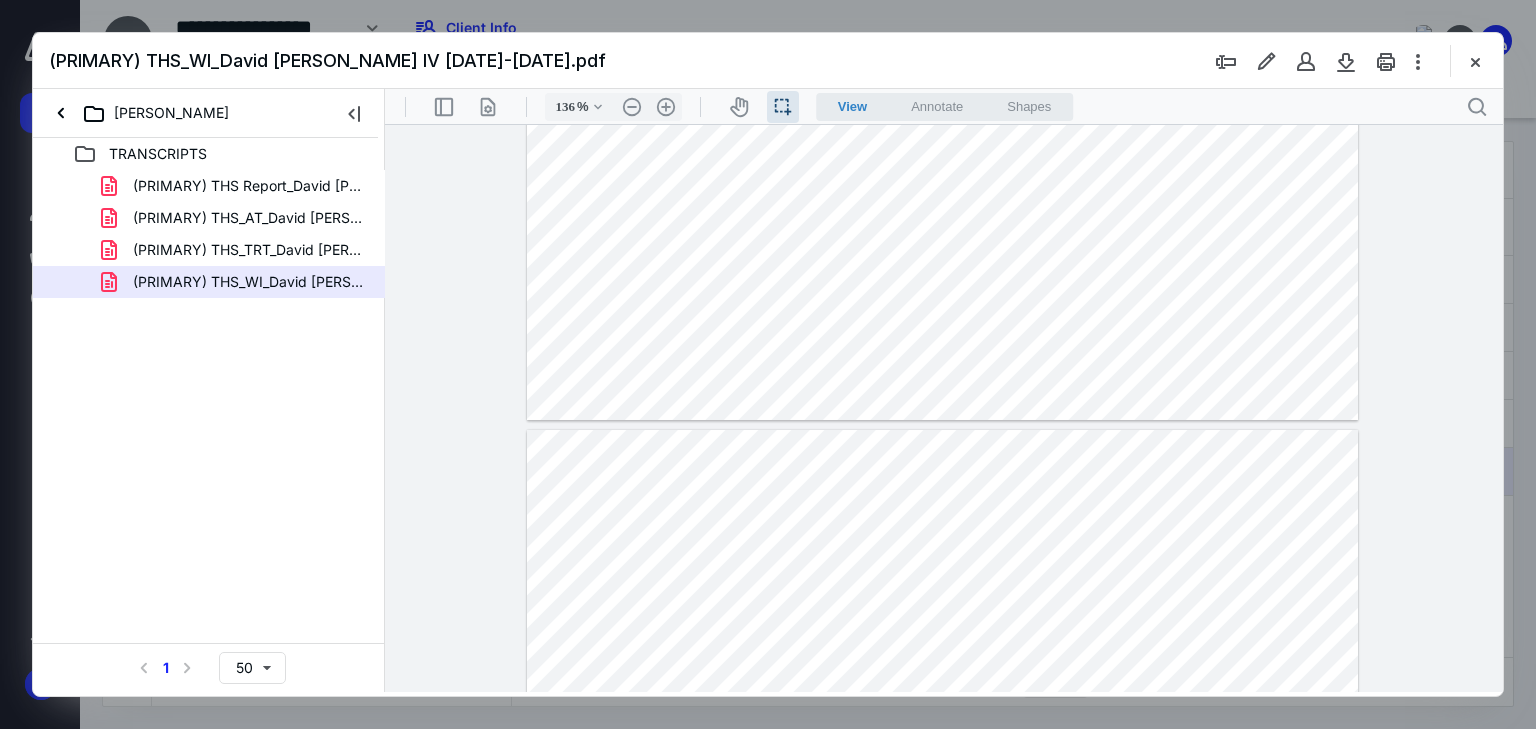 drag, startPoint x: 540, startPoint y: 293, endPoint x: 601, endPoint y: 313, distance: 64.195015 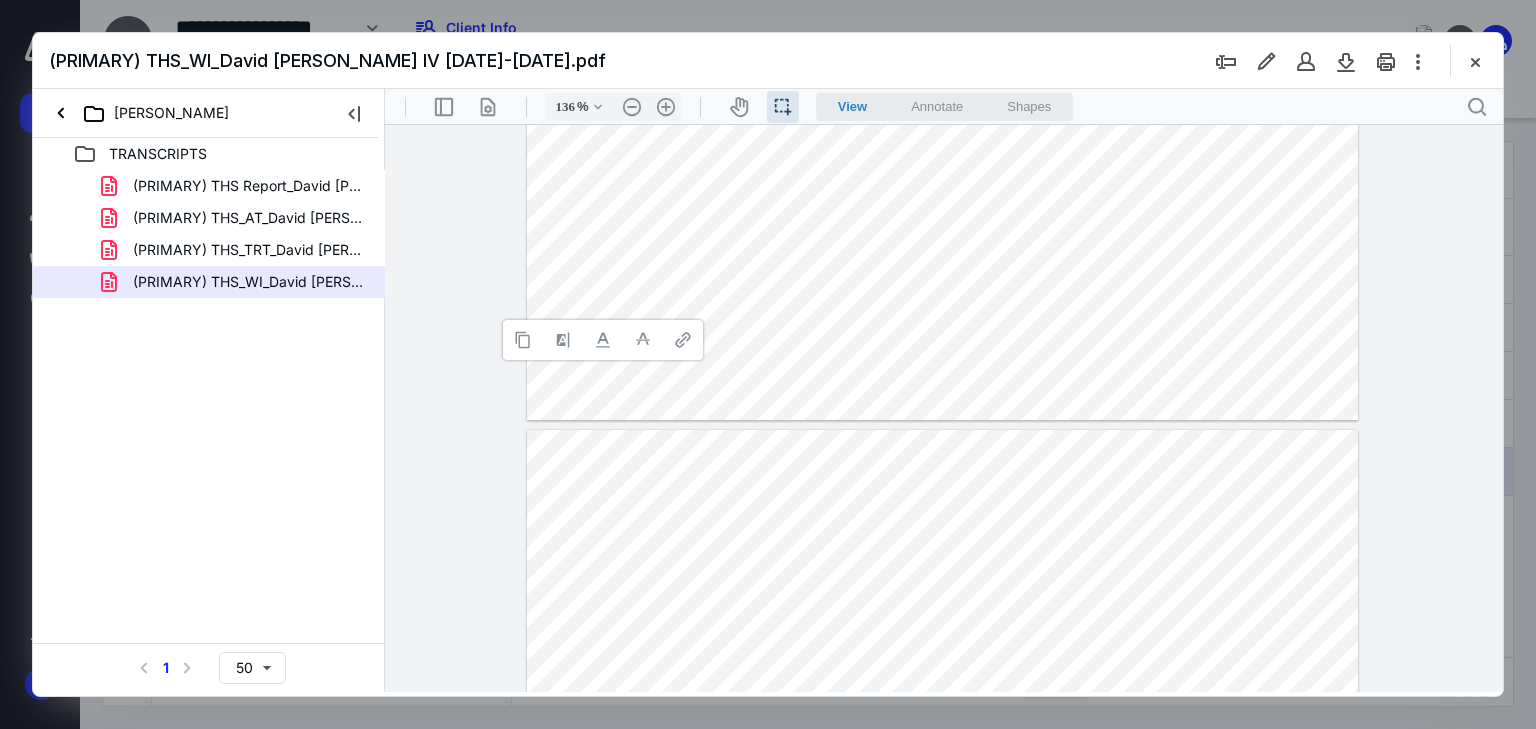 click at bounding box center (523, 340) 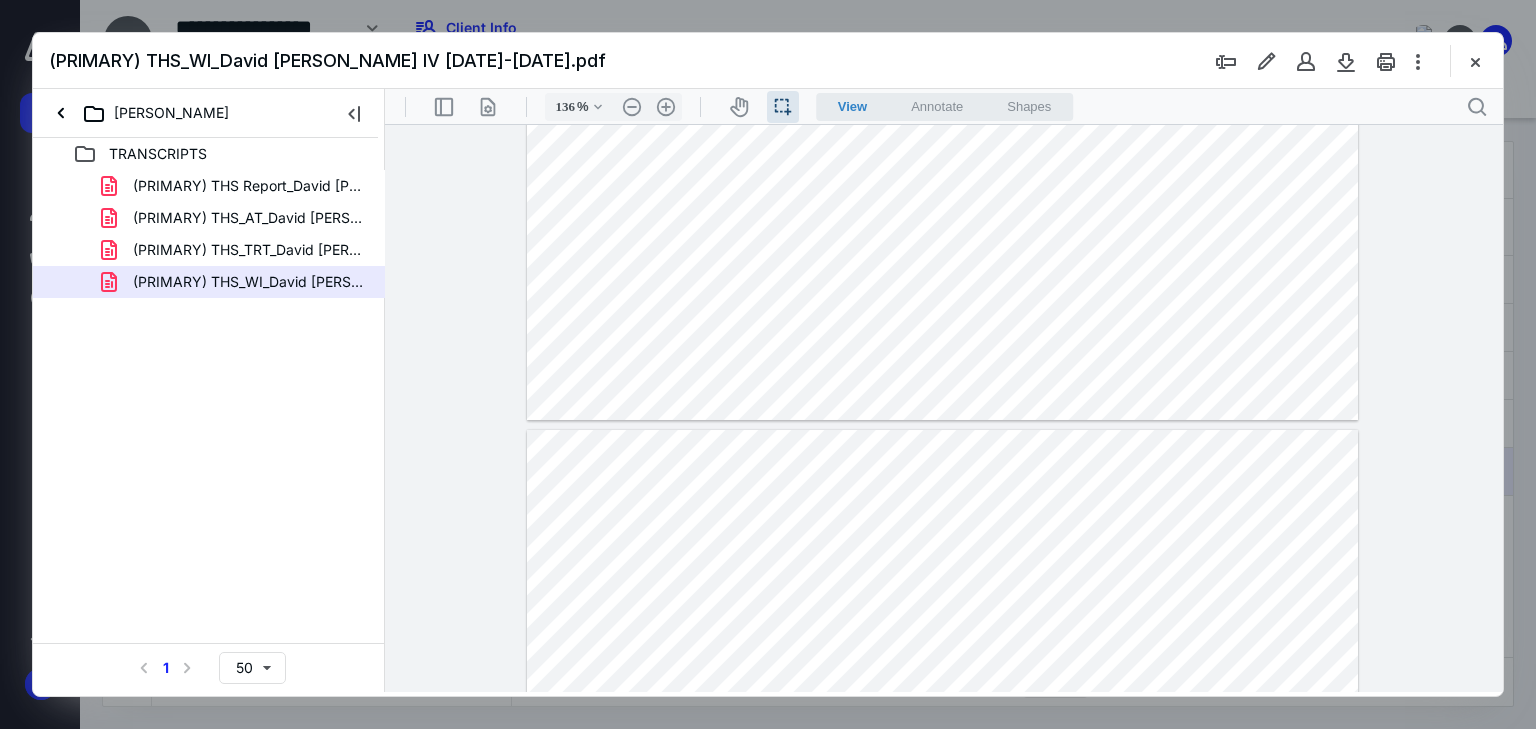 click at bounding box center [943, -118] 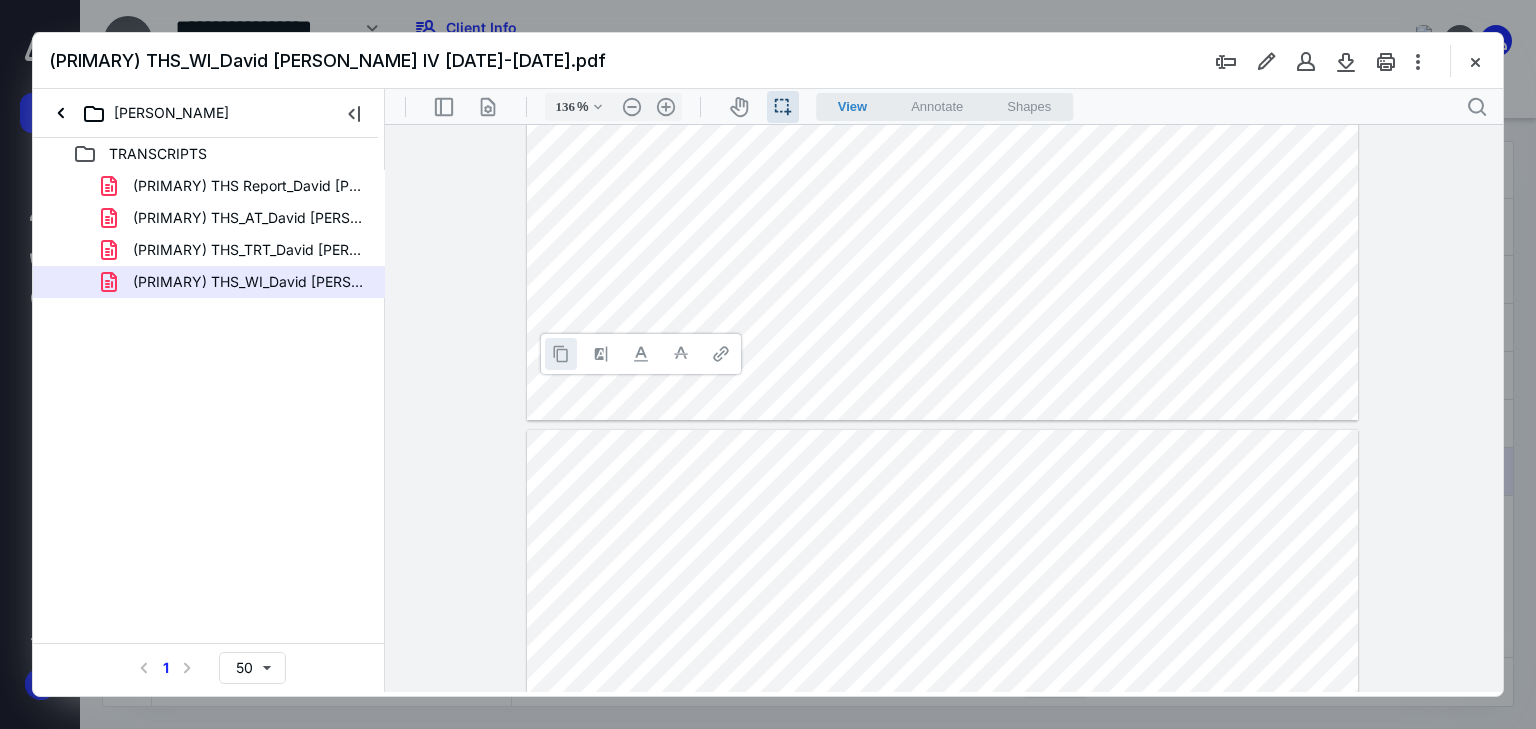 click at bounding box center (561, 354) 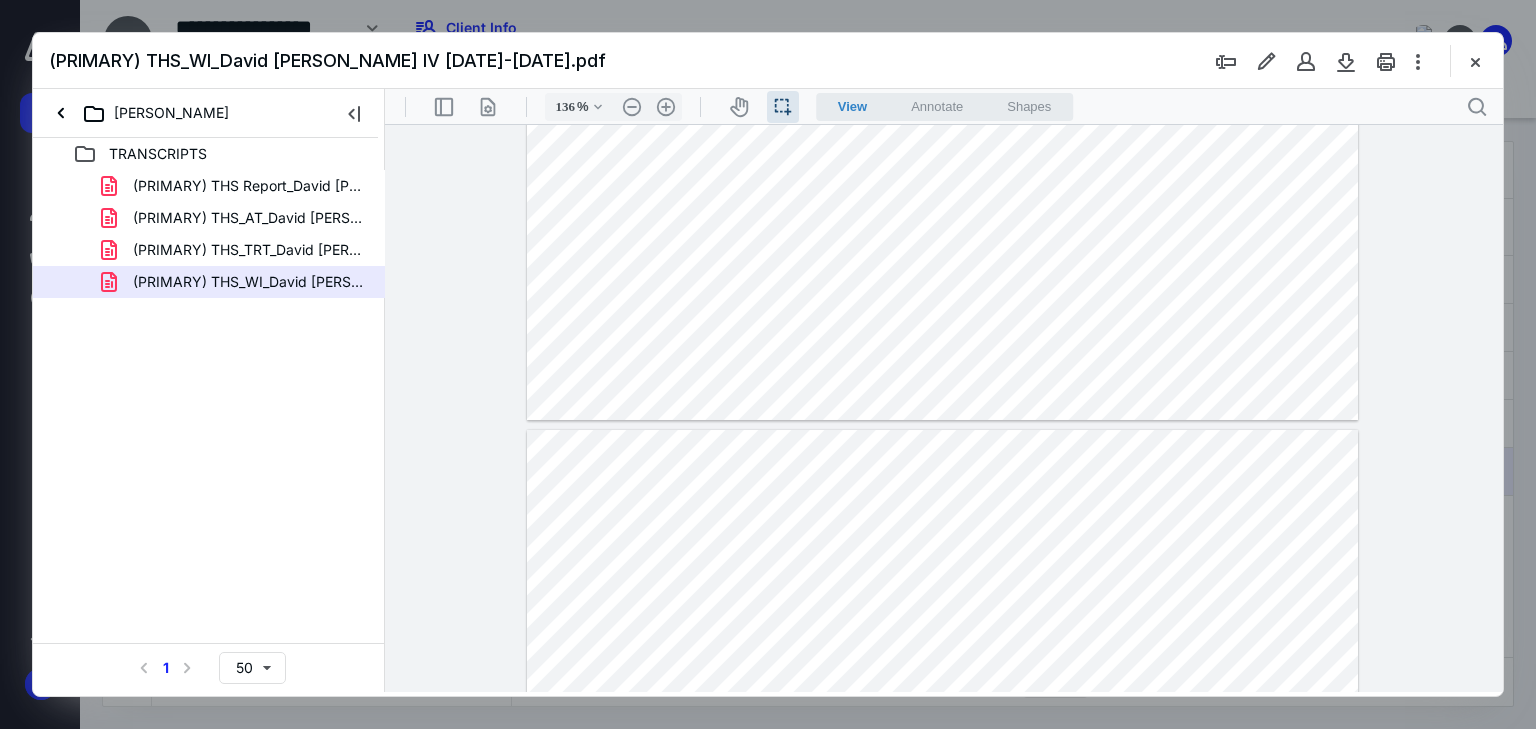 click at bounding box center [943, 968] 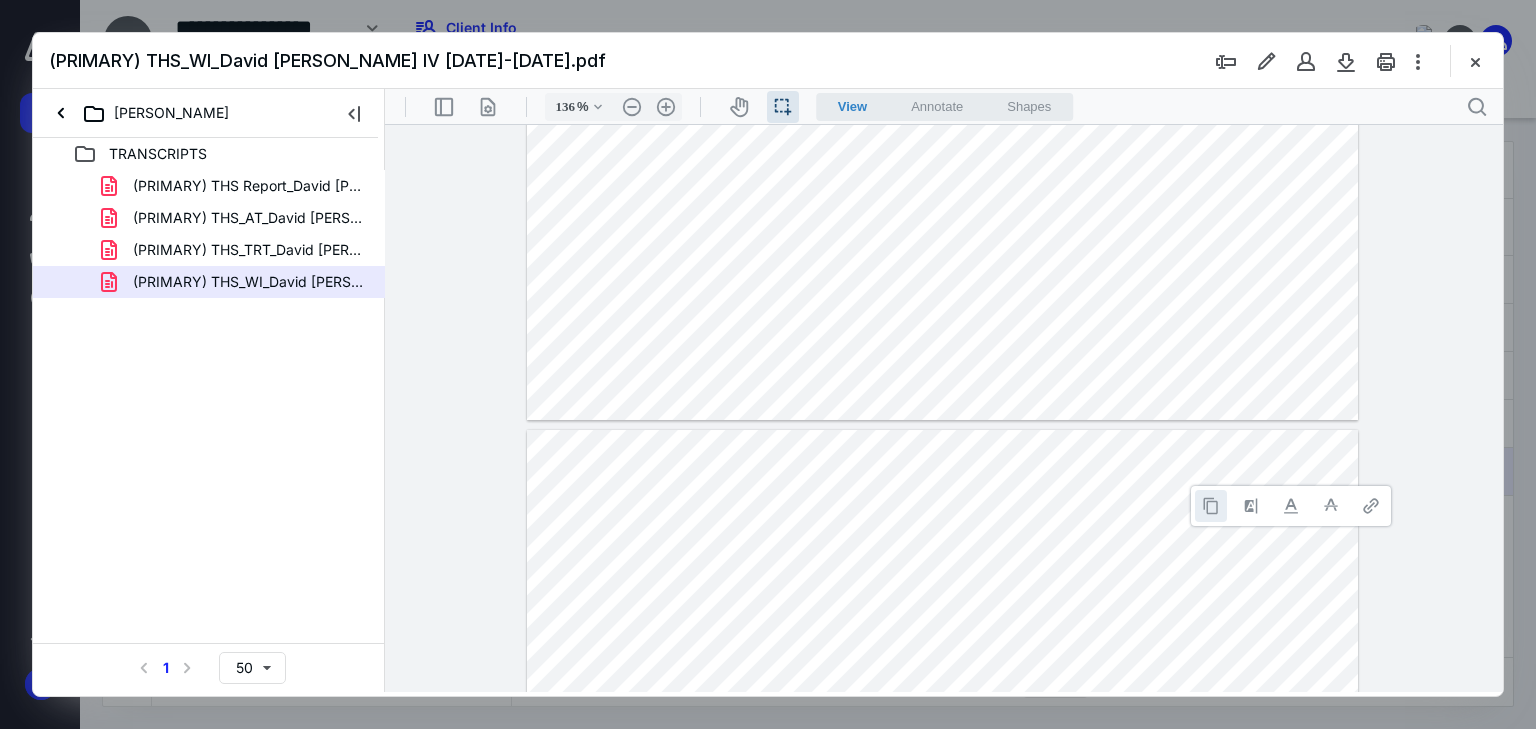 click at bounding box center [1211, 506] 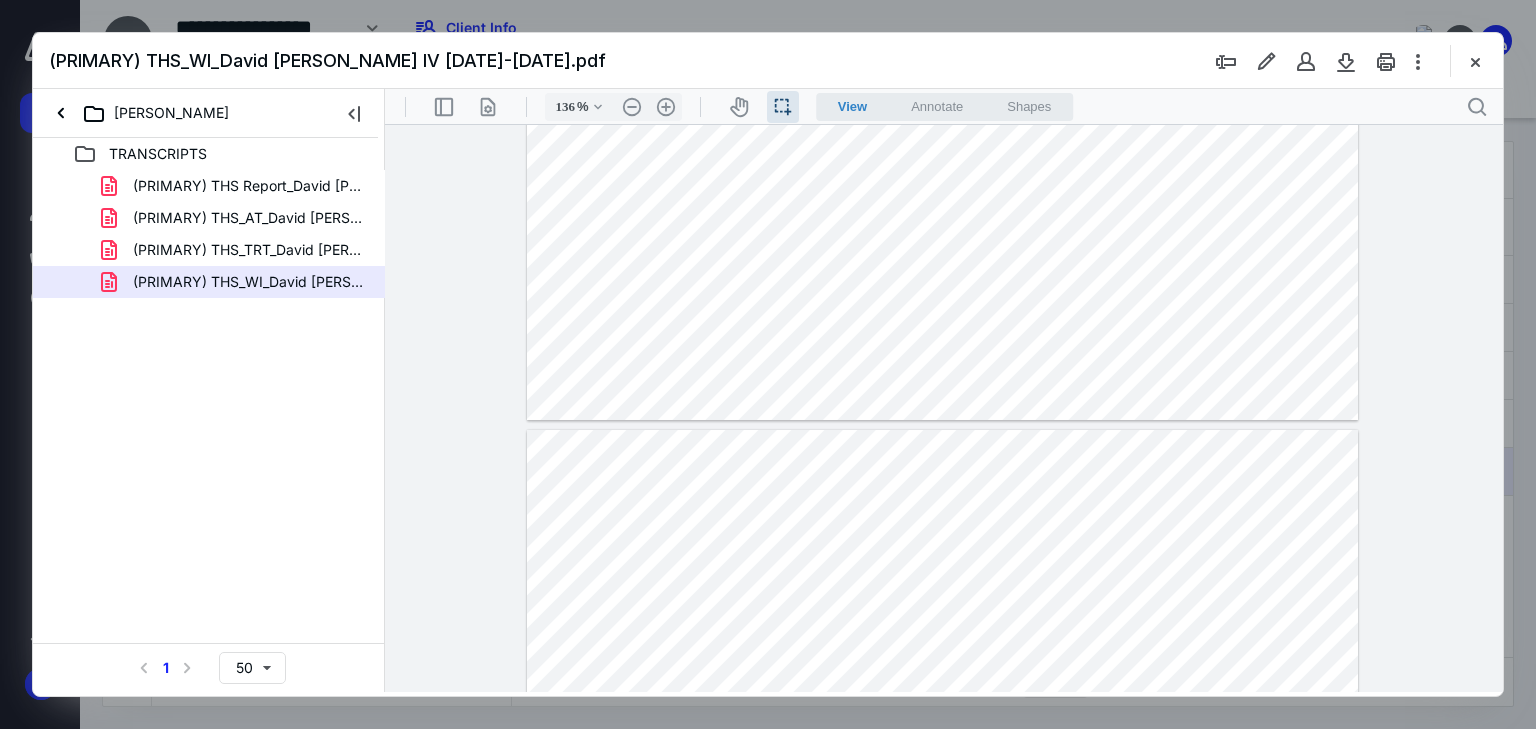 click at bounding box center (943, 968) 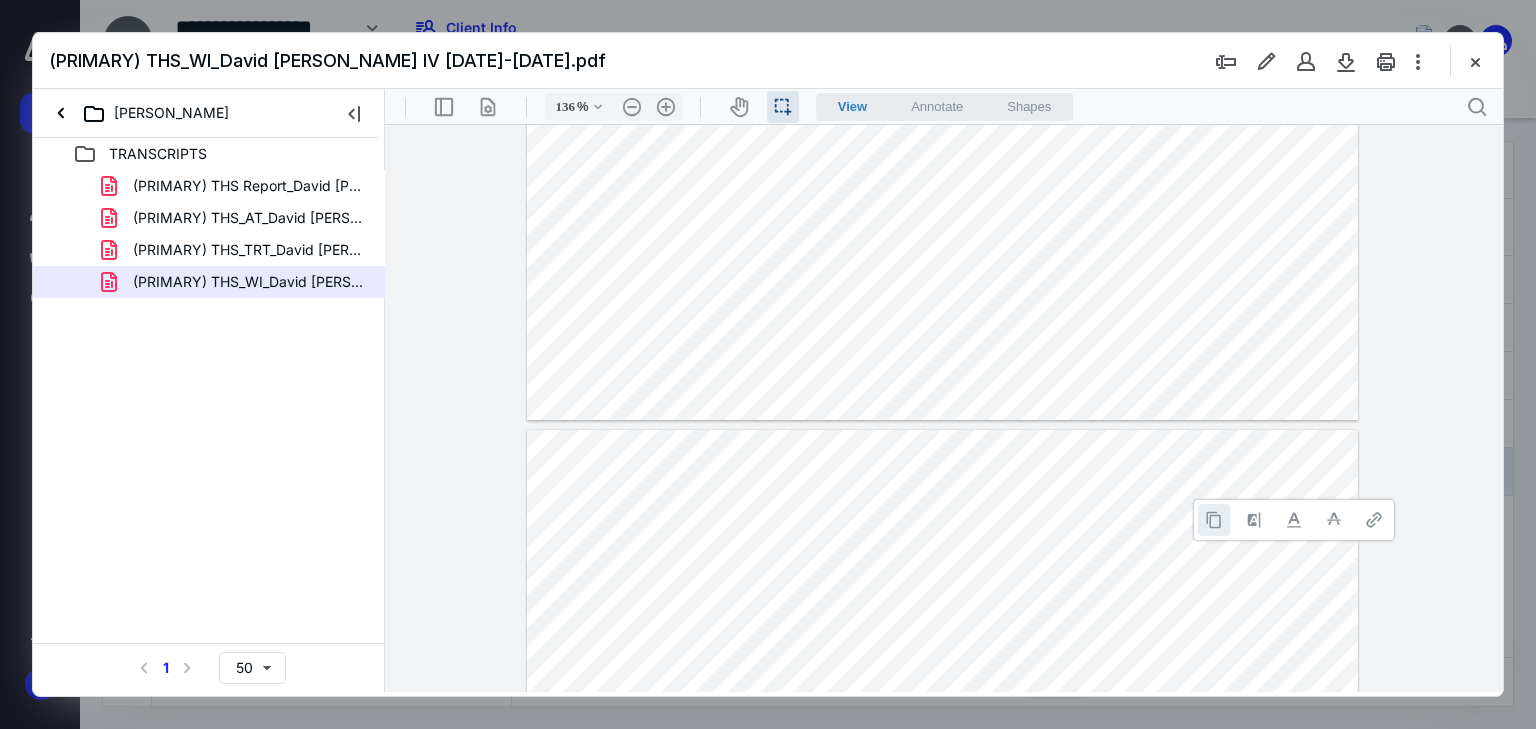 click at bounding box center [1214, 520] 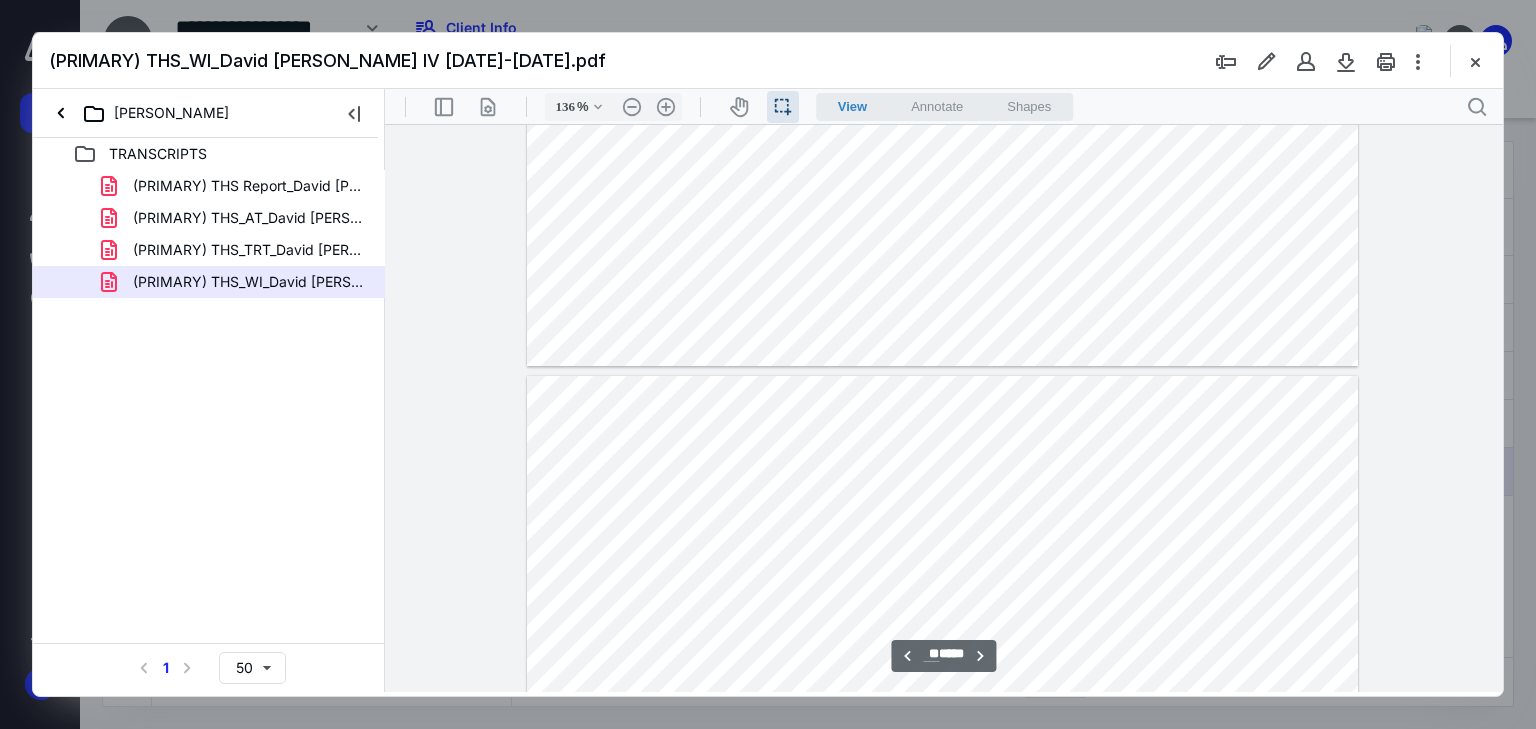 scroll, scrollTop: 10720, scrollLeft: 0, axis: vertical 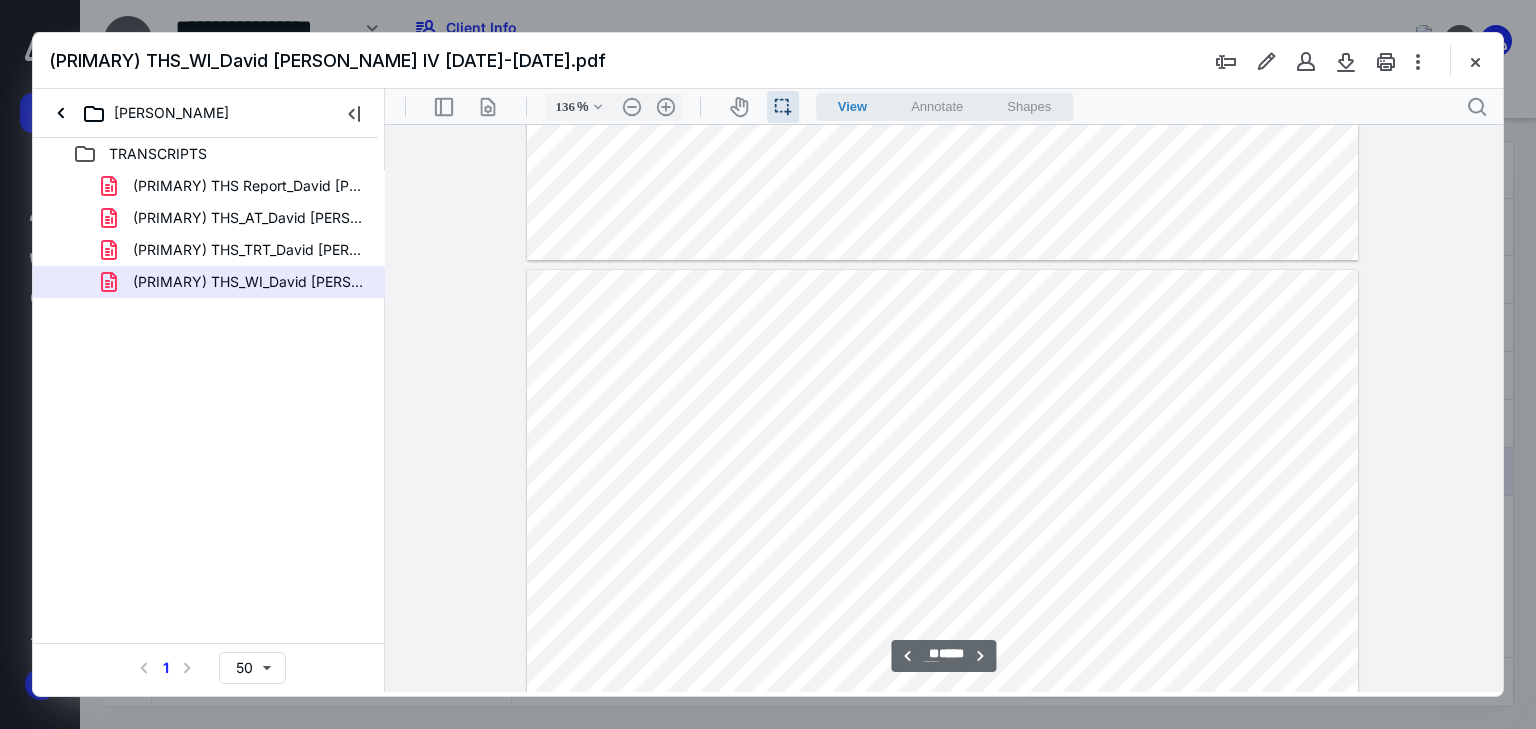 click at bounding box center (943, 808) 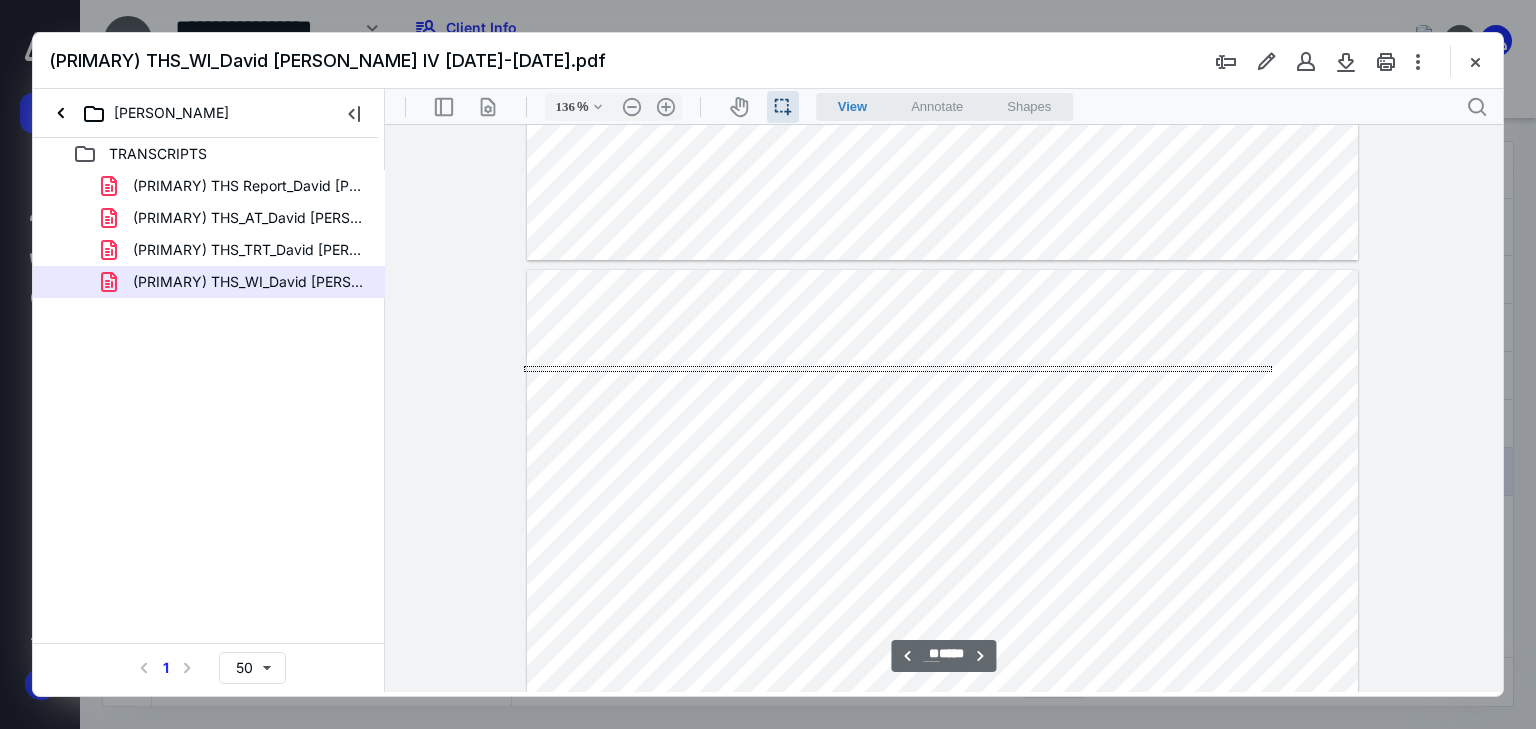 drag, startPoint x: 1272, startPoint y: 366, endPoint x: 765, endPoint y: 468, distance: 517.15857 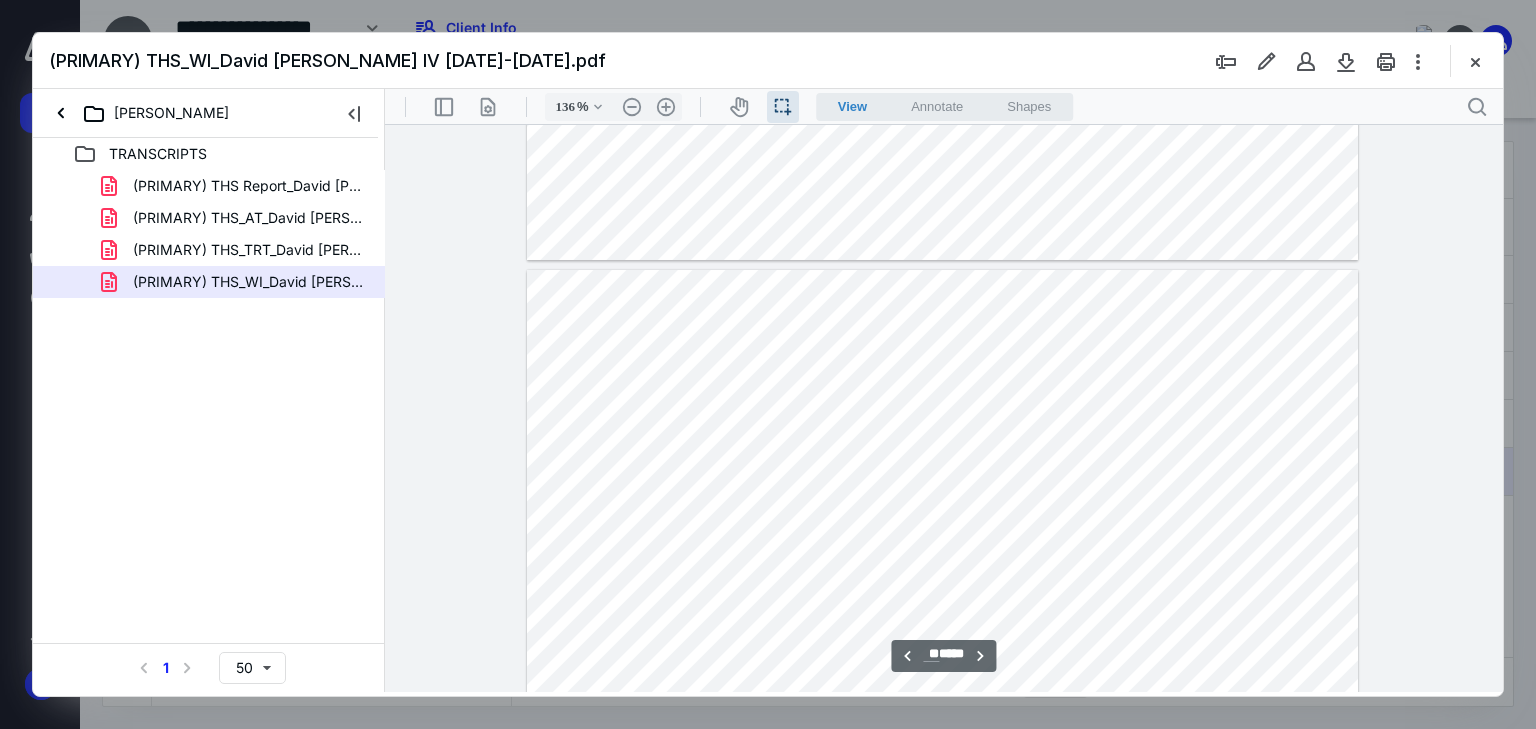 click at bounding box center (943, 808) 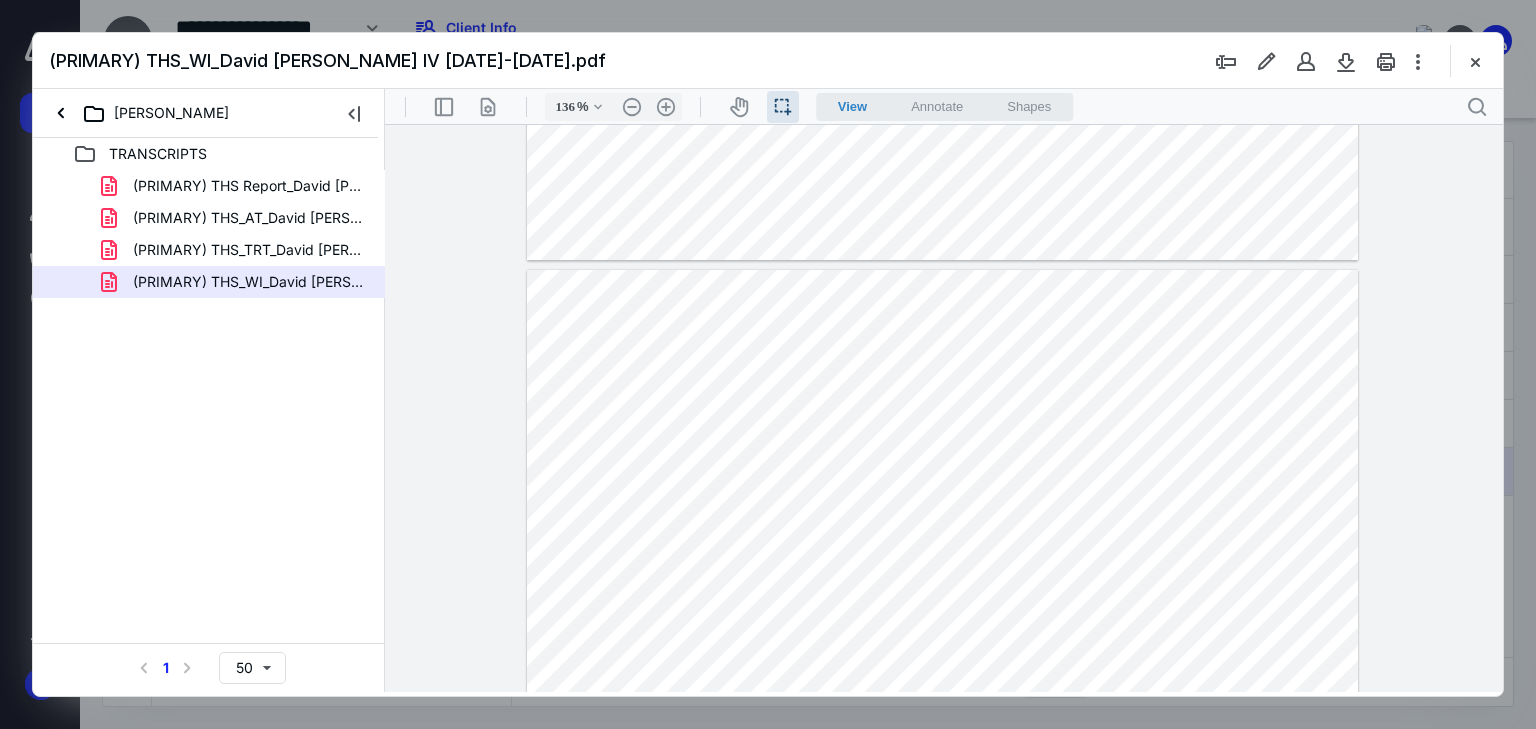 click at bounding box center (943, 808) 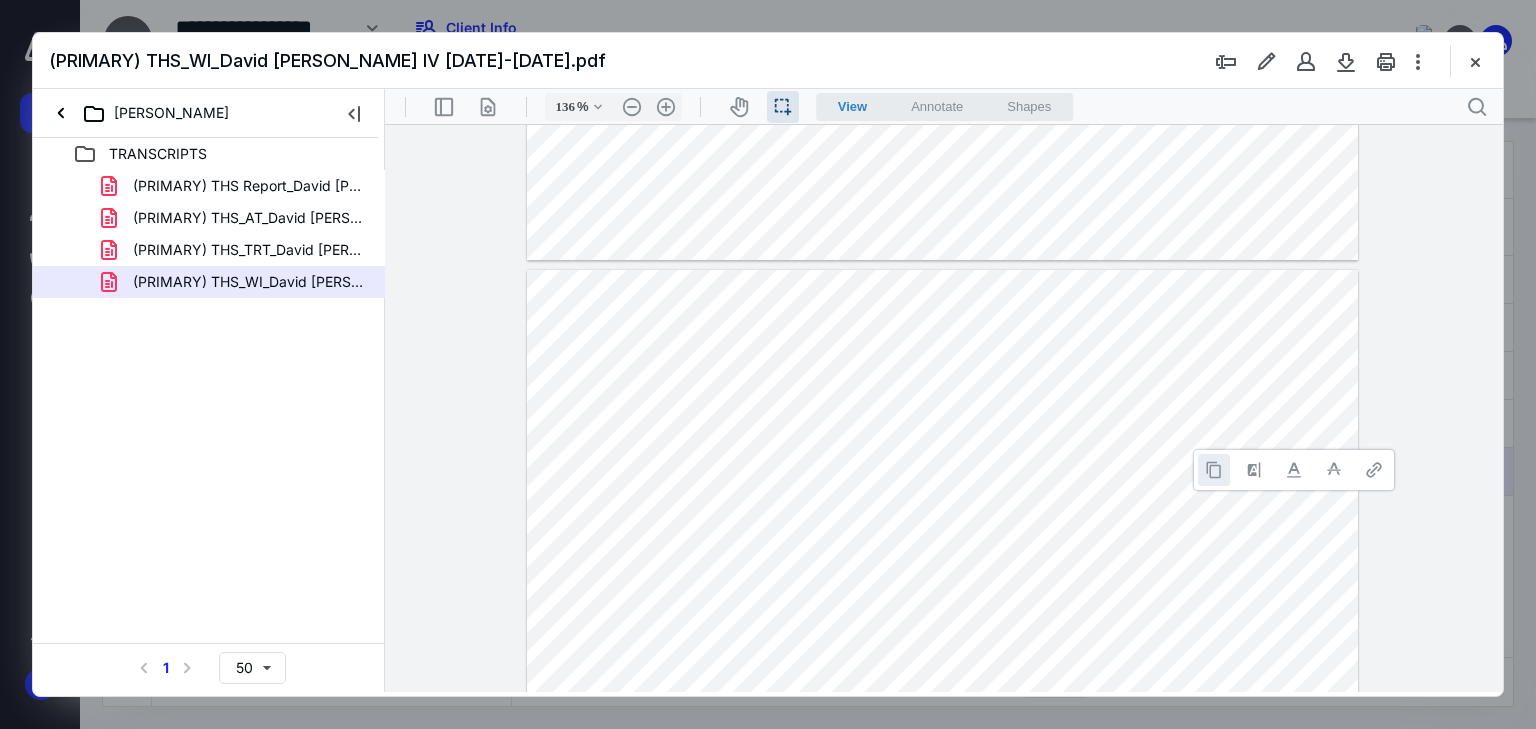 click at bounding box center (1214, 470) 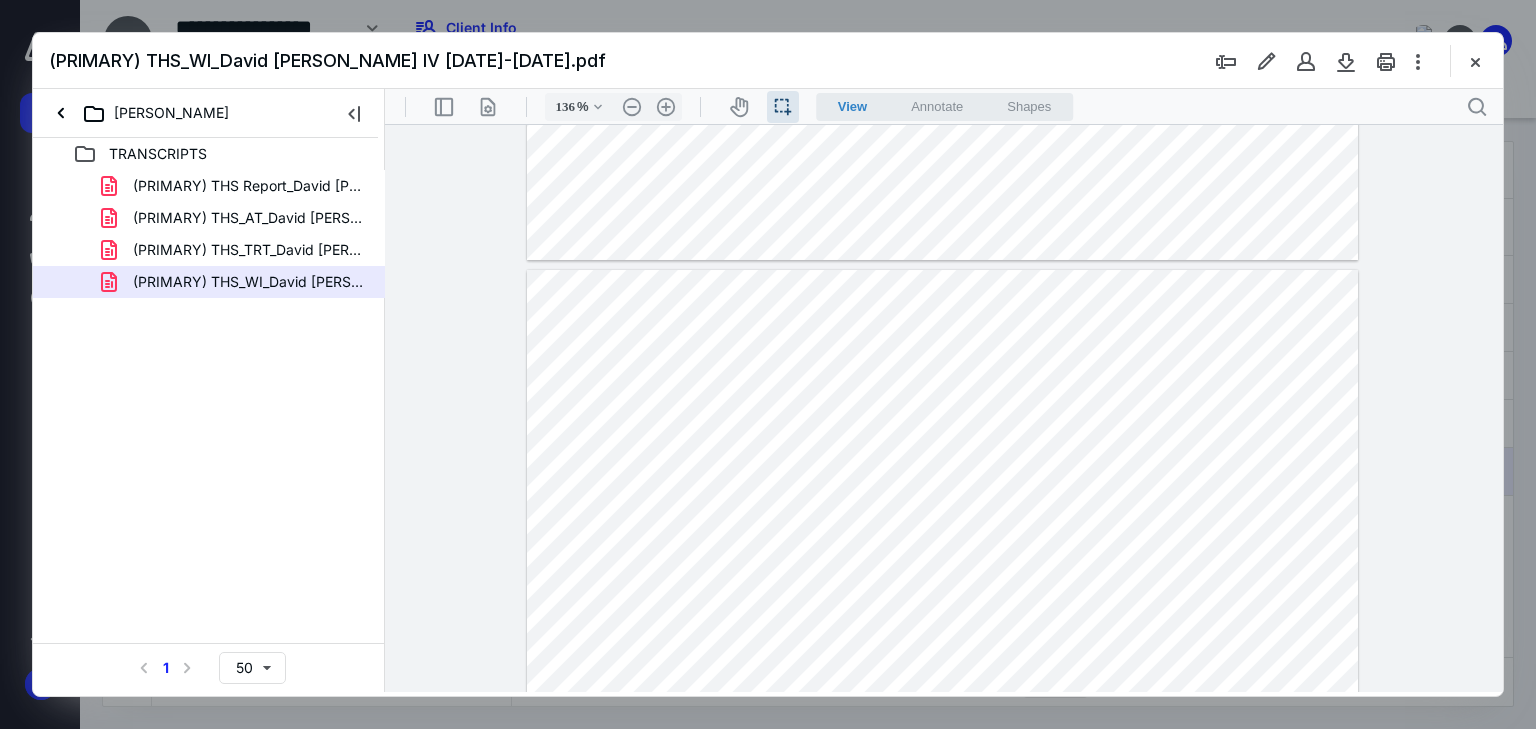 click at bounding box center (943, 808) 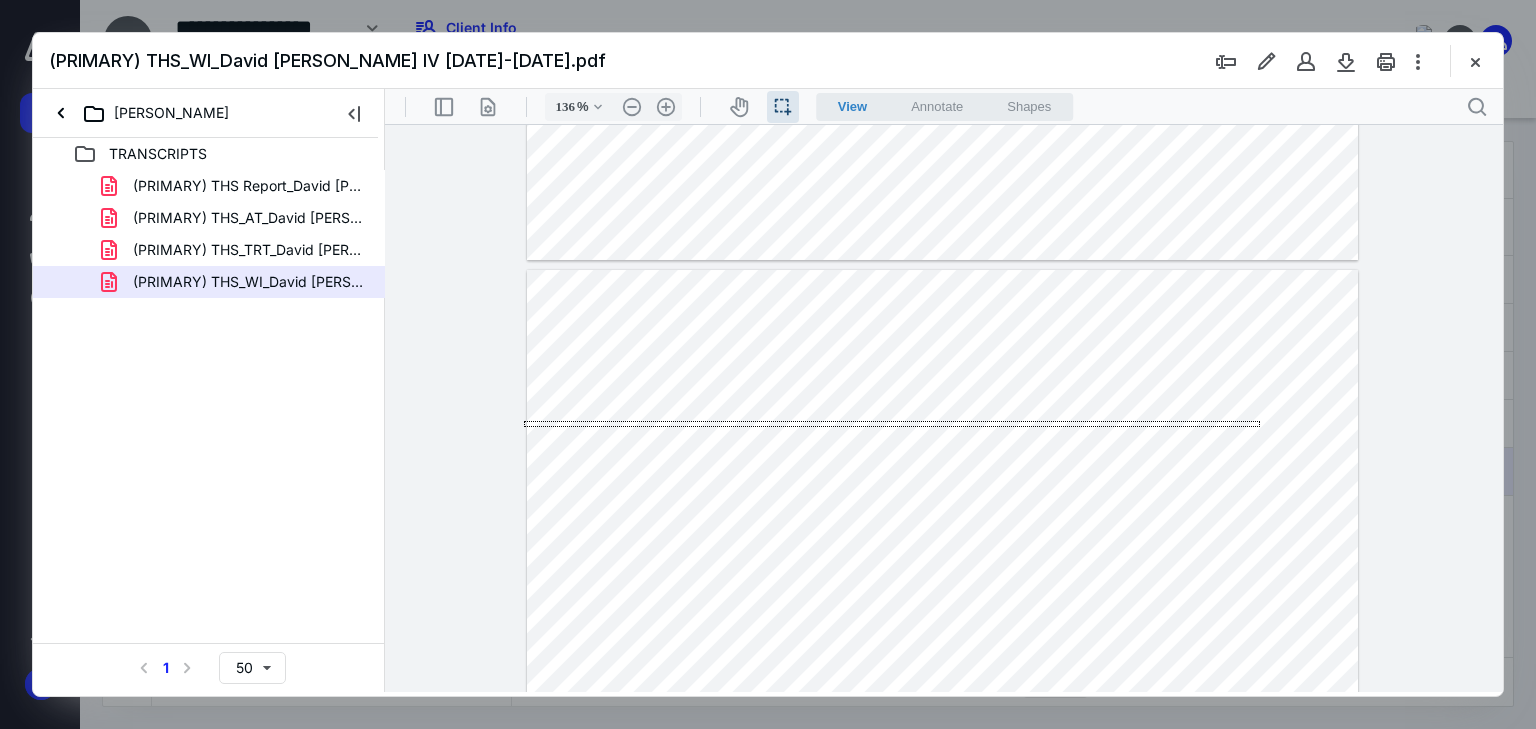 drag, startPoint x: 1260, startPoint y: 421, endPoint x: 450, endPoint y: 427, distance: 810.0222 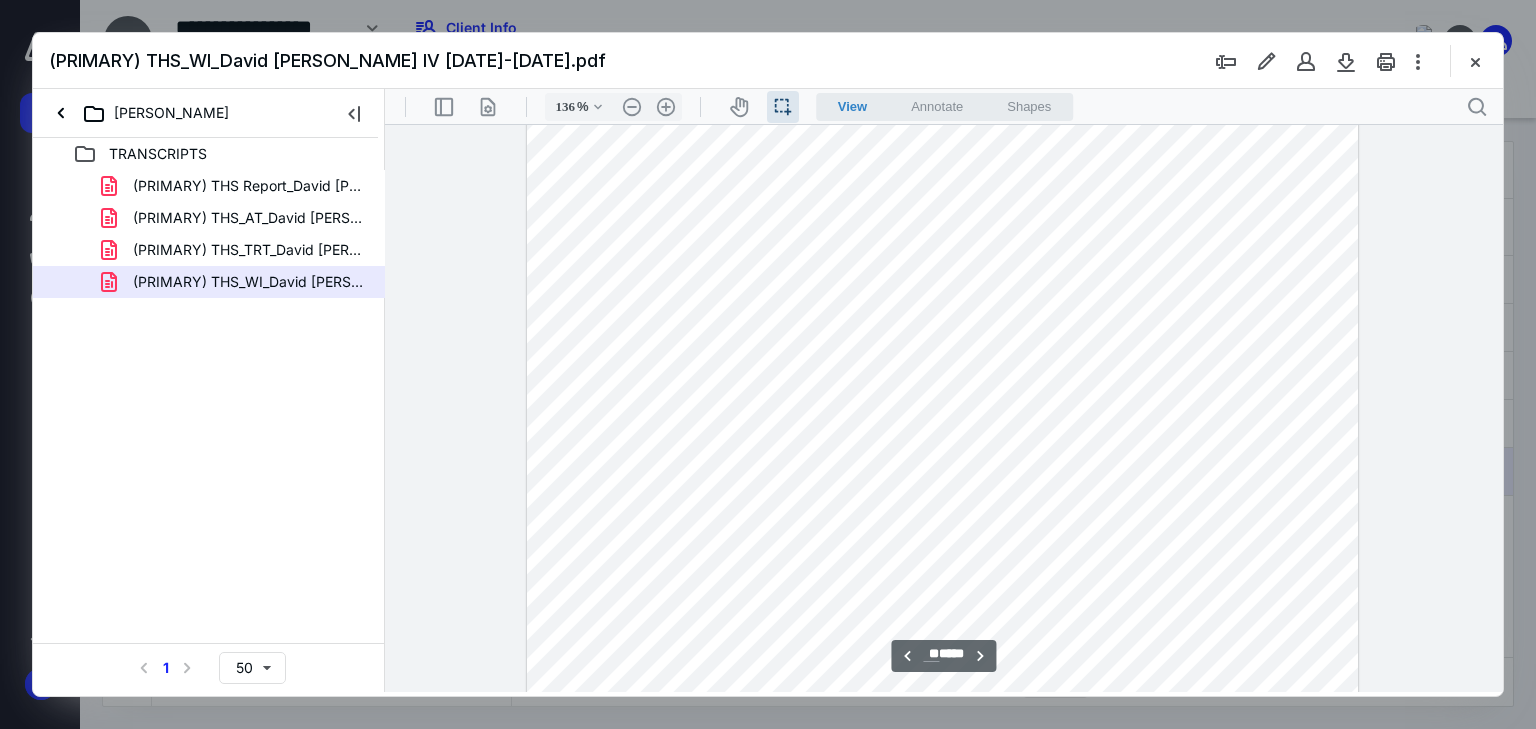 scroll, scrollTop: 10880, scrollLeft: 0, axis: vertical 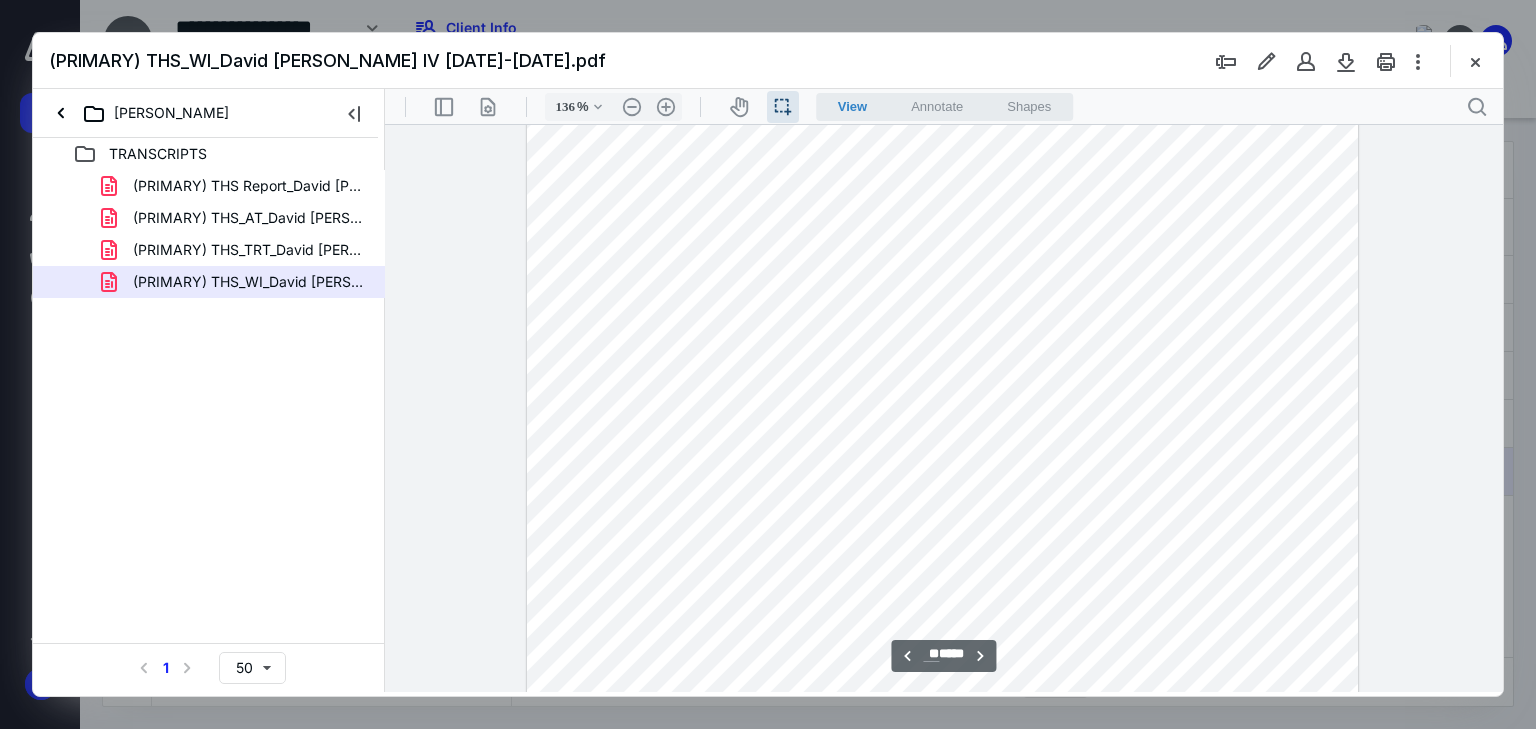 click at bounding box center (943, 648) 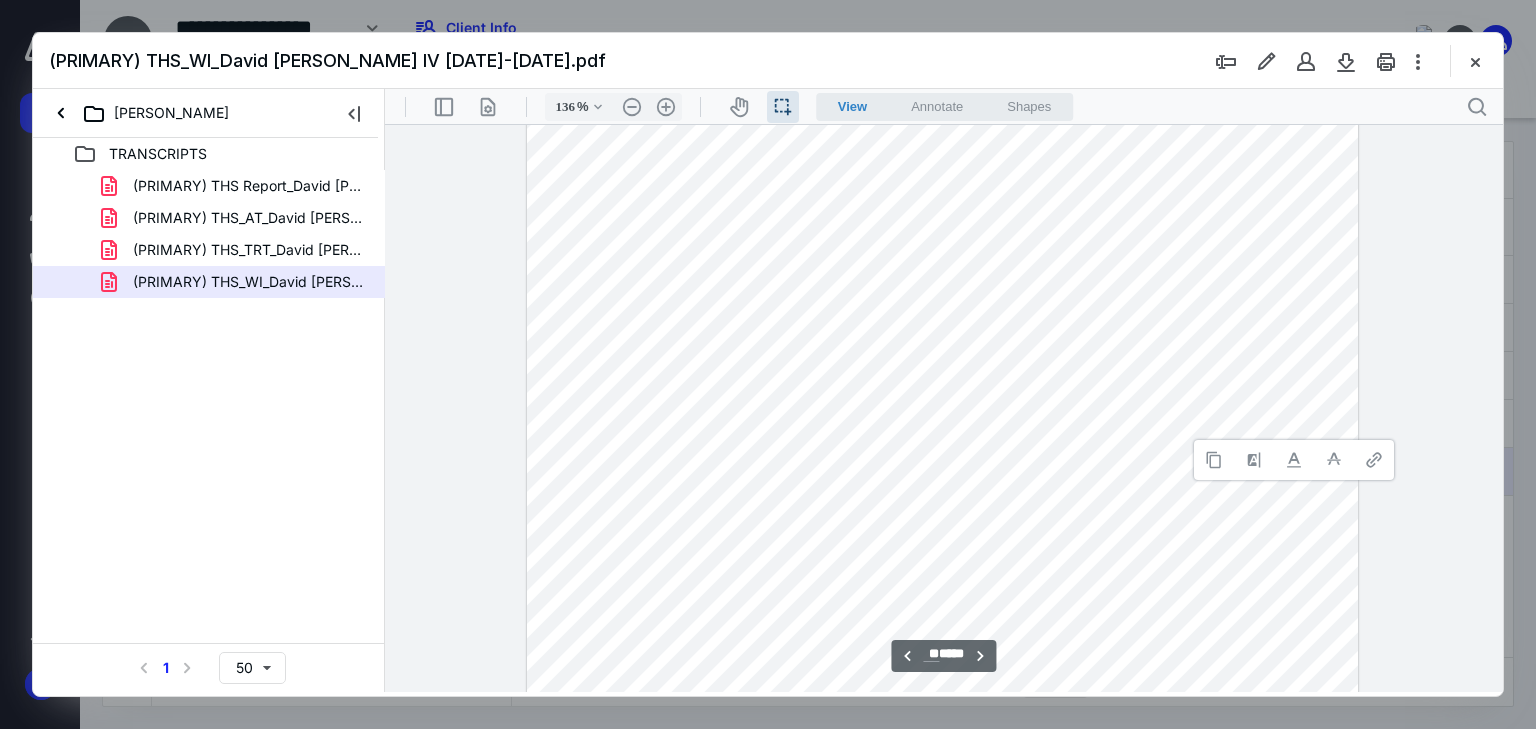 click at bounding box center [1214, 460] 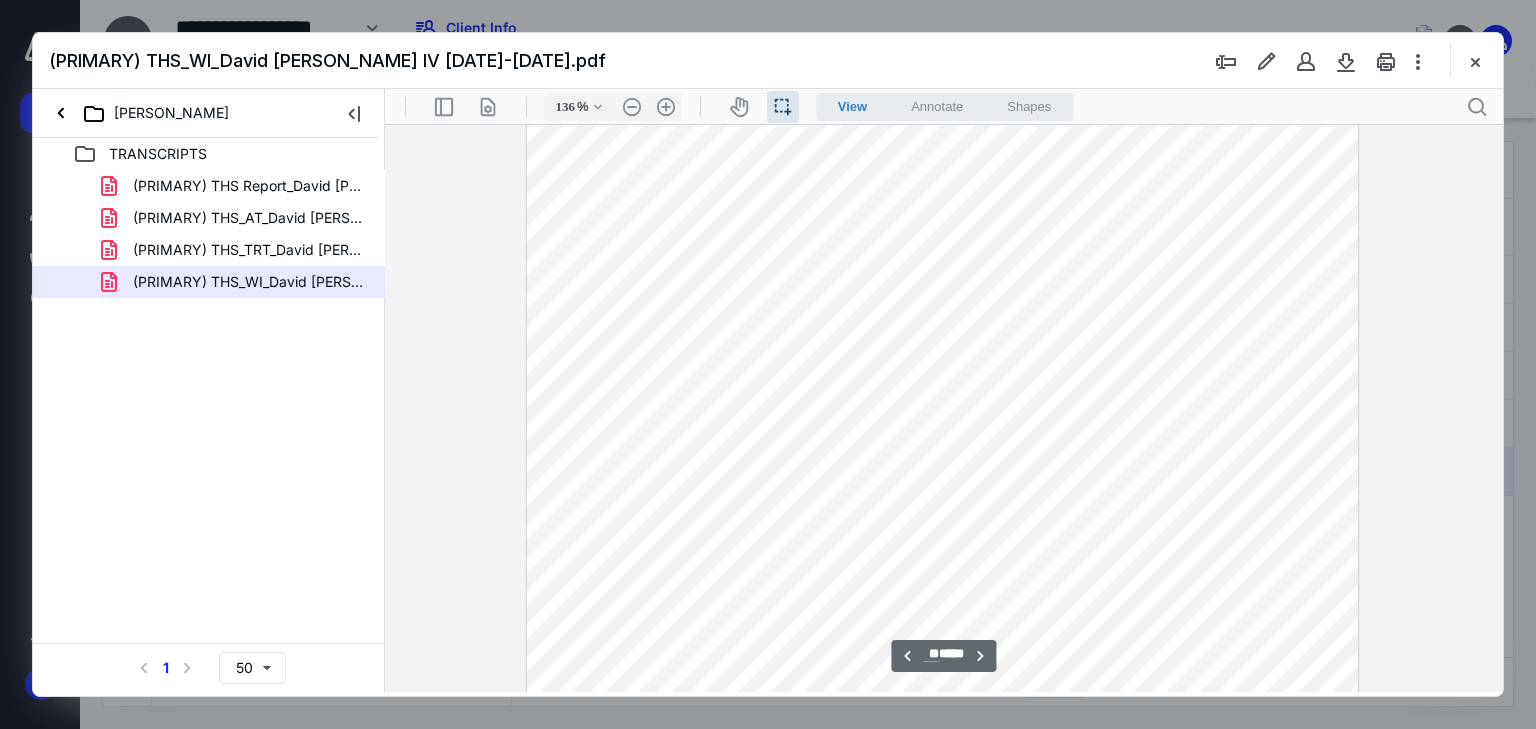 click at bounding box center [943, 648] 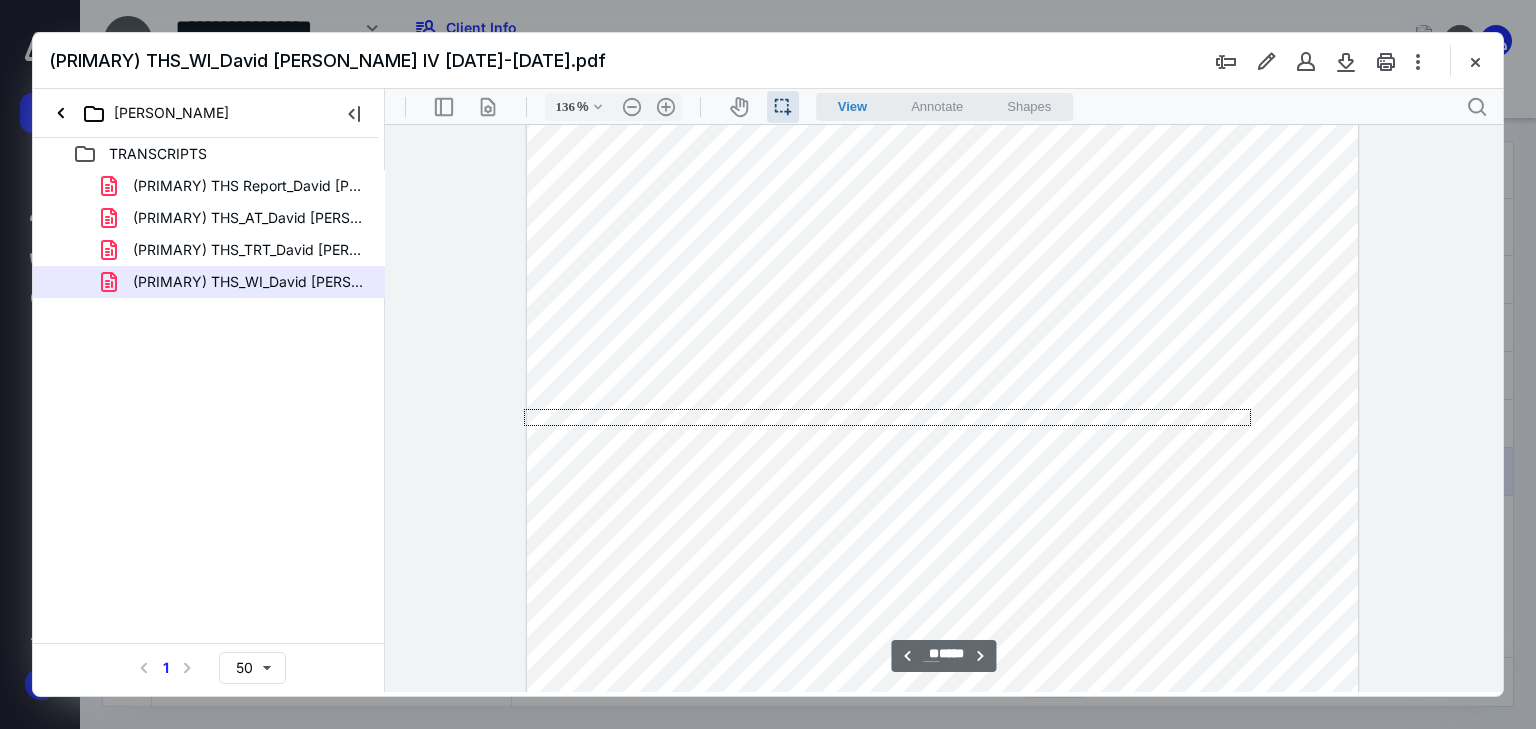 drag, startPoint x: 1029, startPoint y: 429, endPoint x: 438, endPoint y: 425, distance: 591.01355 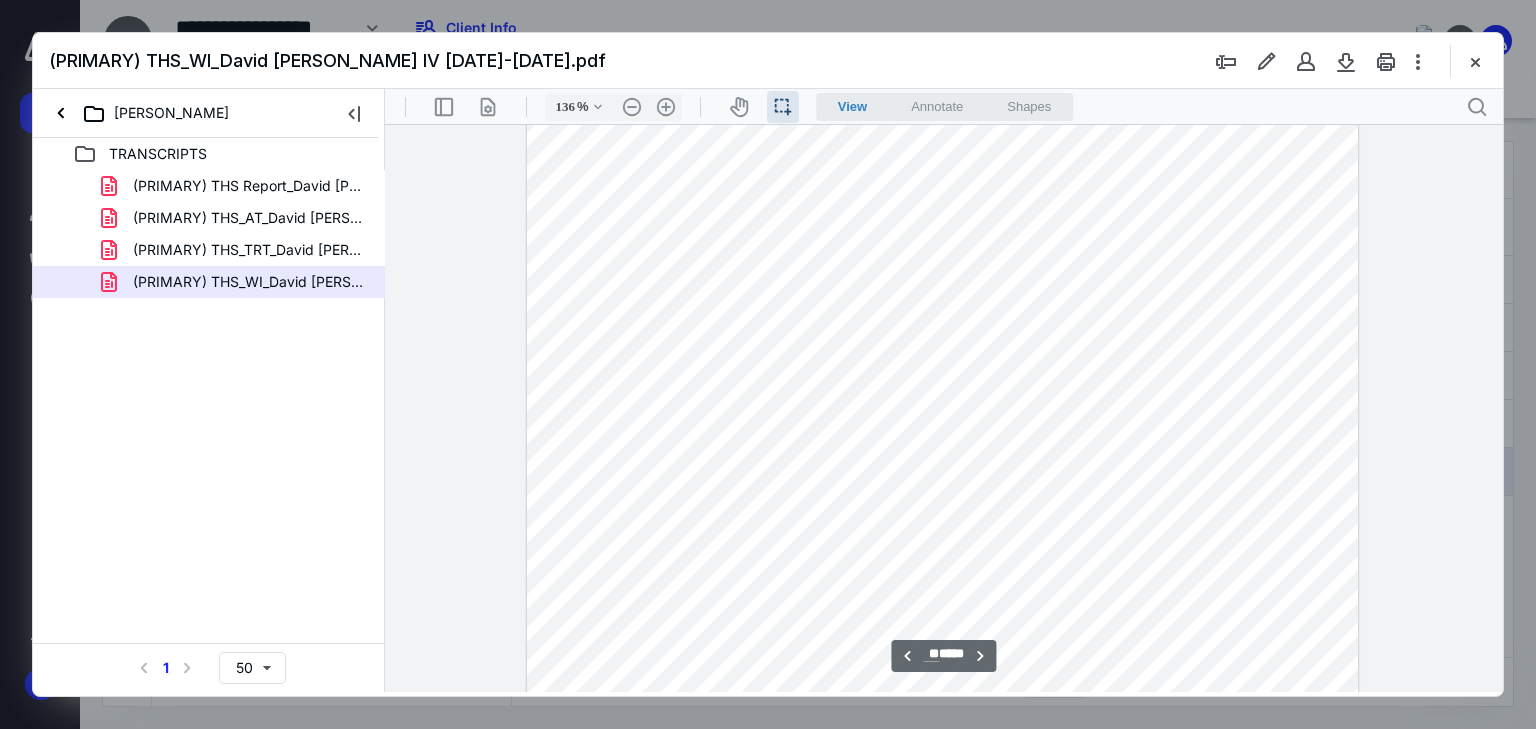 scroll, scrollTop: 11120, scrollLeft: 0, axis: vertical 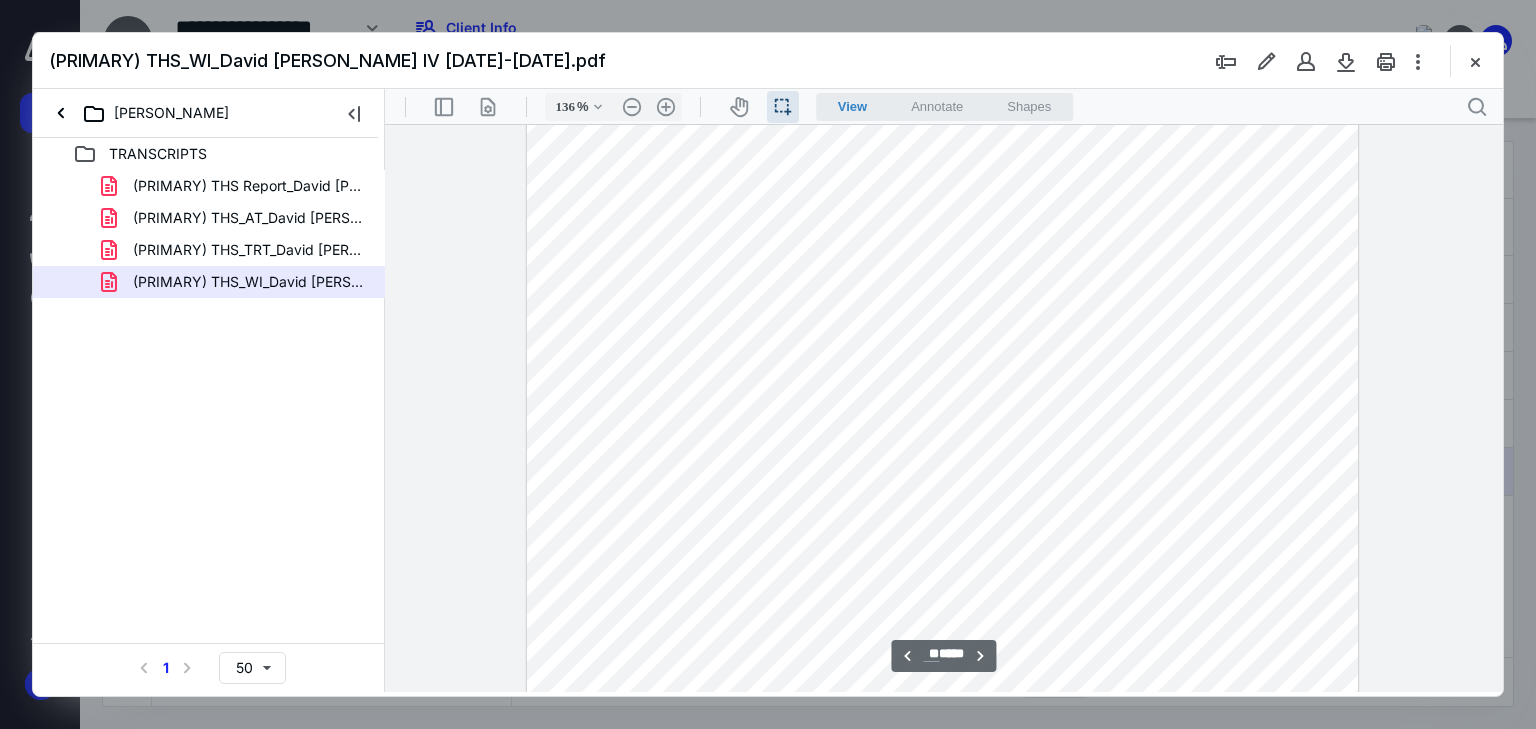 drag, startPoint x: 556, startPoint y: 412, endPoint x: 671, endPoint y: 414, distance: 115.01739 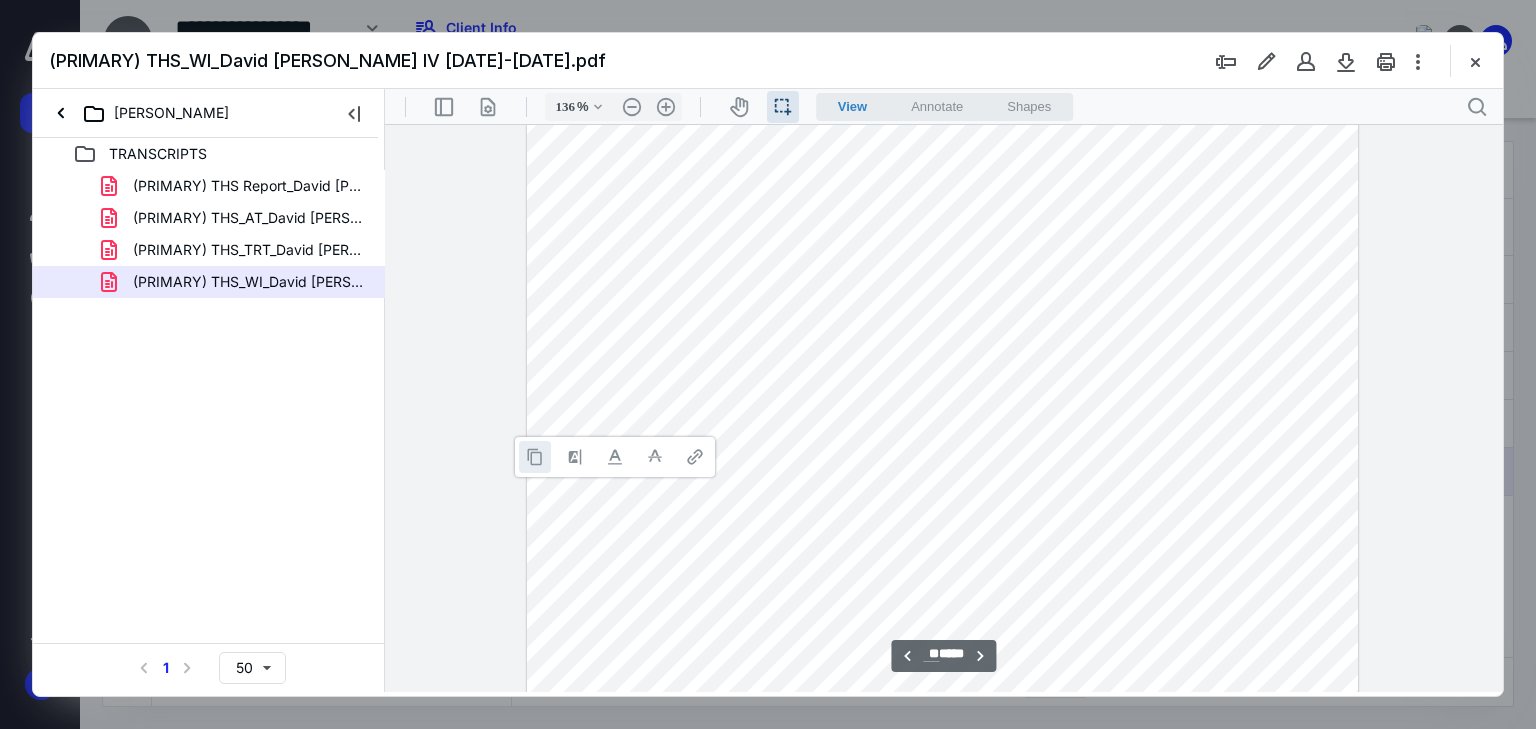 click at bounding box center (535, 457) 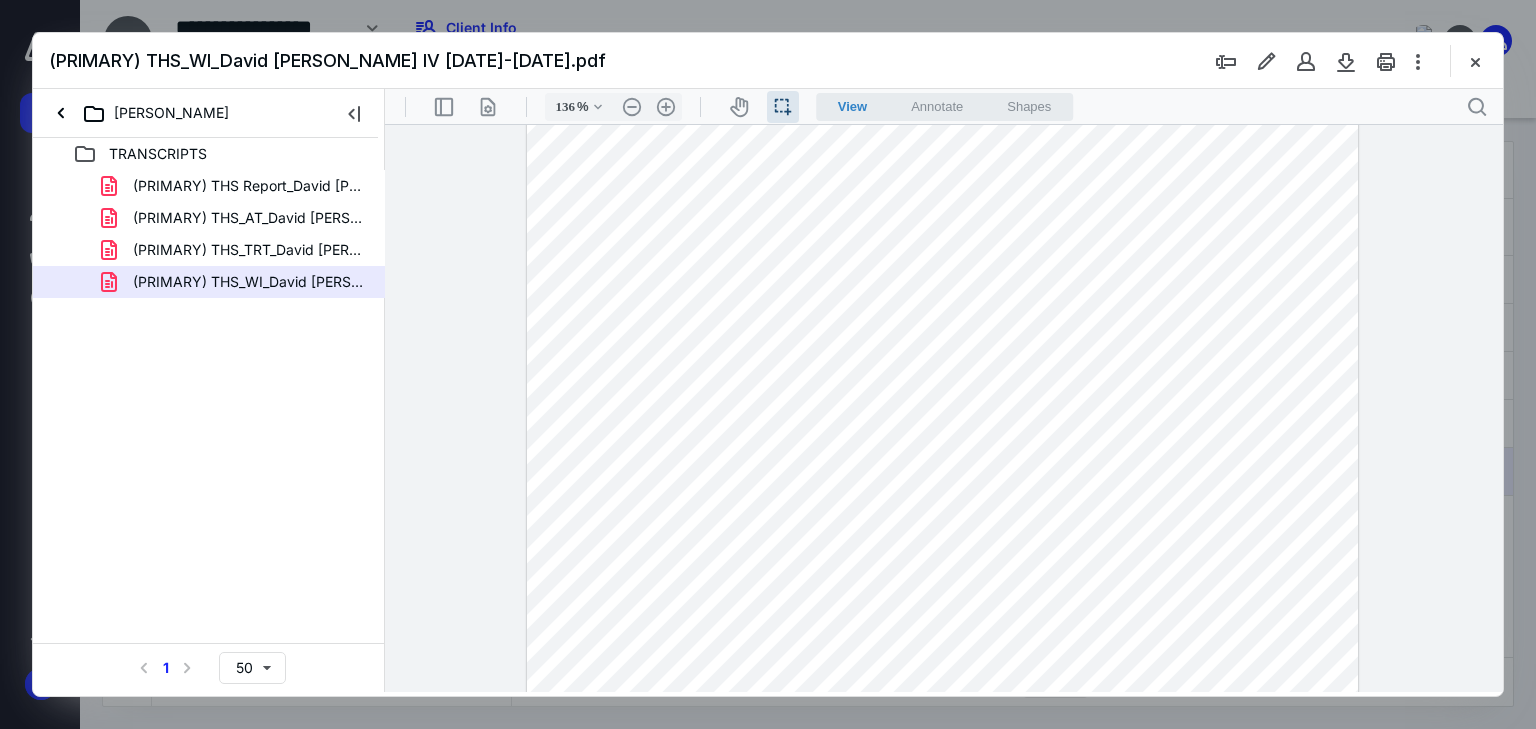 drag, startPoint x: 819, startPoint y: 384, endPoint x: 830, endPoint y: 409, distance: 27.313 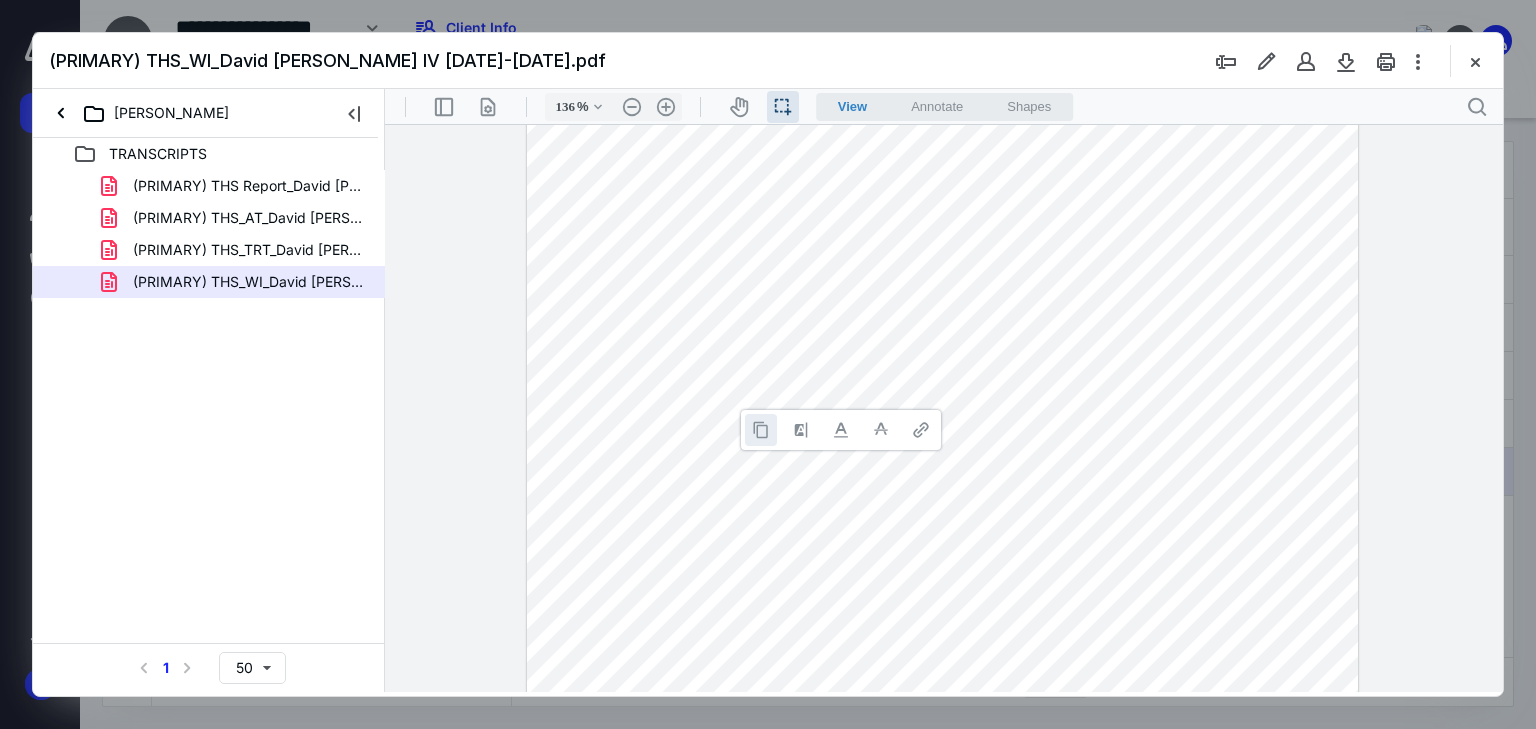 click at bounding box center [761, 430] 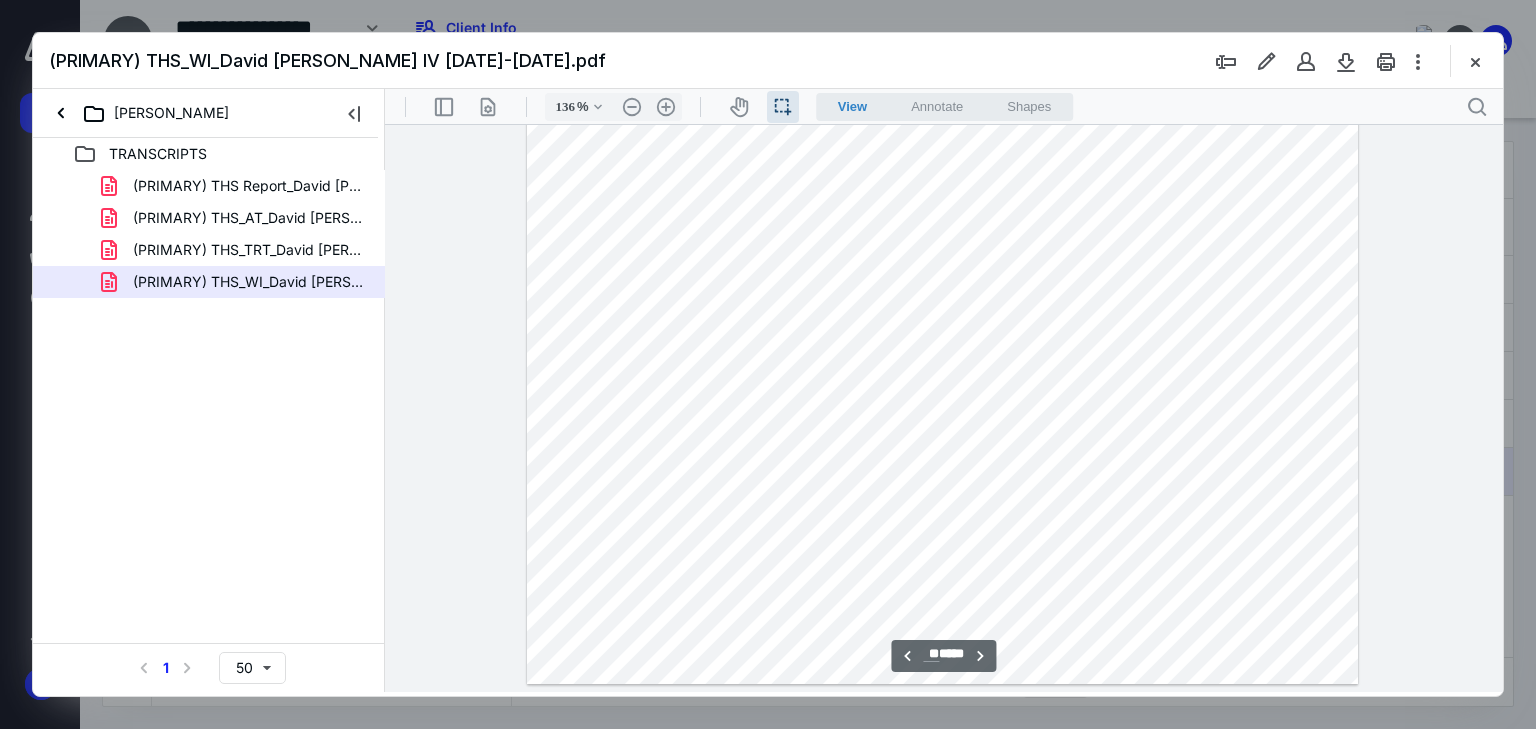 scroll, scrollTop: 14560, scrollLeft: 0, axis: vertical 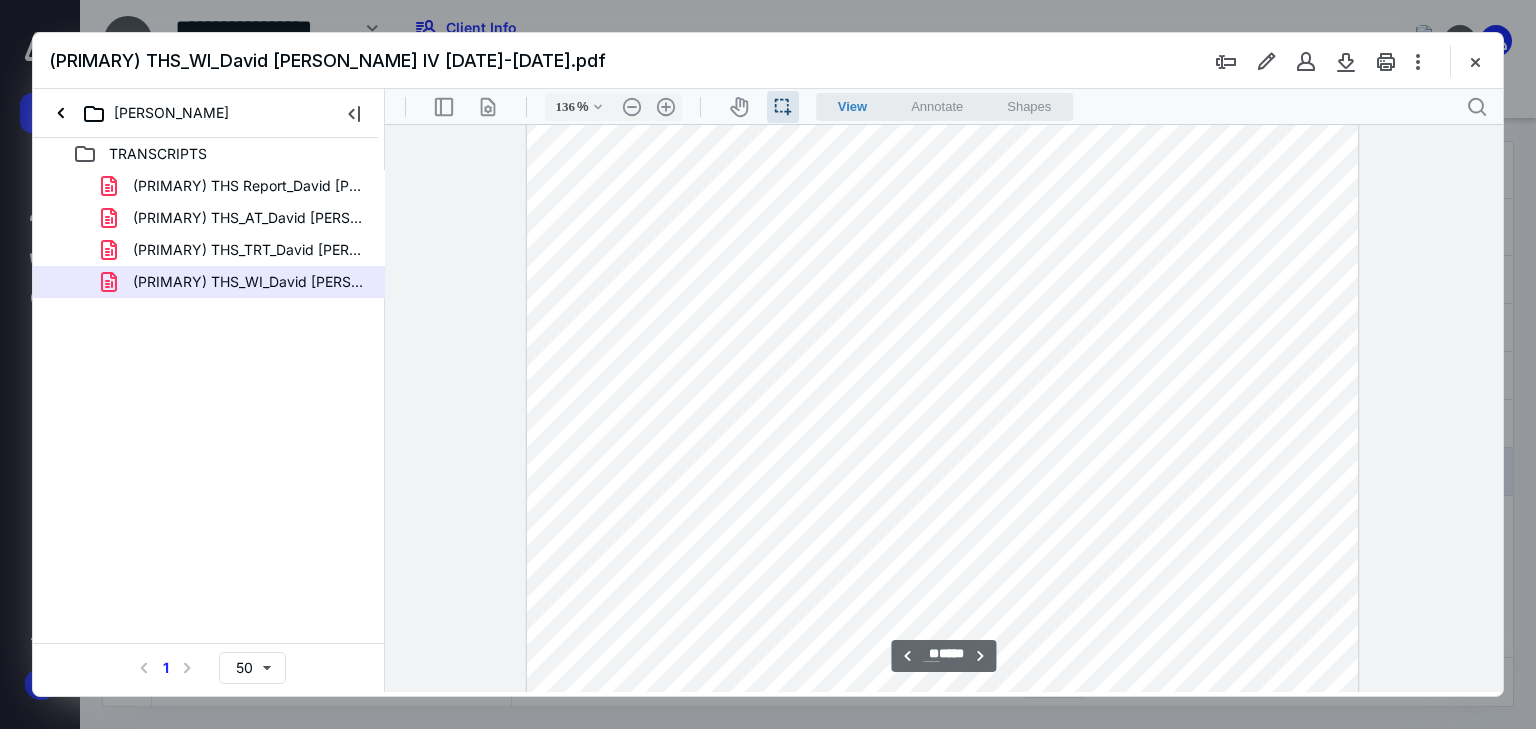 drag, startPoint x: 1128, startPoint y: 435, endPoint x: 1334, endPoint y: 437, distance: 206.0097 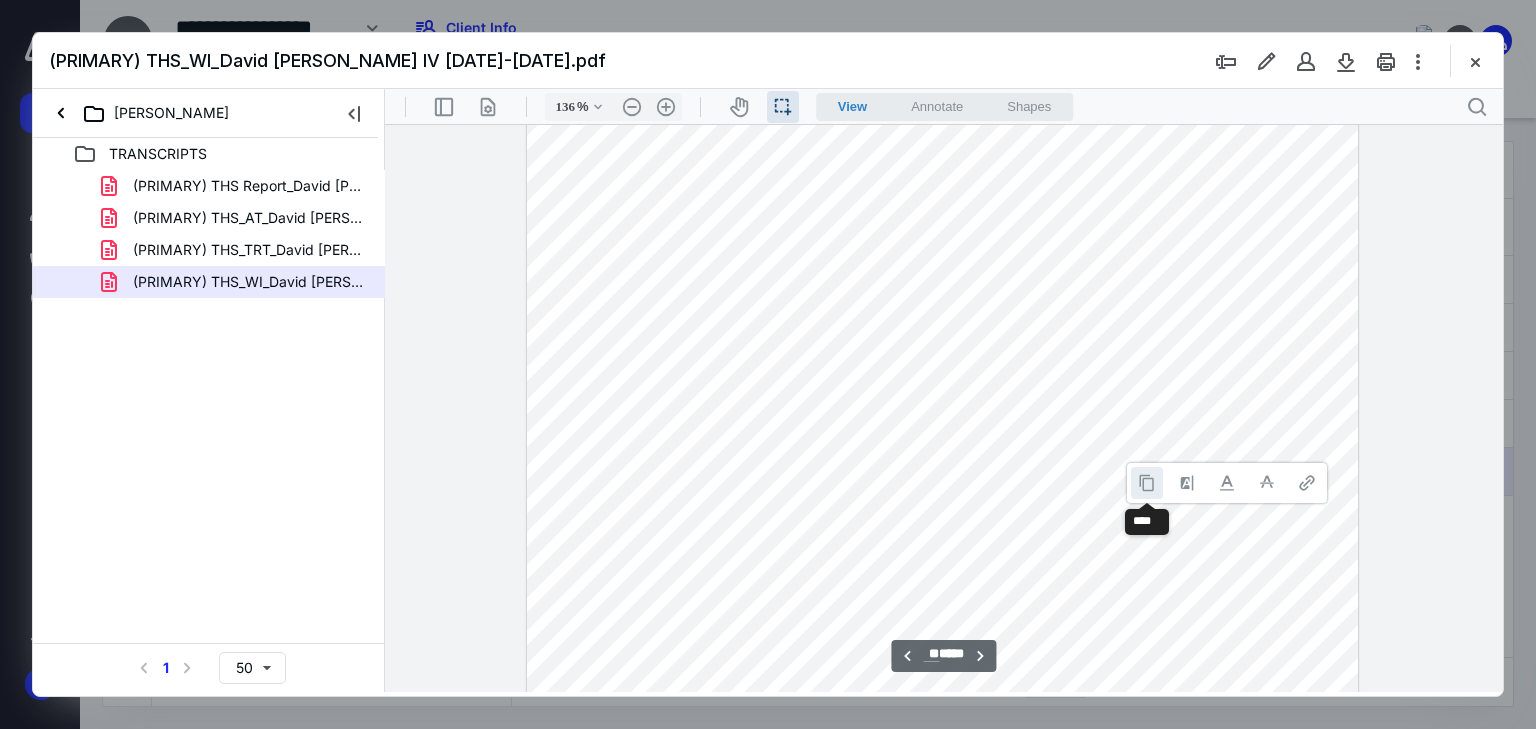 click at bounding box center (1147, 483) 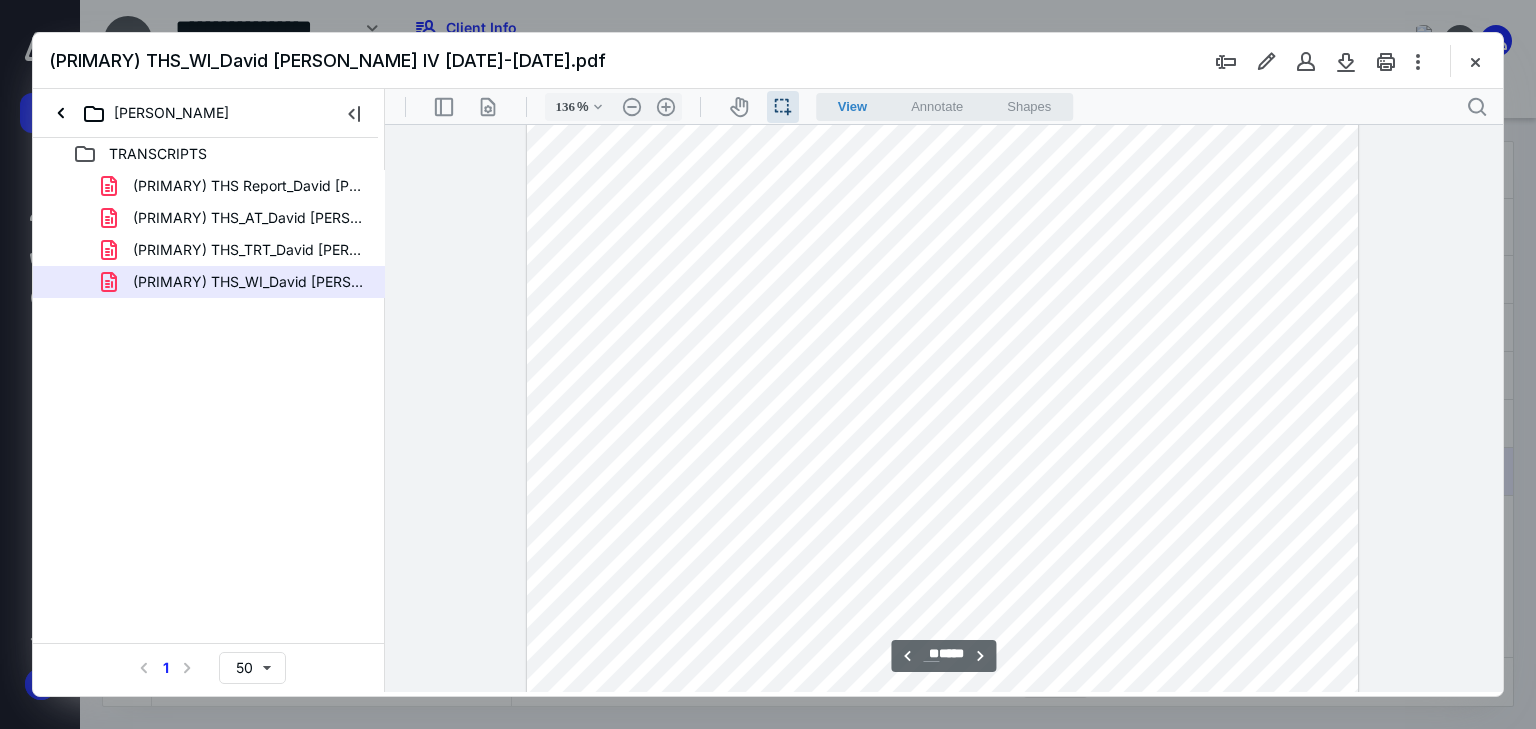 scroll, scrollTop: 14400, scrollLeft: 0, axis: vertical 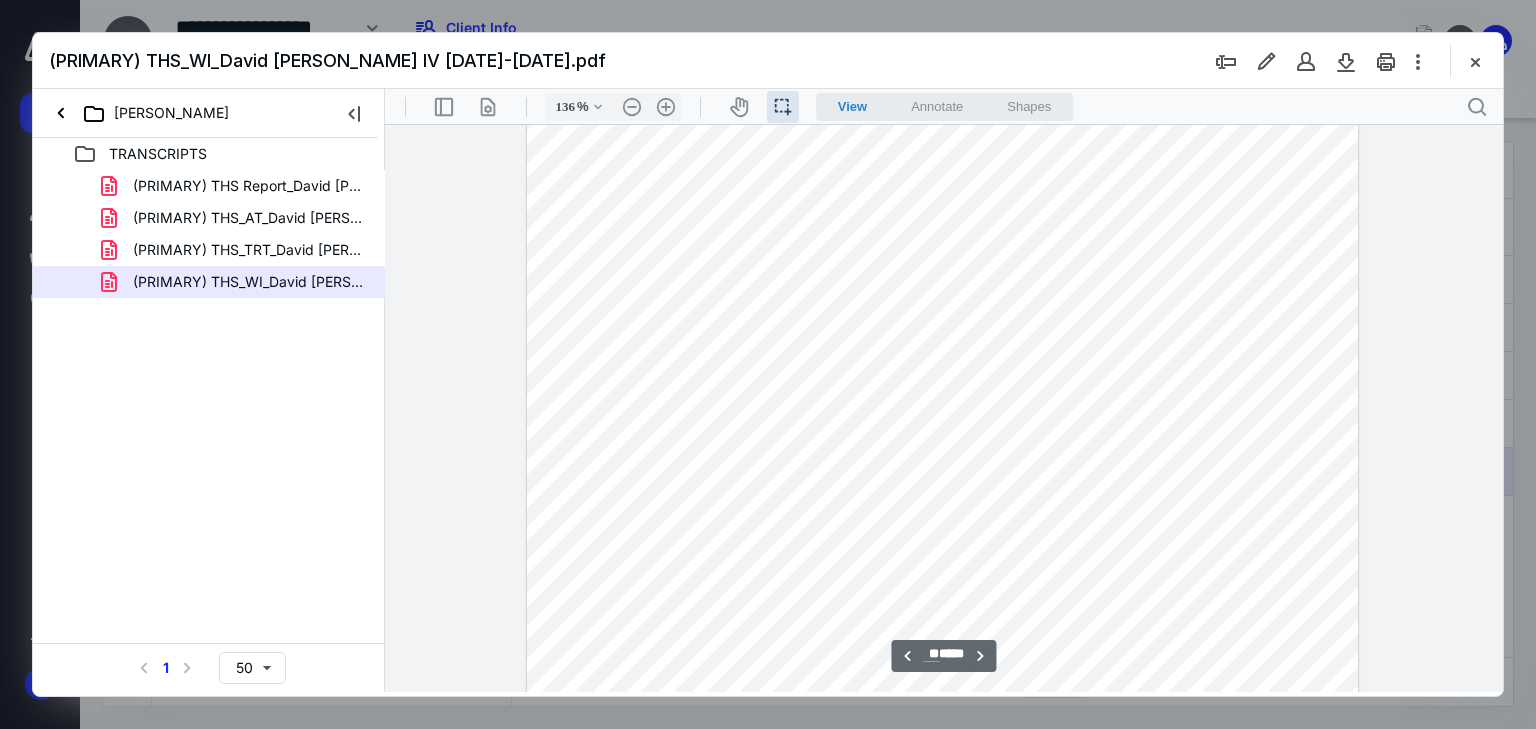 drag, startPoint x: 551, startPoint y: 241, endPoint x: 689, endPoint y: 255, distance: 138.70833 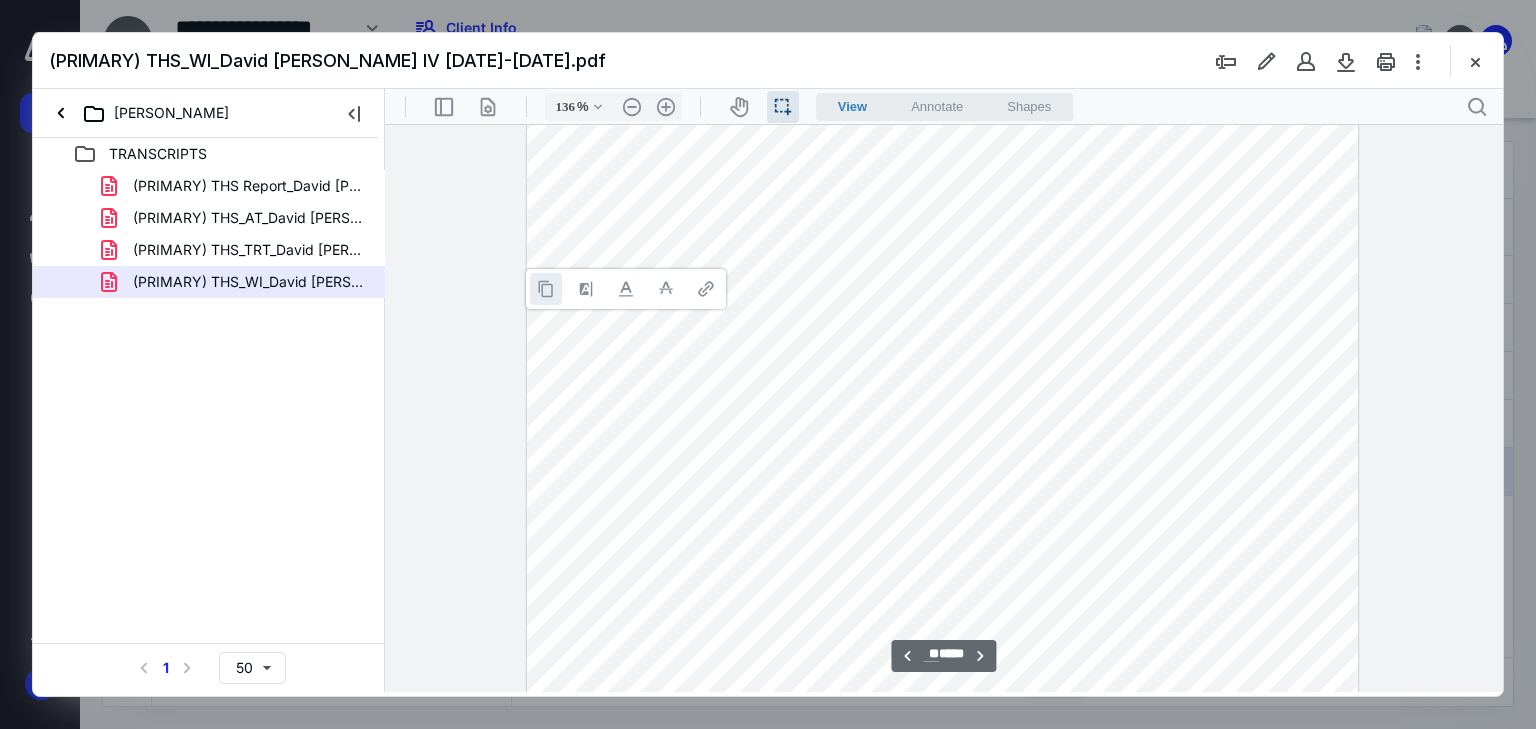 click at bounding box center (546, 289) 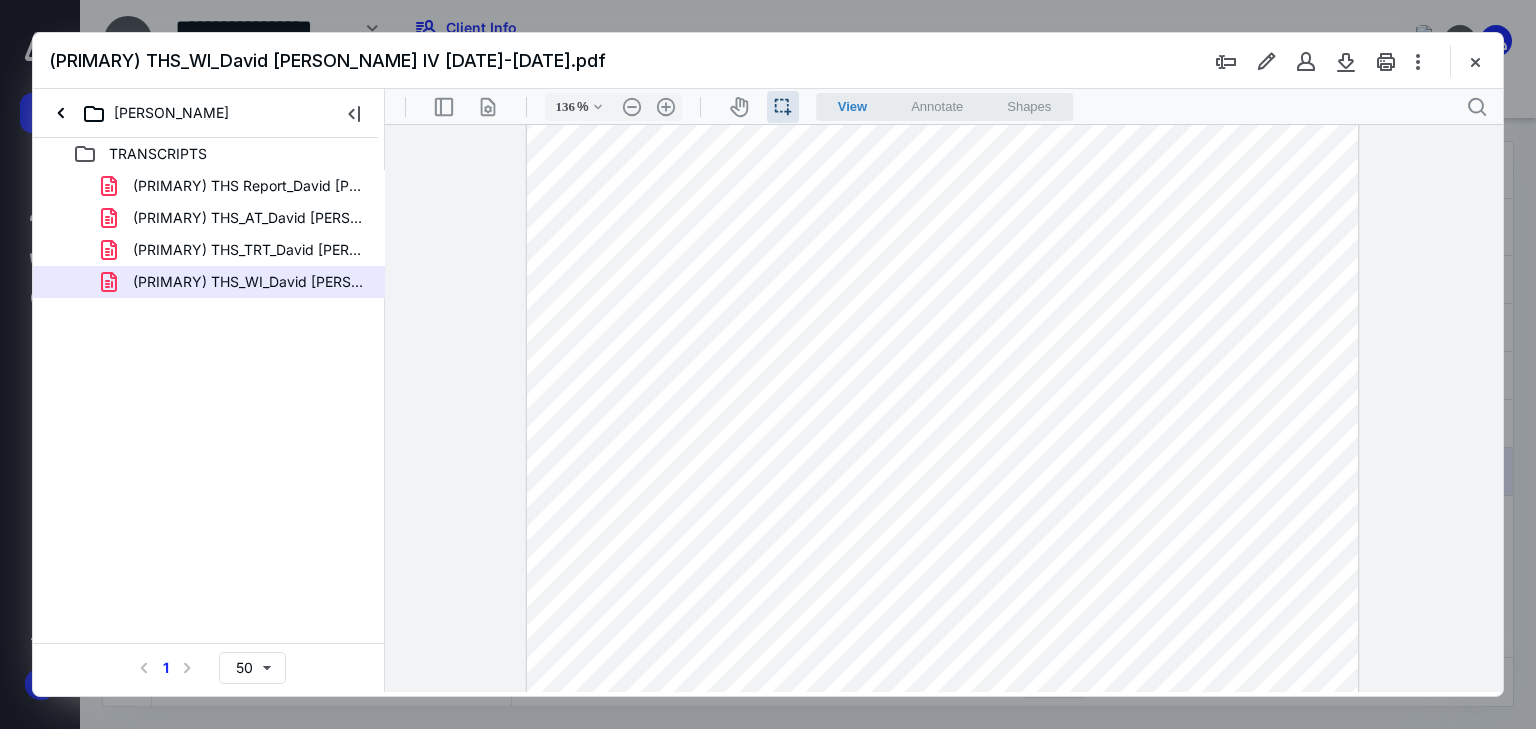 drag, startPoint x: 817, startPoint y: 217, endPoint x: 913, endPoint y: 217, distance: 96 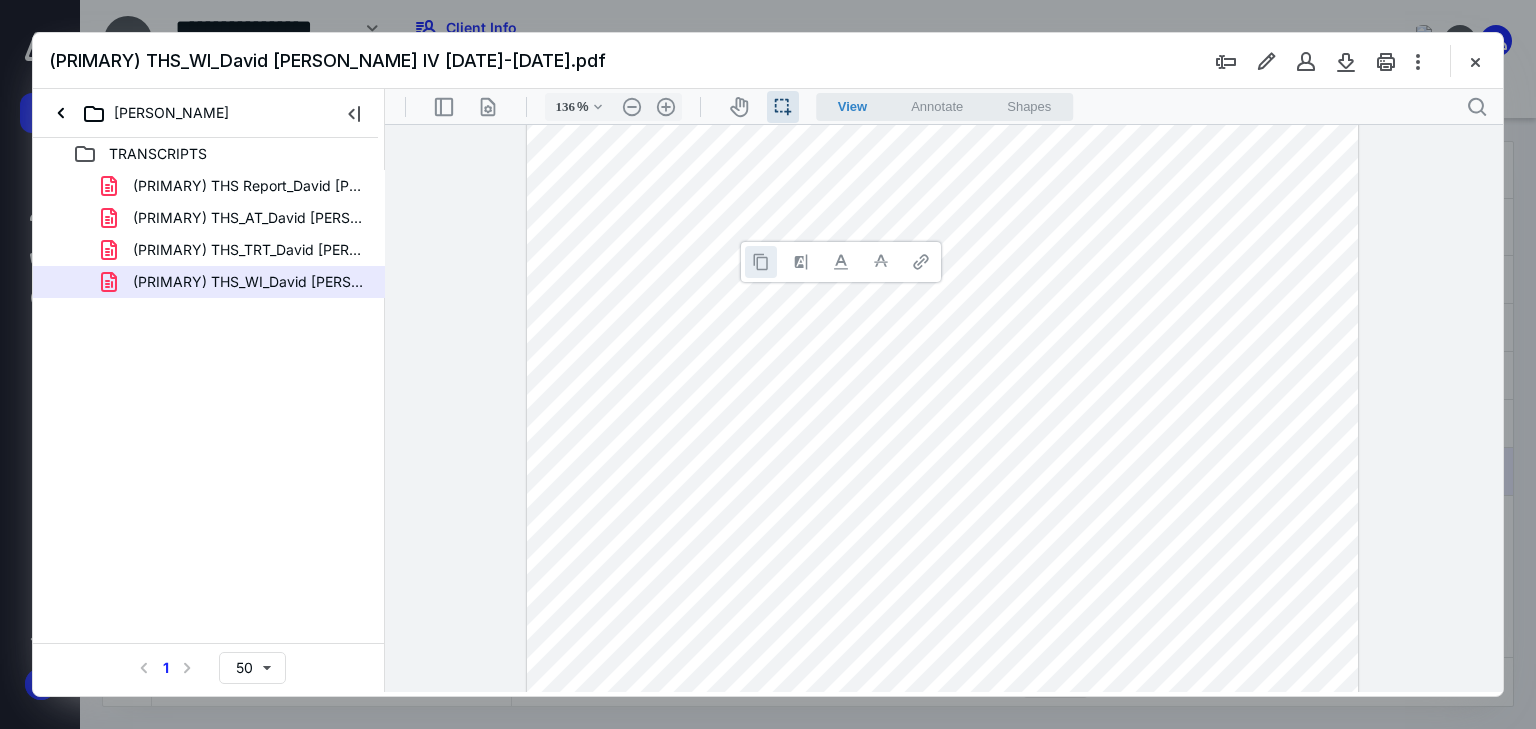 click at bounding box center [761, 262] 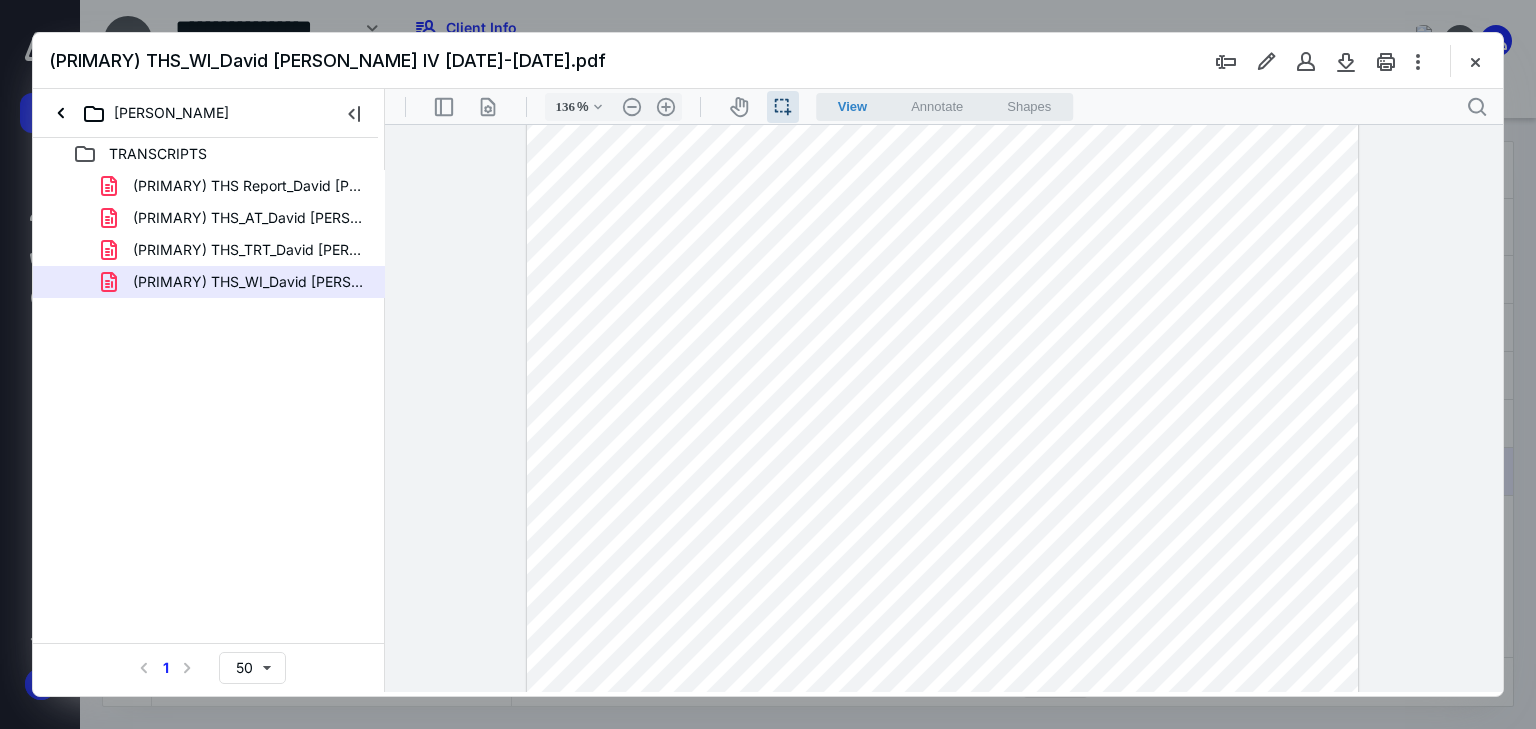 click on "Annotate" at bounding box center (937, 106) 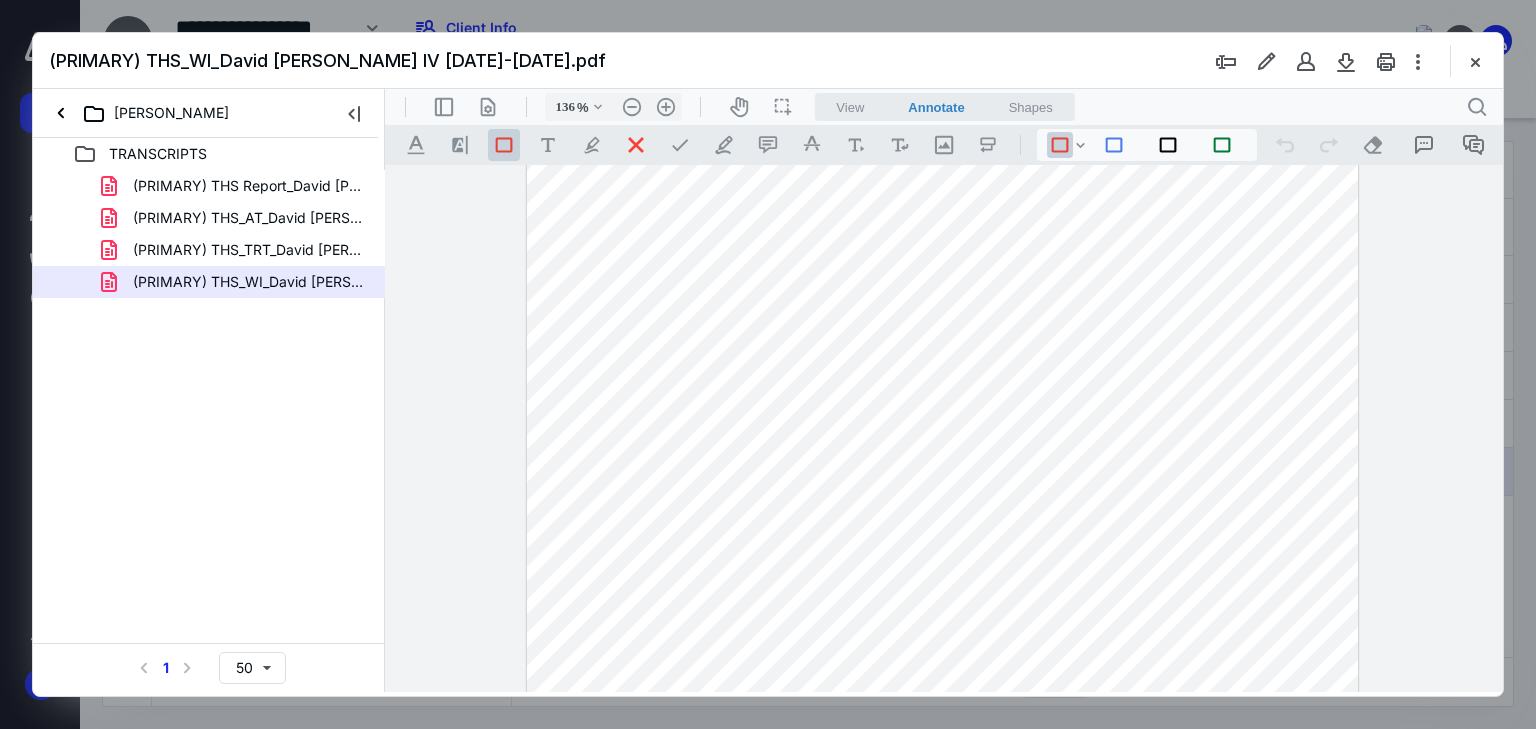 click at bounding box center (943, 426) 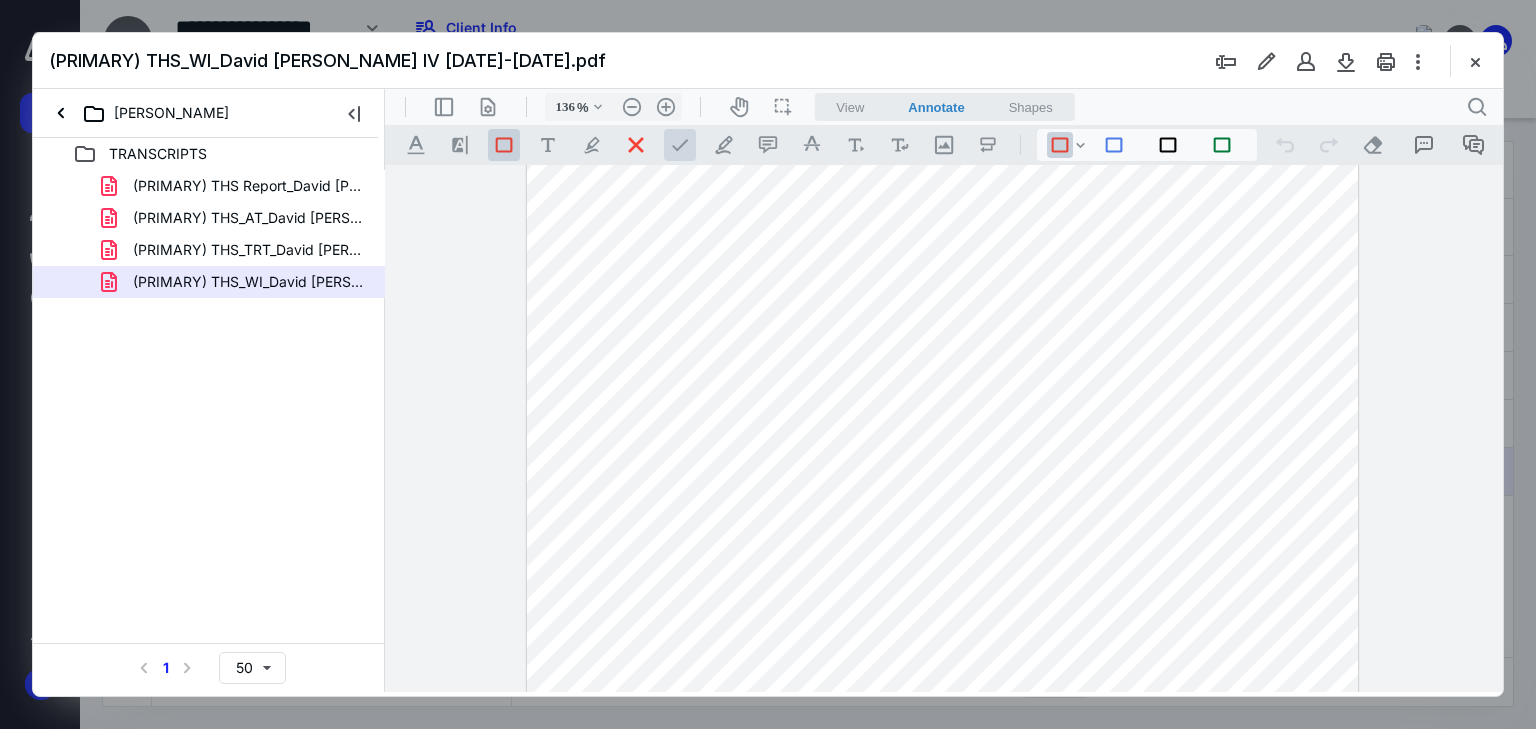 click at bounding box center [680, 145] 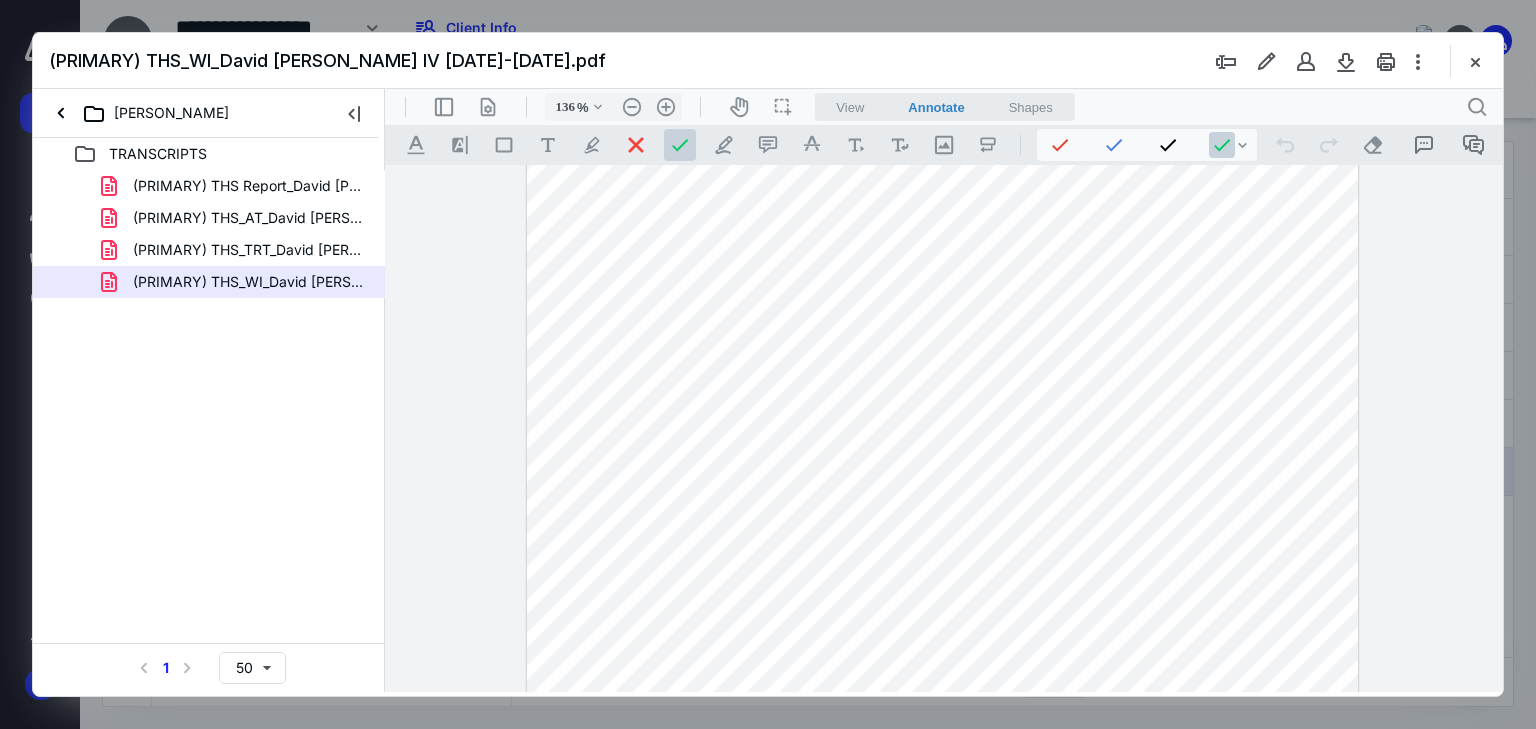 click at bounding box center (943, 426) 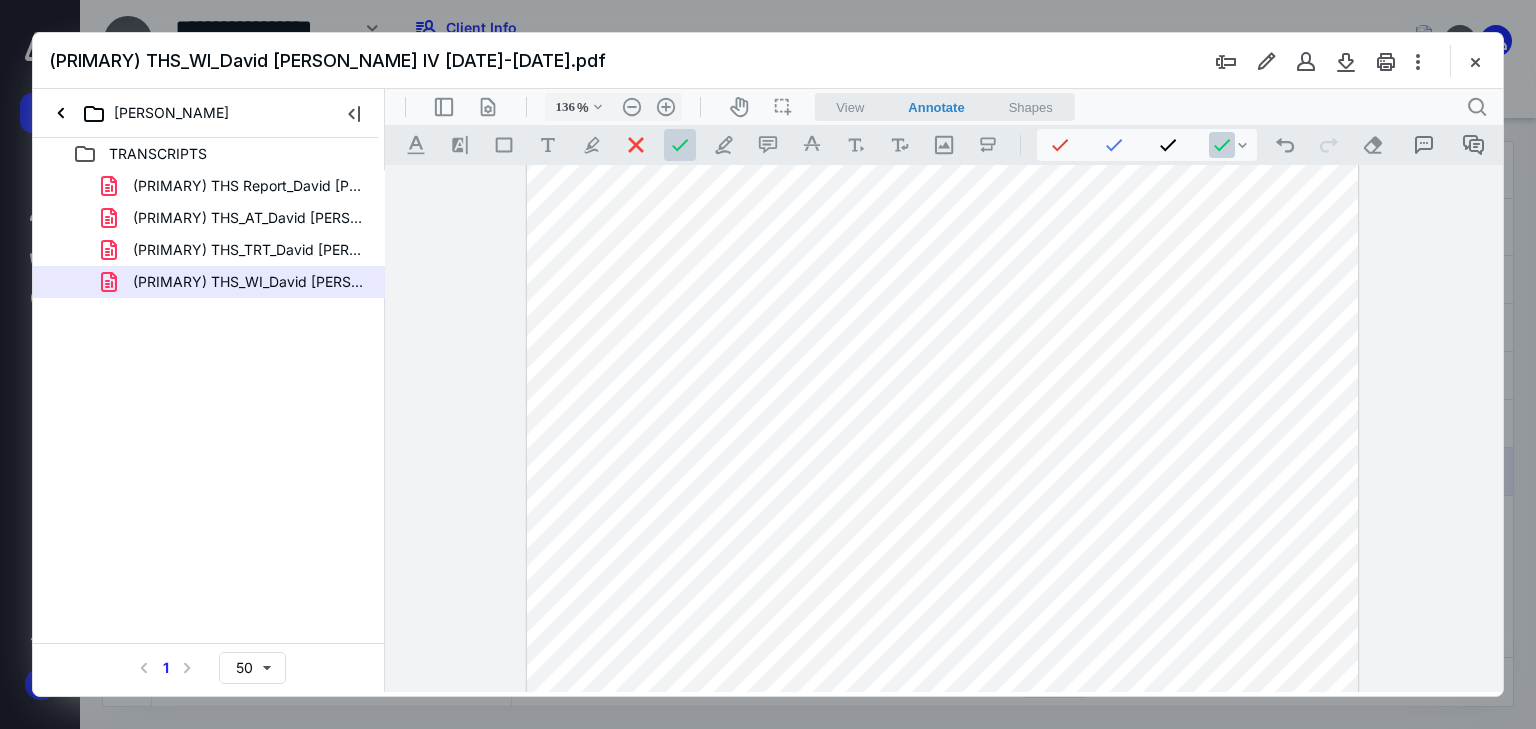 drag, startPoint x: 849, startPoint y: 104, endPoint x: 956, endPoint y: 199, distance: 143.08739 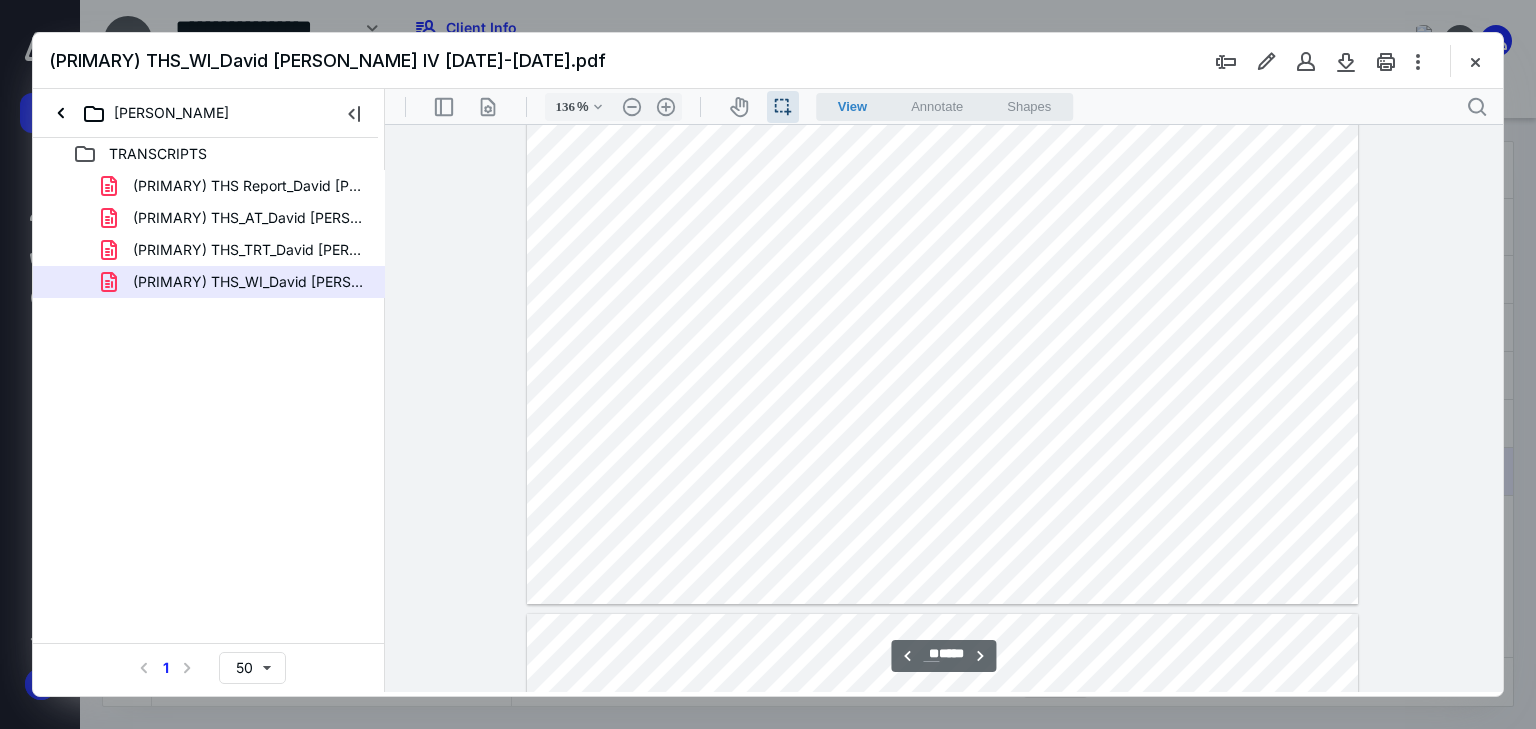 scroll, scrollTop: 14480, scrollLeft: 0, axis: vertical 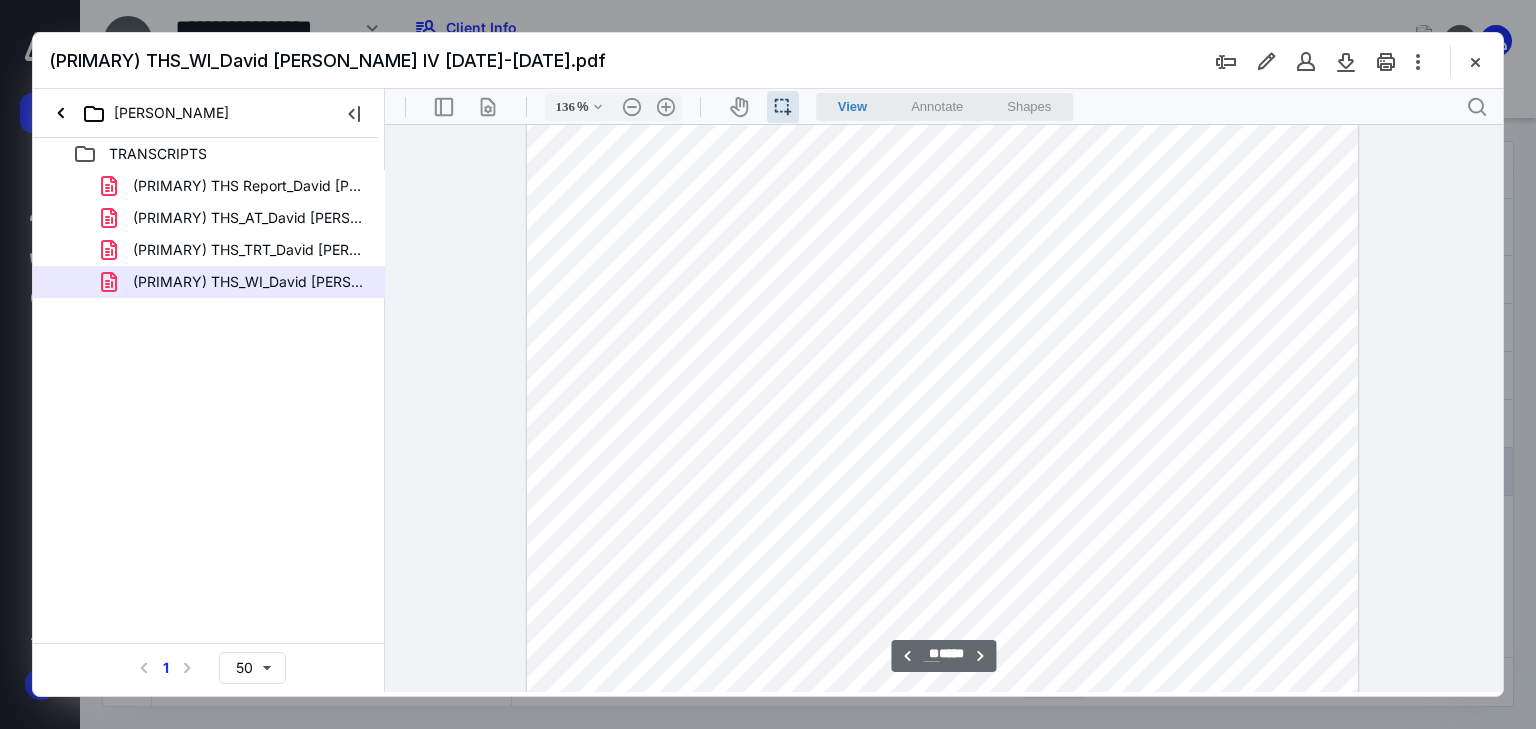 drag, startPoint x: 1134, startPoint y: 517, endPoint x: 1327, endPoint y: 518, distance: 193.0026 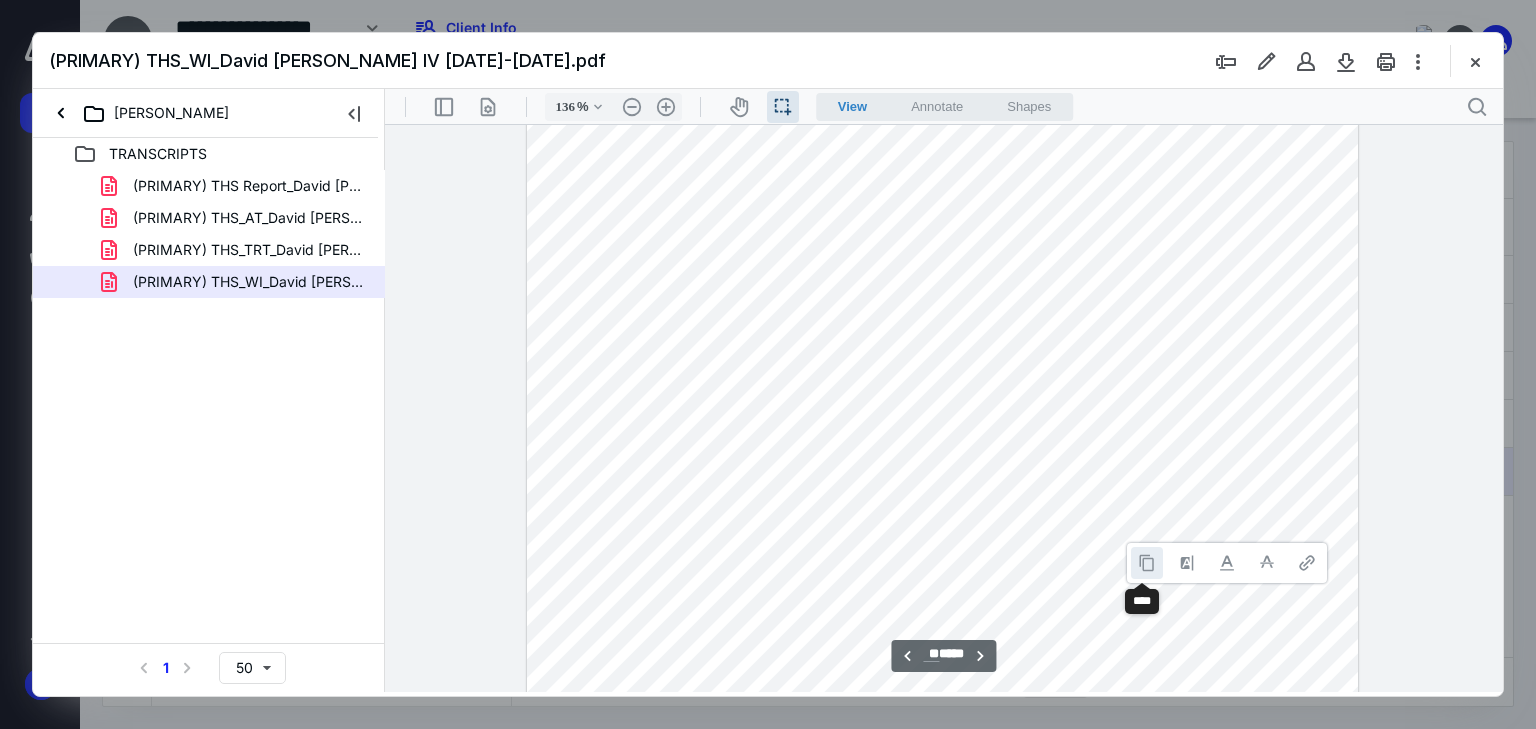 click at bounding box center (1147, 563) 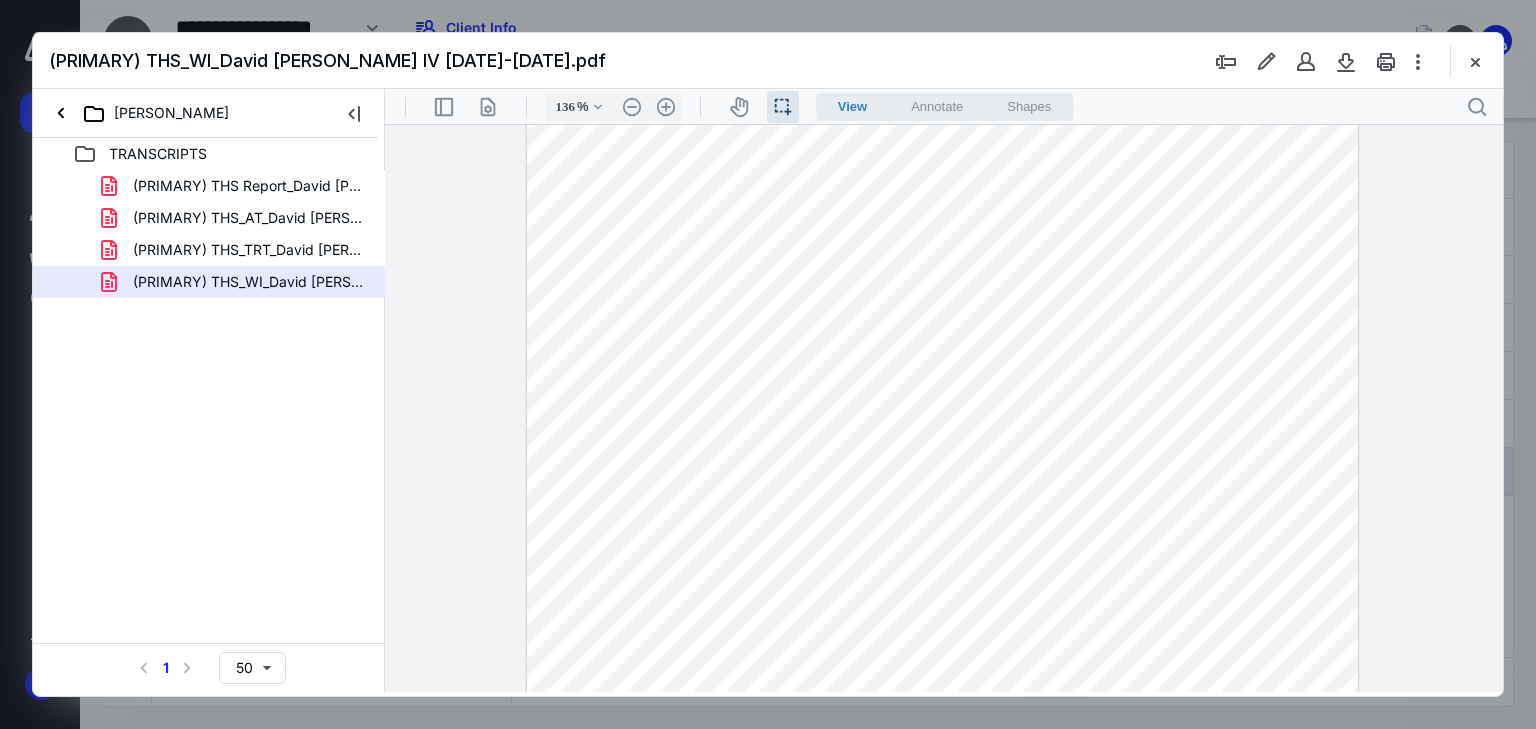 click at bounding box center [943, 306] 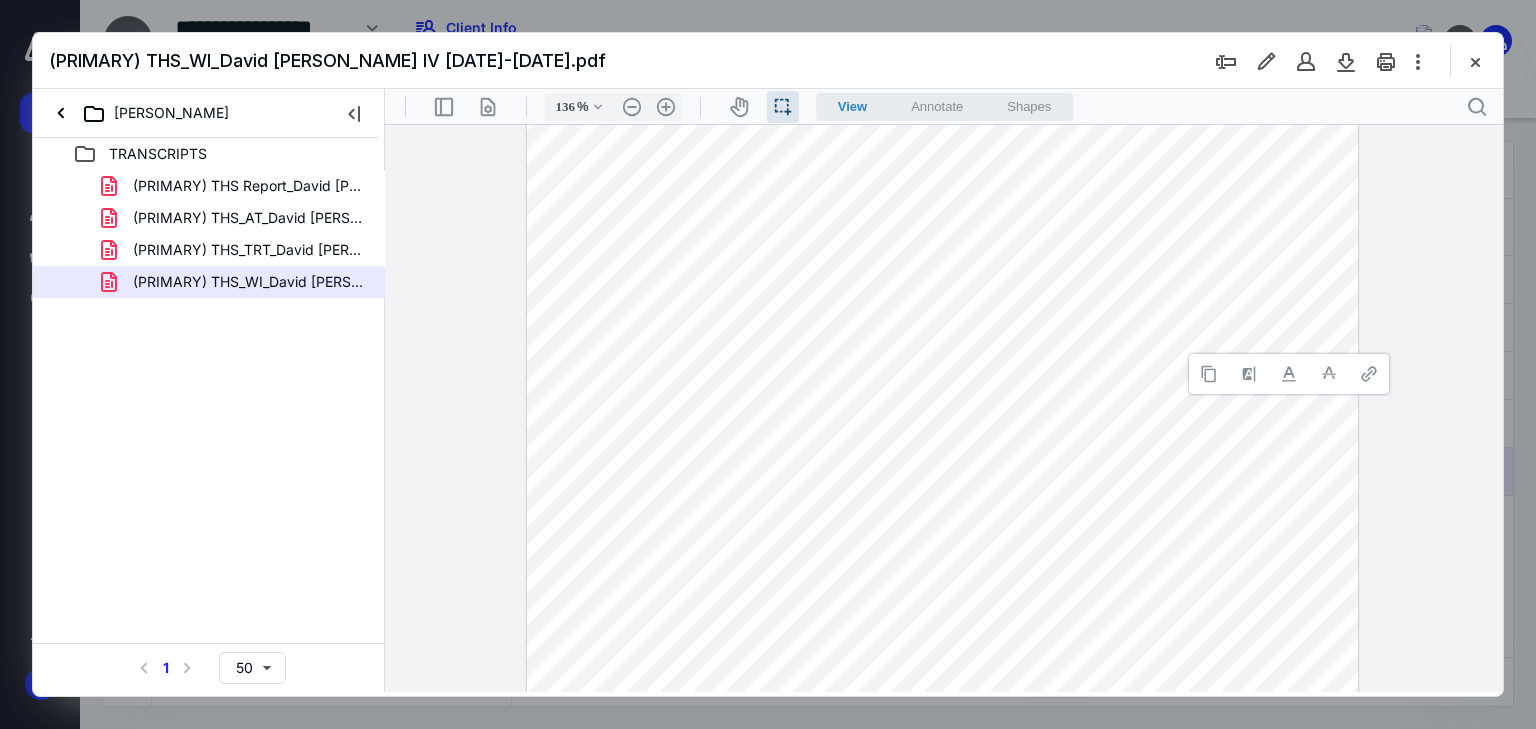 click at bounding box center (943, 306) 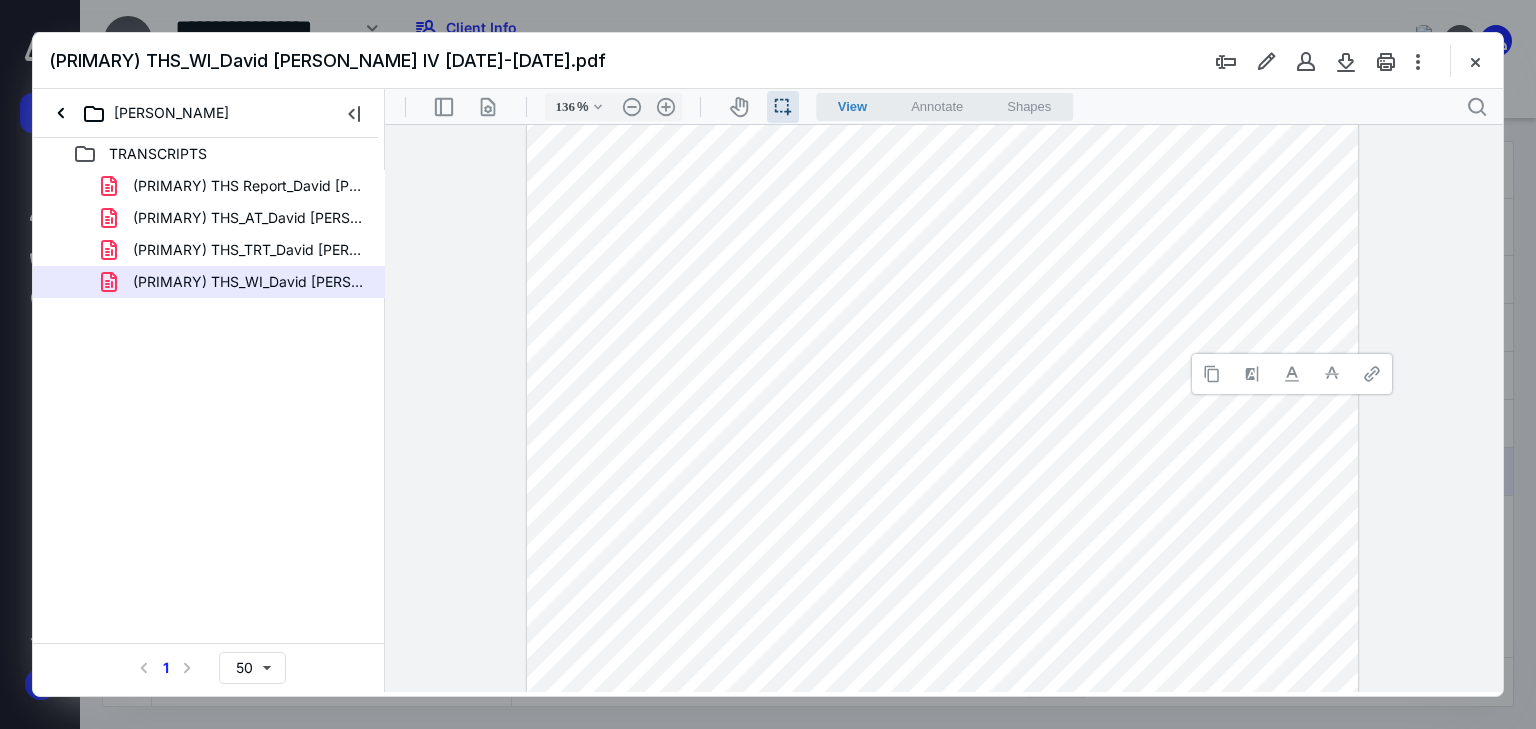 drag, startPoint x: 1217, startPoint y: 379, endPoint x: 537, endPoint y: 445, distance: 683.19543 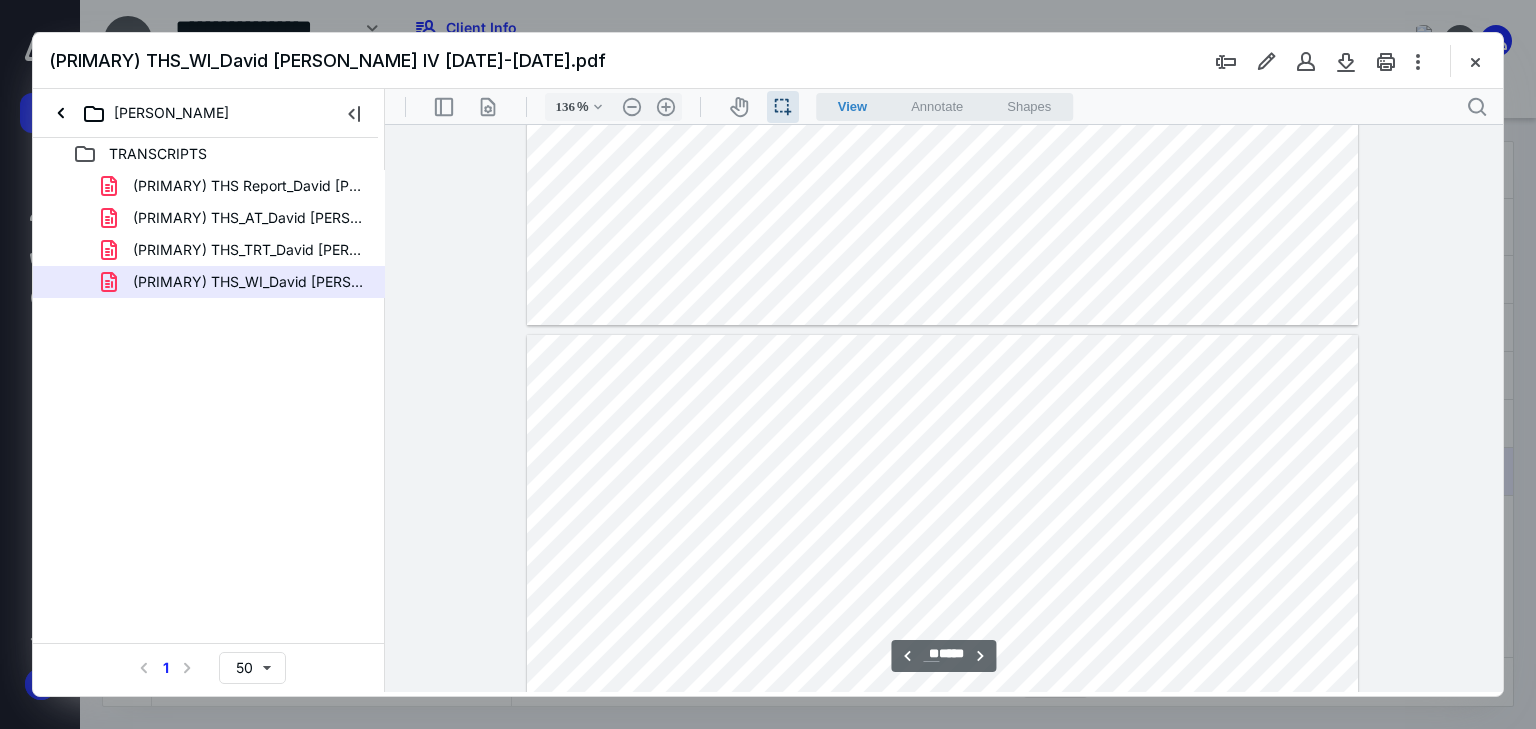 scroll, scrollTop: 17360, scrollLeft: 0, axis: vertical 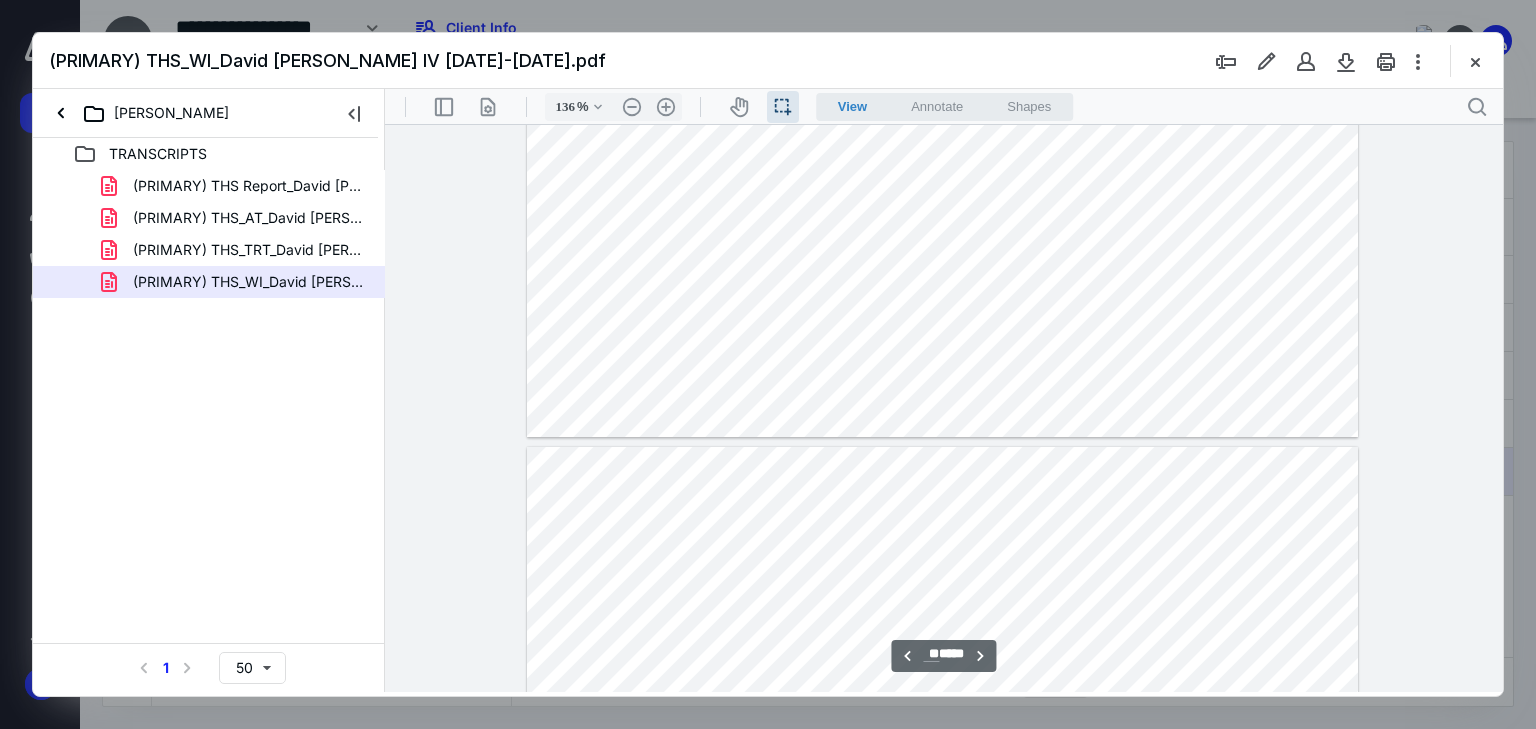 type on "**" 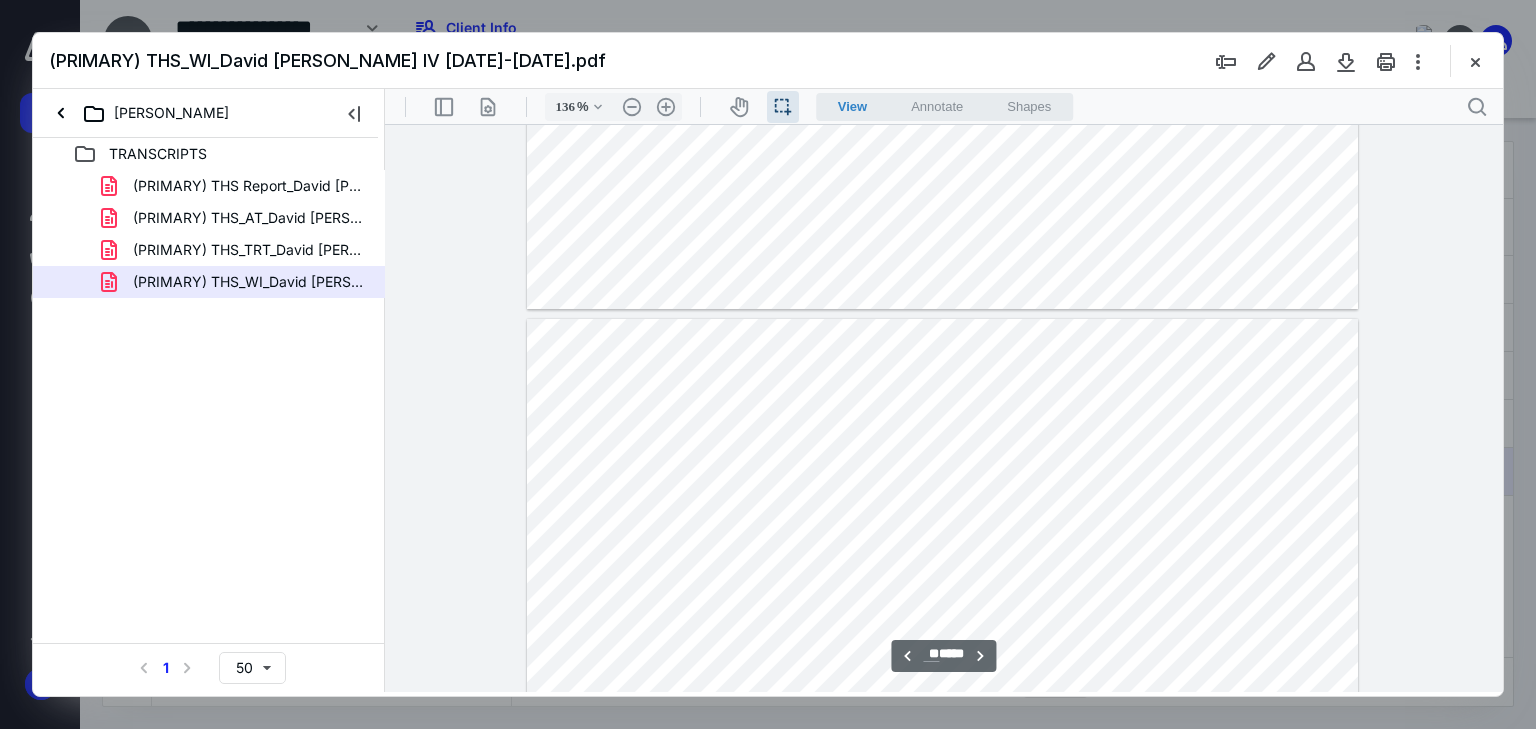 scroll, scrollTop: 17280, scrollLeft: 0, axis: vertical 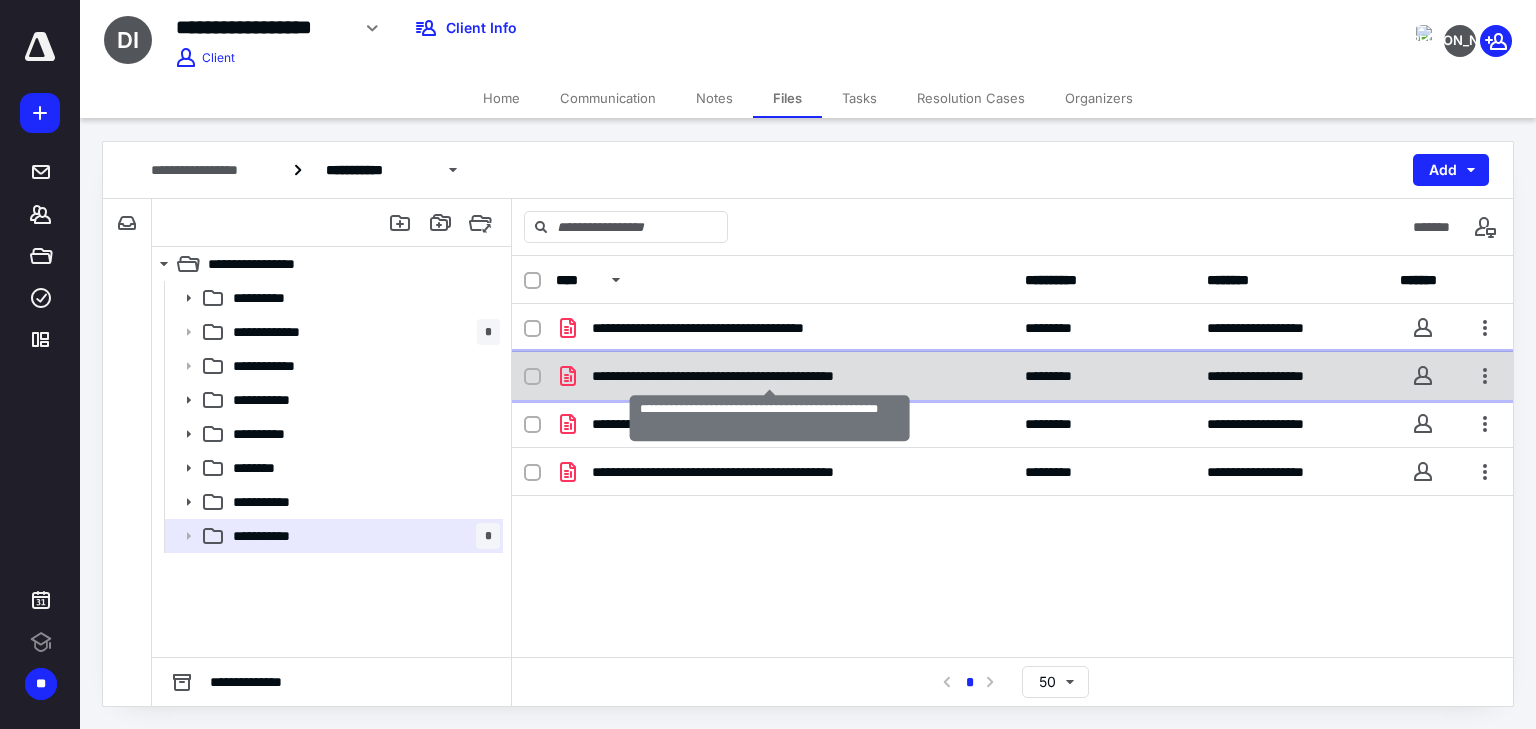 click on "**********" at bounding box center (770, 376) 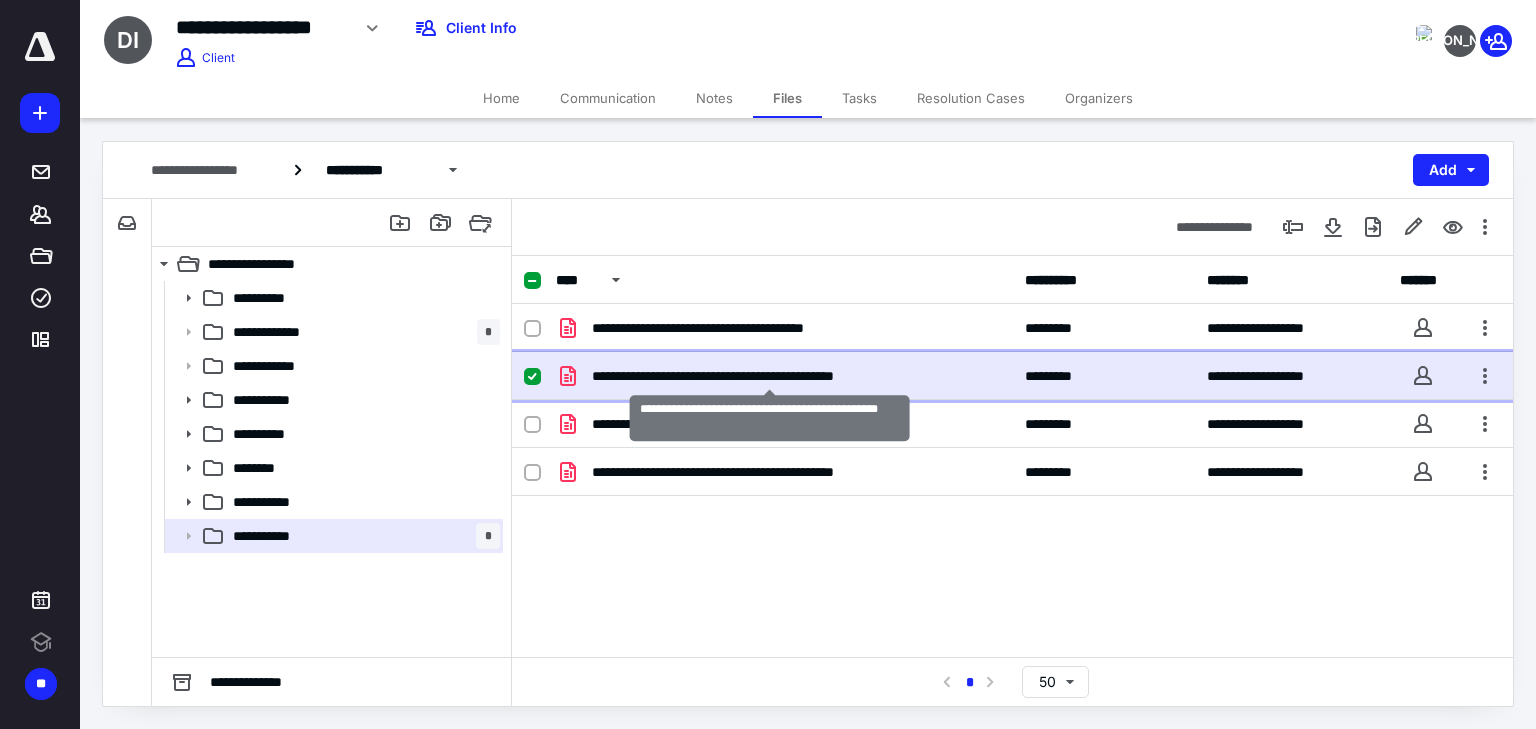 scroll, scrollTop: 0, scrollLeft: 0, axis: both 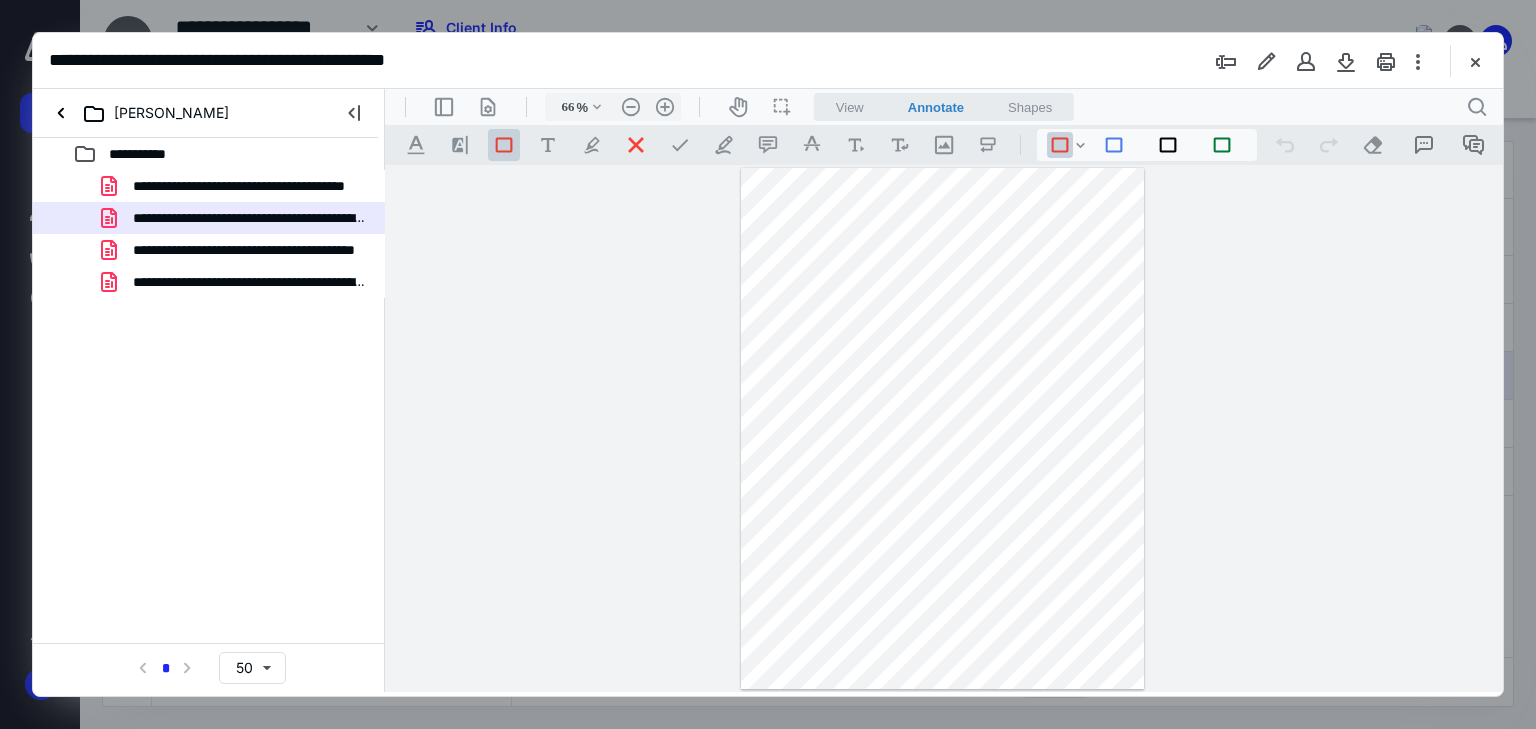 click on "View" at bounding box center [850, 107] 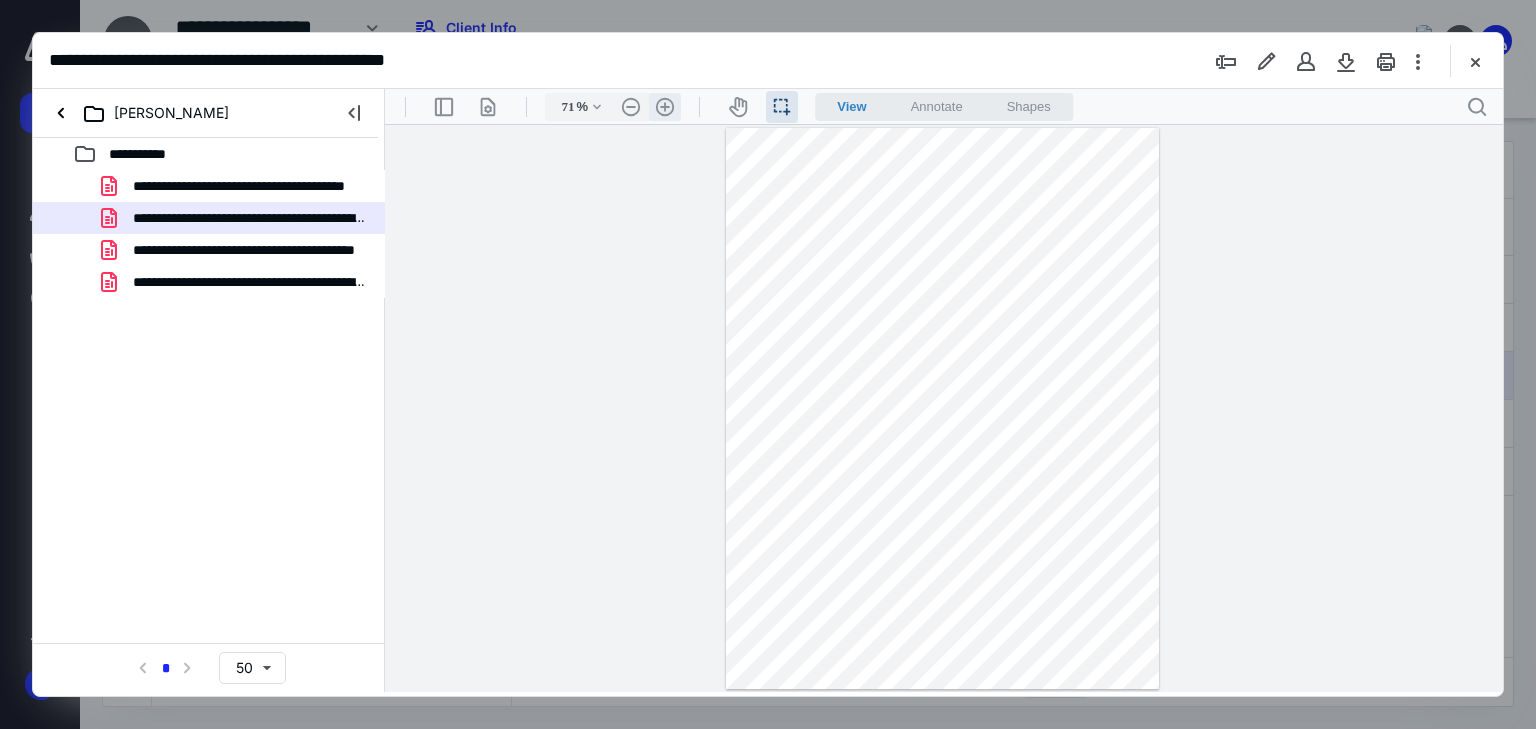 click on ".cls-1{fill:#abb0c4;} icon - header - zoom - in - line" at bounding box center (665, 107) 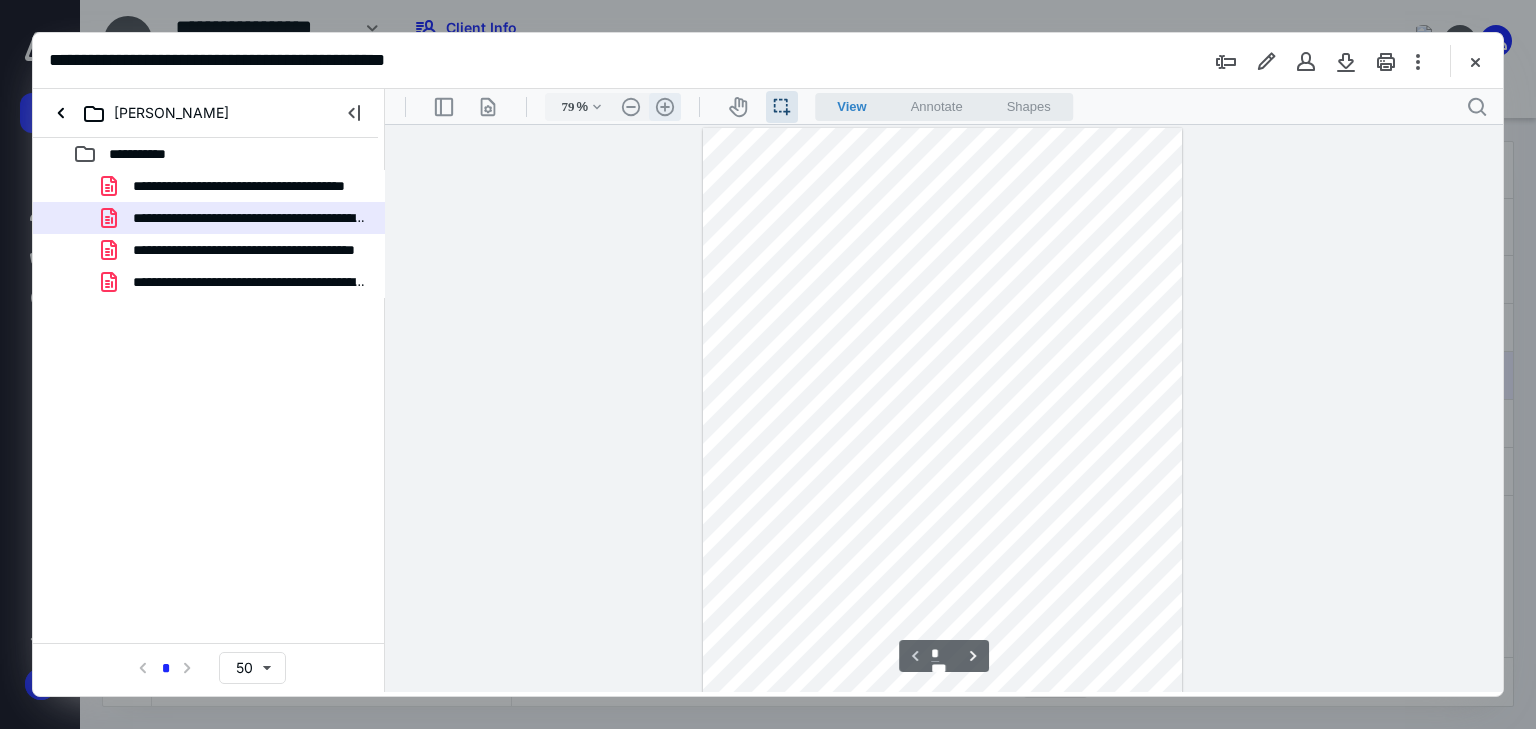 click on ".cls-1{fill:#abb0c4;} icon - header - zoom - in - line" at bounding box center [665, 107] 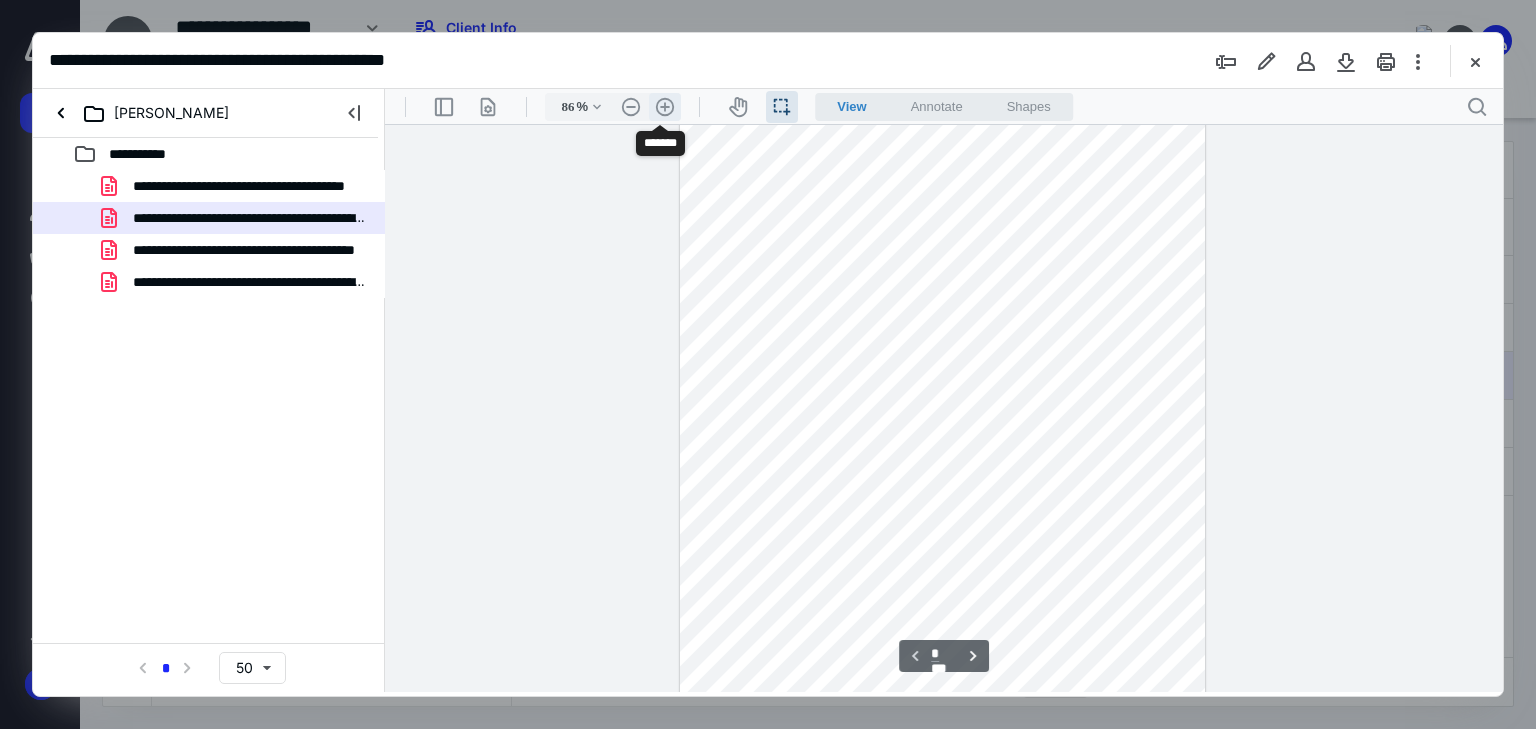 click on ".cls-1{fill:#abb0c4;} icon - header - zoom - in - line" at bounding box center (665, 107) 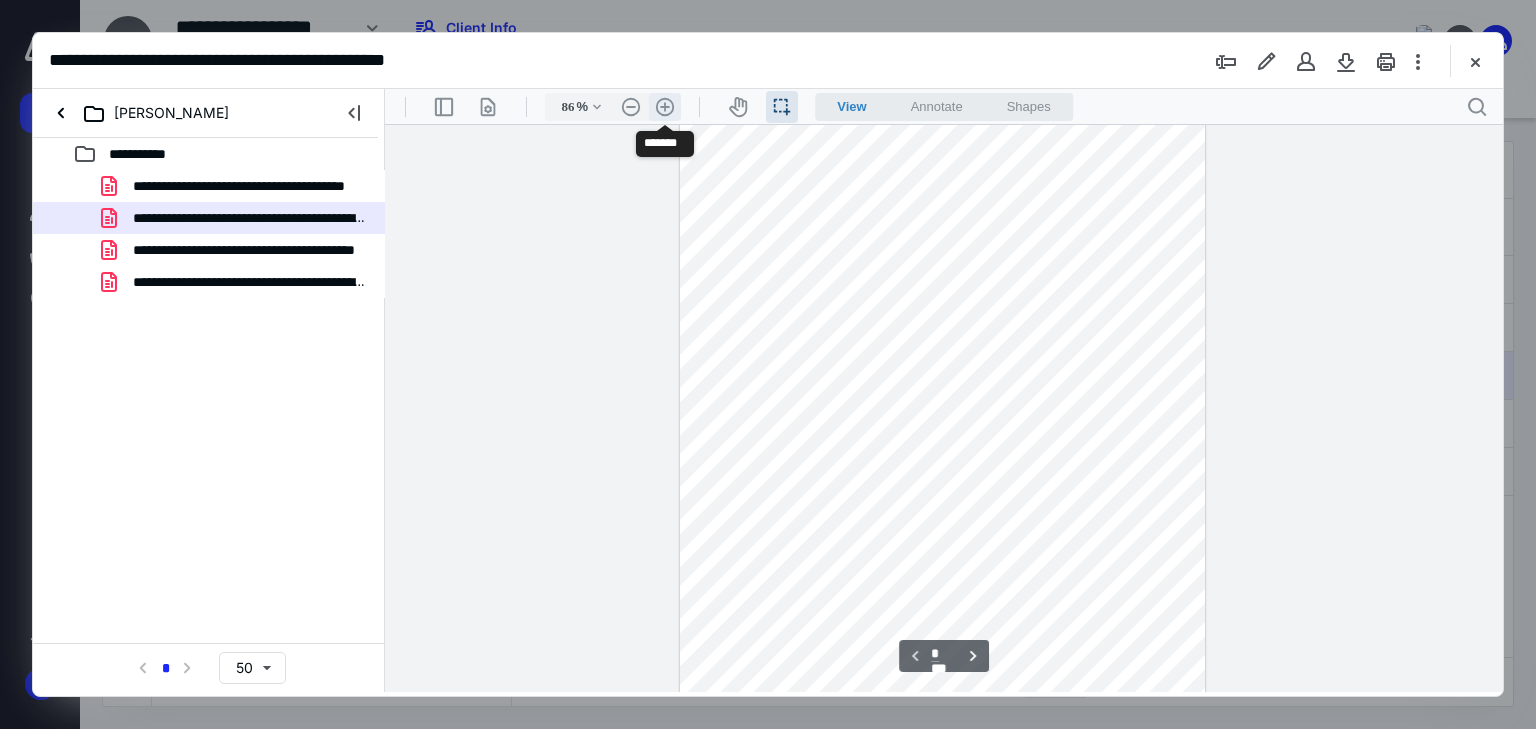 type on "111" 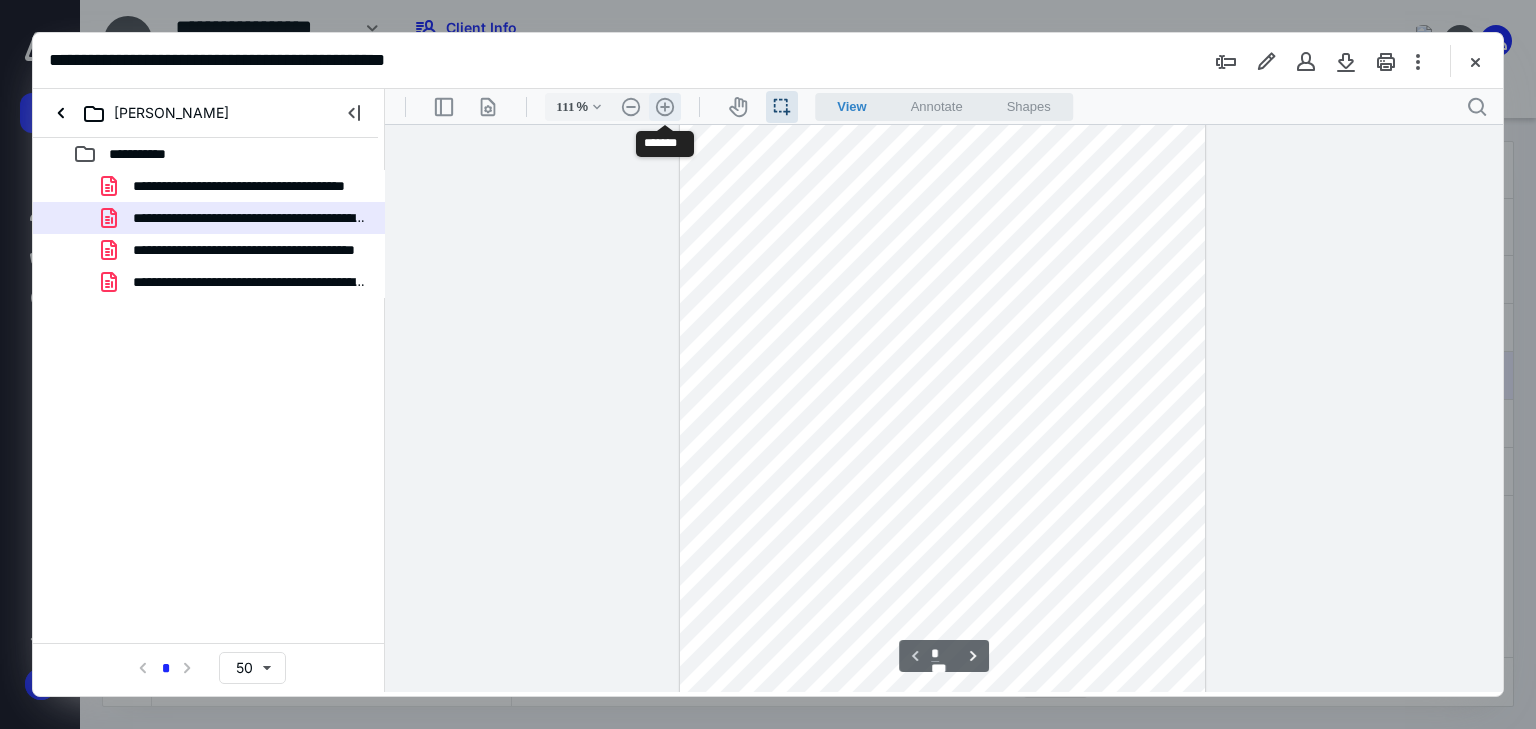 scroll, scrollTop: 149, scrollLeft: 0, axis: vertical 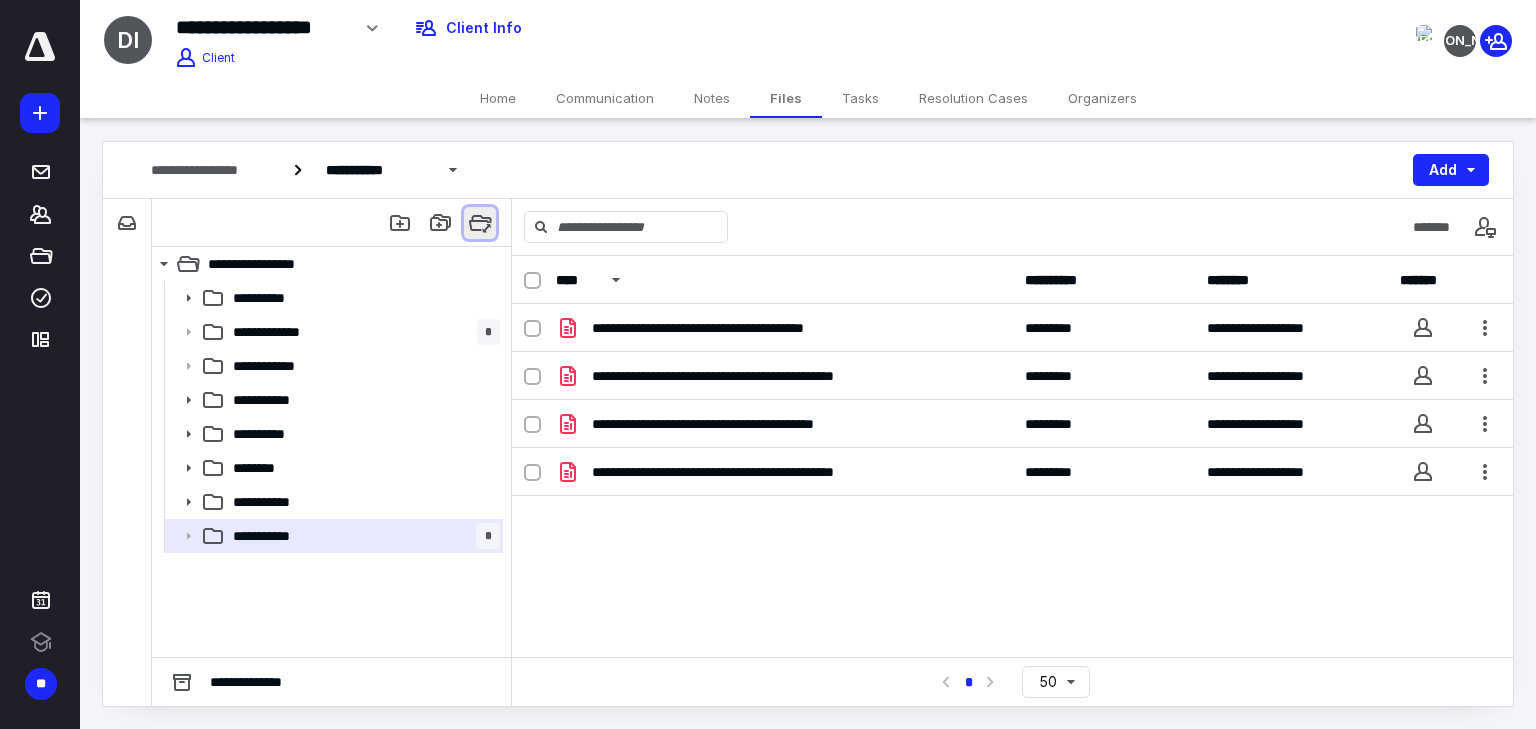 click at bounding box center [480, 223] 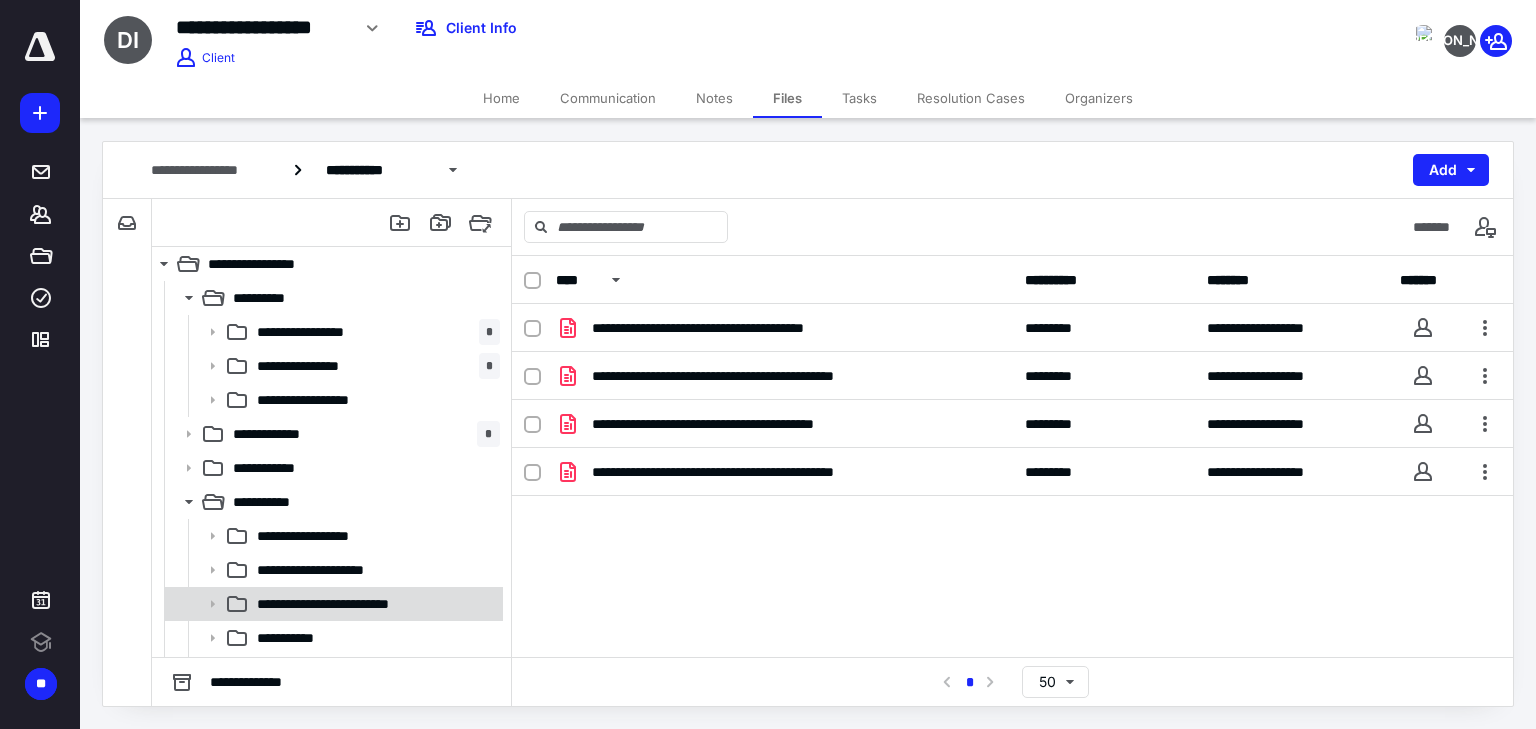 scroll, scrollTop: 400, scrollLeft: 0, axis: vertical 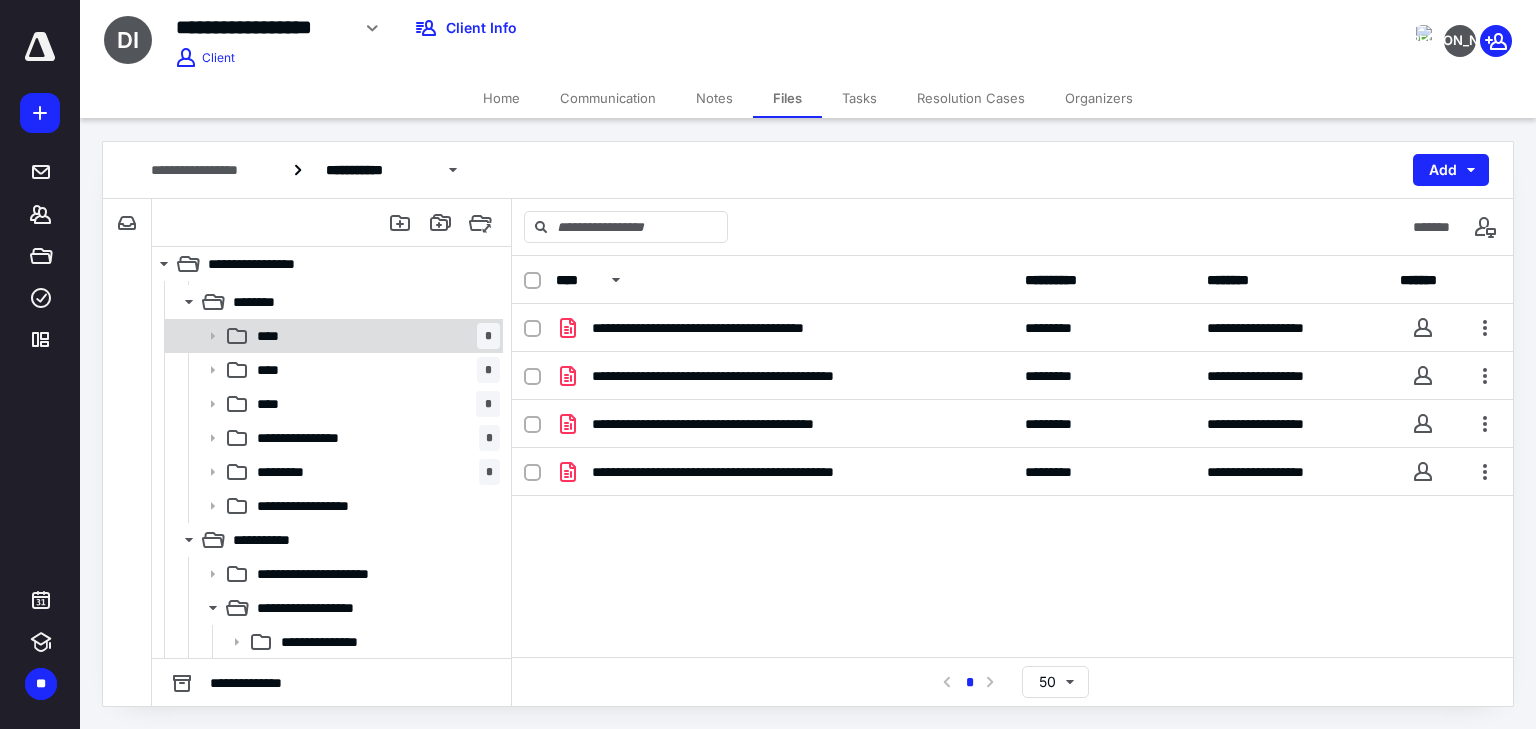 click on "****" at bounding box center [274, 336] 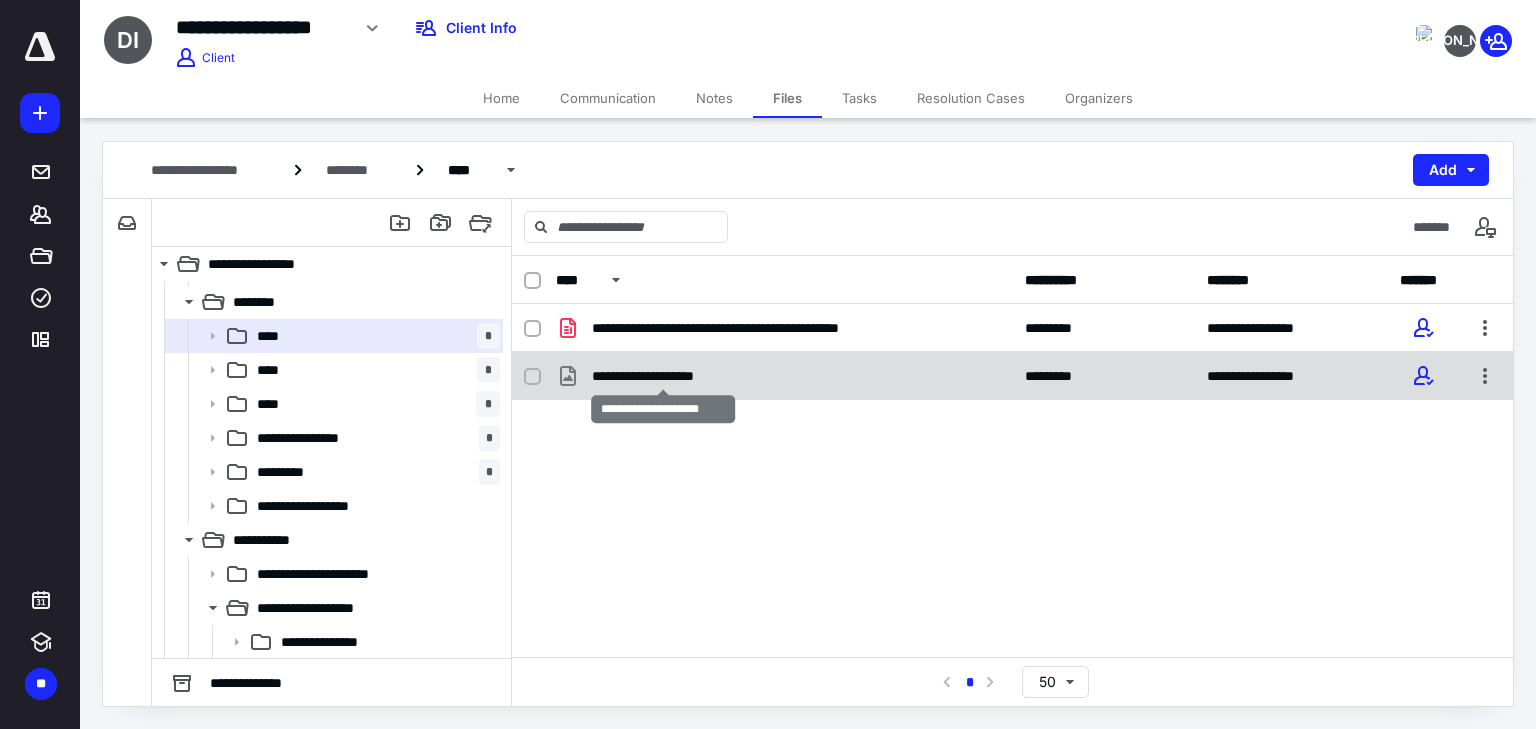click on "**********" at bounding box center (663, 376) 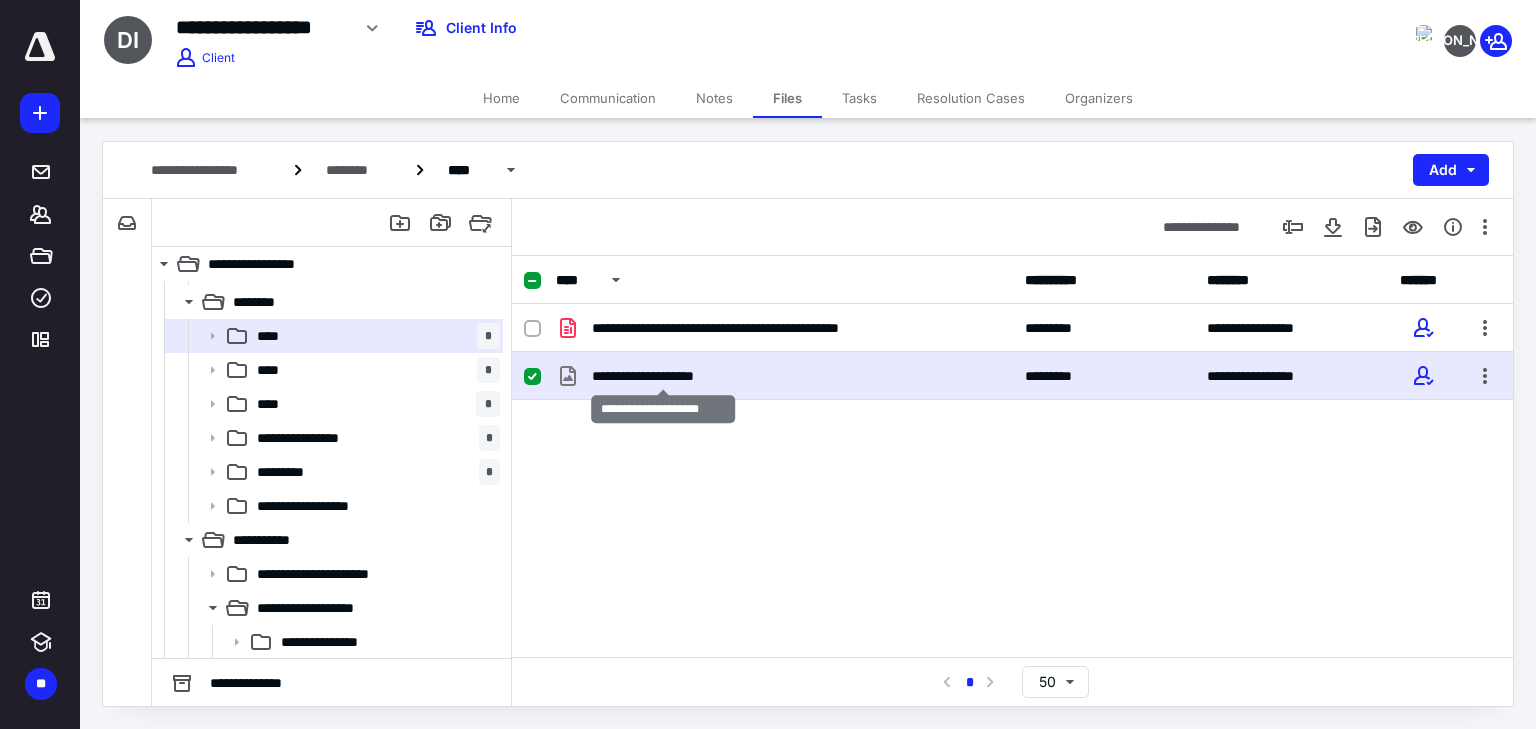 click on "**********" at bounding box center [663, 376] 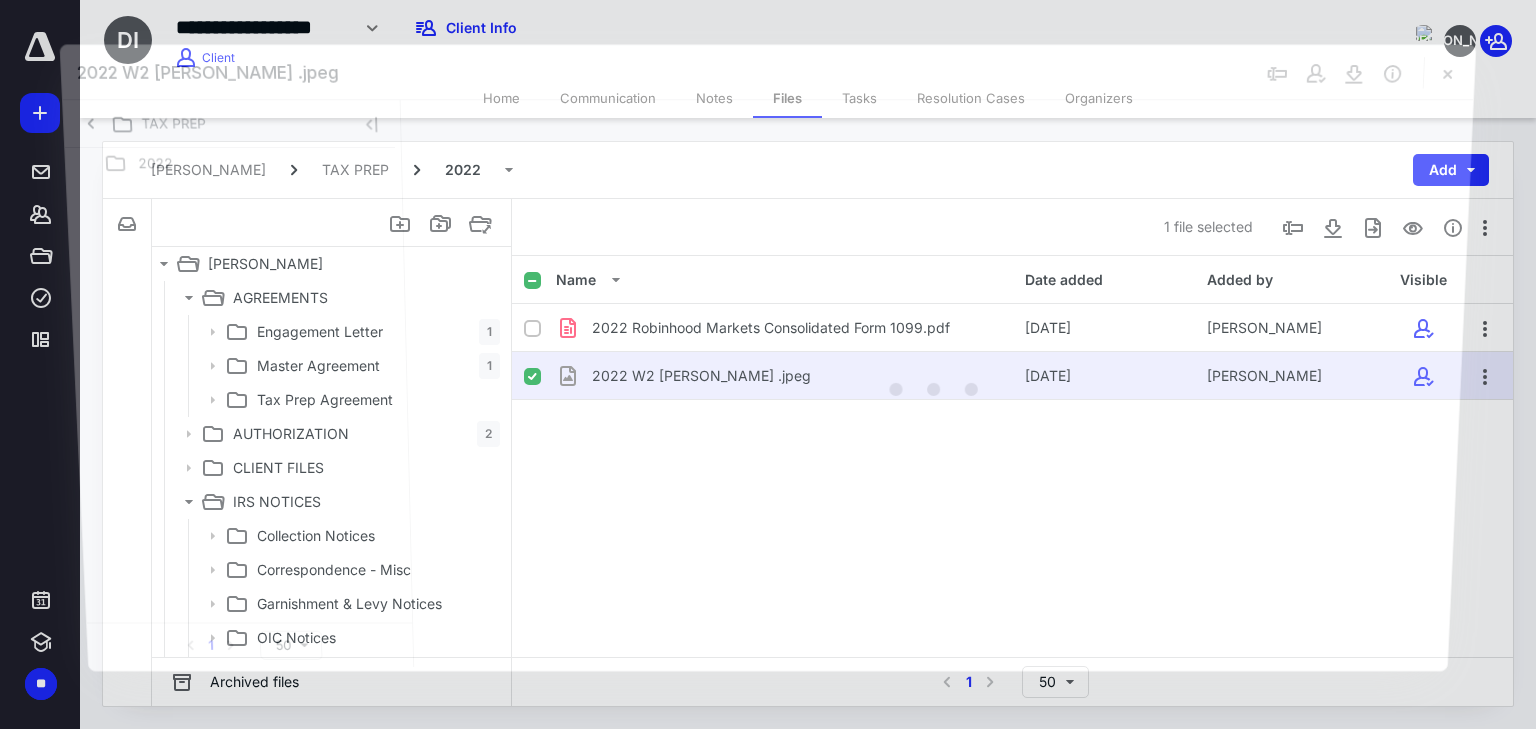 scroll, scrollTop: 880, scrollLeft: 0, axis: vertical 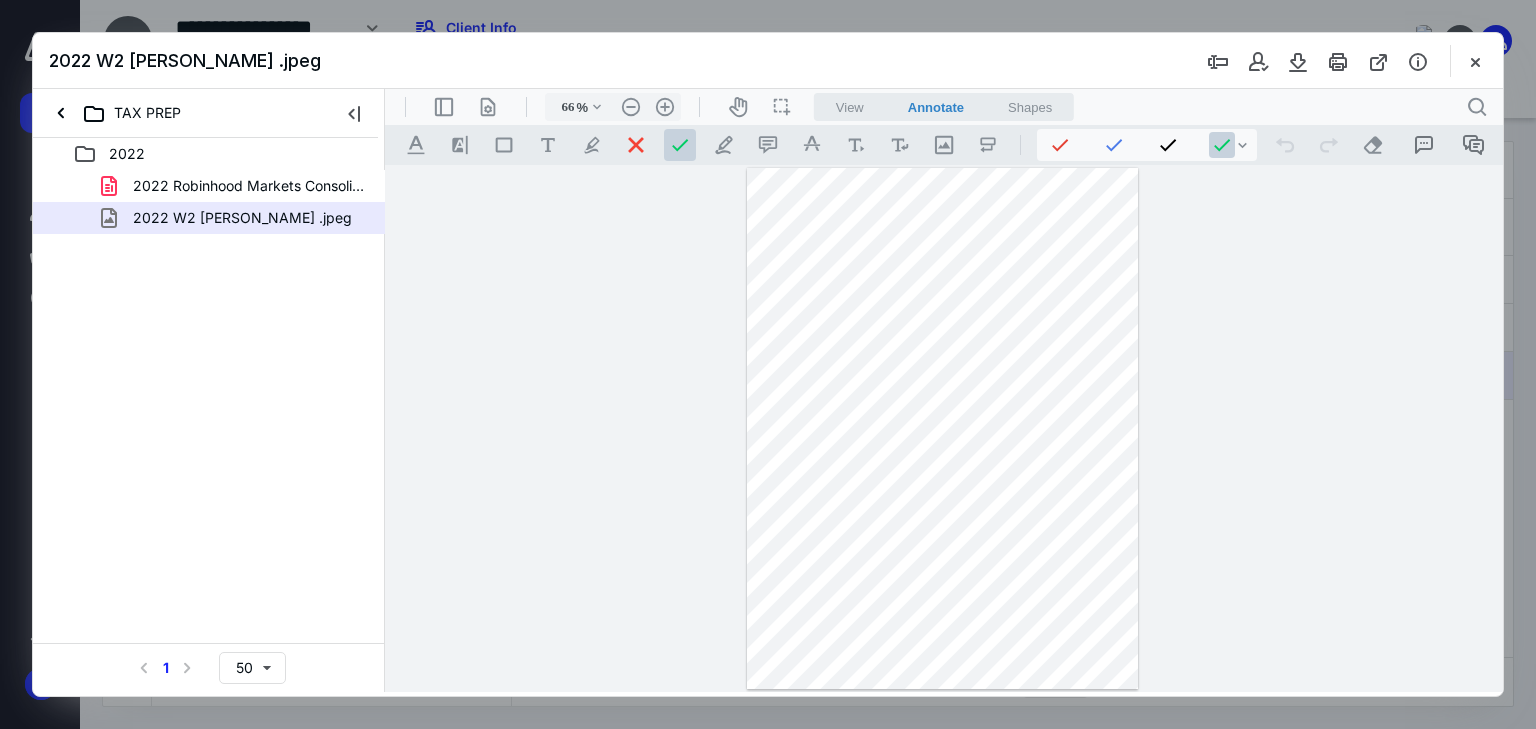 click on "View" at bounding box center [850, 107] 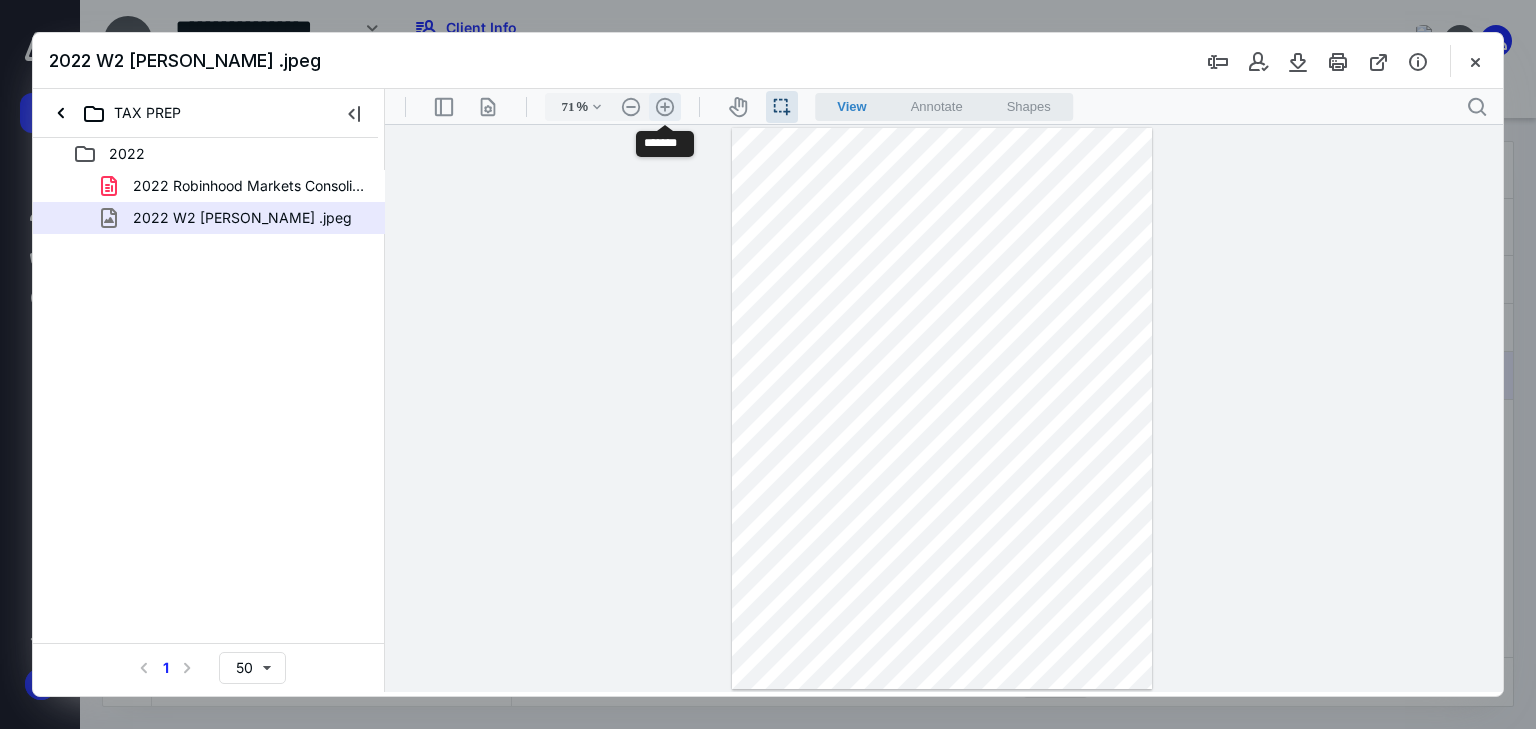 click on ".cls-1{fill:#abb0c4;} icon - header - zoom - in - line" at bounding box center (665, 107) 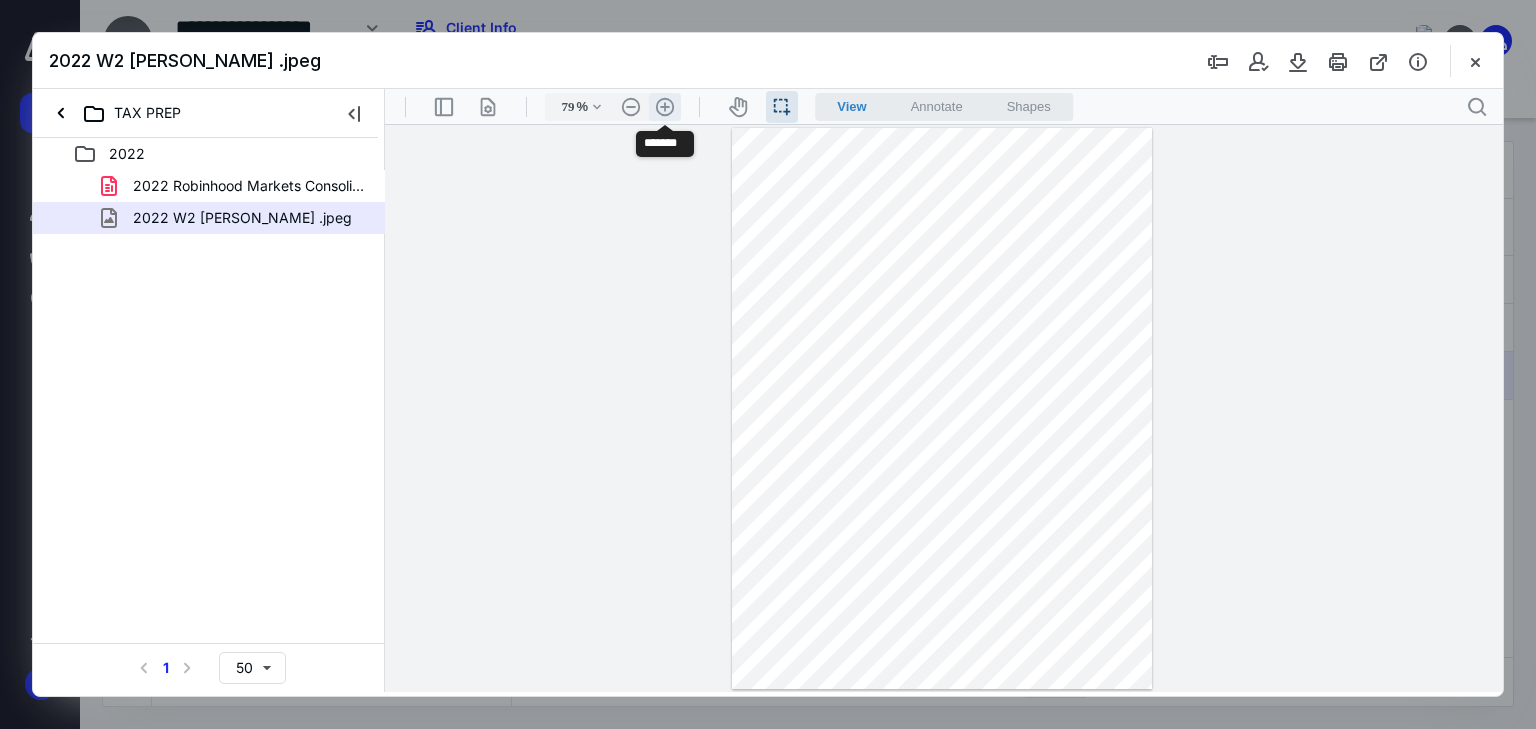 click on ".cls-1{fill:#abb0c4;} icon - header - zoom - in - line" at bounding box center (665, 107) 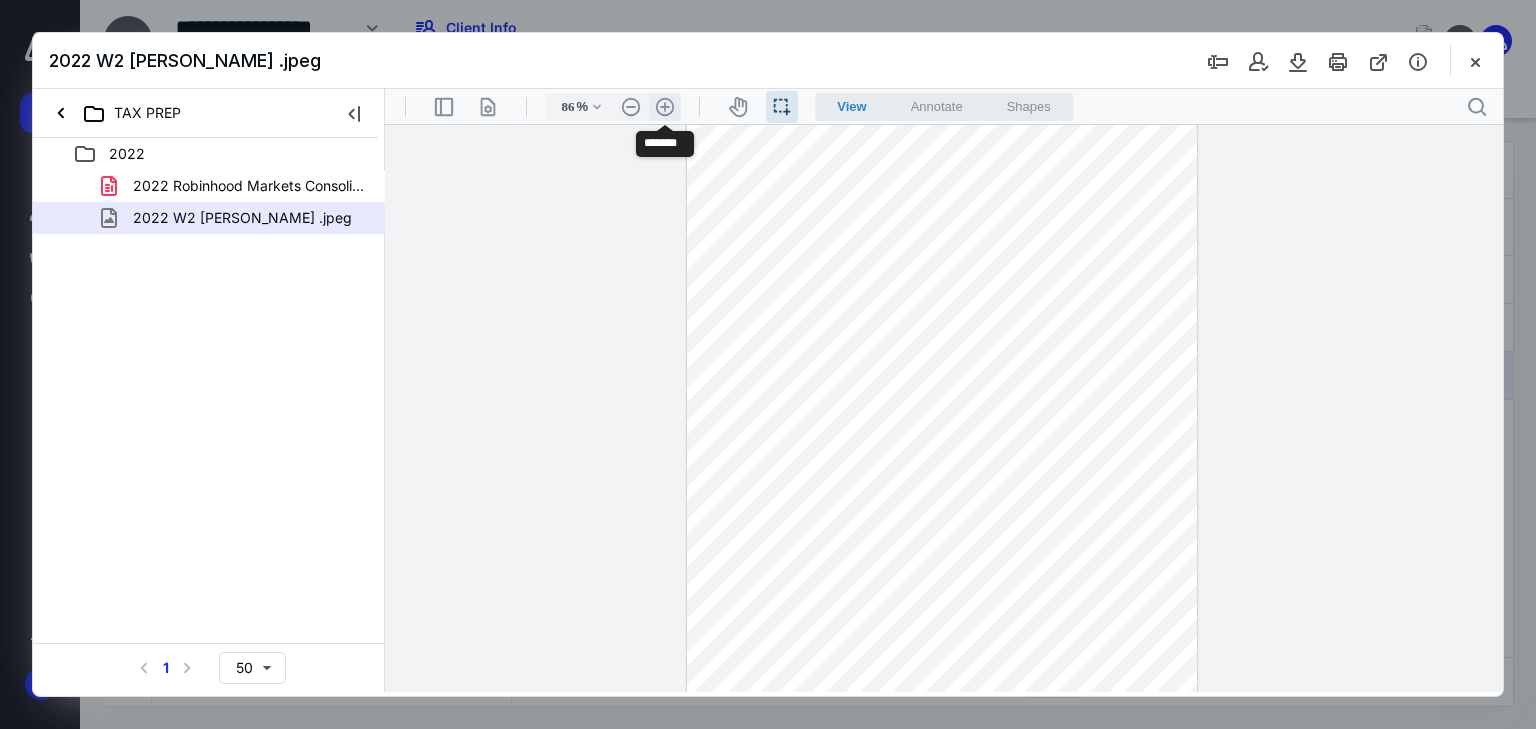 click on ".cls-1{fill:#abb0c4;} icon - header - zoom - in - line" at bounding box center [665, 107] 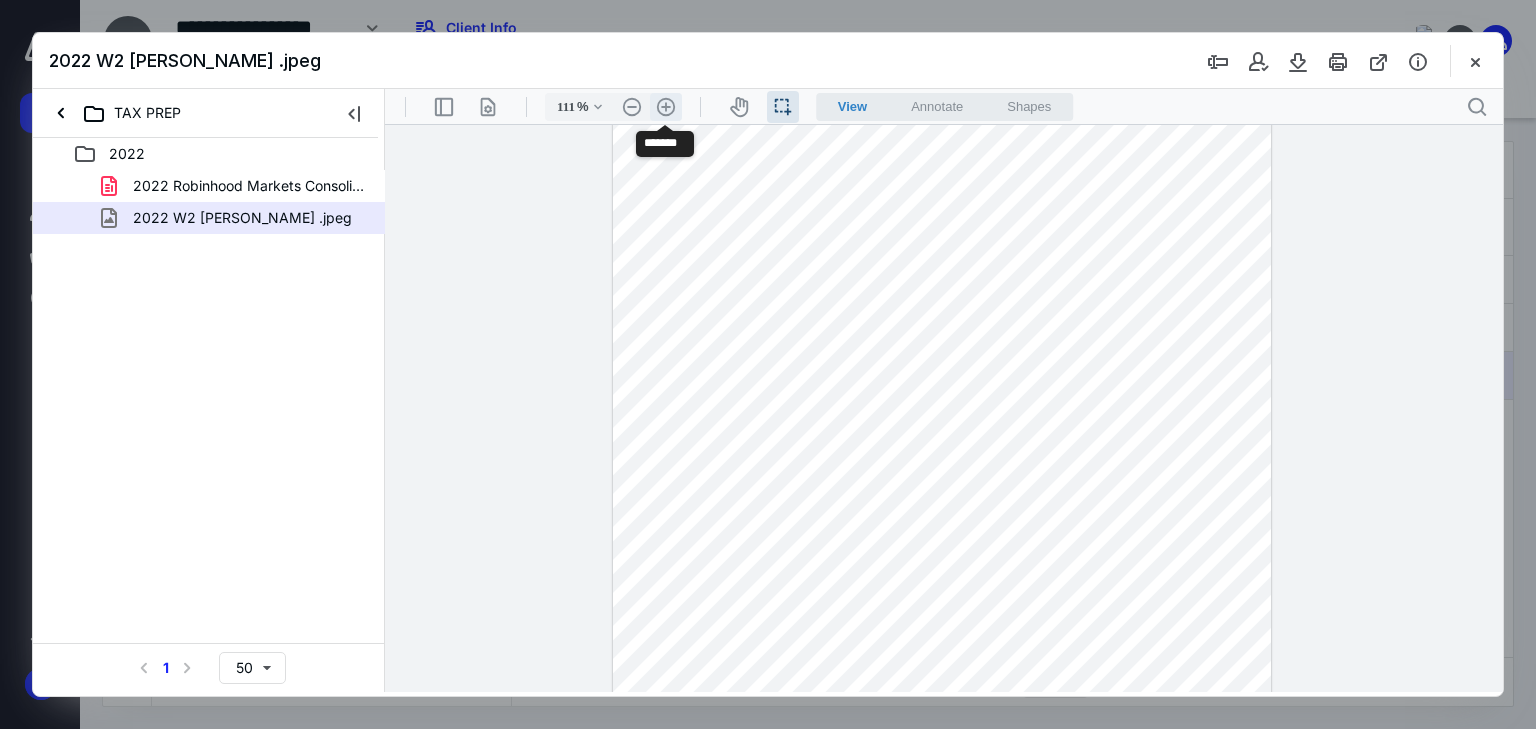 click on ".cls-1{fill:#abb0c4;} icon - header - zoom - in - line" at bounding box center (666, 107) 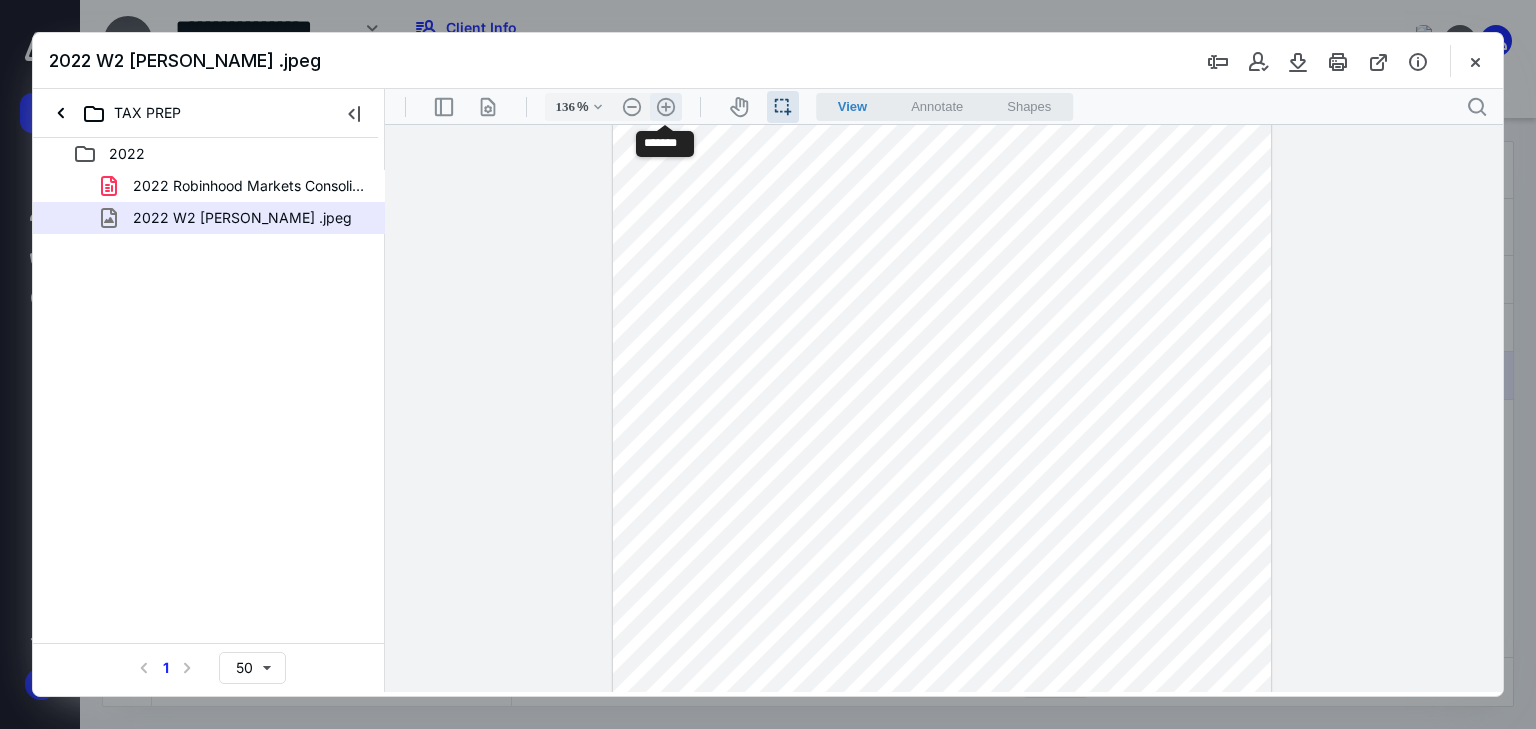 scroll, scrollTop: 243, scrollLeft: 0, axis: vertical 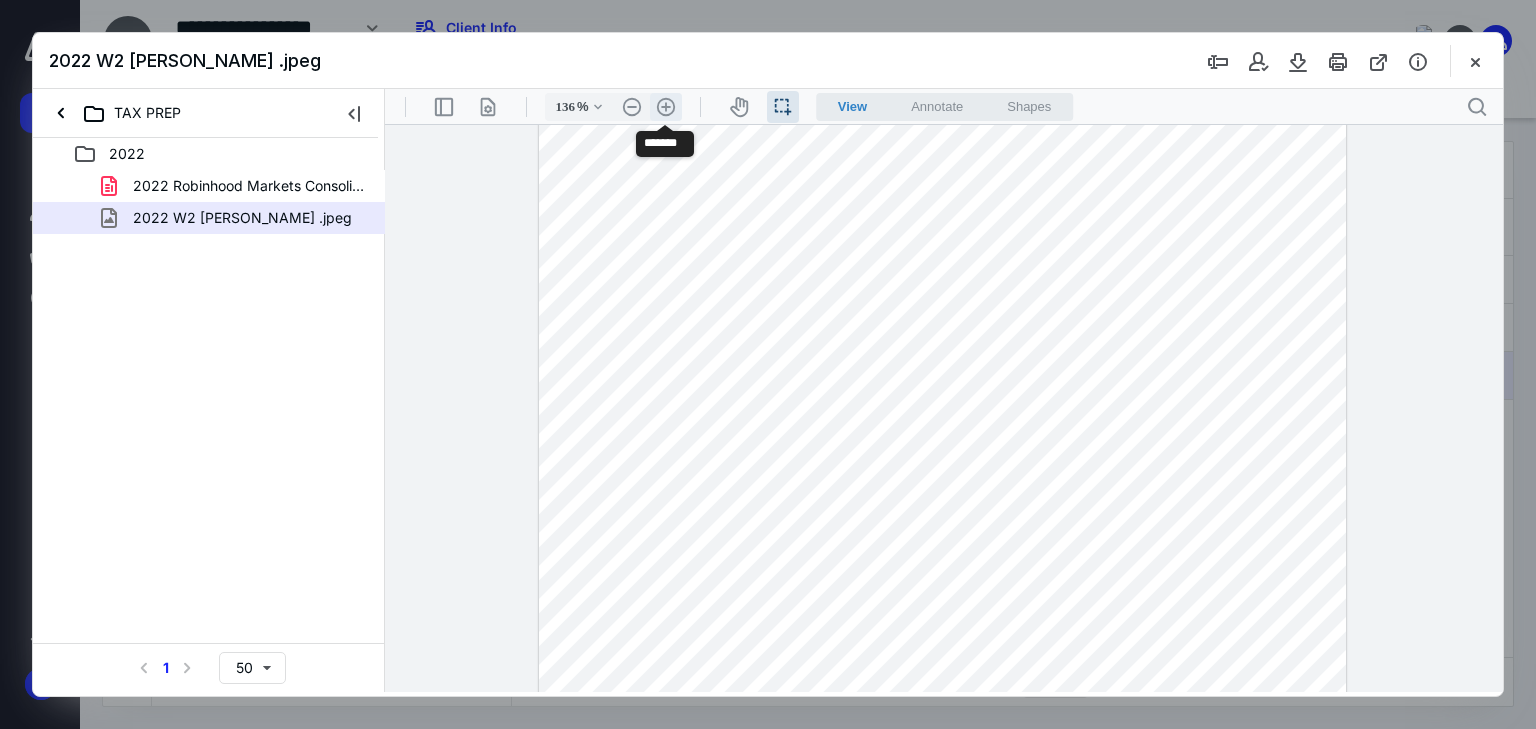 click on ".cls-1{fill:#abb0c4;} icon - header - zoom - in - line" at bounding box center (666, 107) 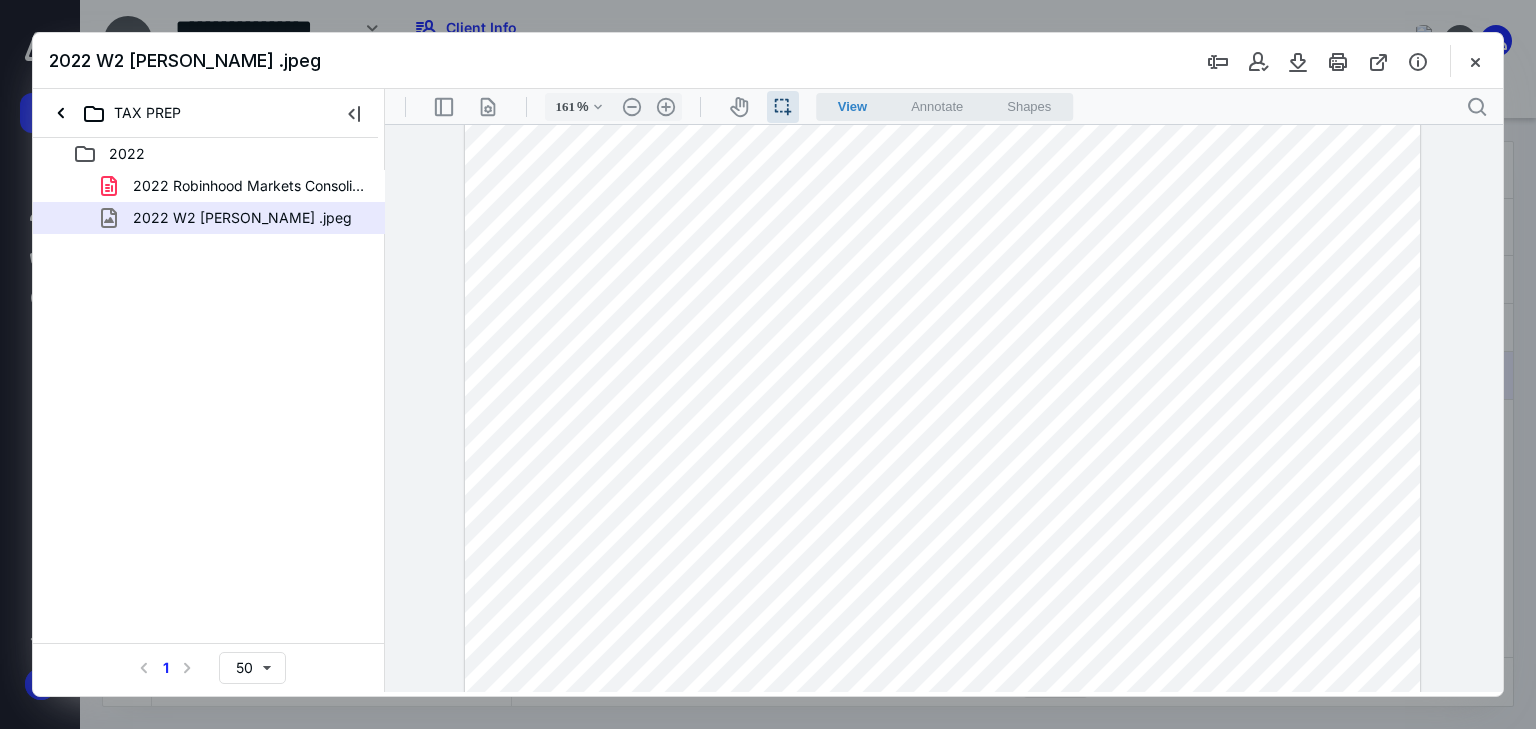 scroll, scrollTop: 719, scrollLeft: 0, axis: vertical 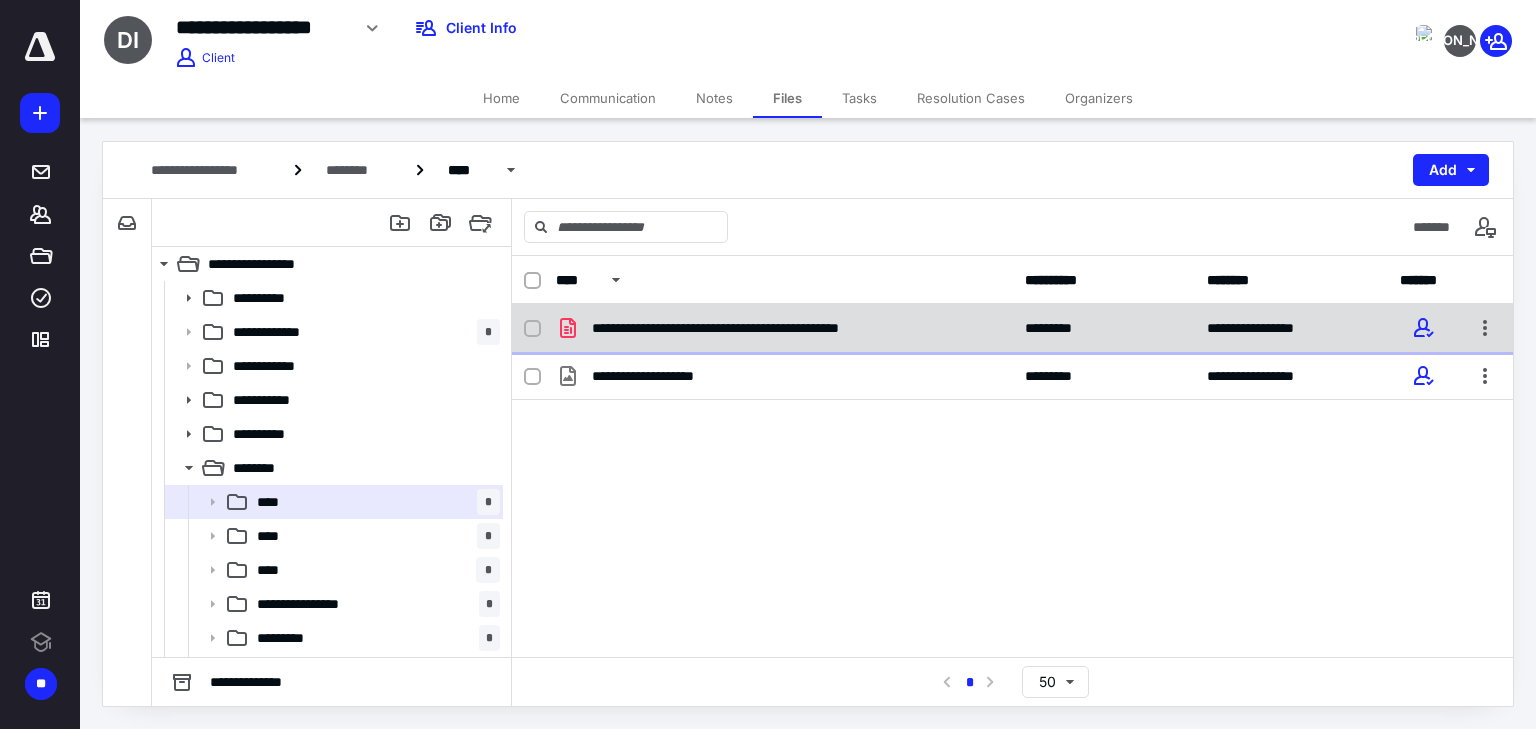 click on "**********" at bounding box center (770, 328) 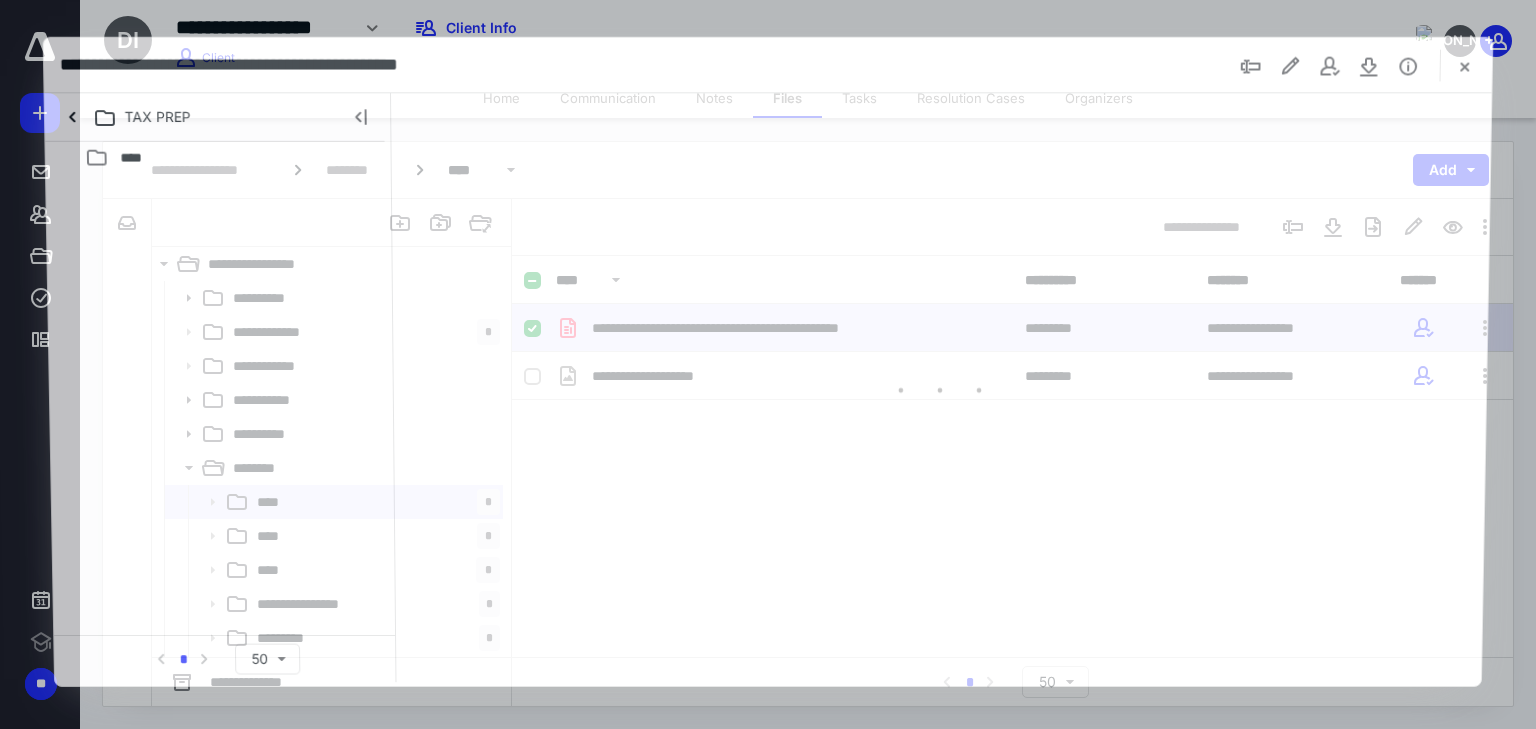 scroll, scrollTop: 0, scrollLeft: 0, axis: both 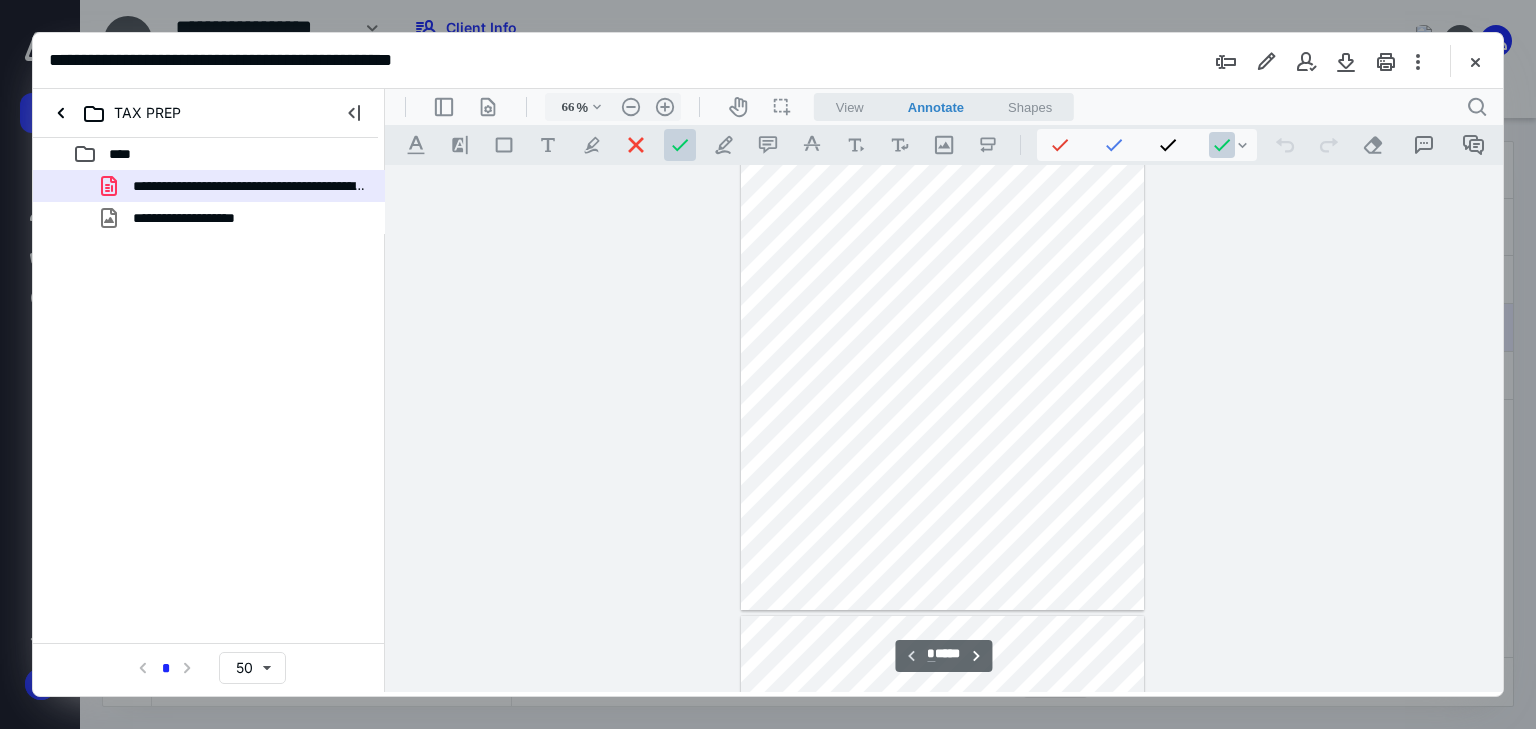 click on "View" at bounding box center [850, 107] 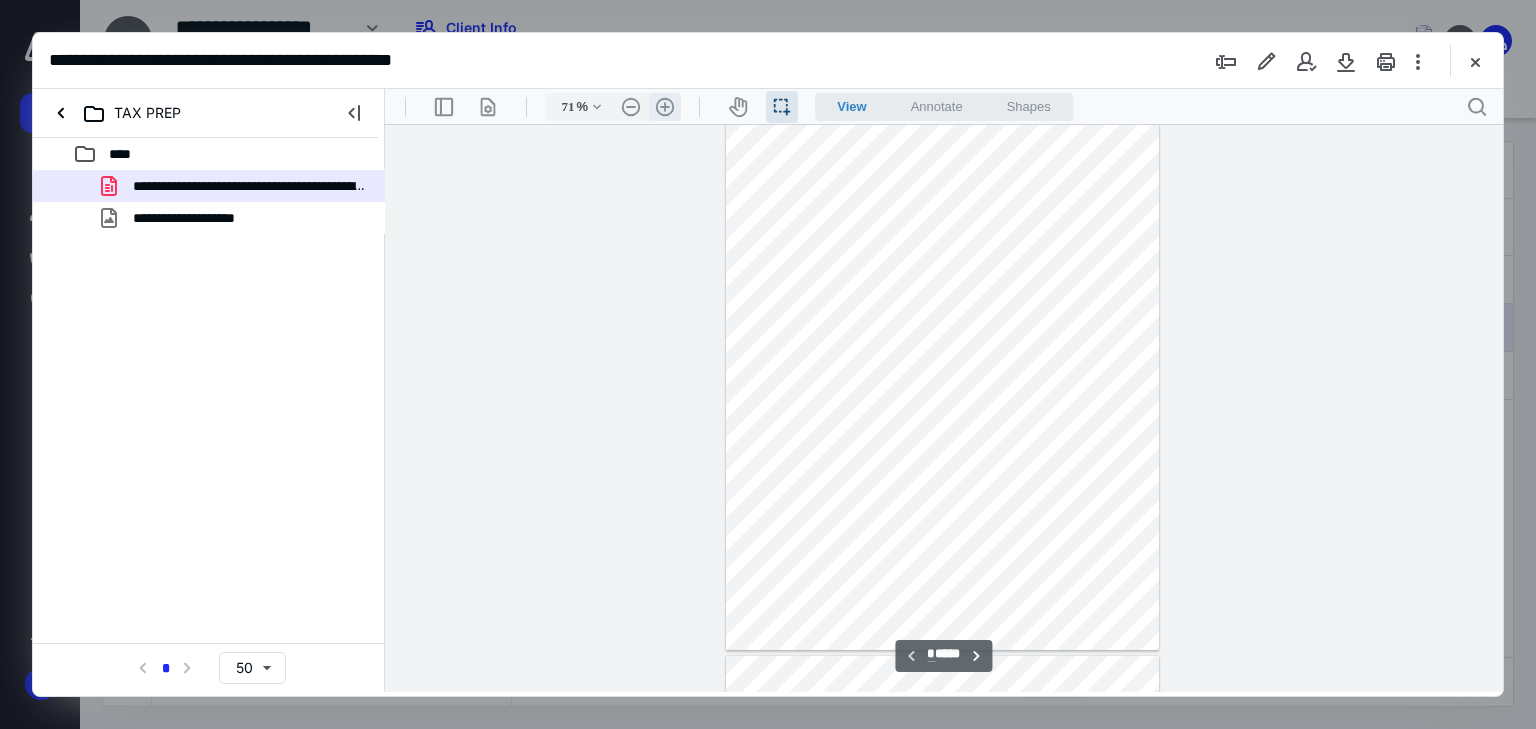 click on ".cls-1{fill:#abb0c4;} icon - header - zoom - in - line" at bounding box center [665, 107] 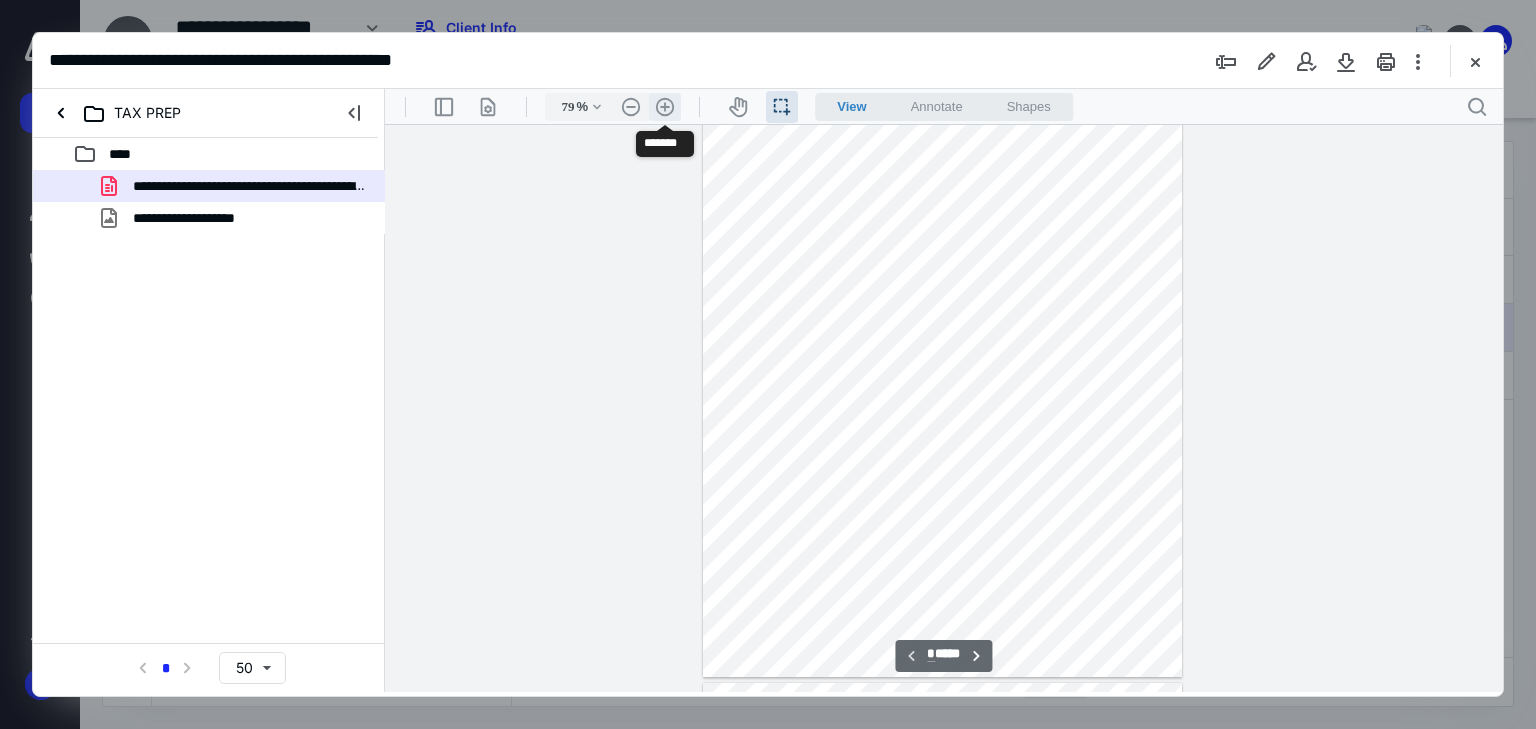 click on ".cls-1{fill:#abb0c4;} icon - header - zoom - in - line" at bounding box center [665, 107] 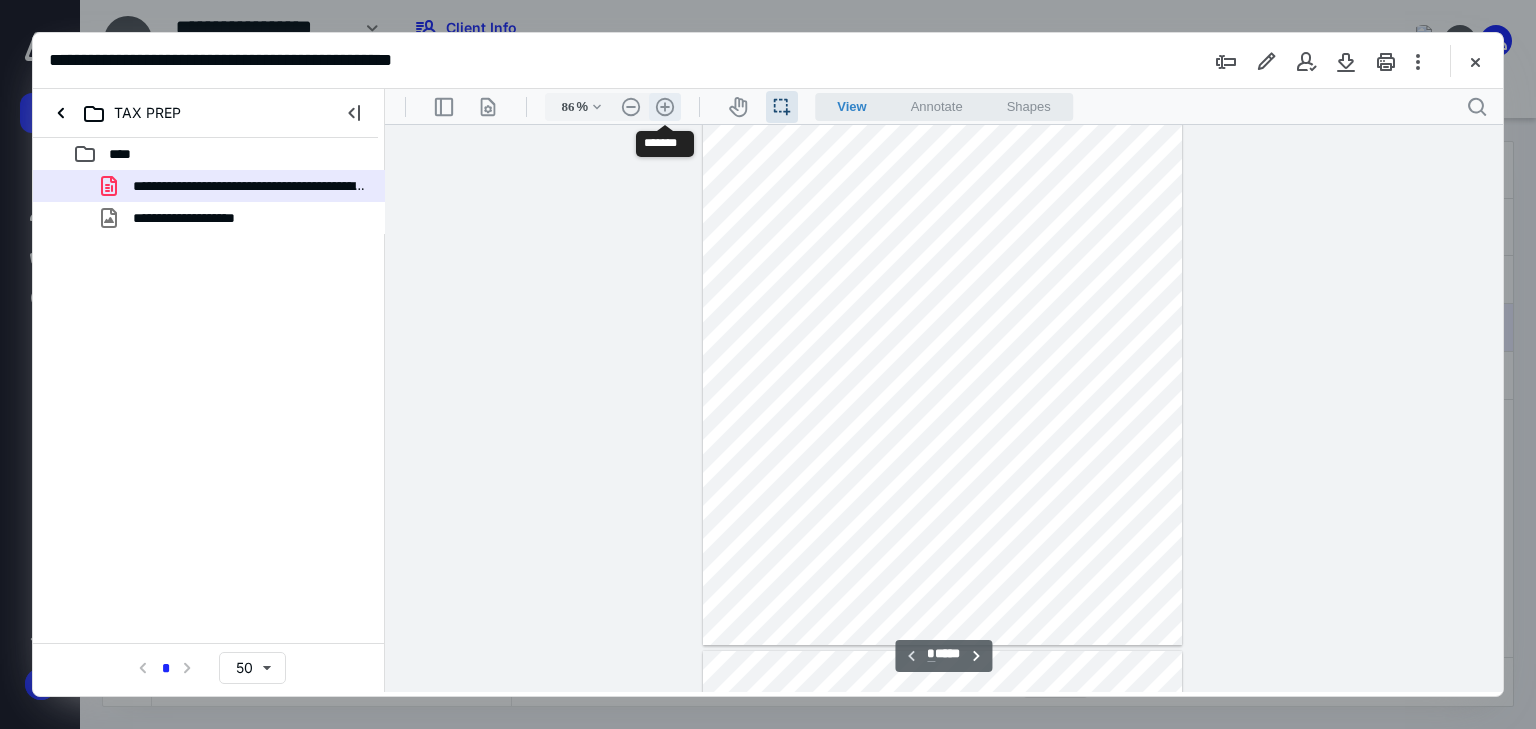 click on ".cls-1{fill:#abb0c4;} icon - header - zoom - in - line" at bounding box center [665, 107] 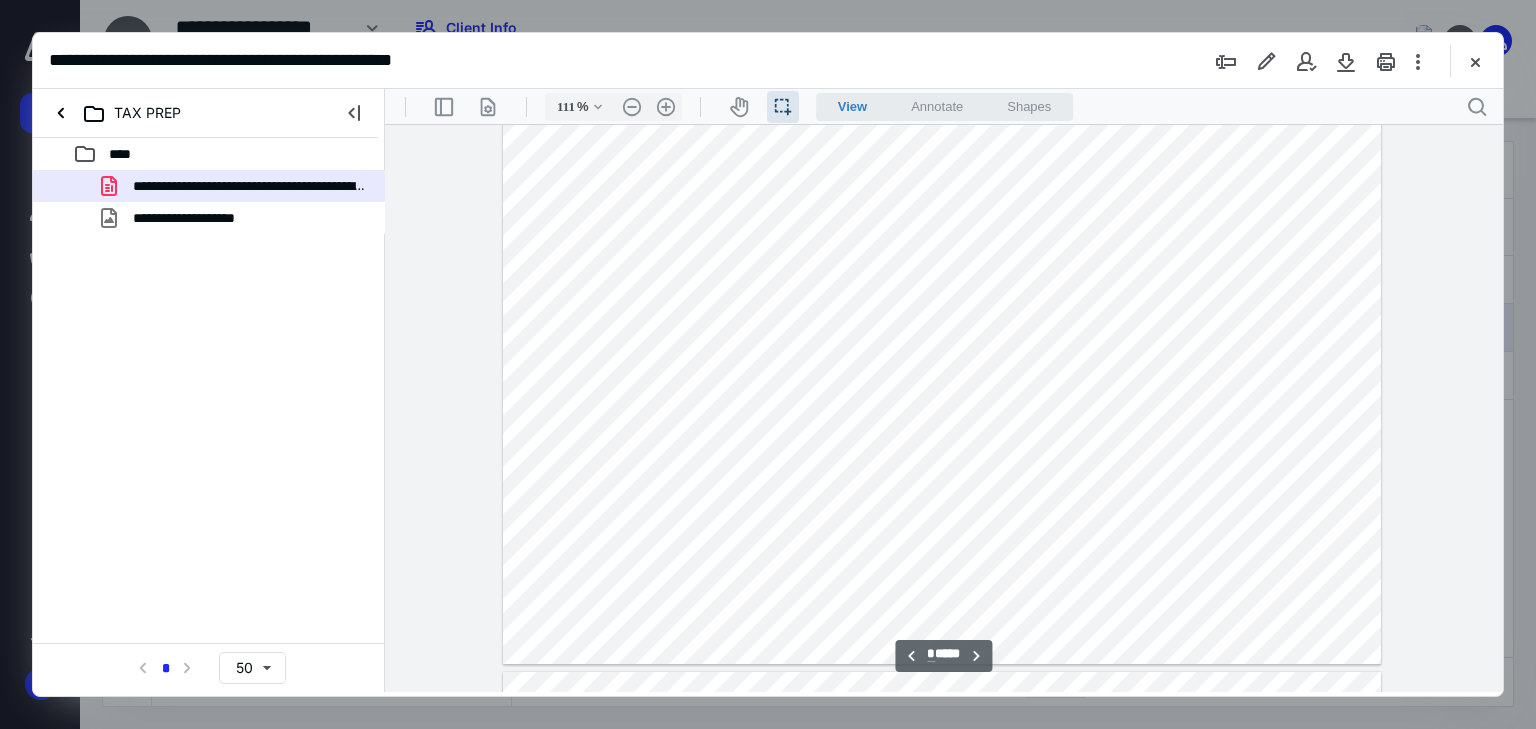 scroll, scrollTop: 1920, scrollLeft: 0, axis: vertical 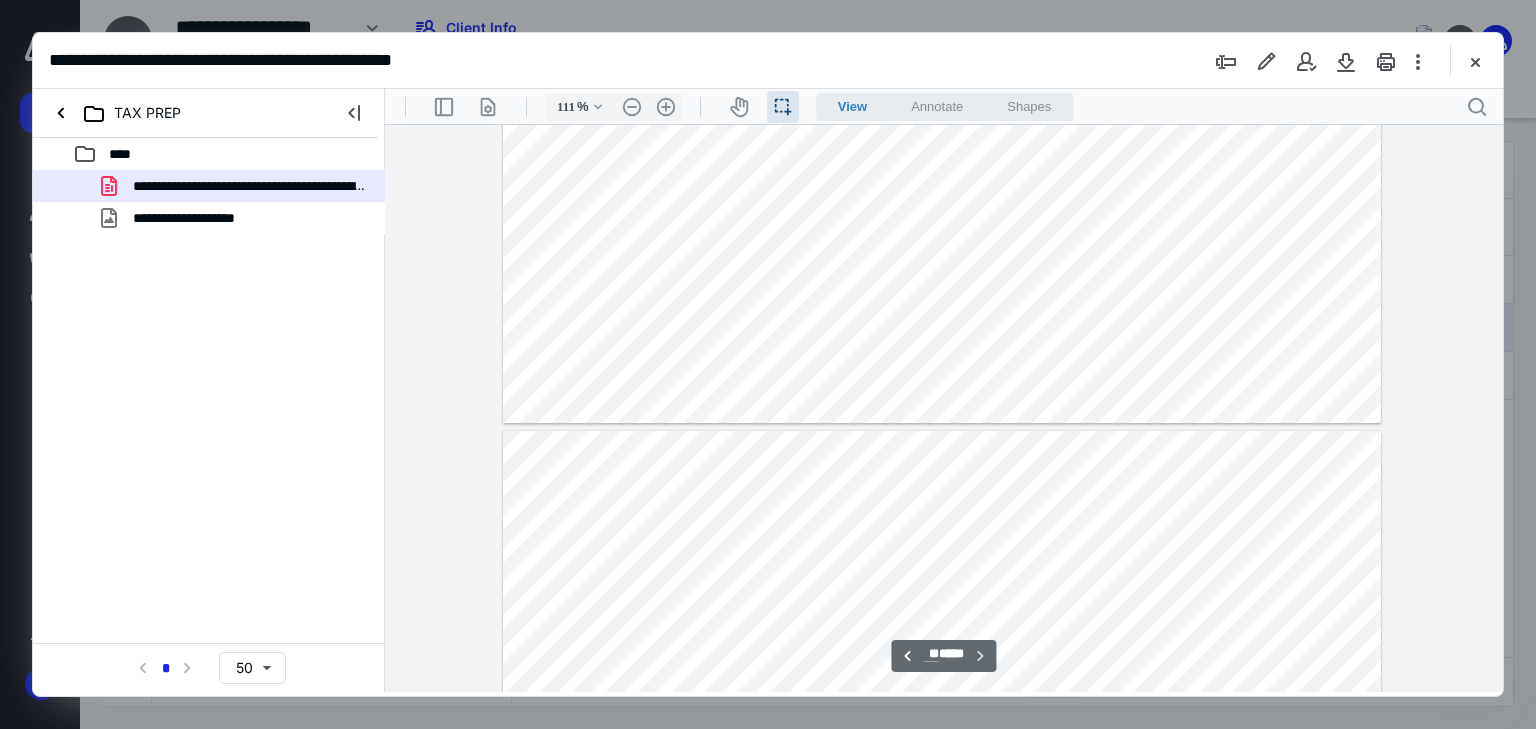 type on "**" 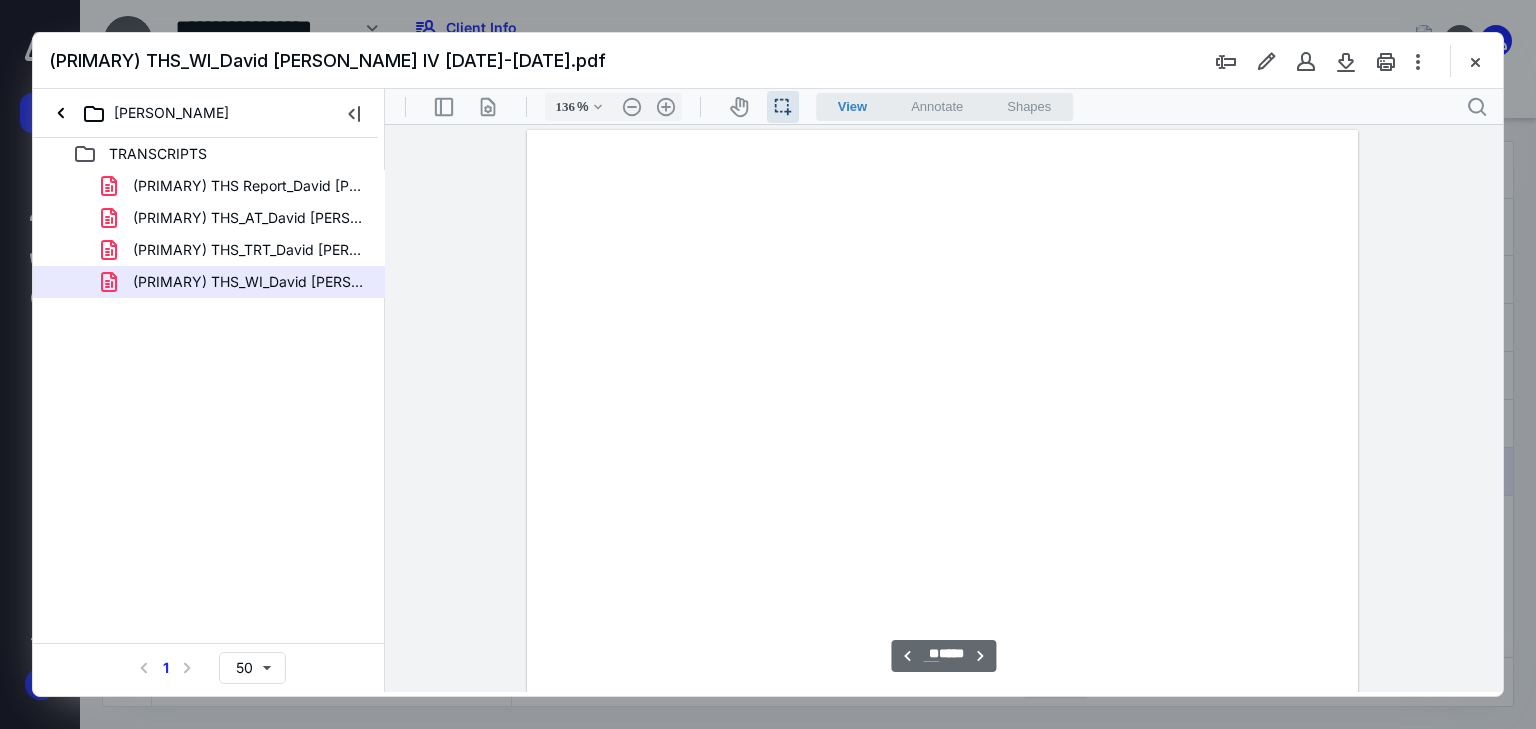 scroll, scrollTop: 0, scrollLeft: 0, axis: both 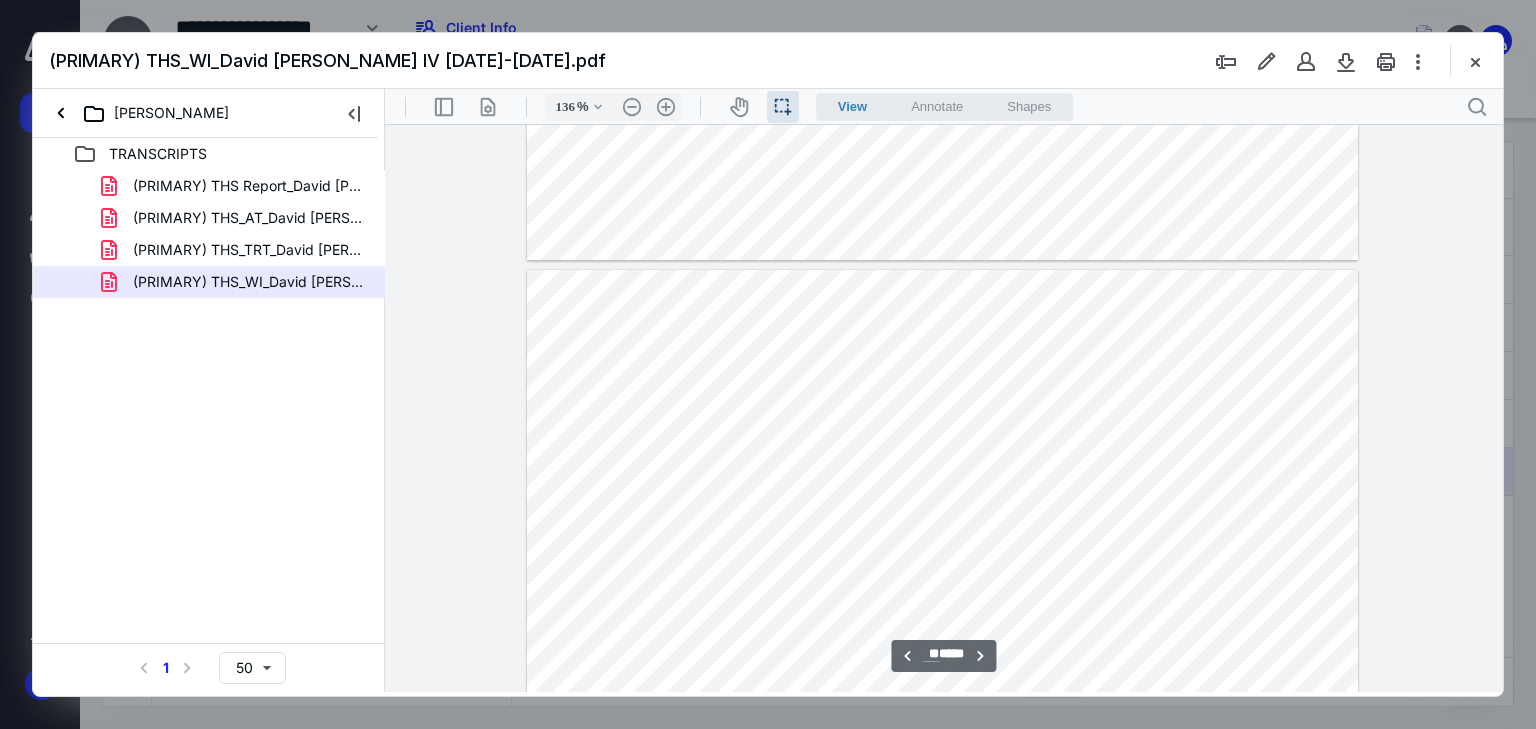 click on "Annotate" at bounding box center [937, 106] 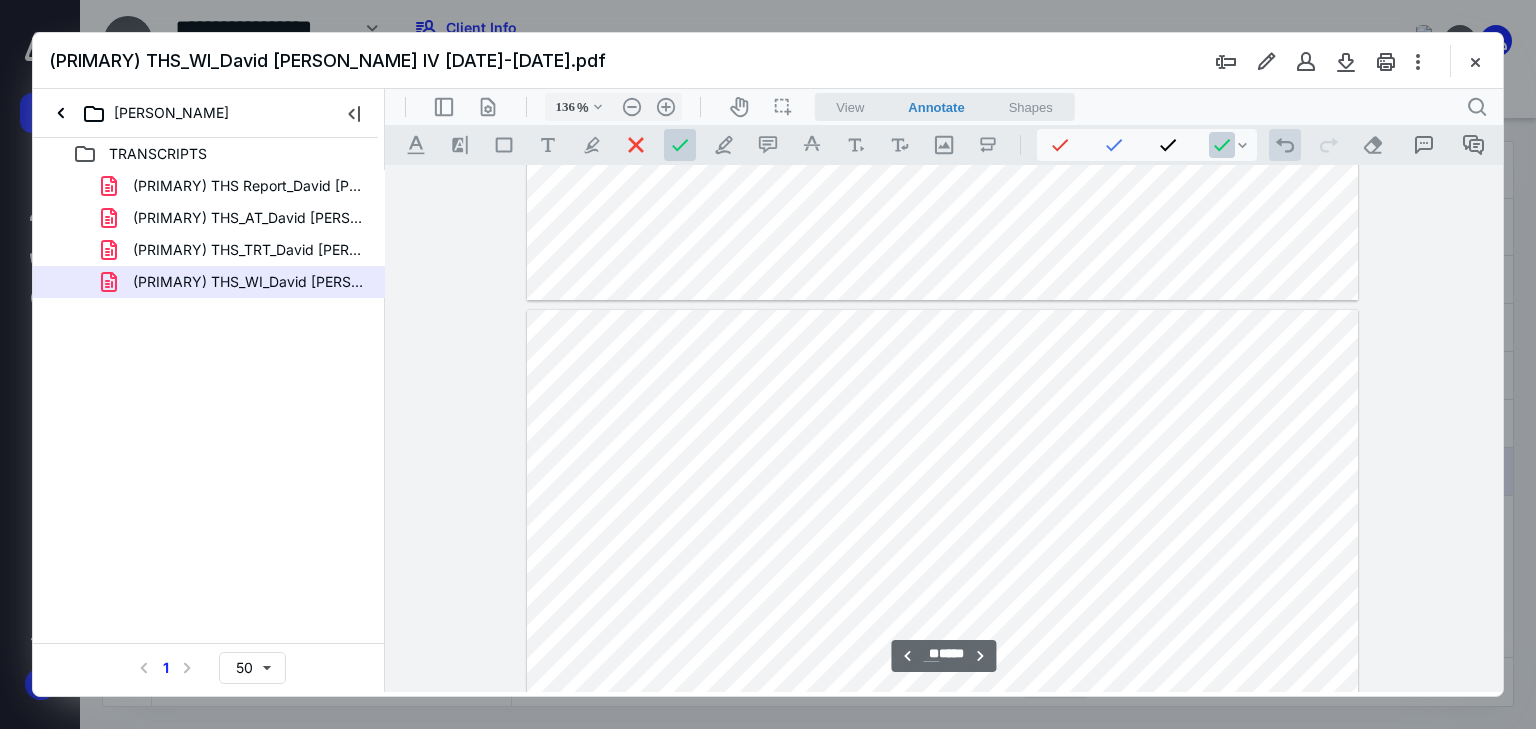 click on ".cls-1{fill:#abb0c4;} icon - operation - undo" at bounding box center (1285, 145) 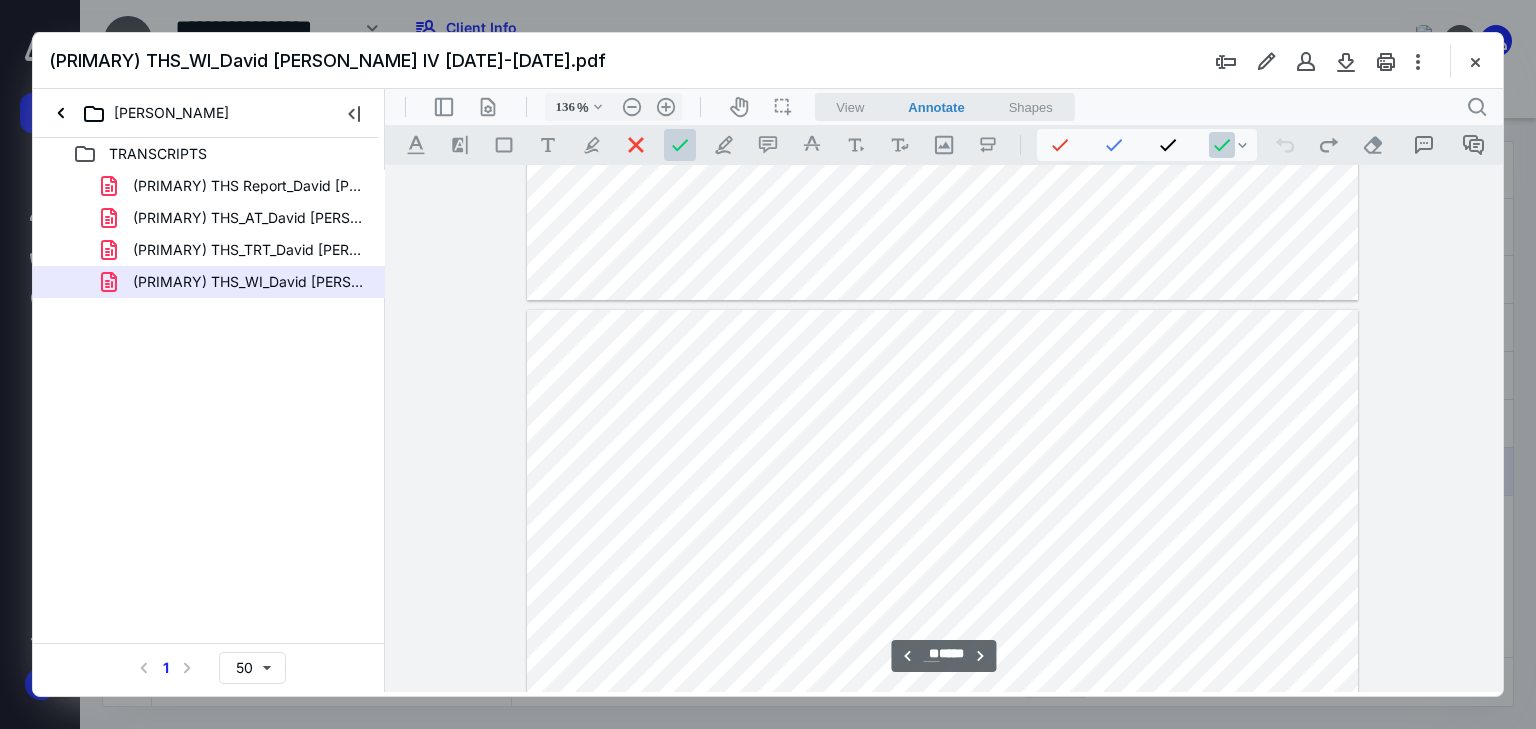 drag, startPoint x: 849, startPoint y: 105, endPoint x: 856, endPoint y: 153, distance: 48.507732 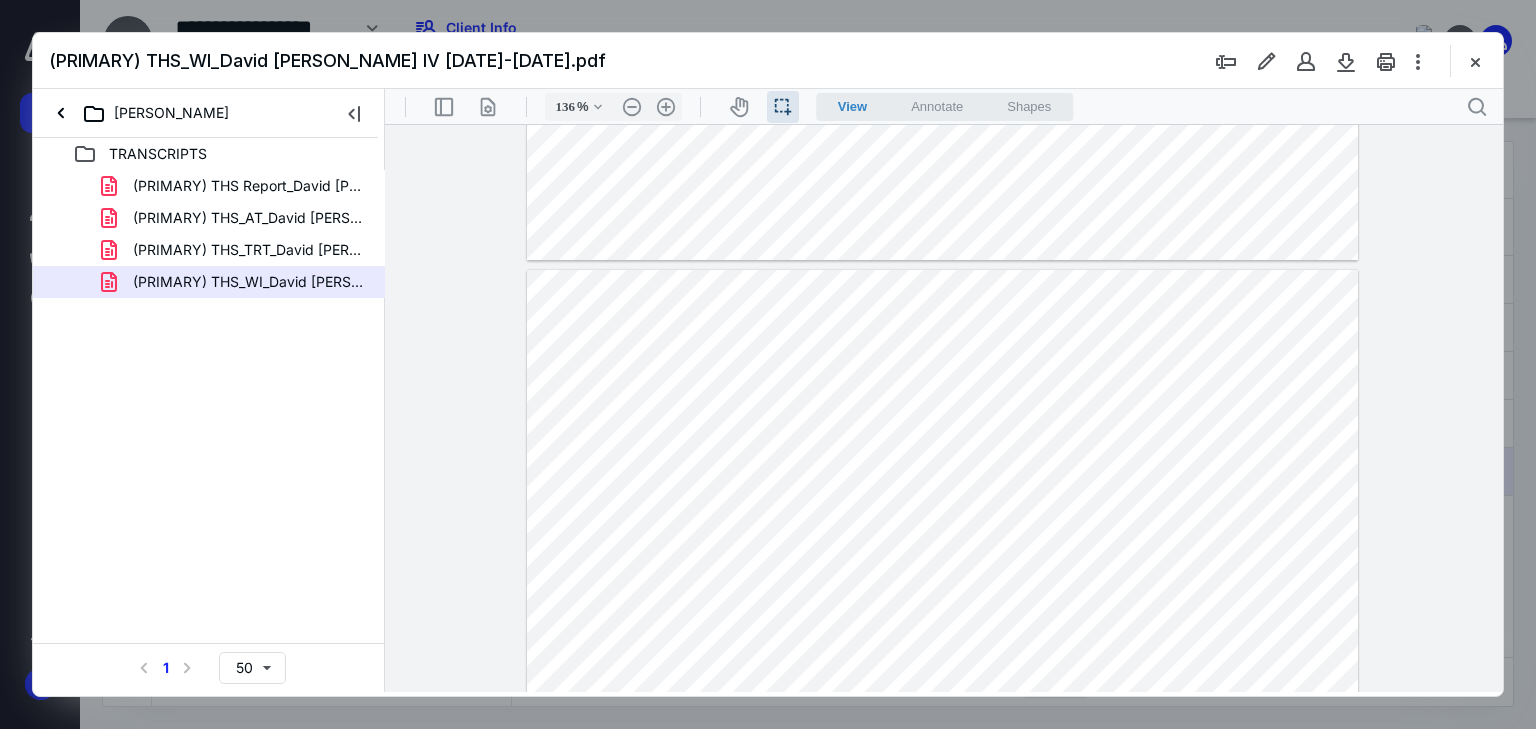 type on "**" 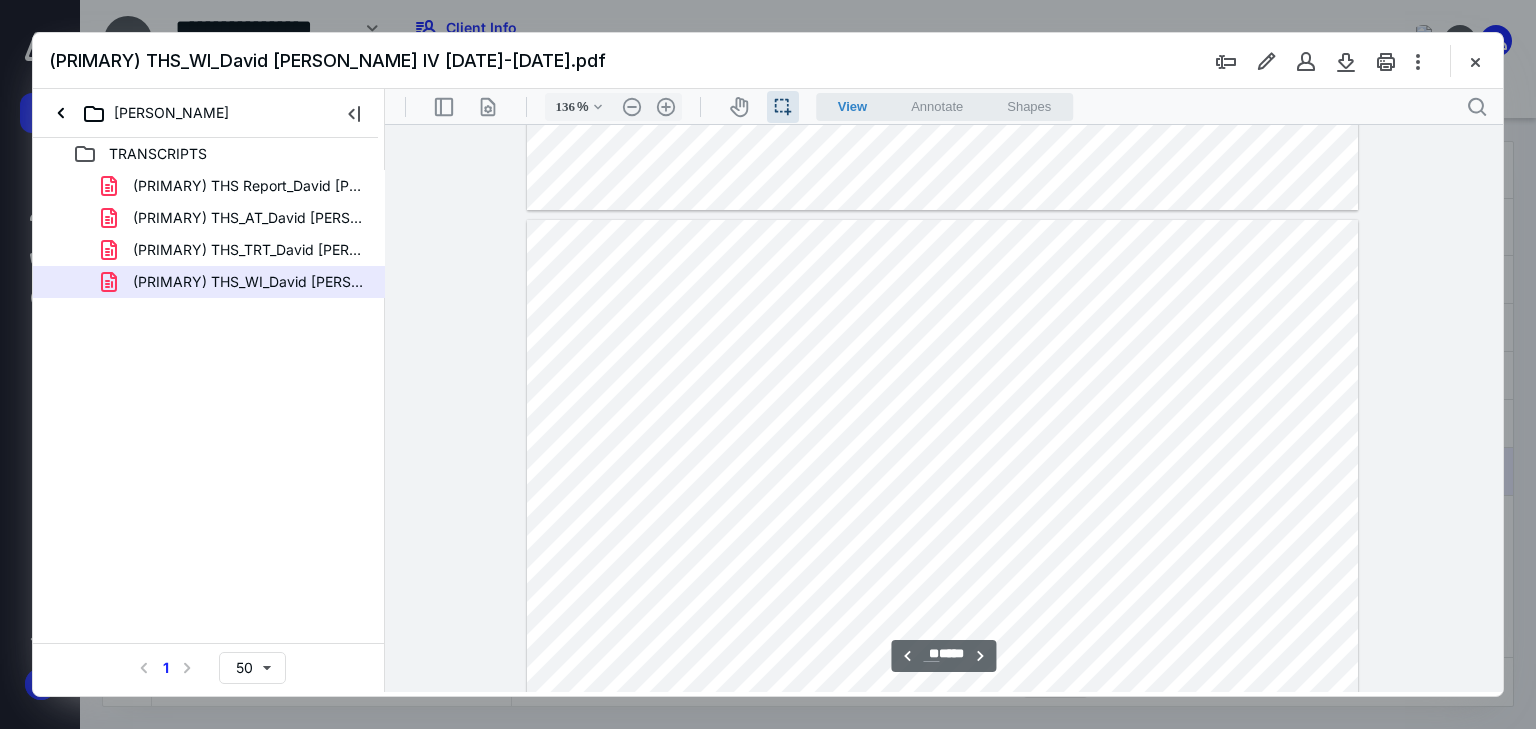 scroll, scrollTop: 9680, scrollLeft: 0, axis: vertical 